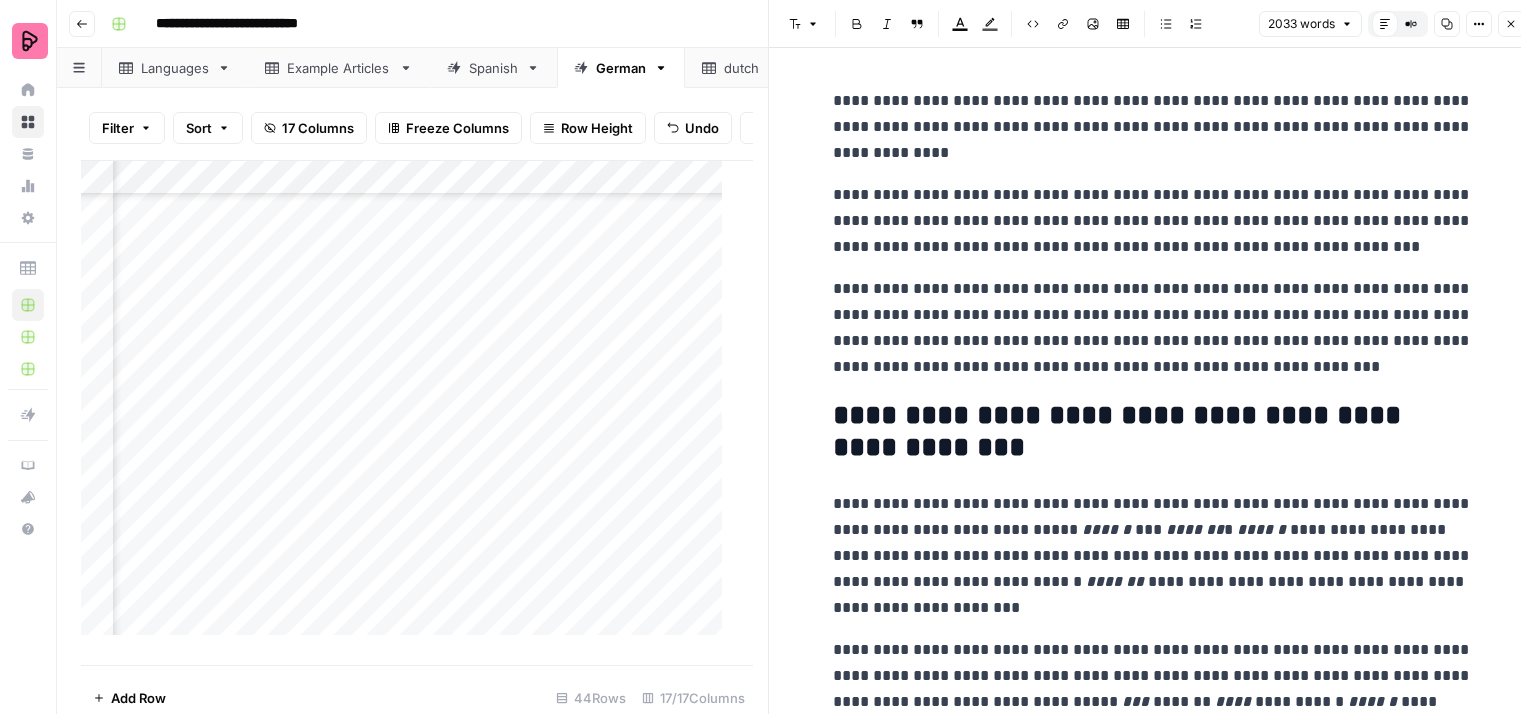 scroll, scrollTop: 0, scrollLeft: 0, axis: both 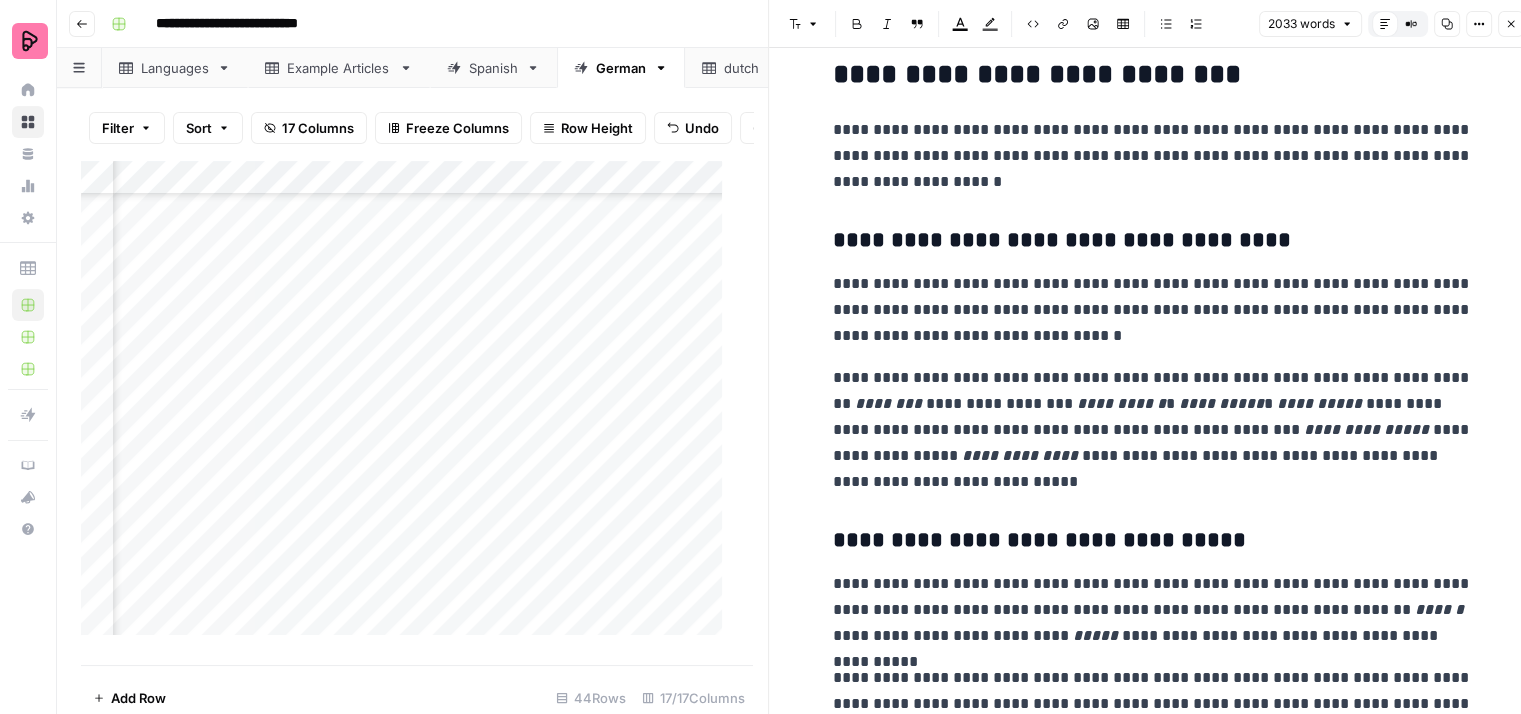 click on "**********" at bounding box center [1153, 156] 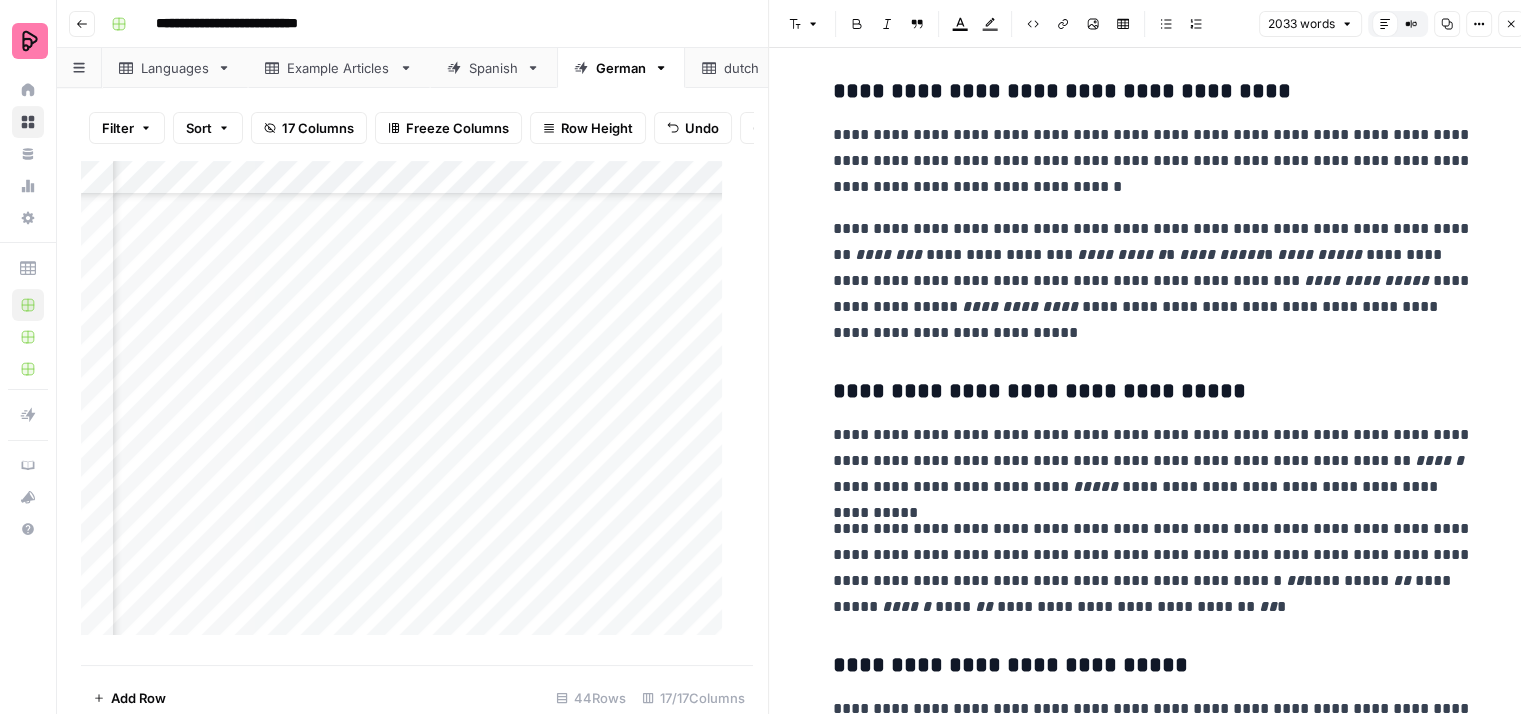 scroll, scrollTop: 2036, scrollLeft: 0, axis: vertical 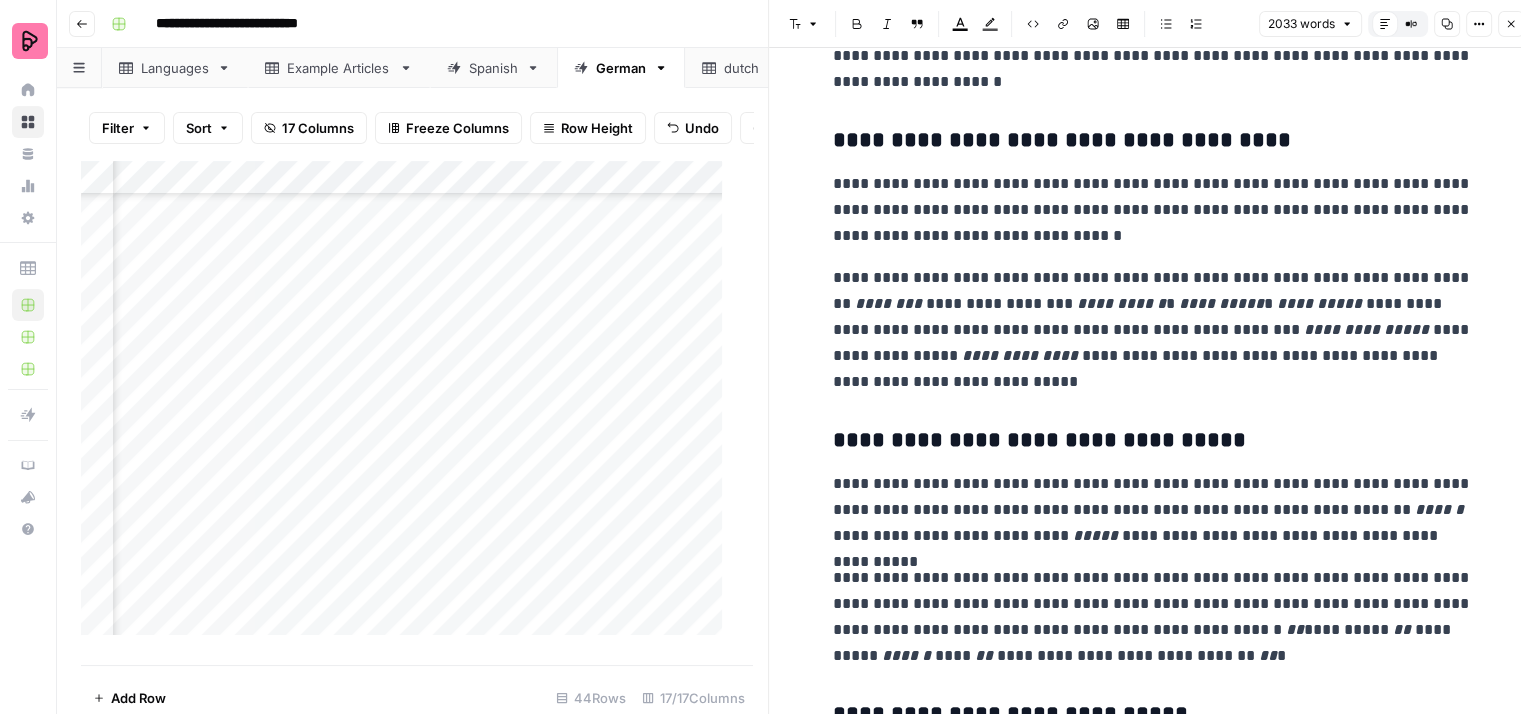 click on "**********" at bounding box center [1153, 210] 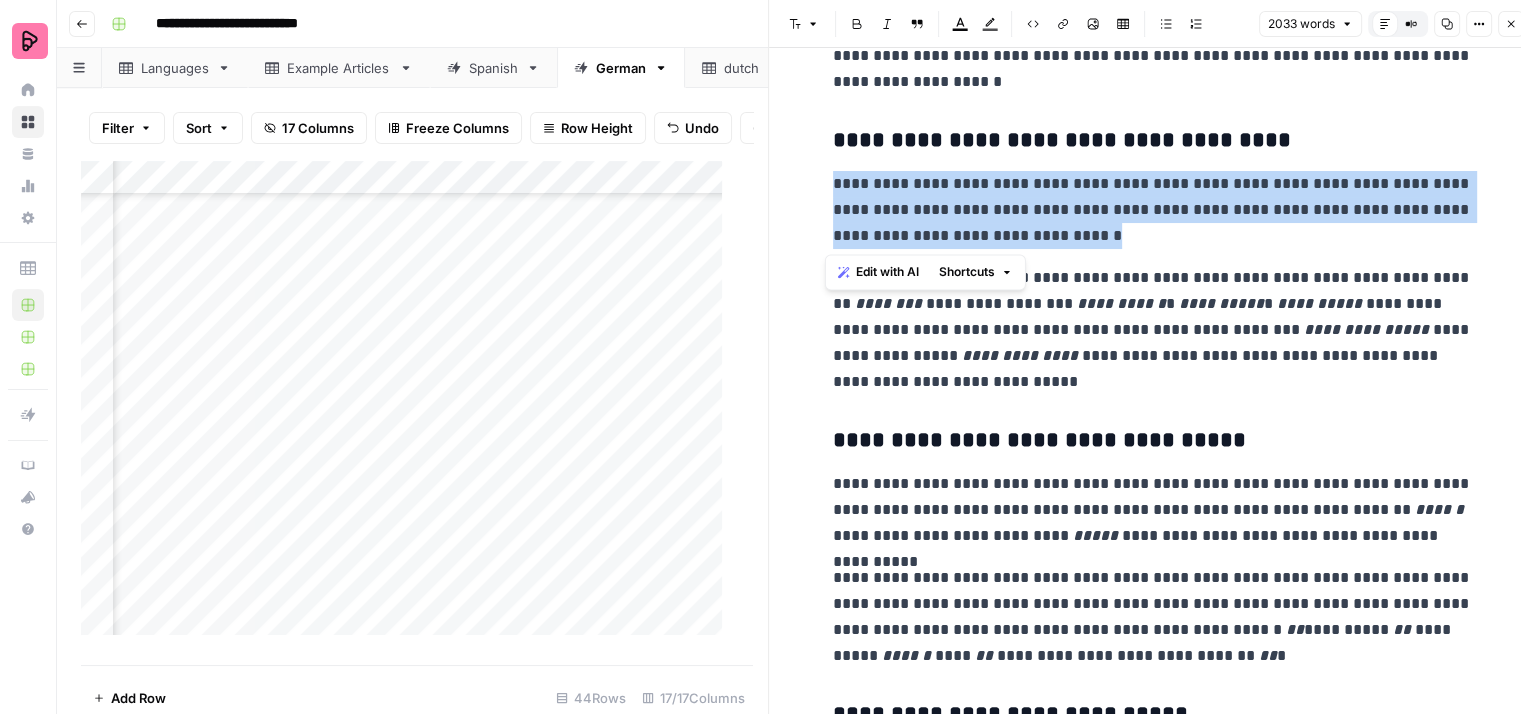 drag, startPoint x: 1107, startPoint y: 228, endPoint x: 815, endPoint y: 193, distance: 294.09012 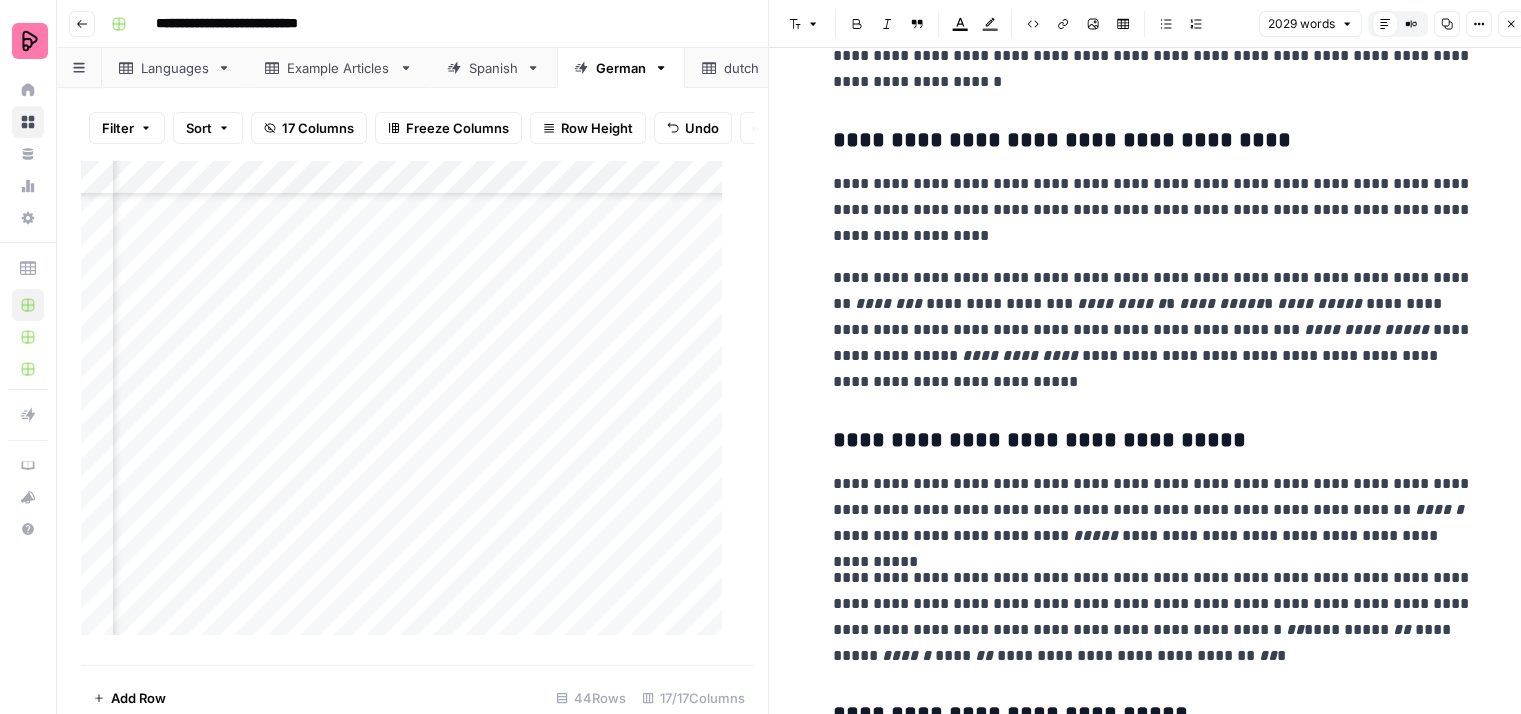 type 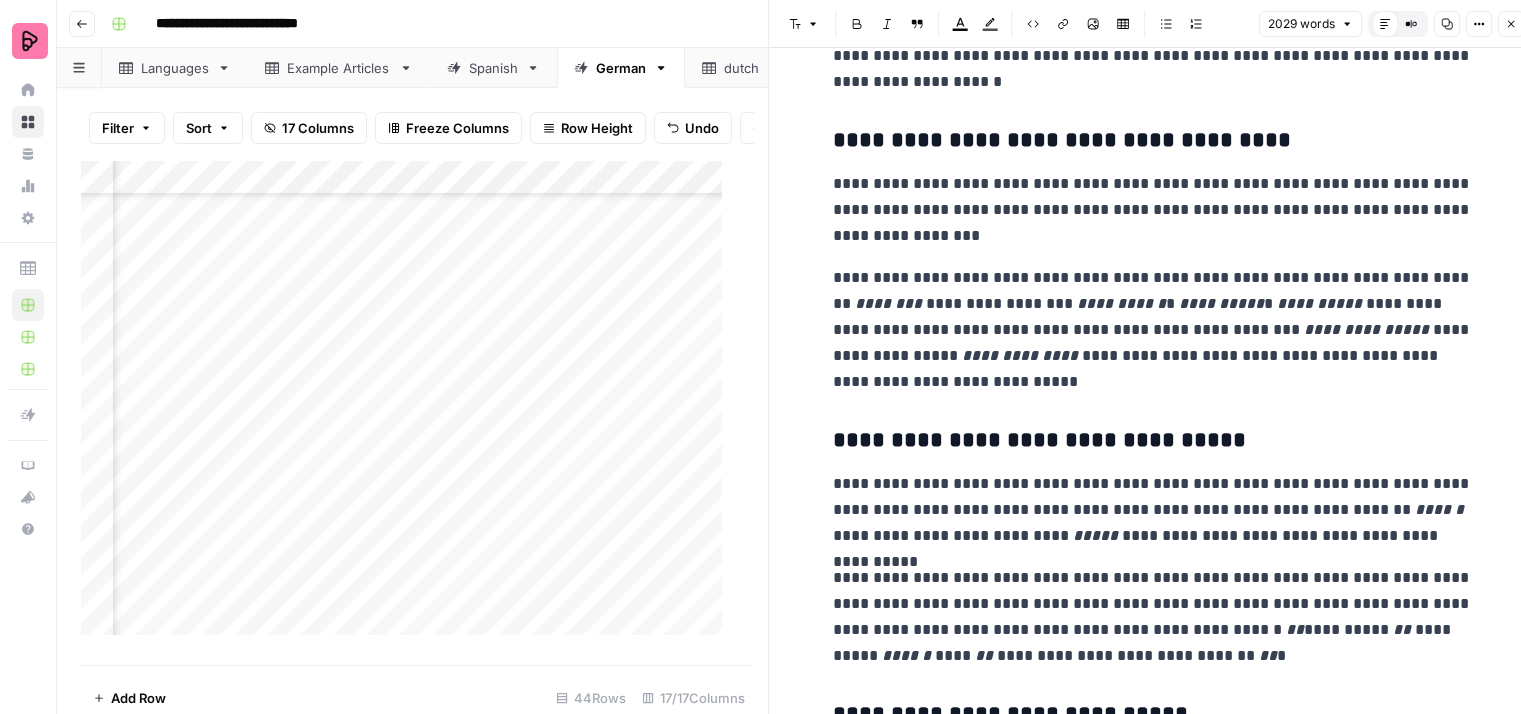 click on "**********" at bounding box center (1153, 210) 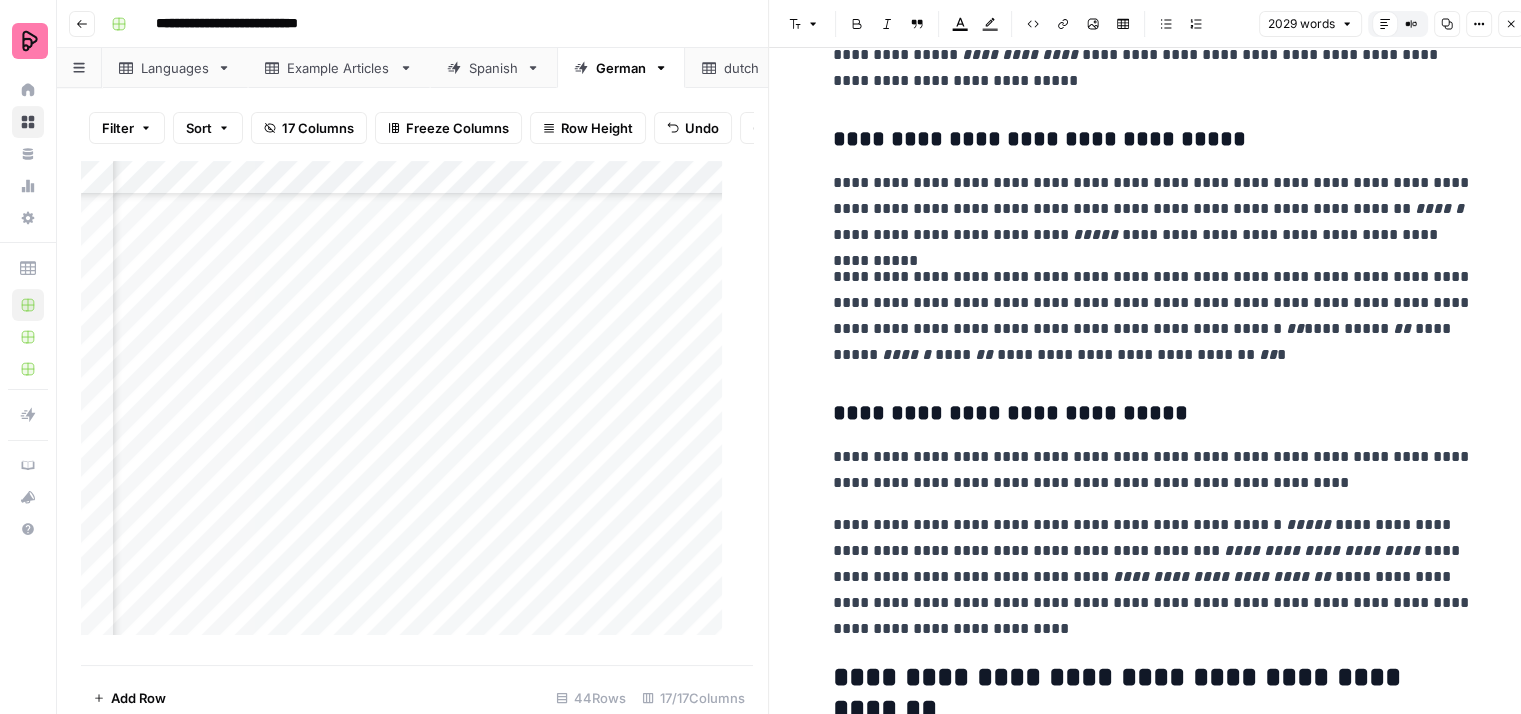 scroll, scrollTop: 2336, scrollLeft: 0, axis: vertical 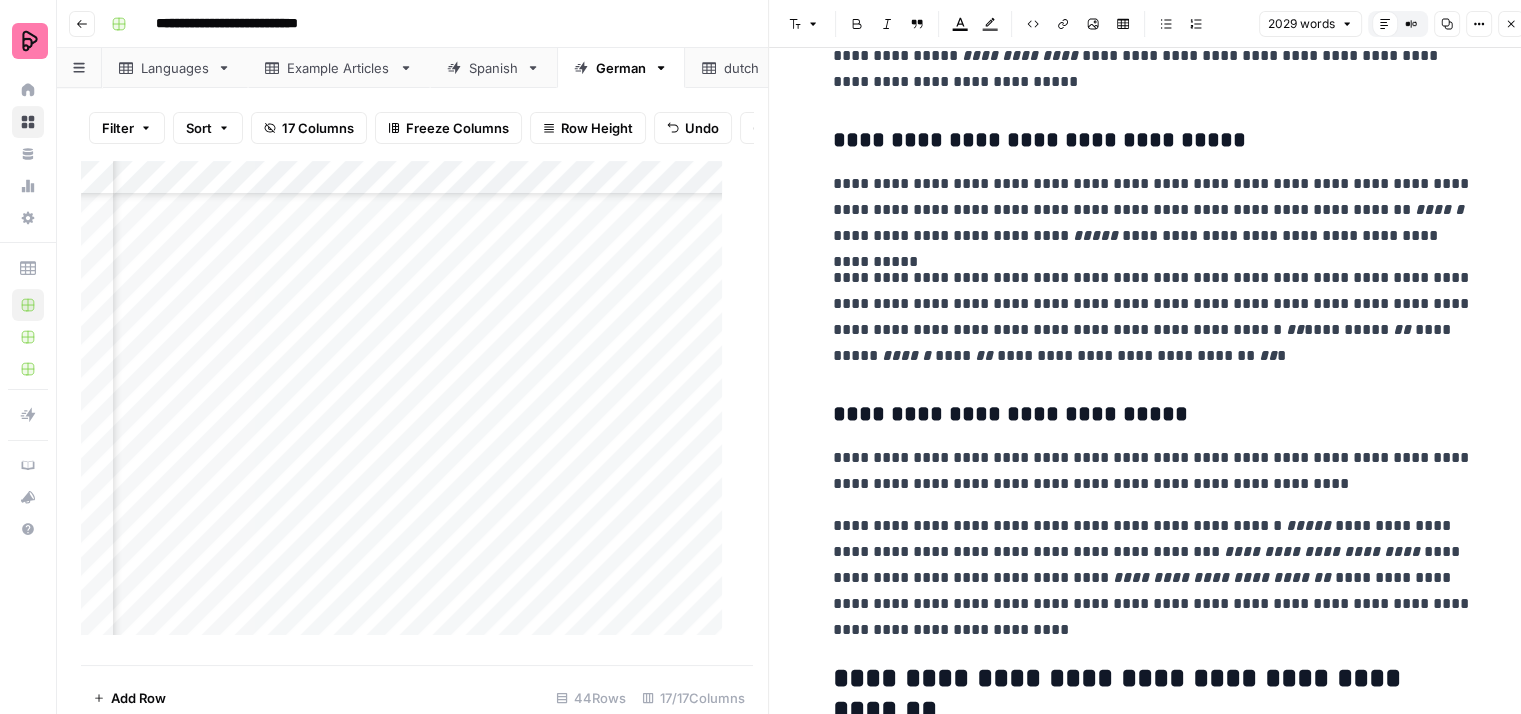 click on "**********" at bounding box center [1153, 210] 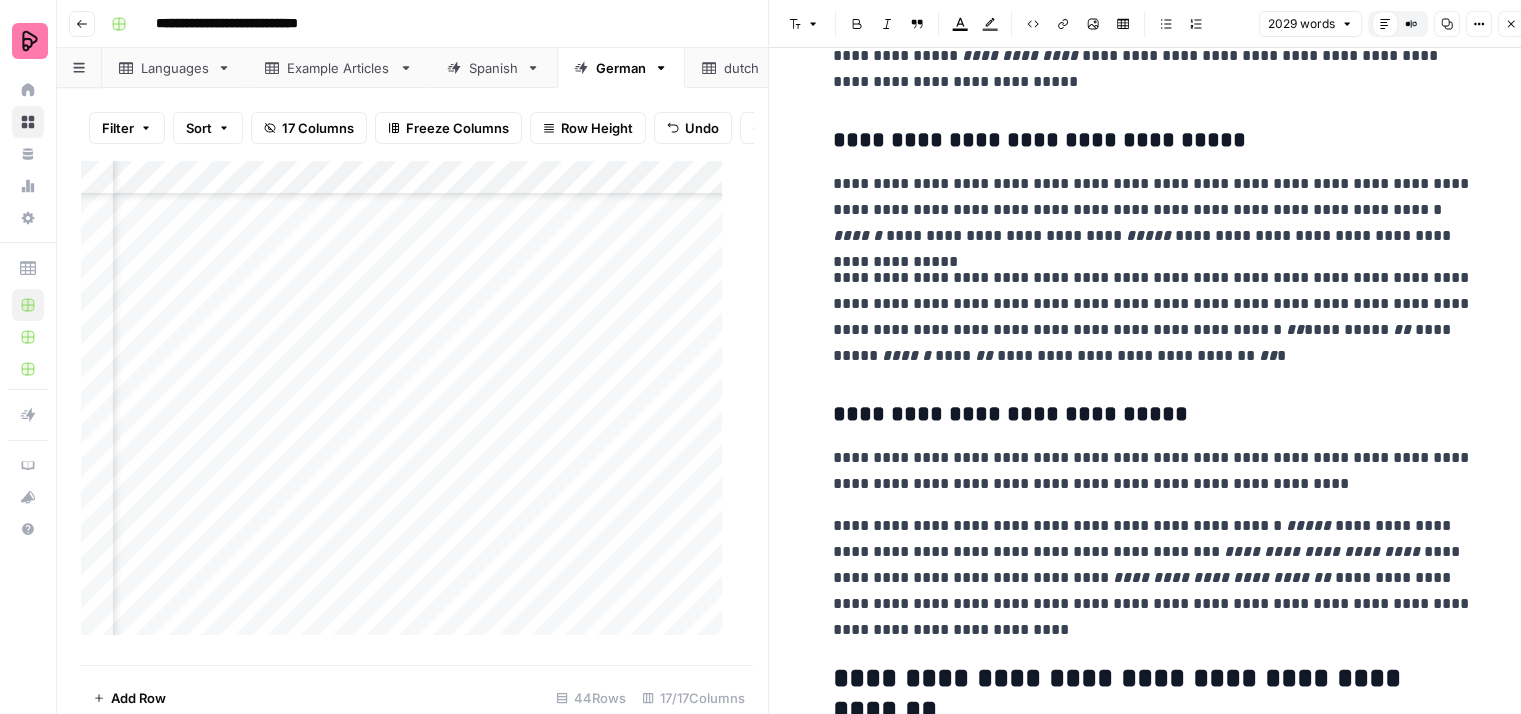 click on "**********" at bounding box center (1153, 210) 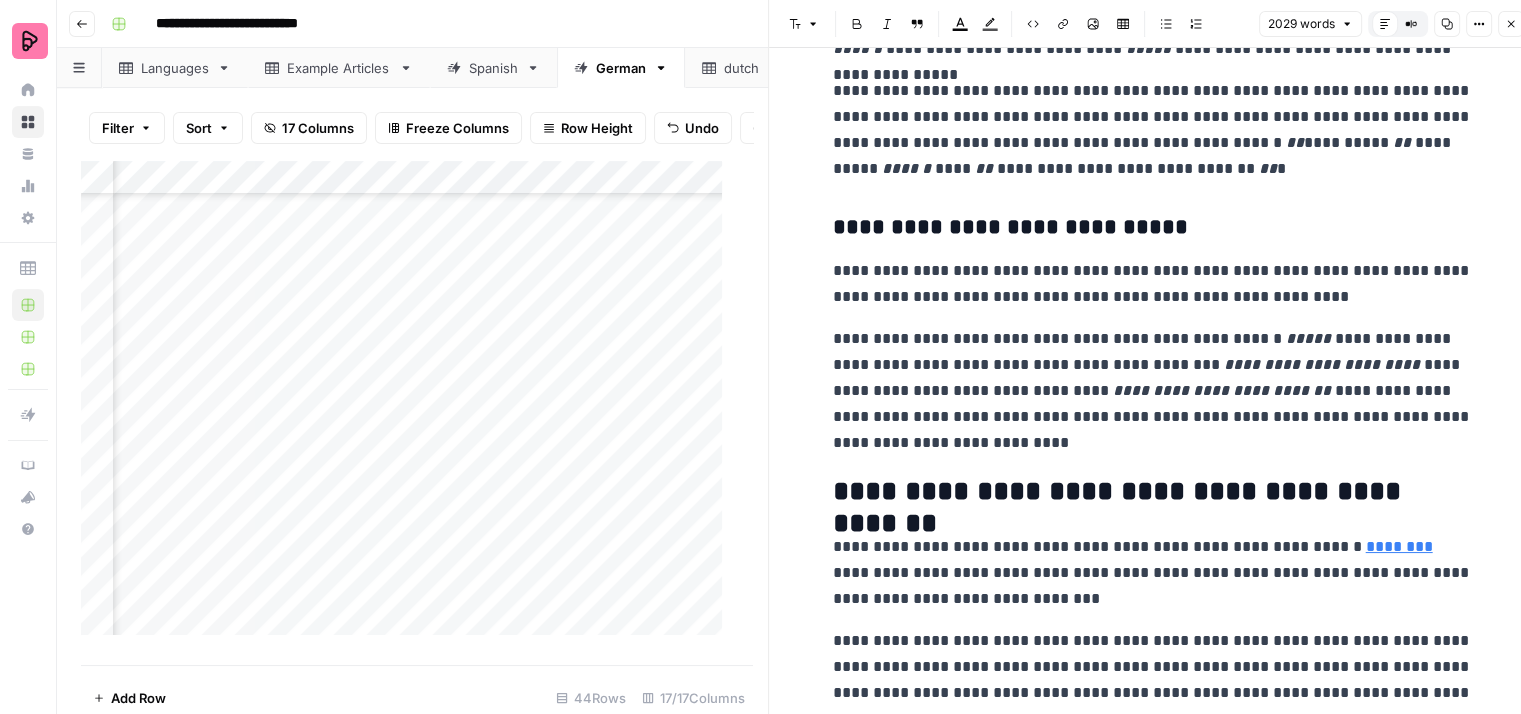 scroll, scrollTop: 2636, scrollLeft: 0, axis: vertical 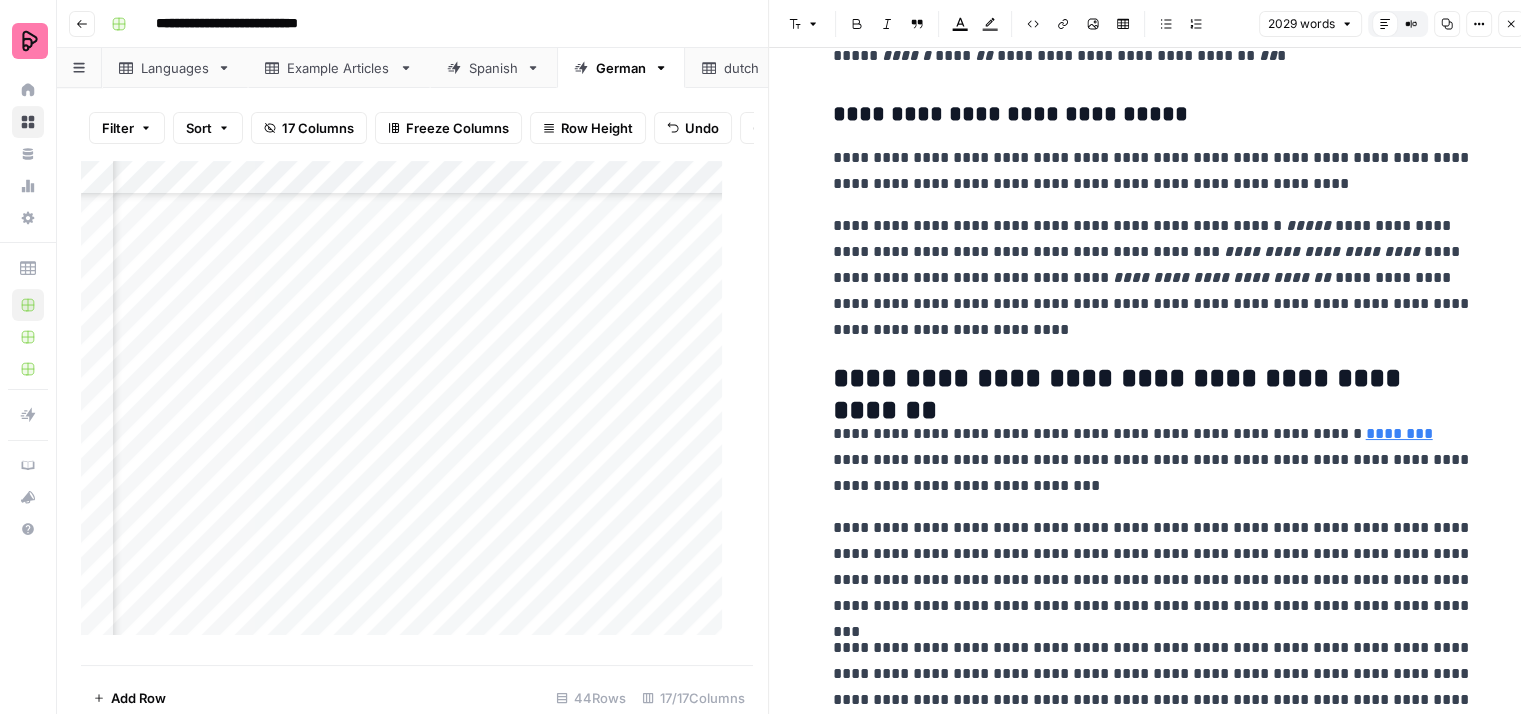 click on "**********" at bounding box center (1153, 278) 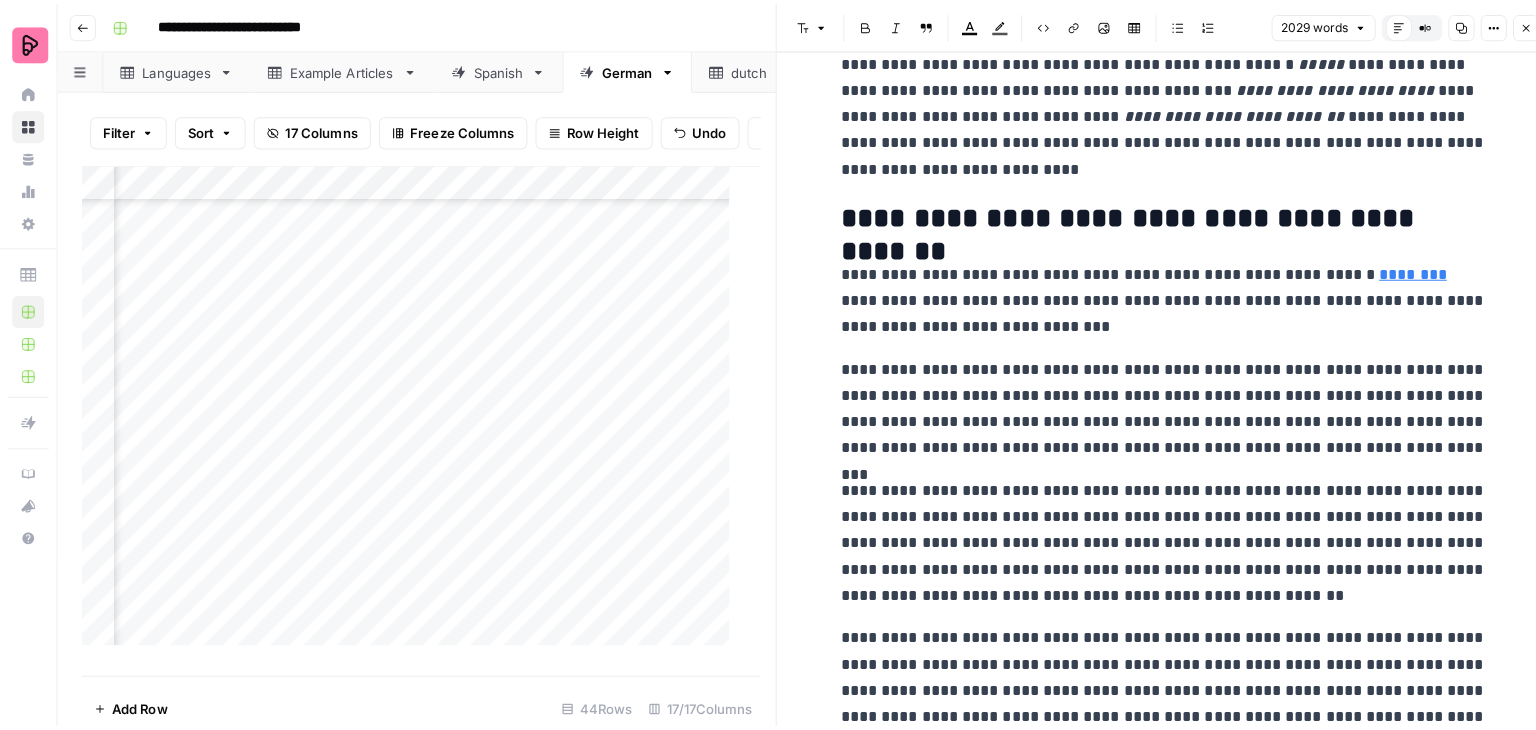 scroll, scrollTop: 2836, scrollLeft: 0, axis: vertical 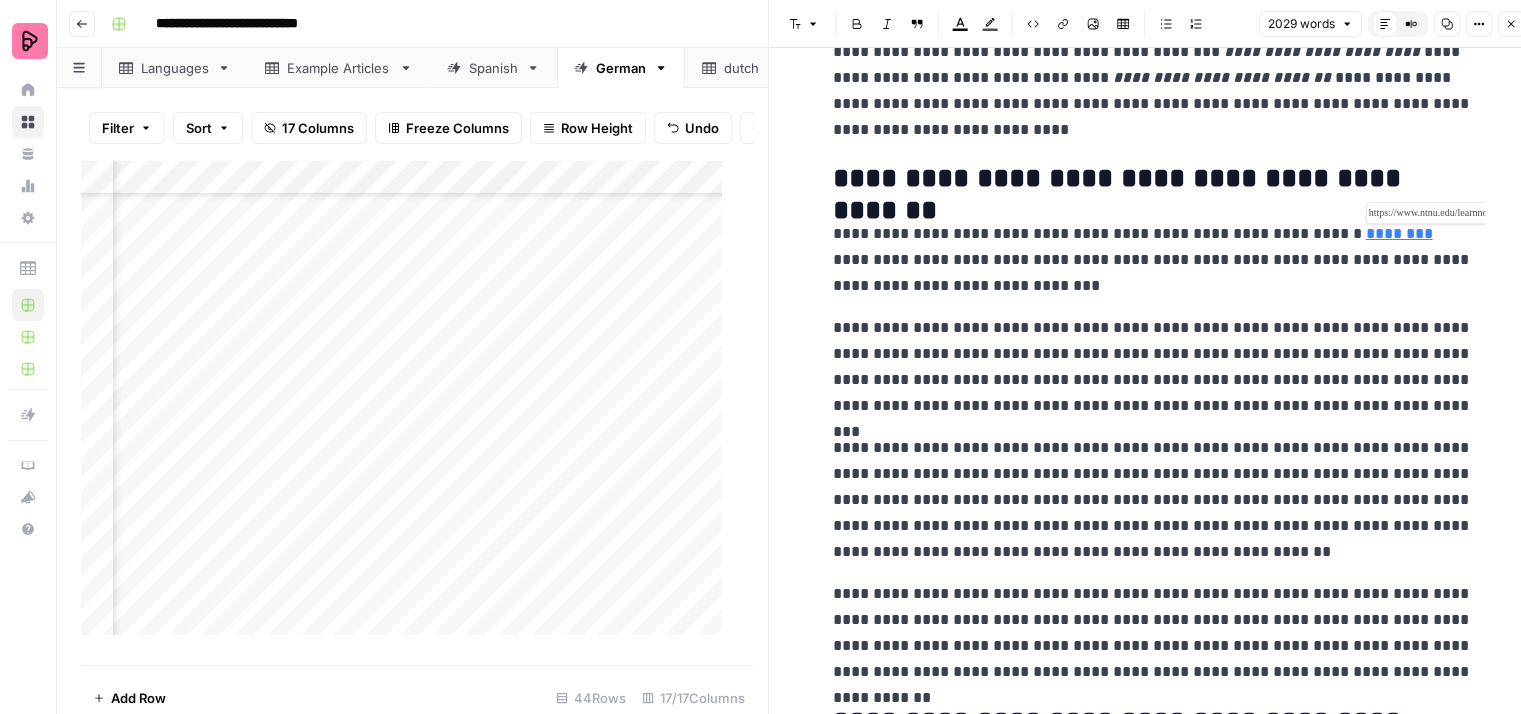 click on "********" at bounding box center (1399, 233) 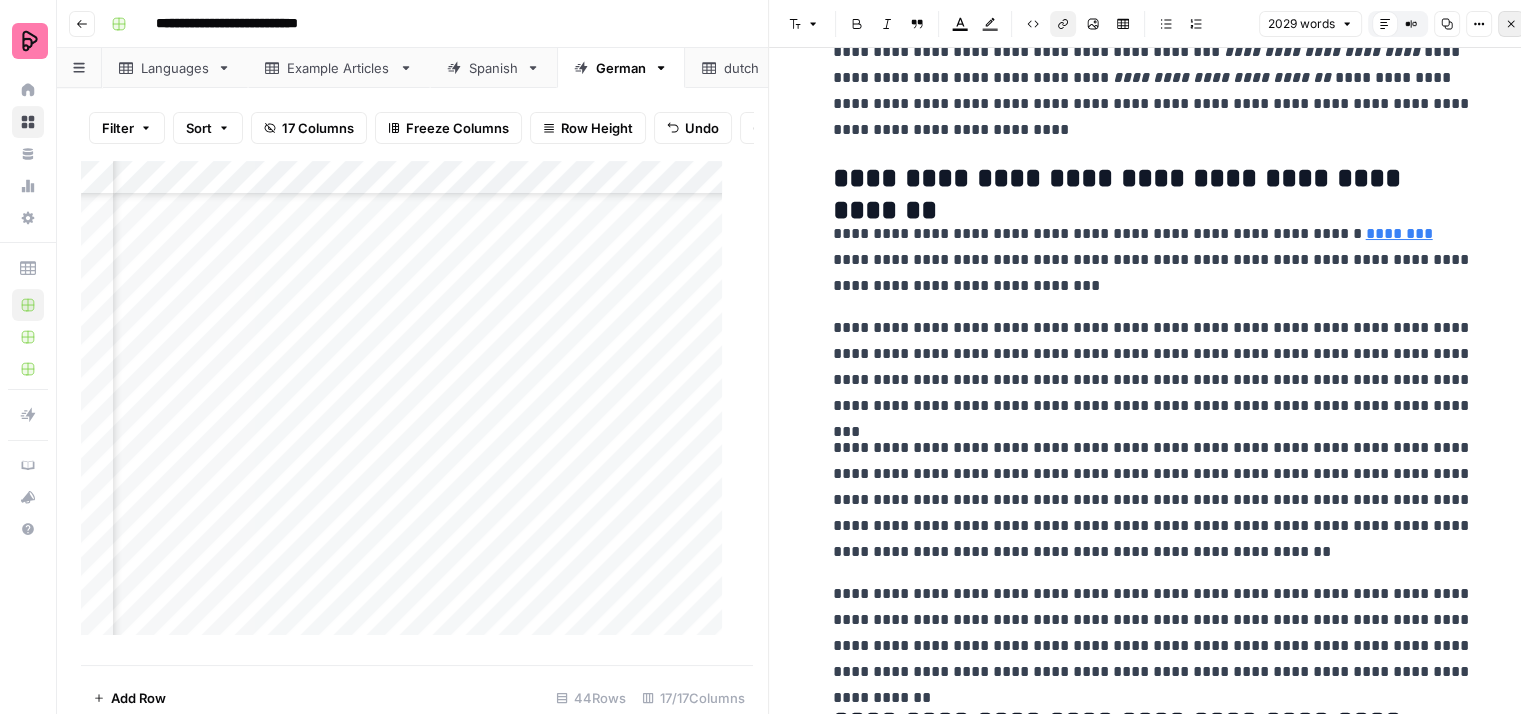 click 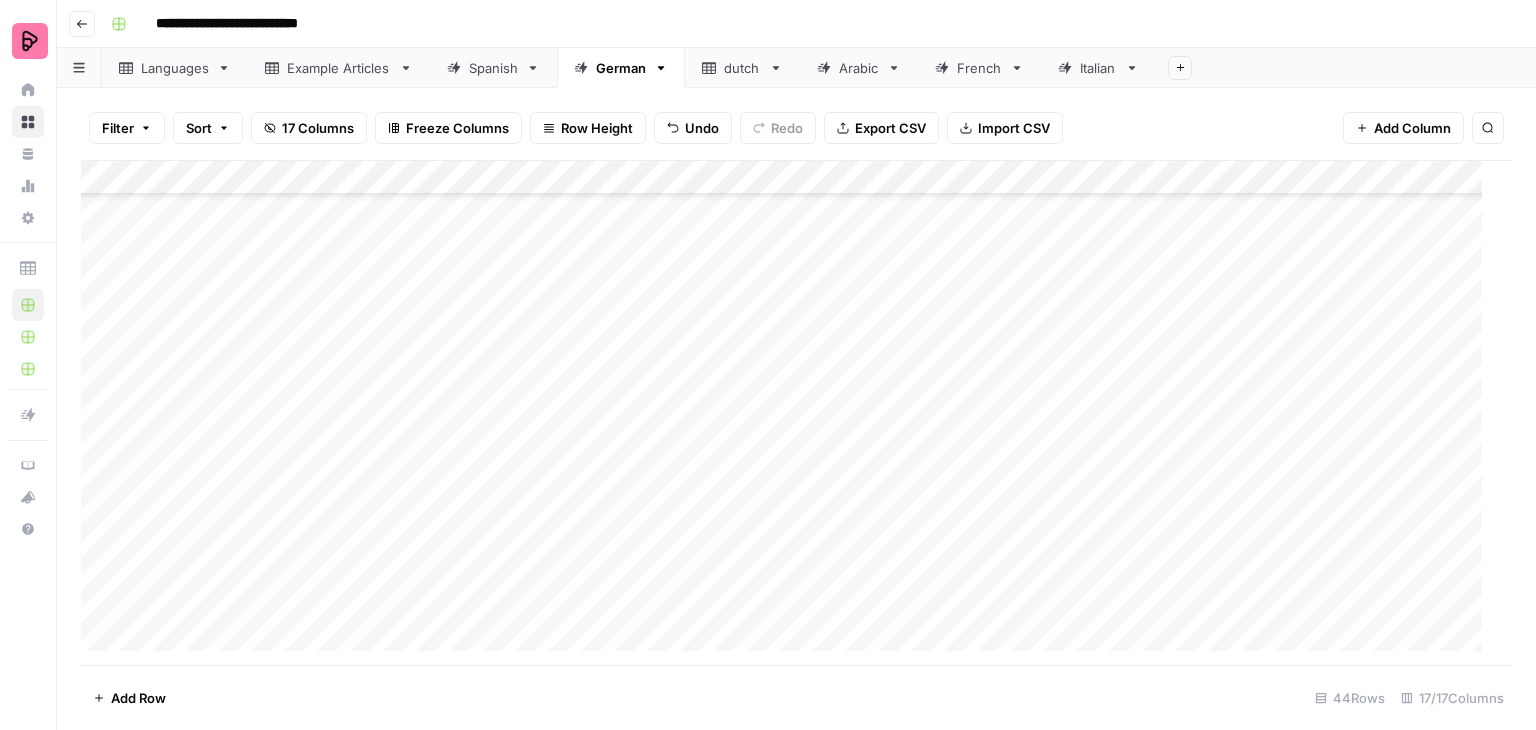 scroll, scrollTop: 1072, scrollLeft: 0, axis: vertical 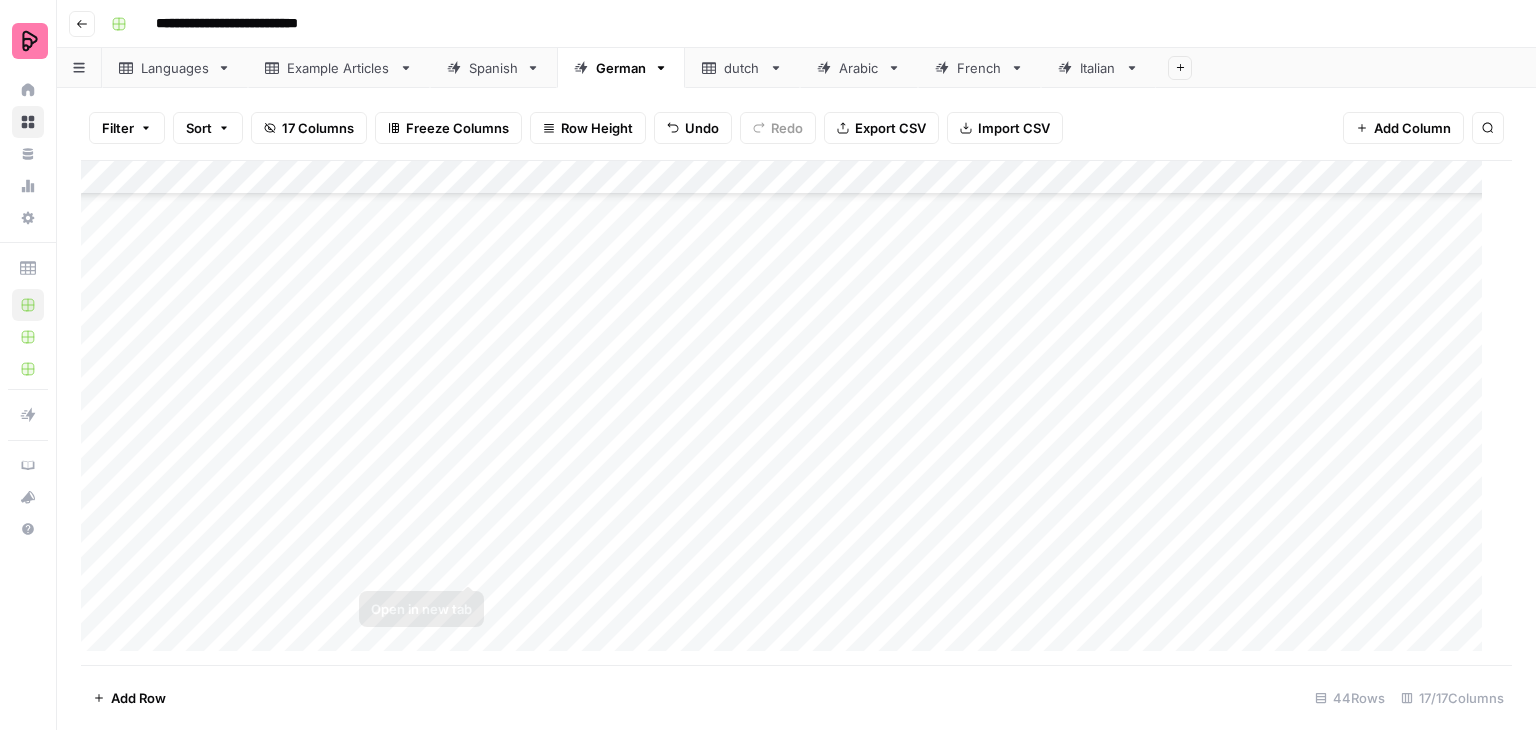 click on "Add Column" at bounding box center [789, 413] 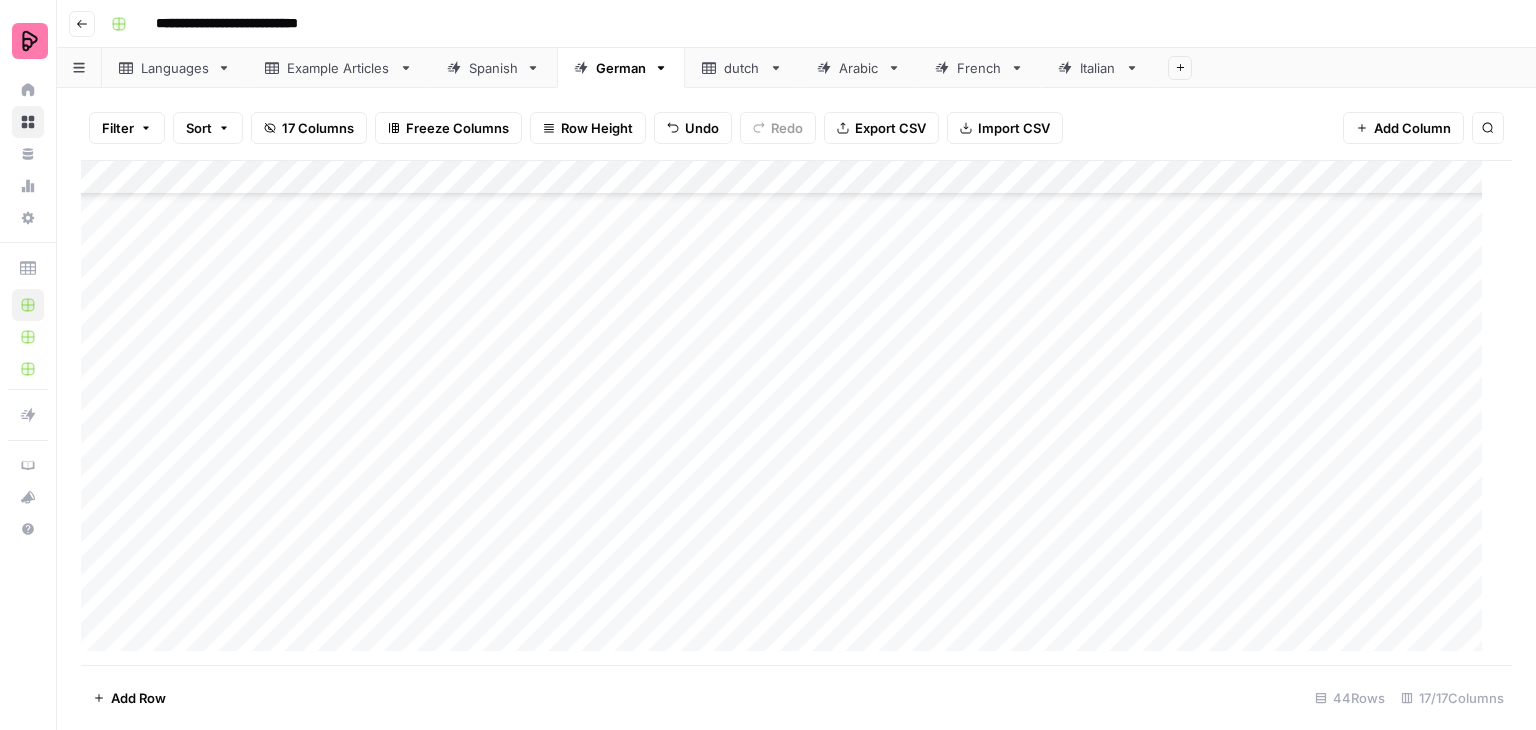 scroll, scrollTop: 1072, scrollLeft: 52, axis: both 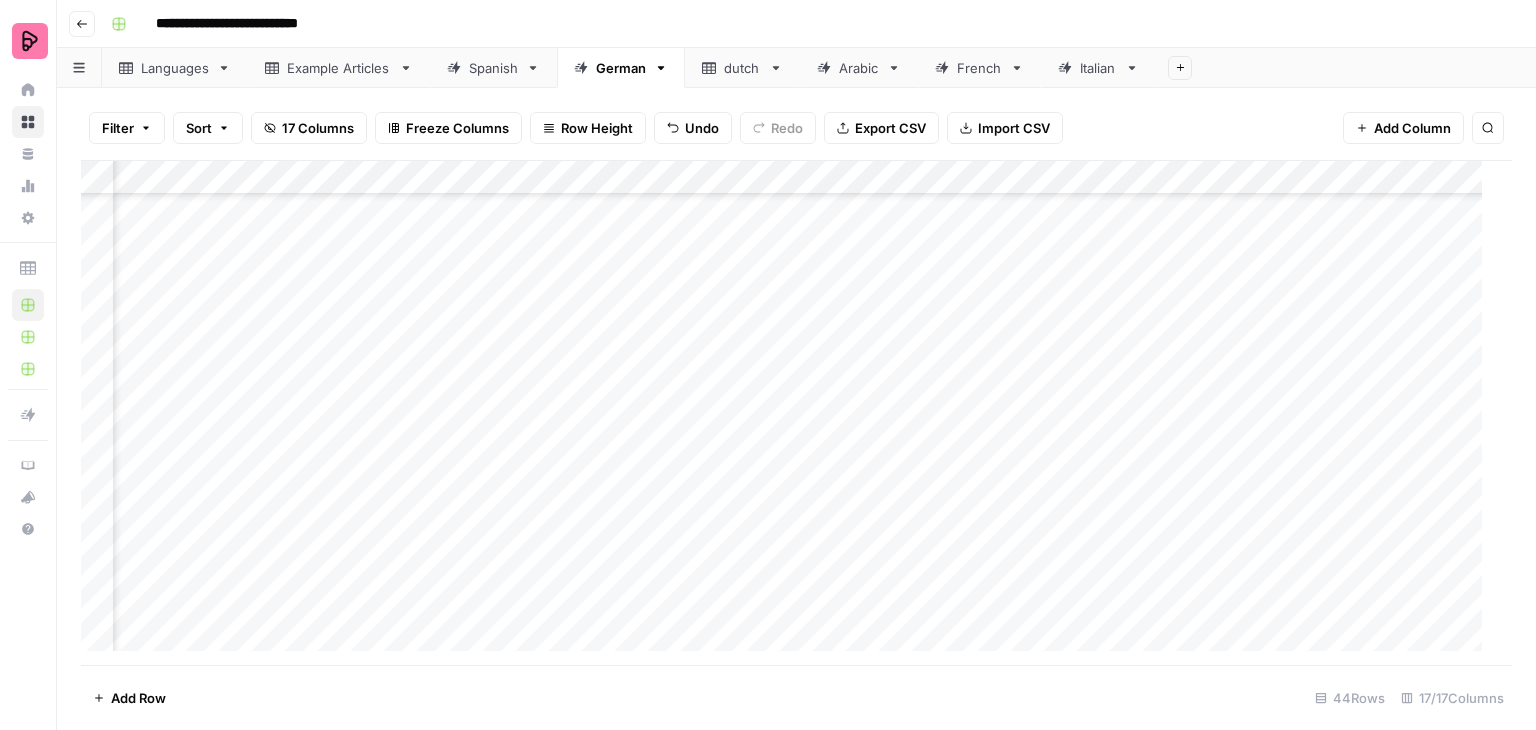 click on "Add Column" at bounding box center [789, 413] 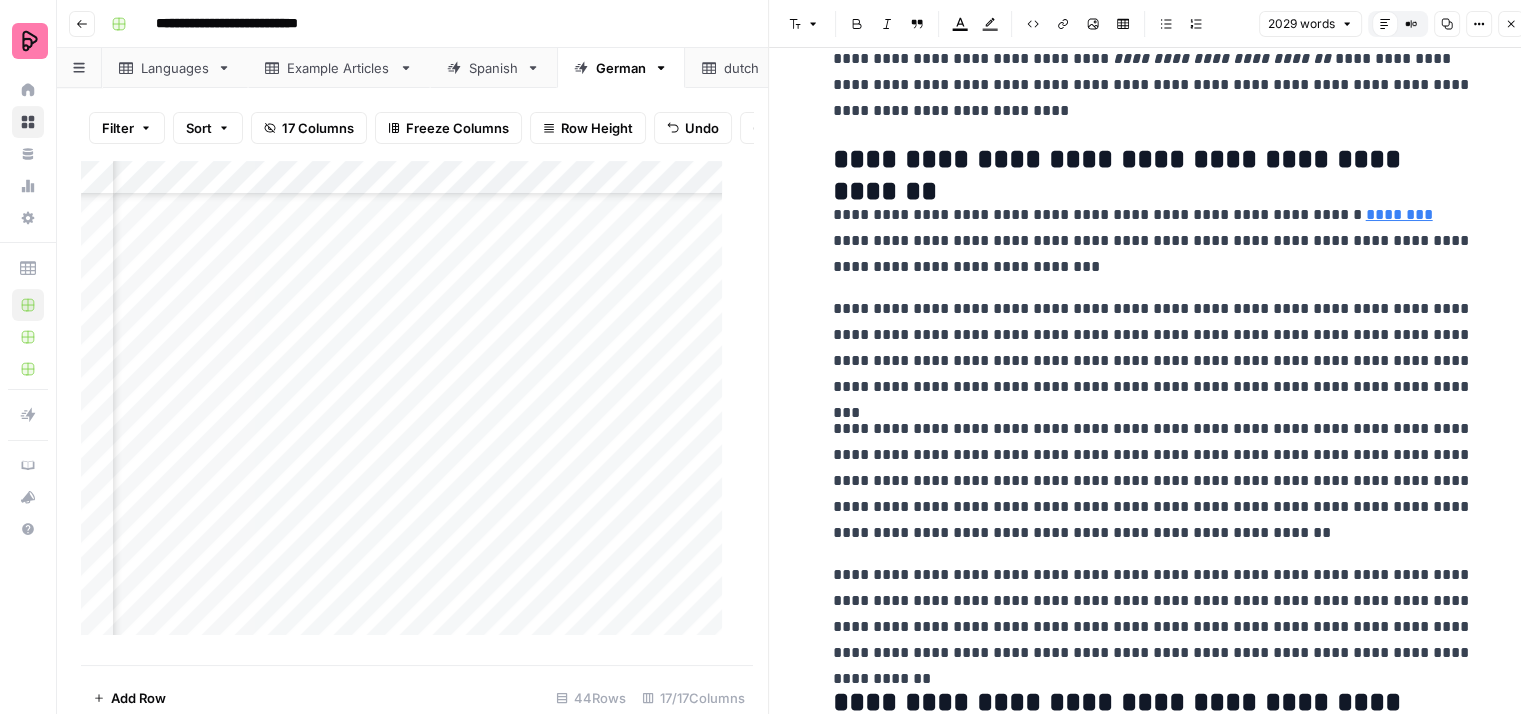 scroll, scrollTop: 2900, scrollLeft: 0, axis: vertical 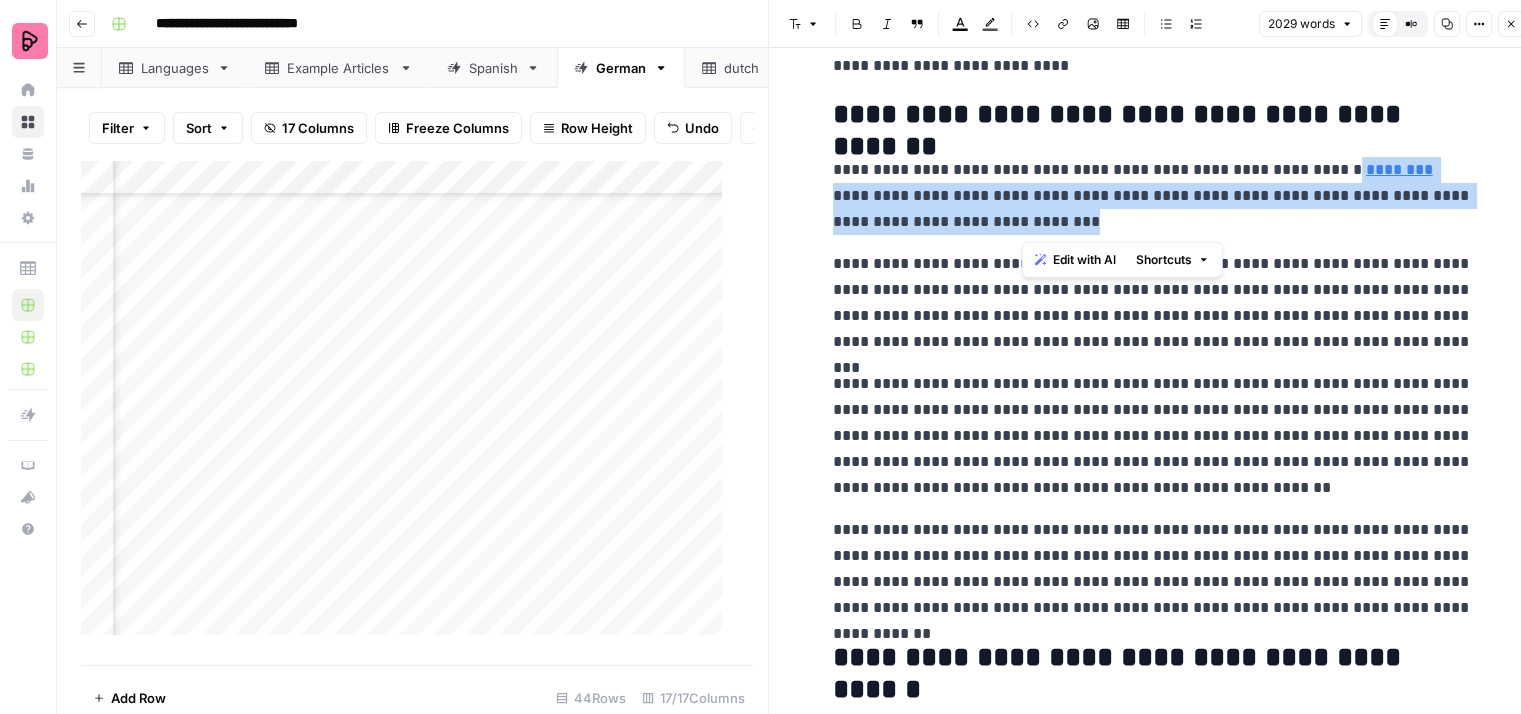 drag, startPoint x: 1196, startPoint y: 213, endPoint x: 1317, endPoint y: 171, distance: 128.082 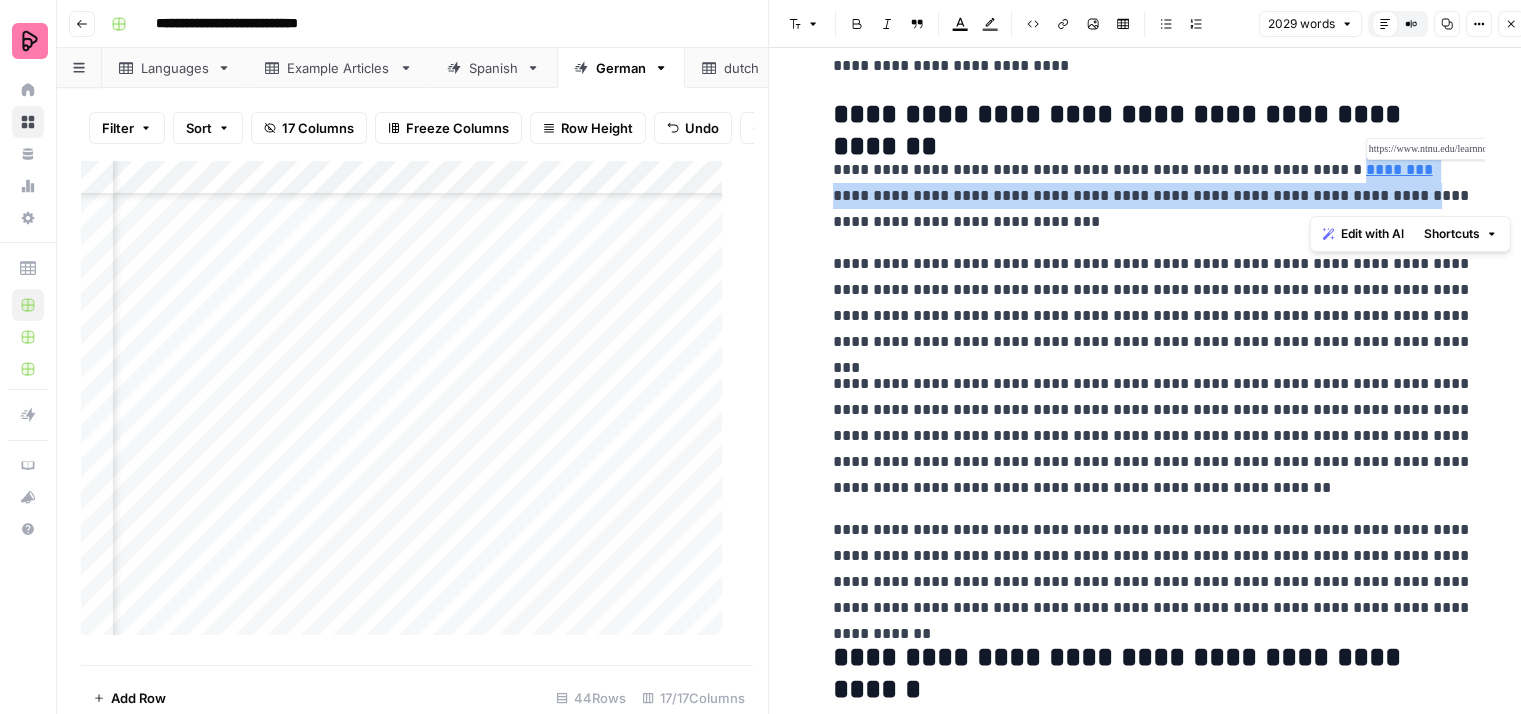 drag, startPoint x: 1336, startPoint y: 189, endPoint x: 1324, endPoint y: 169, distance: 23.323807 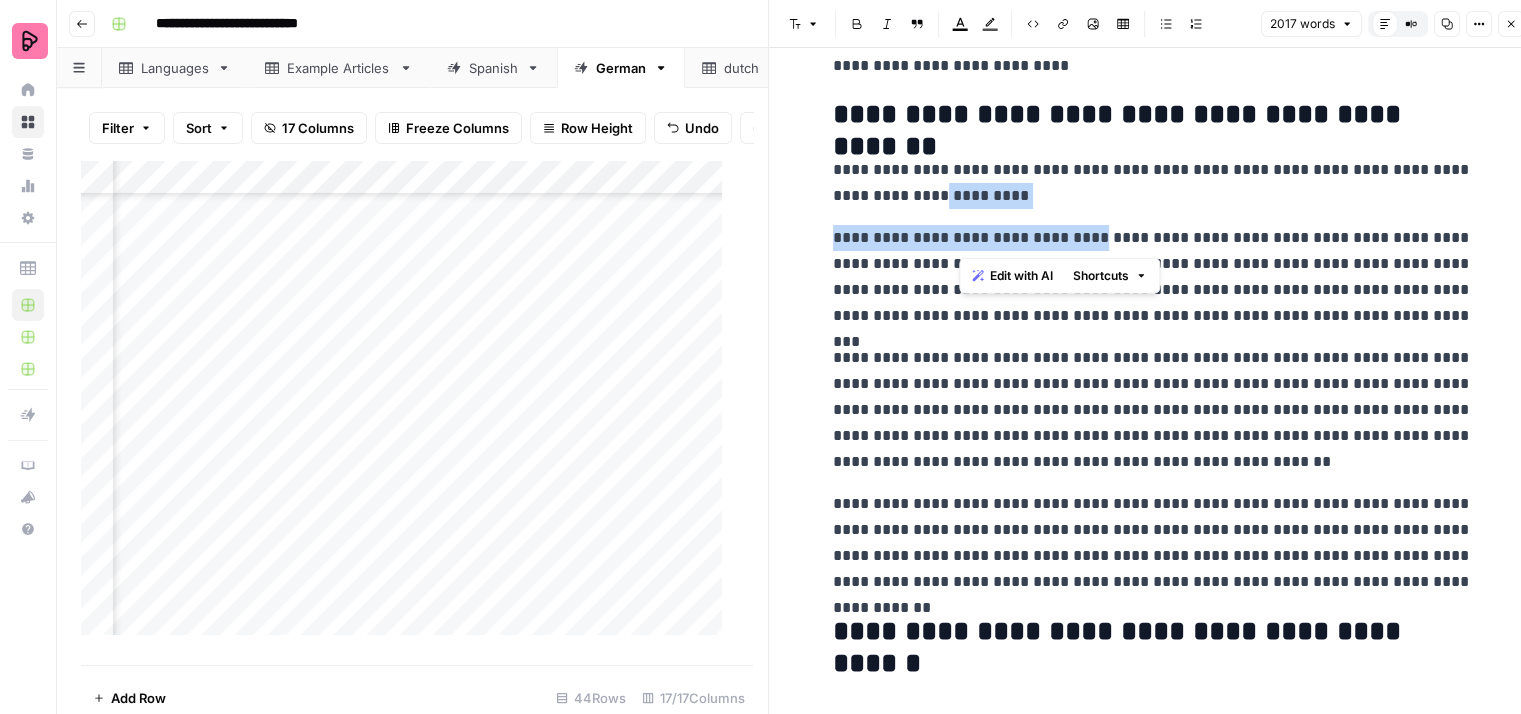 drag, startPoint x: 1103, startPoint y: 212, endPoint x: 900, endPoint y: 205, distance: 203.12065 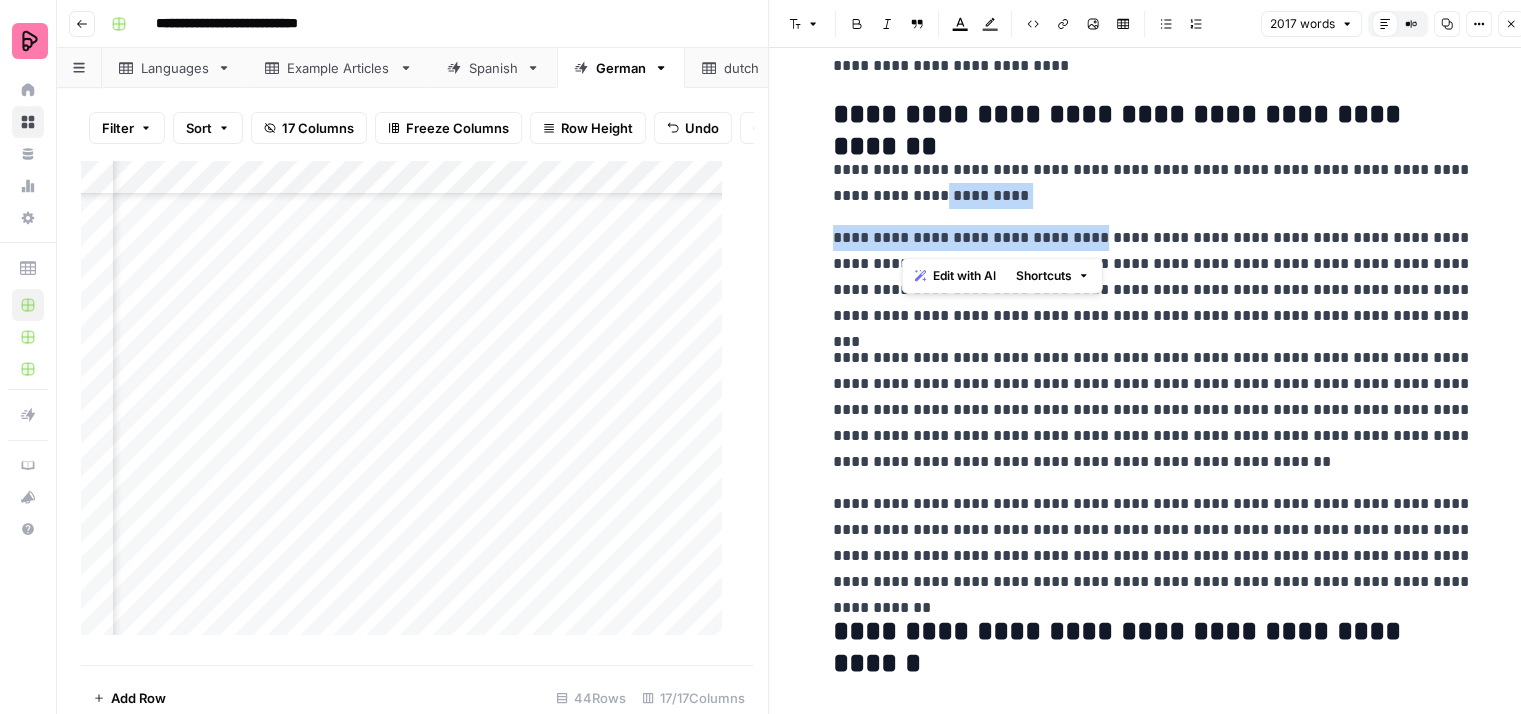 click on "**********" at bounding box center (1153, 183) 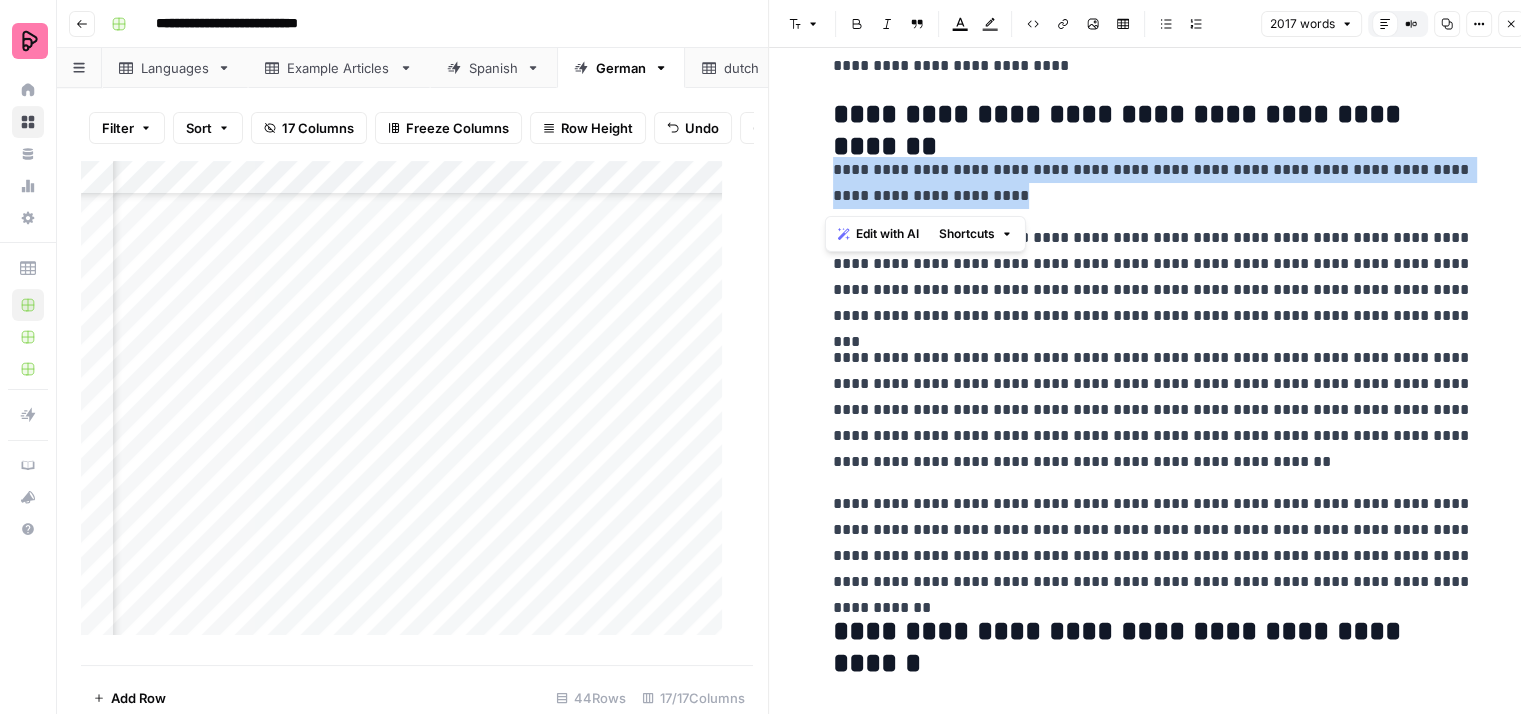 drag, startPoint x: 1020, startPoint y: 187, endPoint x: 821, endPoint y: 171, distance: 199.64218 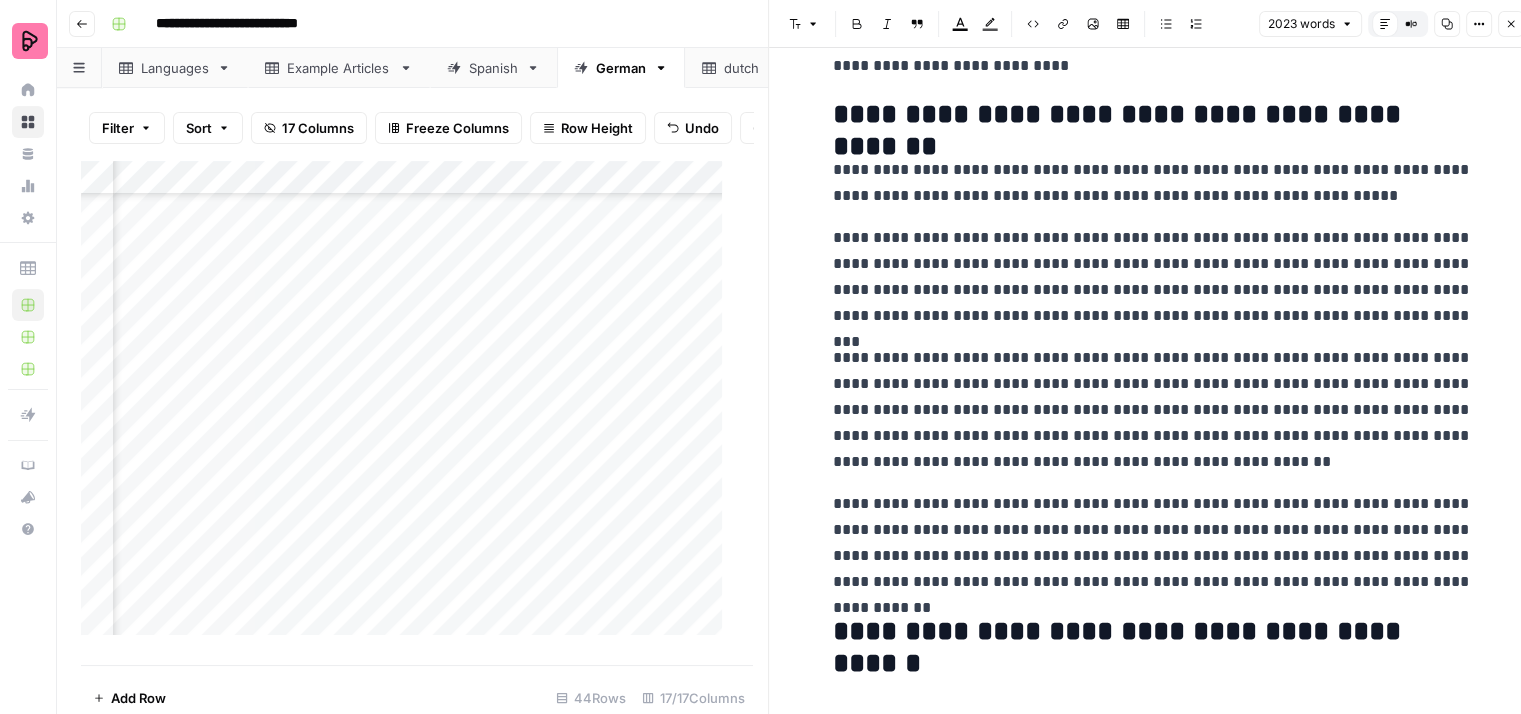 click on "**********" at bounding box center (1153, 183) 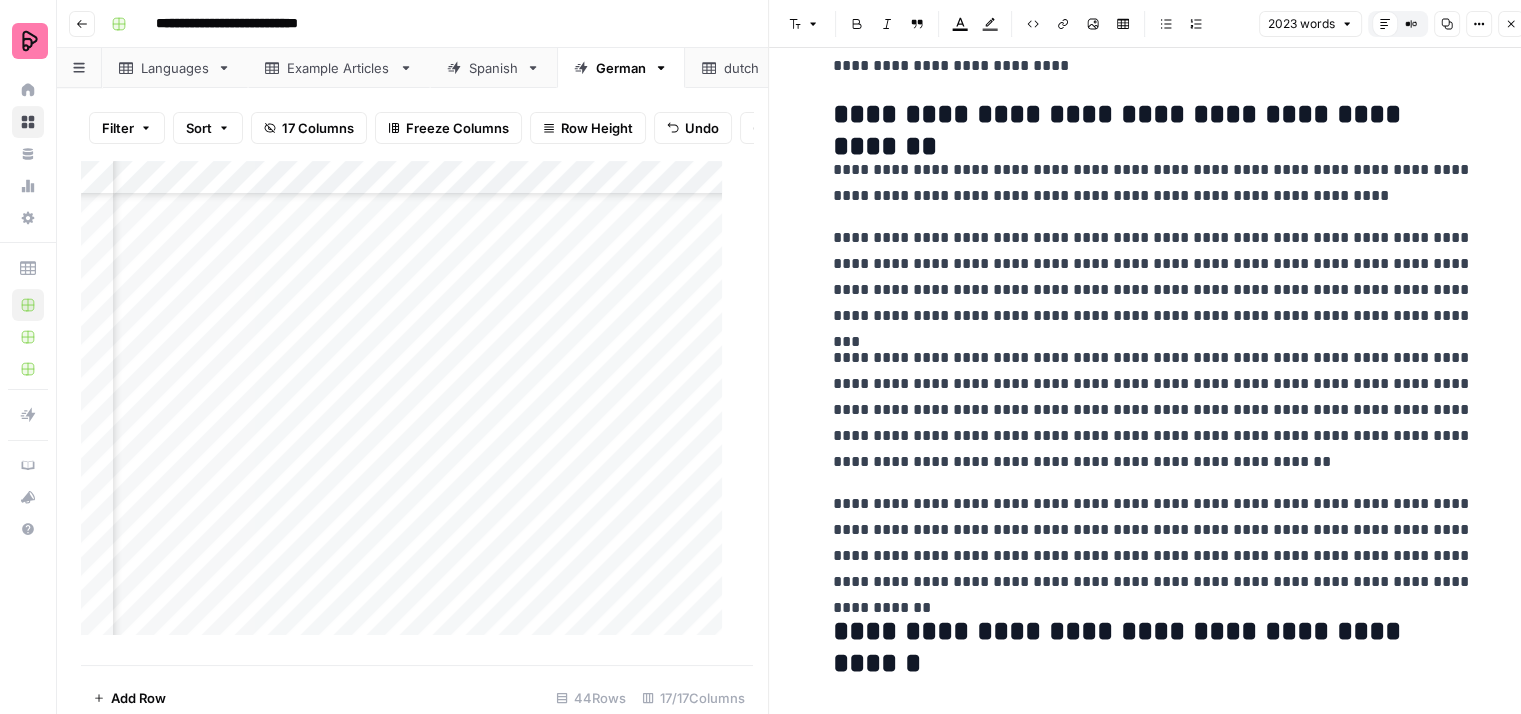 click on "**********" at bounding box center [1153, 183] 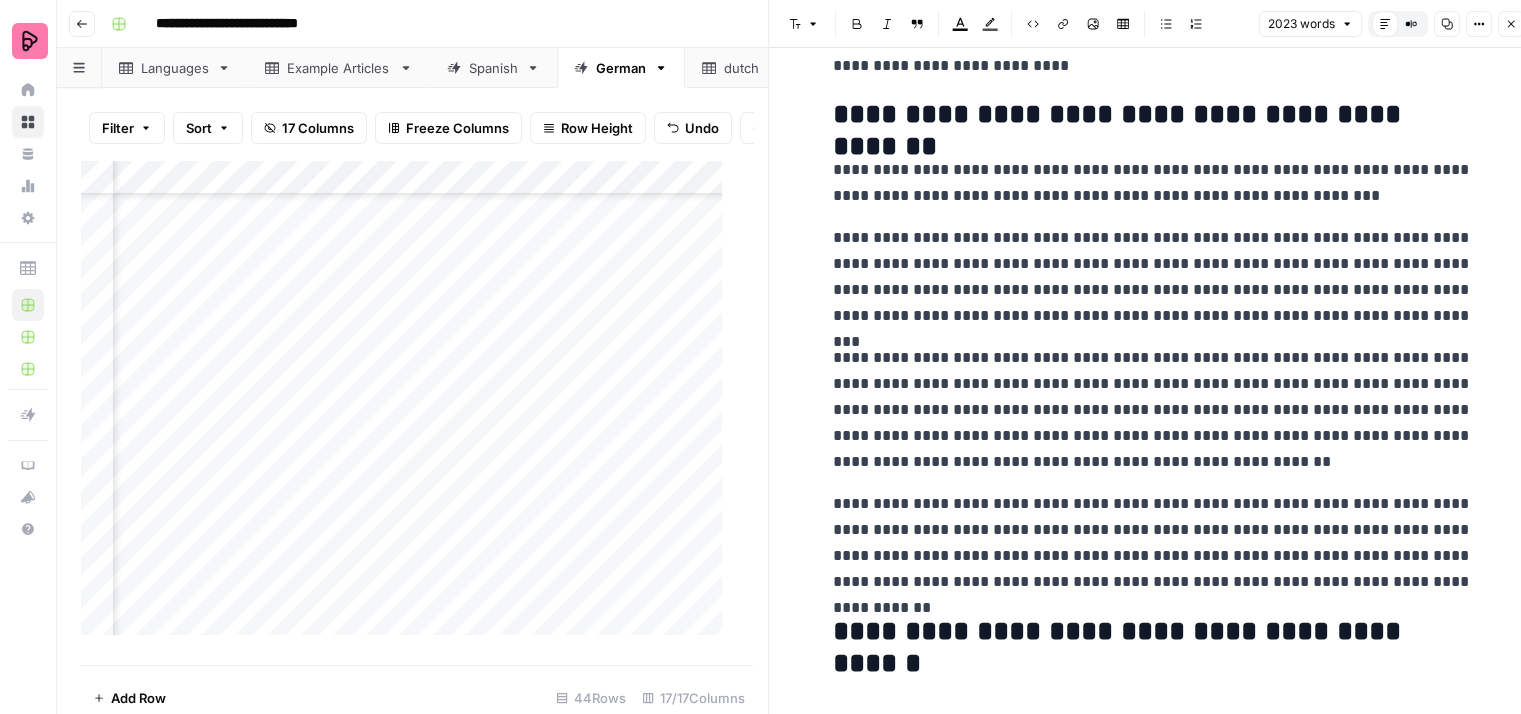 click on "**********" at bounding box center (1153, 277) 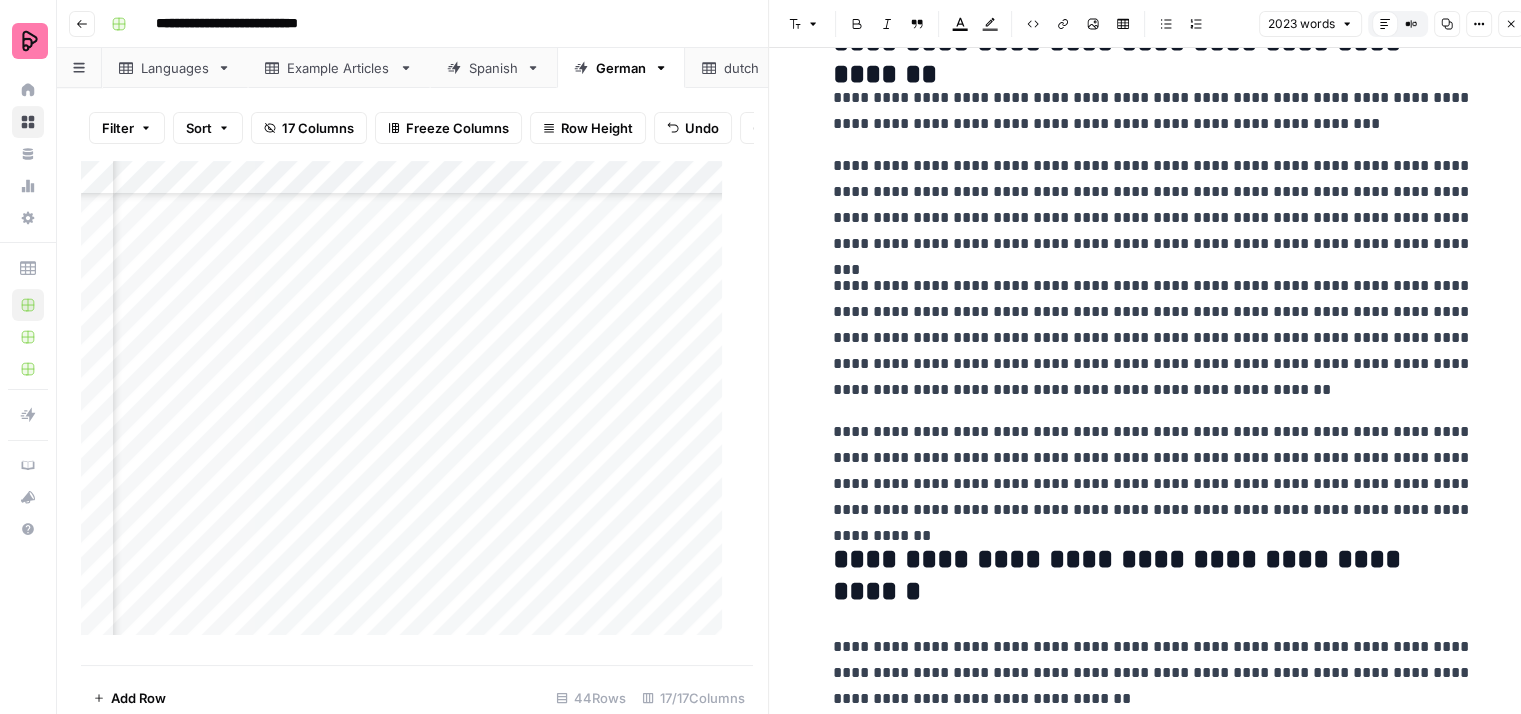 scroll, scrollTop: 3100, scrollLeft: 0, axis: vertical 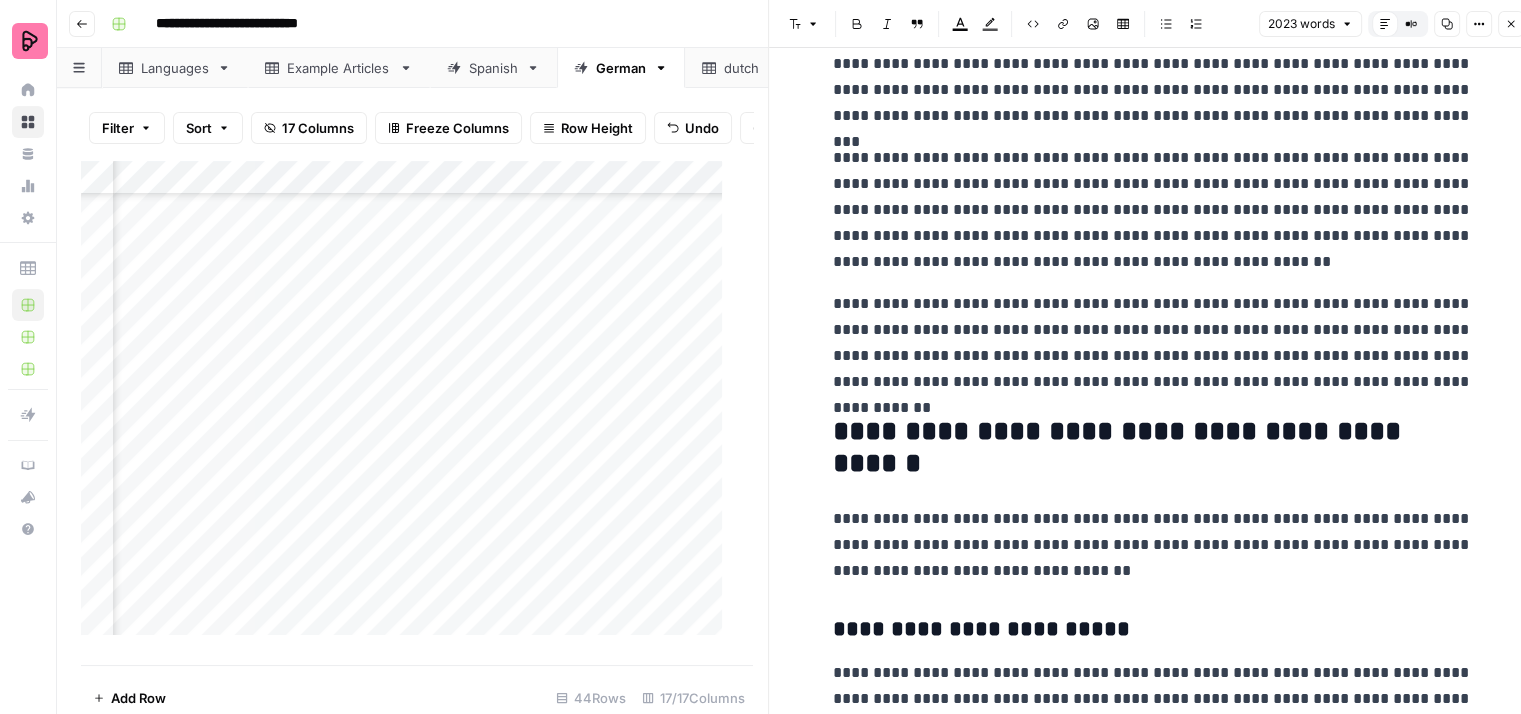 click on "**********" at bounding box center [1153, 210] 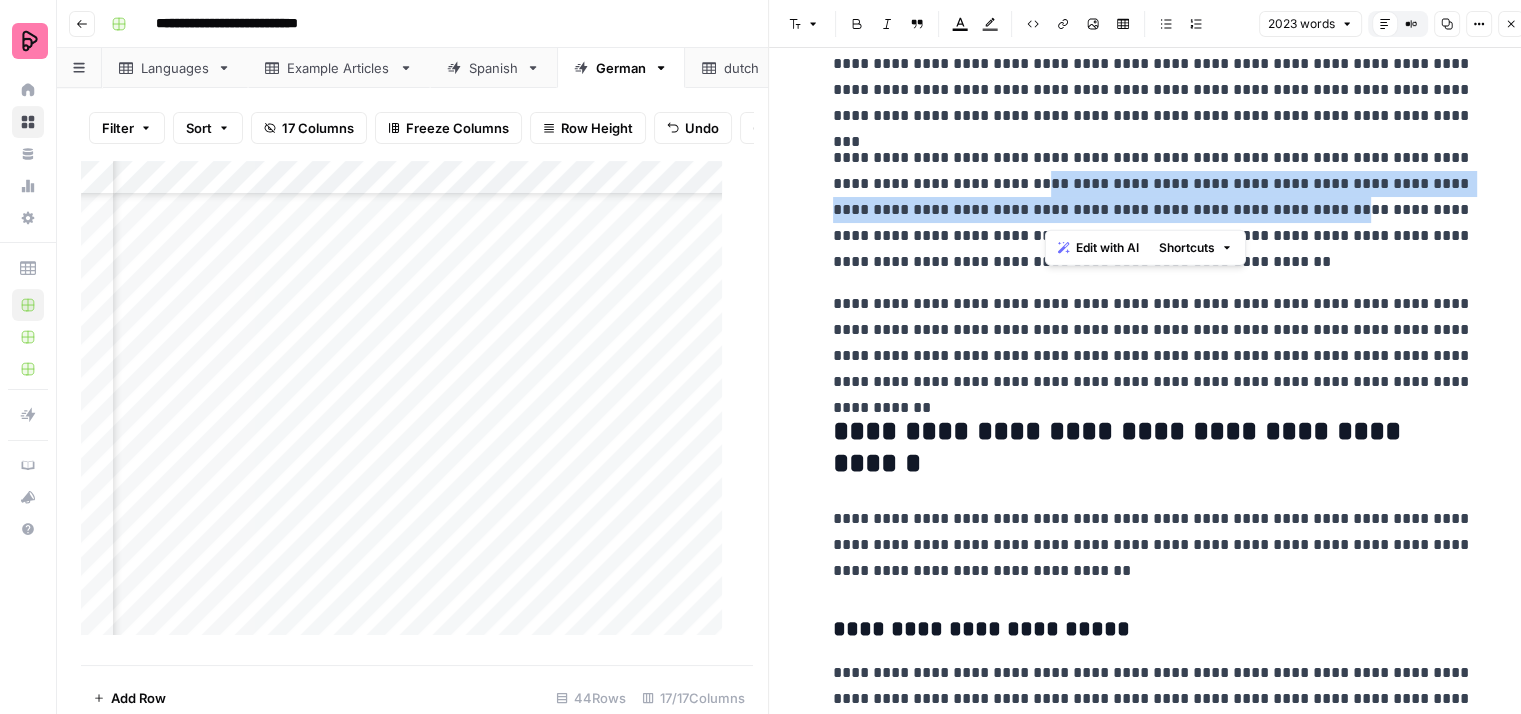 drag, startPoint x: 1040, startPoint y: 181, endPoint x: 1341, endPoint y: 210, distance: 302.39377 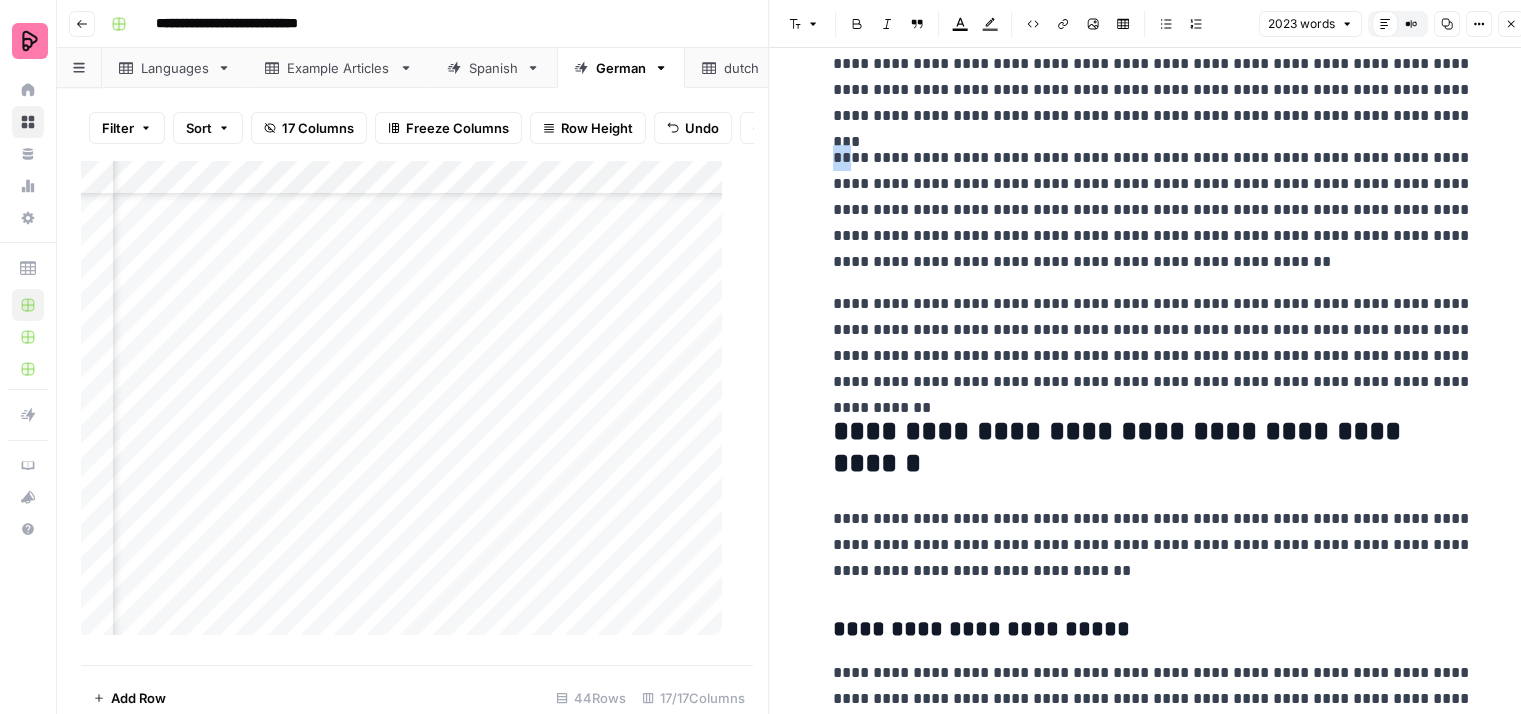 drag, startPoint x: 820, startPoint y: 160, endPoint x: 873, endPoint y: 157, distance: 53.08484 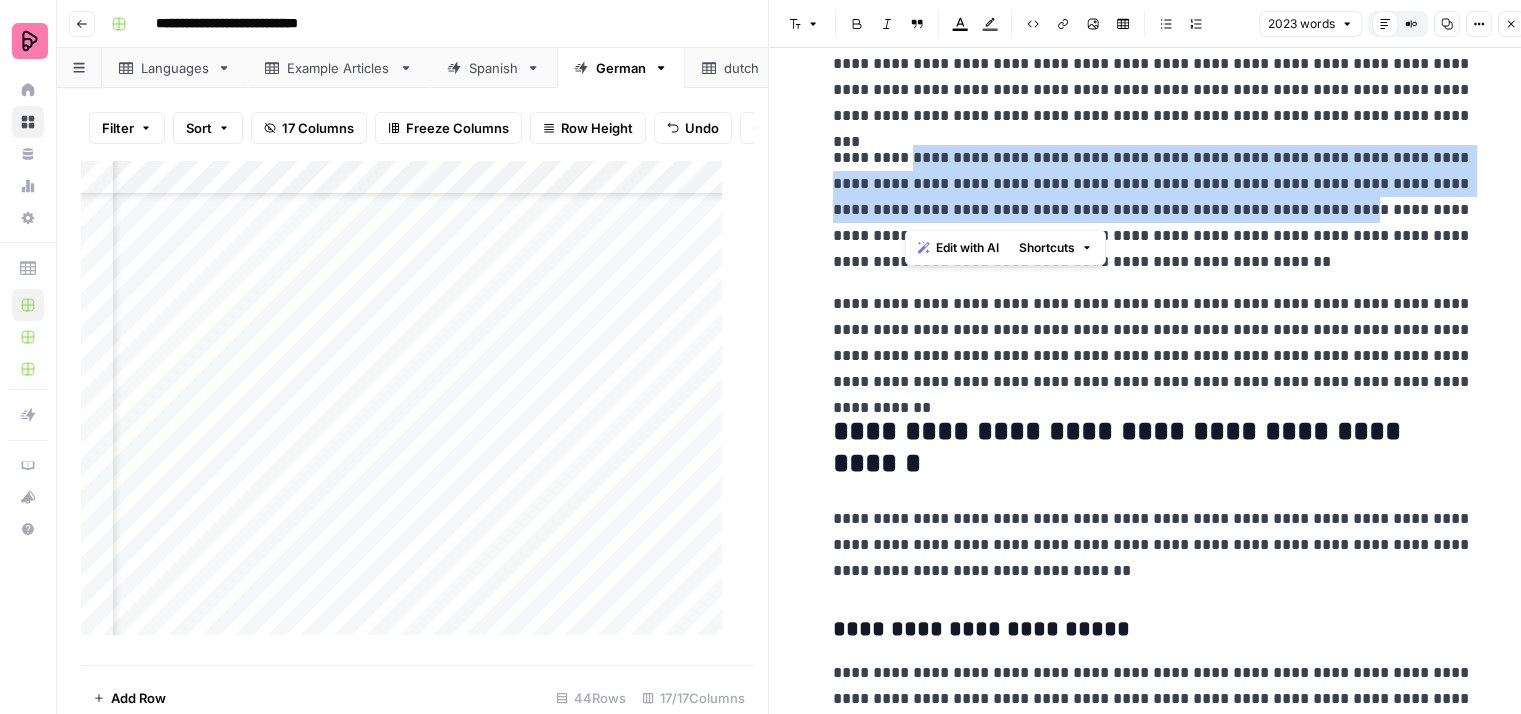 drag, startPoint x: 974, startPoint y: 163, endPoint x: 1344, endPoint y: 205, distance: 372.37616 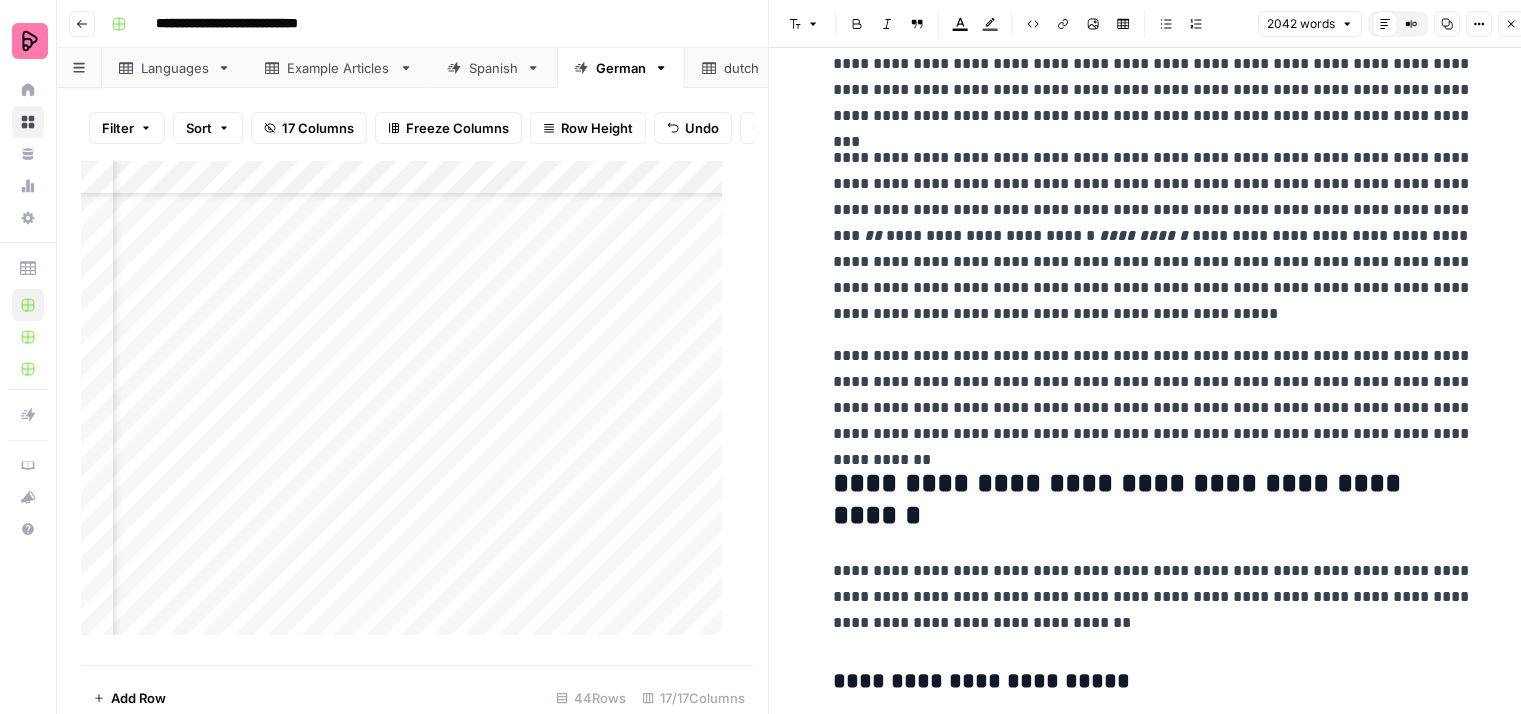 click on "**********" at bounding box center (1153, 236) 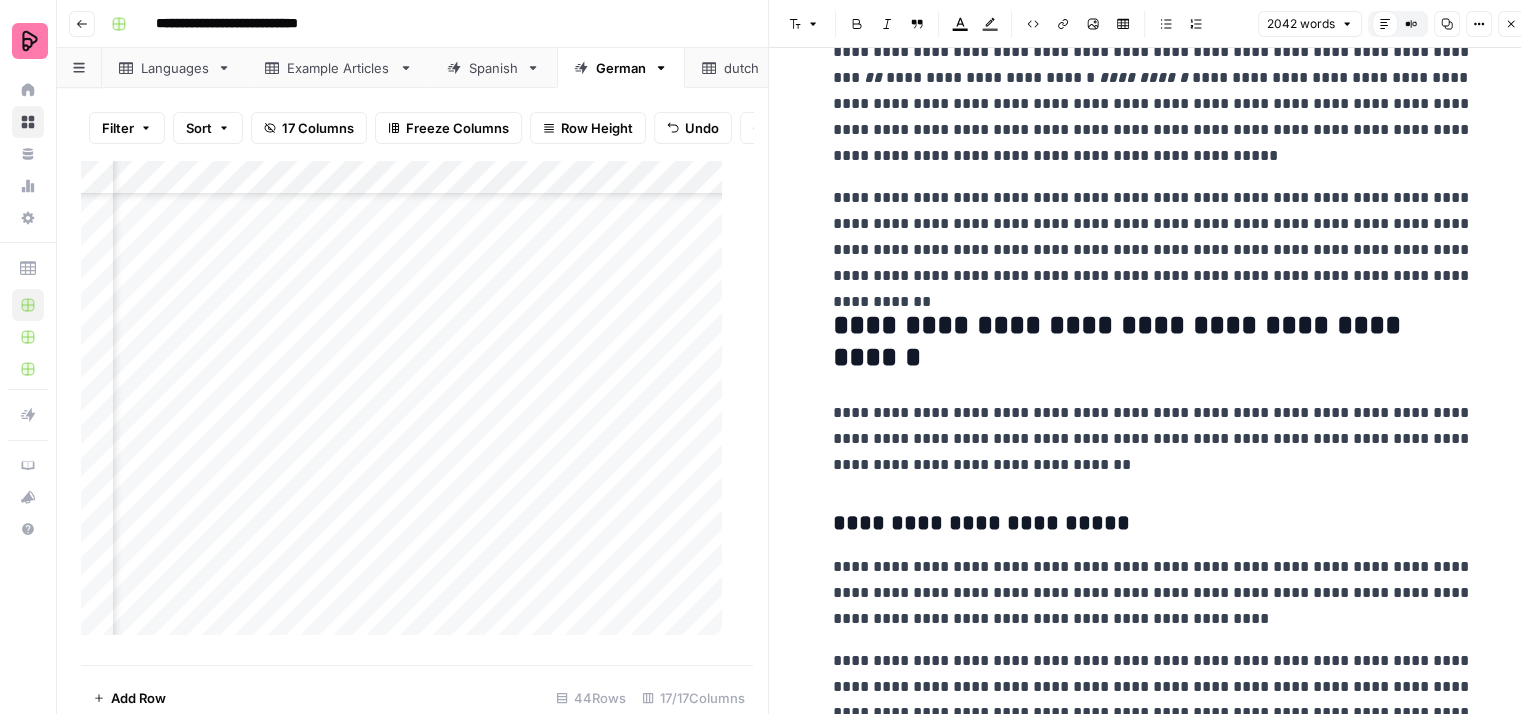 scroll, scrollTop: 3300, scrollLeft: 0, axis: vertical 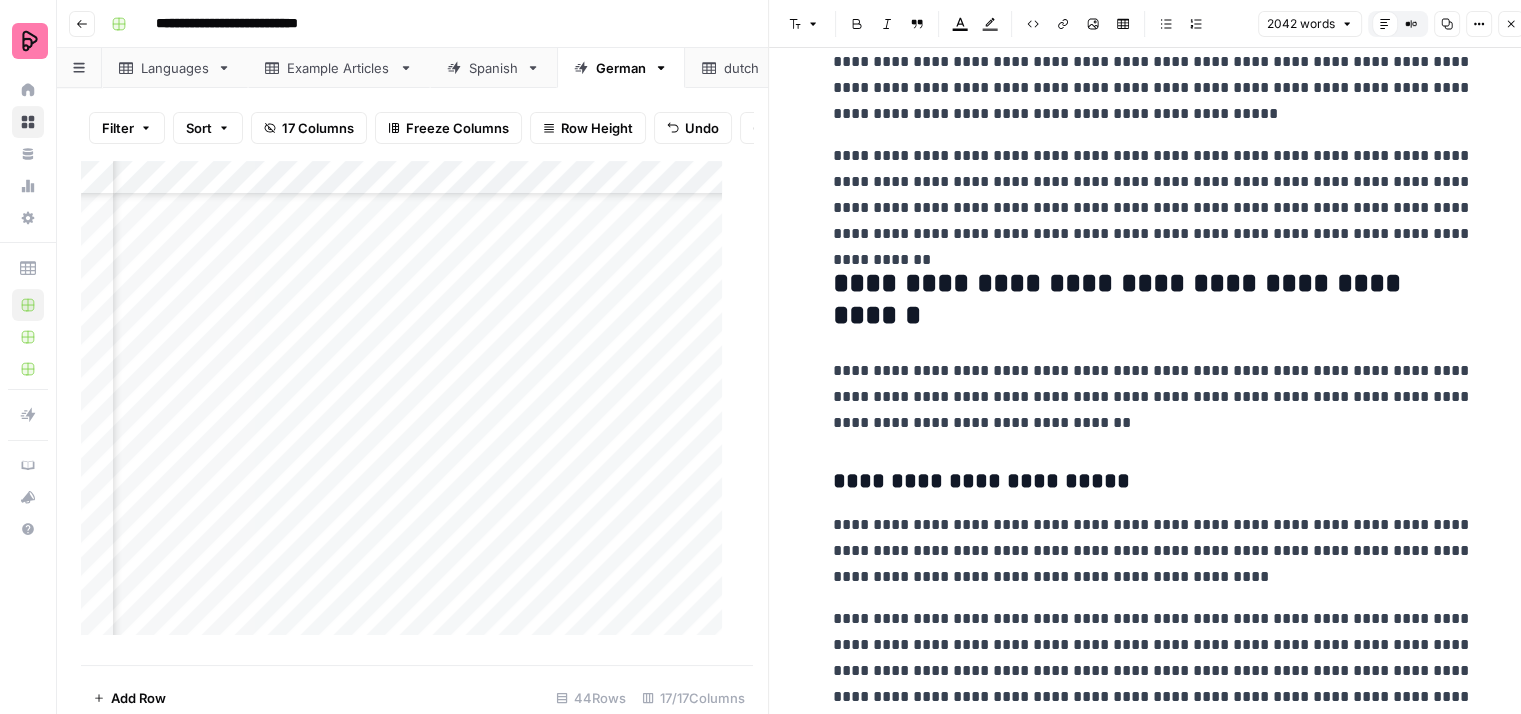 click on "**********" at bounding box center (1153, 195) 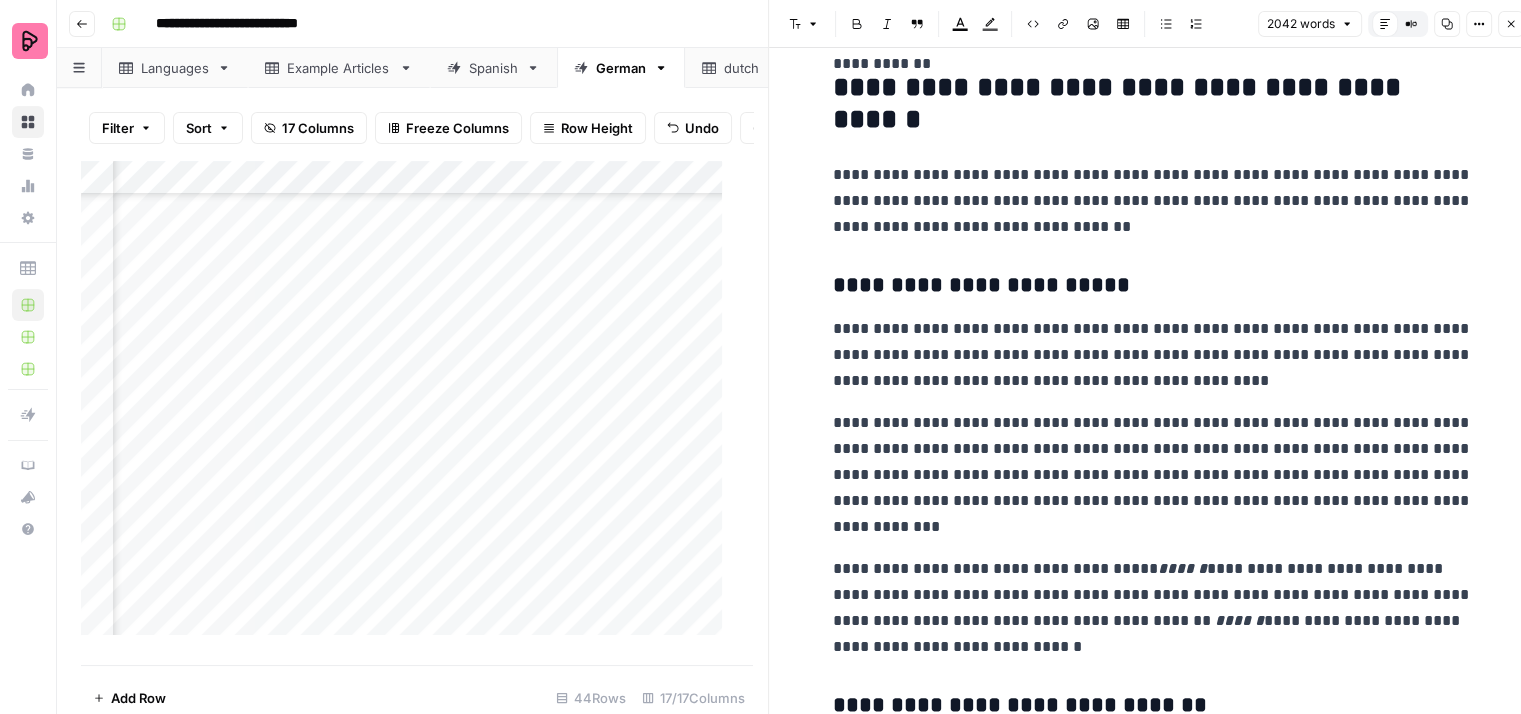 scroll, scrollTop: 3500, scrollLeft: 0, axis: vertical 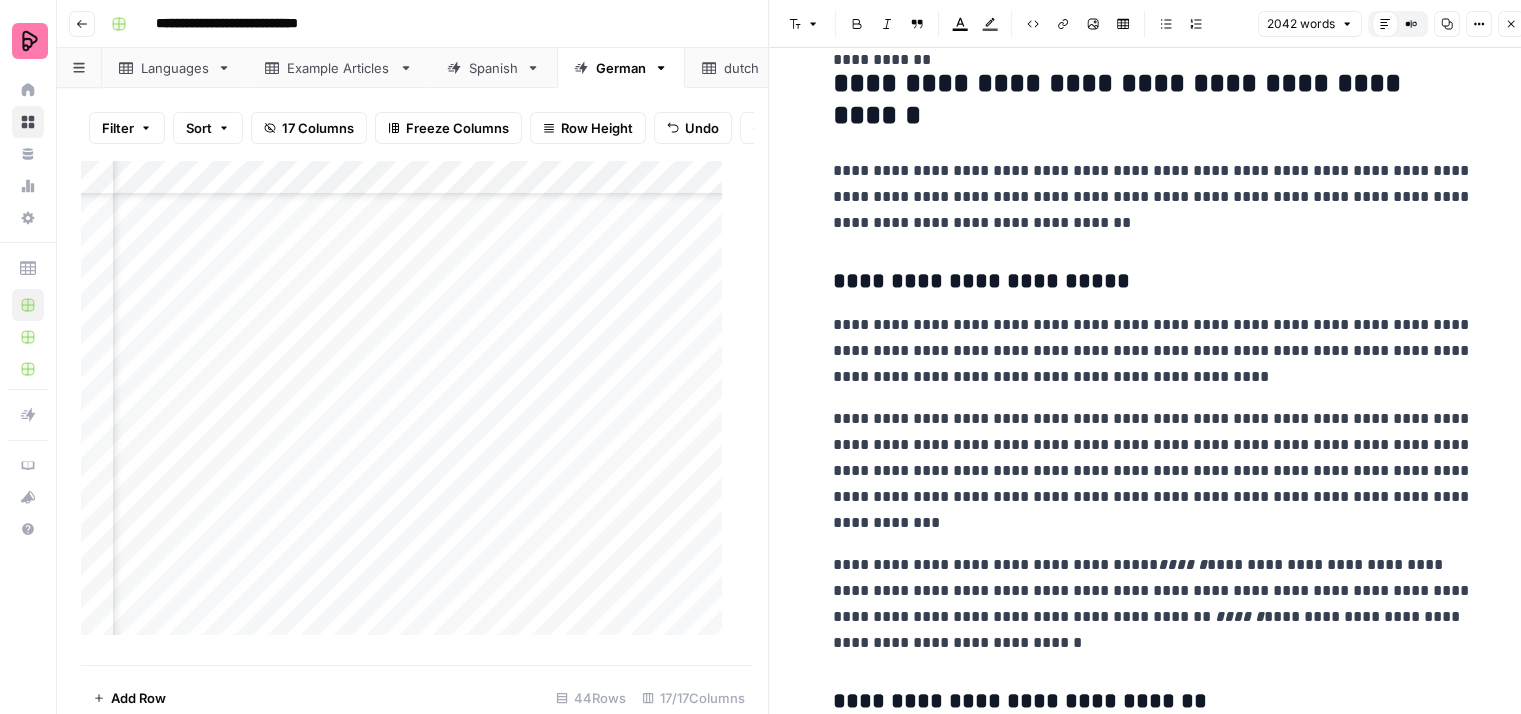 click on "**********" at bounding box center [1153, 197] 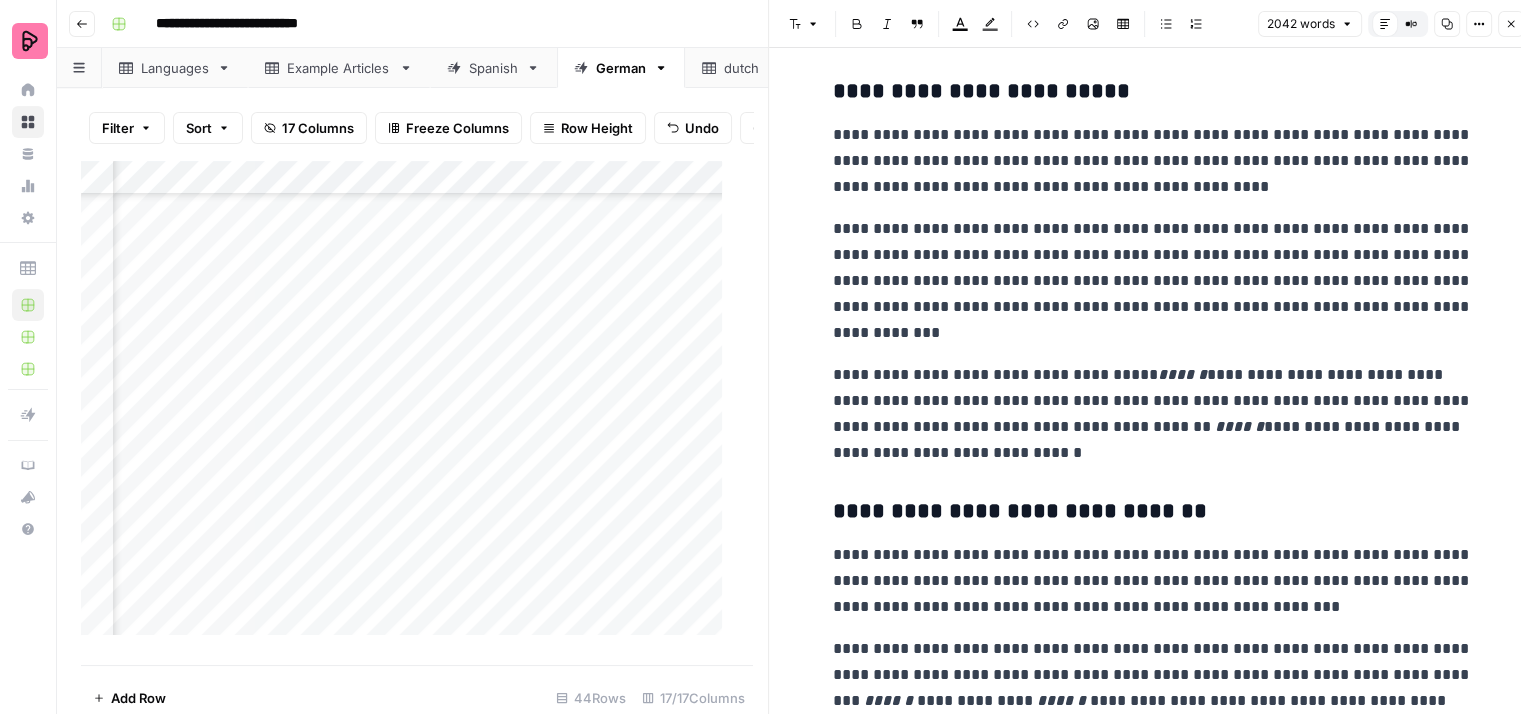 scroll, scrollTop: 3700, scrollLeft: 0, axis: vertical 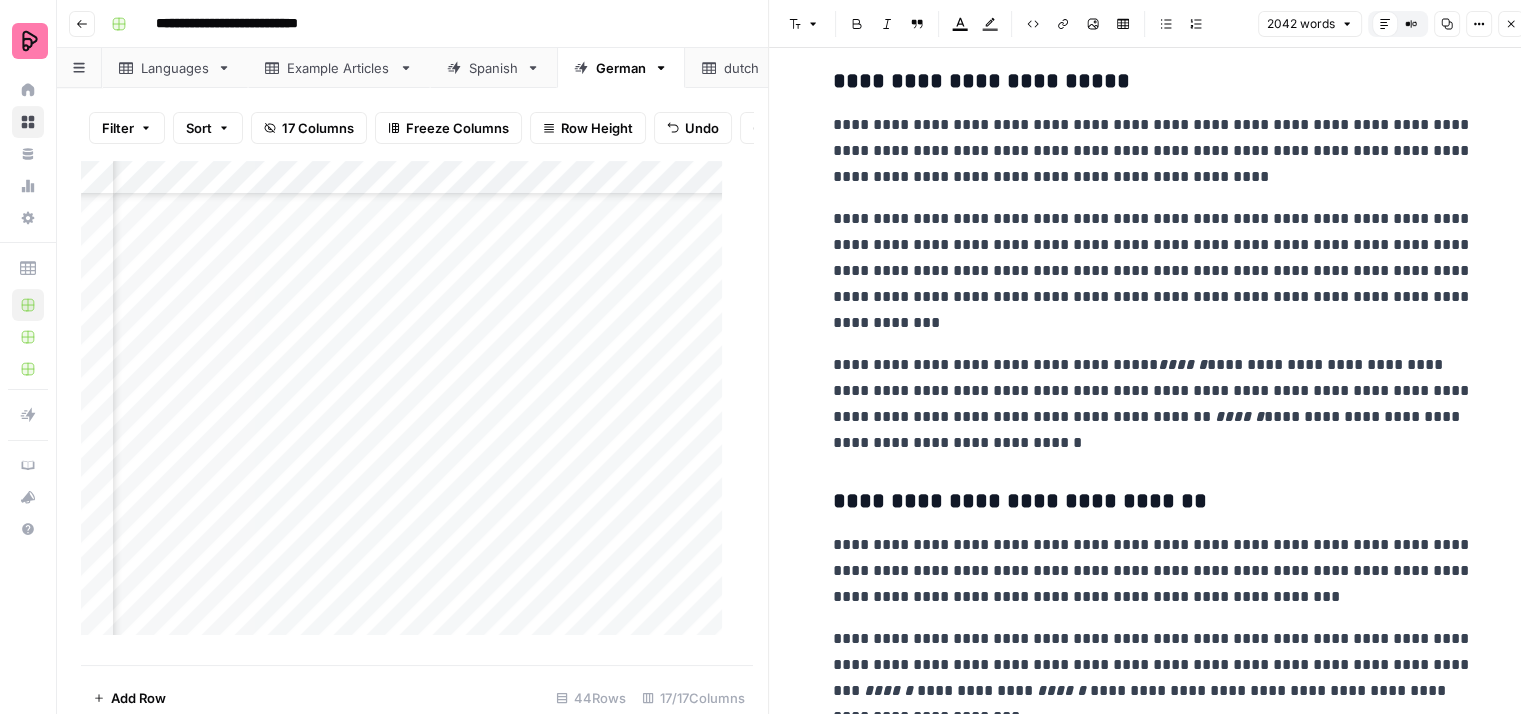 click on "**********" at bounding box center [1153, 151] 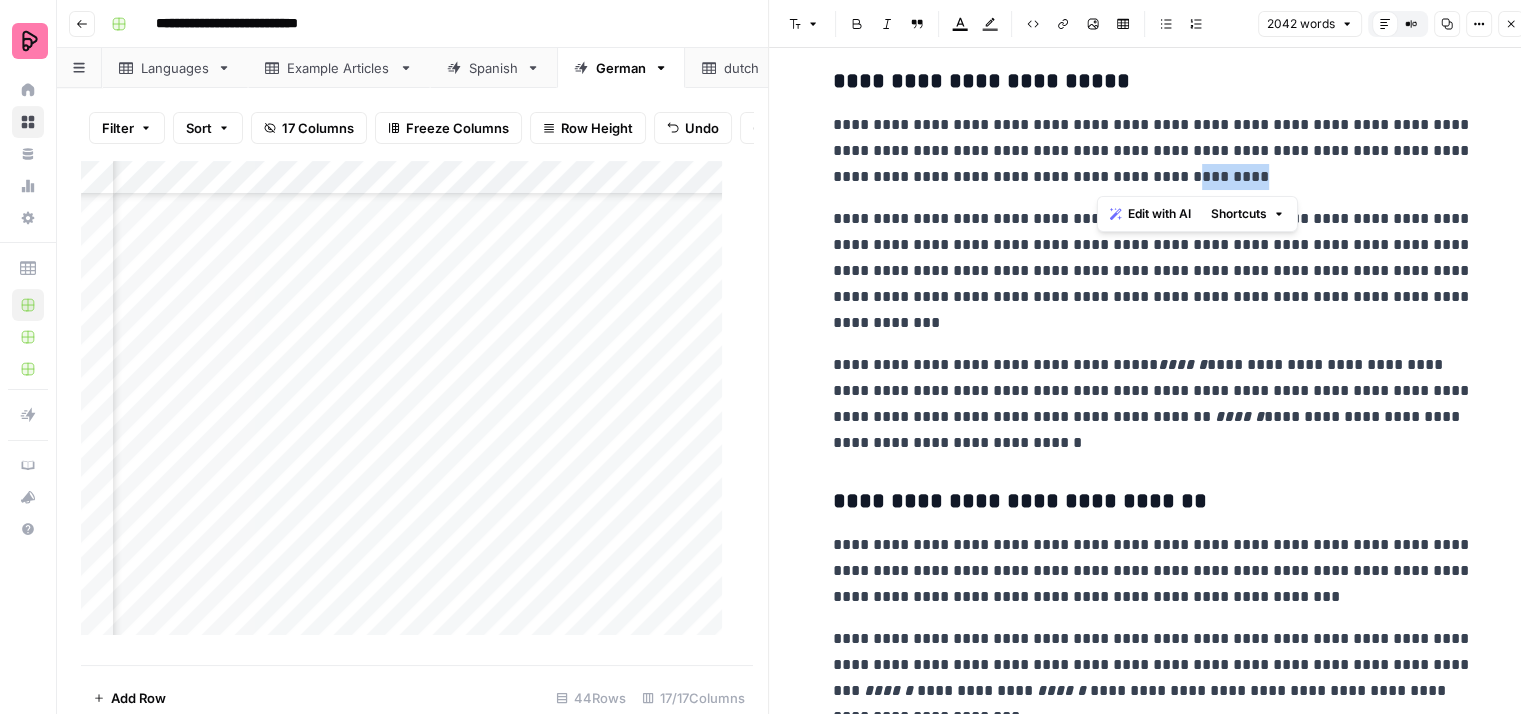 drag, startPoint x: 1176, startPoint y: 179, endPoint x: 1085, endPoint y: 161, distance: 92.76314 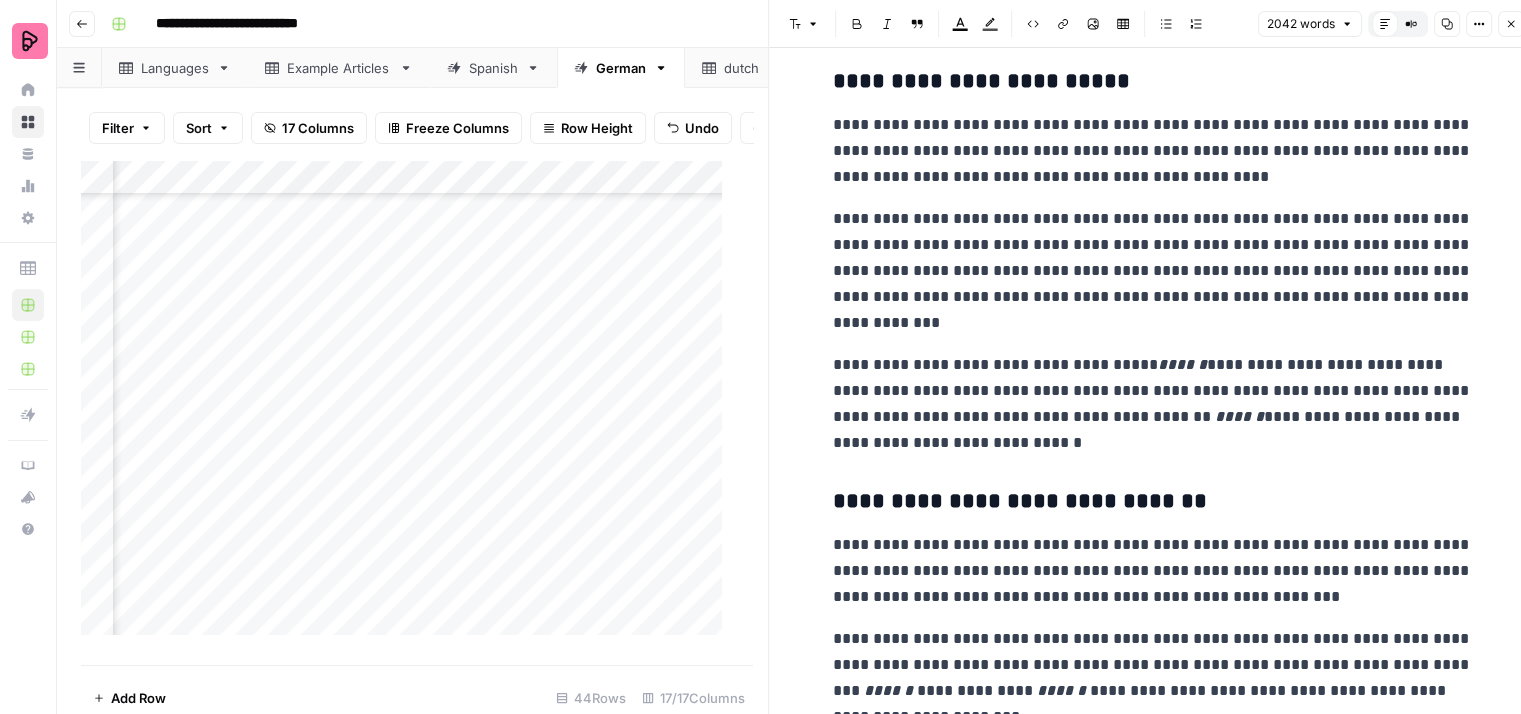 click on "**********" at bounding box center [1153, 151] 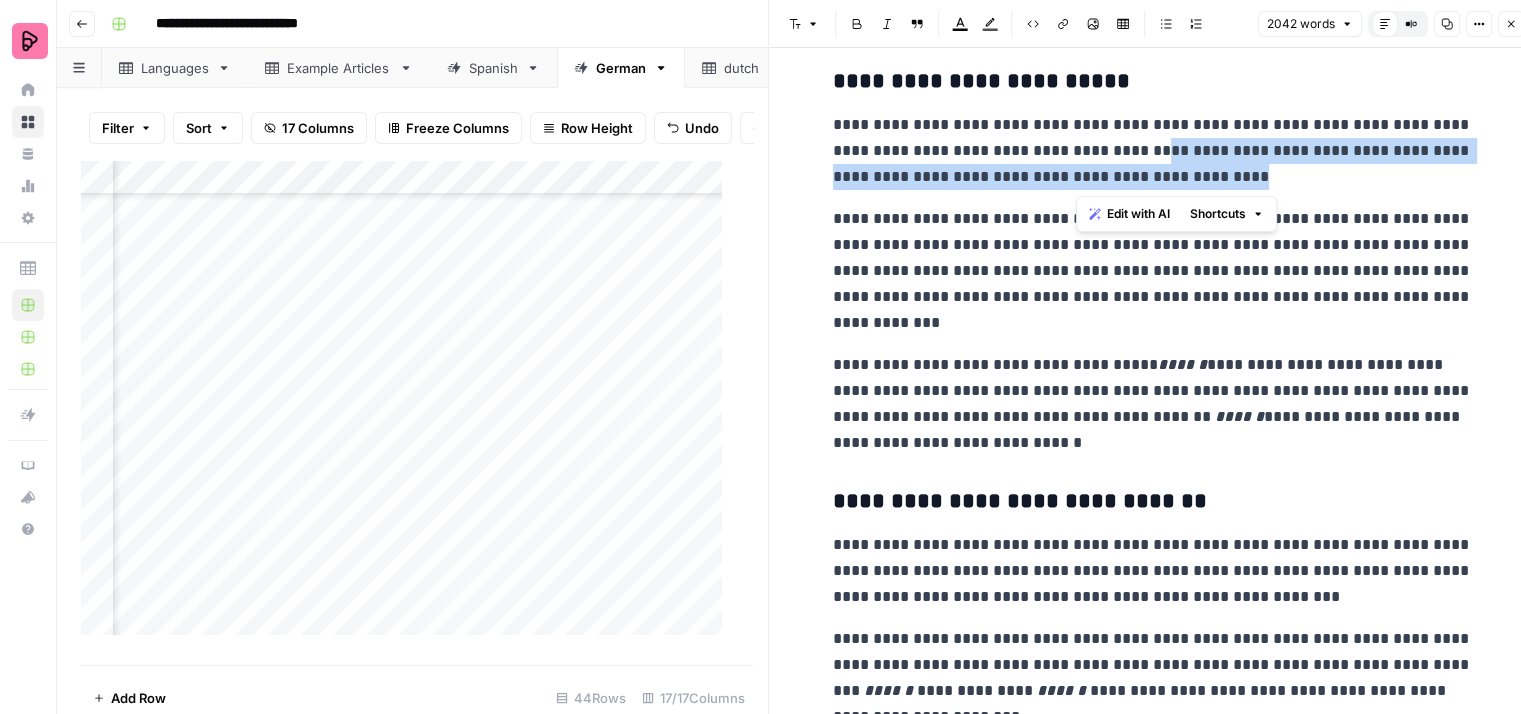 drag, startPoint x: 1074, startPoint y: 148, endPoint x: 1182, endPoint y: 174, distance: 111.085556 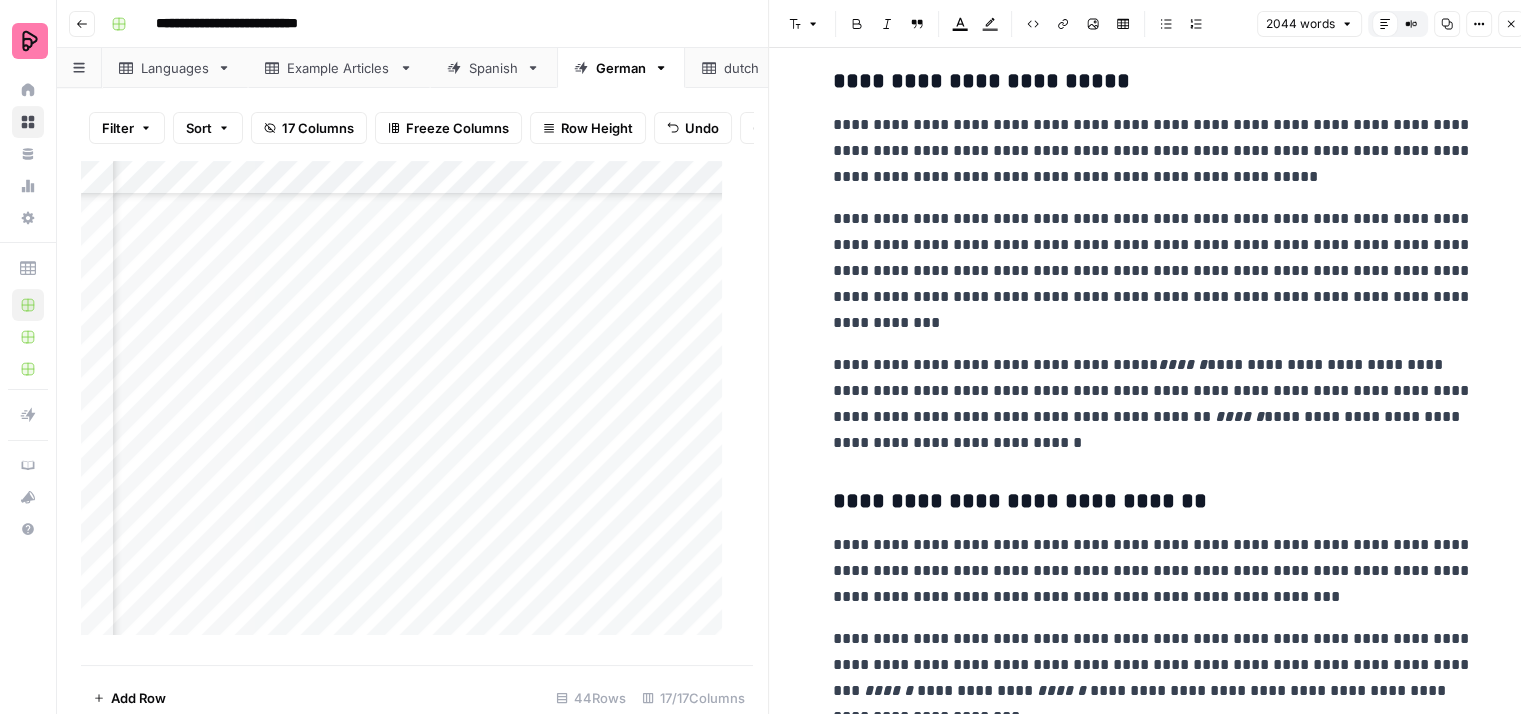 click on "**********" at bounding box center (1153, 271) 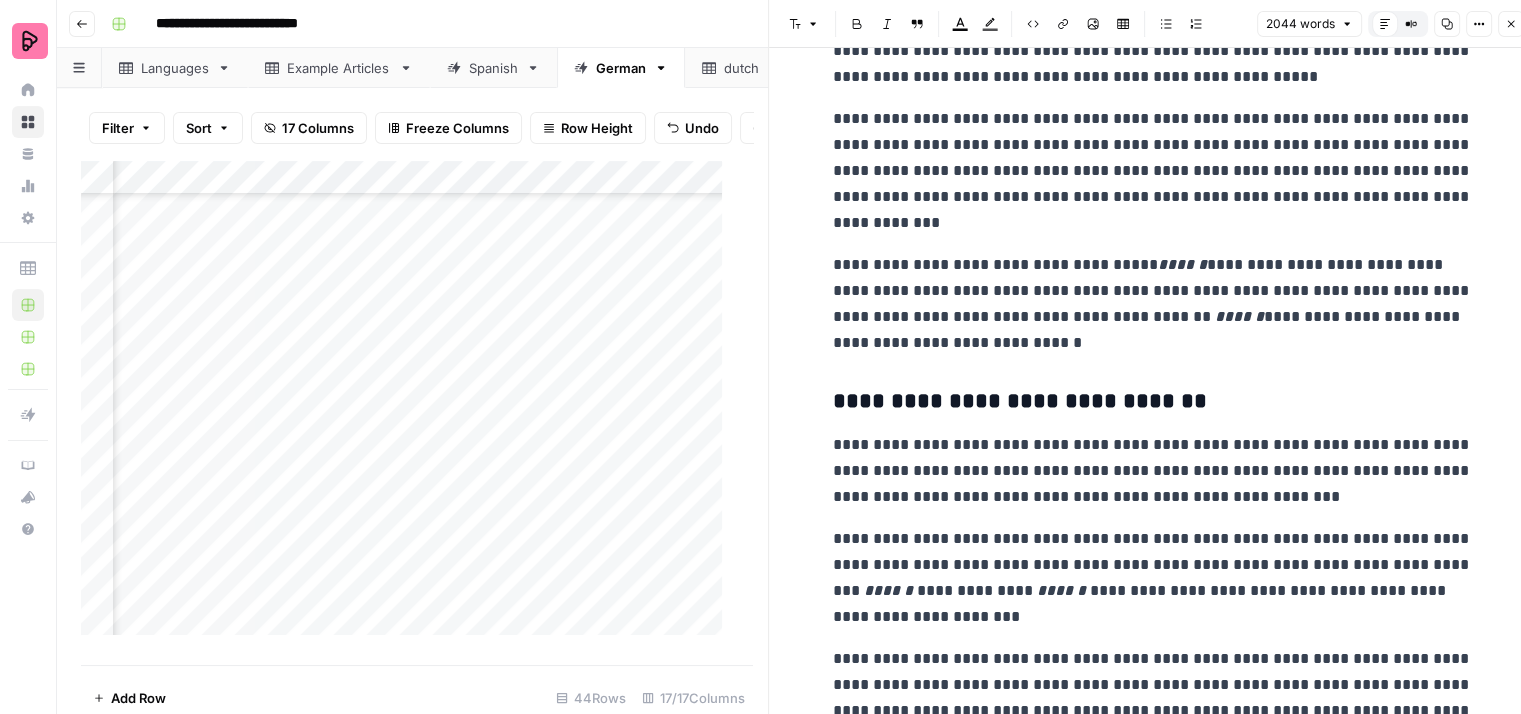 click on "**********" at bounding box center (1153, 304) 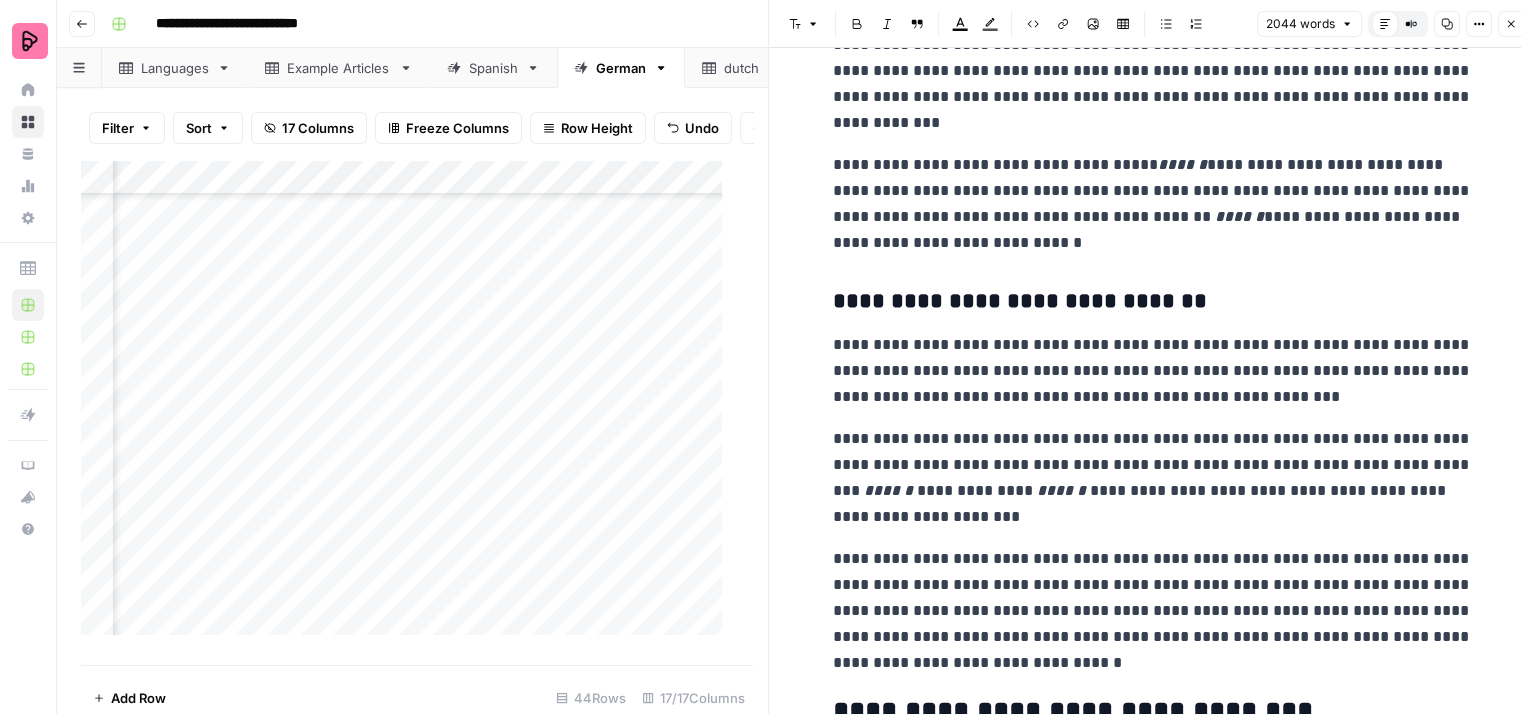 click on "**********" at bounding box center [1153, 204] 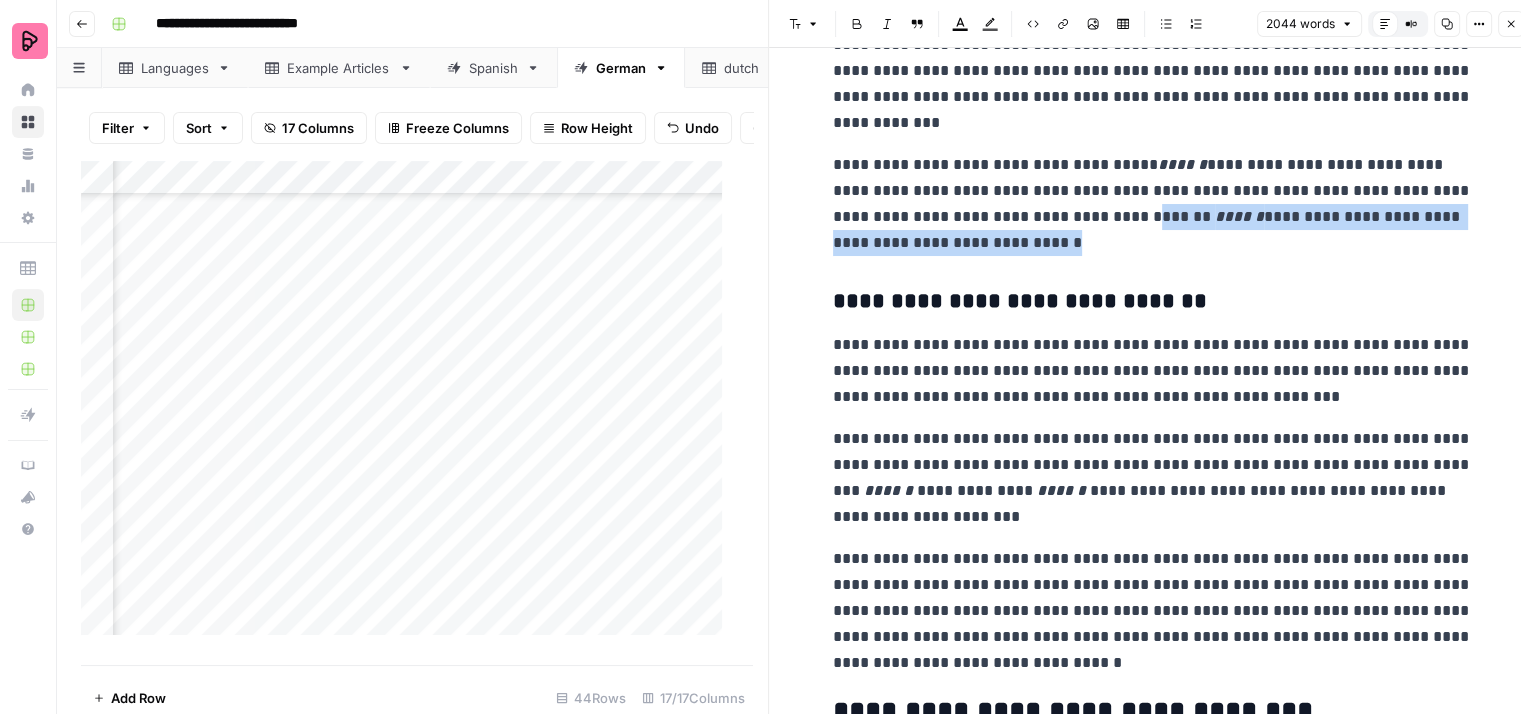 drag, startPoint x: 1092, startPoint y: 245, endPoint x: 1141, endPoint y: 223, distance: 53.712196 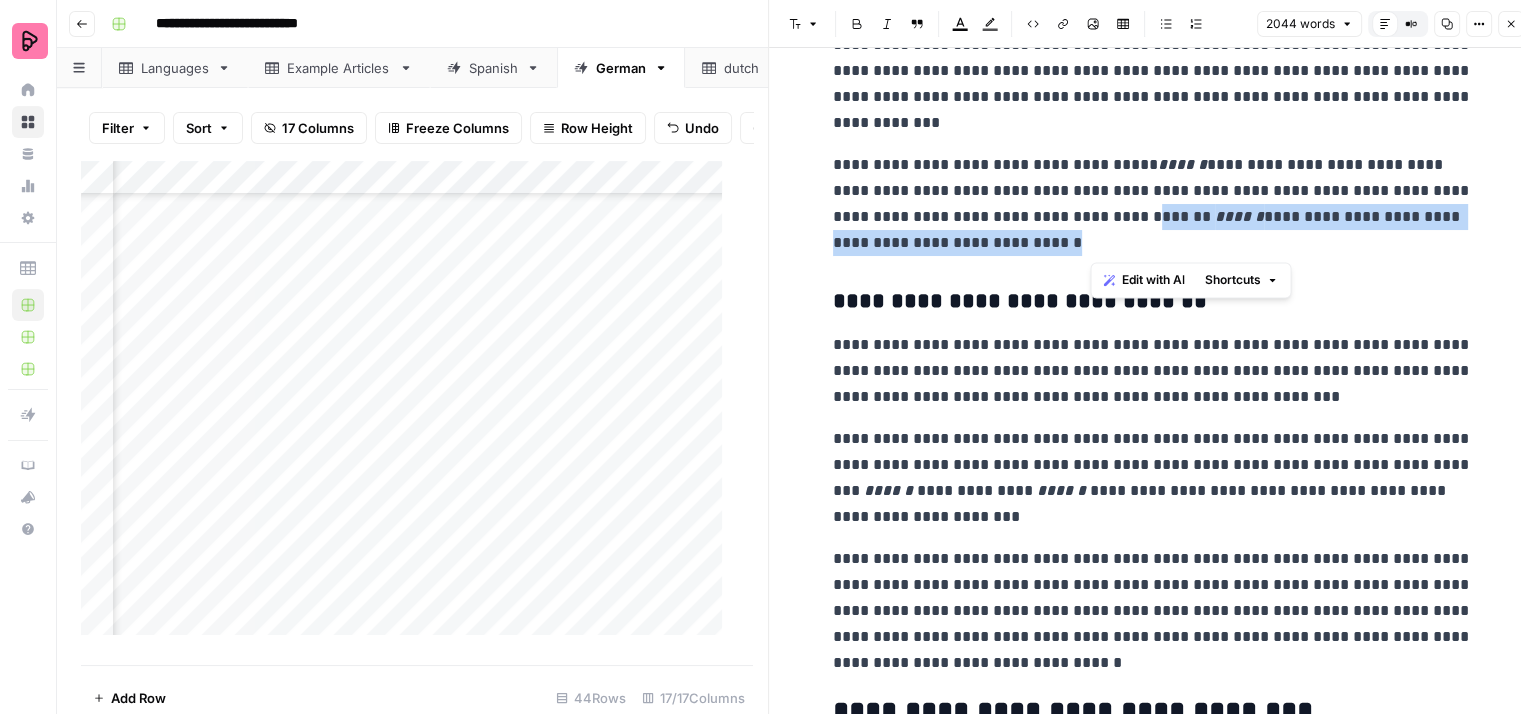 click on "**********" at bounding box center [1153, 204] 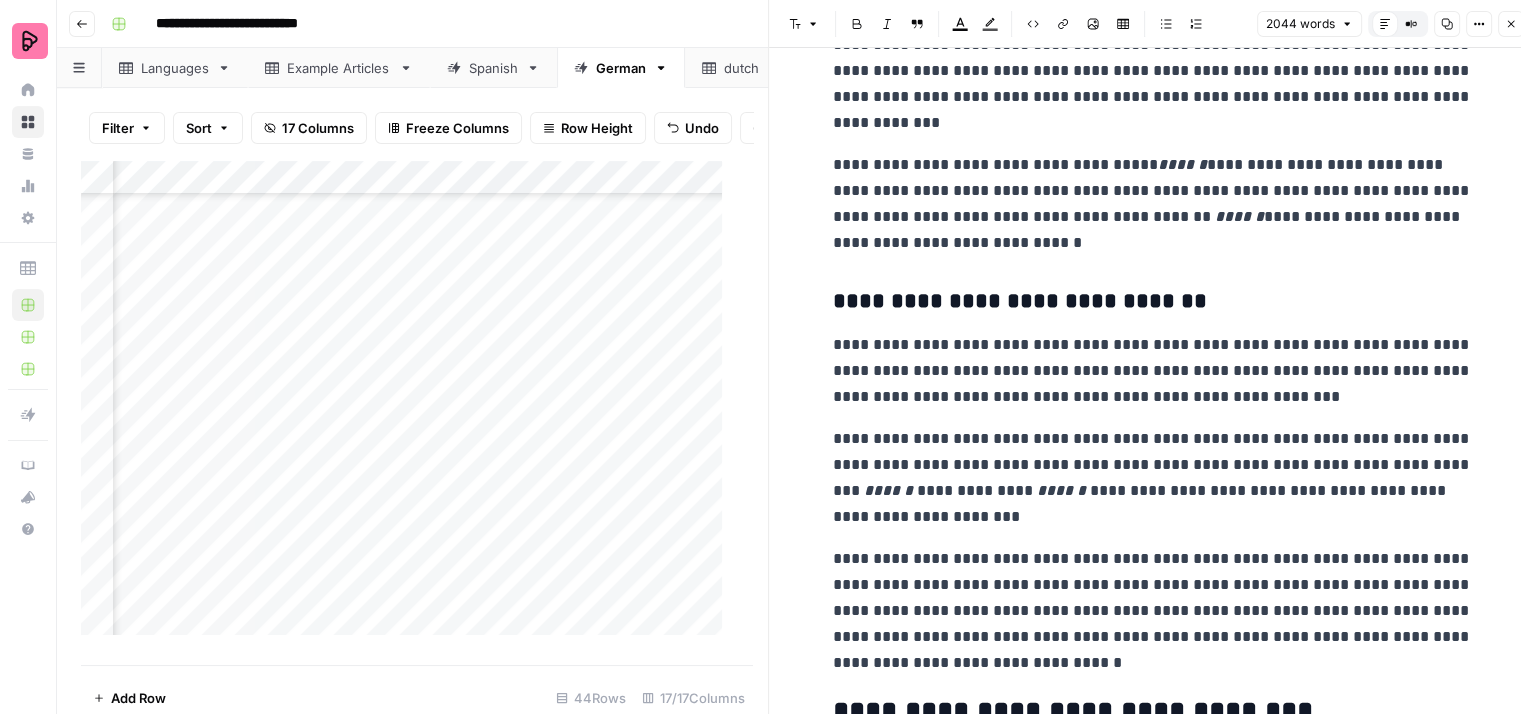 click on "**********" at bounding box center [1153, 204] 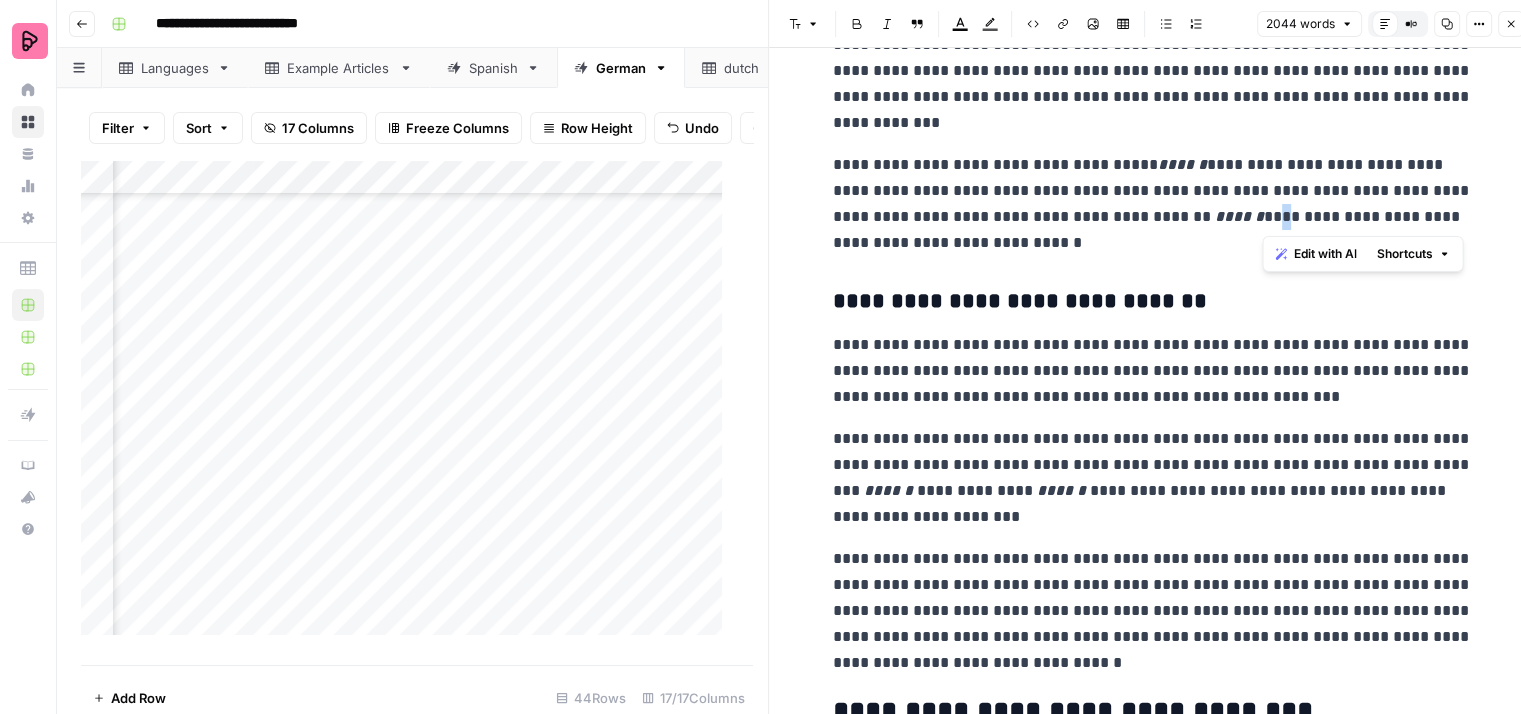 click on "**********" at bounding box center (1153, 204) 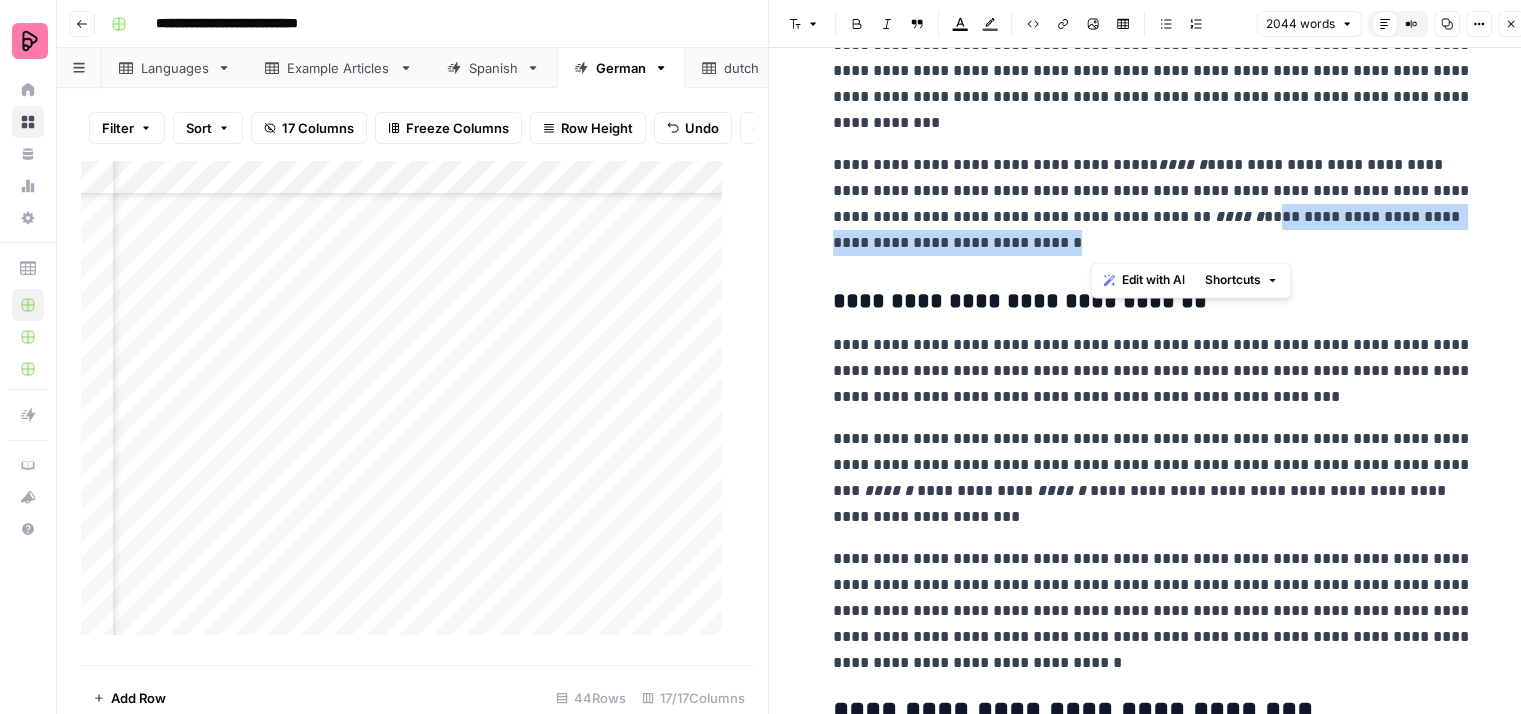 drag, startPoint x: 1268, startPoint y: 217, endPoint x: 1308, endPoint y: 241, distance: 46.647614 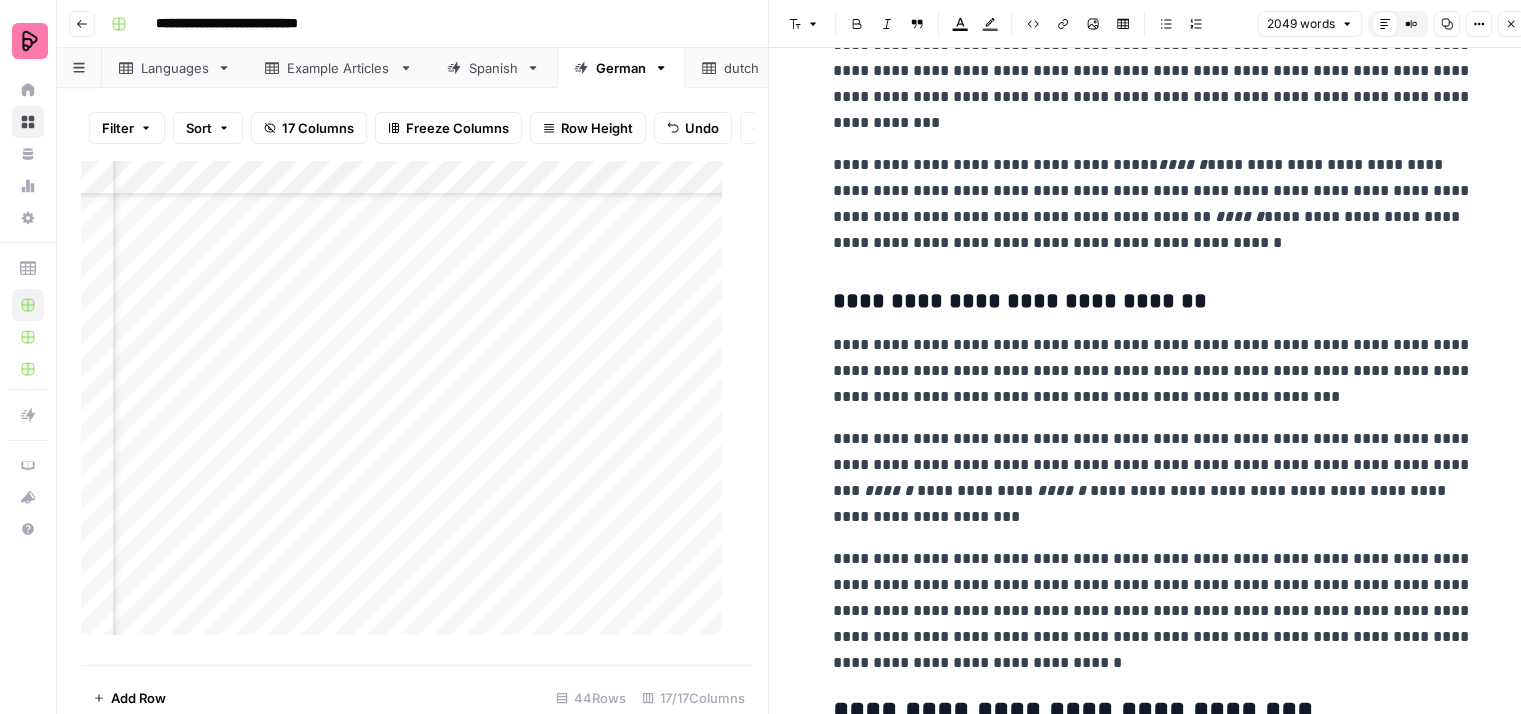 click on "**********" at bounding box center (1153, 204) 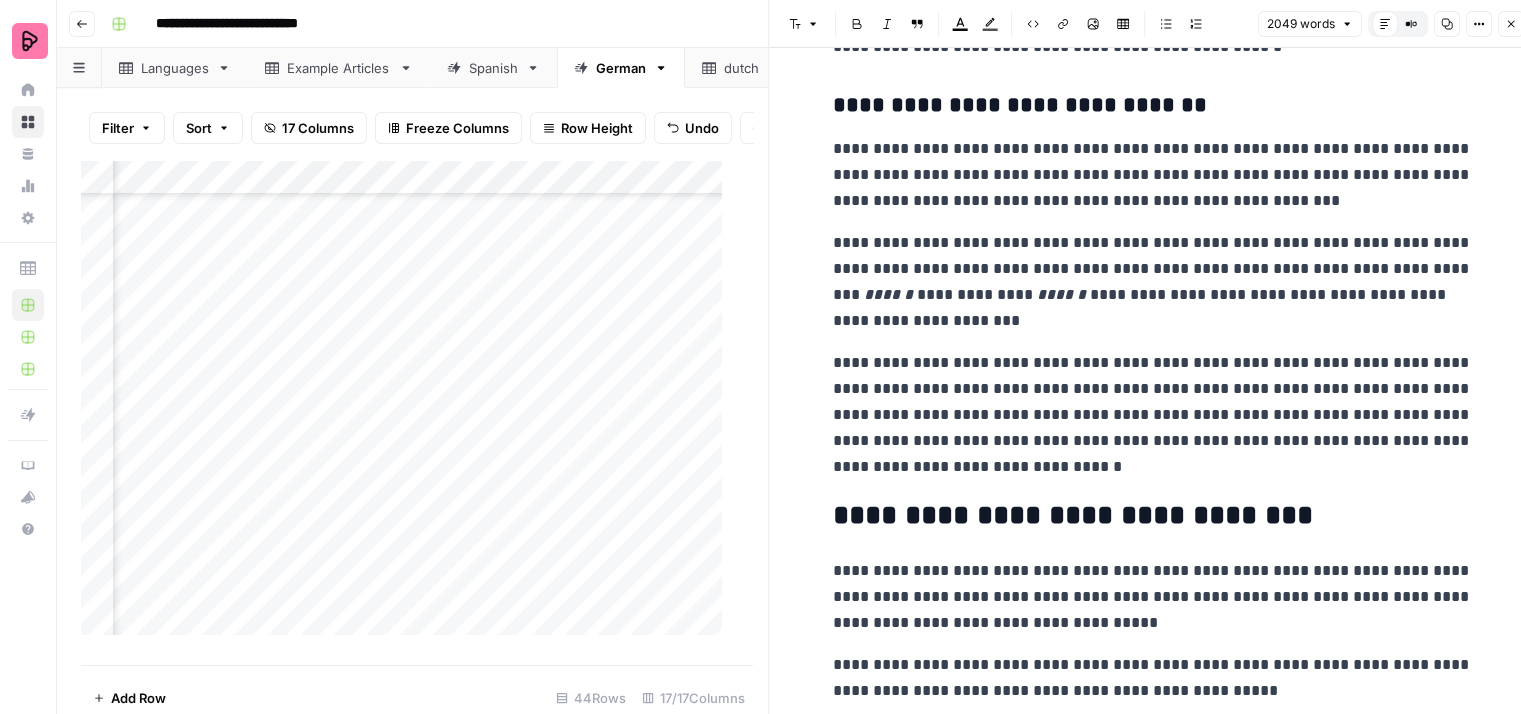scroll, scrollTop: 4100, scrollLeft: 0, axis: vertical 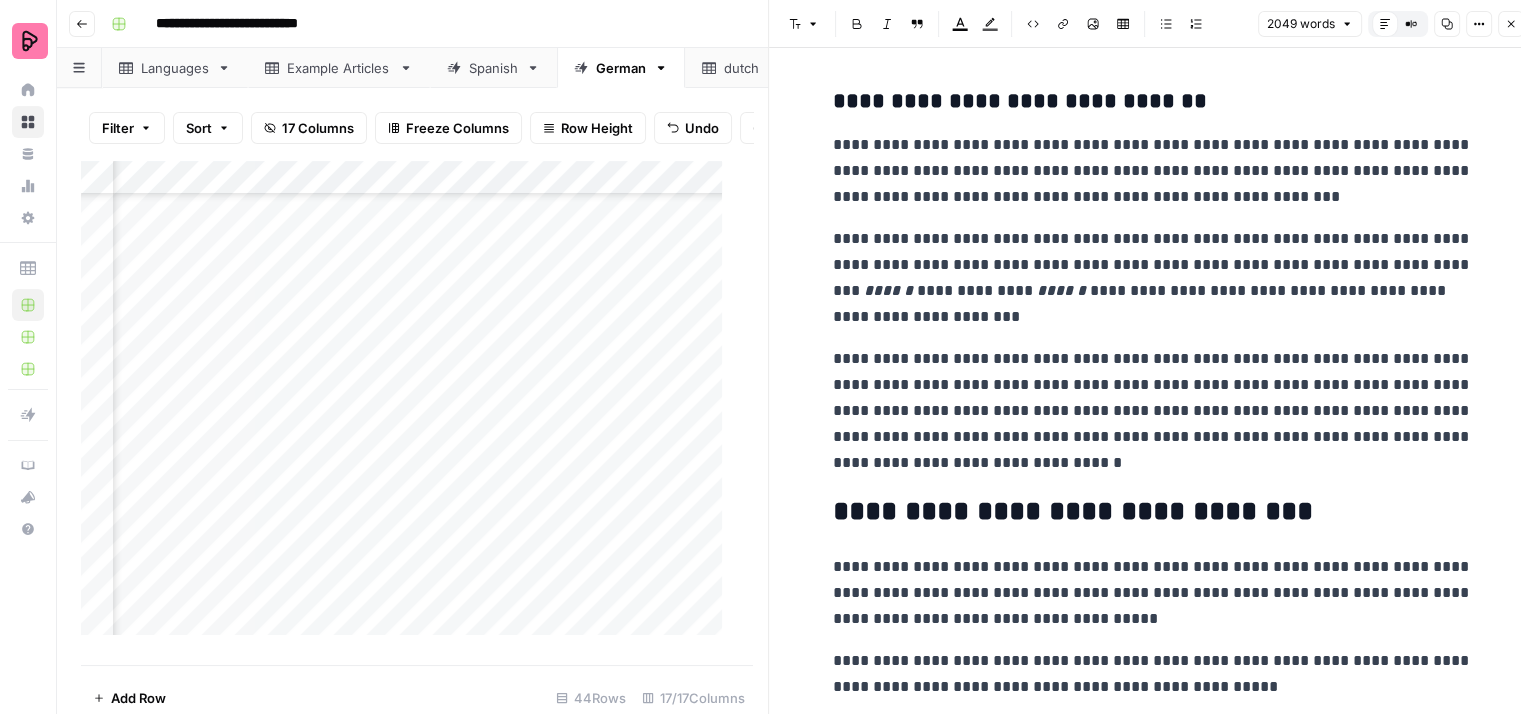 click on "**********" at bounding box center [1153, 171] 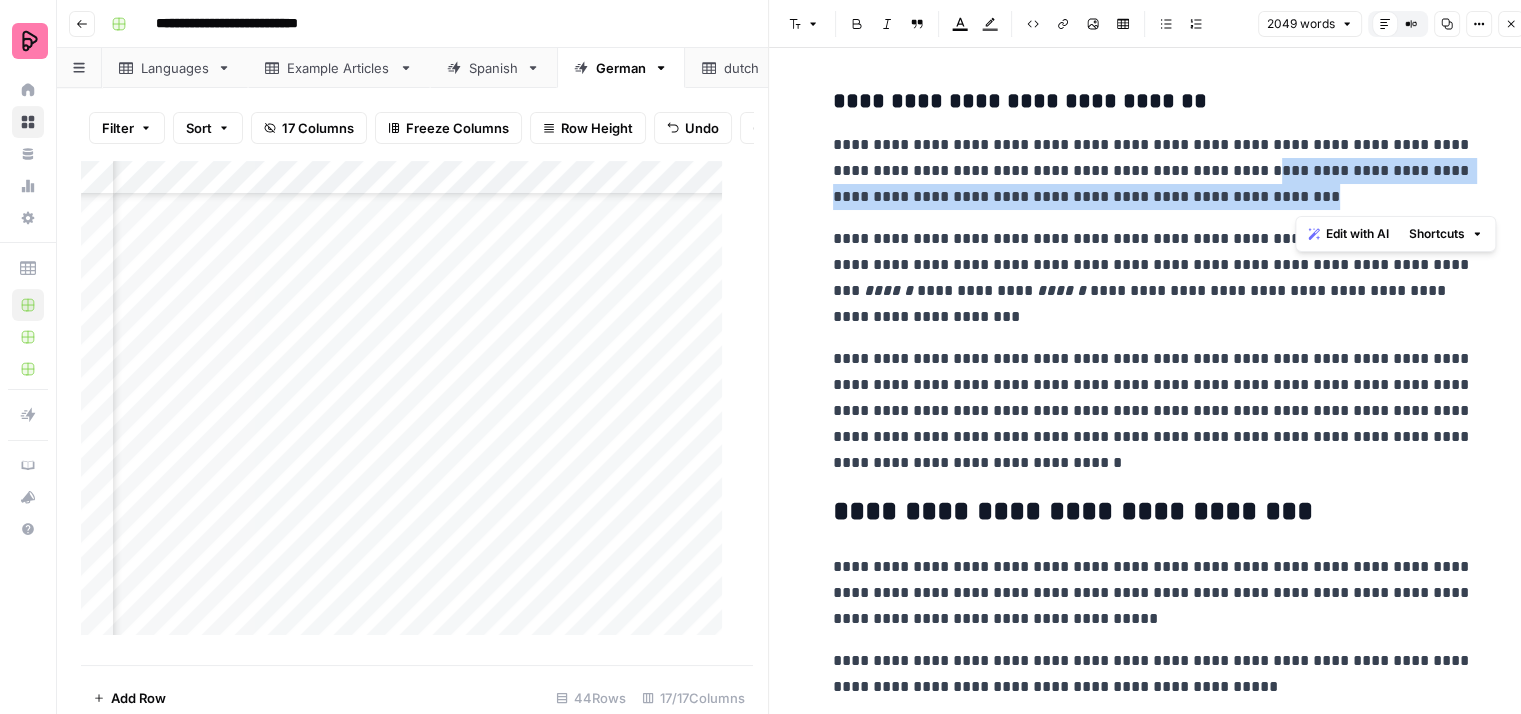 drag, startPoint x: 1306, startPoint y: 200, endPoint x: 1300, endPoint y: 173, distance: 27.658634 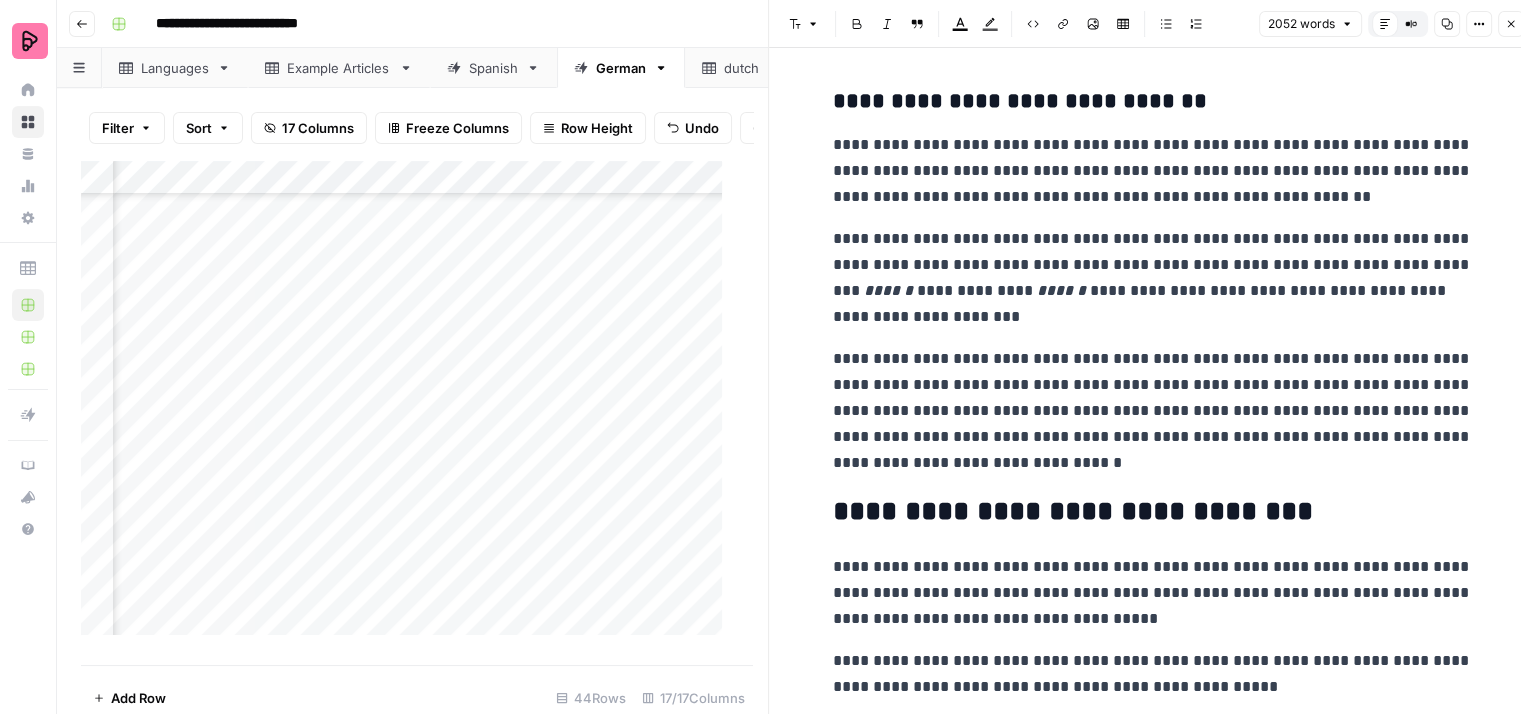 click on "**********" at bounding box center (1153, 40) 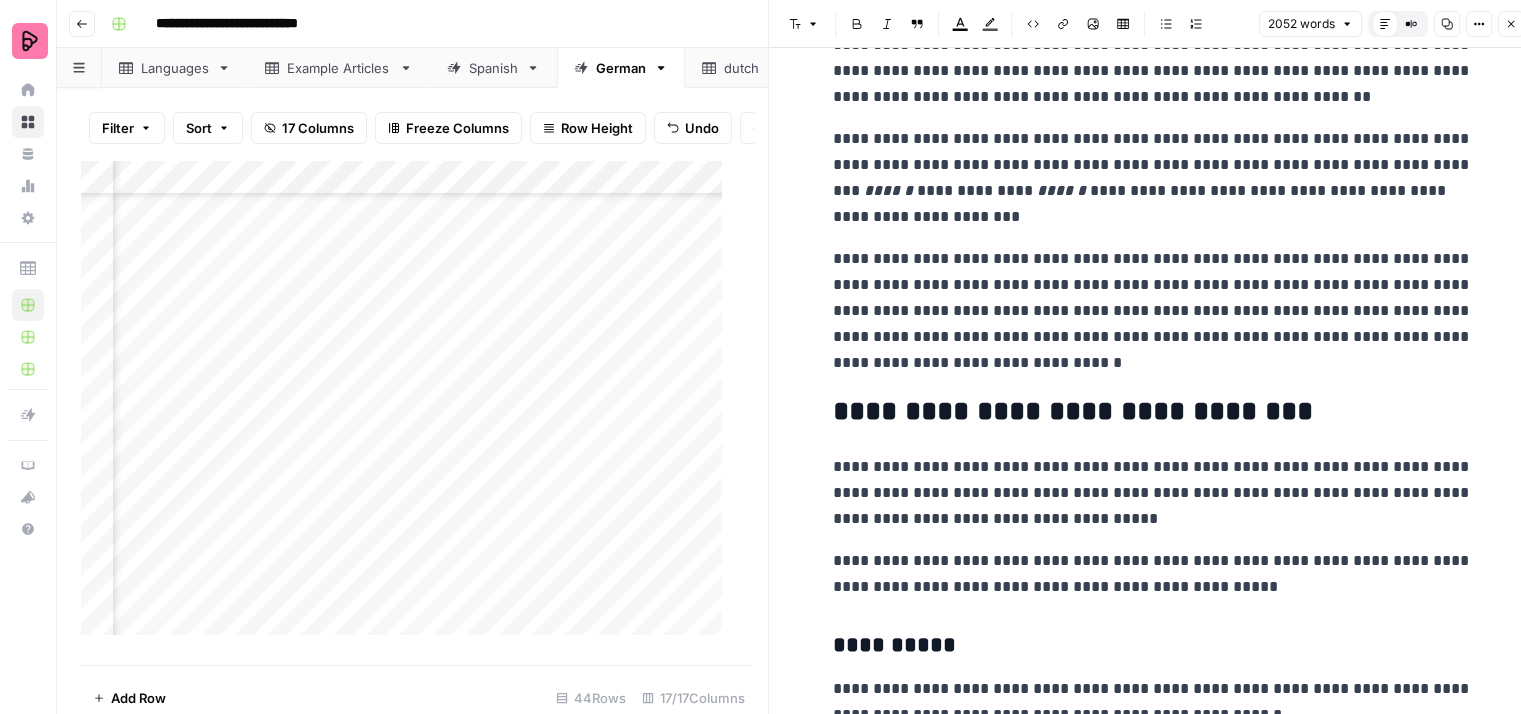 click on "**********" at bounding box center [1153, 311] 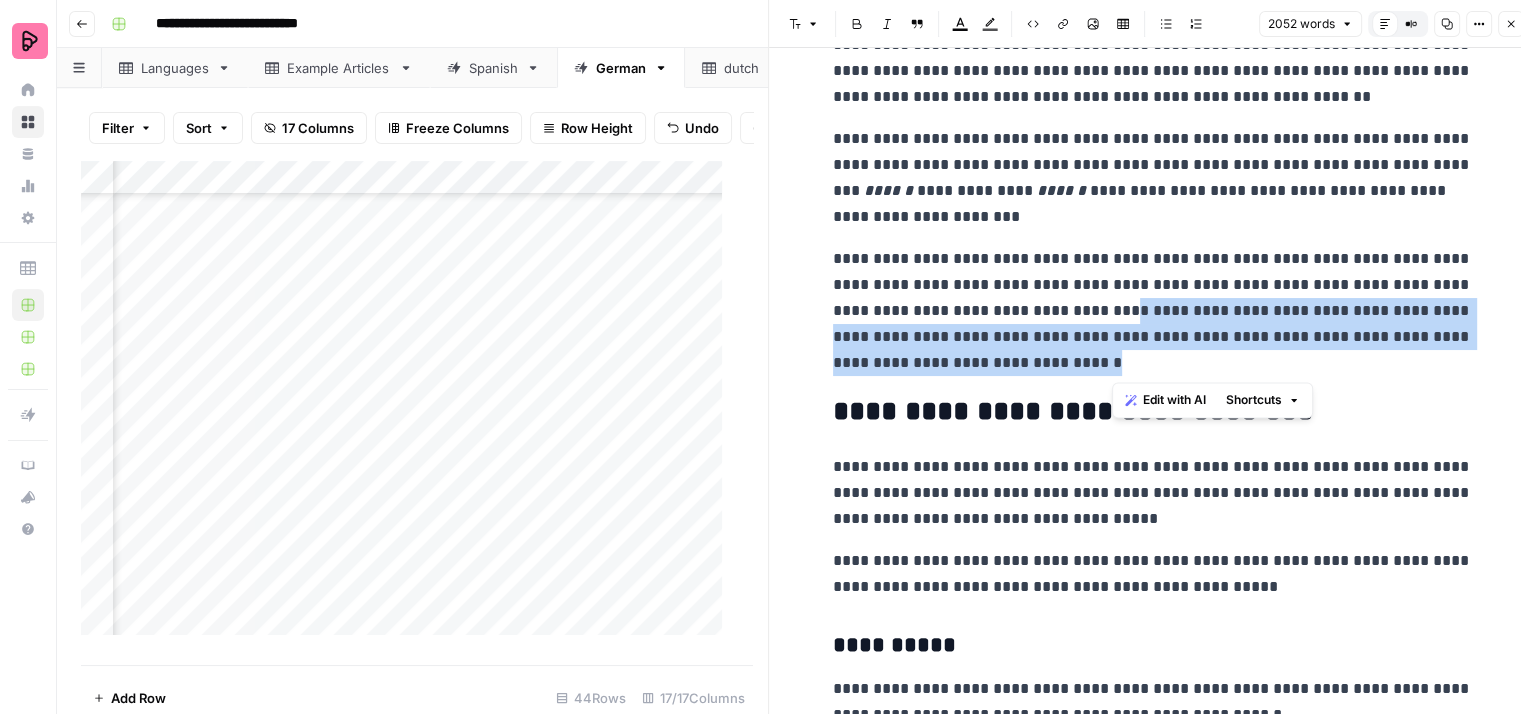drag, startPoint x: 1192, startPoint y: 366, endPoint x: 1153, endPoint y: 316, distance: 63.411354 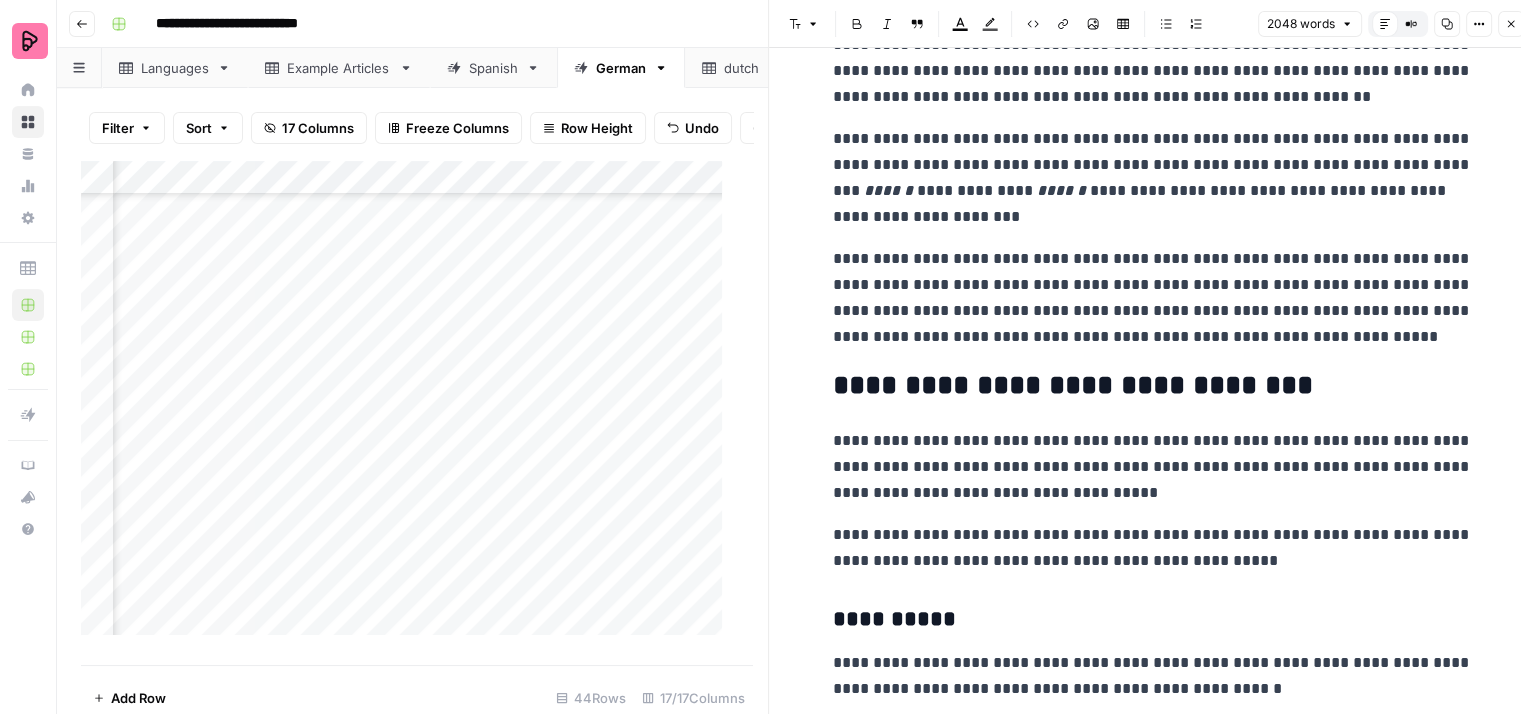 click on "**********" at bounding box center (1153, 298) 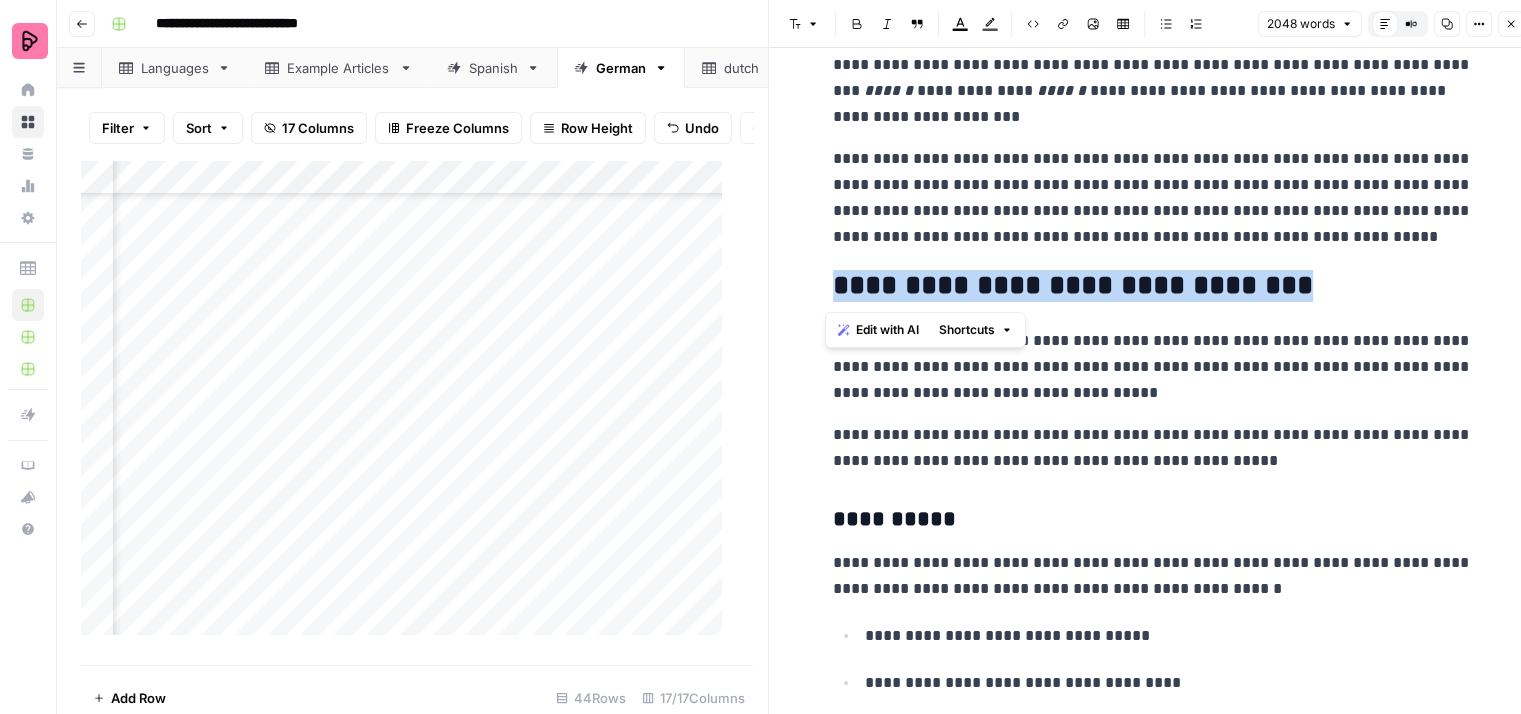 drag, startPoint x: 1299, startPoint y: 293, endPoint x: 823, endPoint y: 290, distance: 476.00946 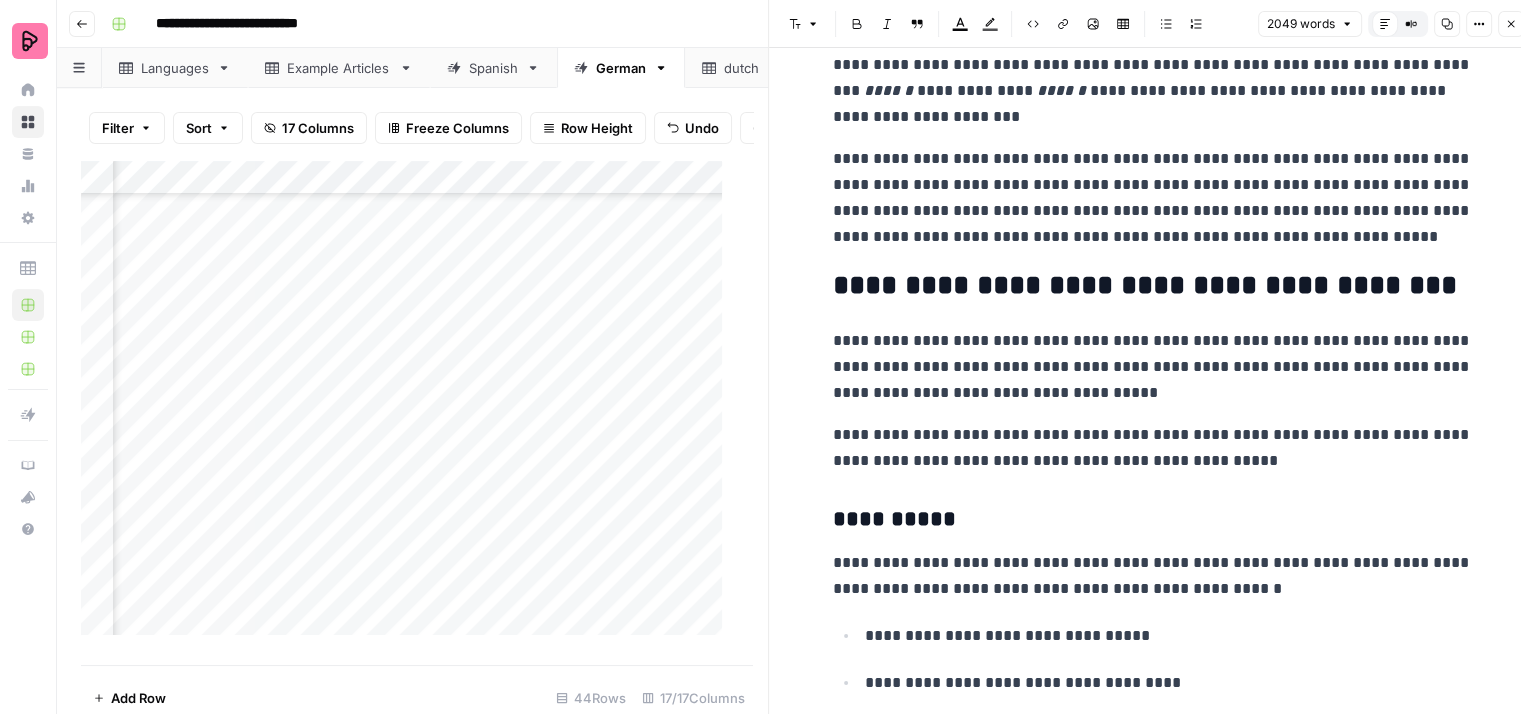 click on "**********" at bounding box center (1153, 367) 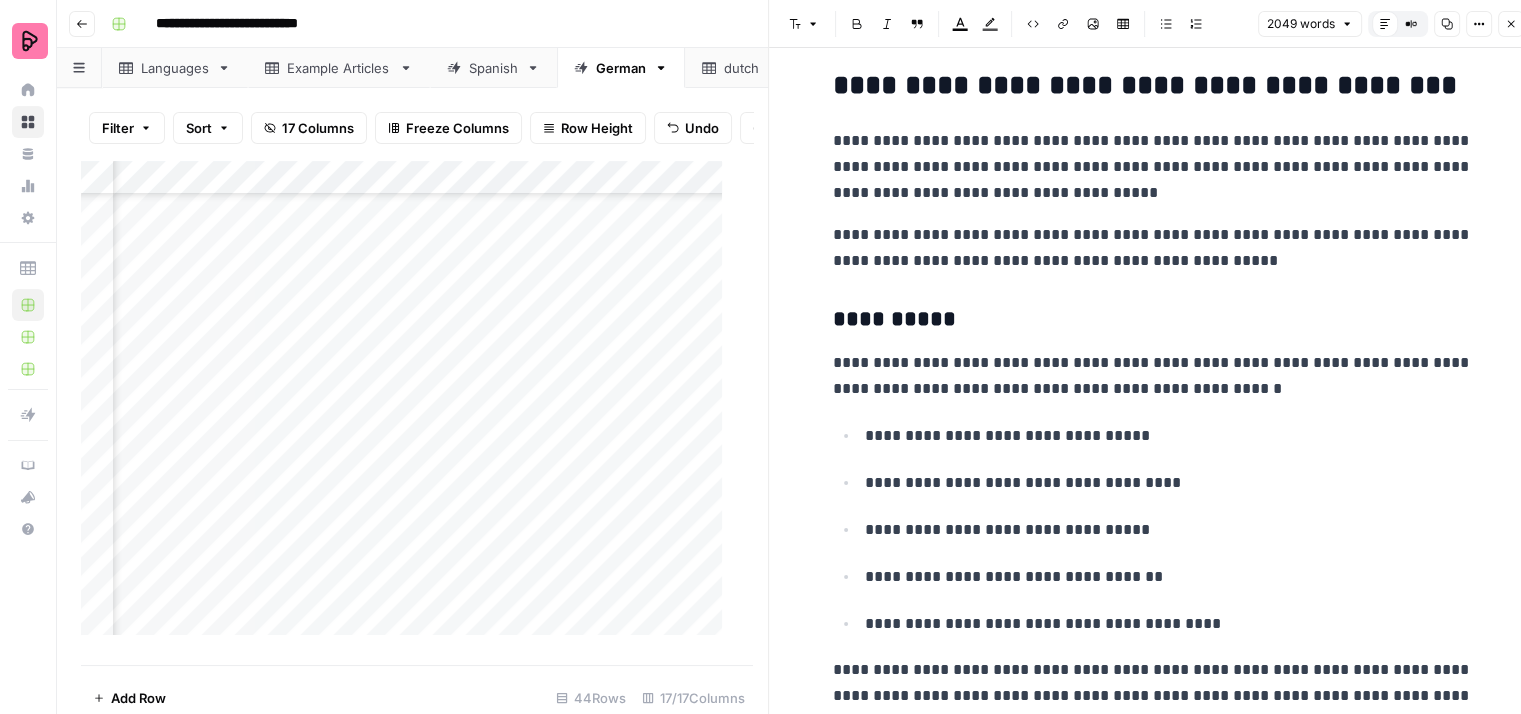 scroll, scrollTop: 4600, scrollLeft: 0, axis: vertical 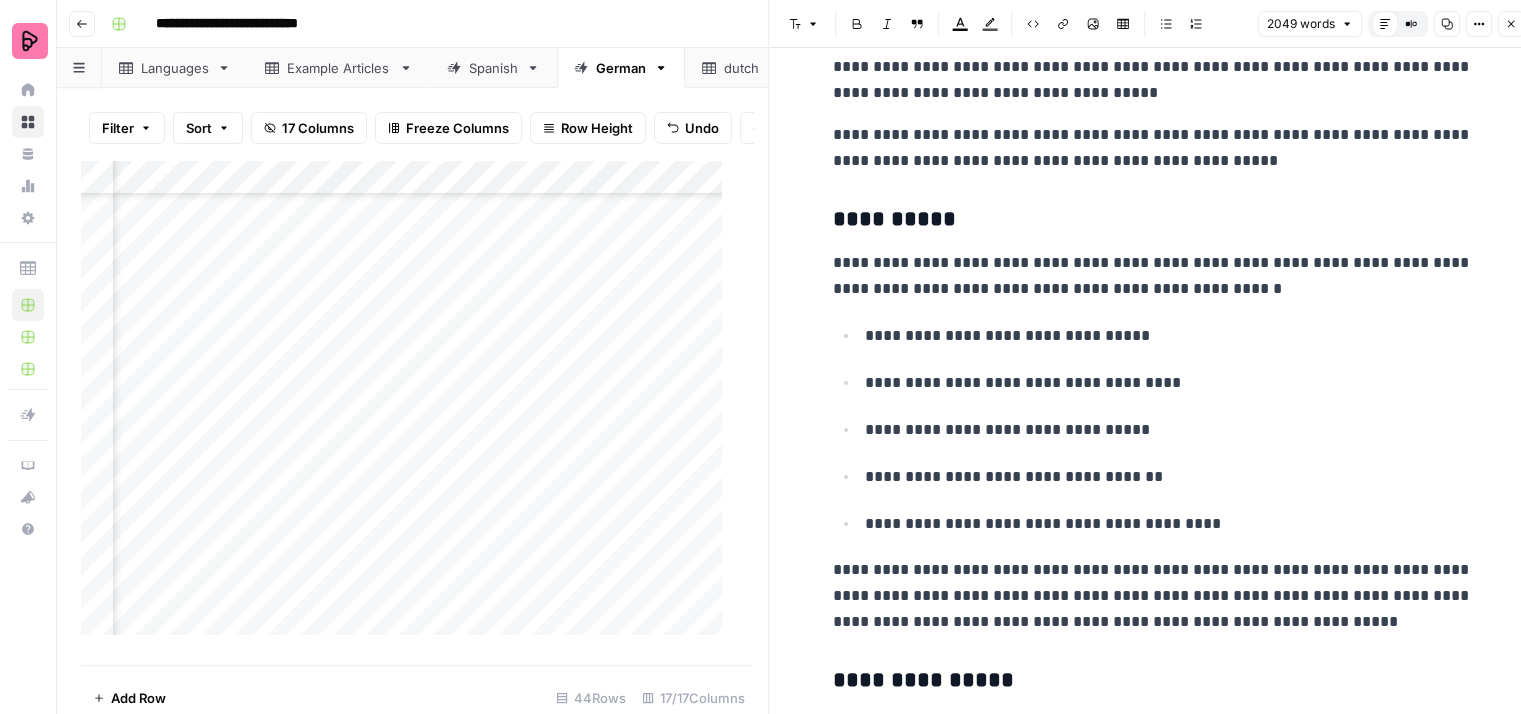 click on "**********" at bounding box center (1153, 276) 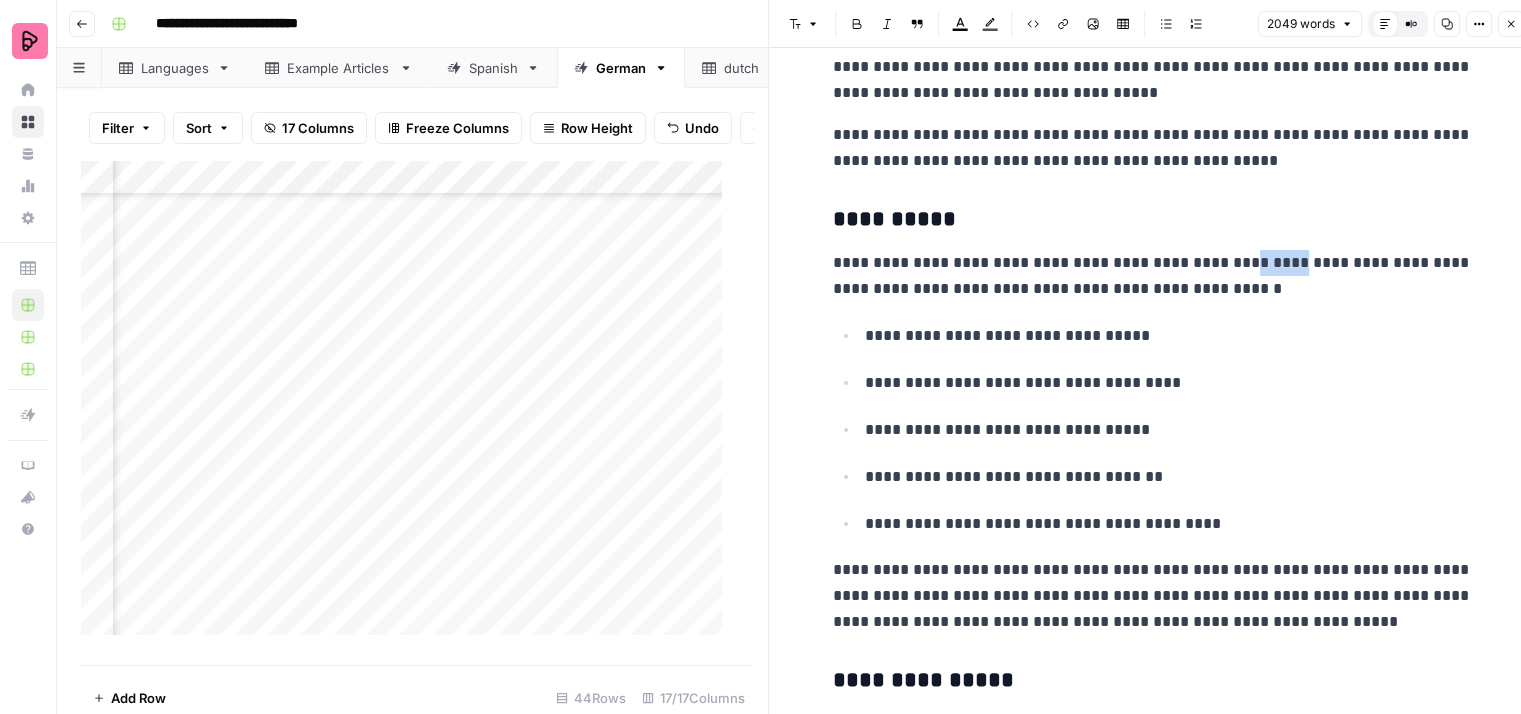 click on "**********" at bounding box center [1153, 276] 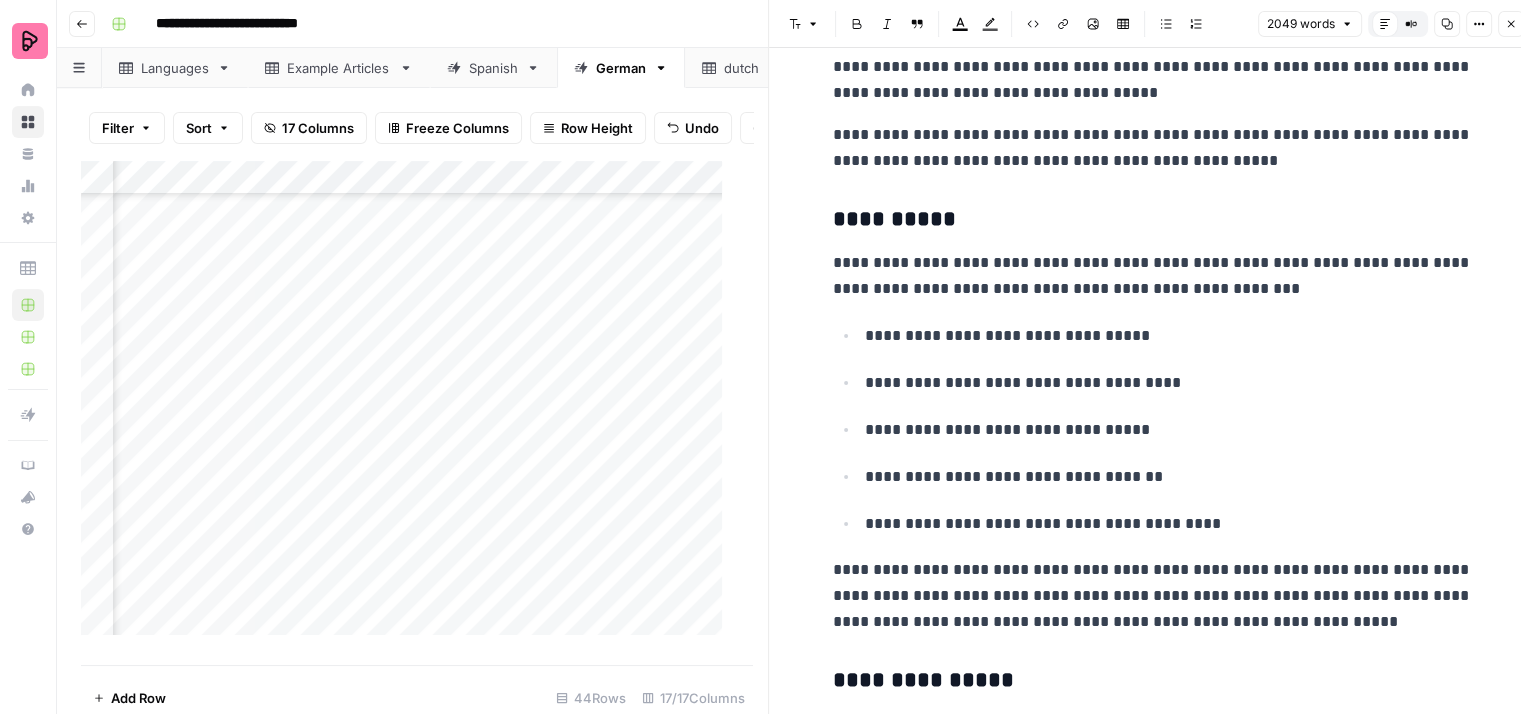 click on "**********" at bounding box center (1153, -473) 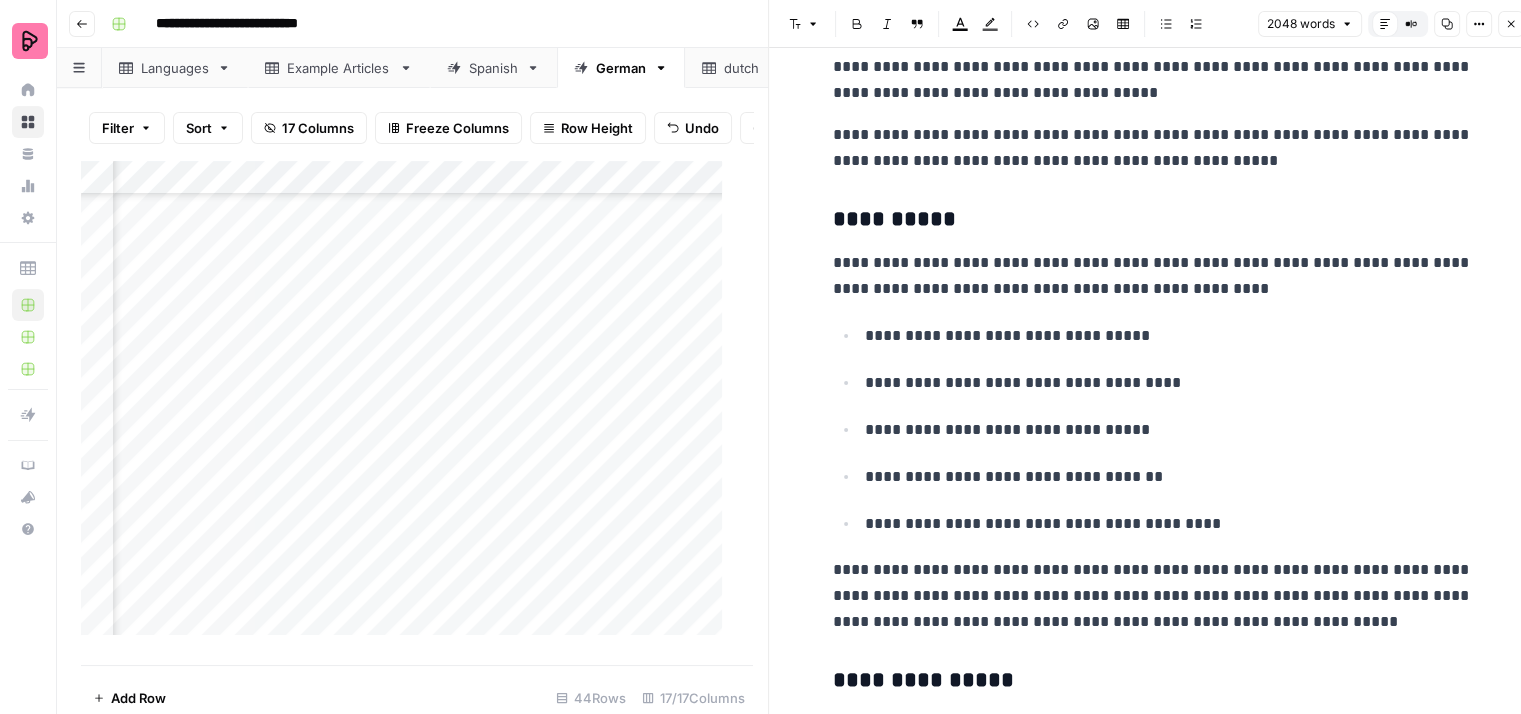click on "**********" at bounding box center (1153, 276) 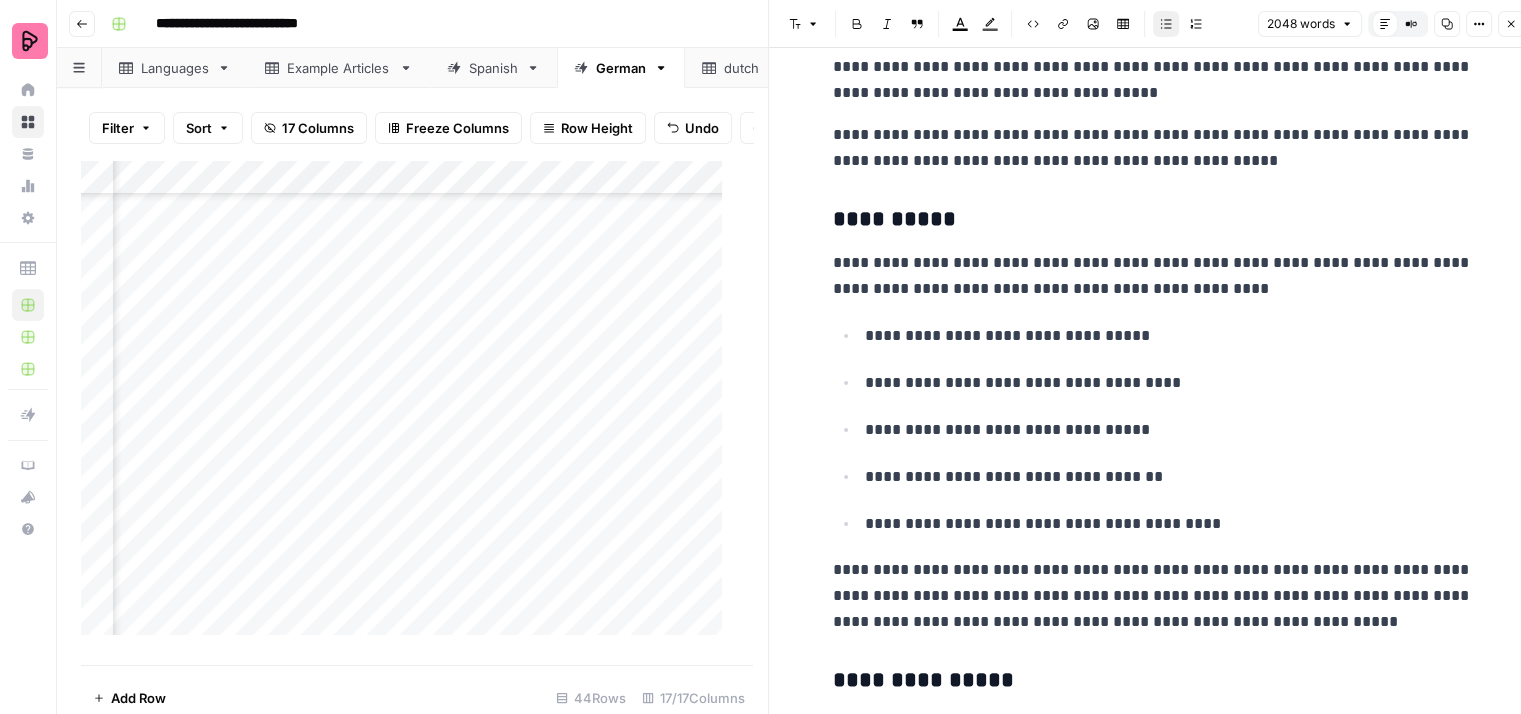 click on "**********" at bounding box center [1169, 383] 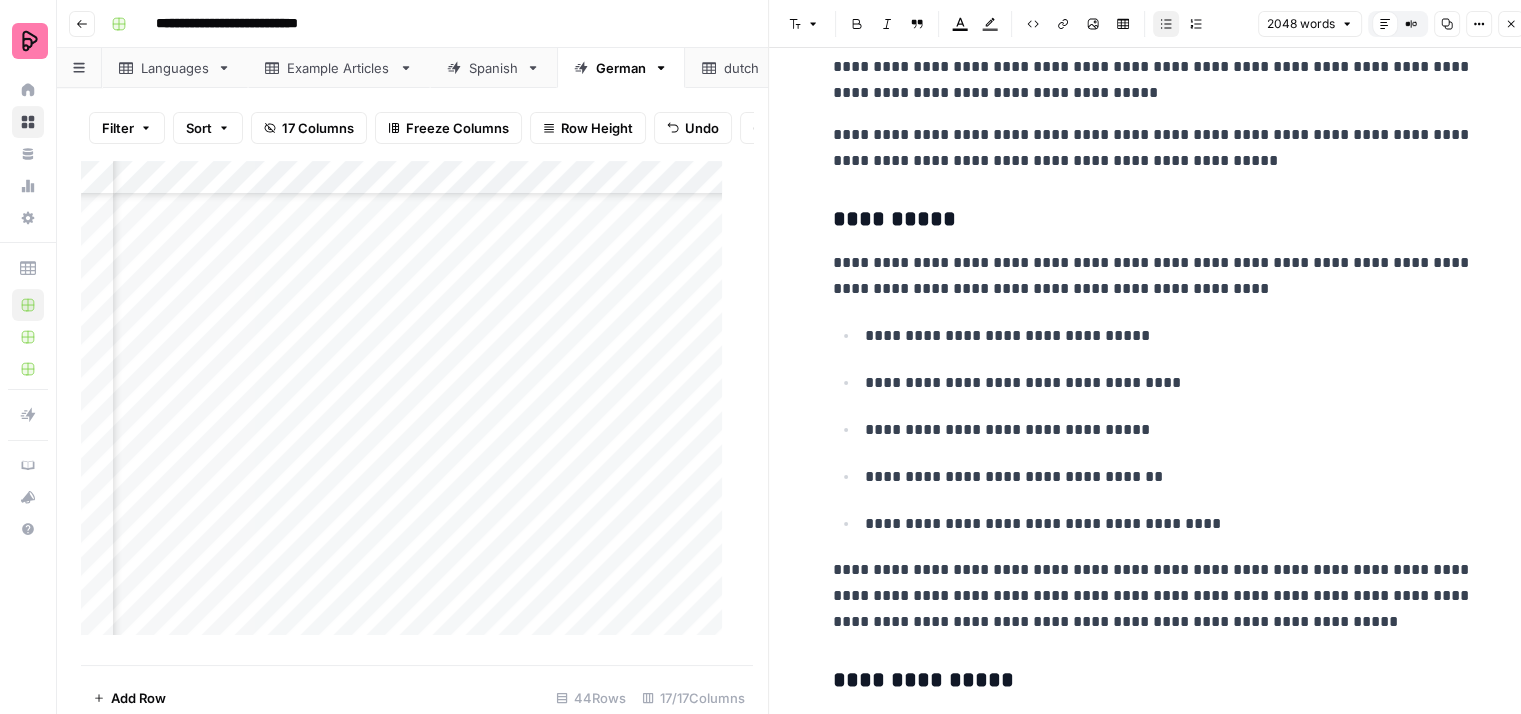 click on "**********" at bounding box center (1169, 524) 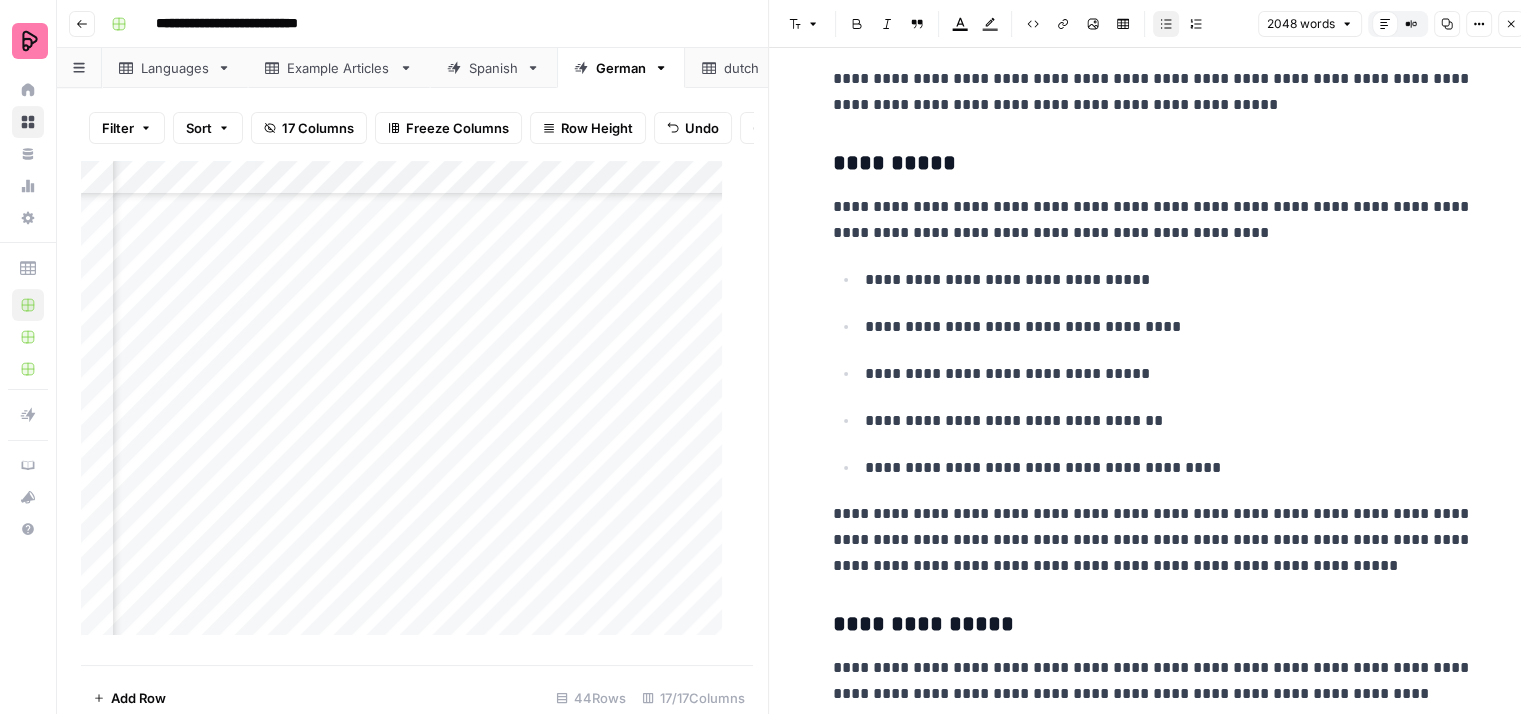 scroll, scrollTop: 4700, scrollLeft: 0, axis: vertical 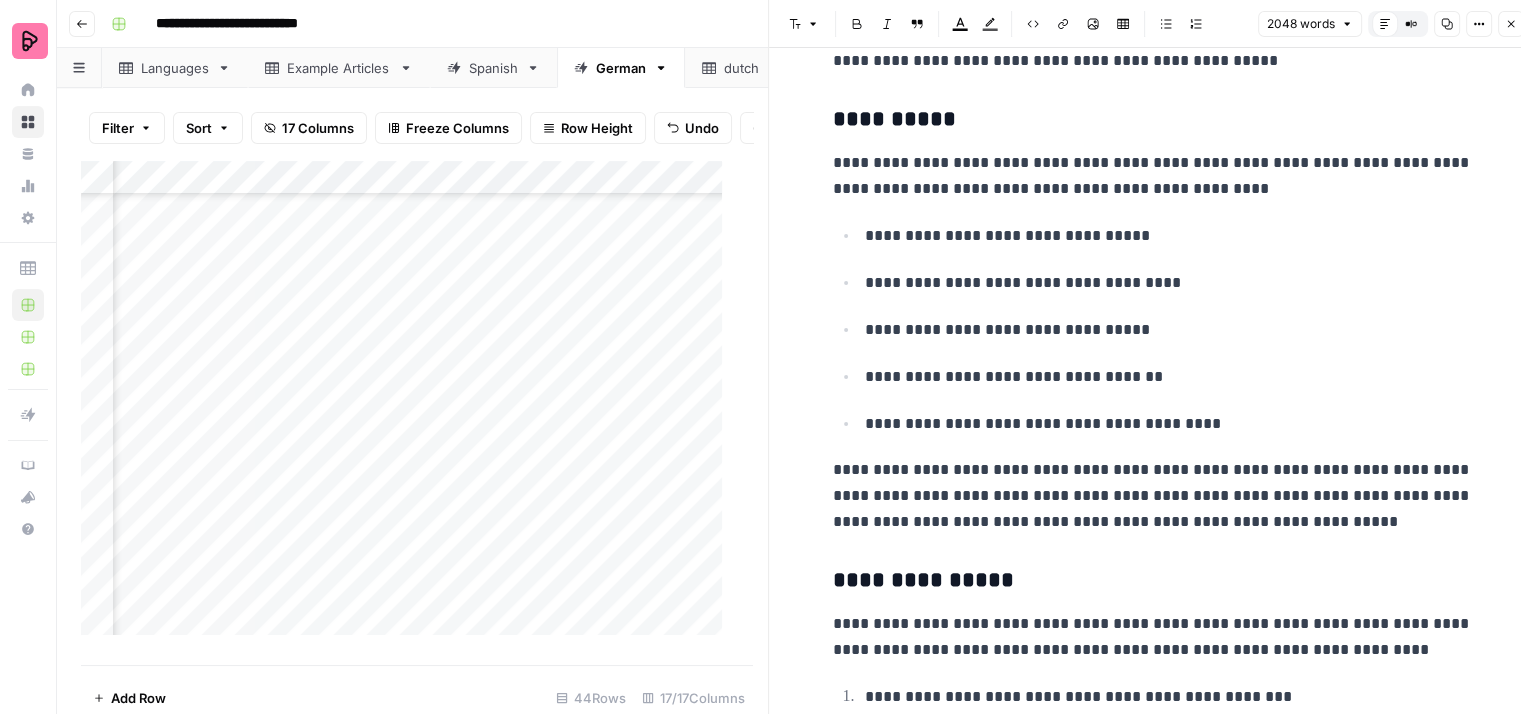 click on "**********" at bounding box center [1153, 496] 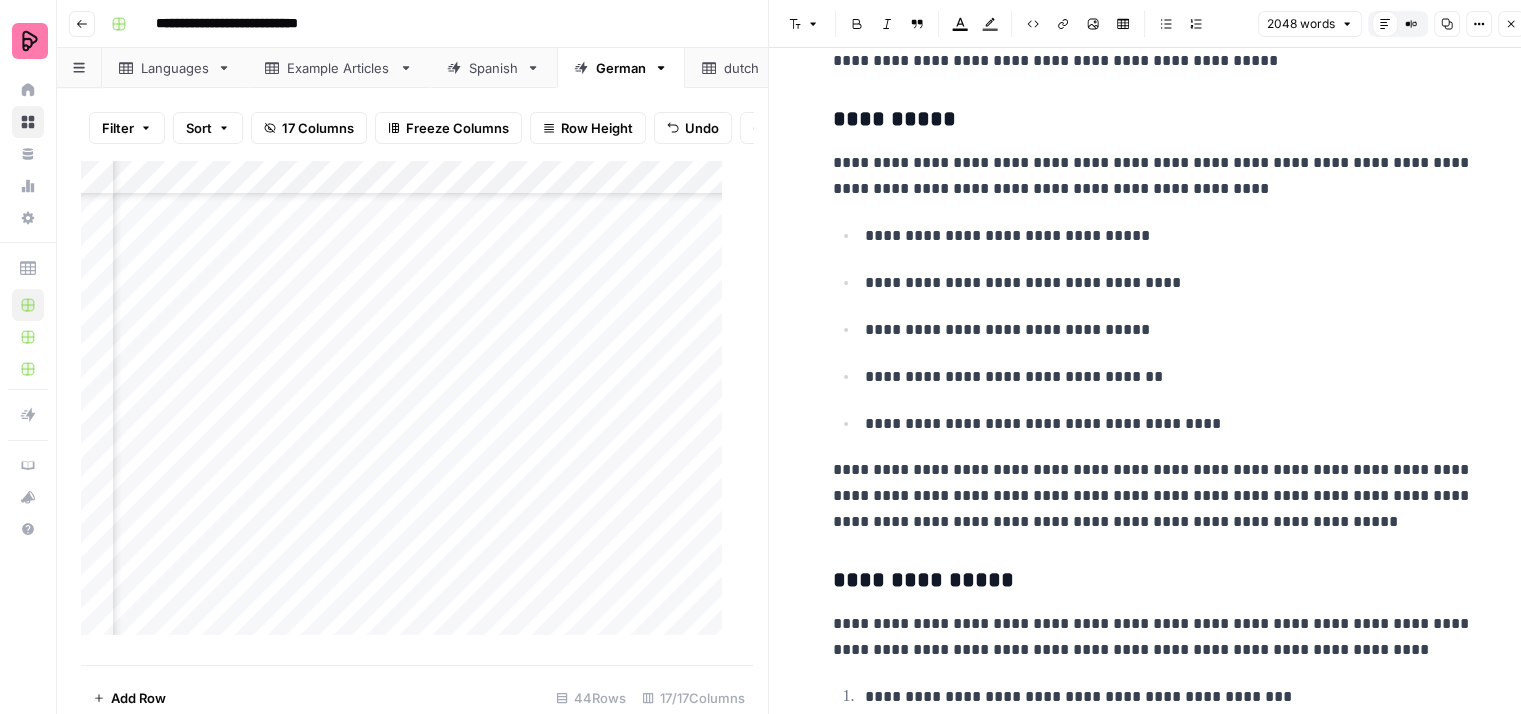 scroll, scrollTop: 4900, scrollLeft: 0, axis: vertical 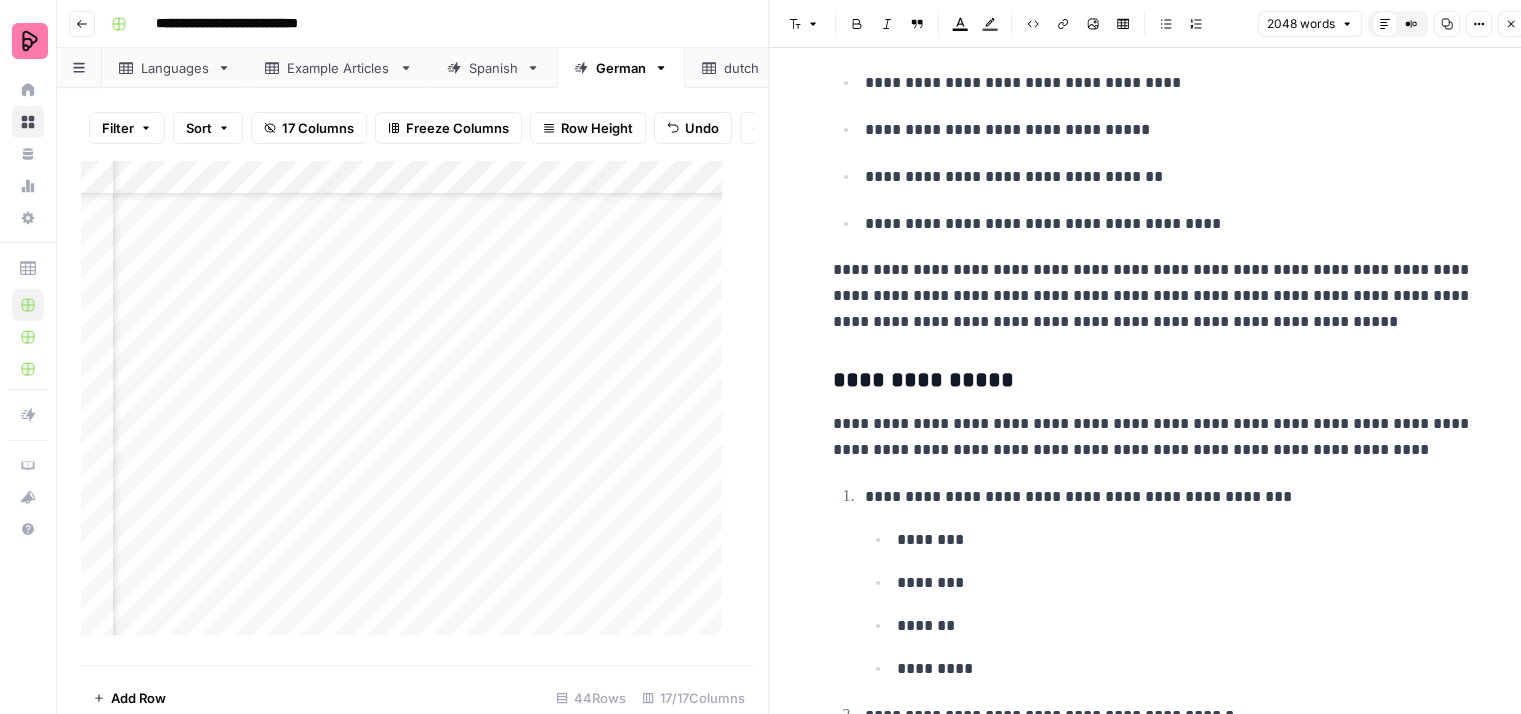 click on "**********" at bounding box center [1166, 582] 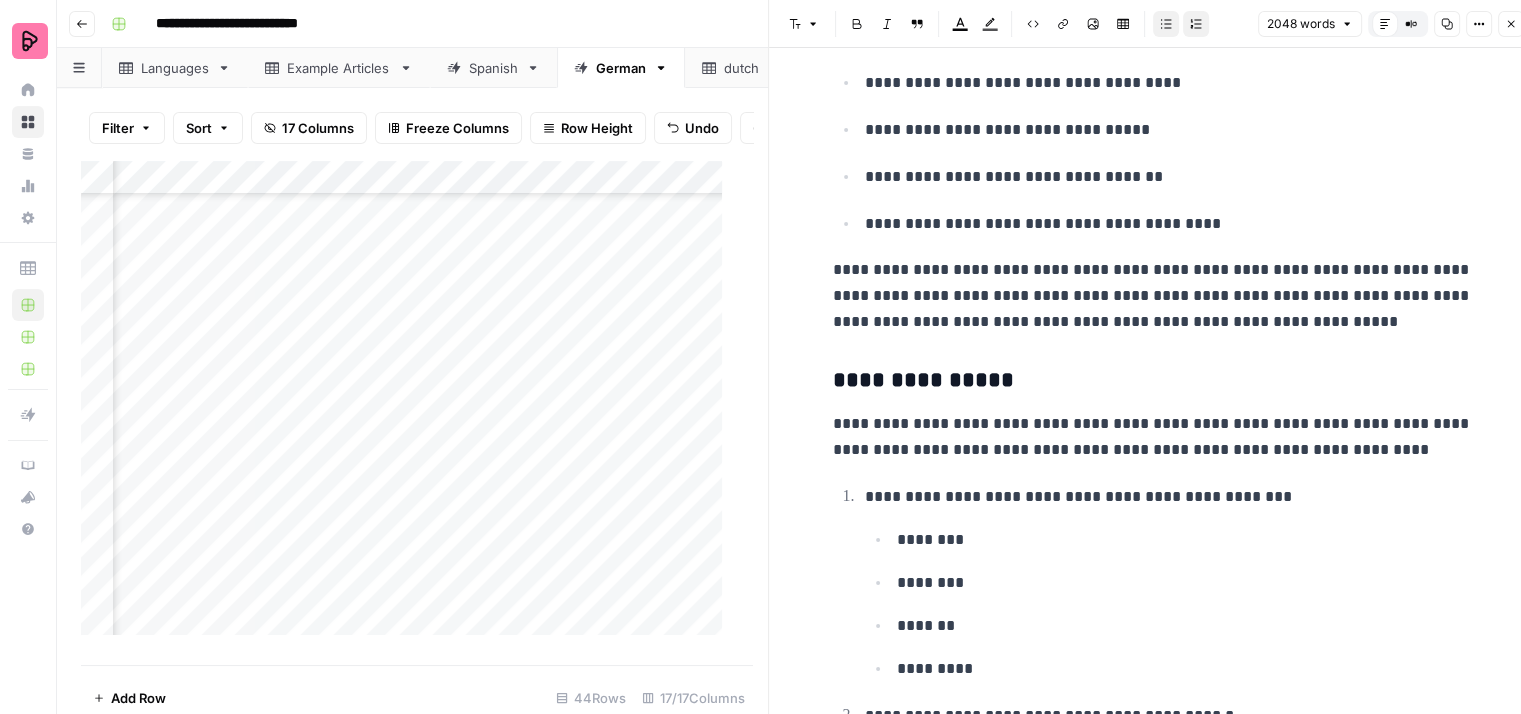 click on "**********" at bounding box center [1169, 497] 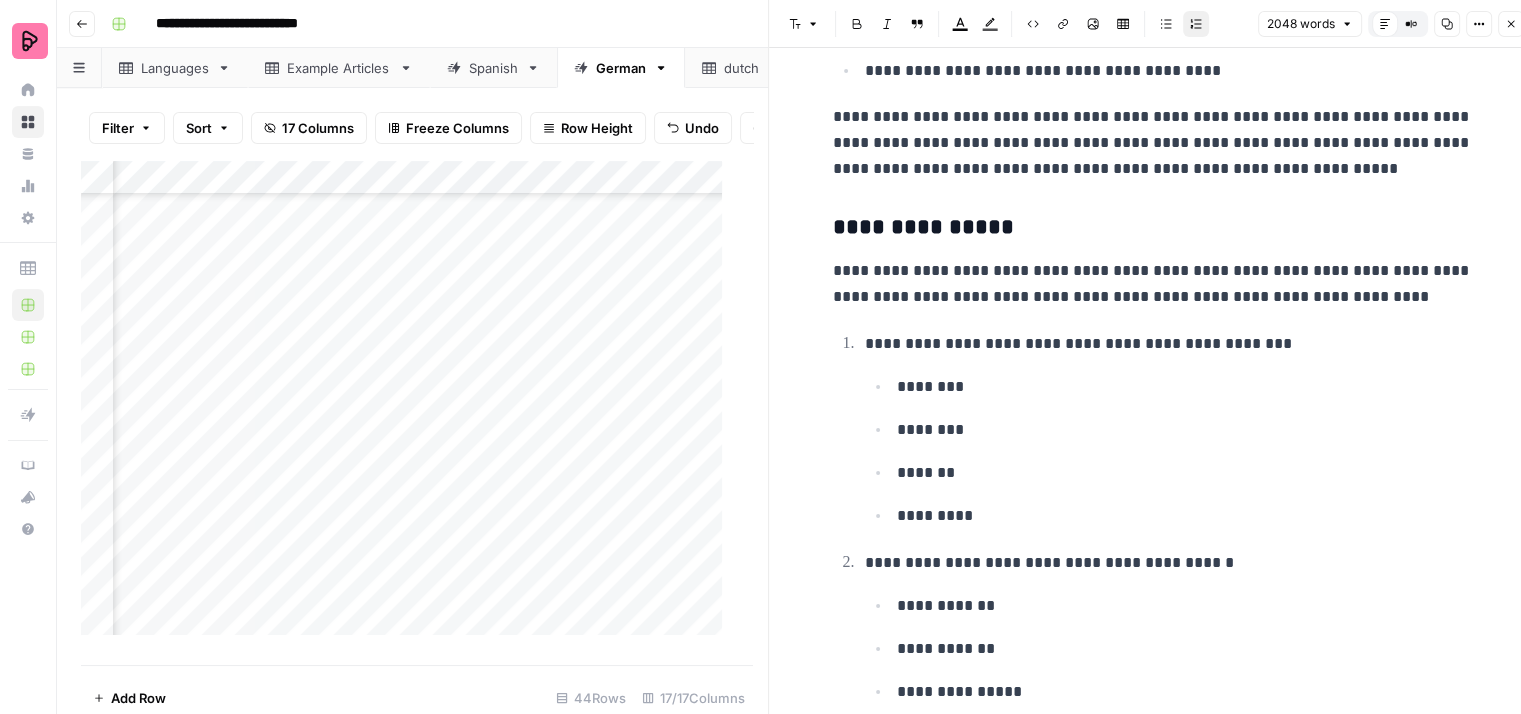 scroll, scrollTop: 5100, scrollLeft: 0, axis: vertical 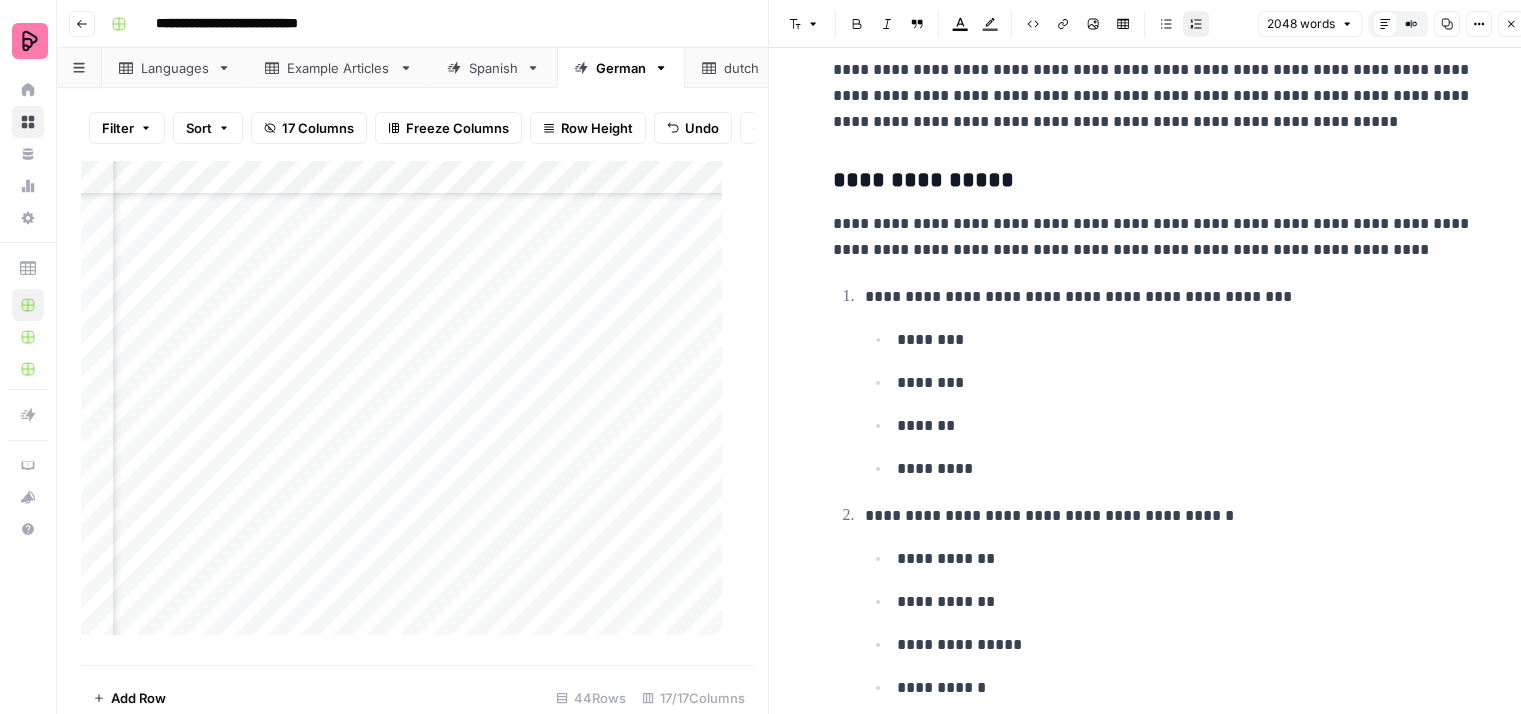 click on "********" at bounding box center [1185, 340] 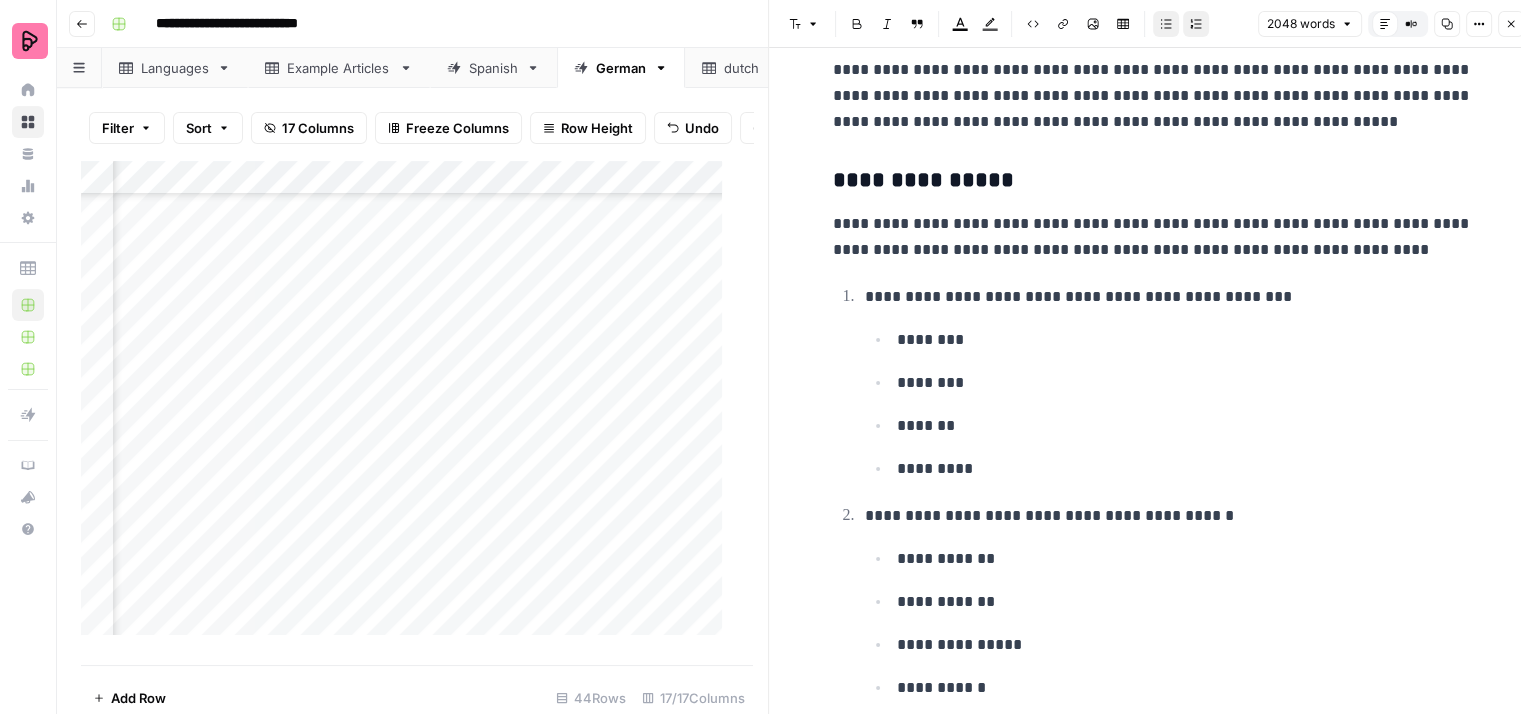 click on "********" at bounding box center [1185, 340] 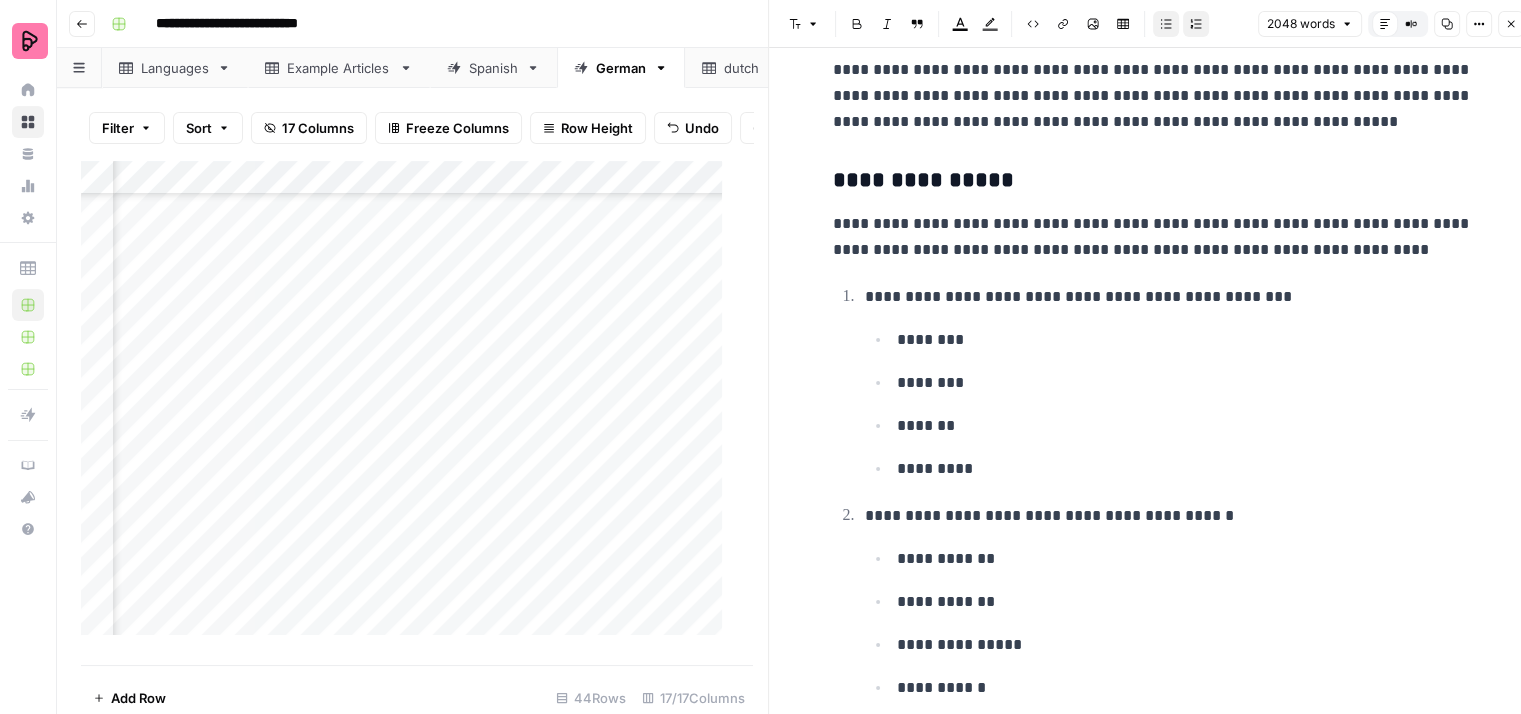 click on "**********" at bounding box center (1169, 297) 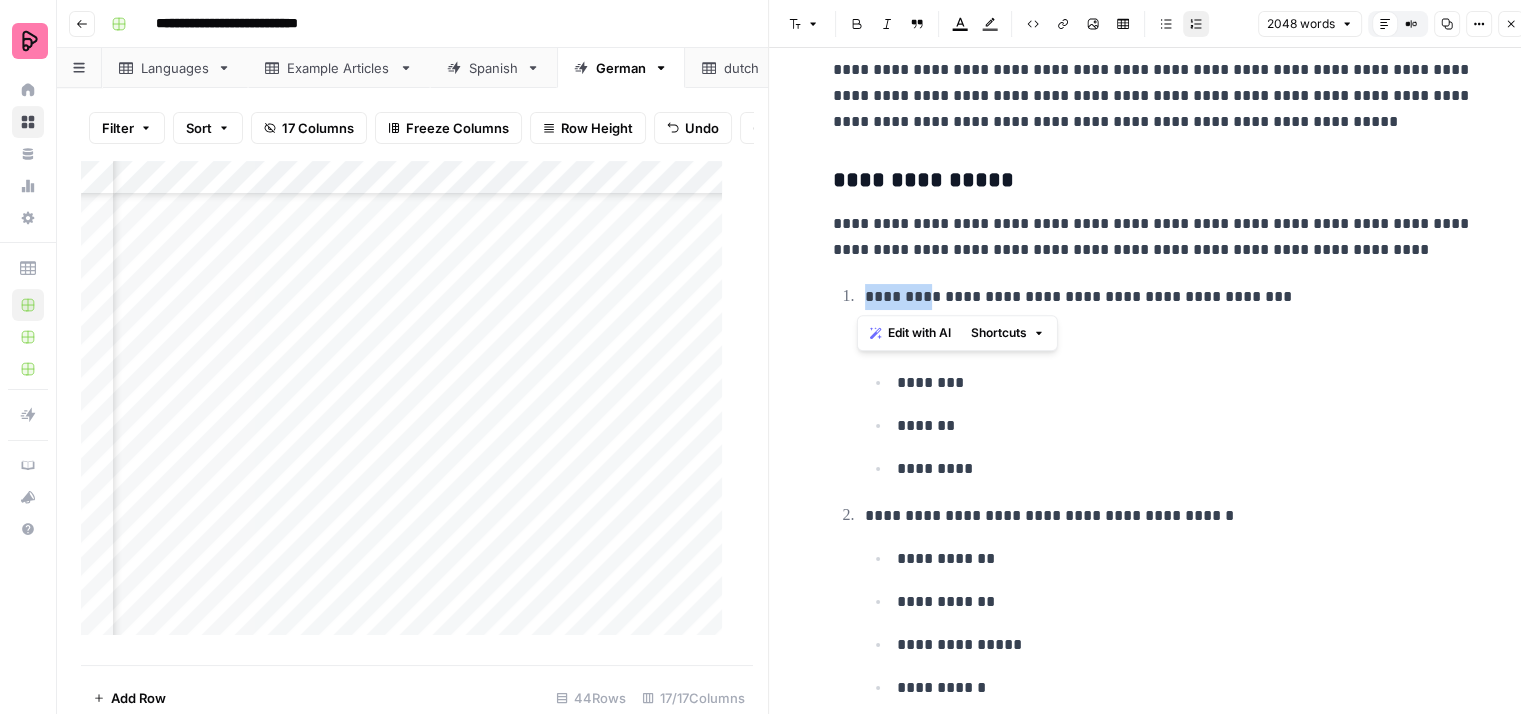 click on "**********" at bounding box center (1169, 297) 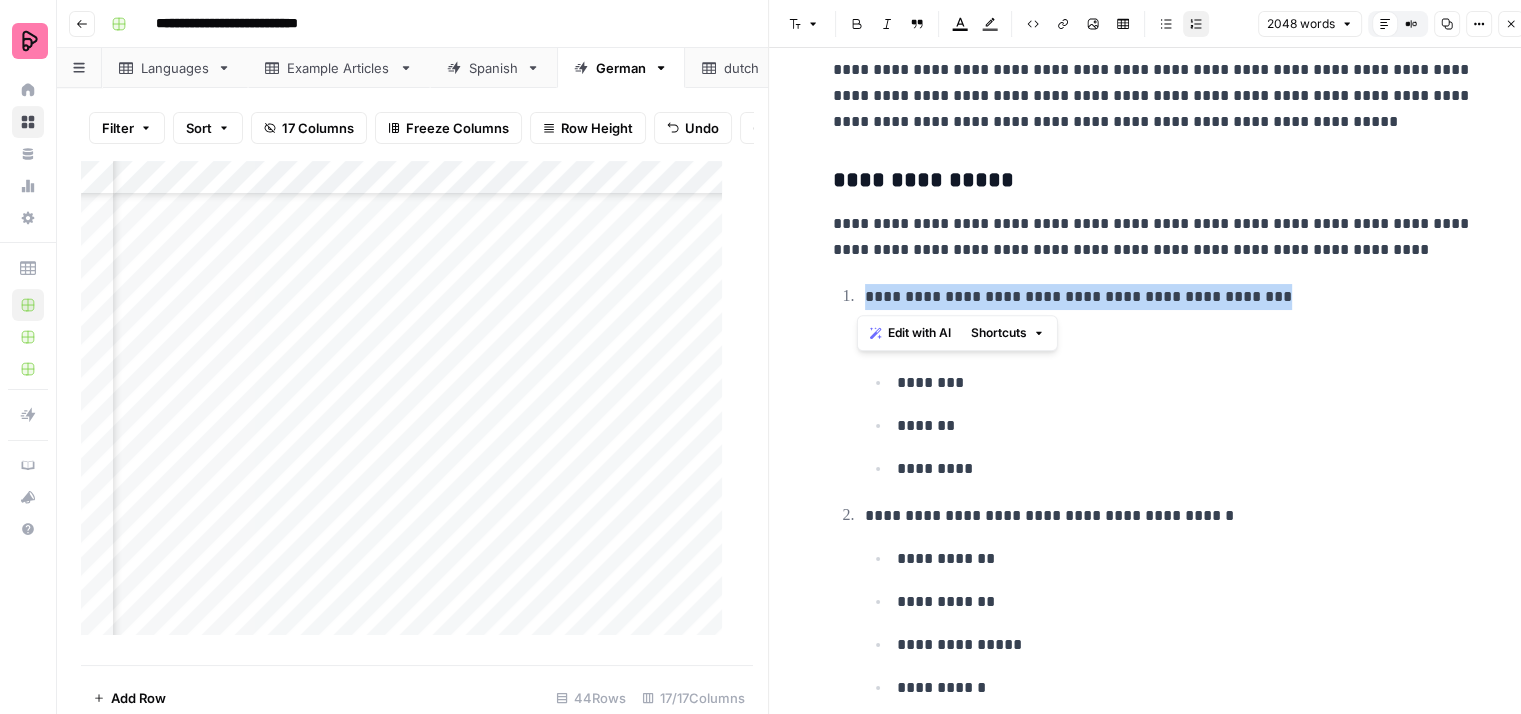 drag, startPoint x: 1280, startPoint y: 294, endPoint x: 844, endPoint y: 301, distance: 436.05618 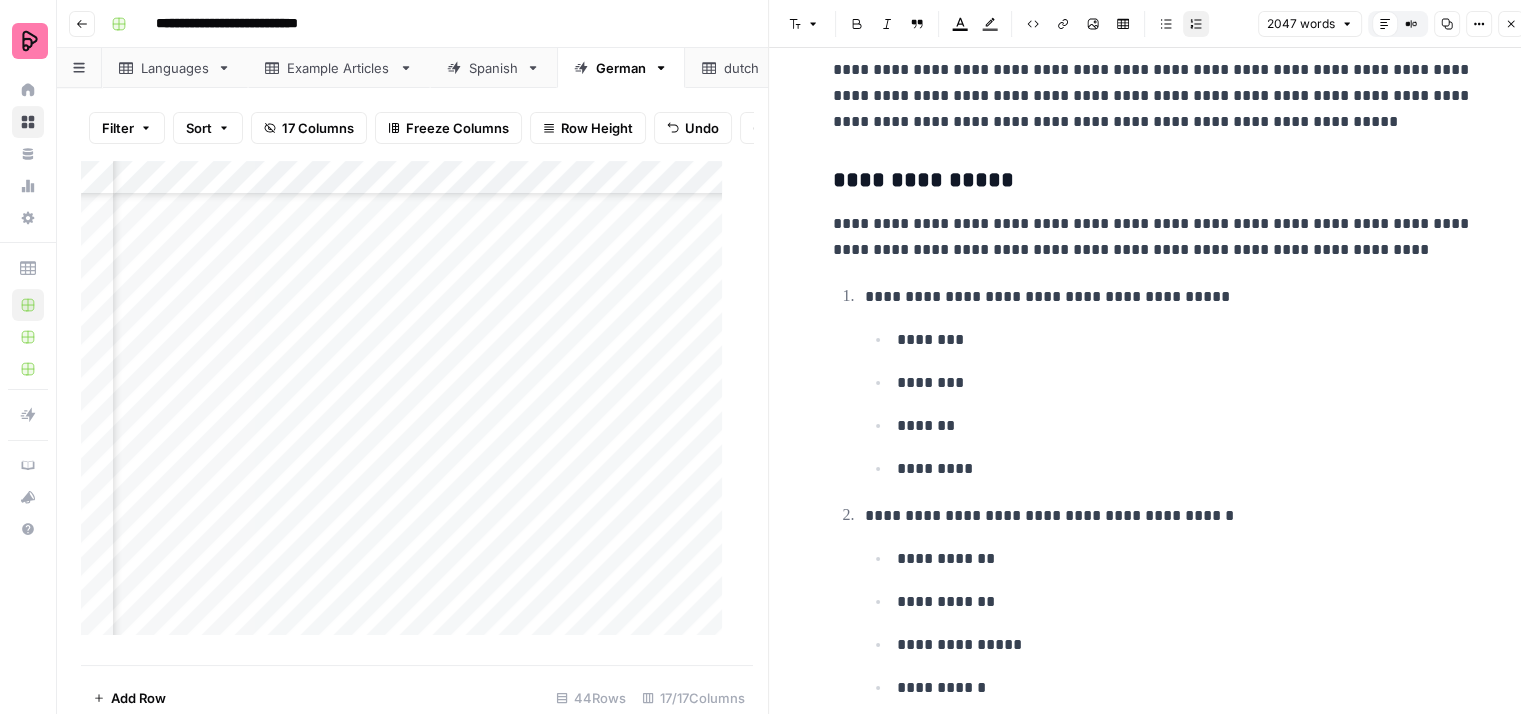 click on "**********" at bounding box center (1169, 297) 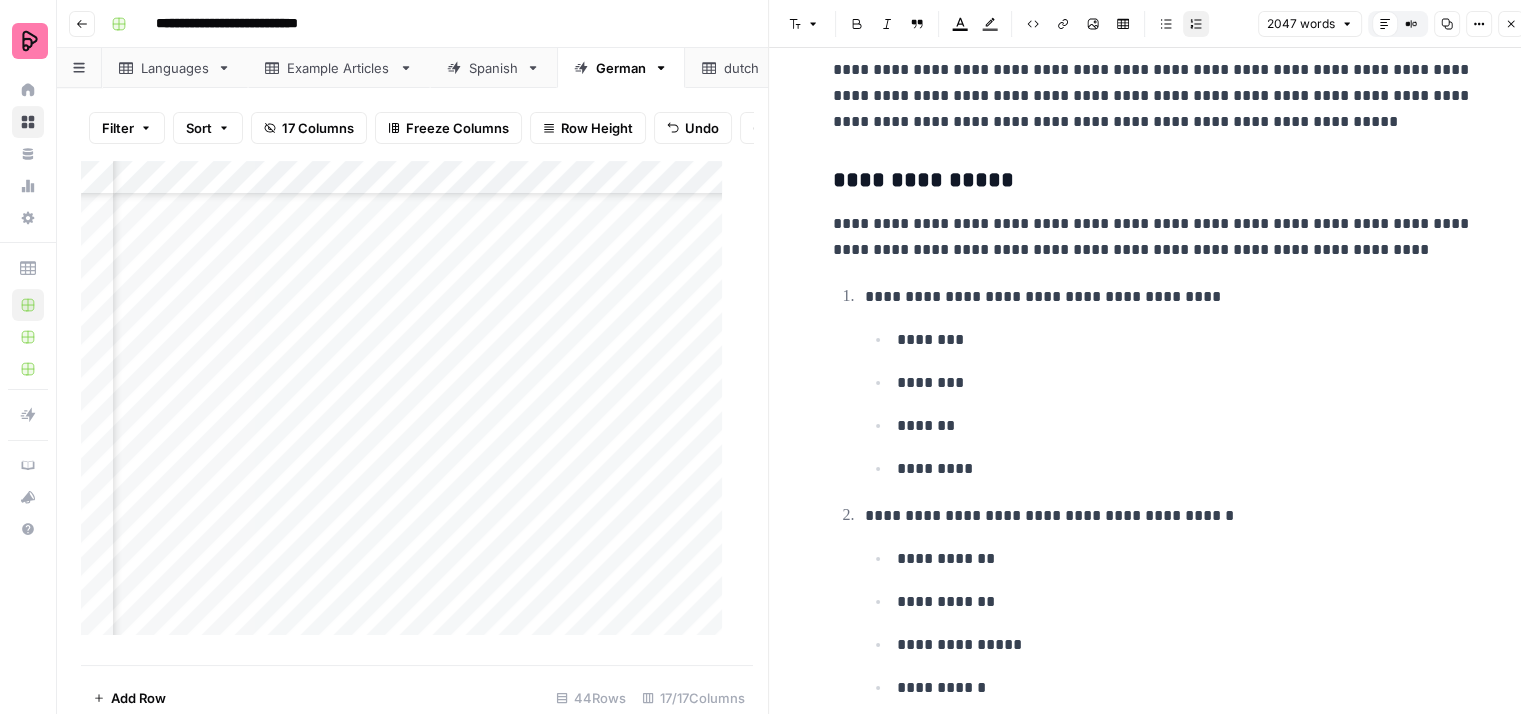 click on "**********" at bounding box center (1169, 297) 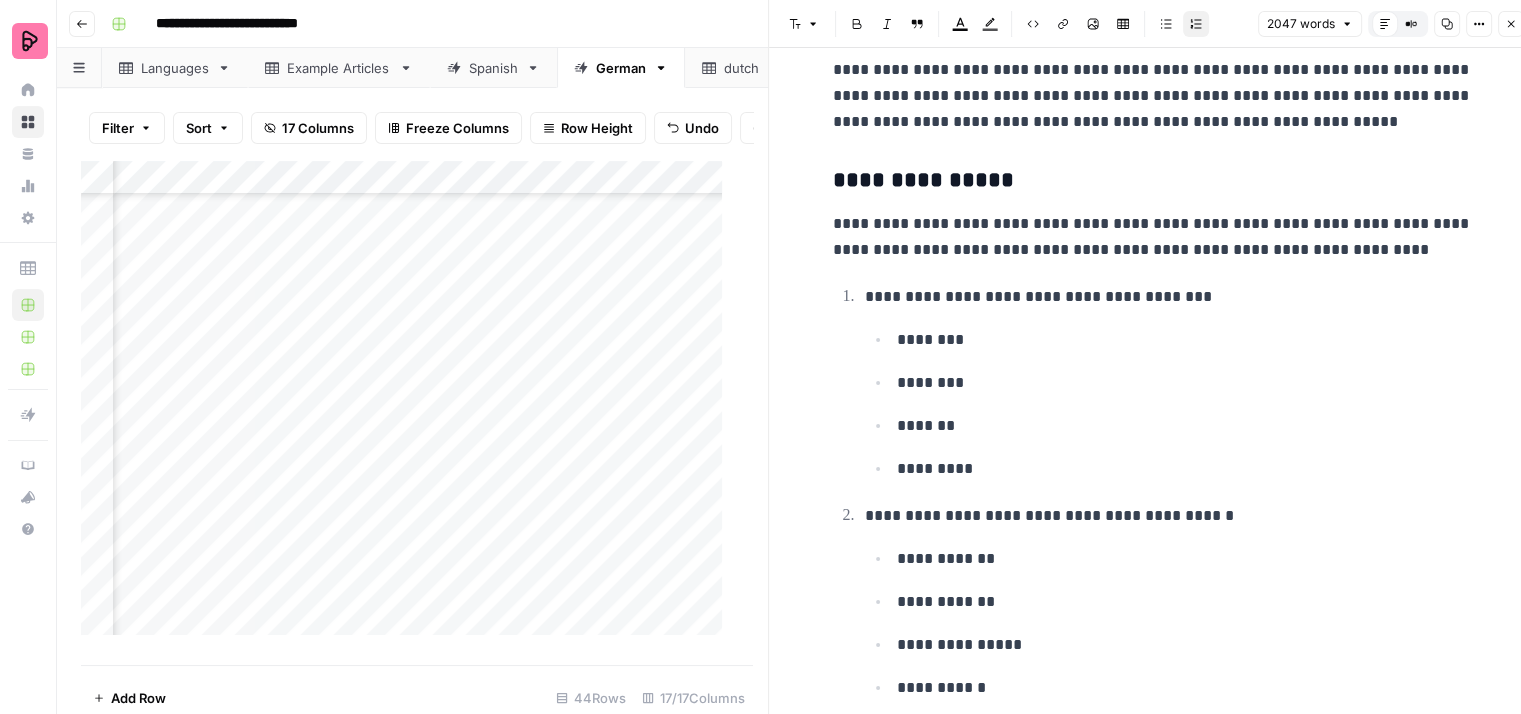 click on "********" at bounding box center (1185, 340) 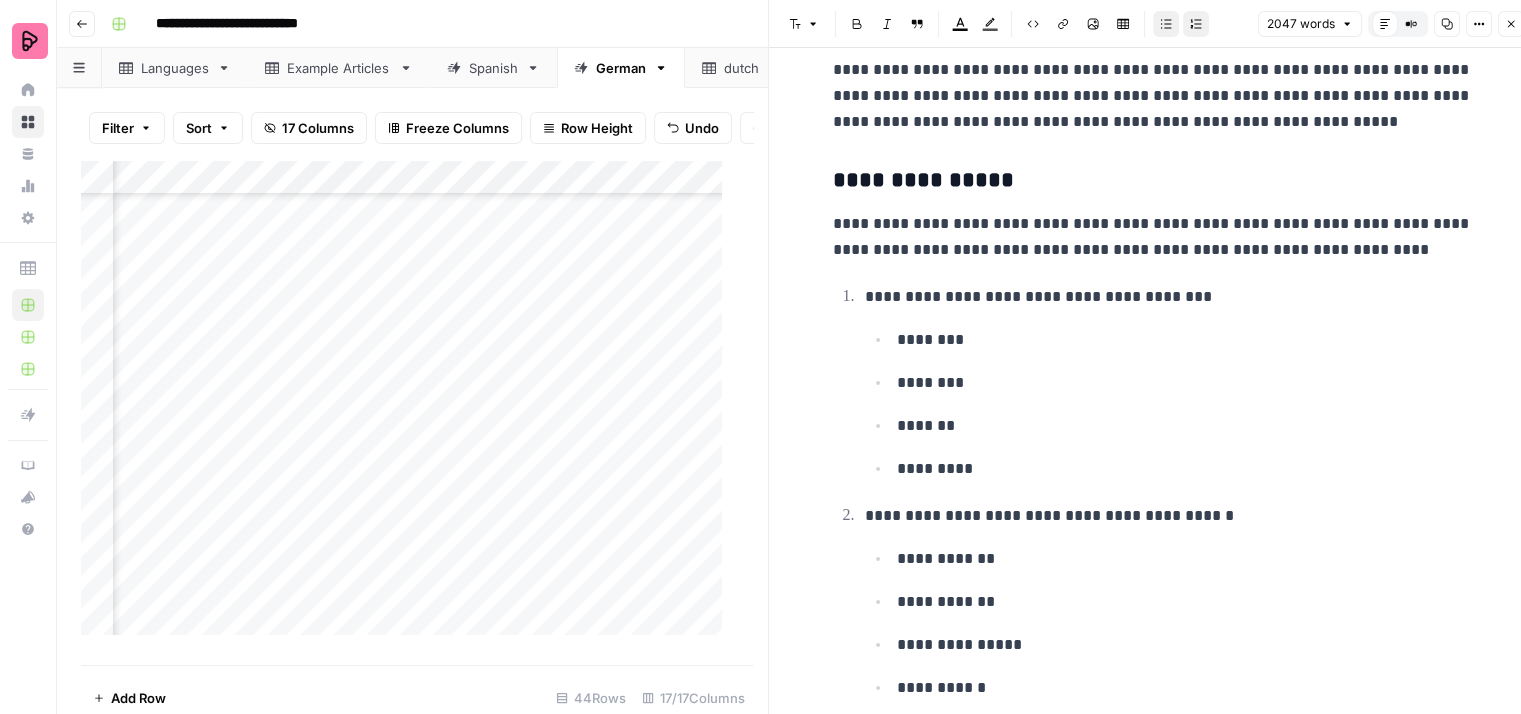 click on "********" at bounding box center (1185, 340) 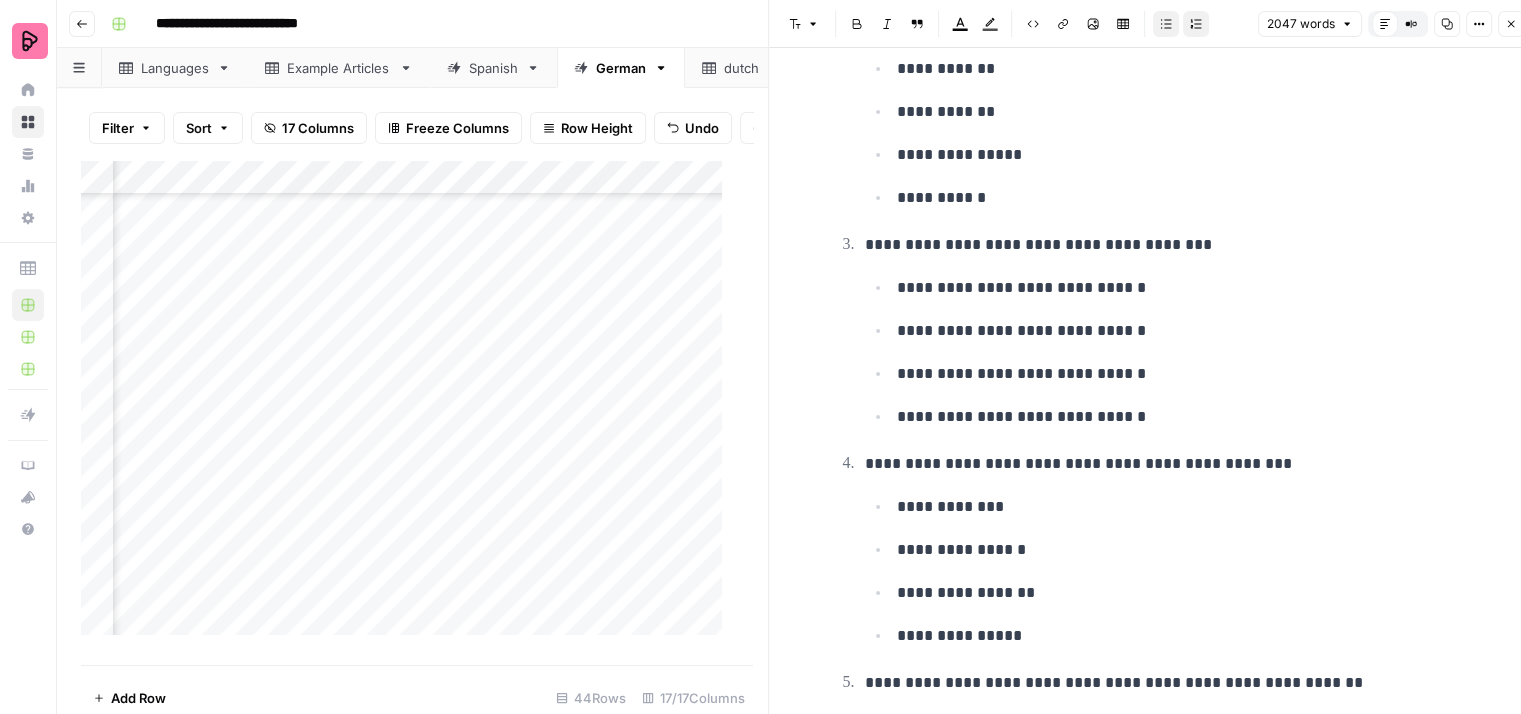 scroll, scrollTop: 5700, scrollLeft: 0, axis: vertical 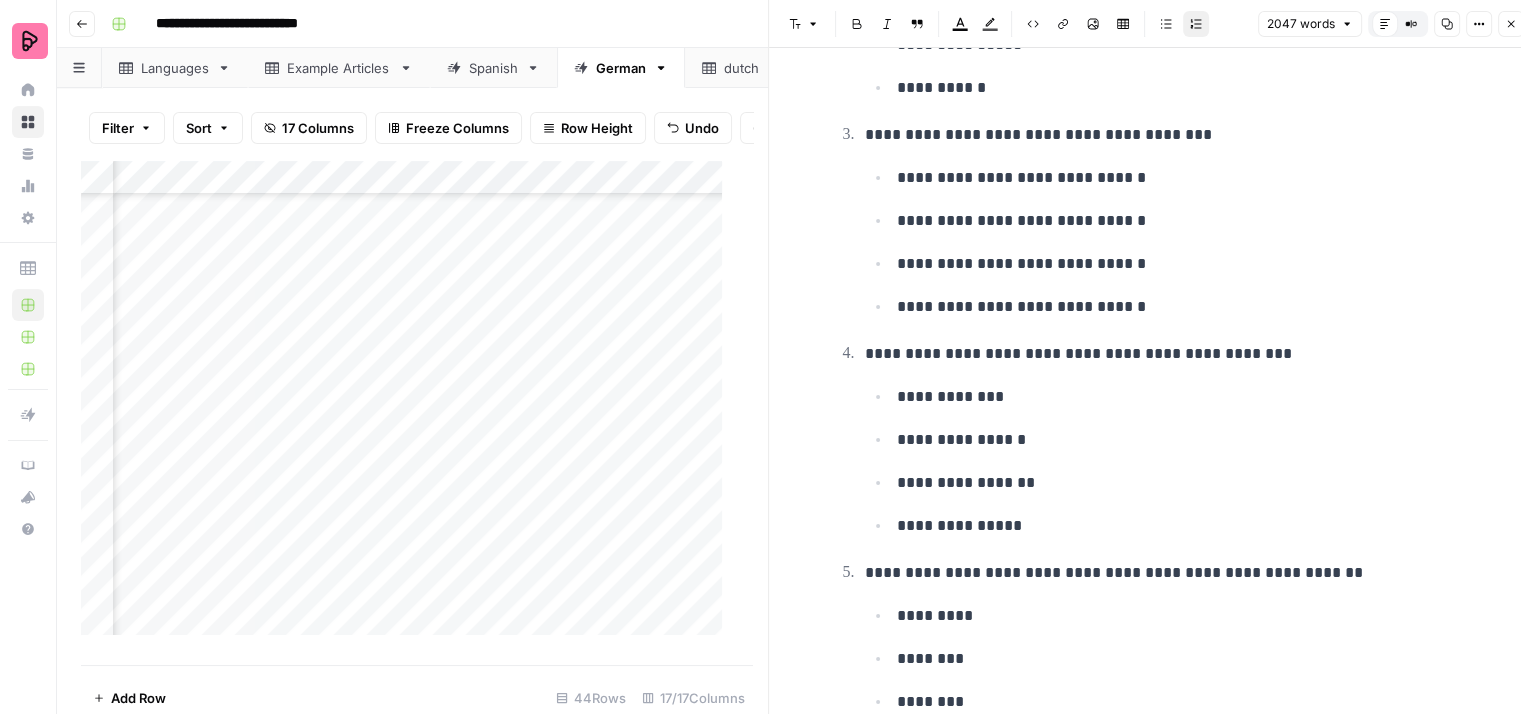 click on "**********" at bounding box center [1169, 354] 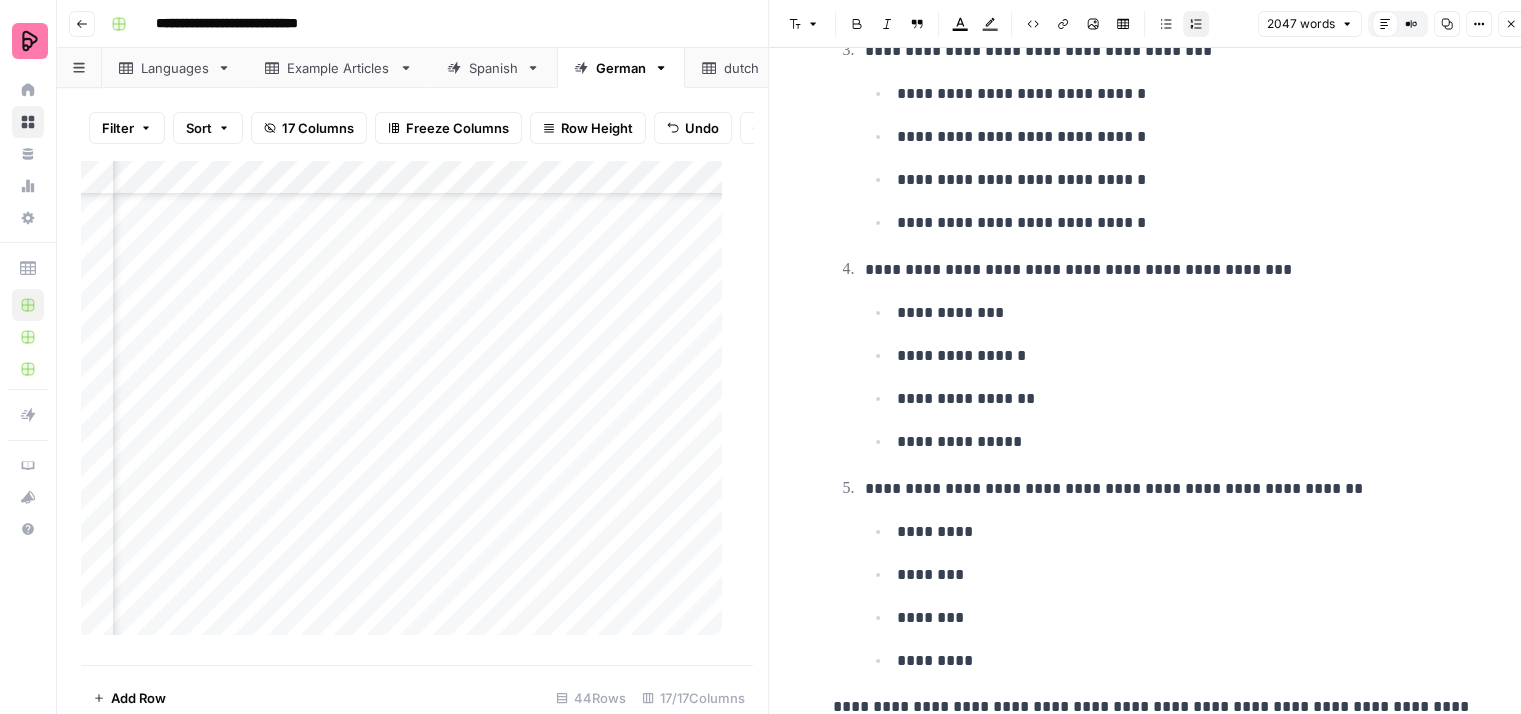 scroll, scrollTop: 5900, scrollLeft: 0, axis: vertical 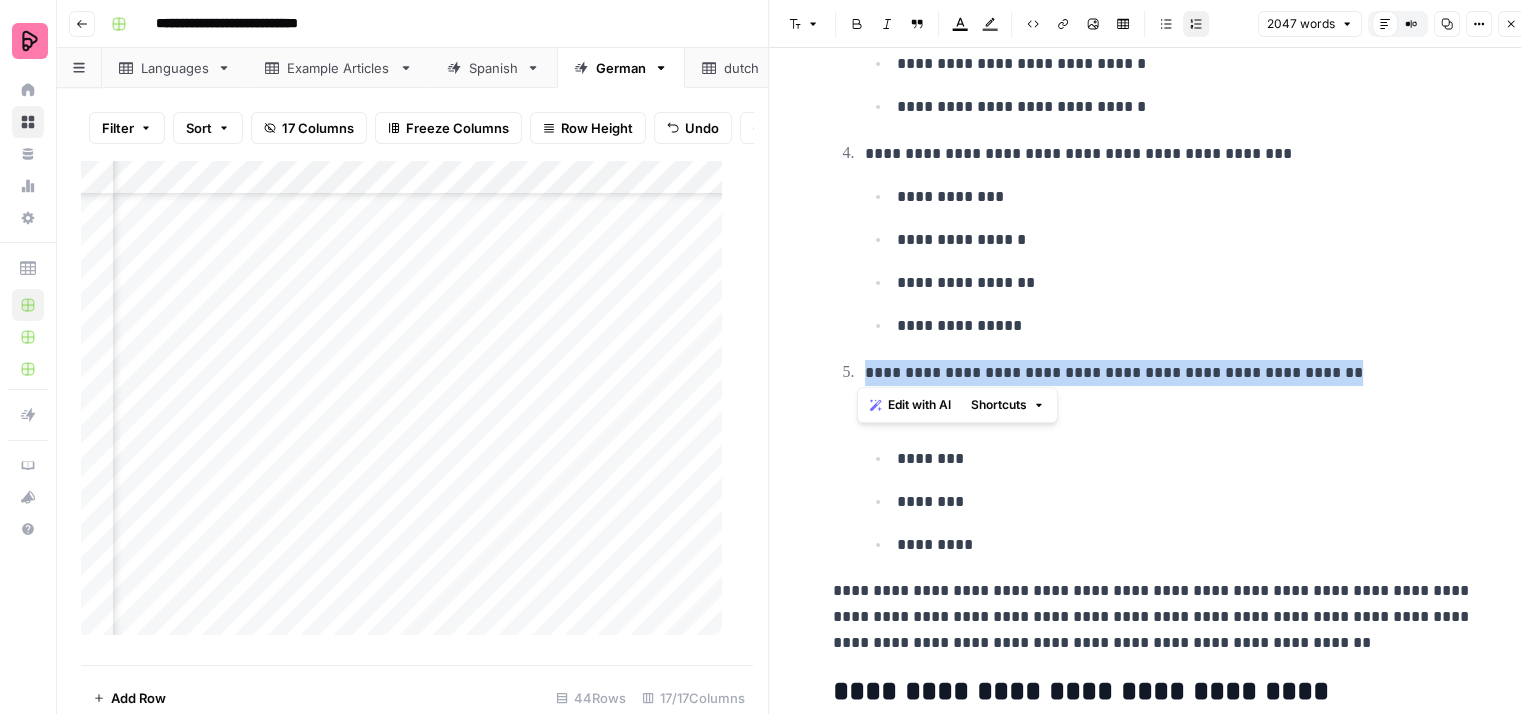 drag, startPoint x: 1318, startPoint y: 365, endPoint x: 861, endPoint y: 377, distance: 457.15753 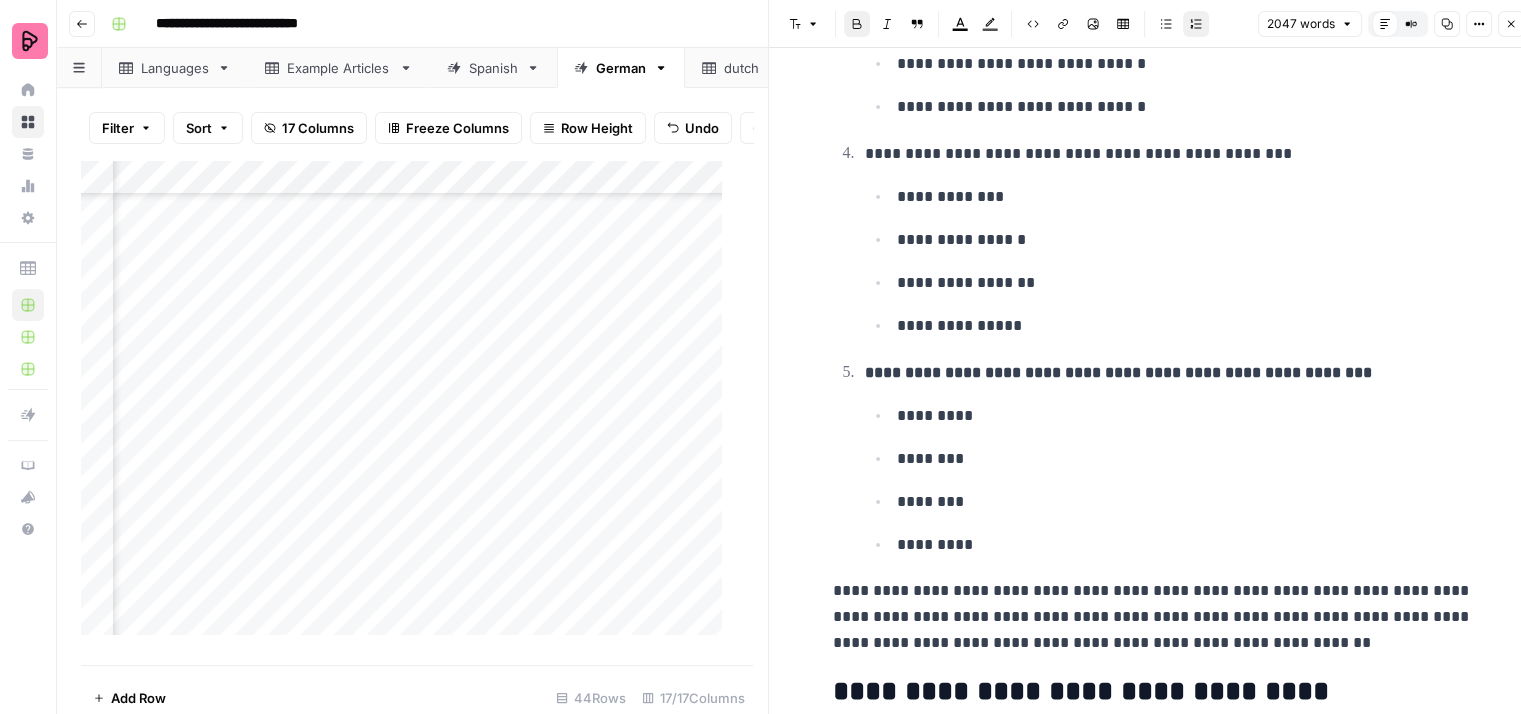 click on "**********" at bounding box center [1118, 372] 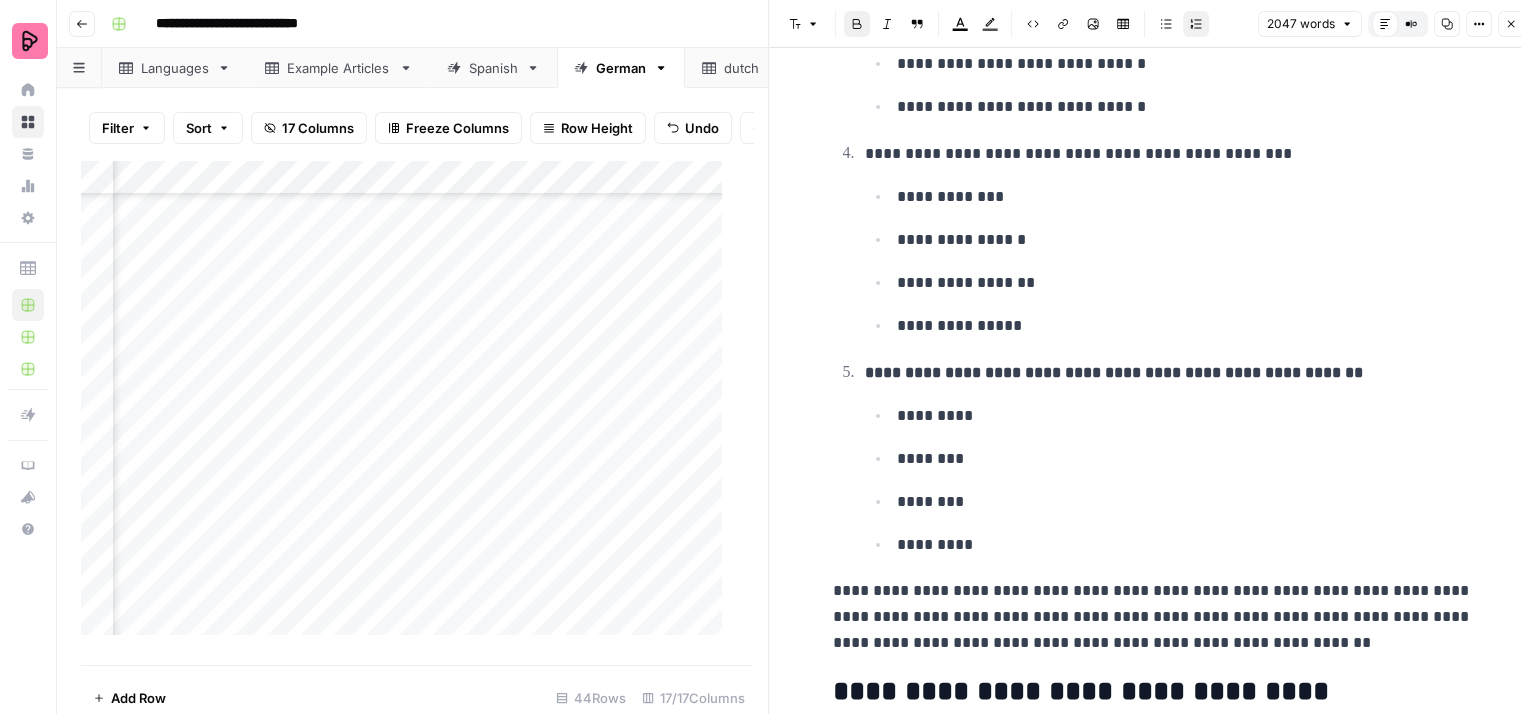 click on "**********" at bounding box center [1169, 373] 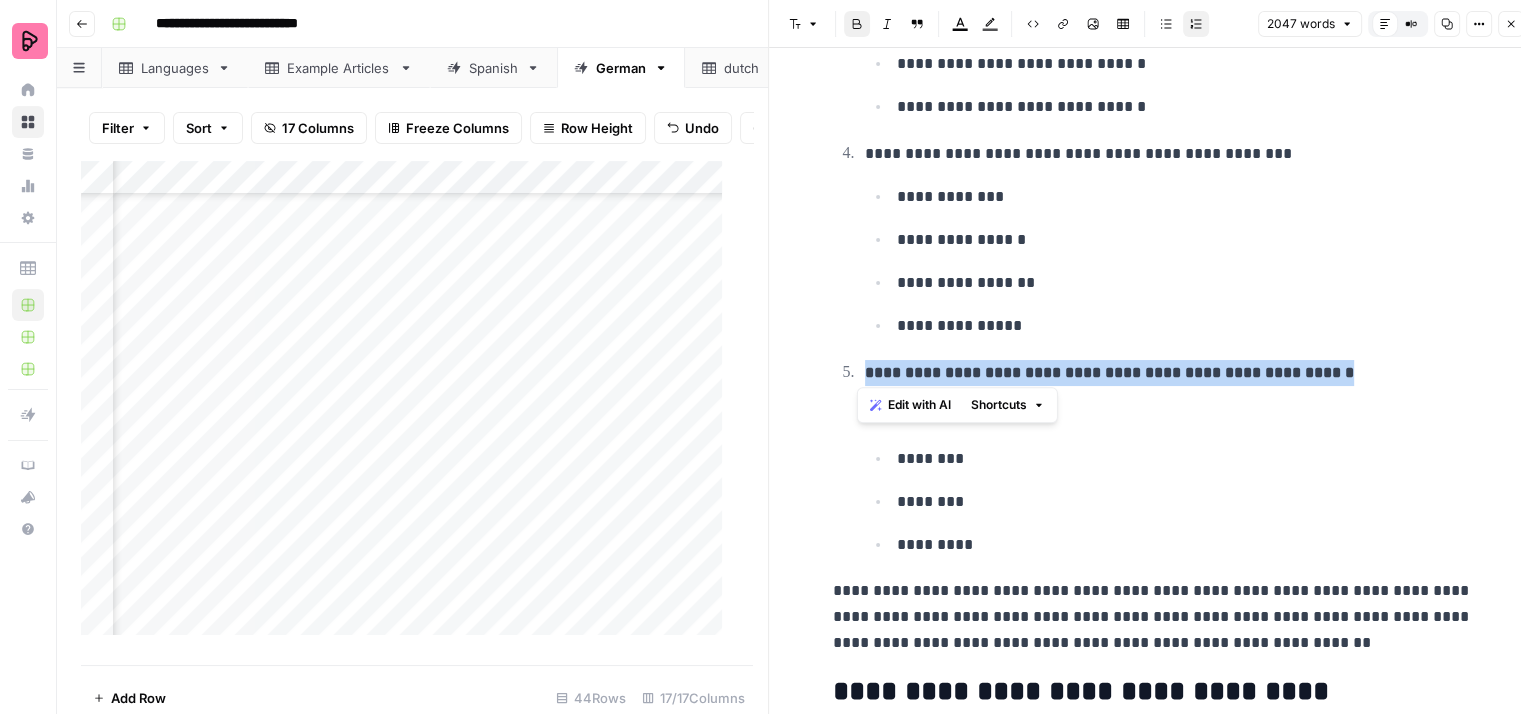 drag, startPoint x: 1307, startPoint y: 366, endPoint x: 861, endPoint y: 369, distance: 446.0101 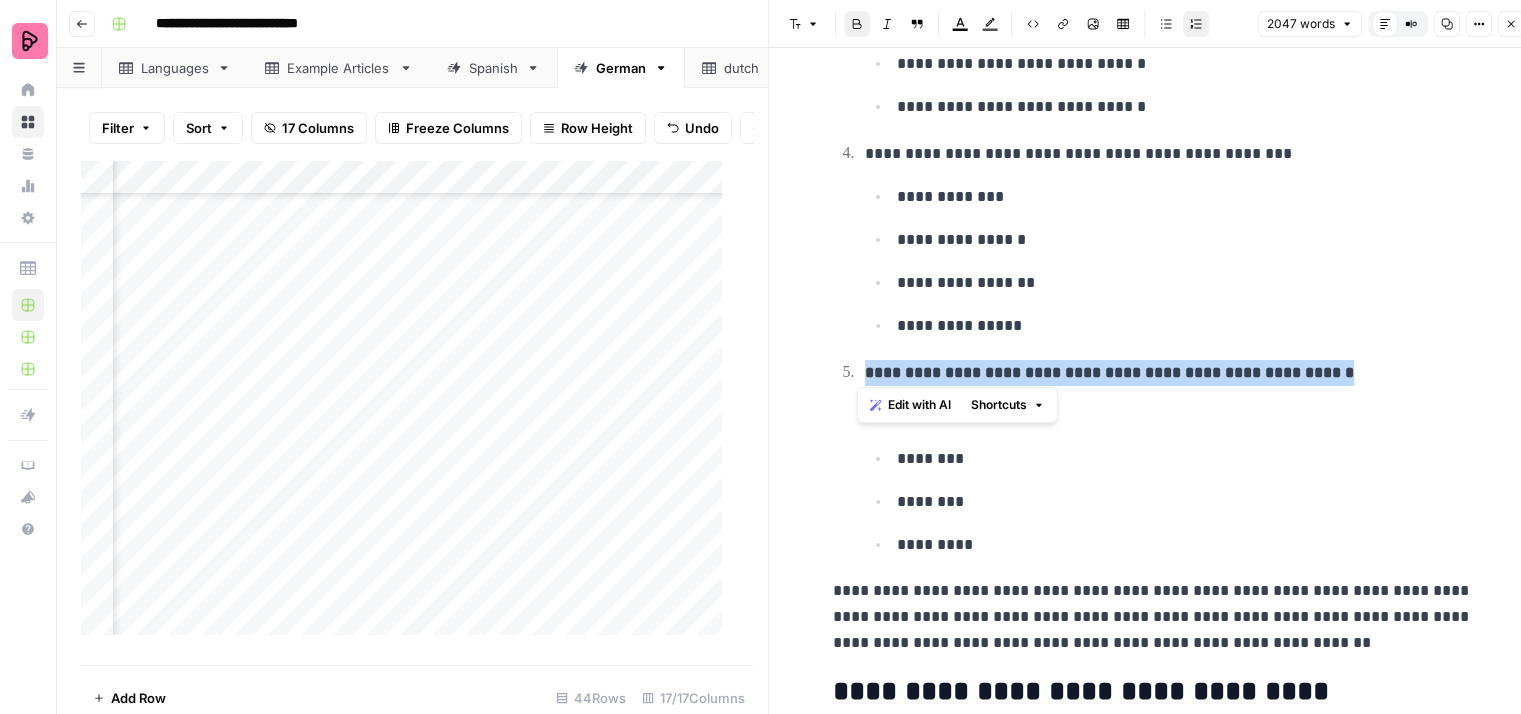 click 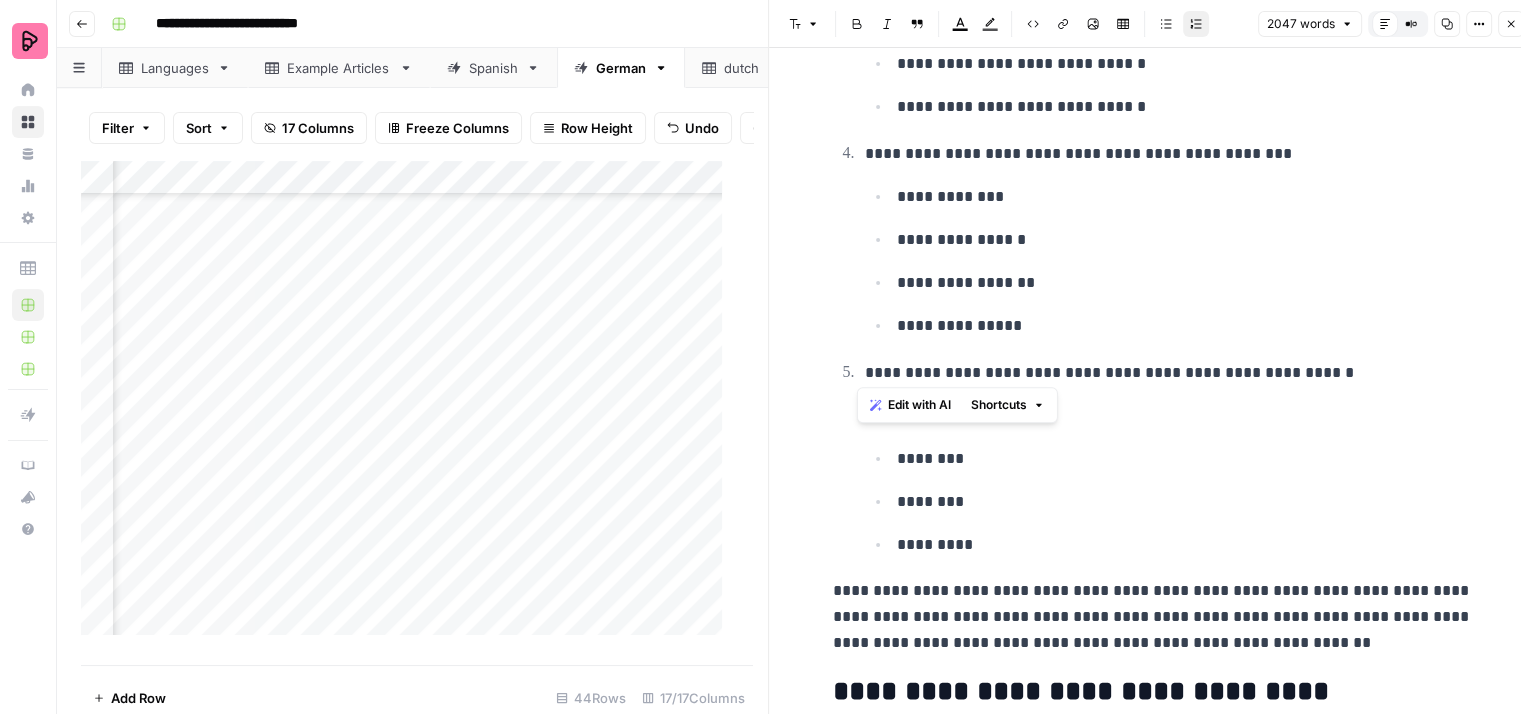 click on "********* ******** ******** *********" at bounding box center [1169, 480] 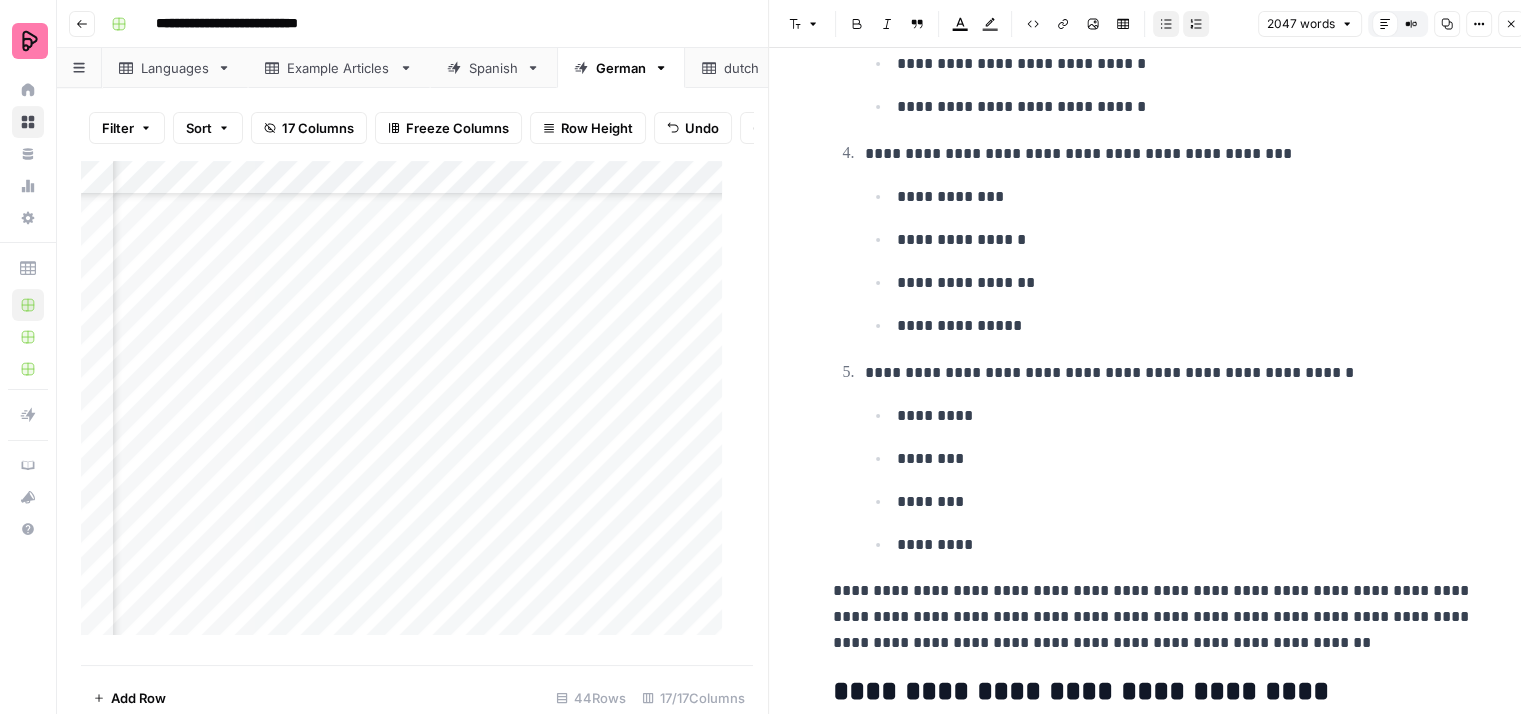 click on "********* ******** ******** *********" at bounding box center [1169, 480] 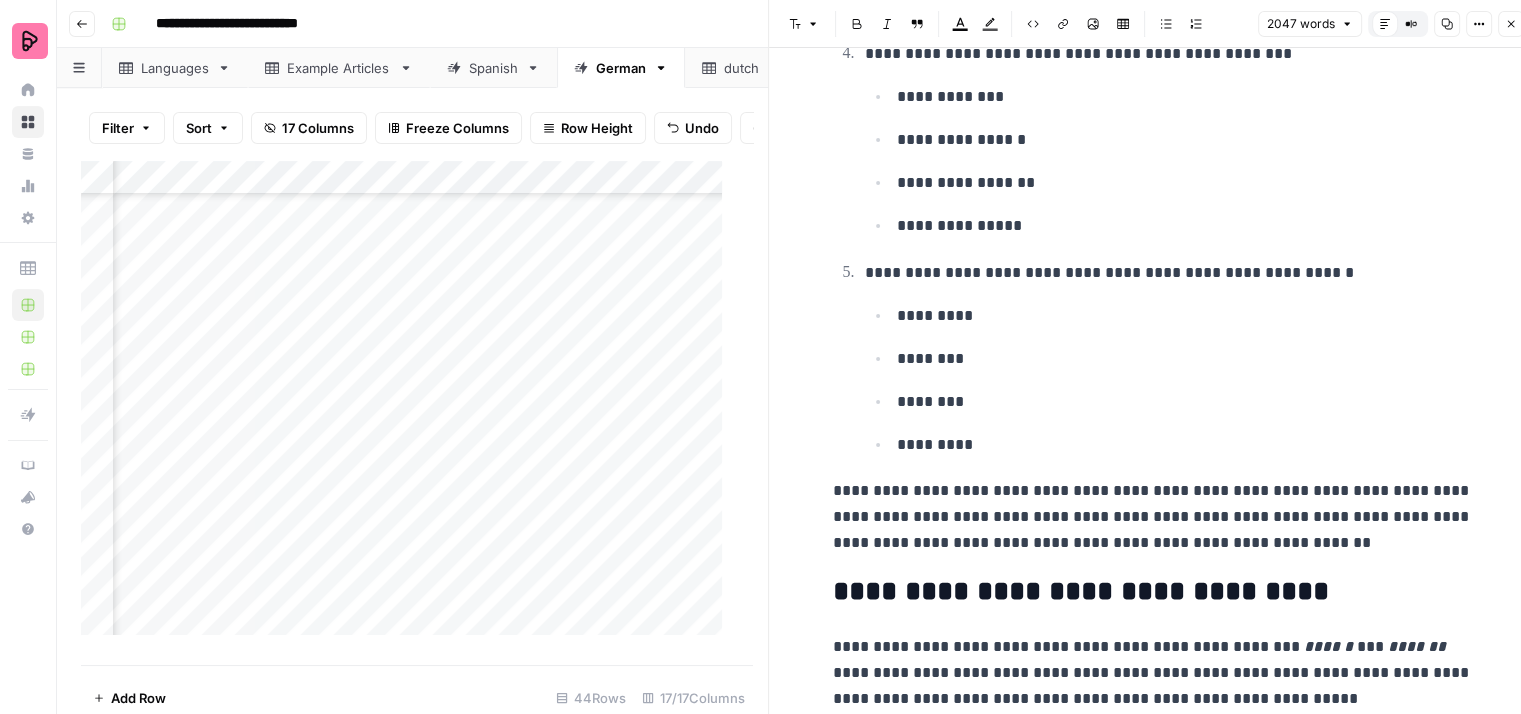 click on "**********" at bounding box center [1153, 517] 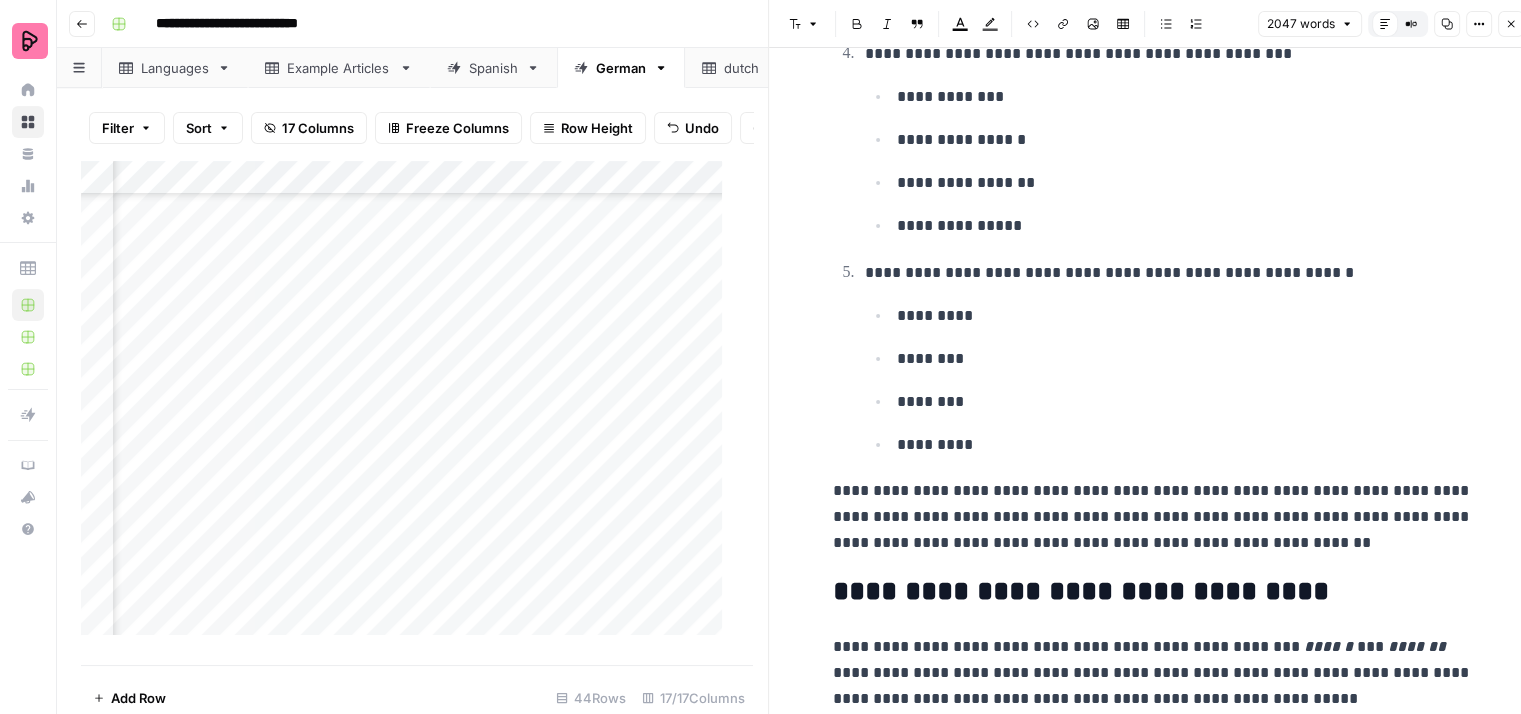 click on "**********" at bounding box center [1153, 517] 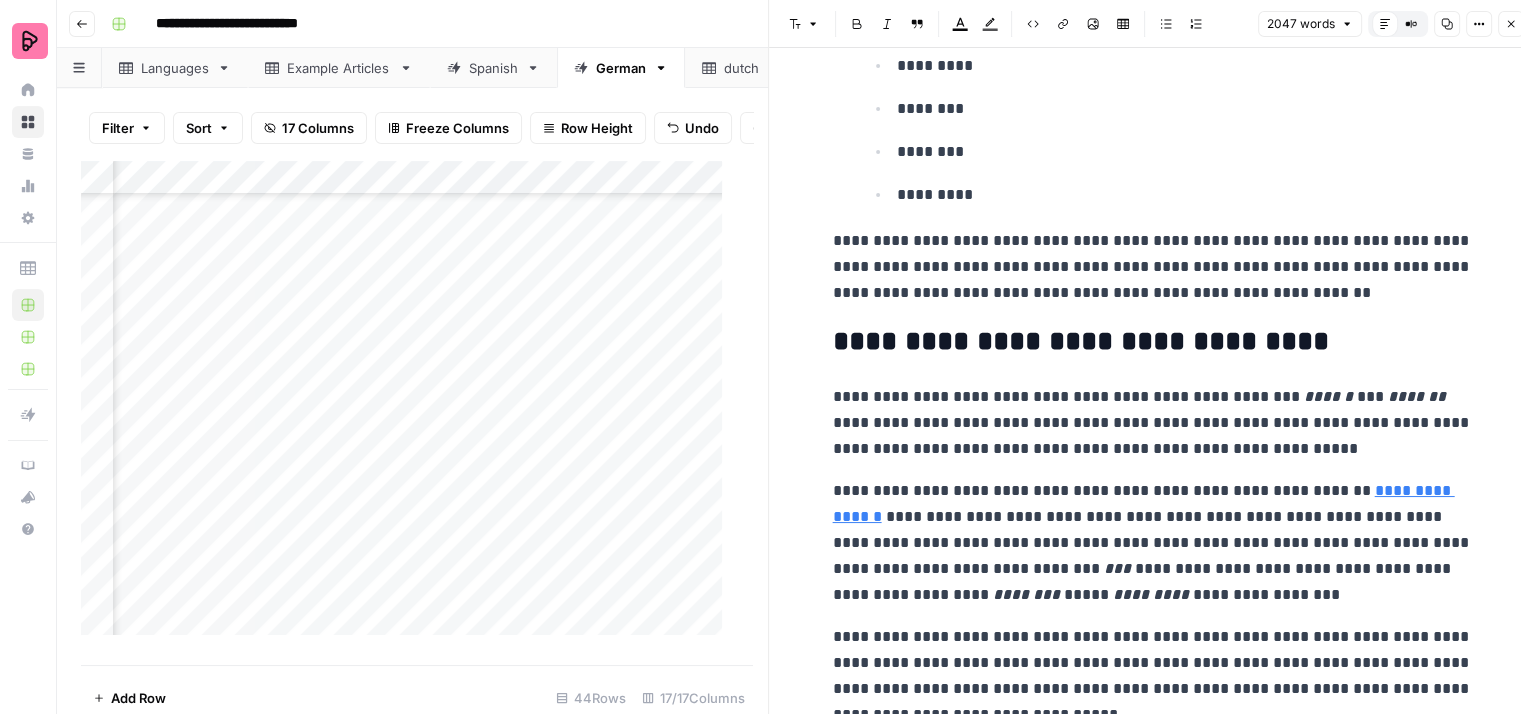 scroll, scrollTop: 6300, scrollLeft: 0, axis: vertical 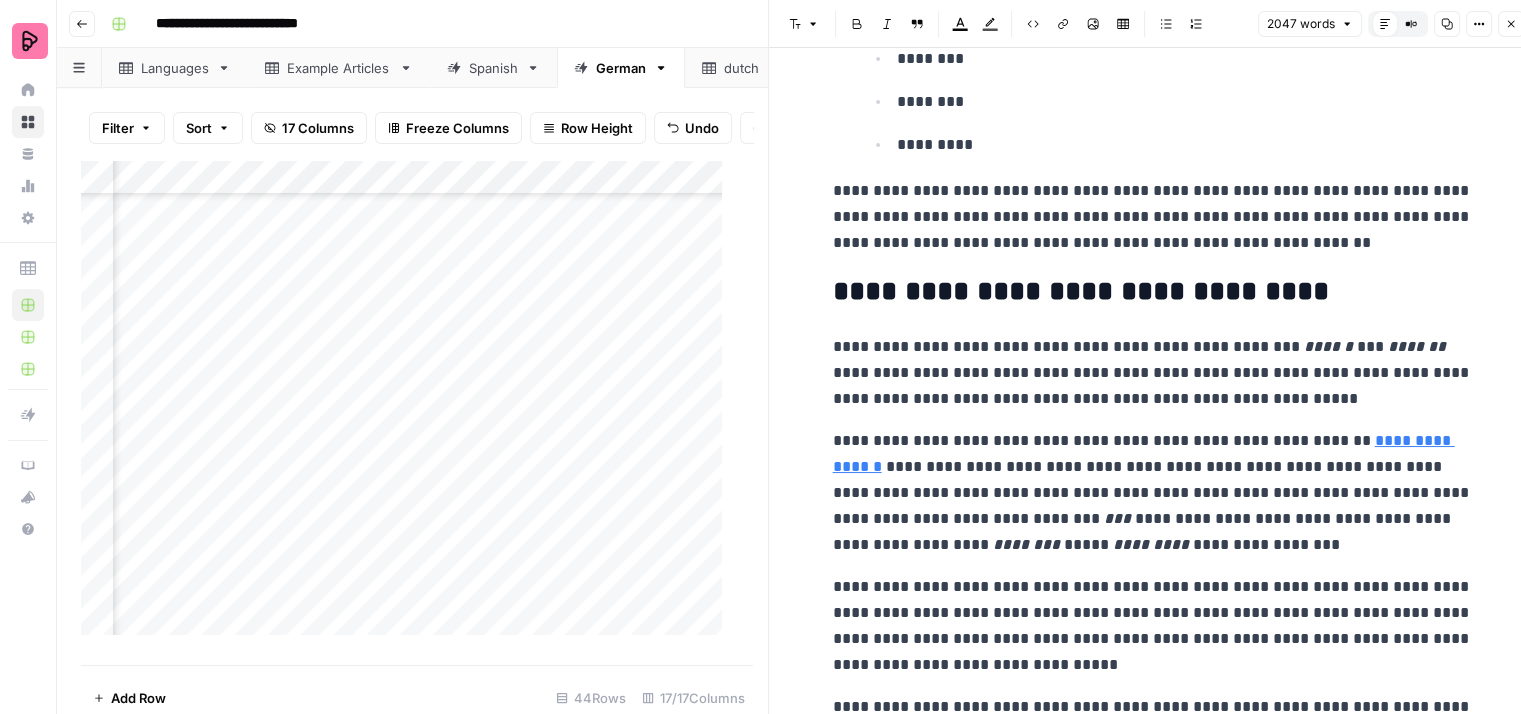click on "**********" at bounding box center (1153, 373) 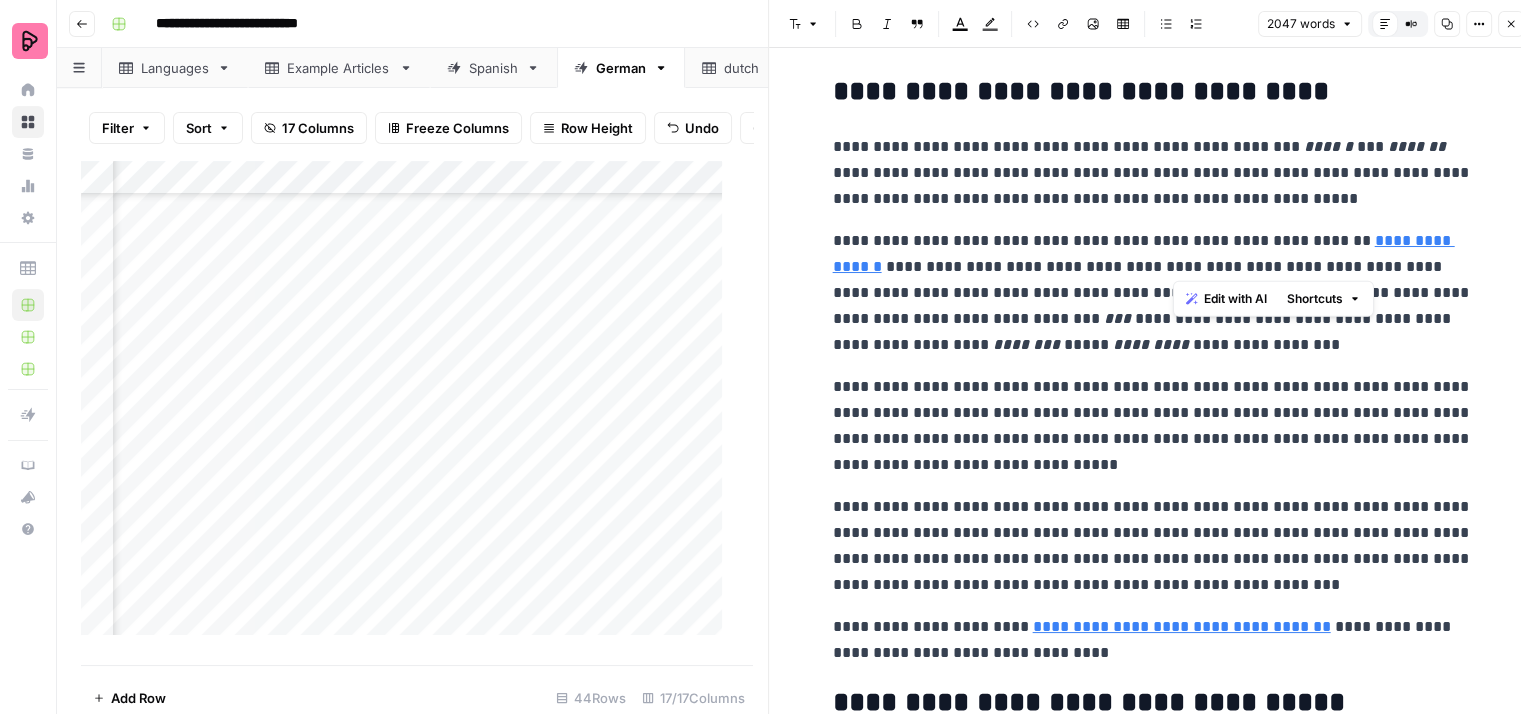 drag, startPoint x: 1171, startPoint y: 234, endPoint x: 1185, endPoint y: 261, distance: 30.413813 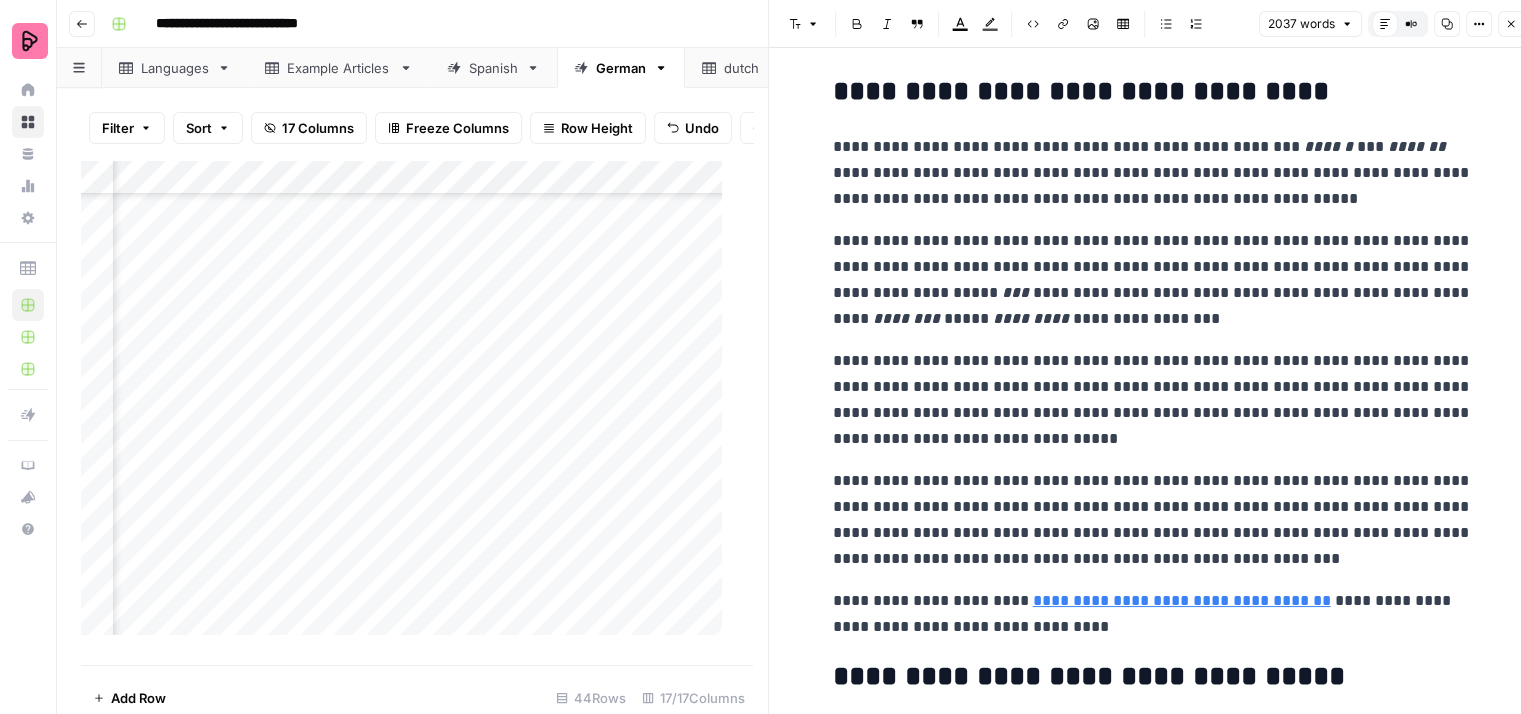 click on "**********" at bounding box center (1153, 280) 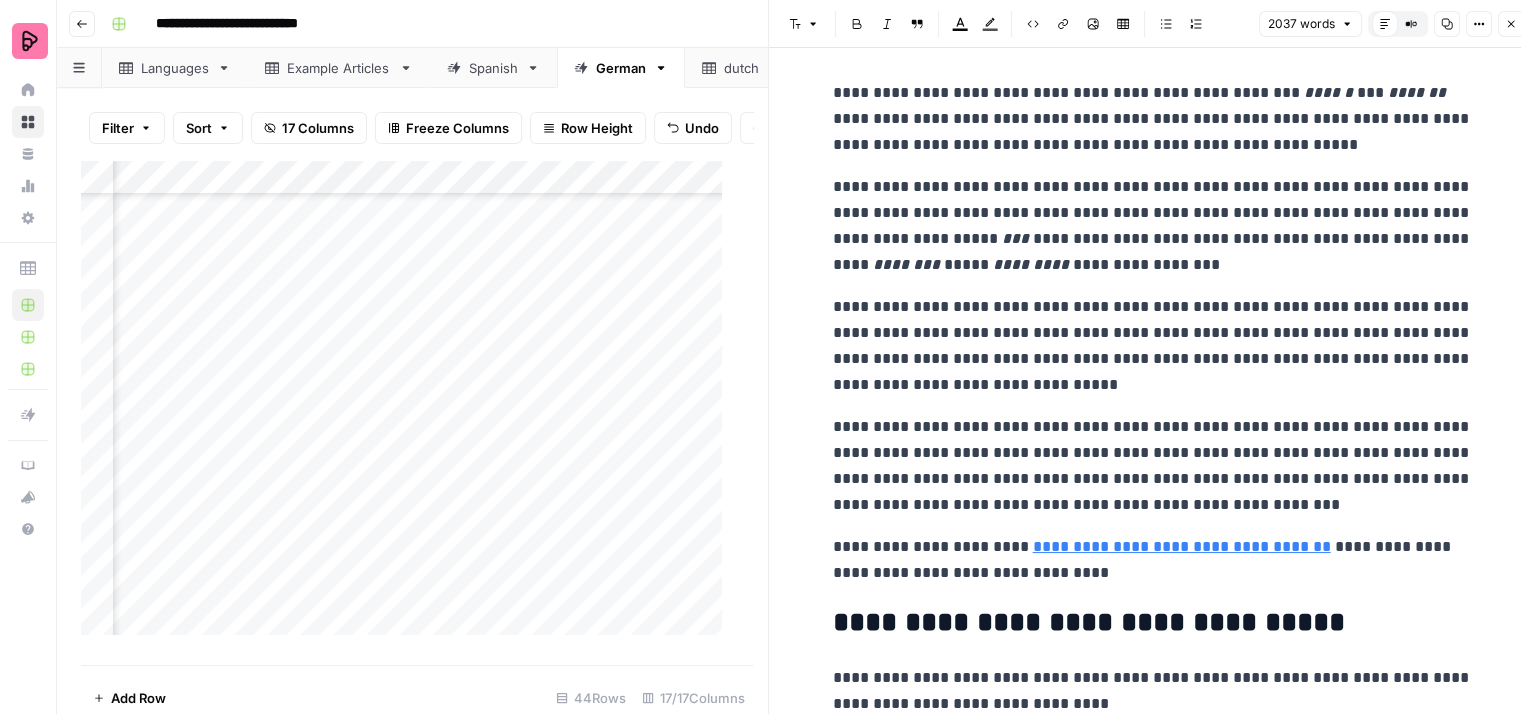 scroll, scrollTop: 6600, scrollLeft: 0, axis: vertical 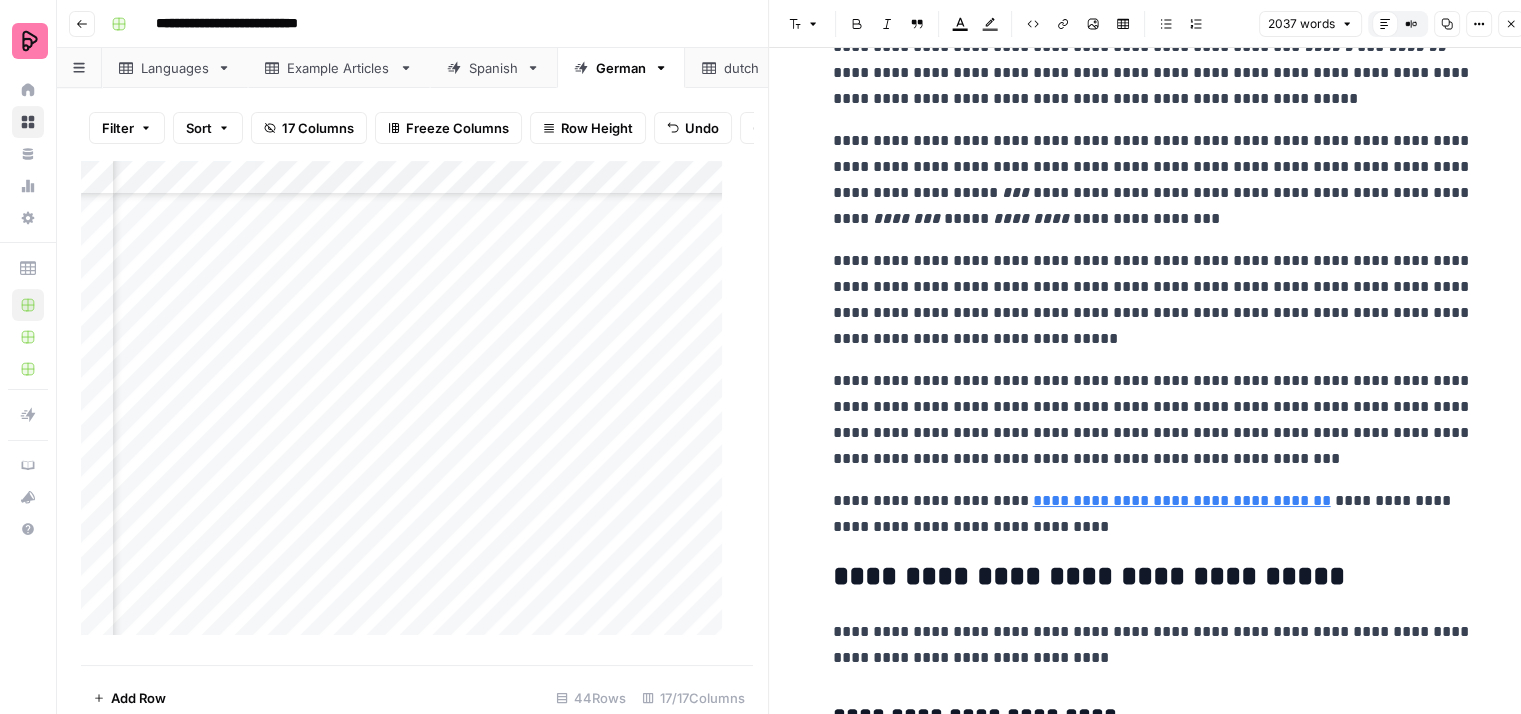 click on "**********" at bounding box center (1153, 300) 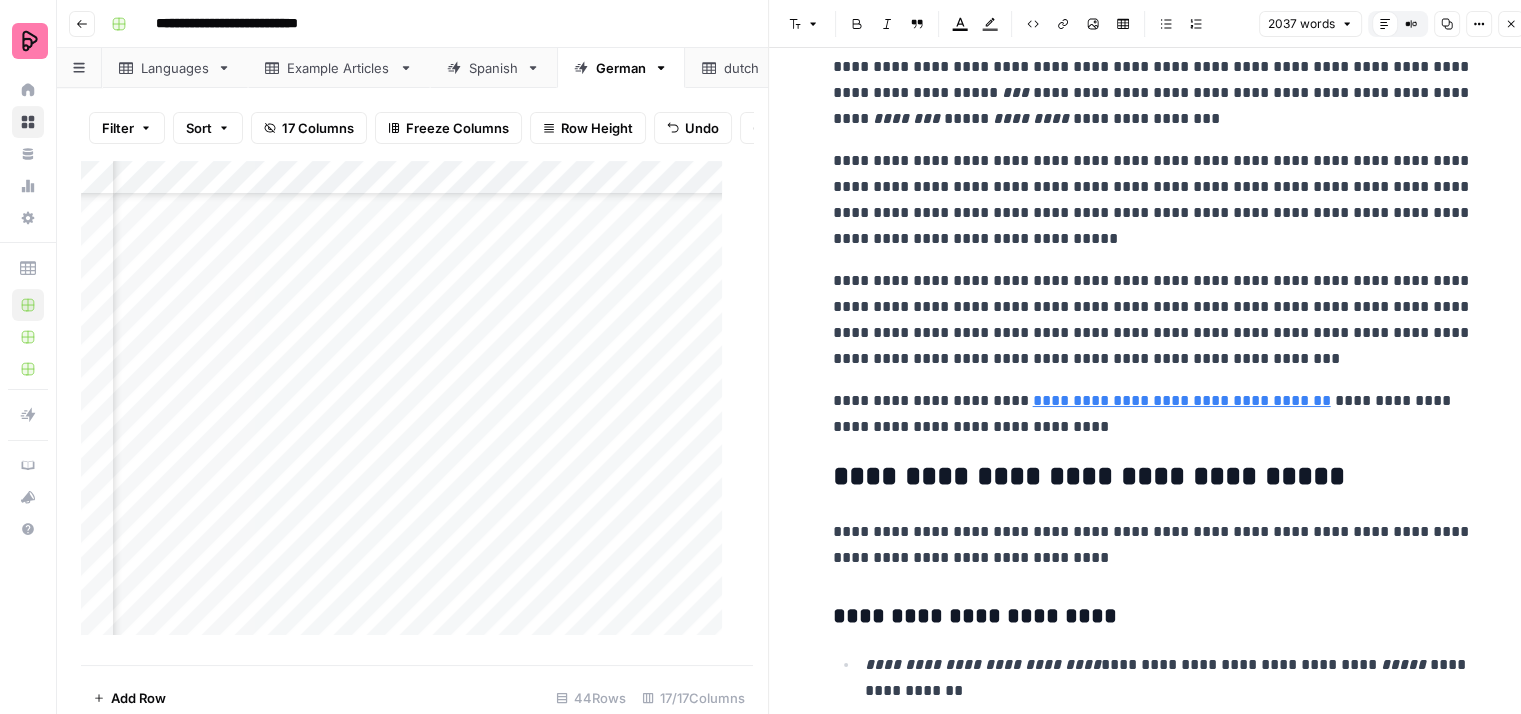 click on "**********" at bounding box center [1153, 320] 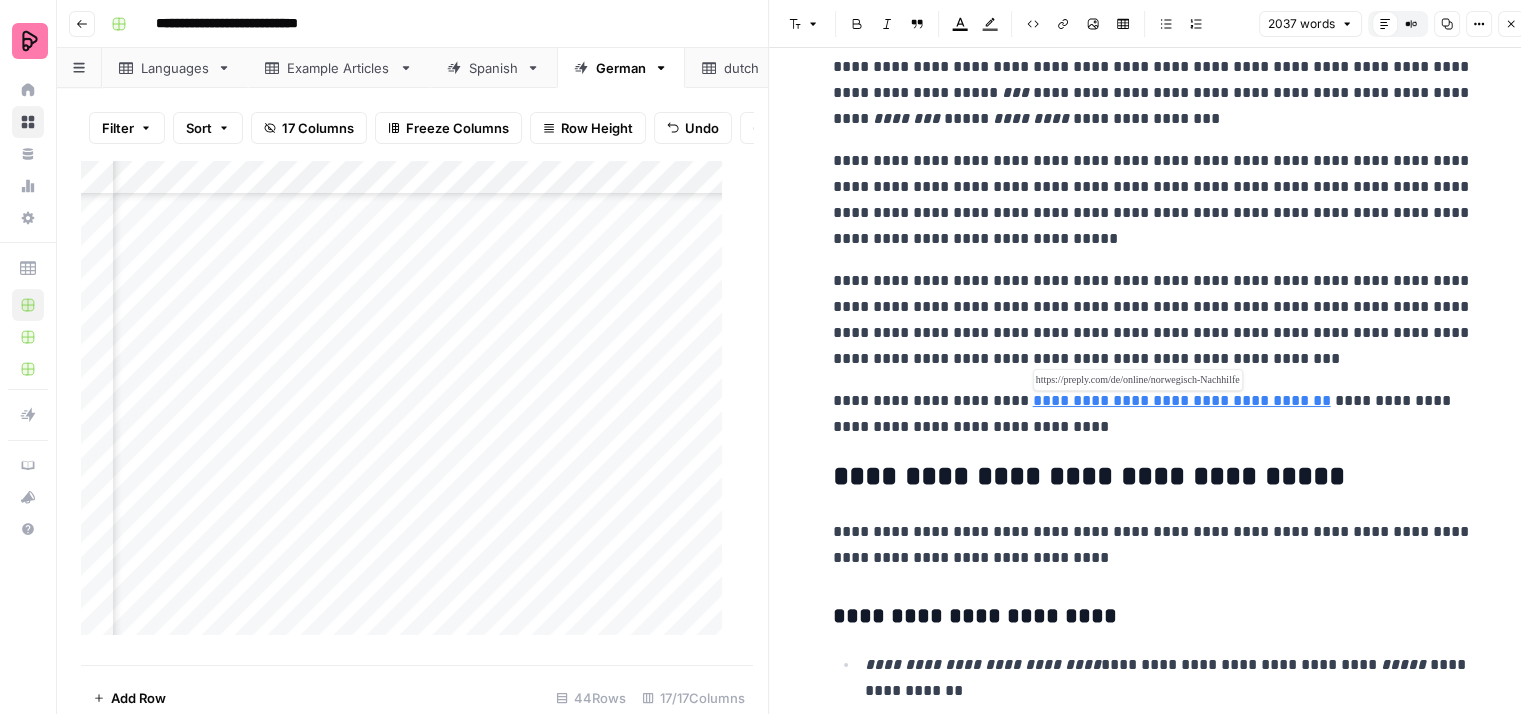 click on "**********" at bounding box center [1182, 400] 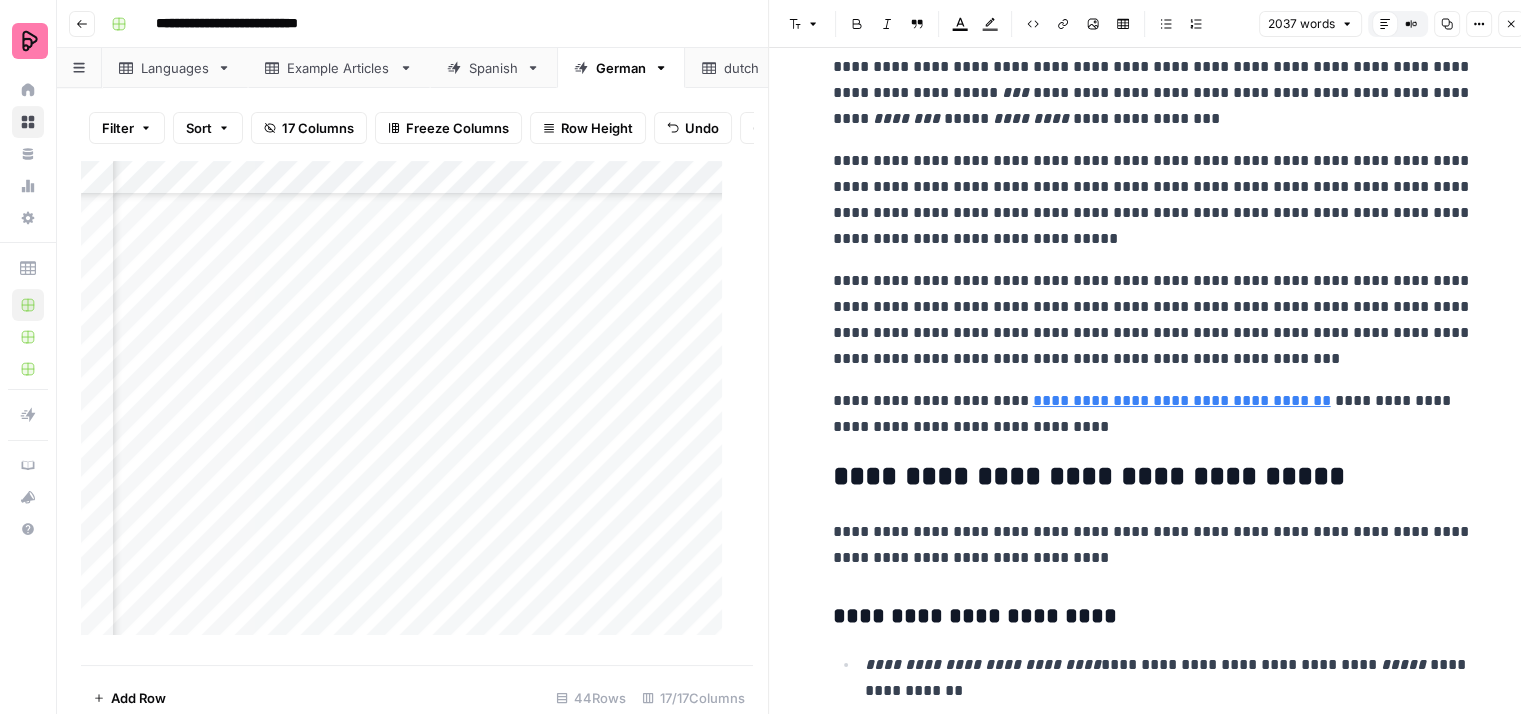 click on "**********" at bounding box center [1153, 414] 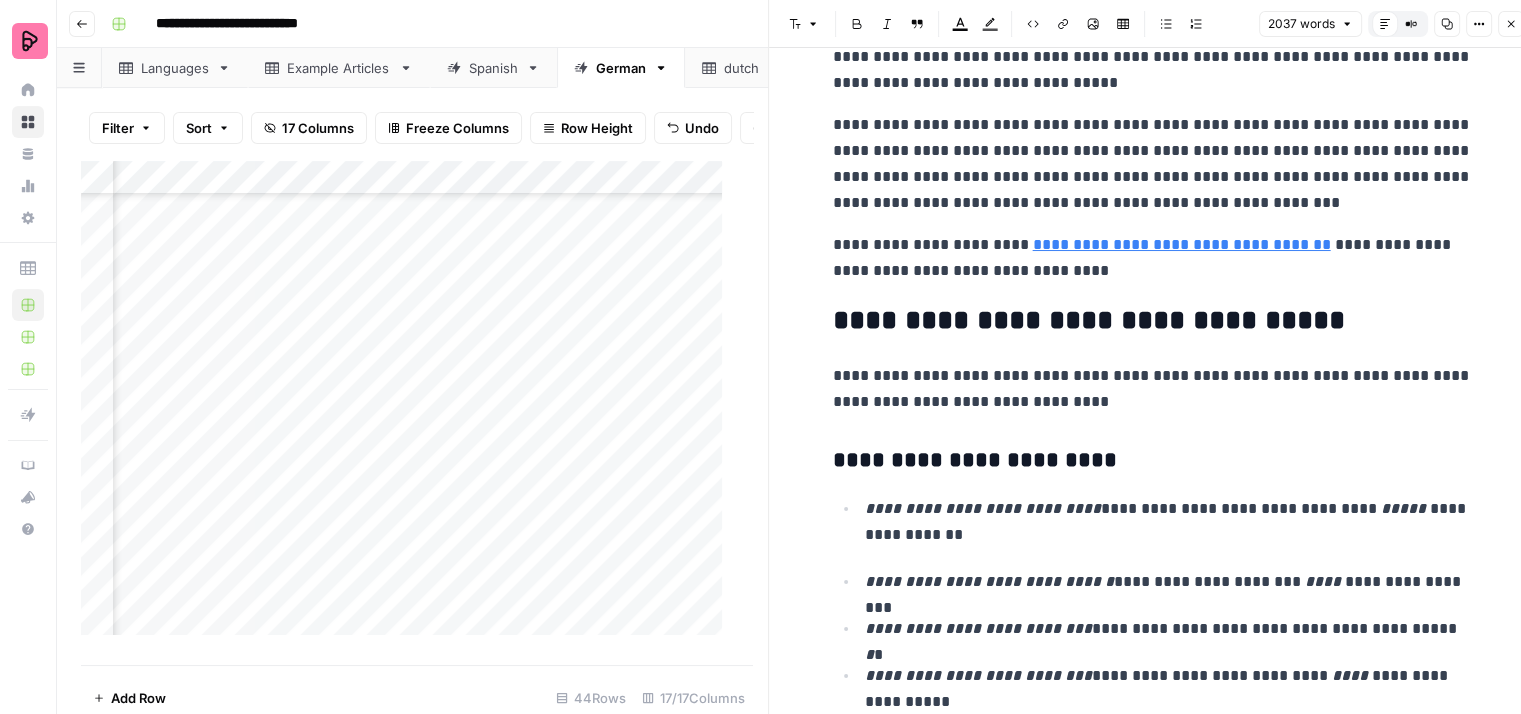 scroll, scrollTop: 6900, scrollLeft: 0, axis: vertical 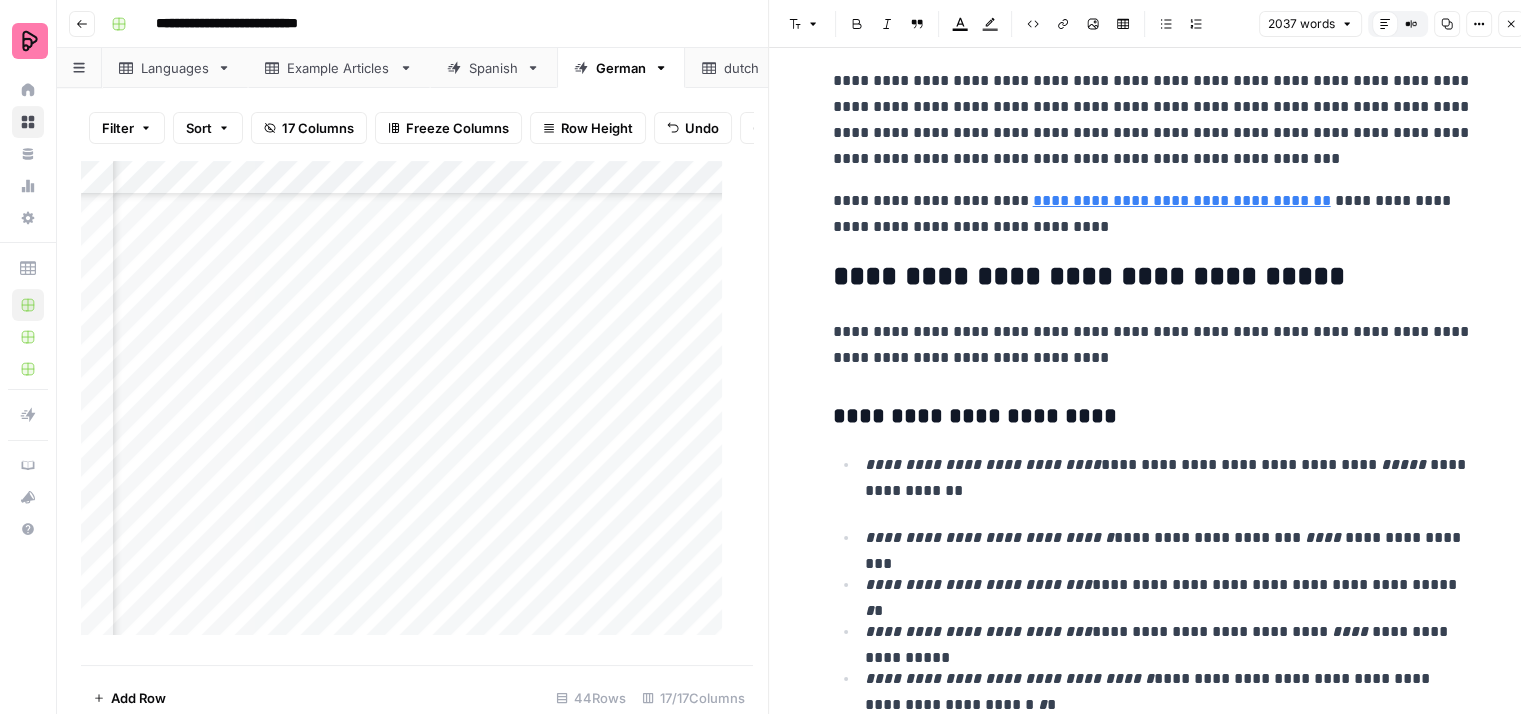 click on "**********" at bounding box center (1153, 345) 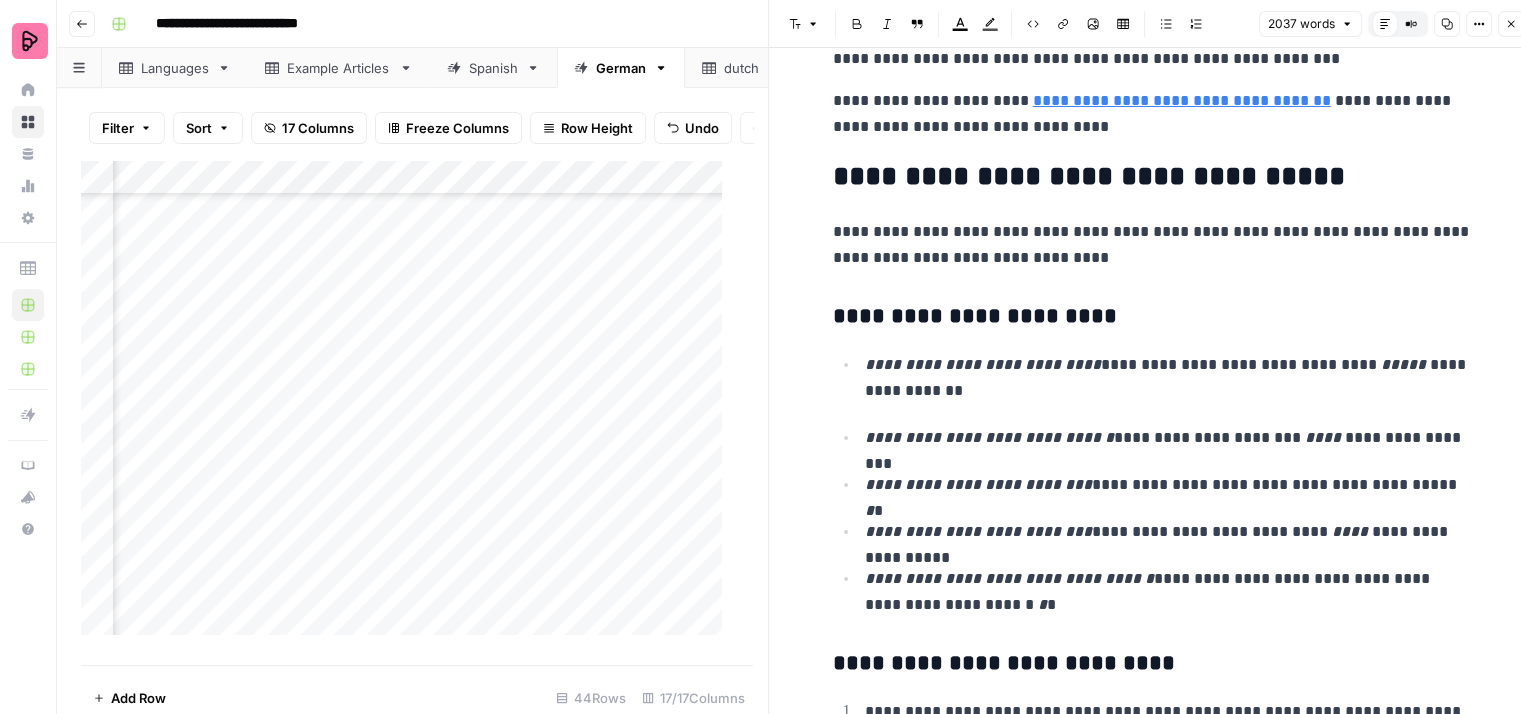 scroll, scrollTop: 7100, scrollLeft: 0, axis: vertical 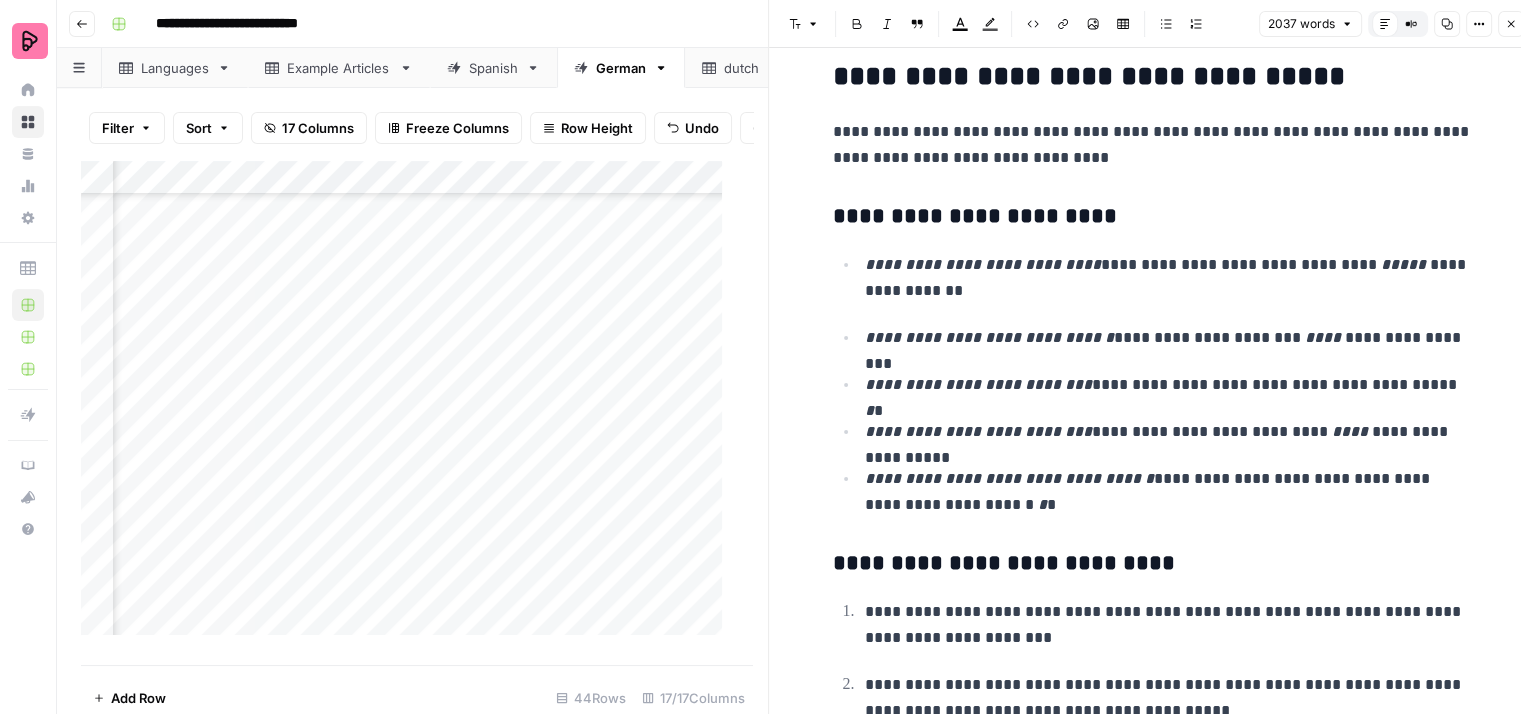 click on "**********" at bounding box center (1169, 385) 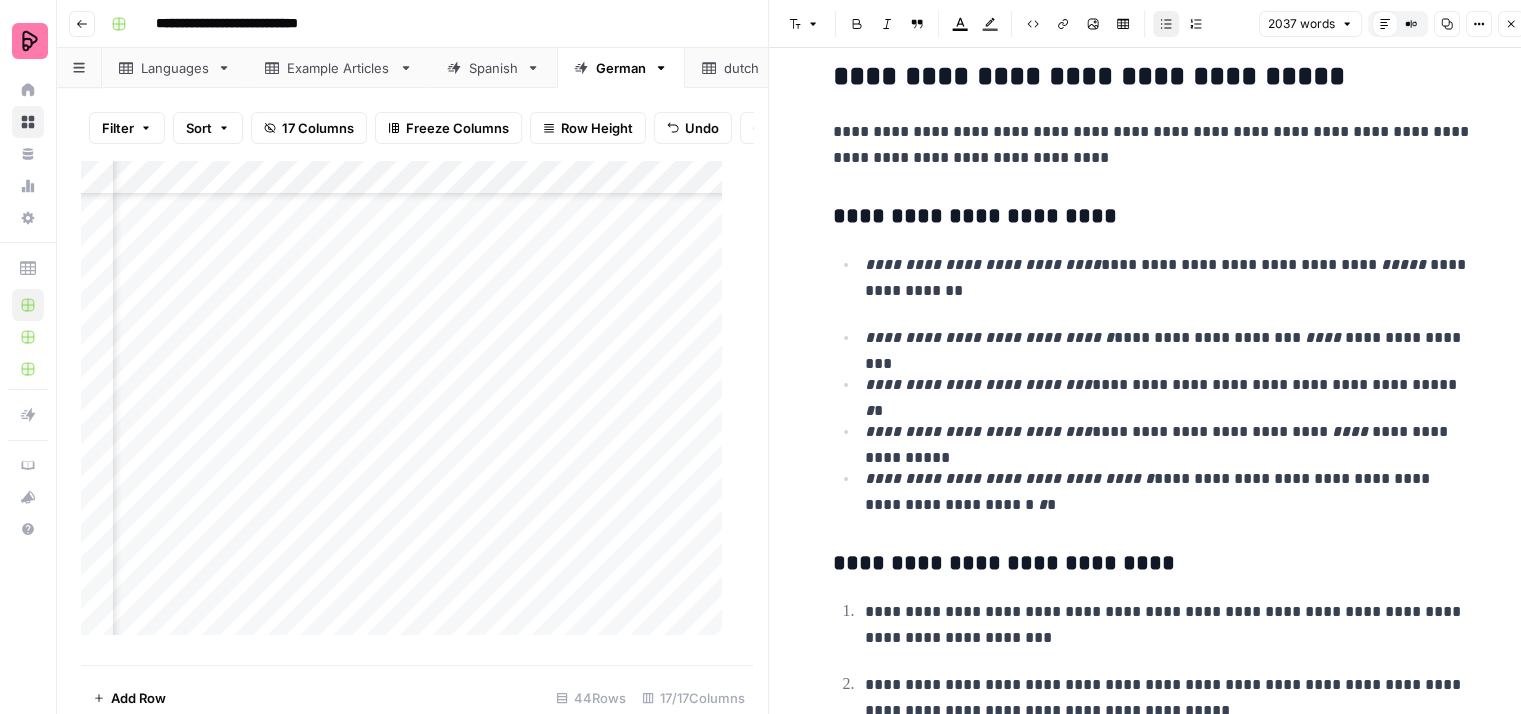 click on "**********" at bounding box center [1169, 385] 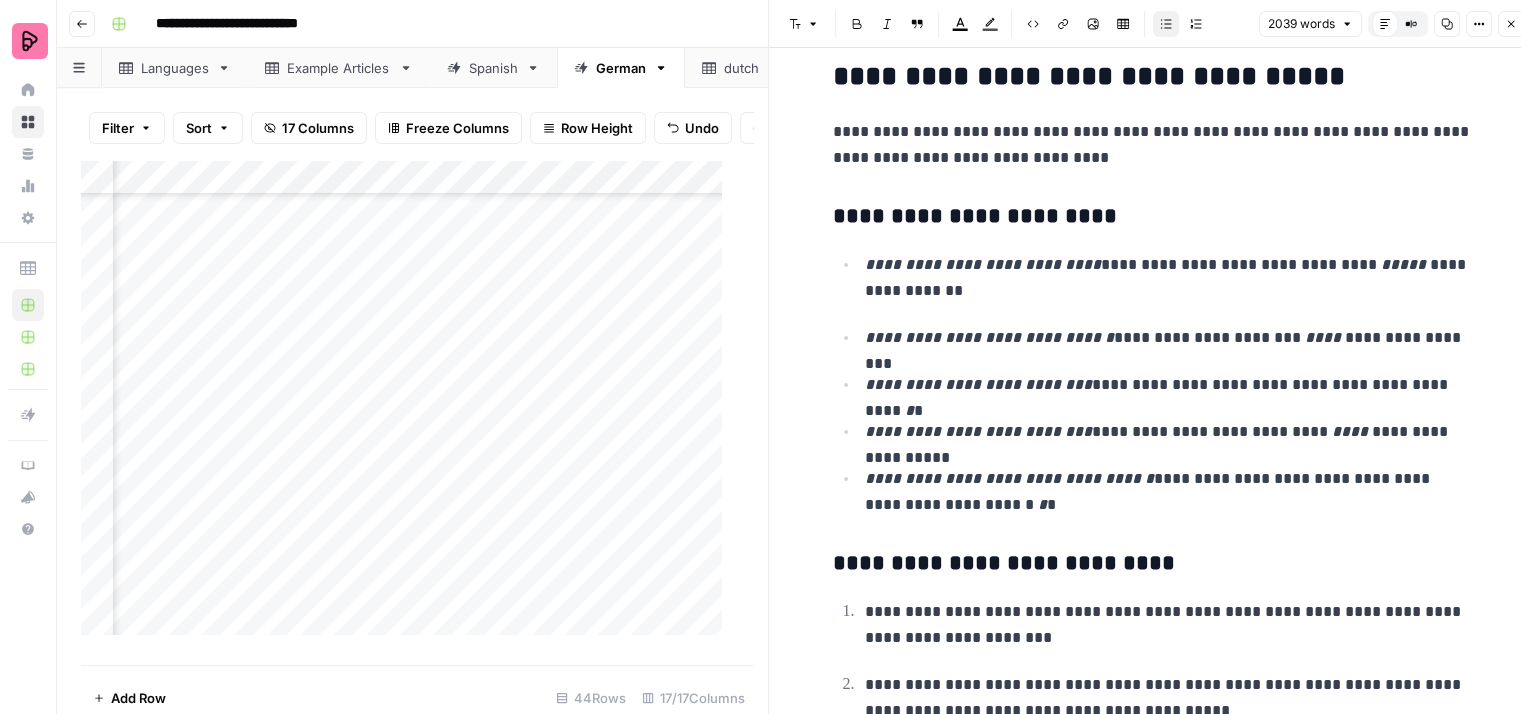 click on "**********" at bounding box center (1169, 385) 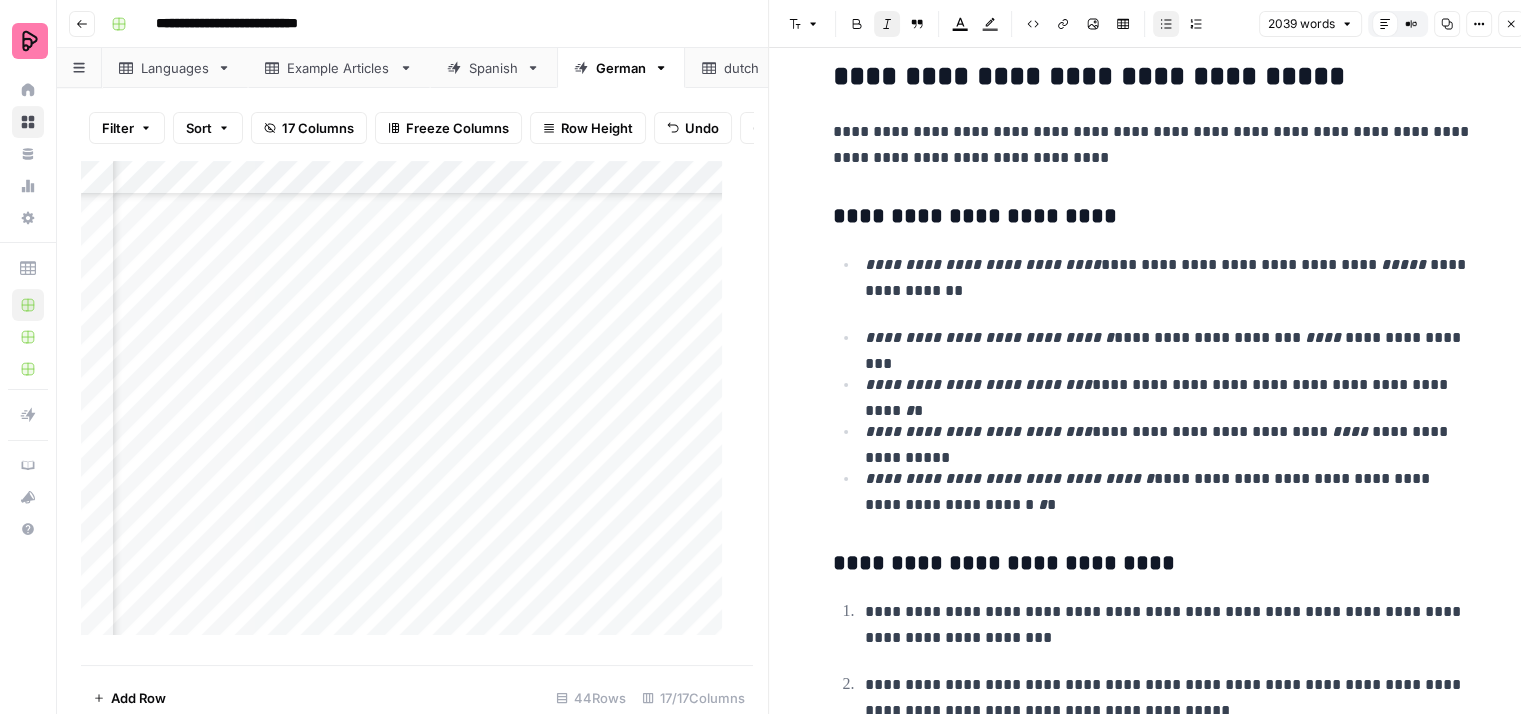click on "**********" at bounding box center (1153, 384) 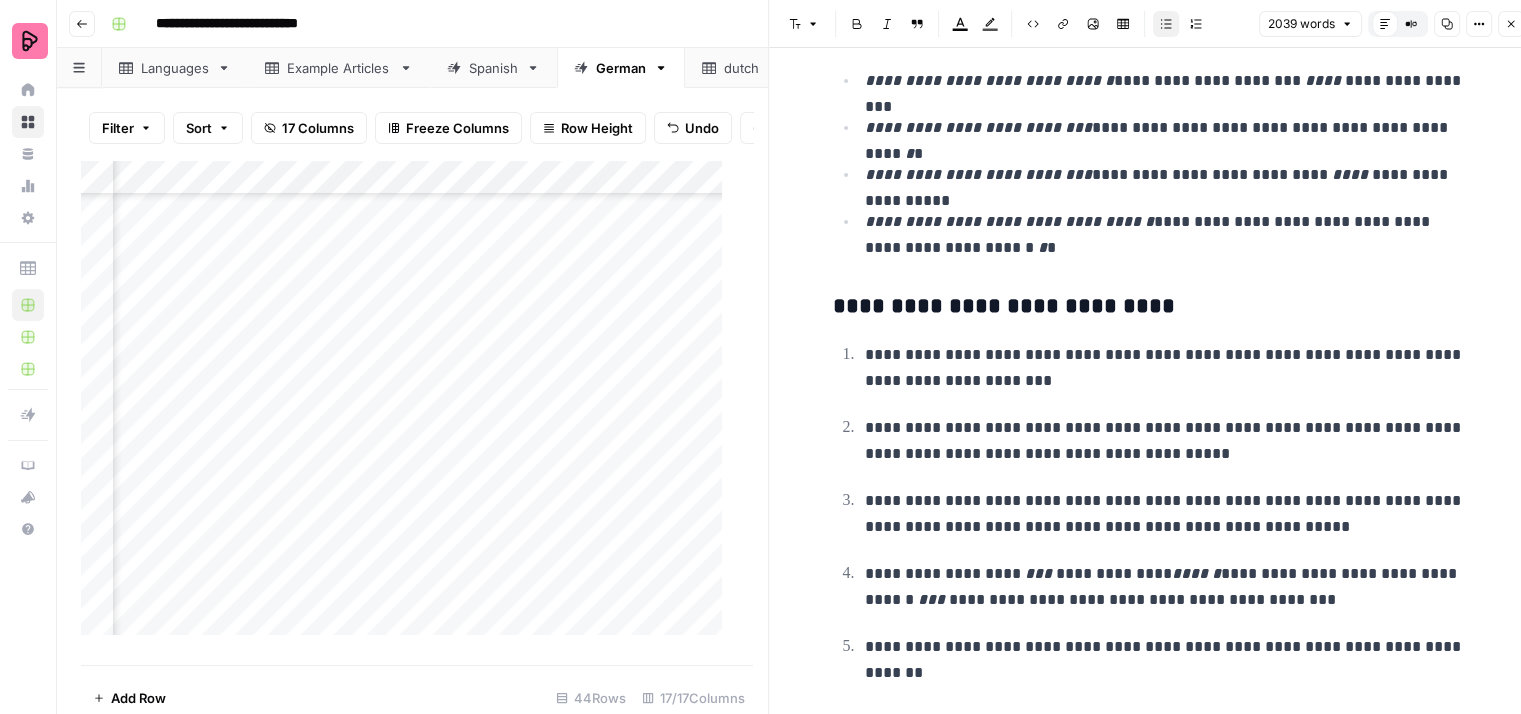 scroll, scrollTop: 7400, scrollLeft: 0, axis: vertical 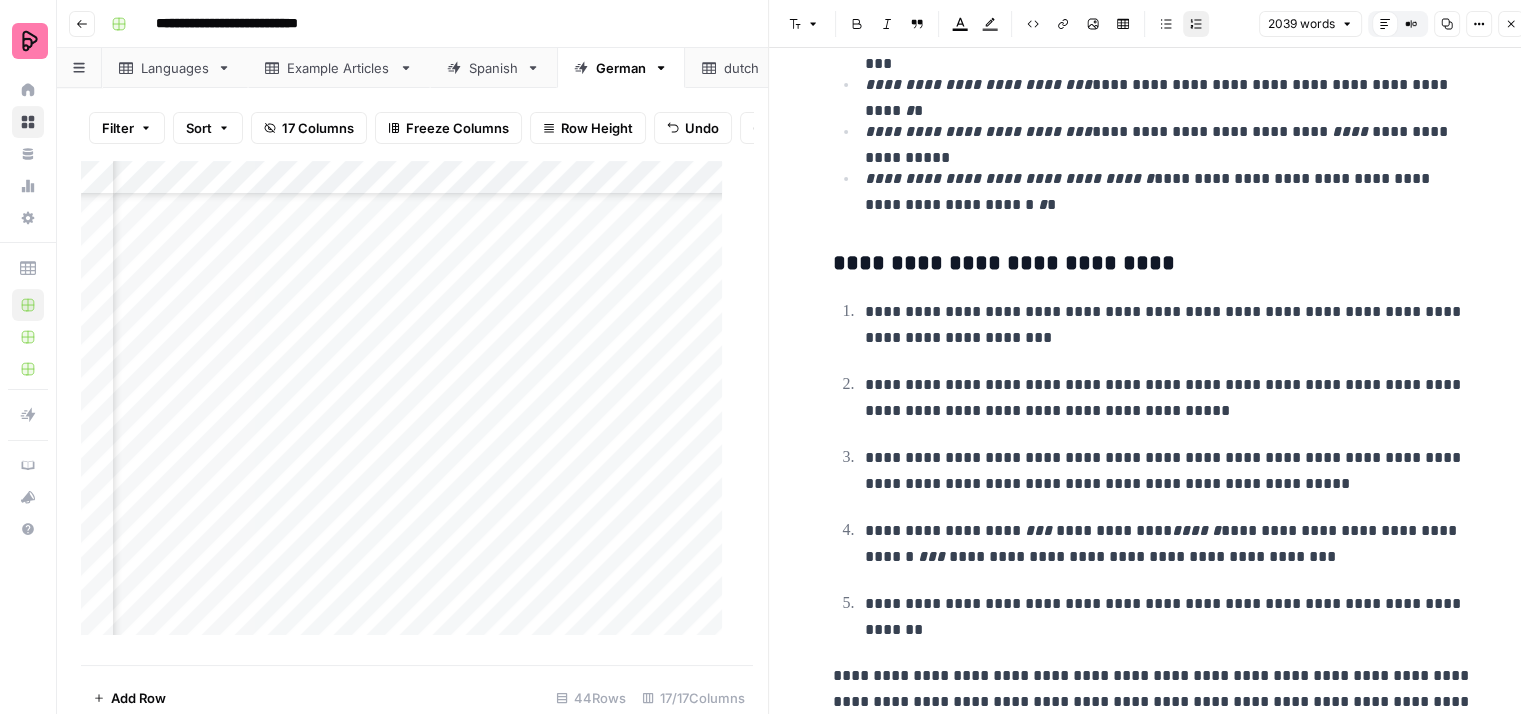 click on "**********" at bounding box center [1169, 325] 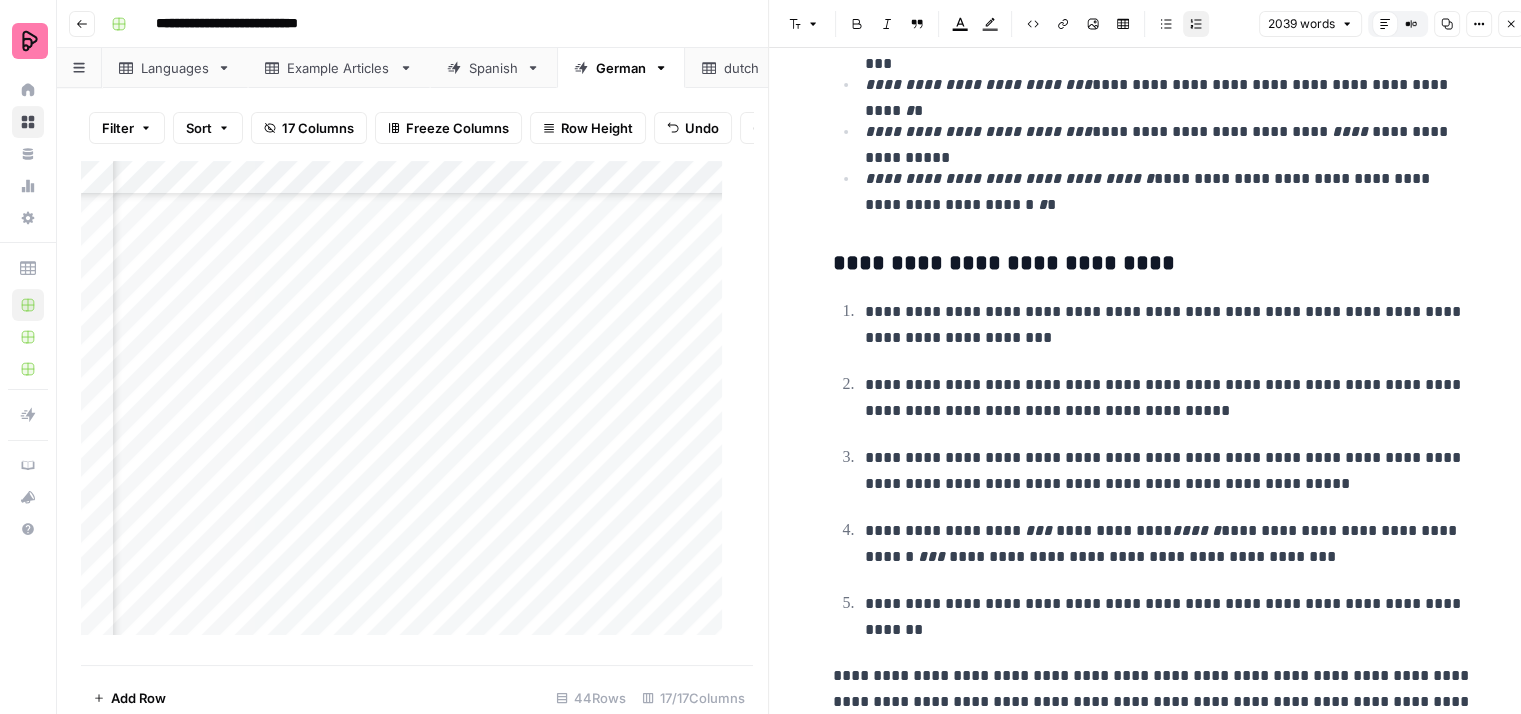click on "**********" at bounding box center (1169, 325) 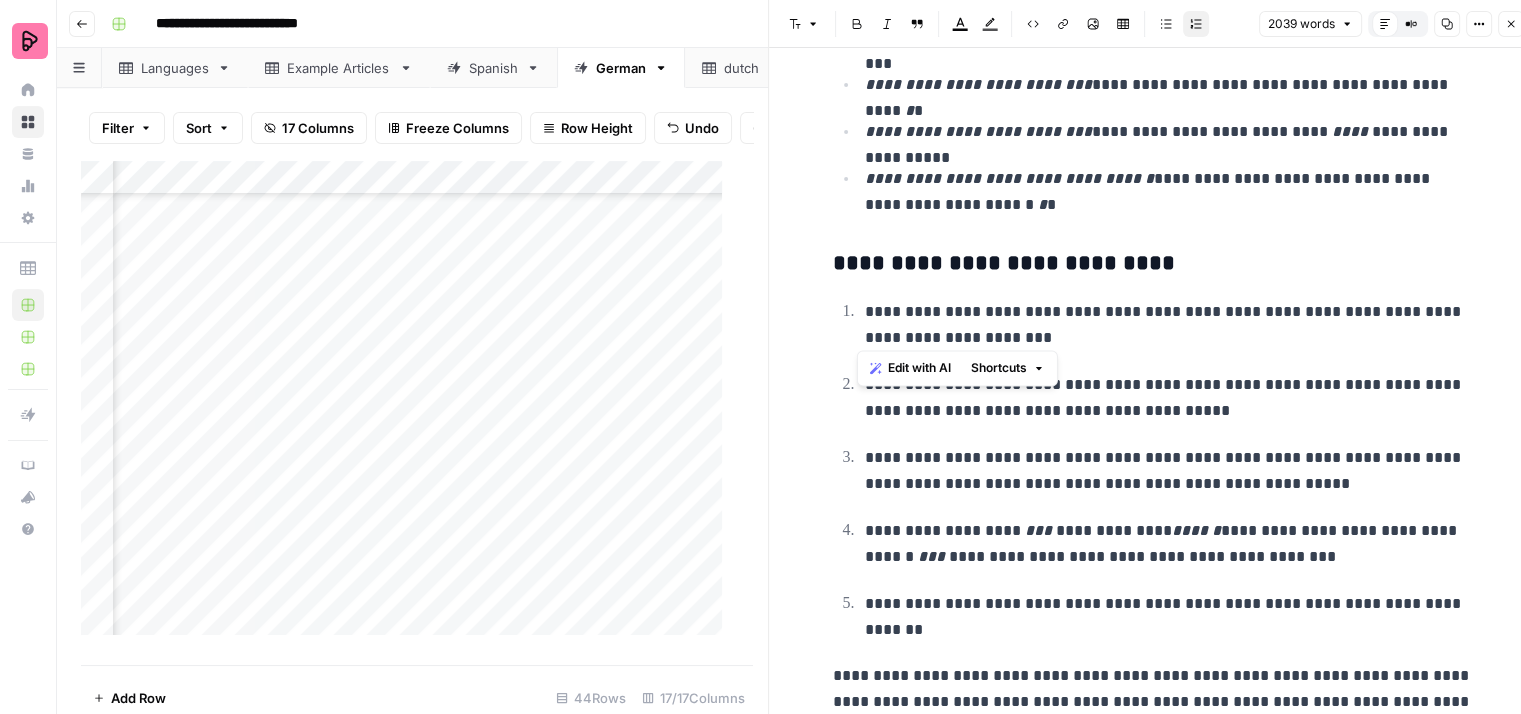 click on "**********" at bounding box center (1169, 325) 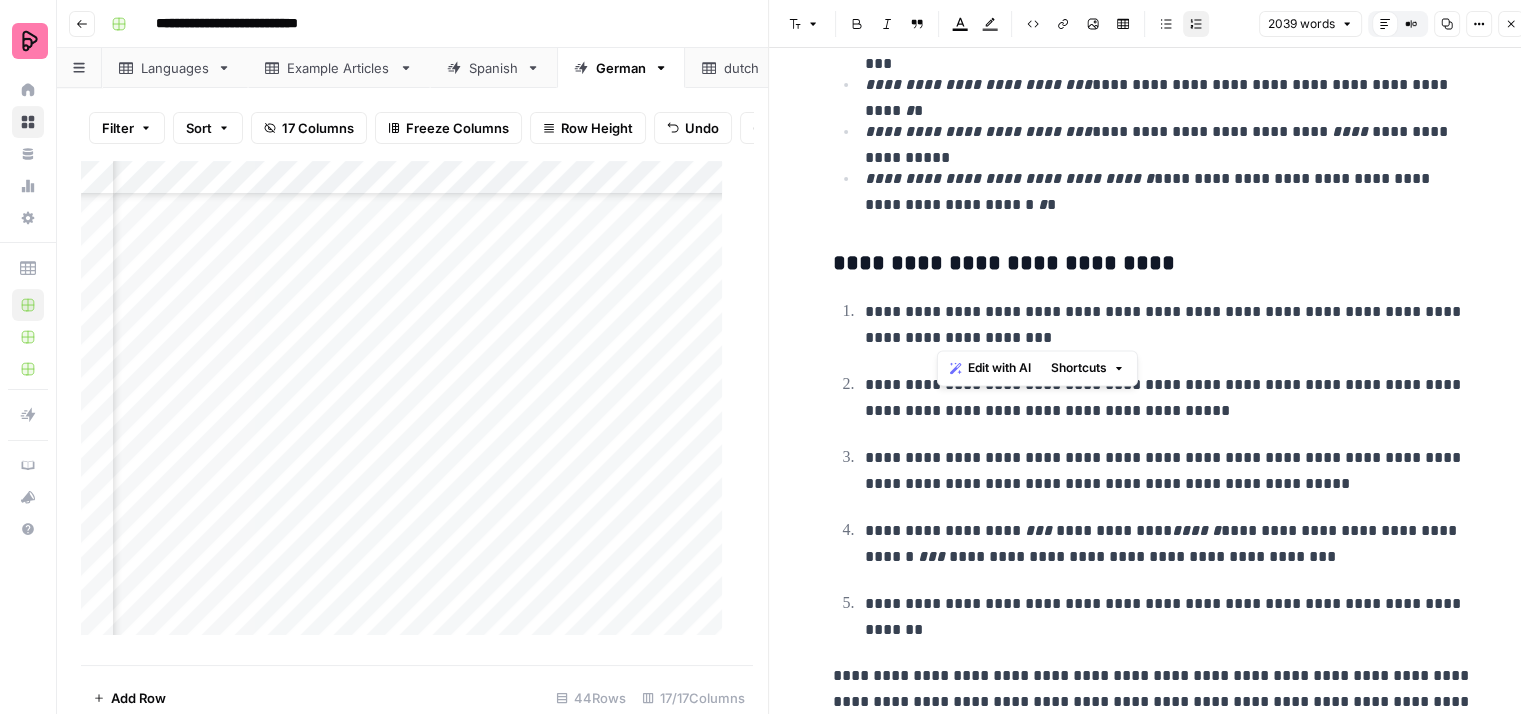 drag, startPoint x: 1076, startPoint y: 329, endPoint x: 942, endPoint y: 305, distance: 136.1323 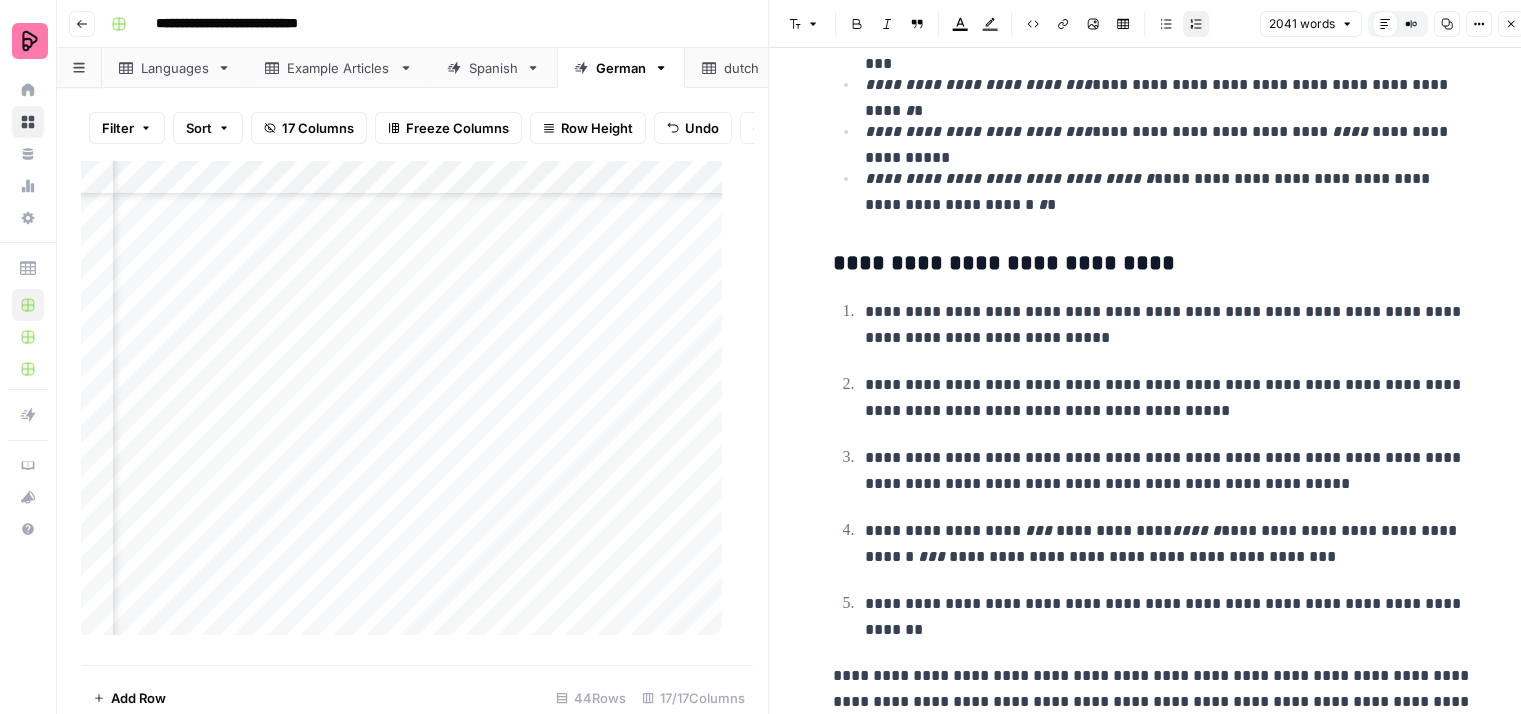 click on "**********" at bounding box center [1153, 470] 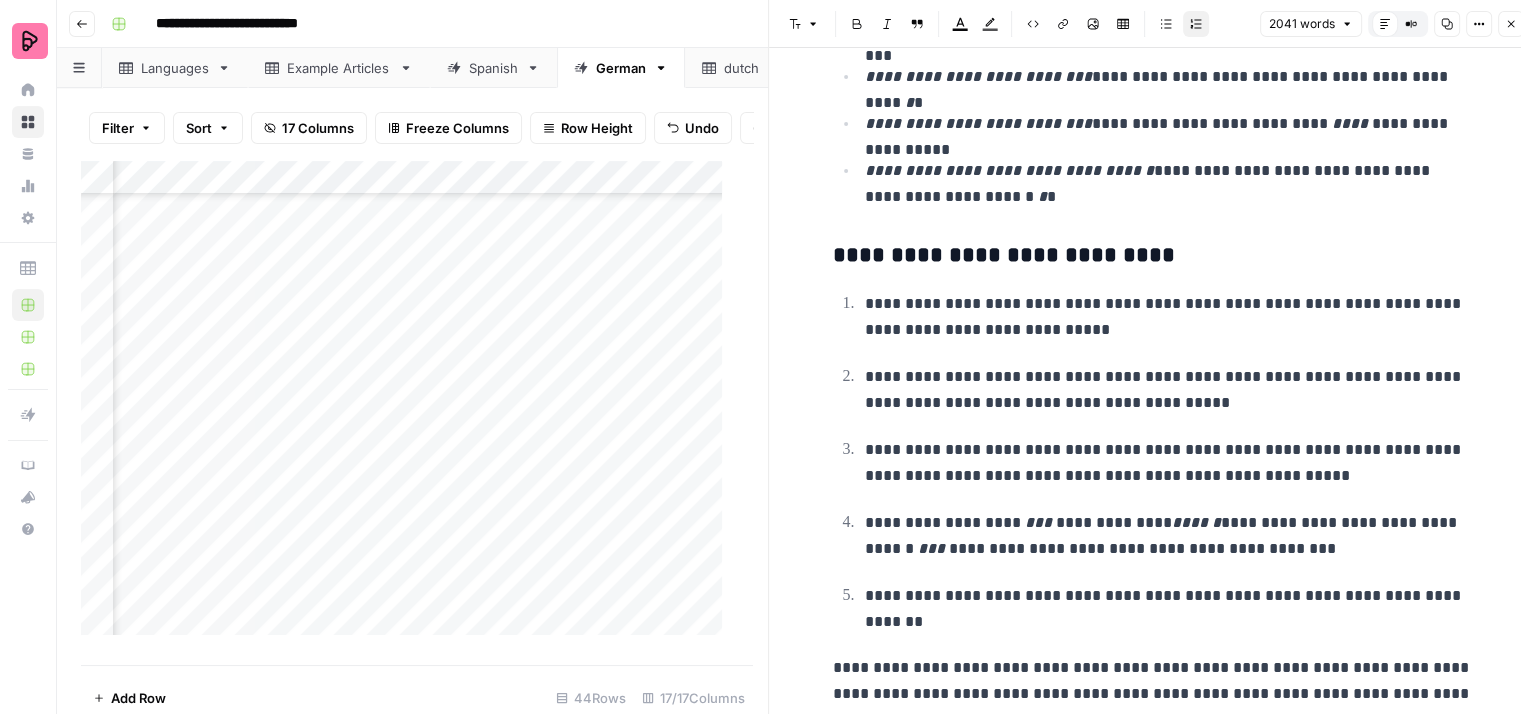 scroll, scrollTop: 7410, scrollLeft: 0, axis: vertical 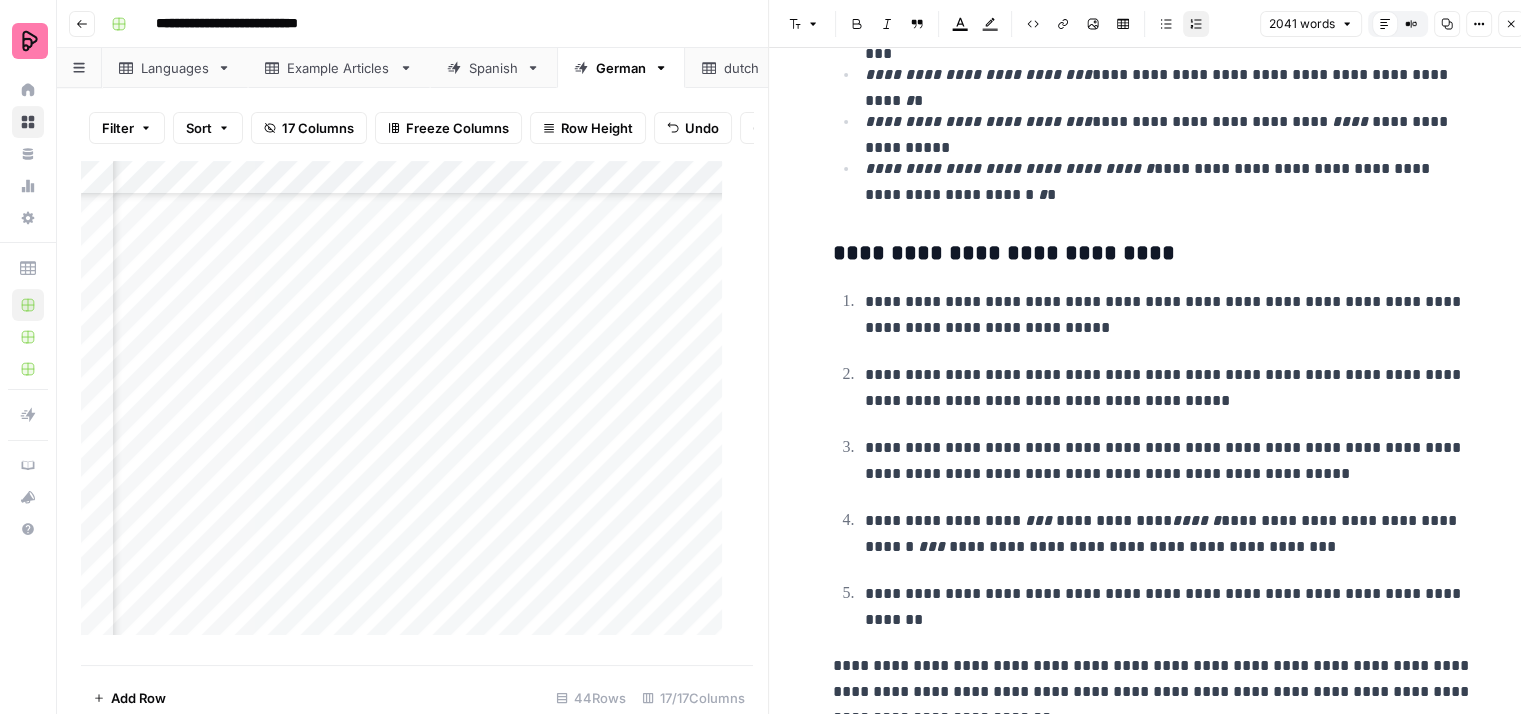 click on "**********" at bounding box center [1169, 461] 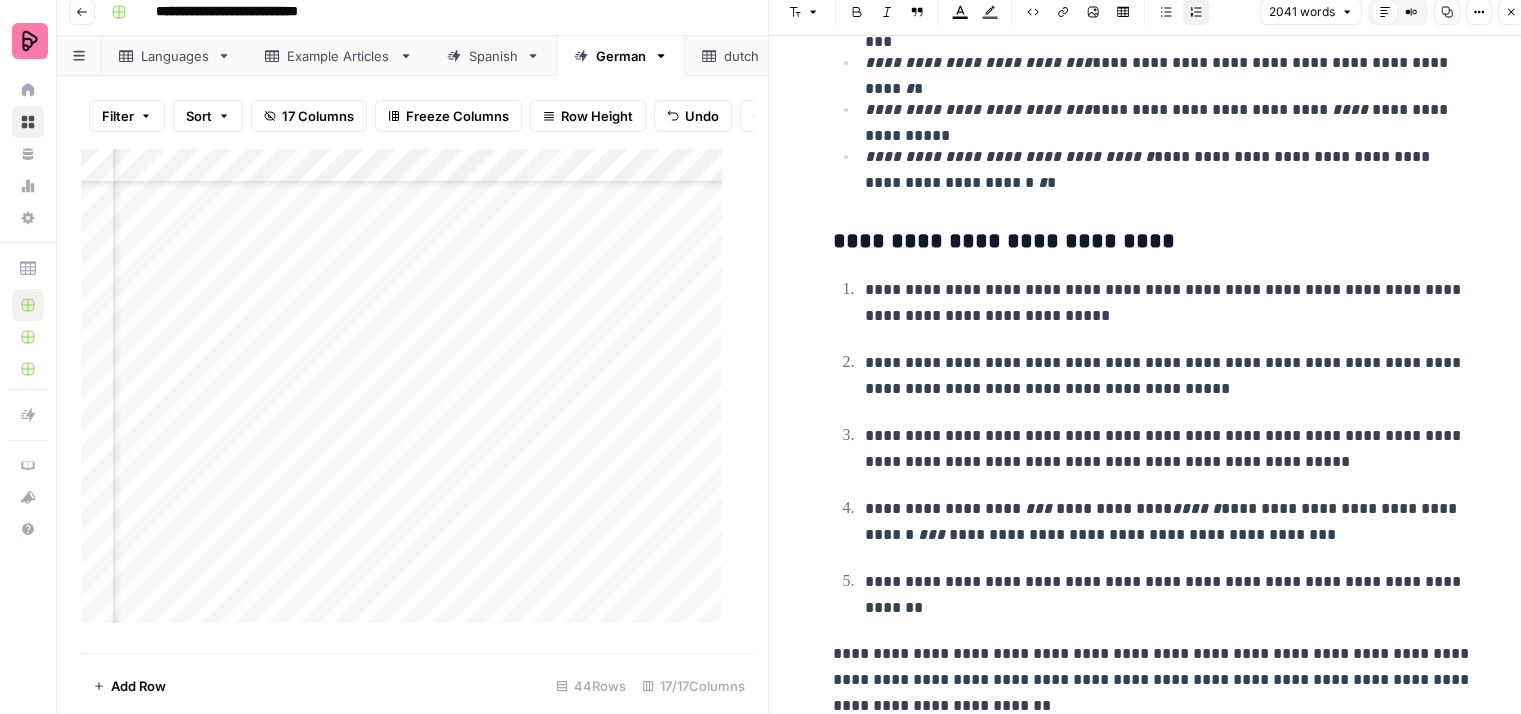 scroll, scrollTop: 16, scrollLeft: 0, axis: vertical 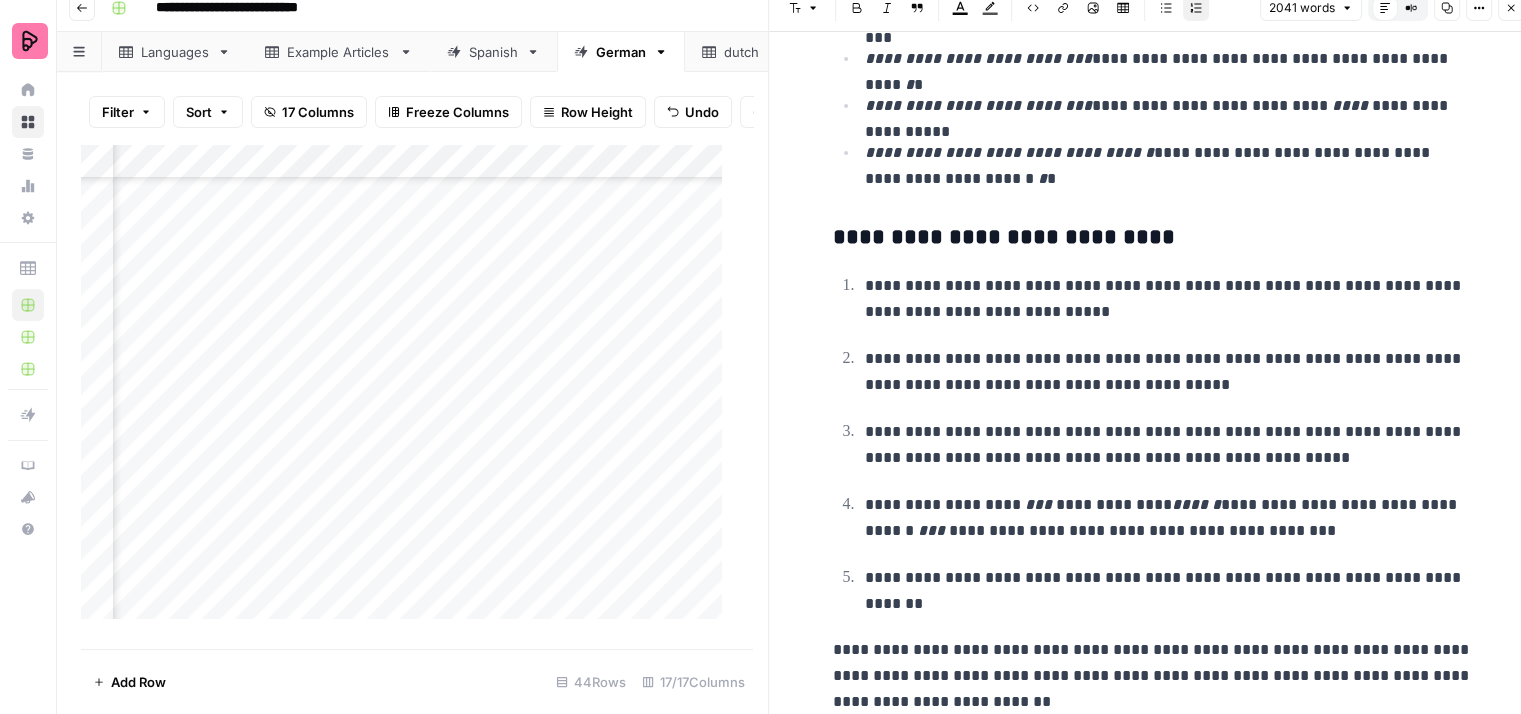 drag, startPoint x: 980, startPoint y: 591, endPoint x: 966, endPoint y: 585, distance: 15.231546 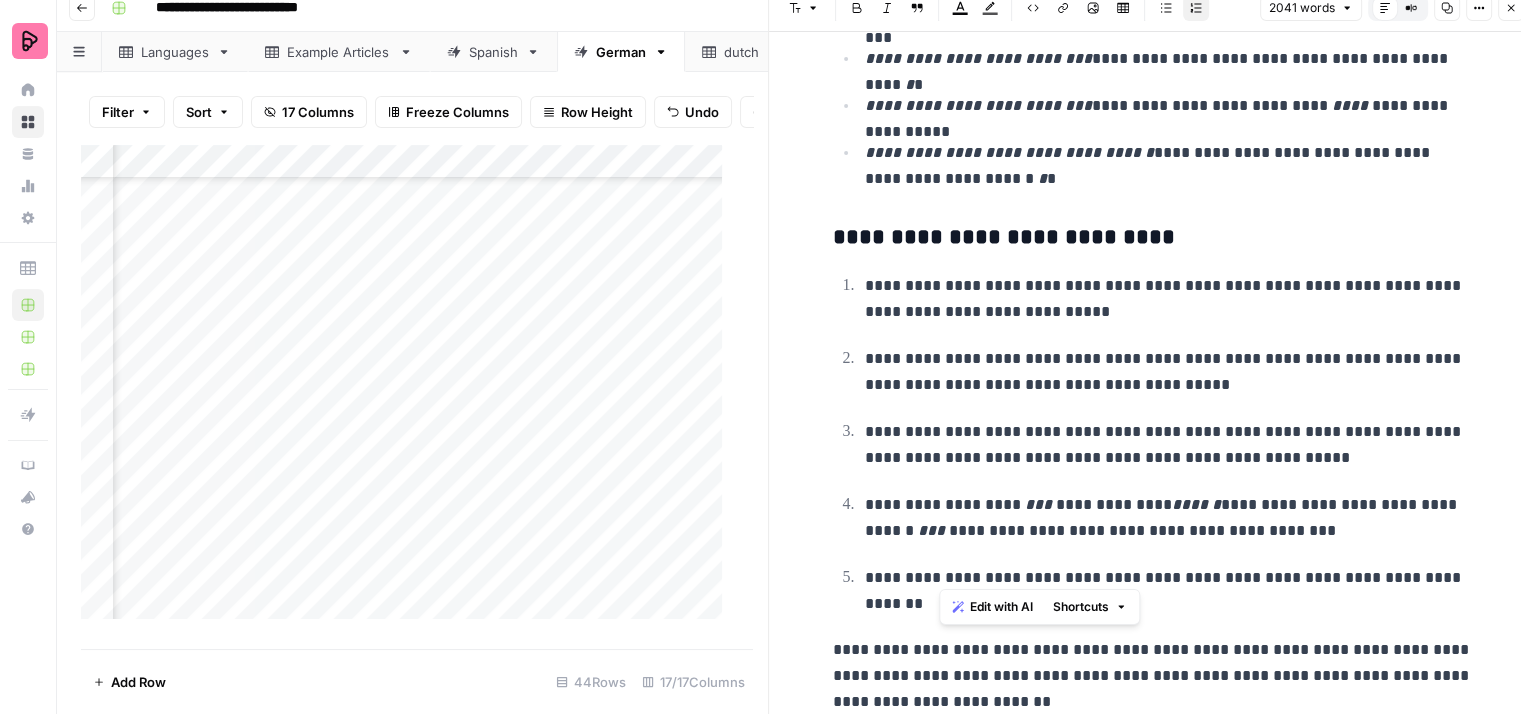drag, startPoint x: 948, startPoint y: 577, endPoint x: 934, endPoint y: 575, distance: 14.142136 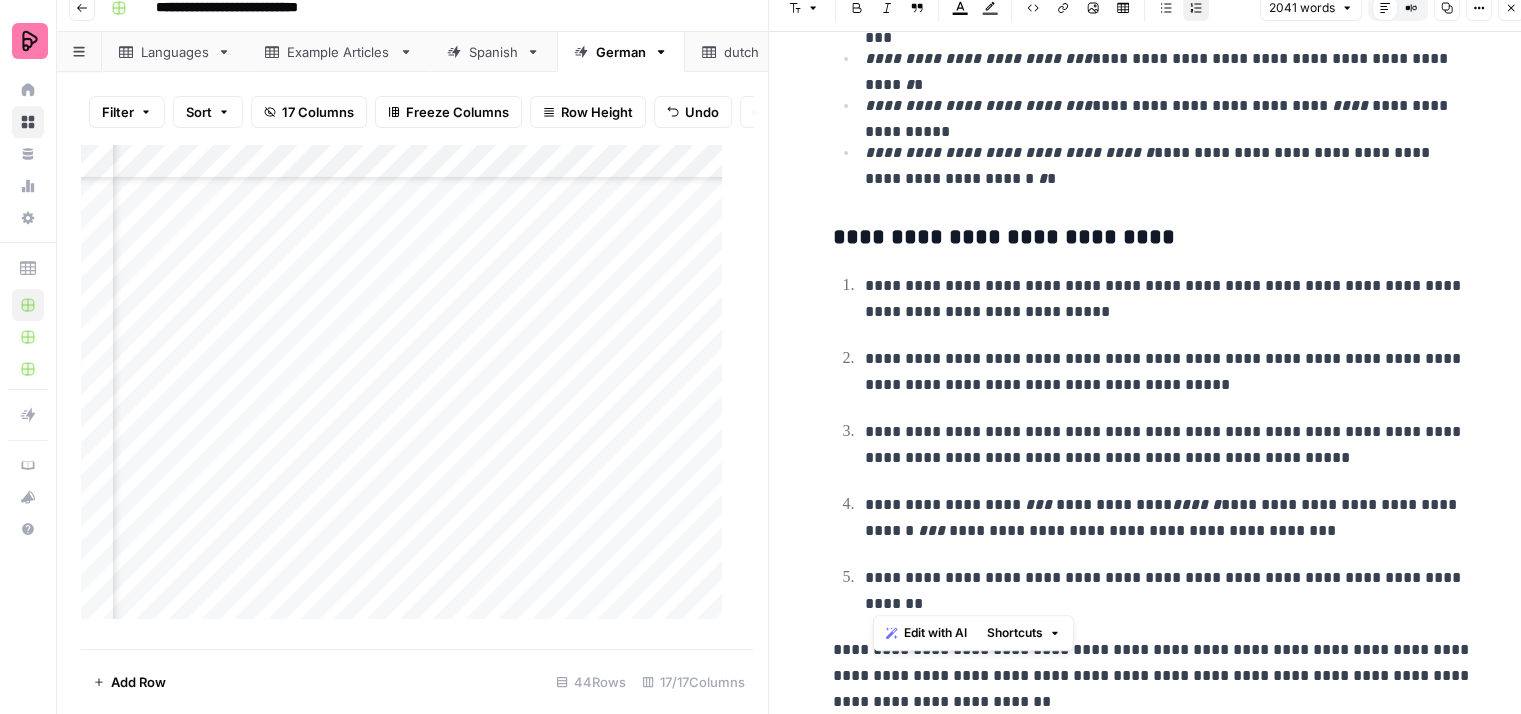 drag, startPoint x: 932, startPoint y: 565, endPoint x: 956, endPoint y: 588, distance: 33.24154 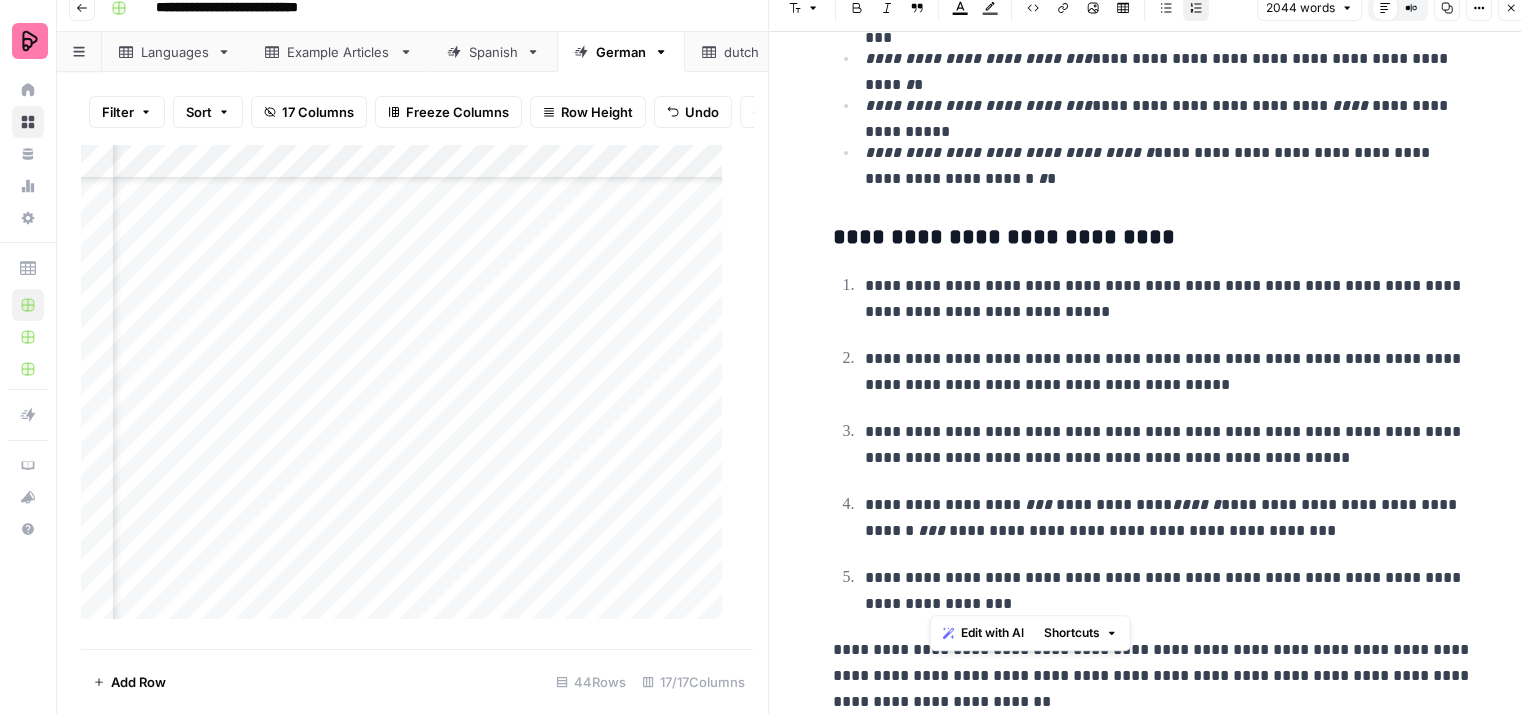 drag, startPoint x: 1002, startPoint y: 603, endPoint x: 932, endPoint y: 572, distance: 76.55717 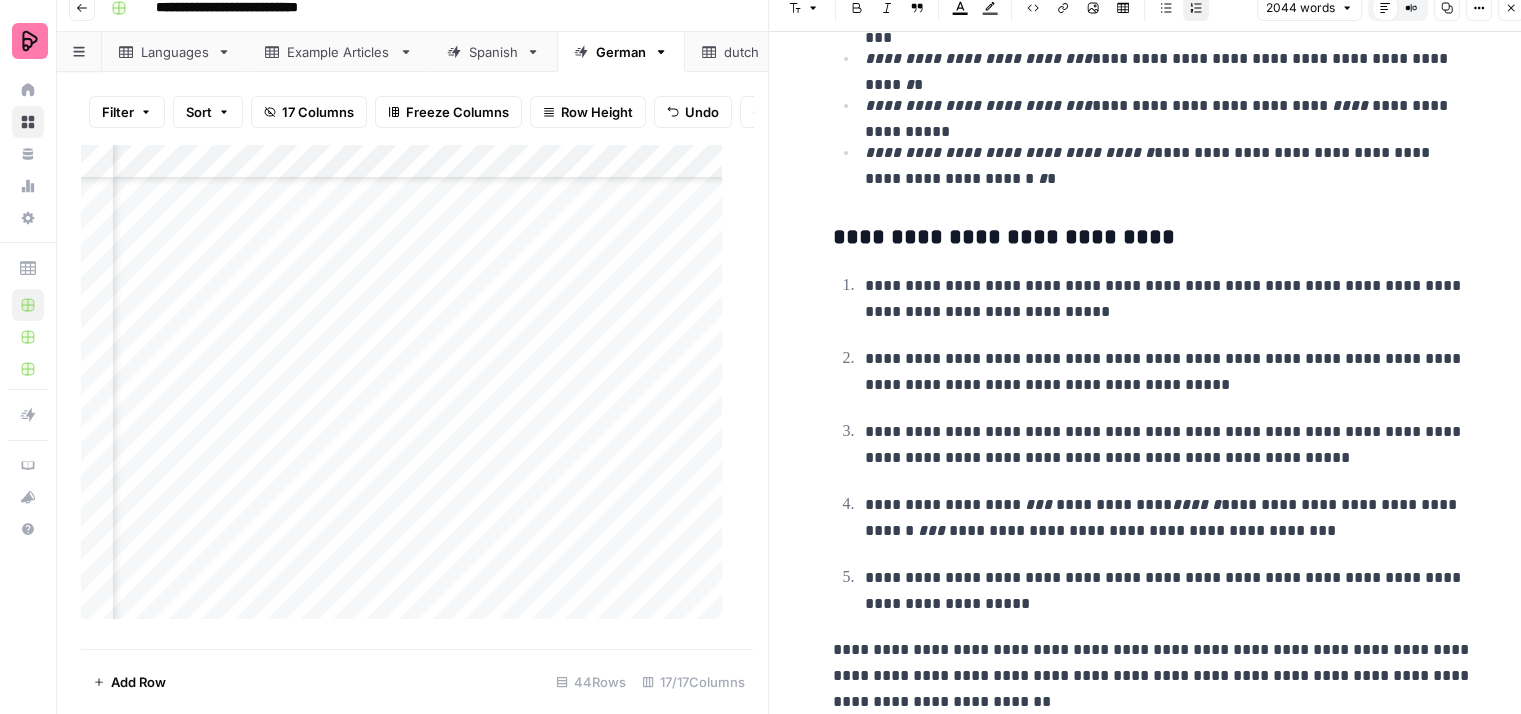 click on "**********" at bounding box center (1169, 591) 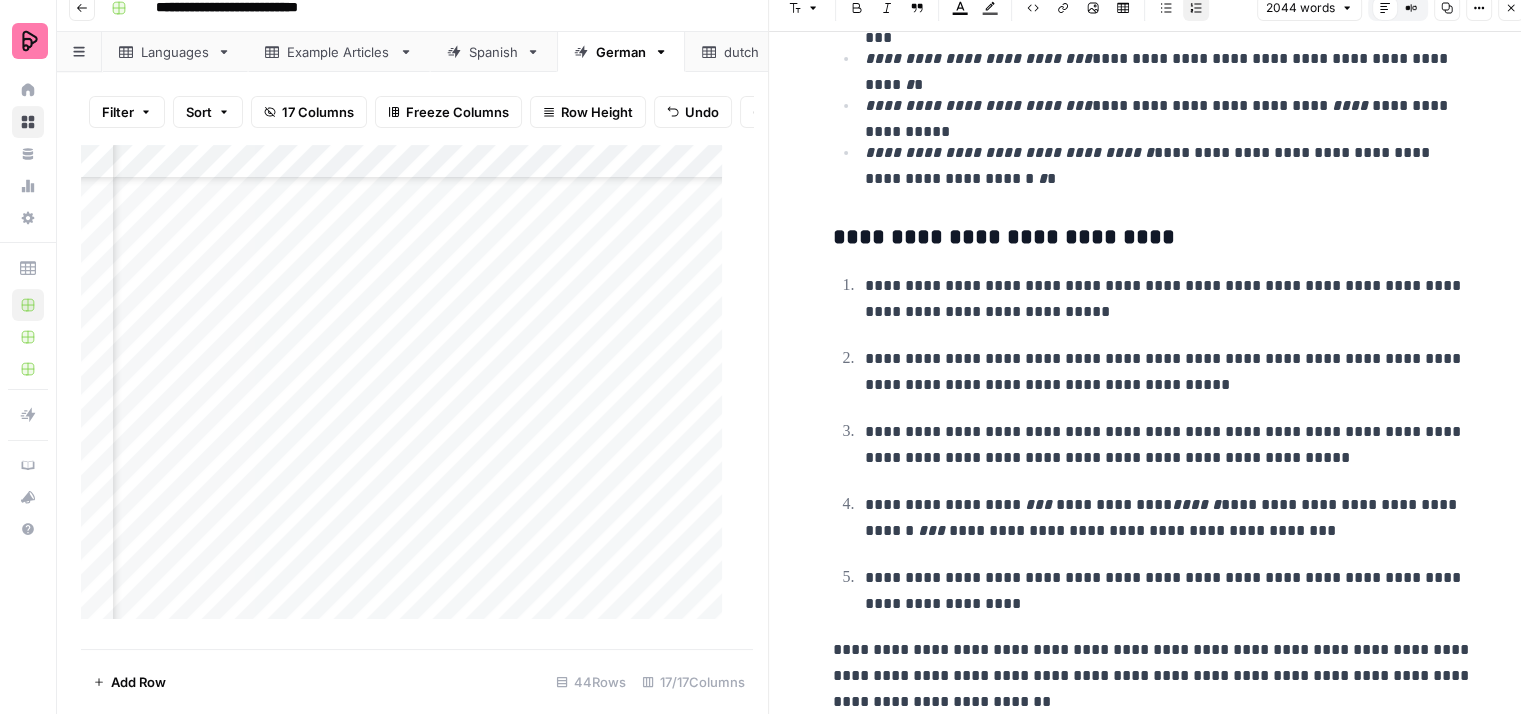 click on "**********" at bounding box center (1169, 591) 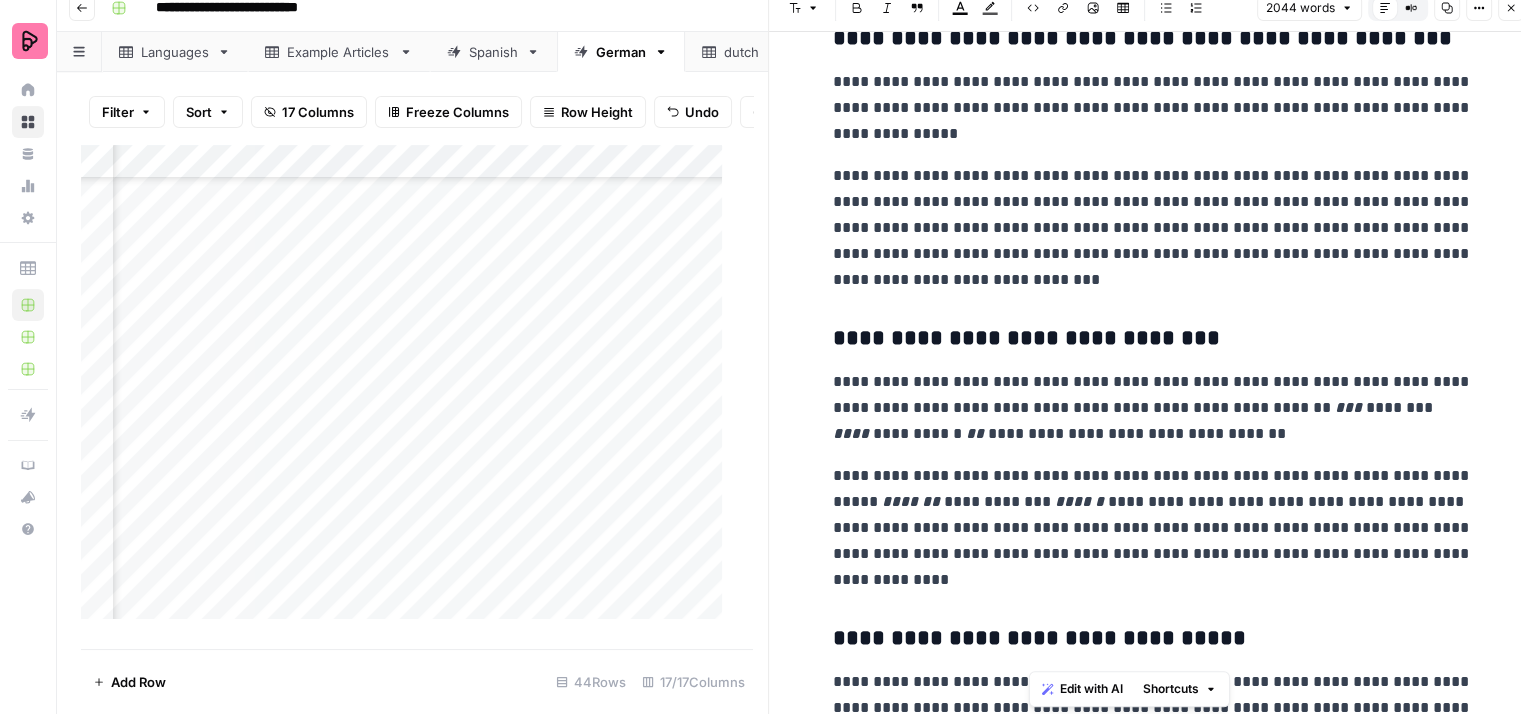 scroll, scrollTop: 0, scrollLeft: 0, axis: both 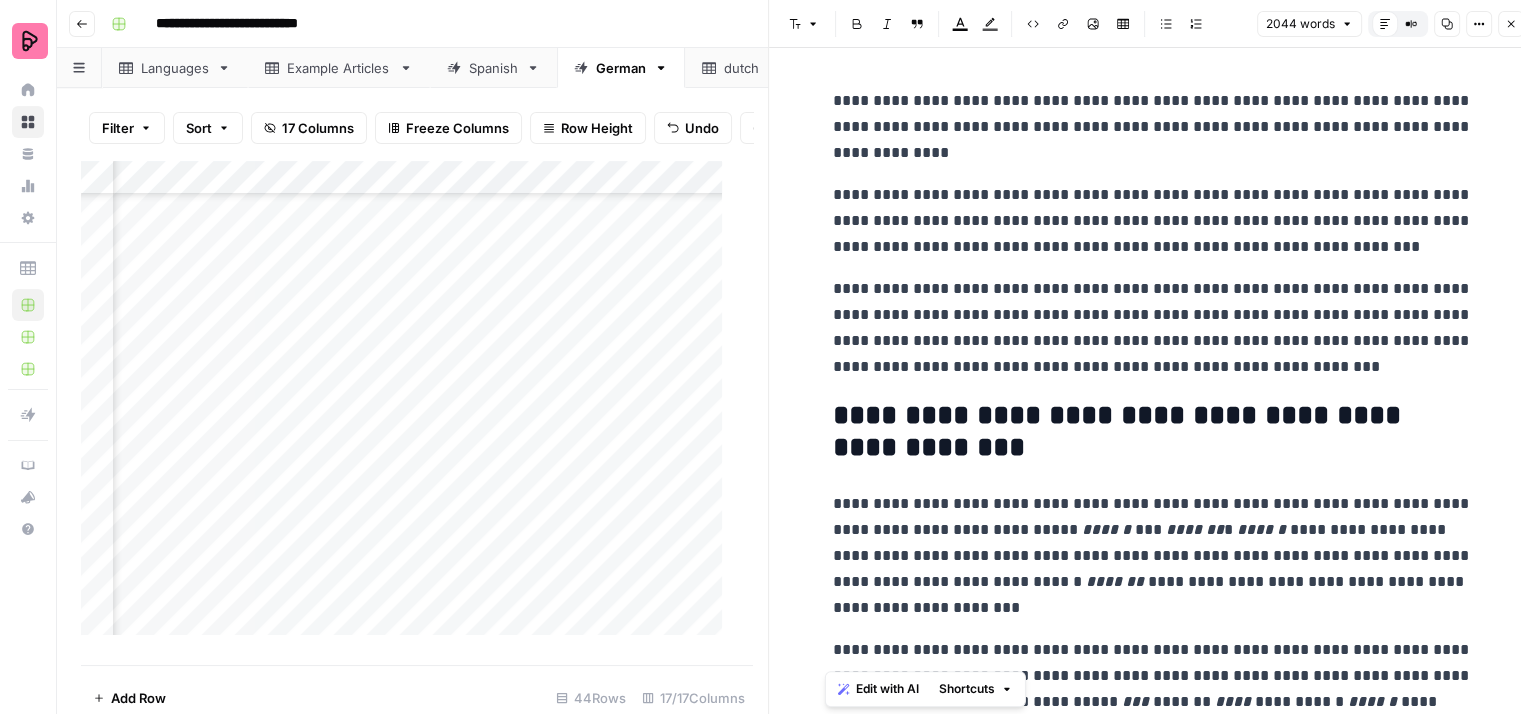 drag, startPoint x: 1040, startPoint y: 697, endPoint x: 790, endPoint y: 87, distance: 659.242 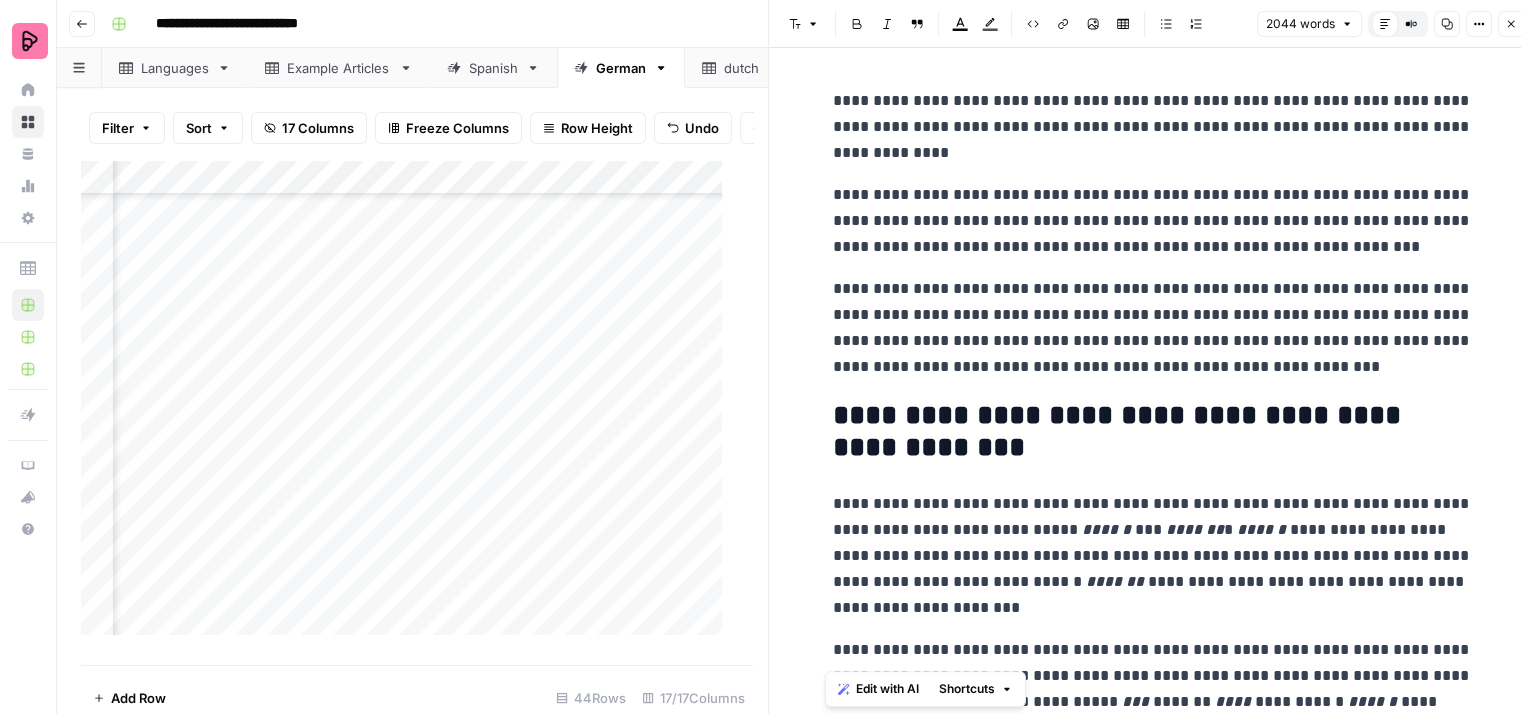 click on "**********" at bounding box center [1153, 432] 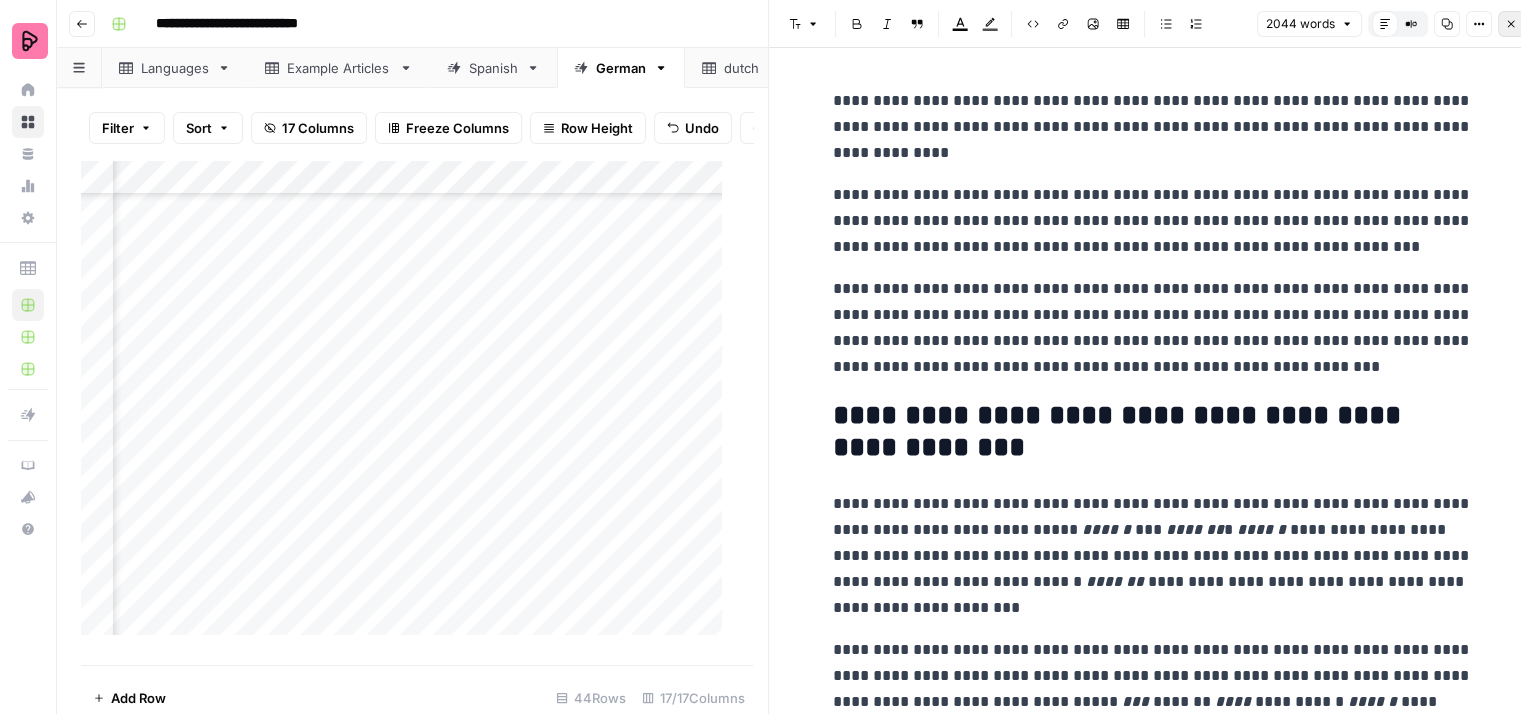 click 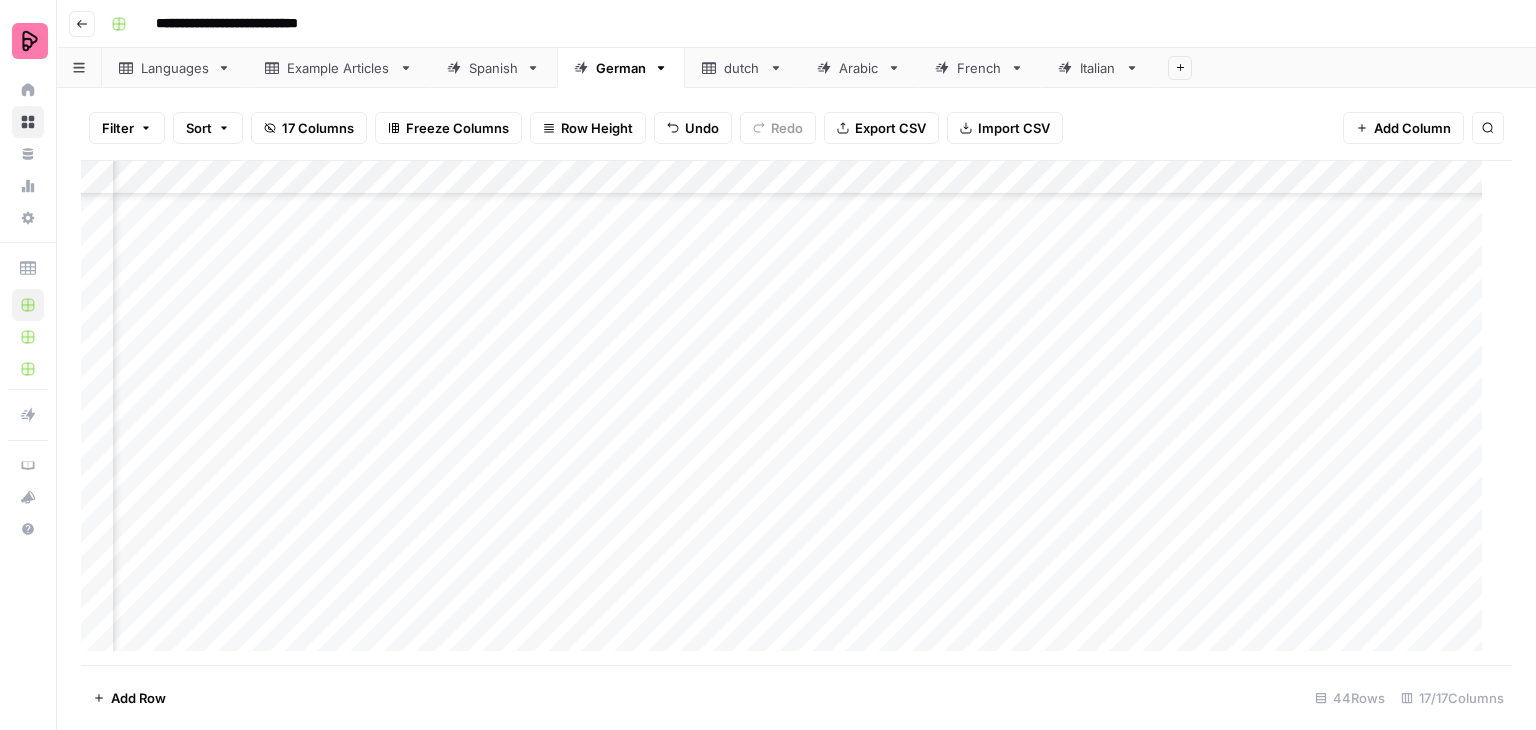 scroll, scrollTop: 1072, scrollLeft: 617, axis: both 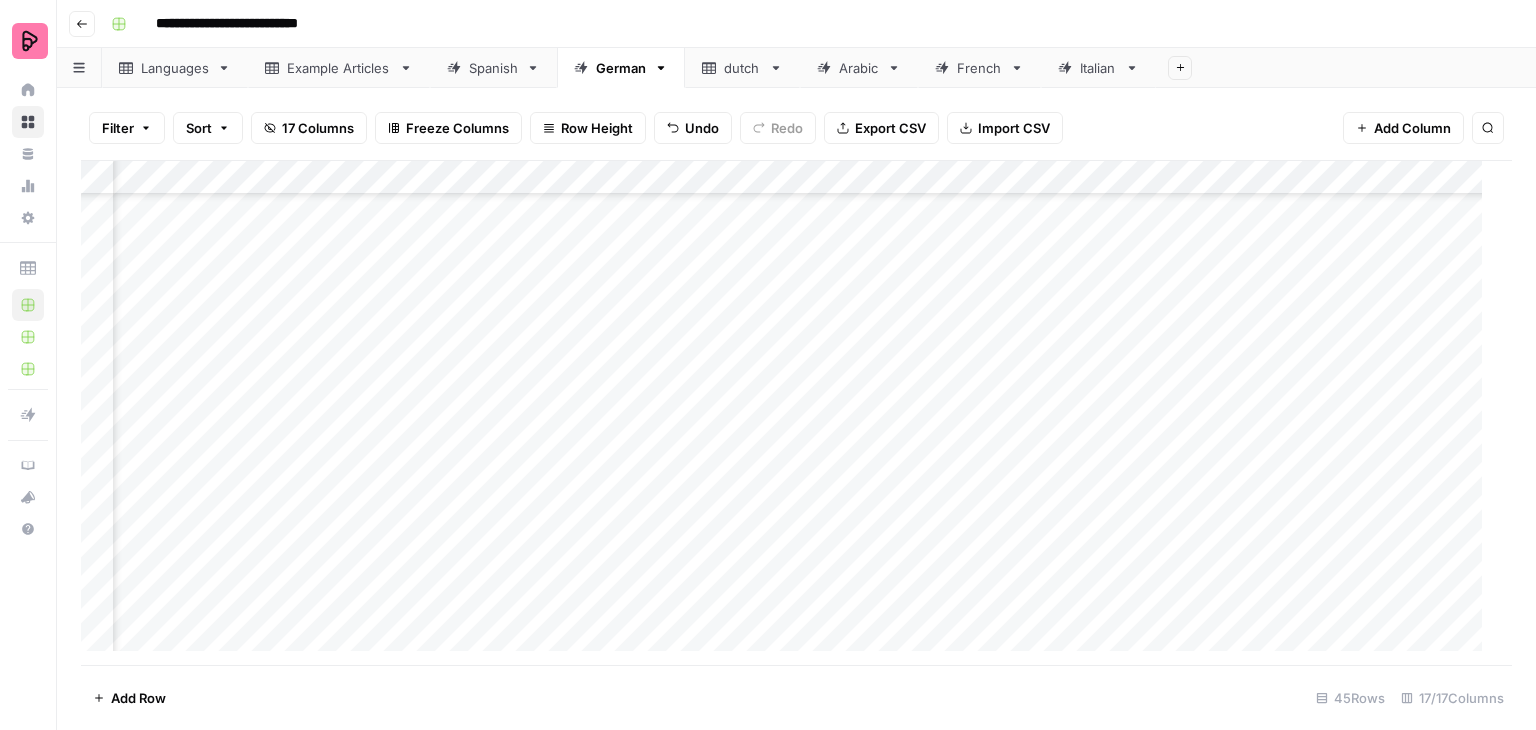 click on "Add Column" at bounding box center (789, 413) 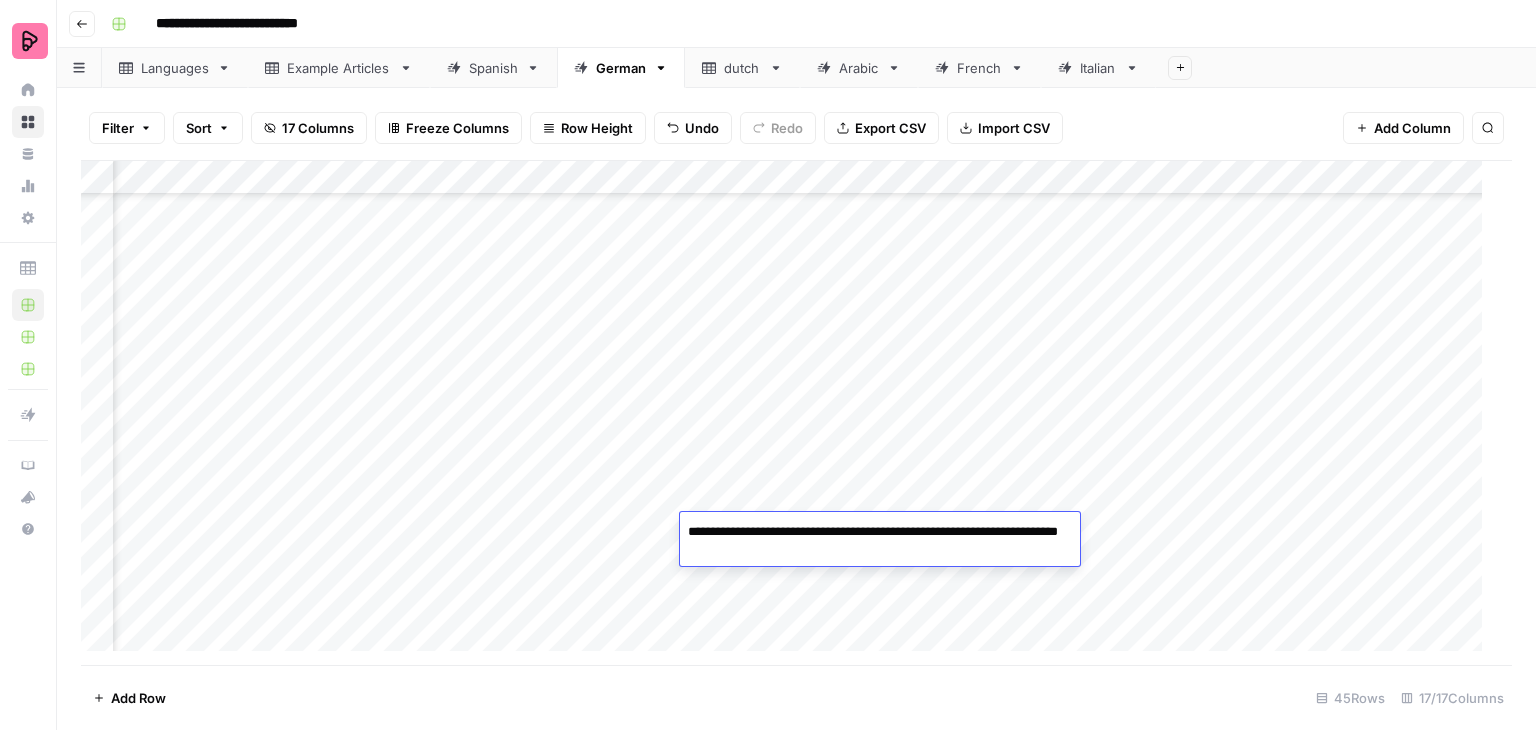 drag, startPoint x: 828, startPoint y: 554, endPoint x: 677, endPoint y: 533, distance: 152.45328 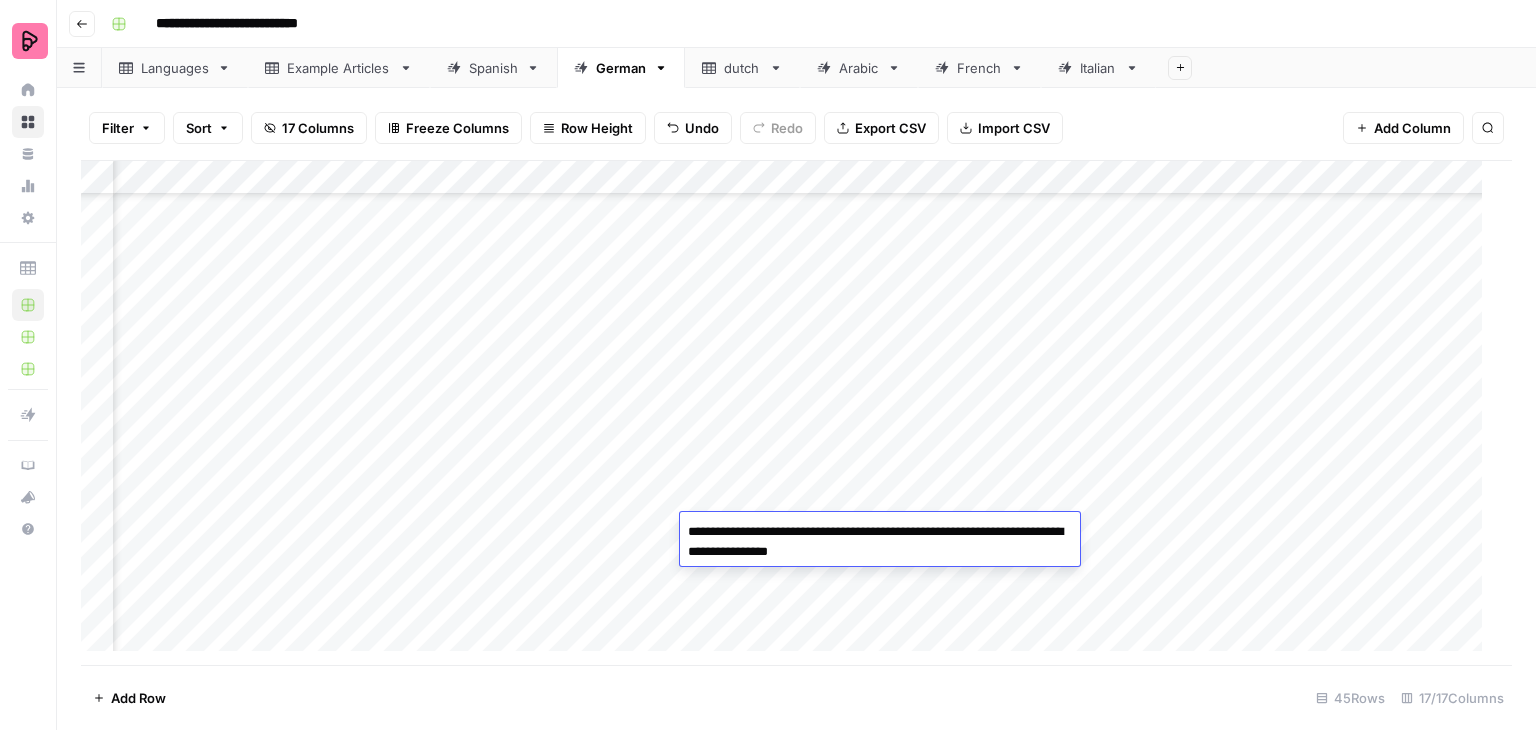 type on "**********" 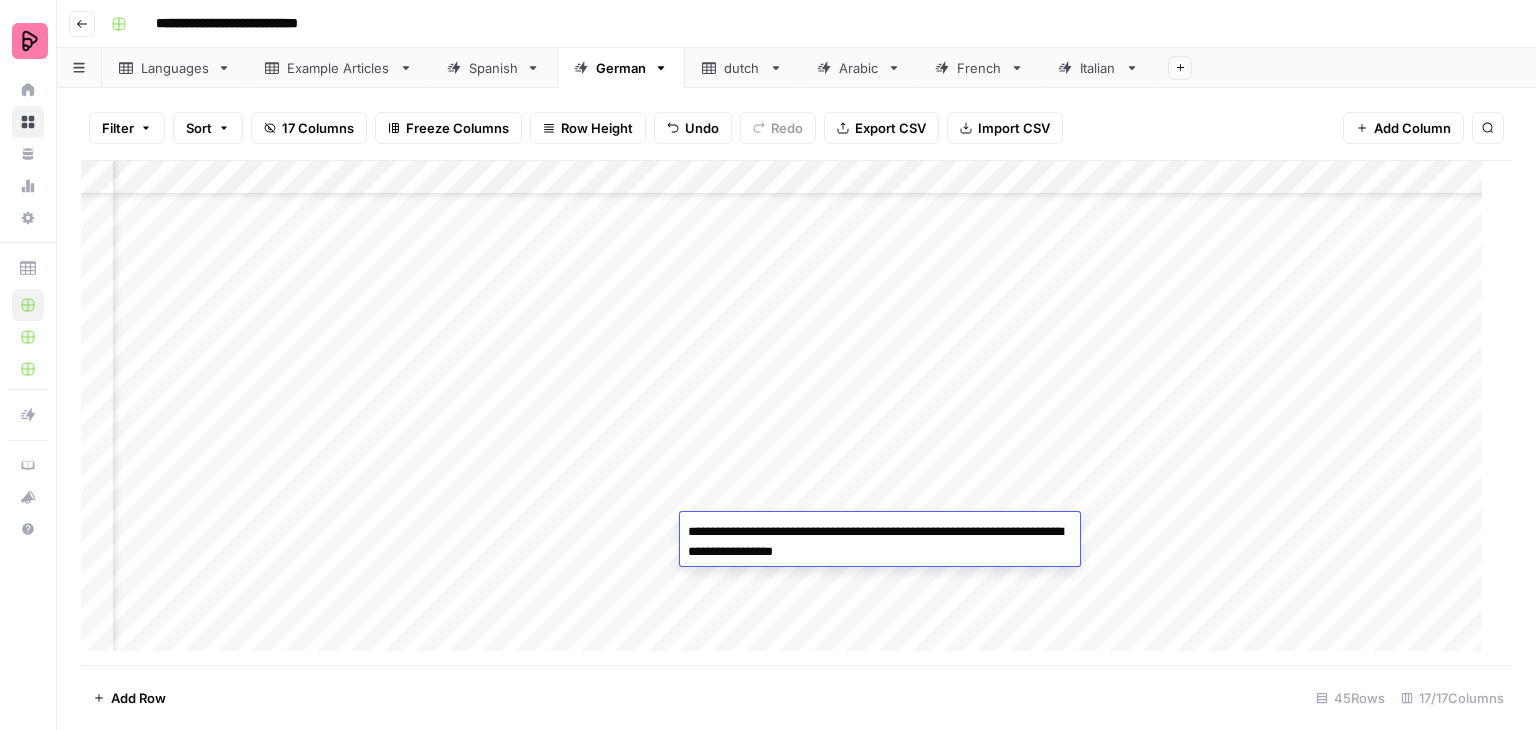 click on "**********" at bounding box center [880, 542] 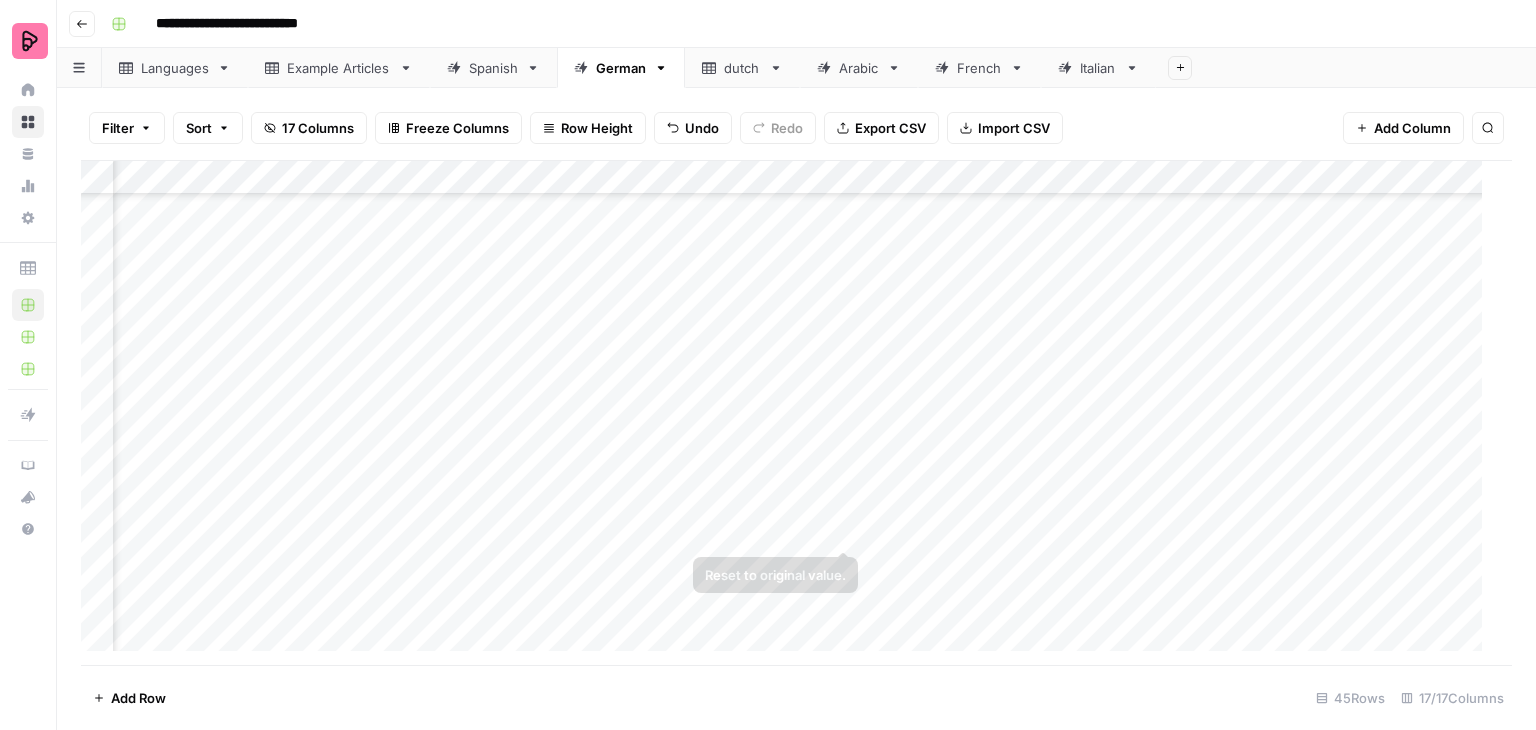 click on "Add Column" at bounding box center [789, 413] 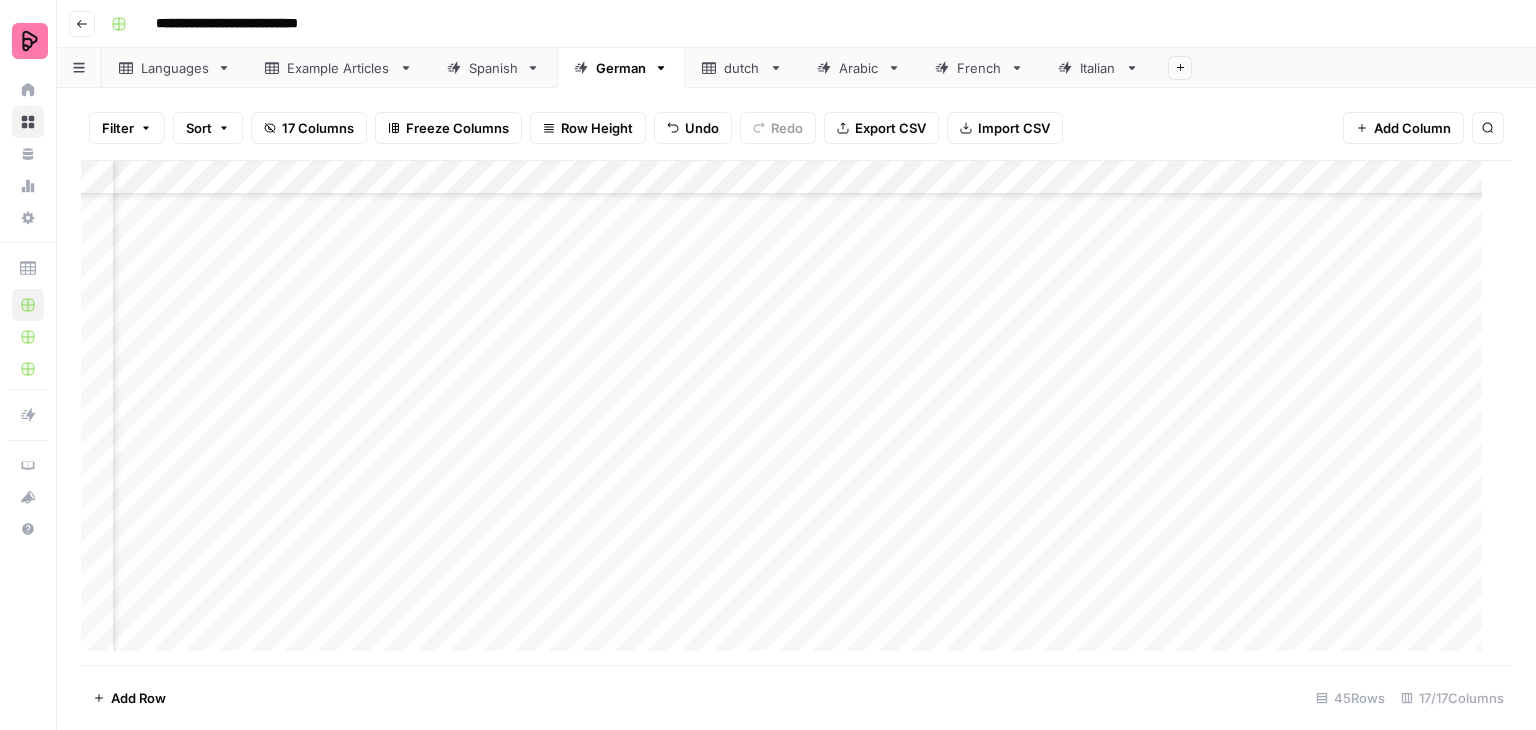 click on "Add Column" at bounding box center (789, 413) 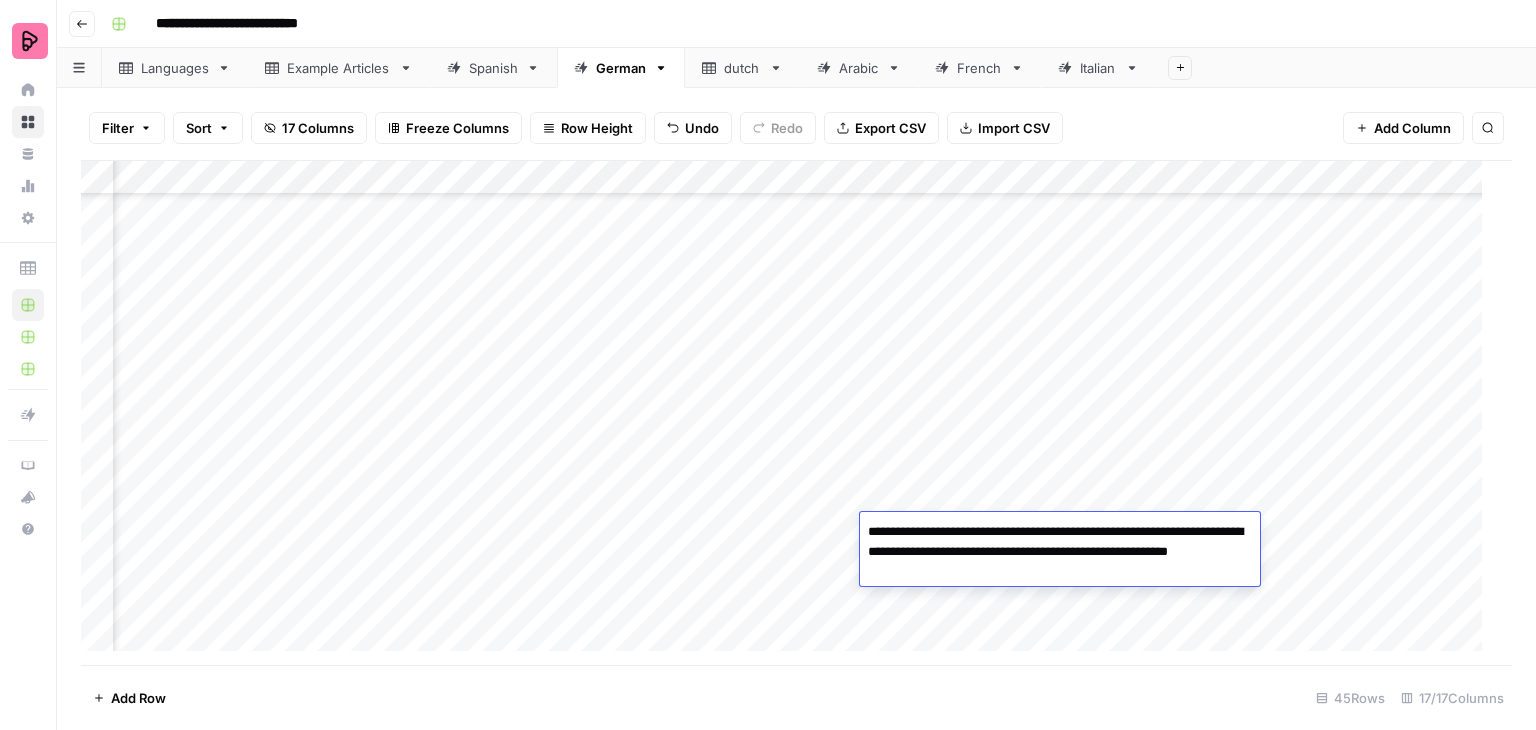 click on "**********" at bounding box center [1060, 552] 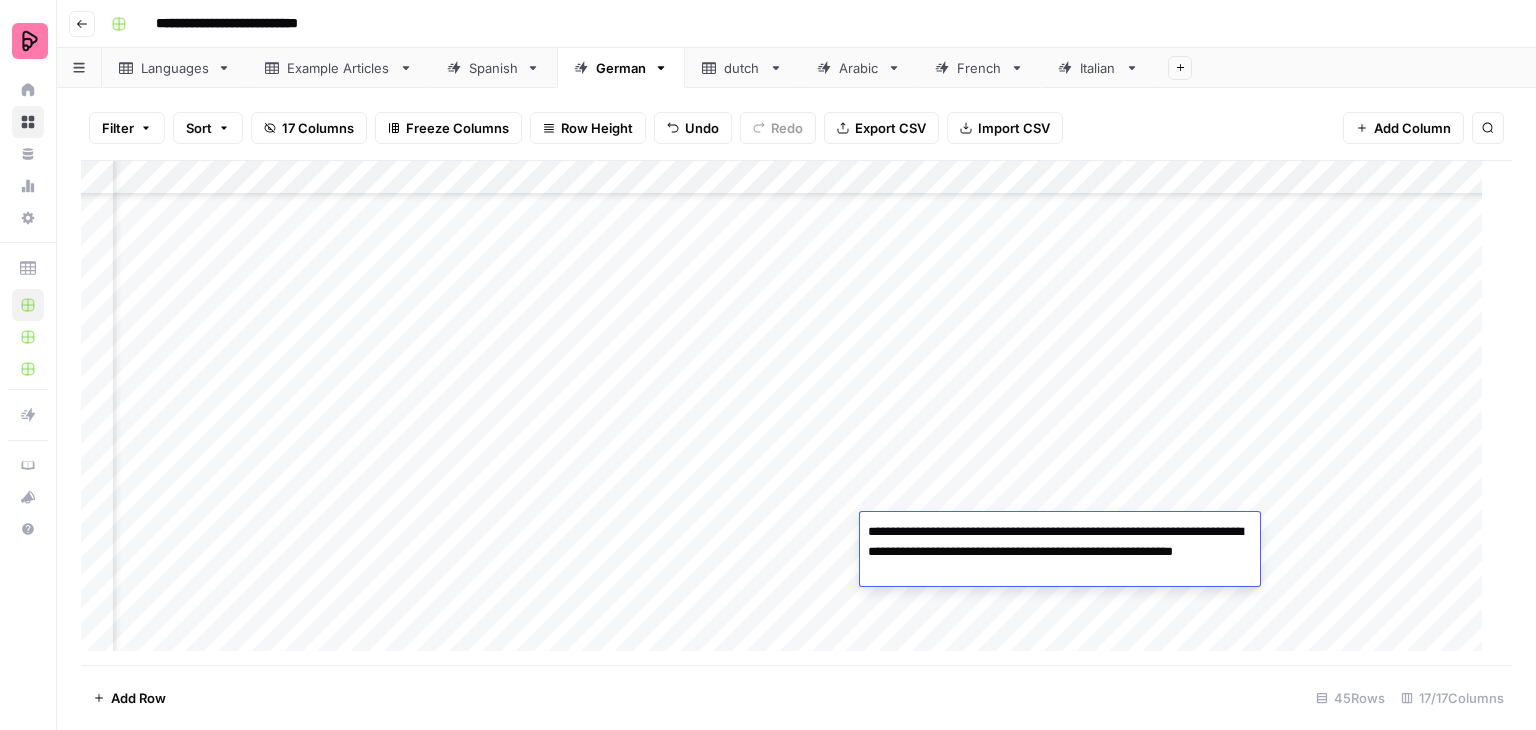 type on "**********" 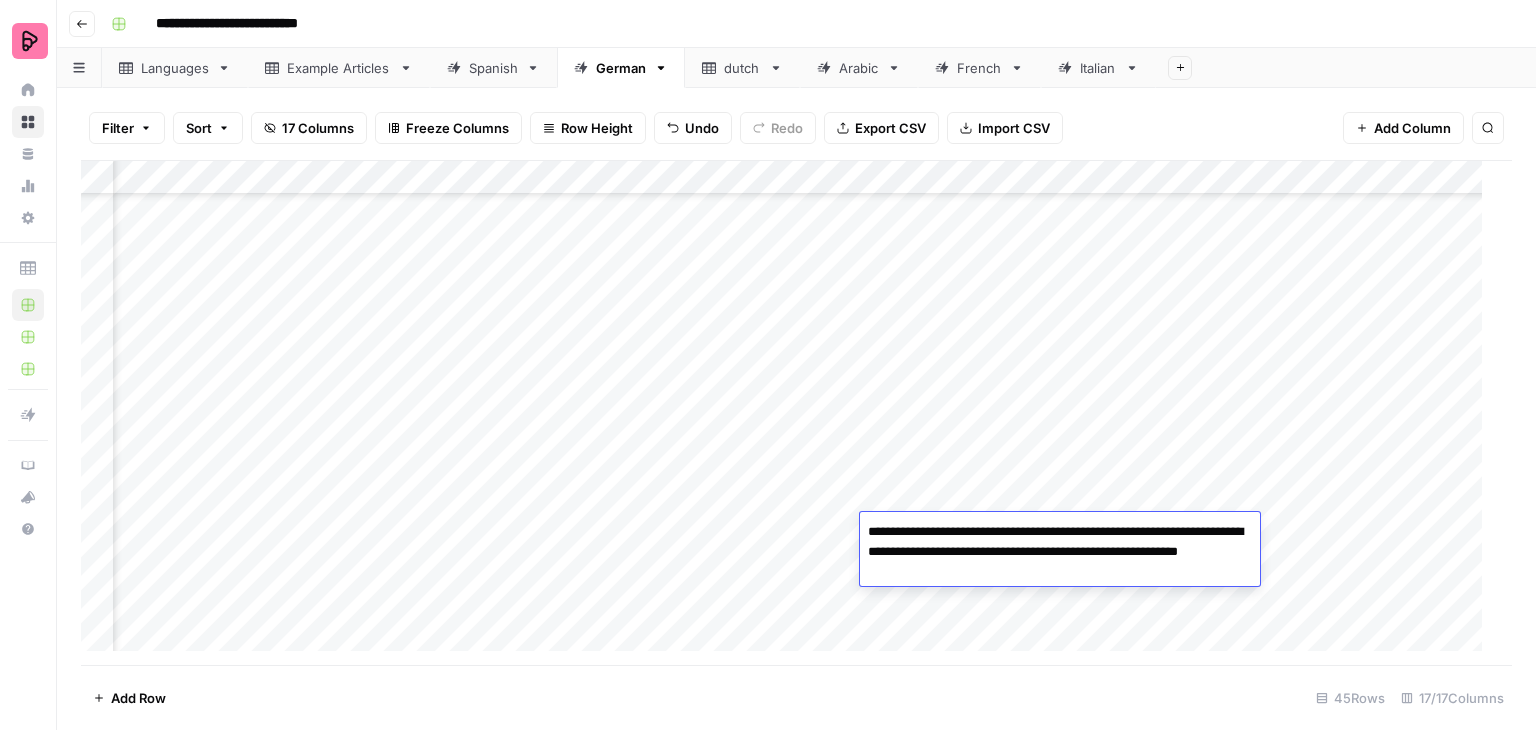 click on "**********" at bounding box center [1060, 552] 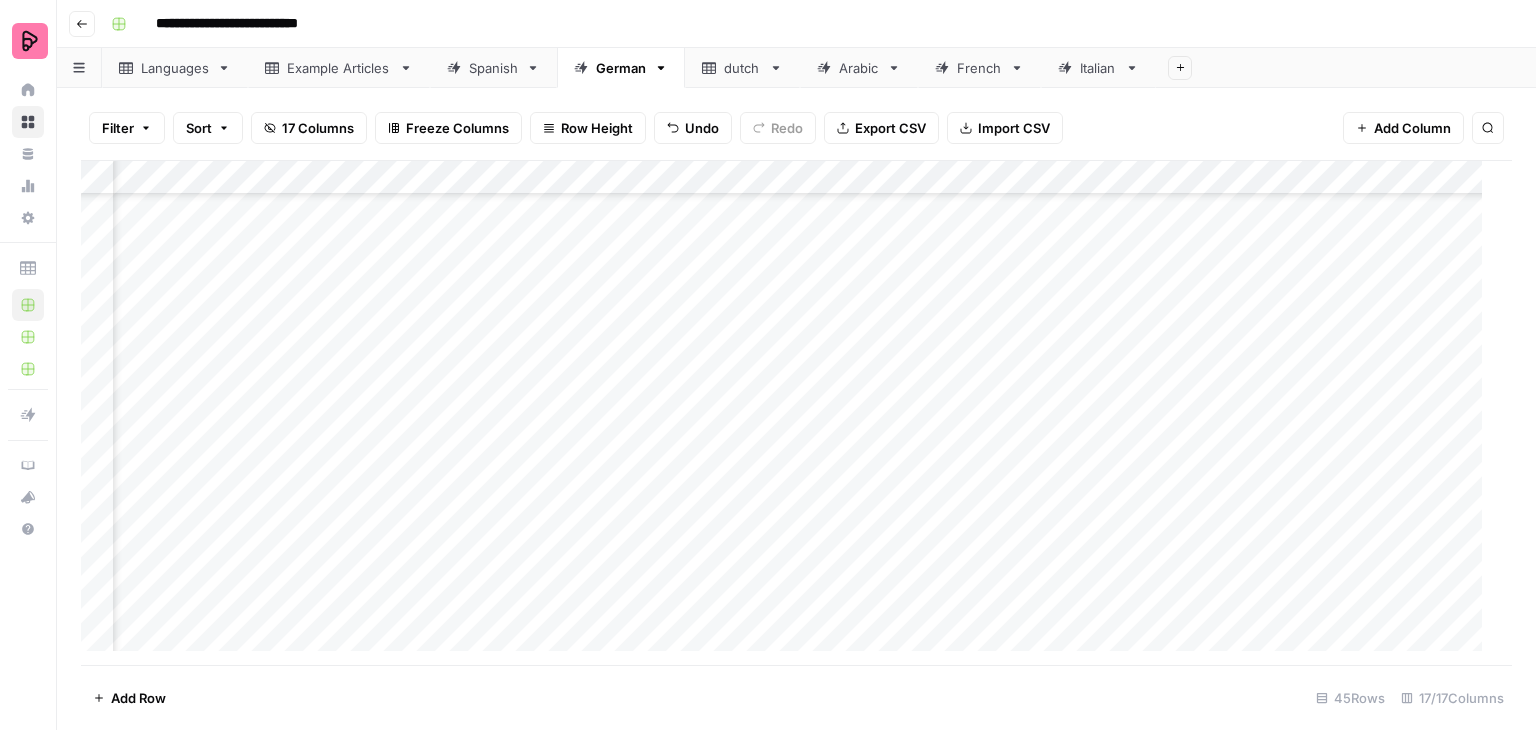 click on "Add Column" at bounding box center (789, 413) 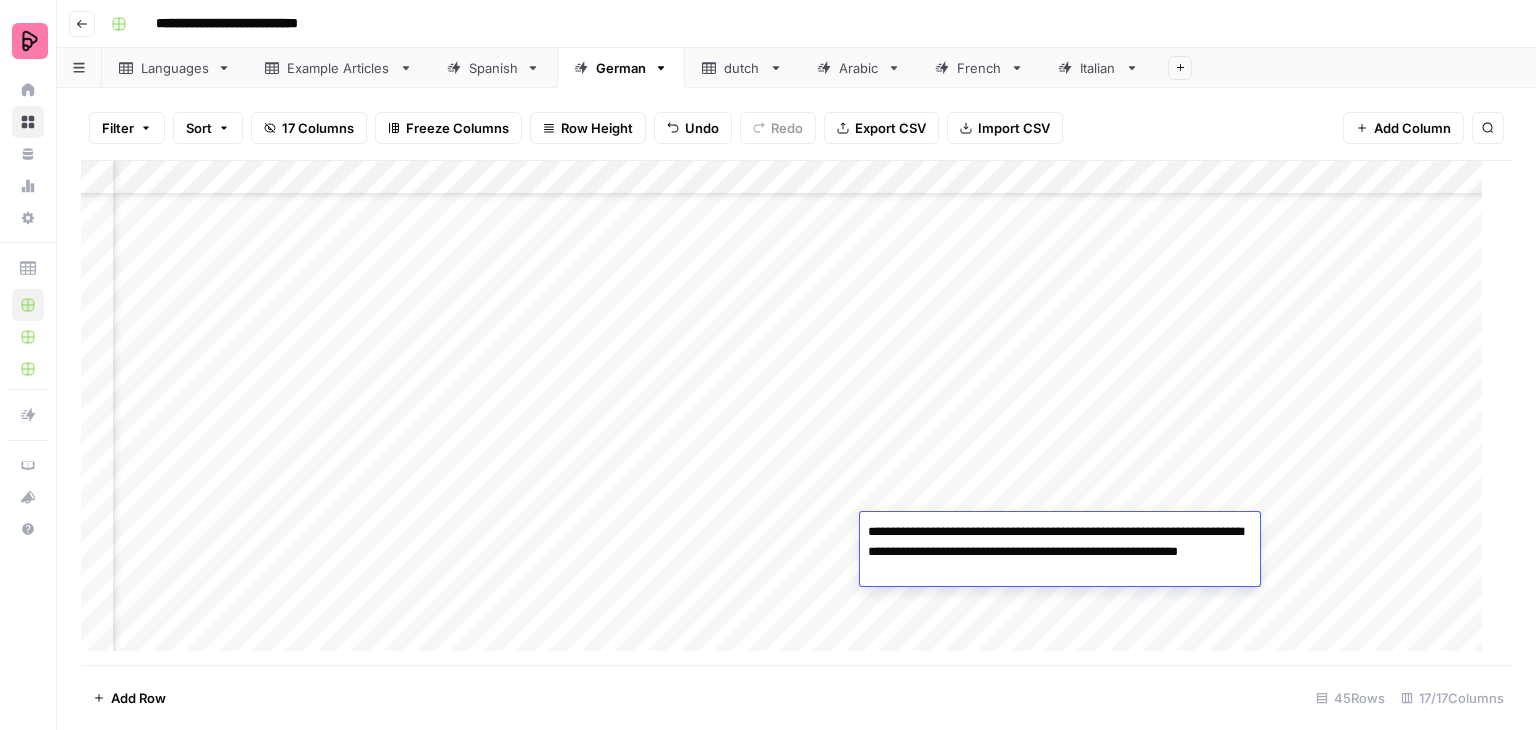 click on "Add Column" at bounding box center (789, 413) 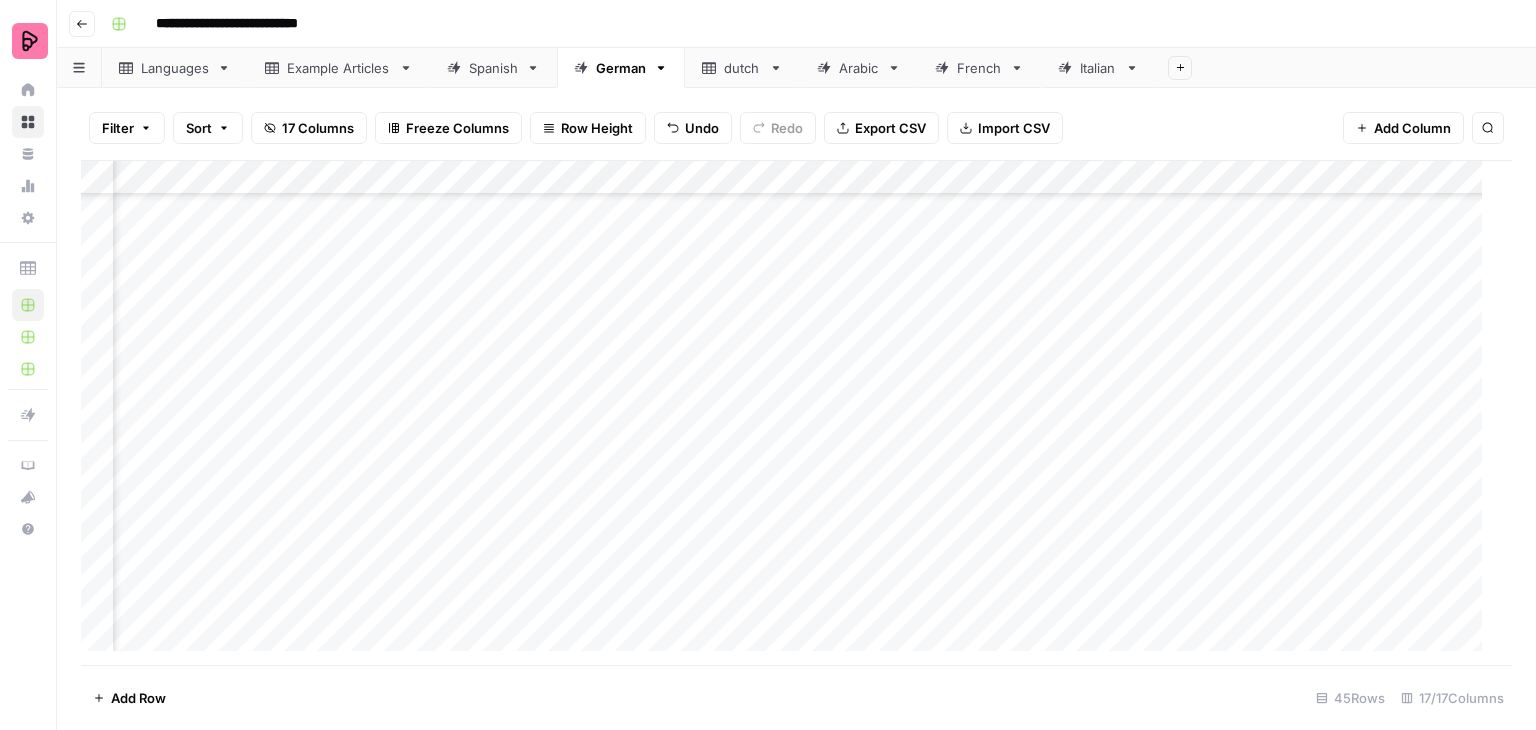 click on "Add Column" at bounding box center [789, 413] 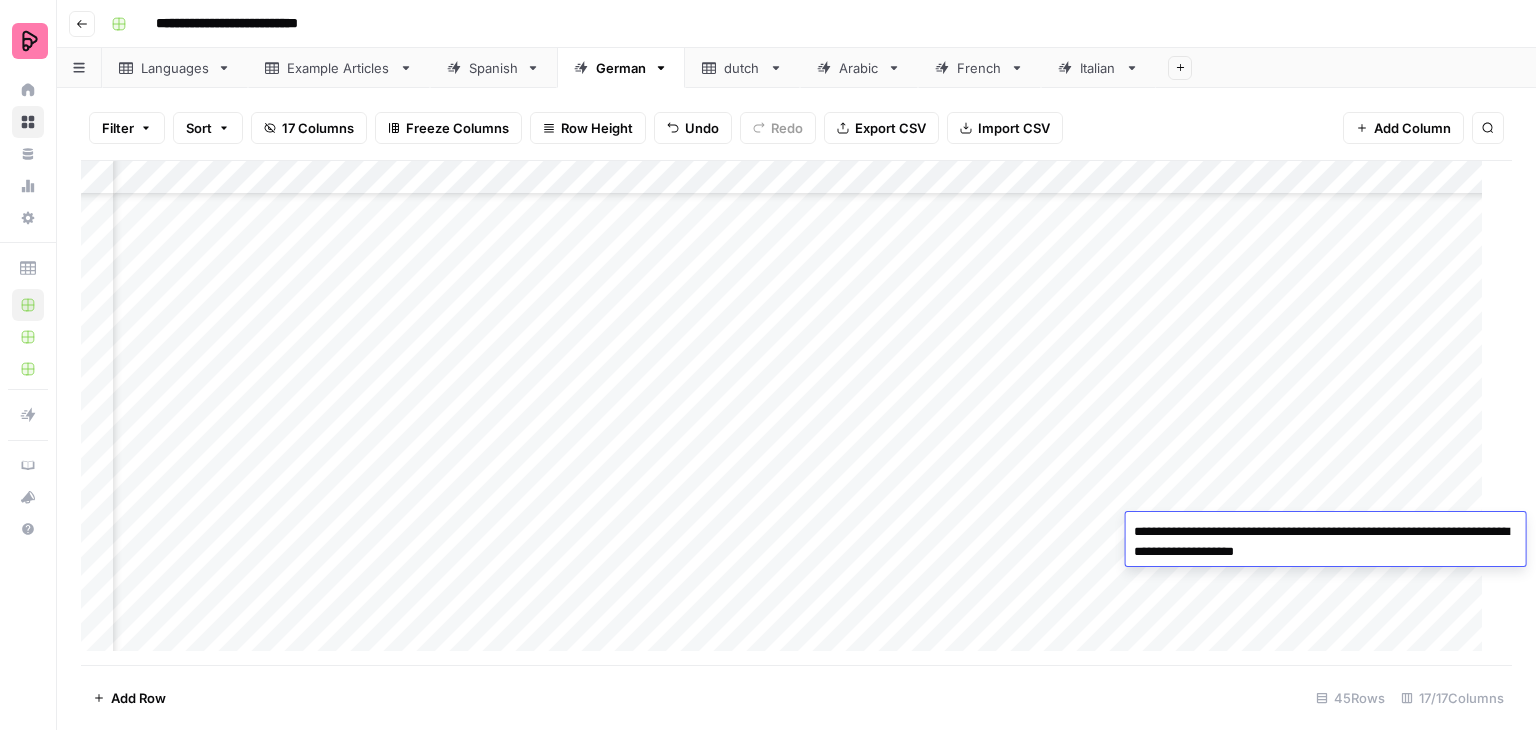 click on "Add Column" at bounding box center [789, 413] 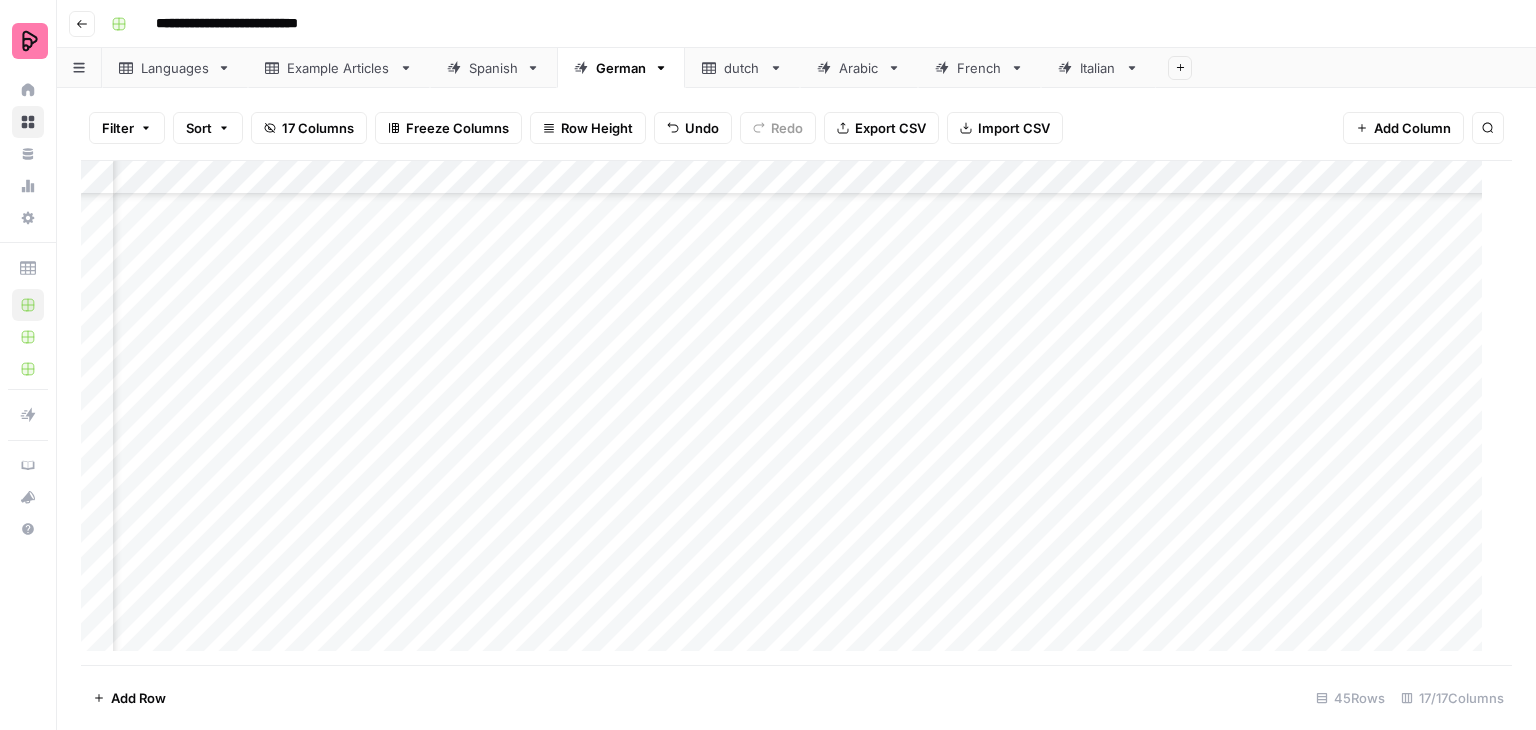 scroll, scrollTop: 1072, scrollLeft: 1260, axis: both 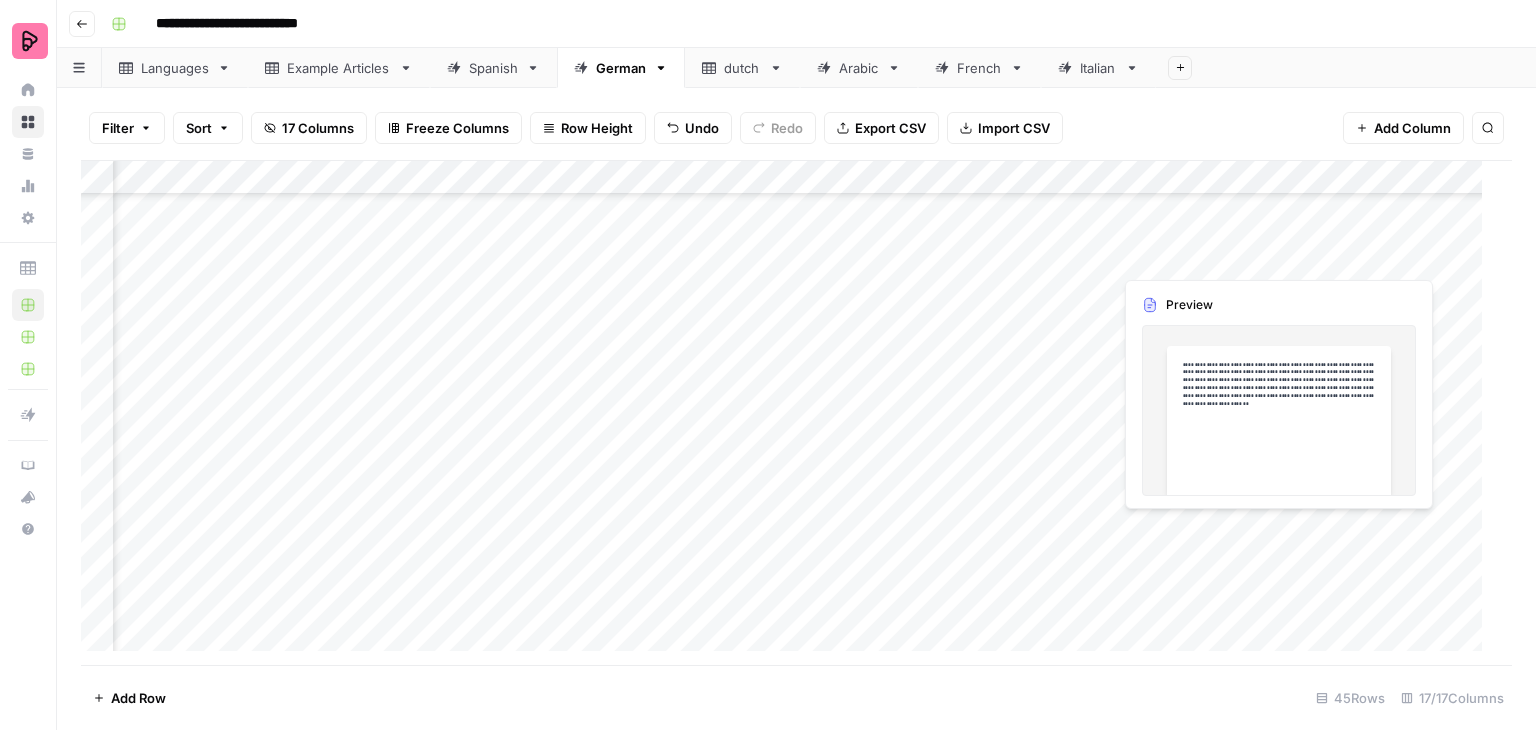 click on "Add Column" at bounding box center [789, 413] 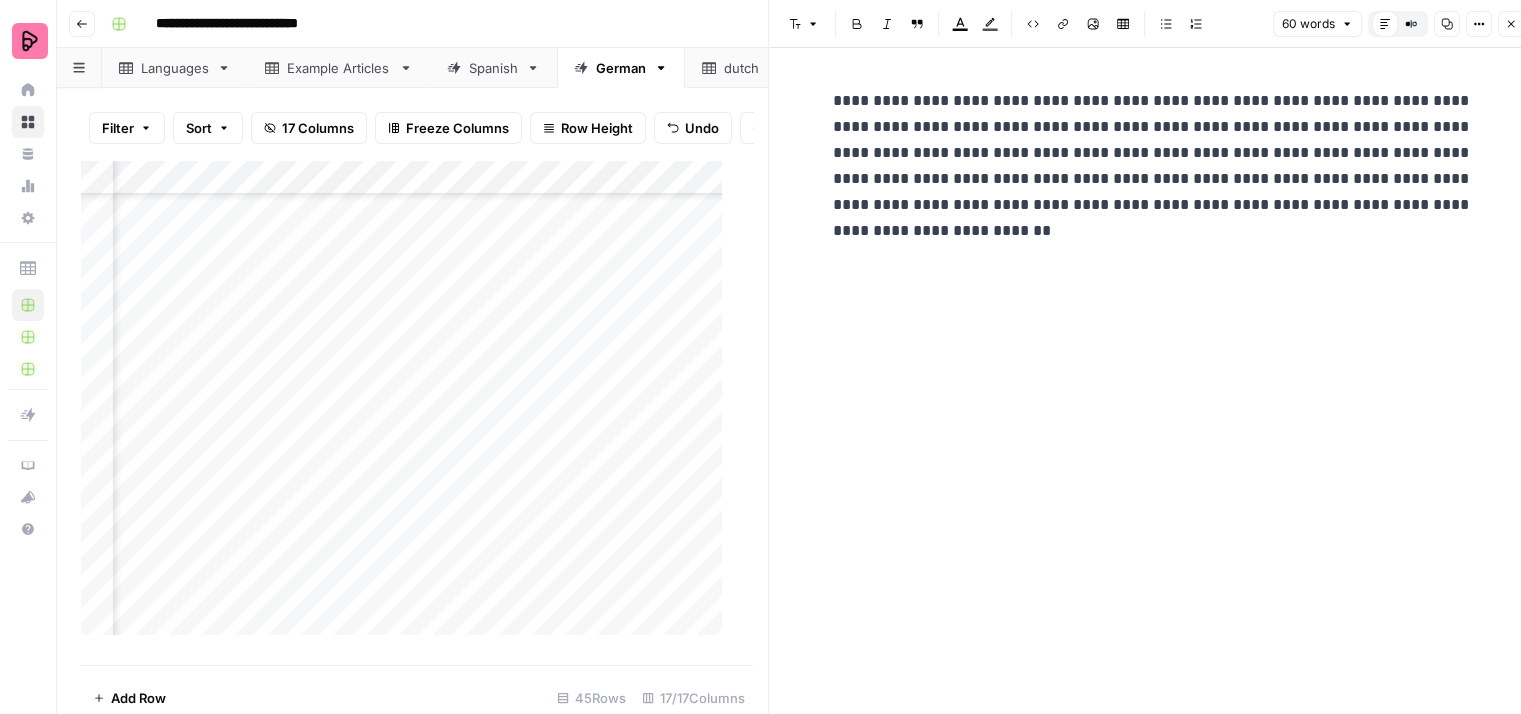 drag, startPoint x: 1364, startPoint y: 149, endPoint x: 1344, endPoint y: 149, distance: 20 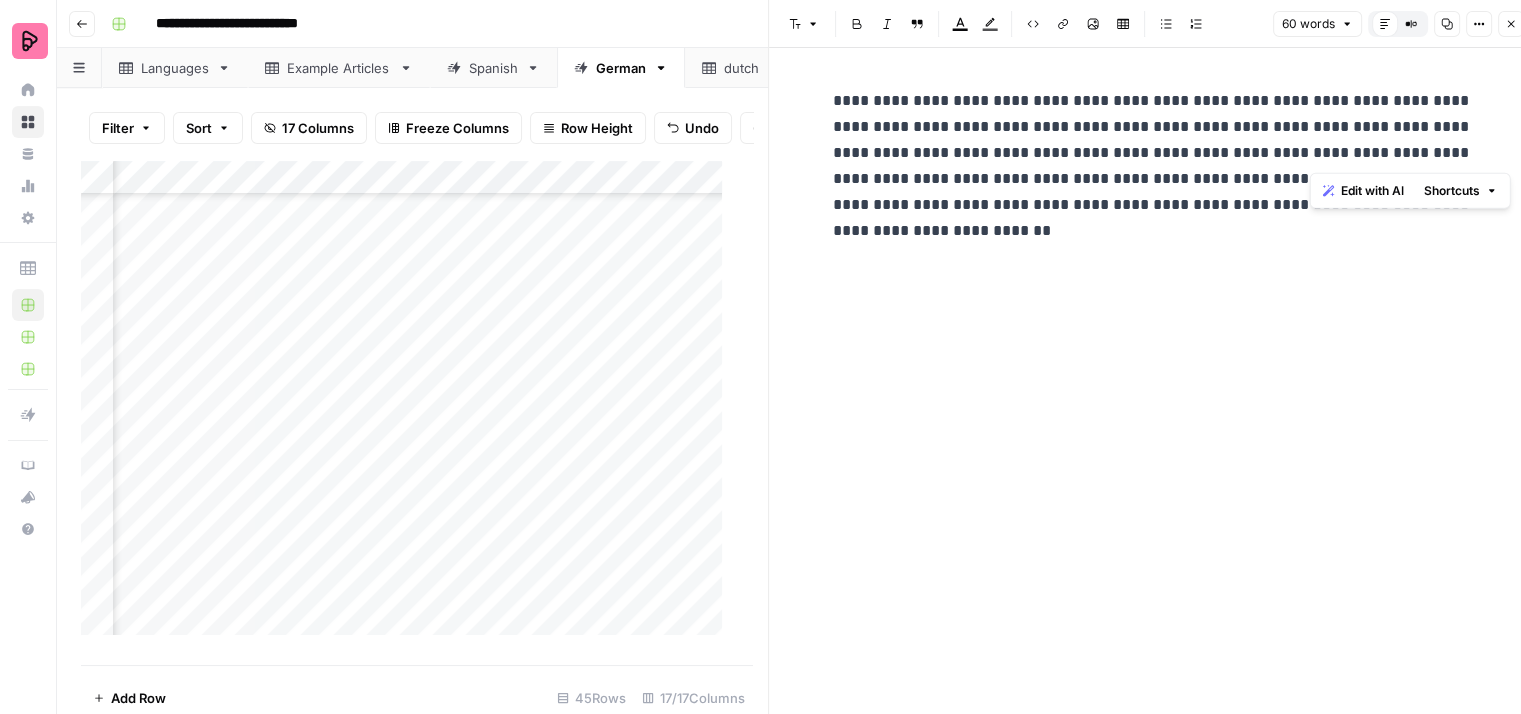 click on "**********" at bounding box center [1153, 166] 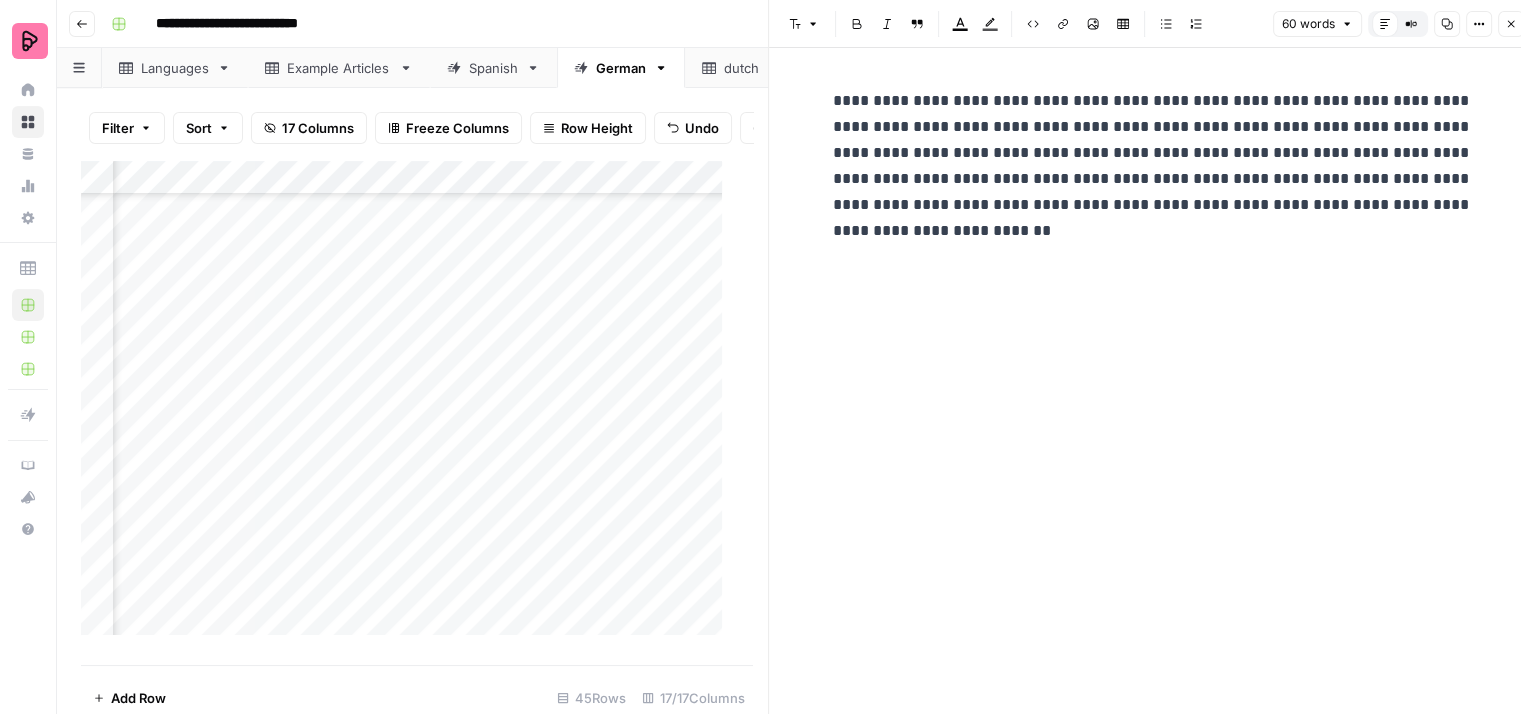 click on "**********" at bounding box center (1153, 166) 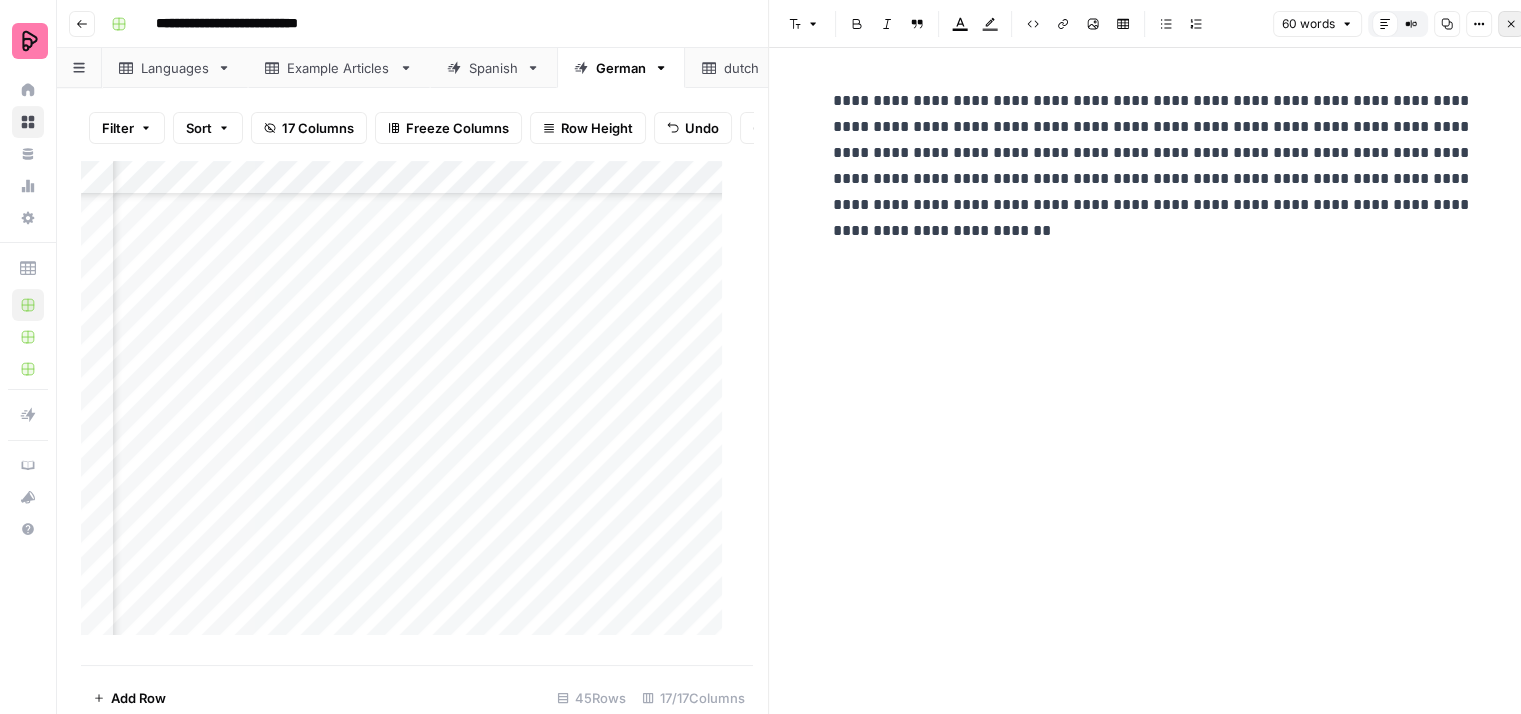 click 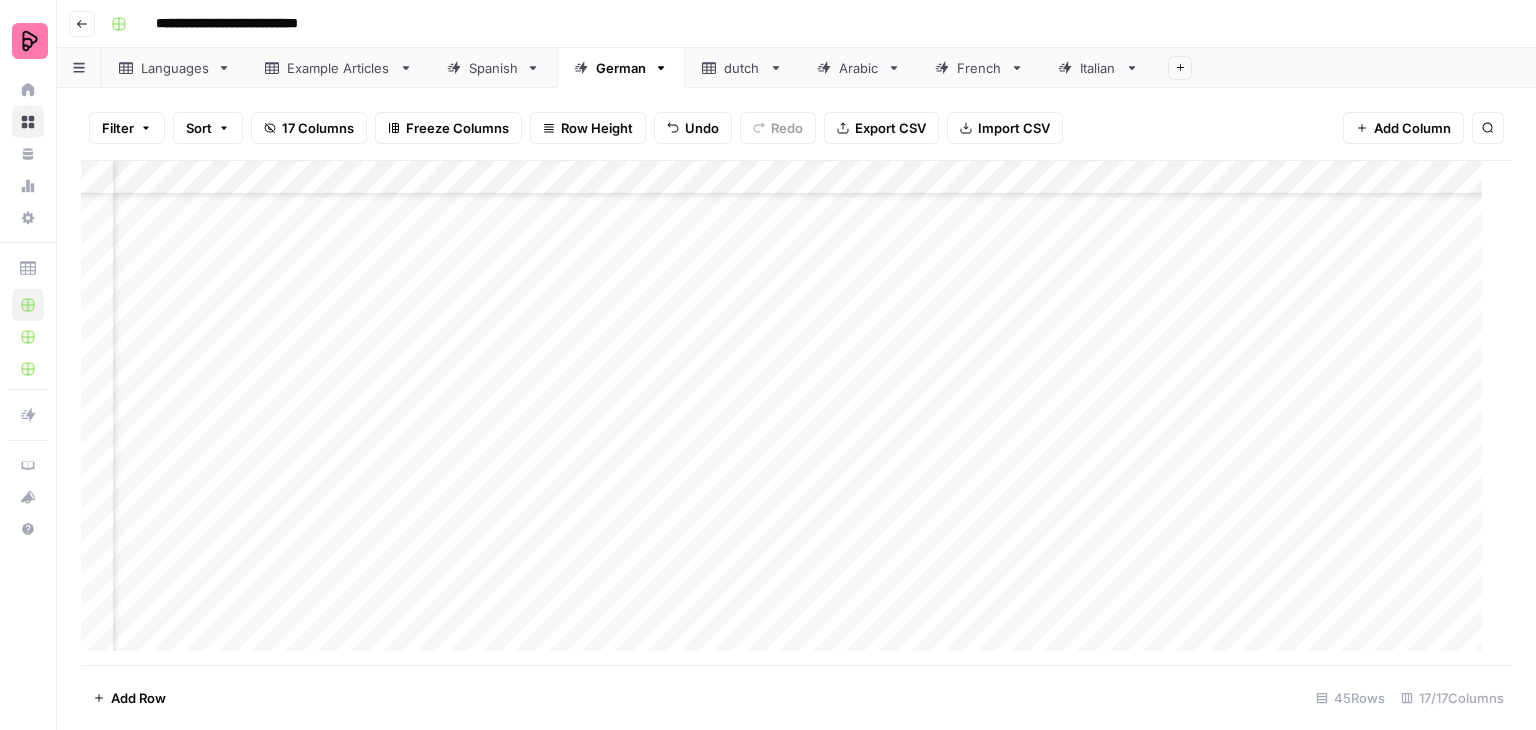 scroll, scrollTop: 1072, scrollLeft: 2053, axis: both 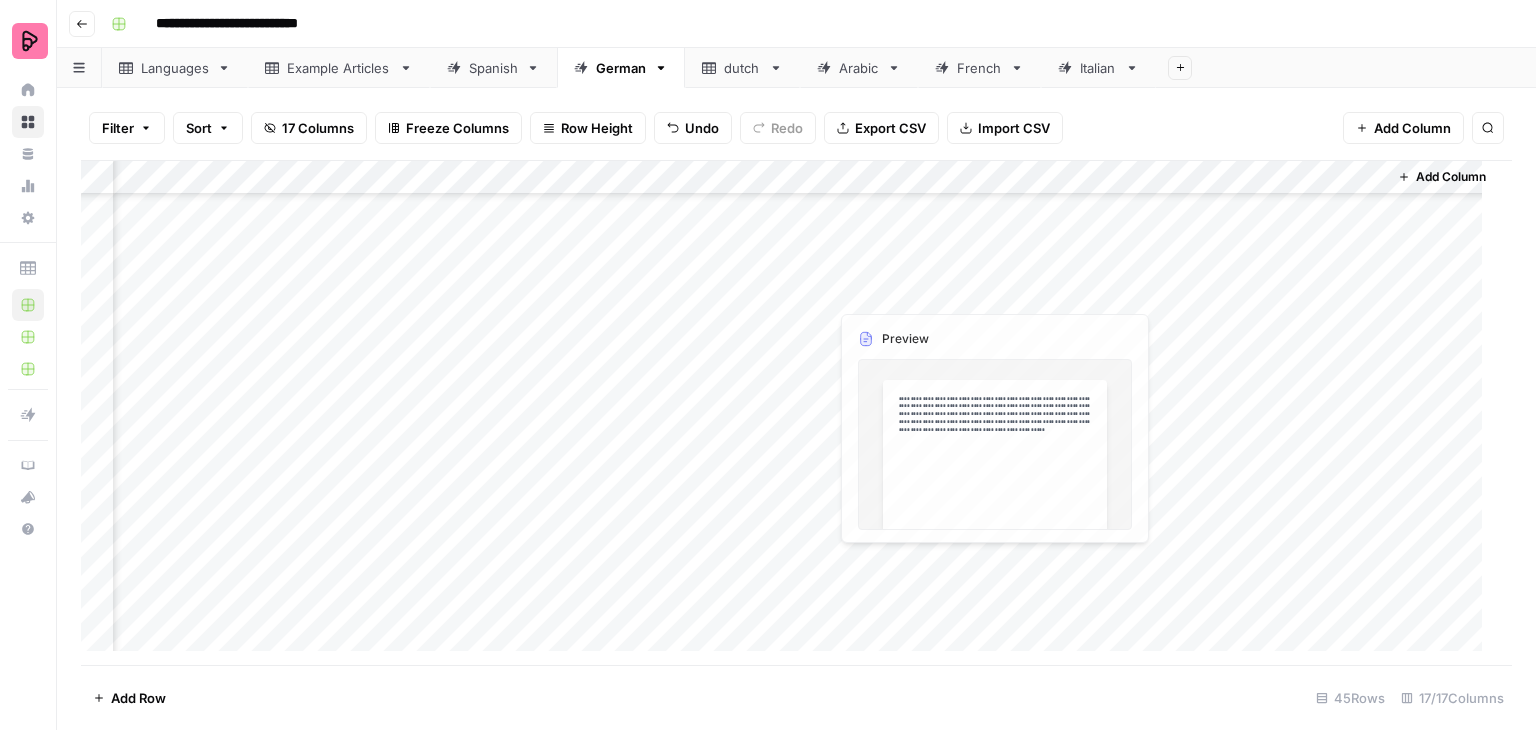 click on "Add Column" at bounding box center [789, 413] 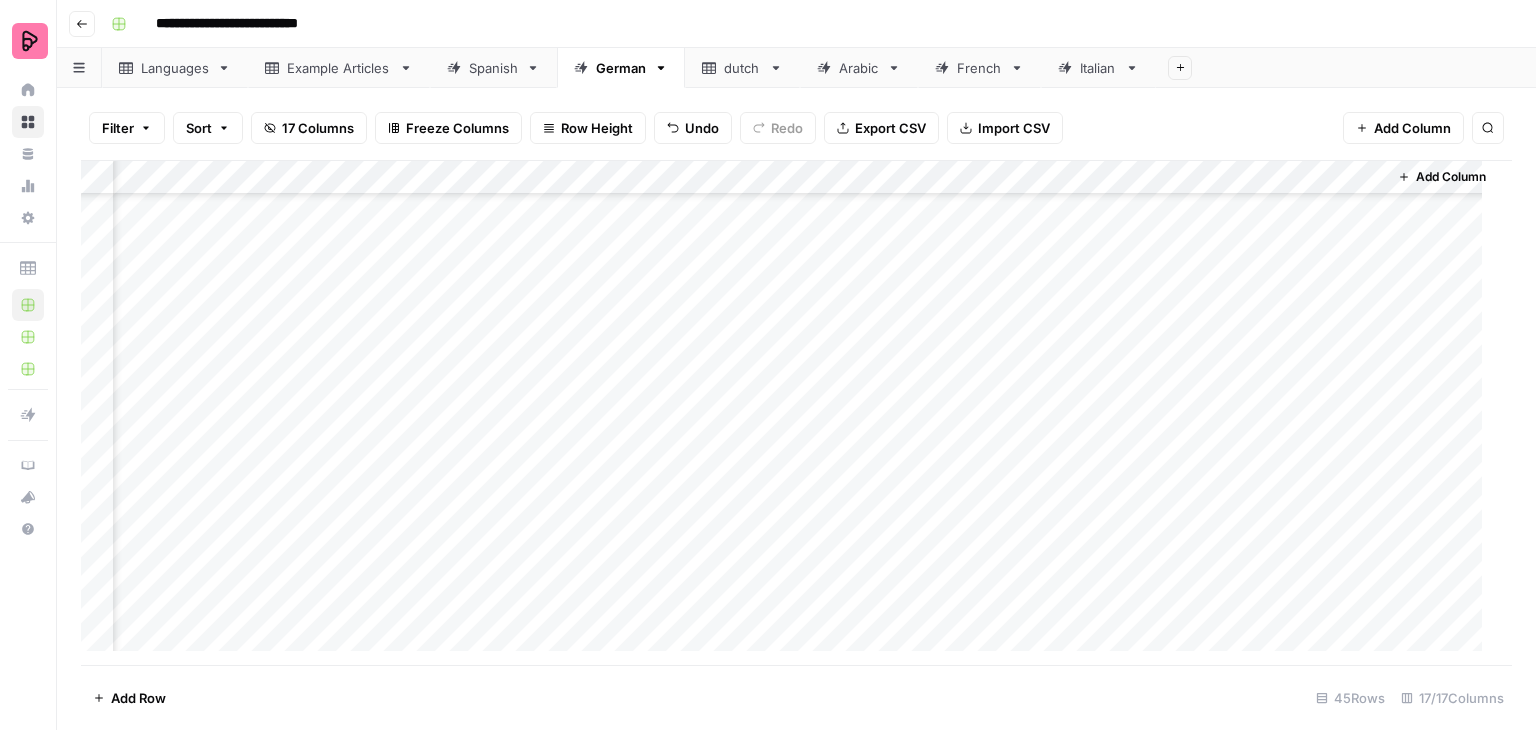 click on "Add Column" at bounding box center [789, 413] 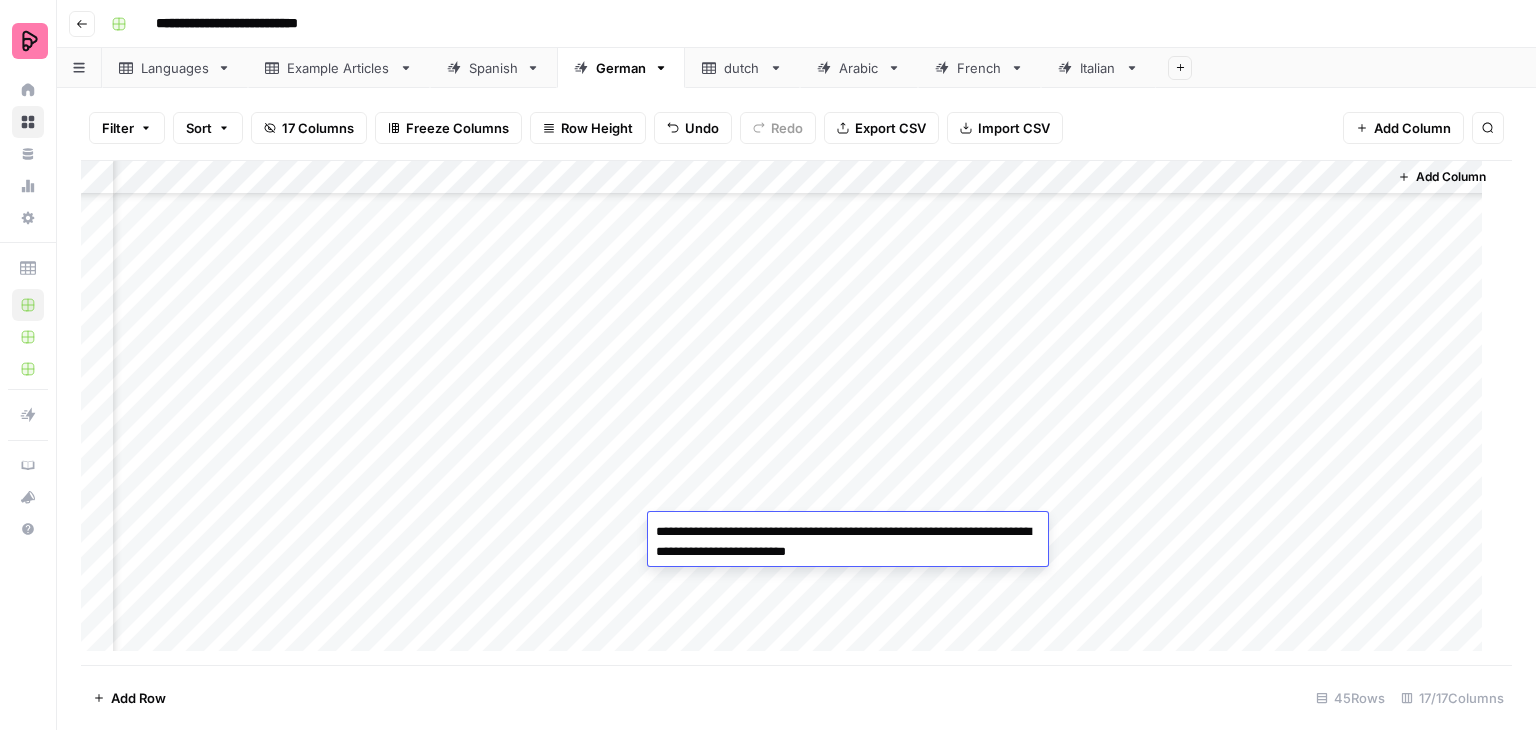 click on "**********" at bounding box center (848, 542) 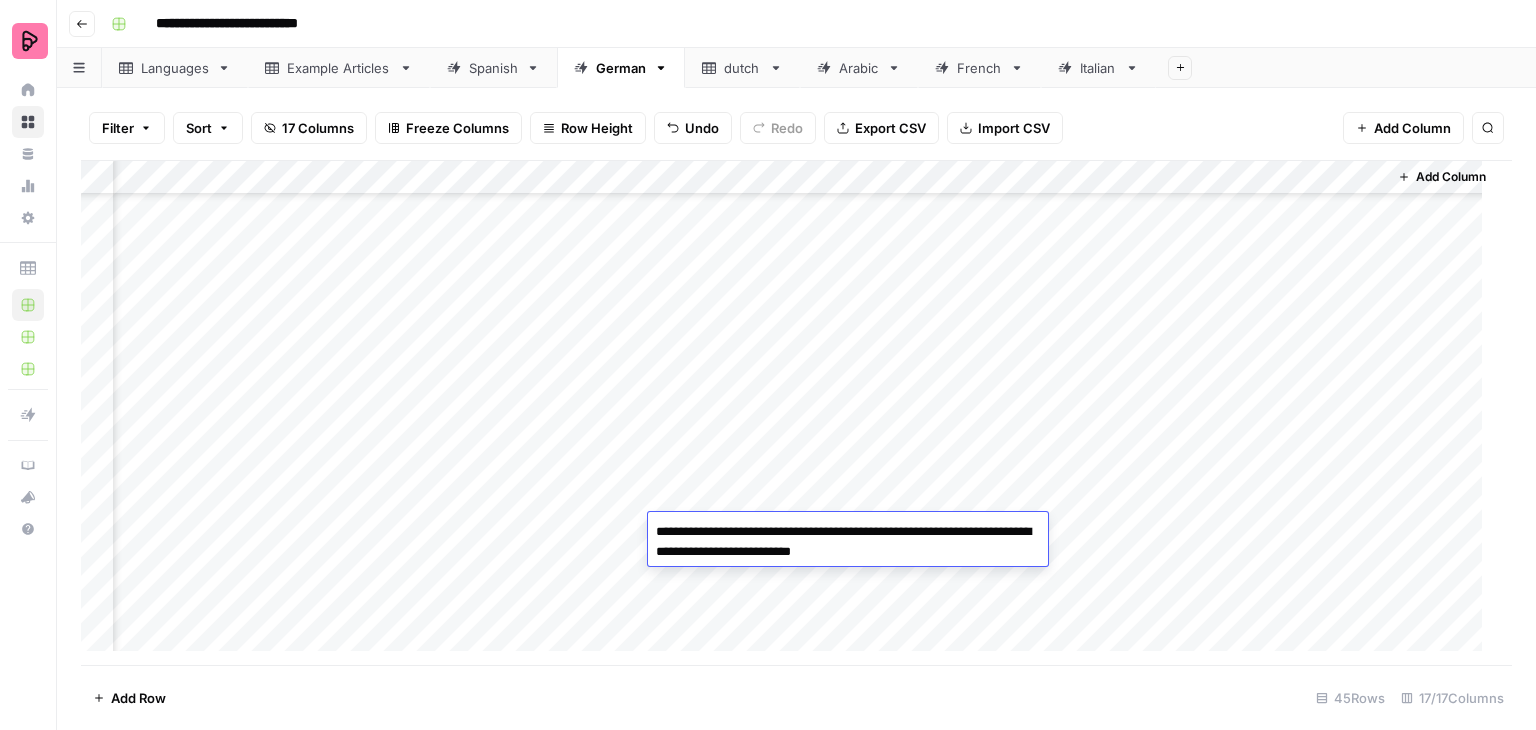 type on "**********" 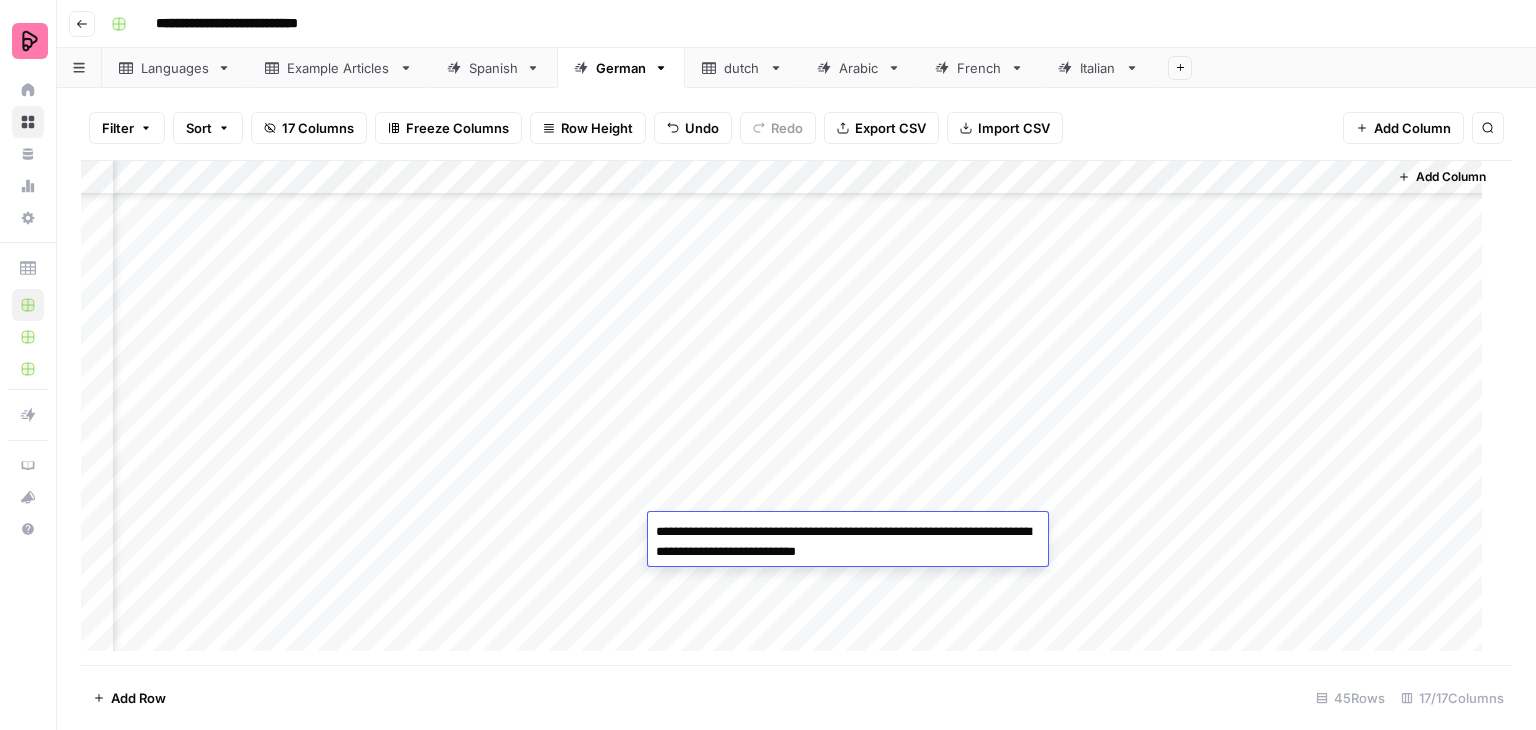 click on "**********" at bounding box center [848, 542] 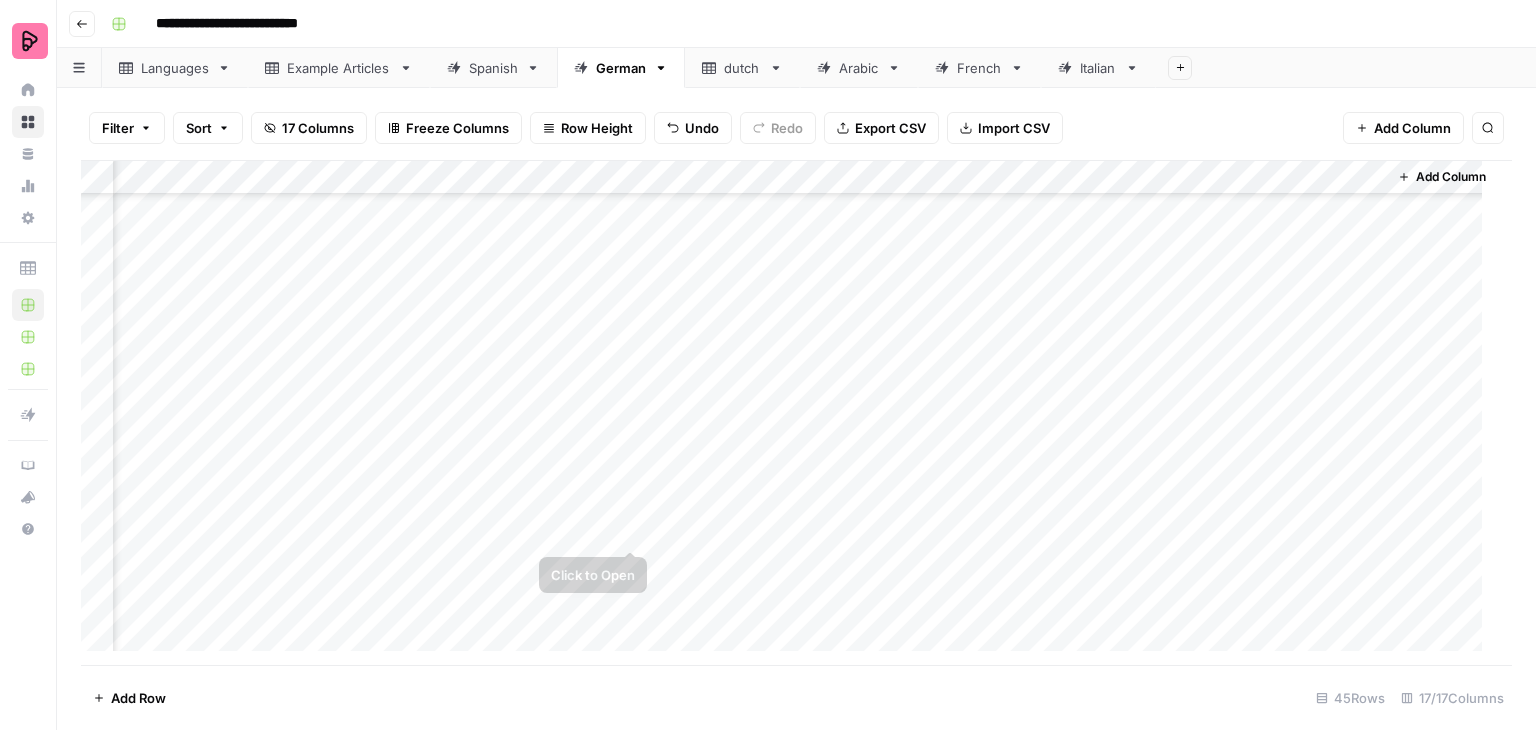 click on "Add Column" at bounding box center (789, 413) 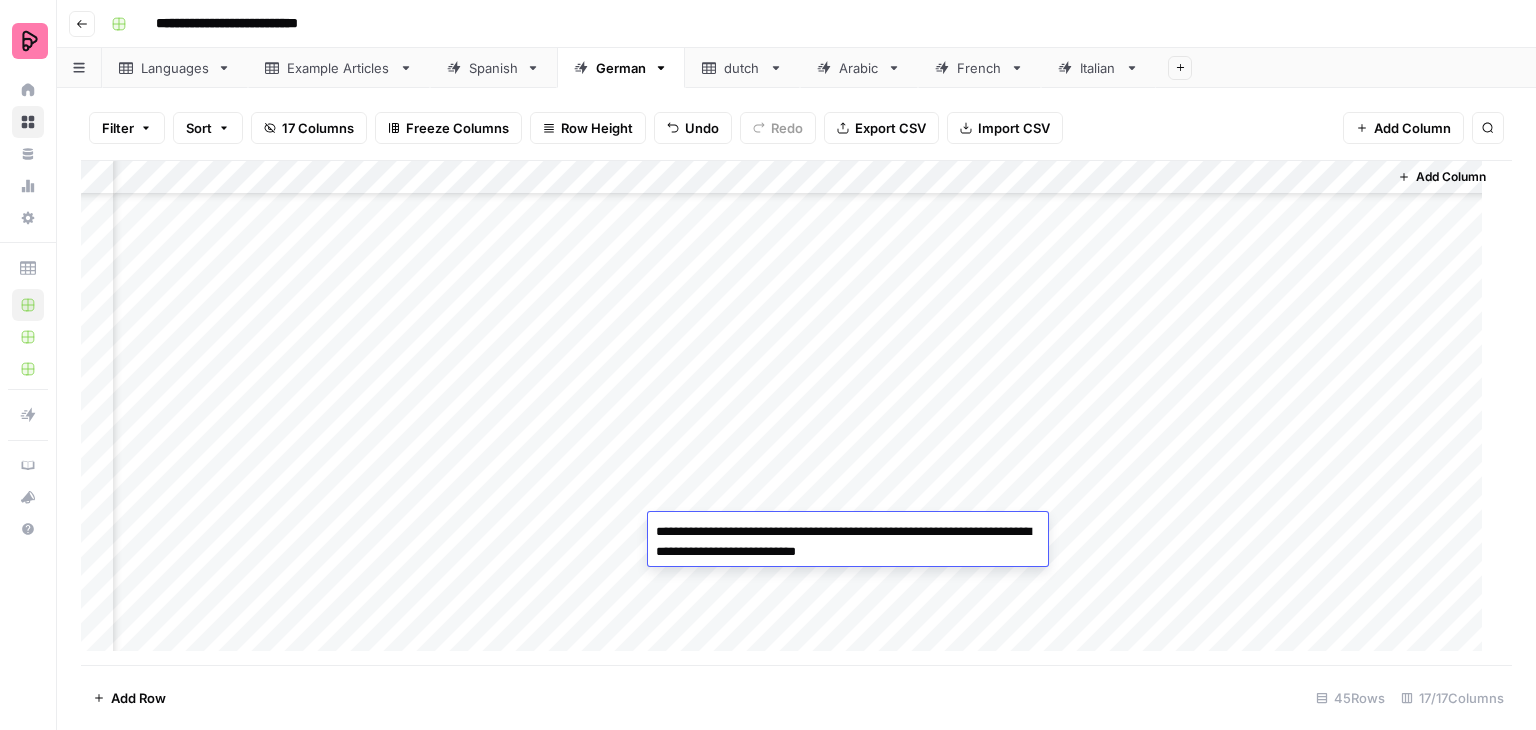 click on "Add Column" at bounding box center [789, 413] 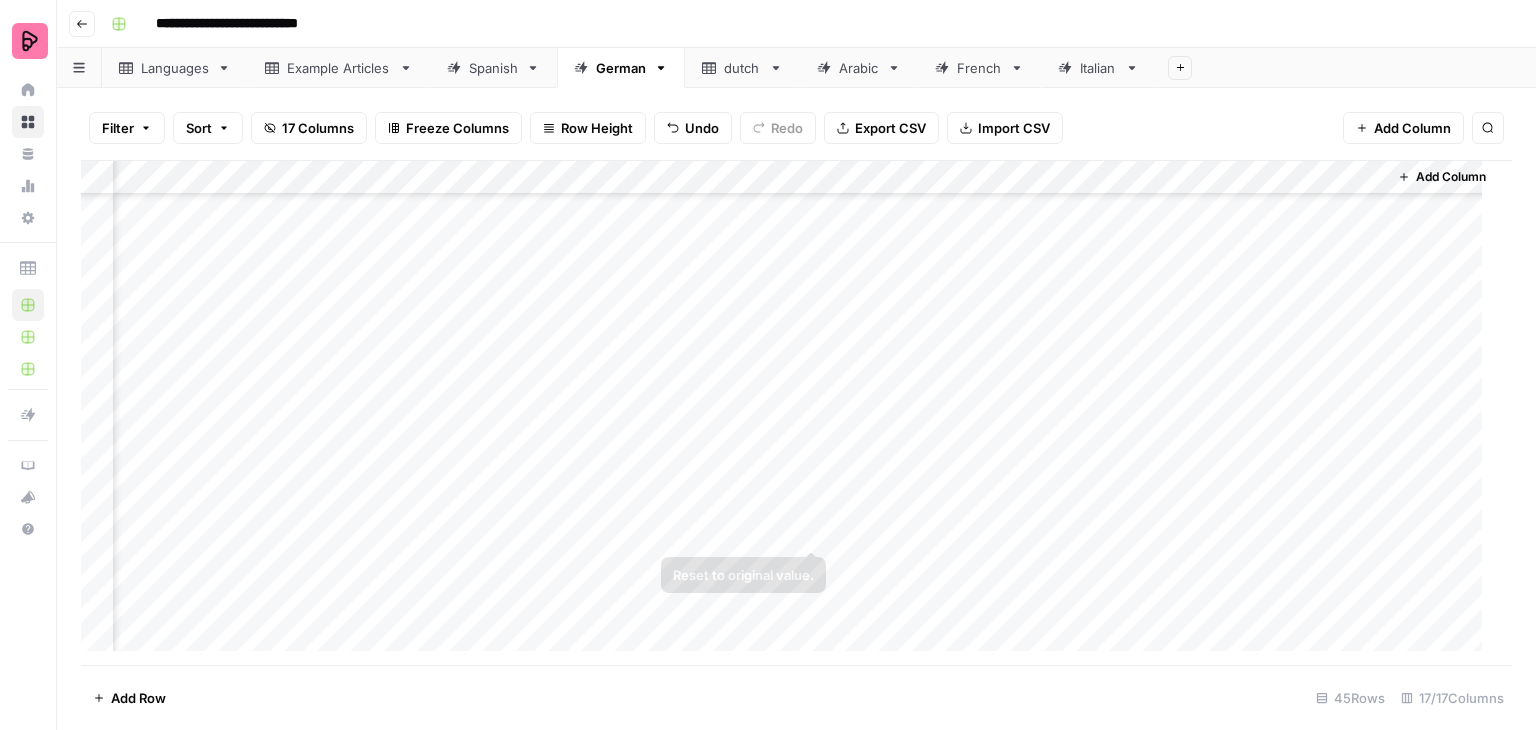 click on "Add Column" at bounding box center [789, 413] 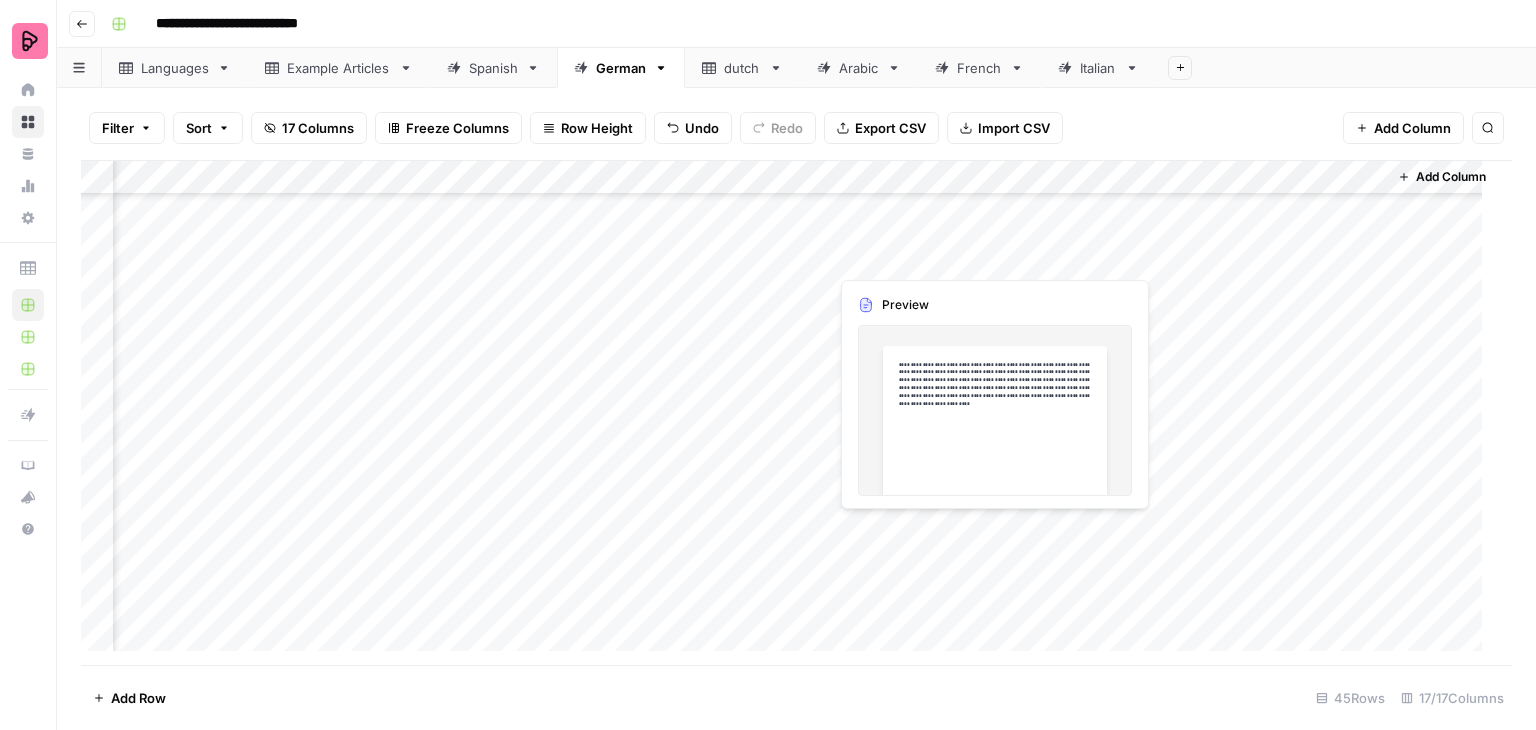 click on "Add Column" at bounding box center [789, 413] 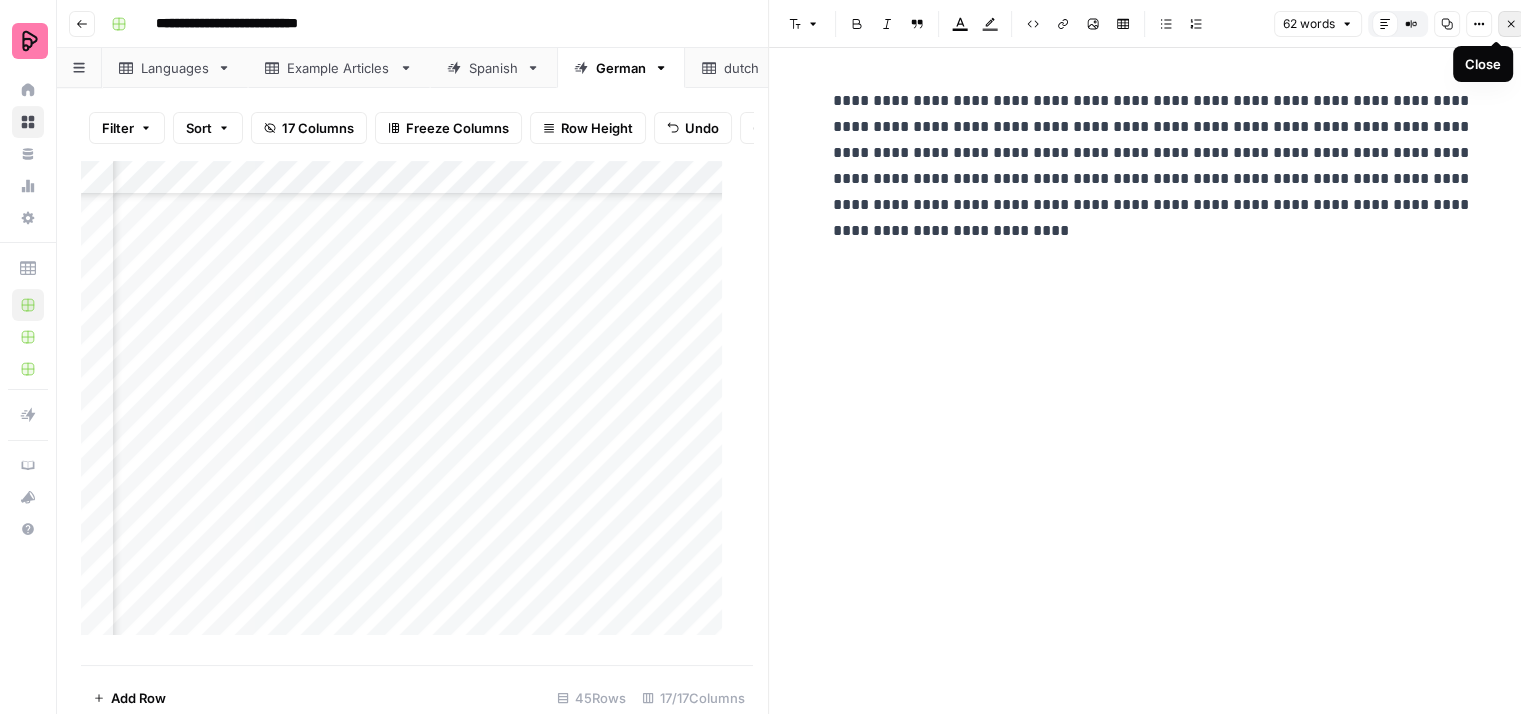 click on "Close" at bounding box center (1511, 24) 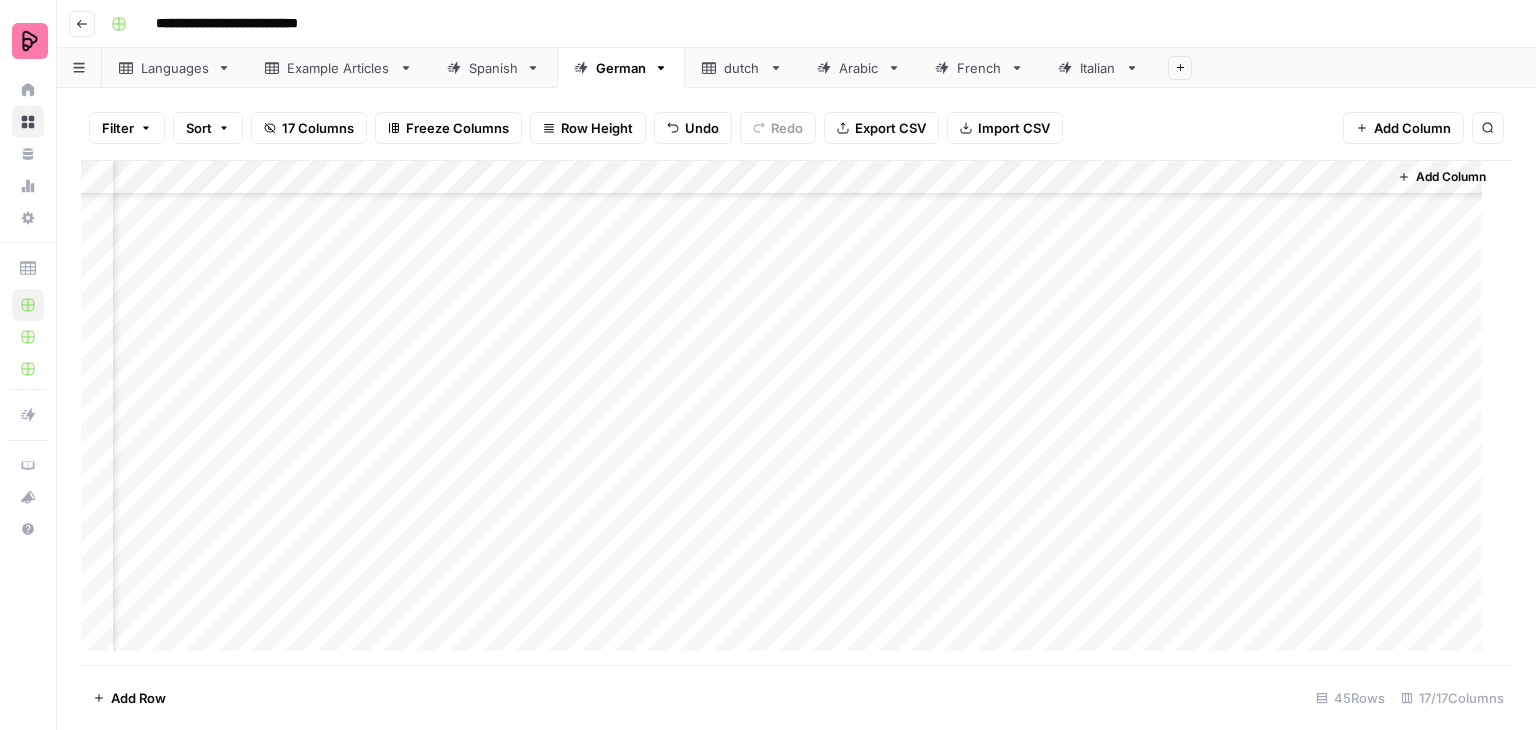 scroll, scrollTop: 1072, scrollLeft: 2029, axis: both 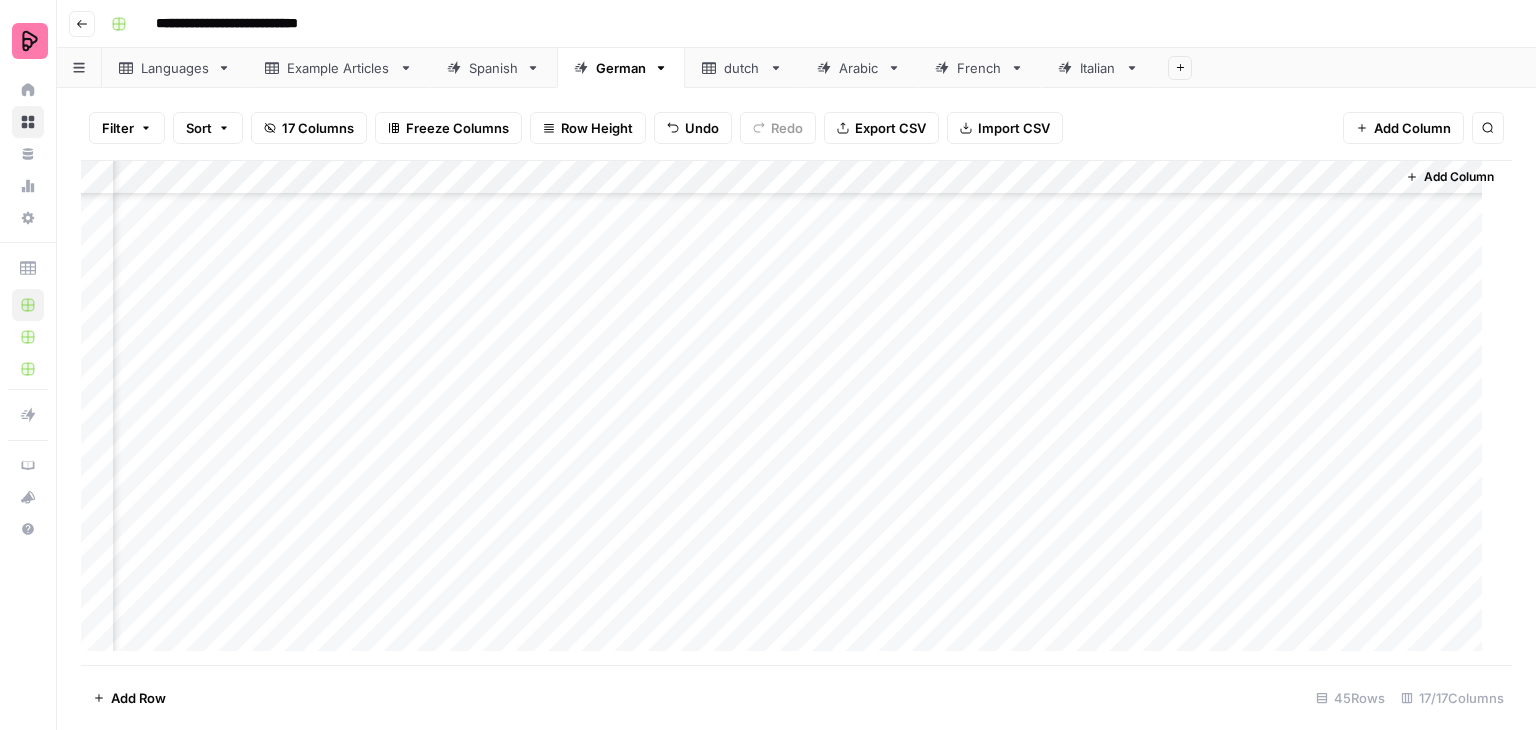 click on "Add Column" at bounding box center (789, 413) 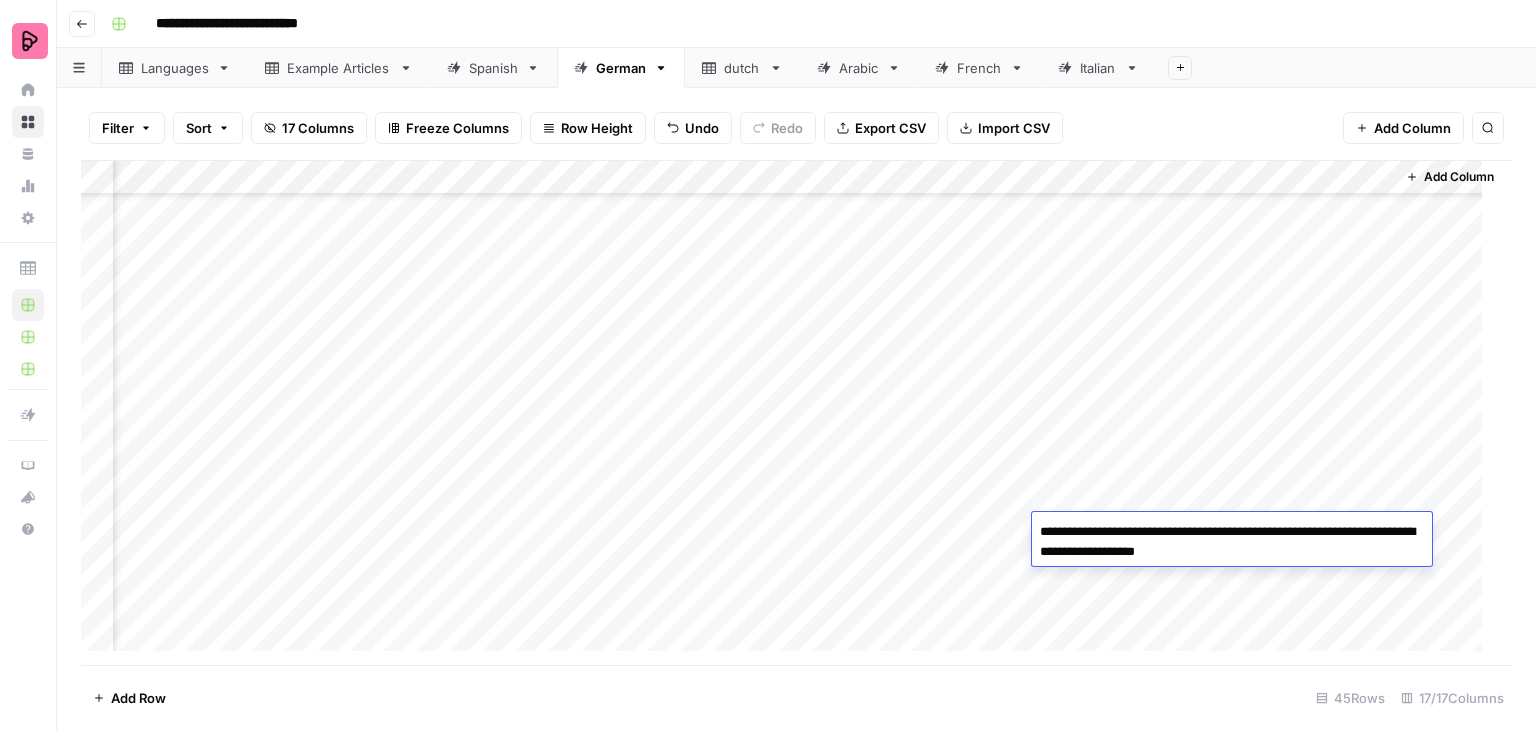 click on "**********" at bounding box center [1232, 542] 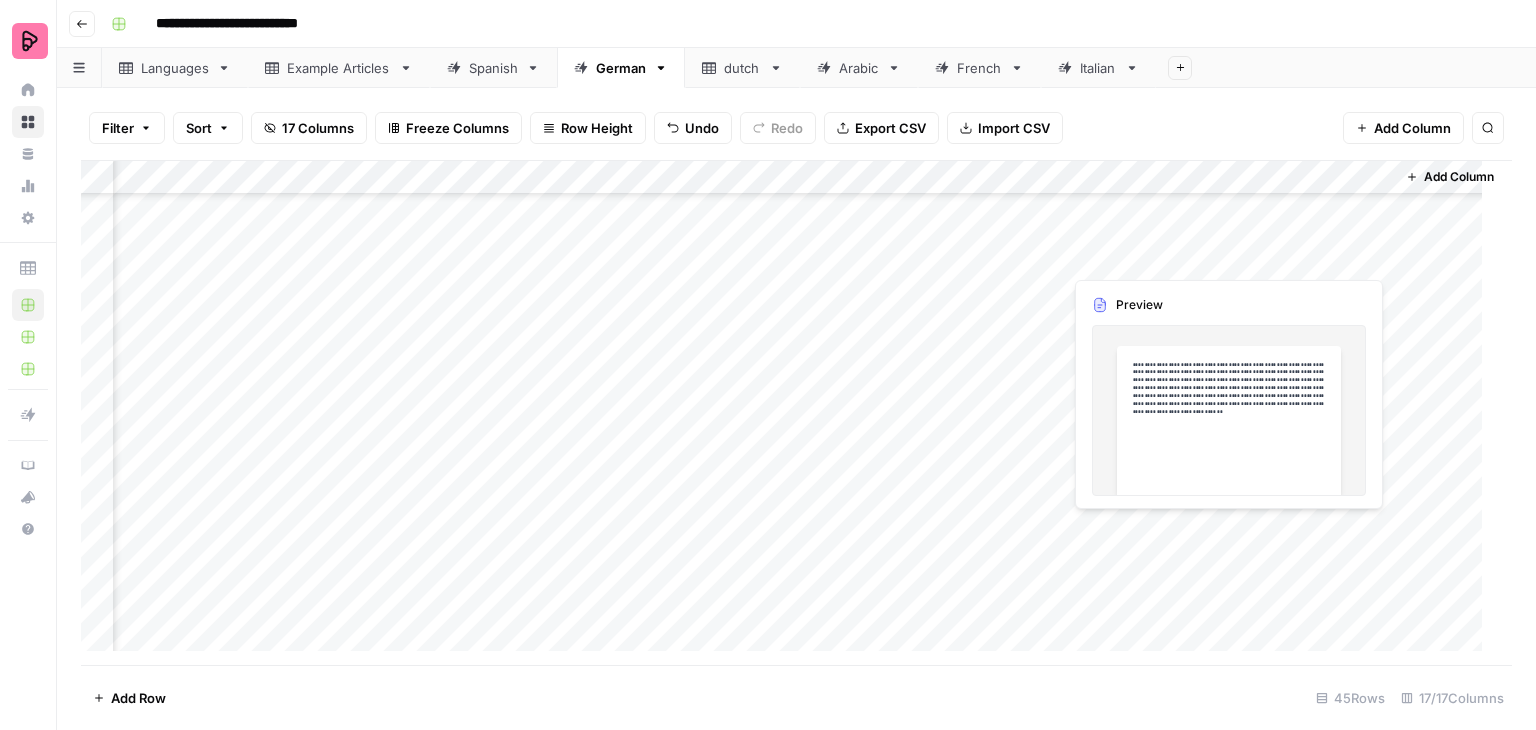 click on "Add Column" at bounding box center [789, 413] 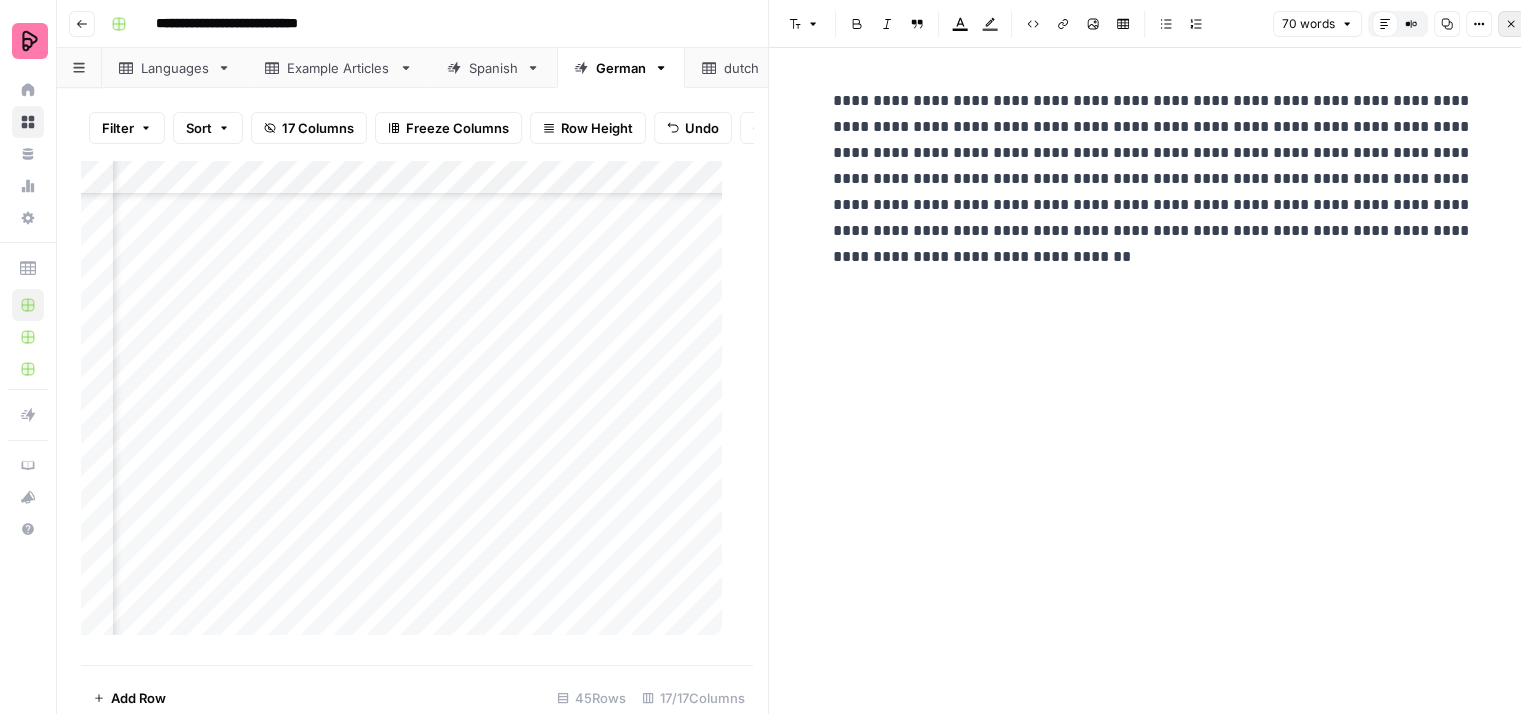click on "Close" at bounding box center [1511, 24] 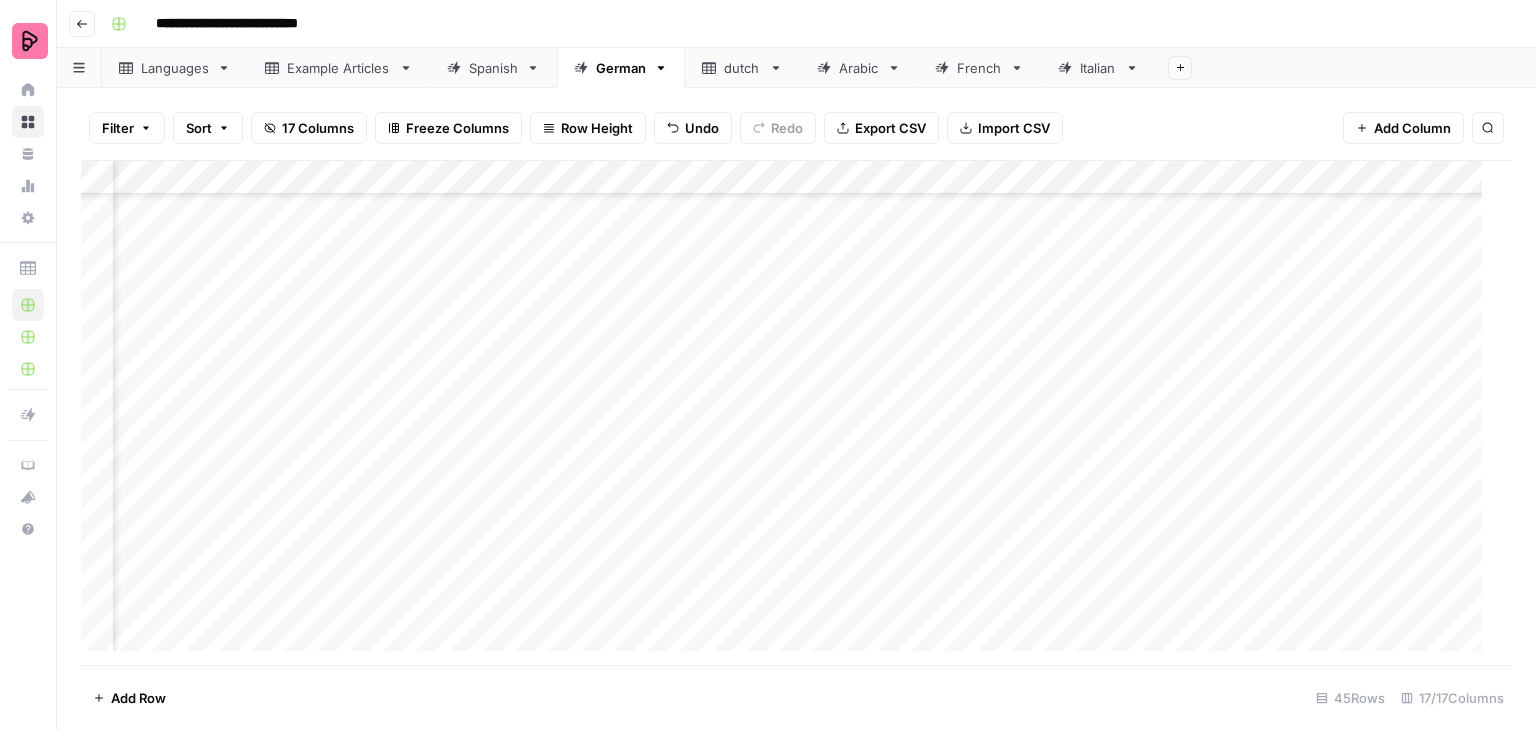 scroll, scrollTop: 1072, scrollLeft: 622, axis: both 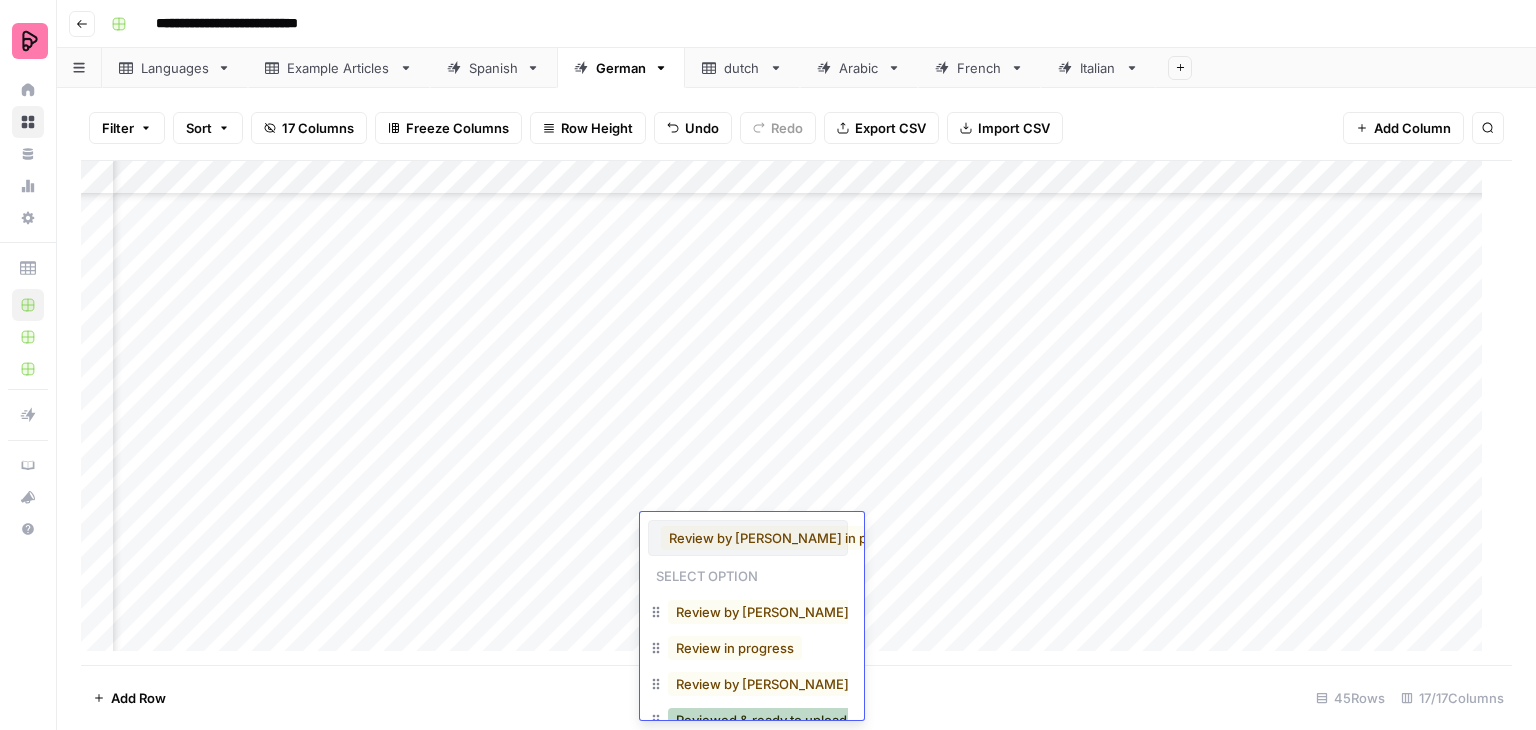click on "Reviewed & ready to upload" at bounding box center (761, 720) 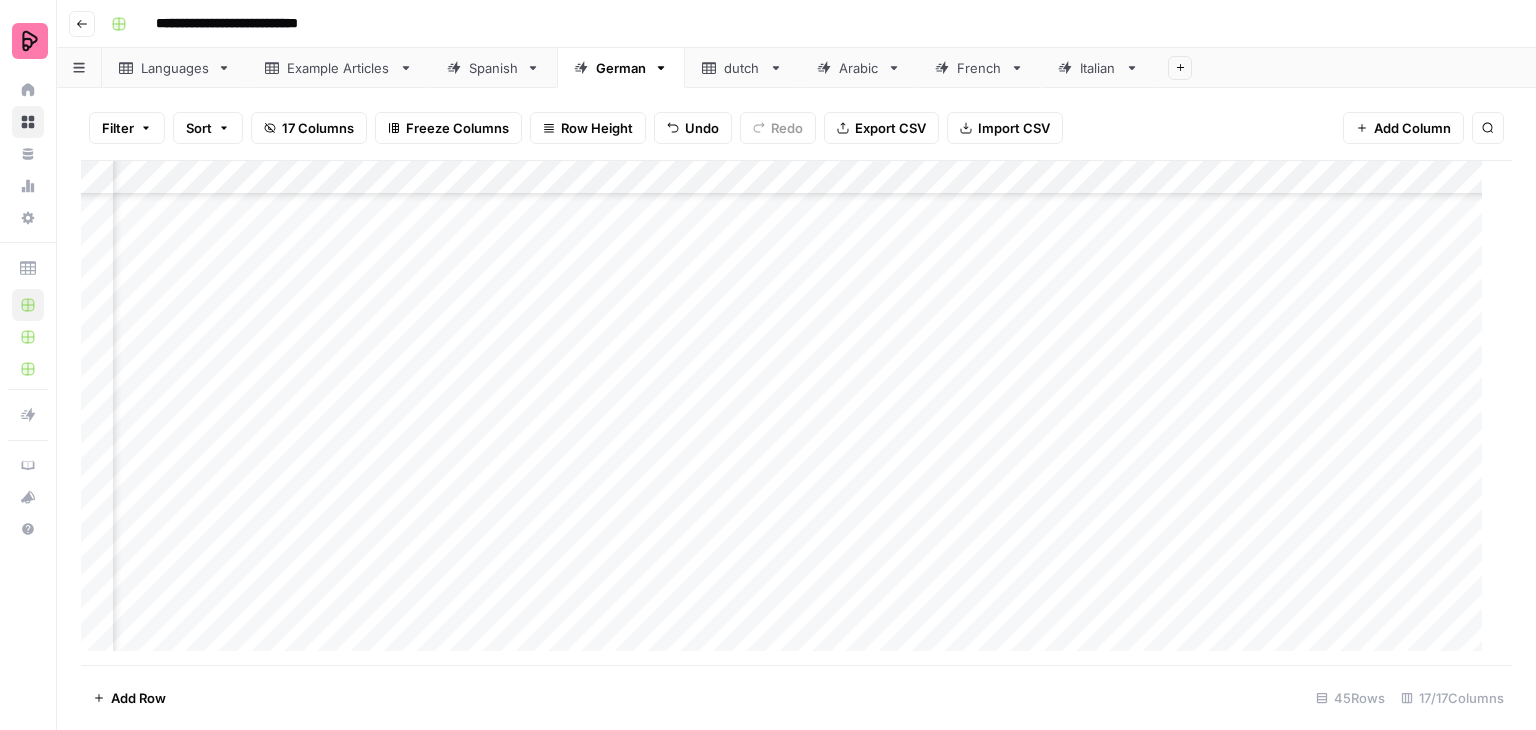 scroll, scrollTop: 0, scrollLeft: 622, axis: horizontal 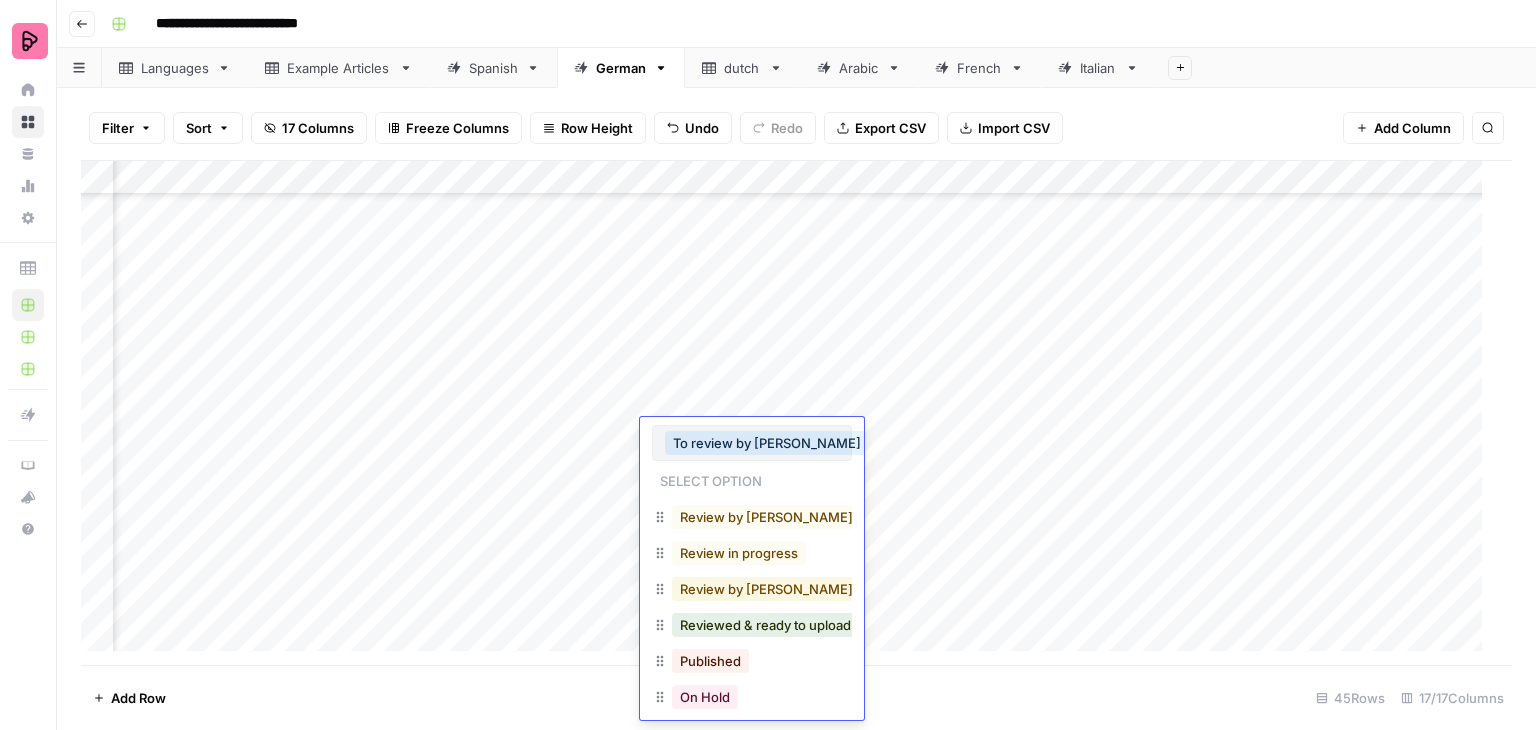 click on "Review by [PERSON_NAME] in progress" at bounding box center (803, 589) 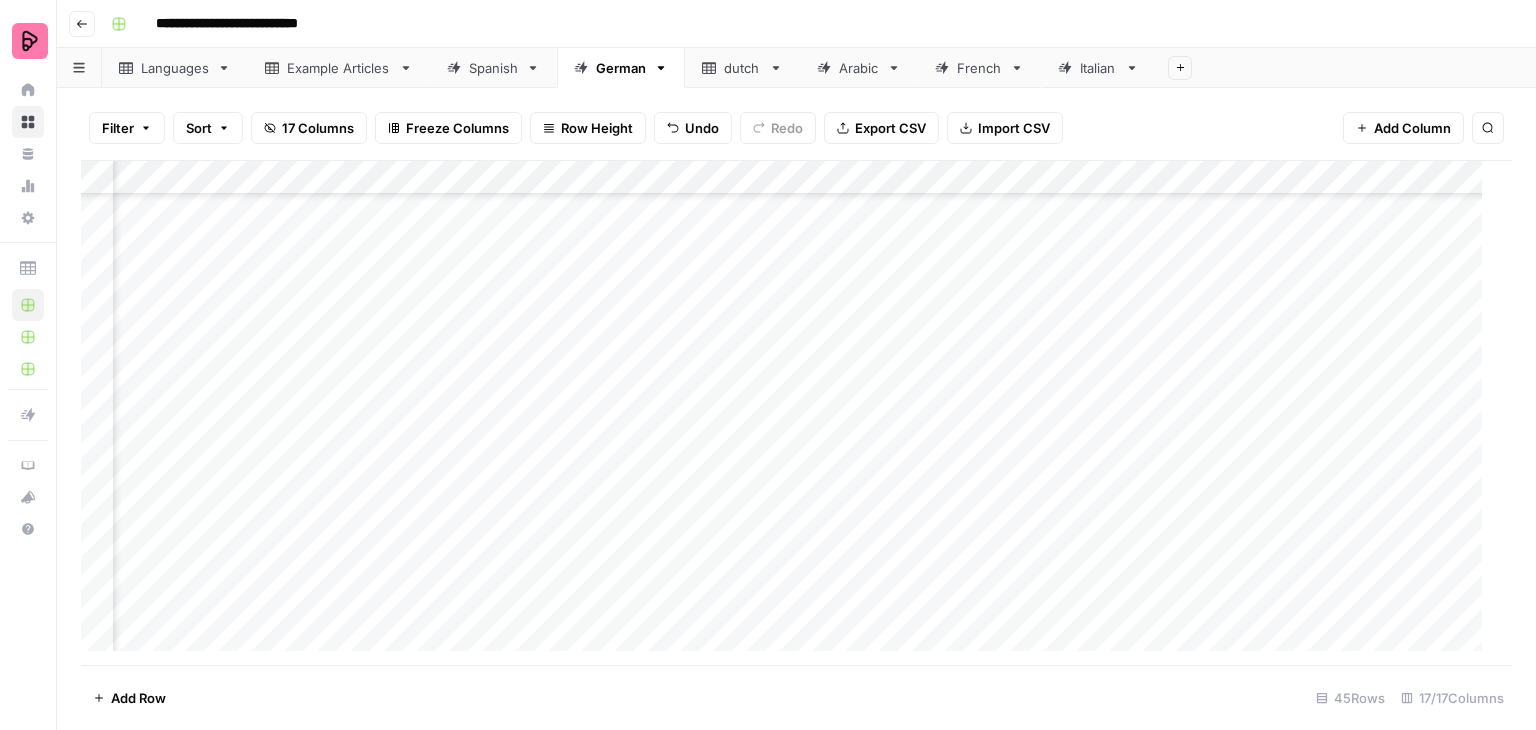 click on "Add Column" at bounding box center [789, 413] 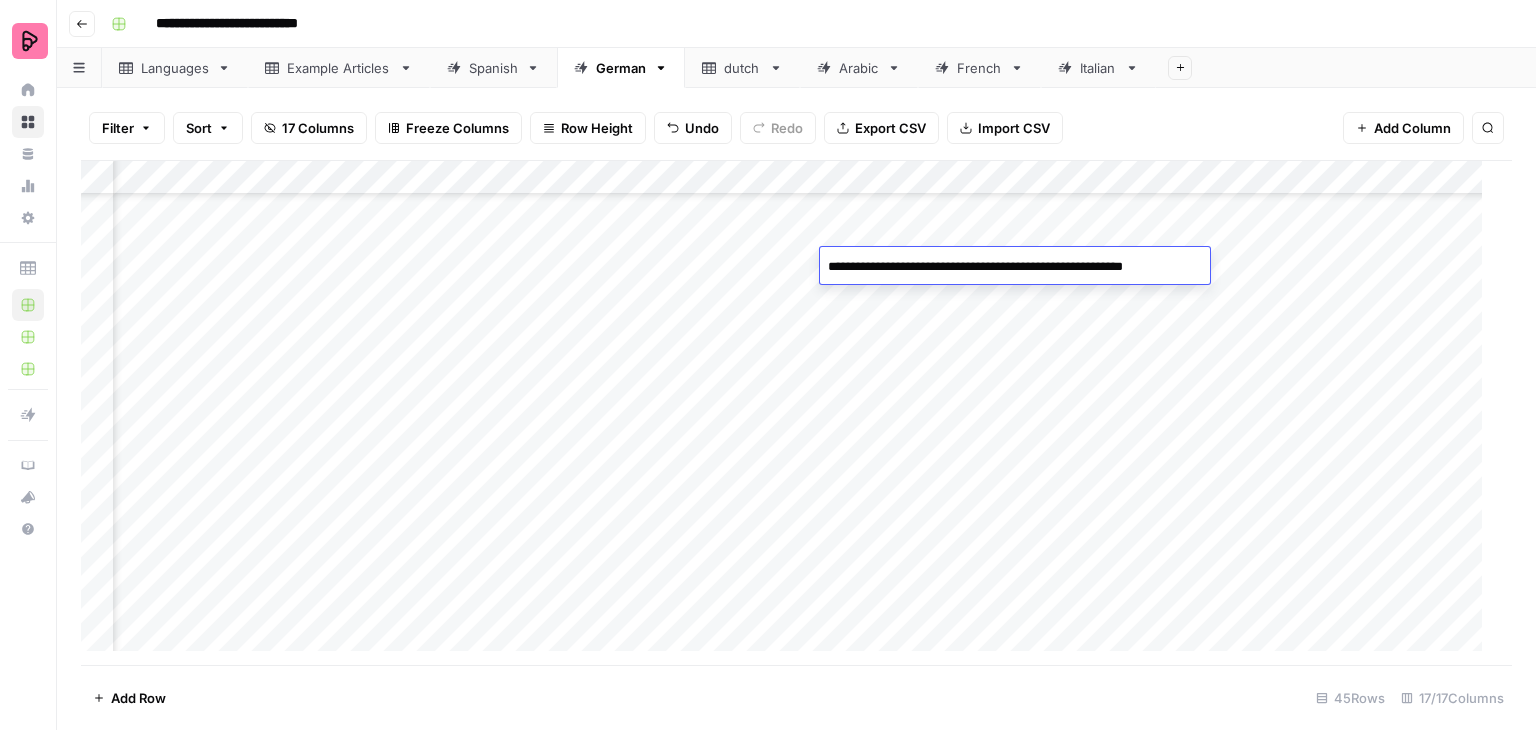 drag, startPoint x: 864, startPoint y: 265, endPoint x: 824, endPoint y: 269, distance: 40.1995 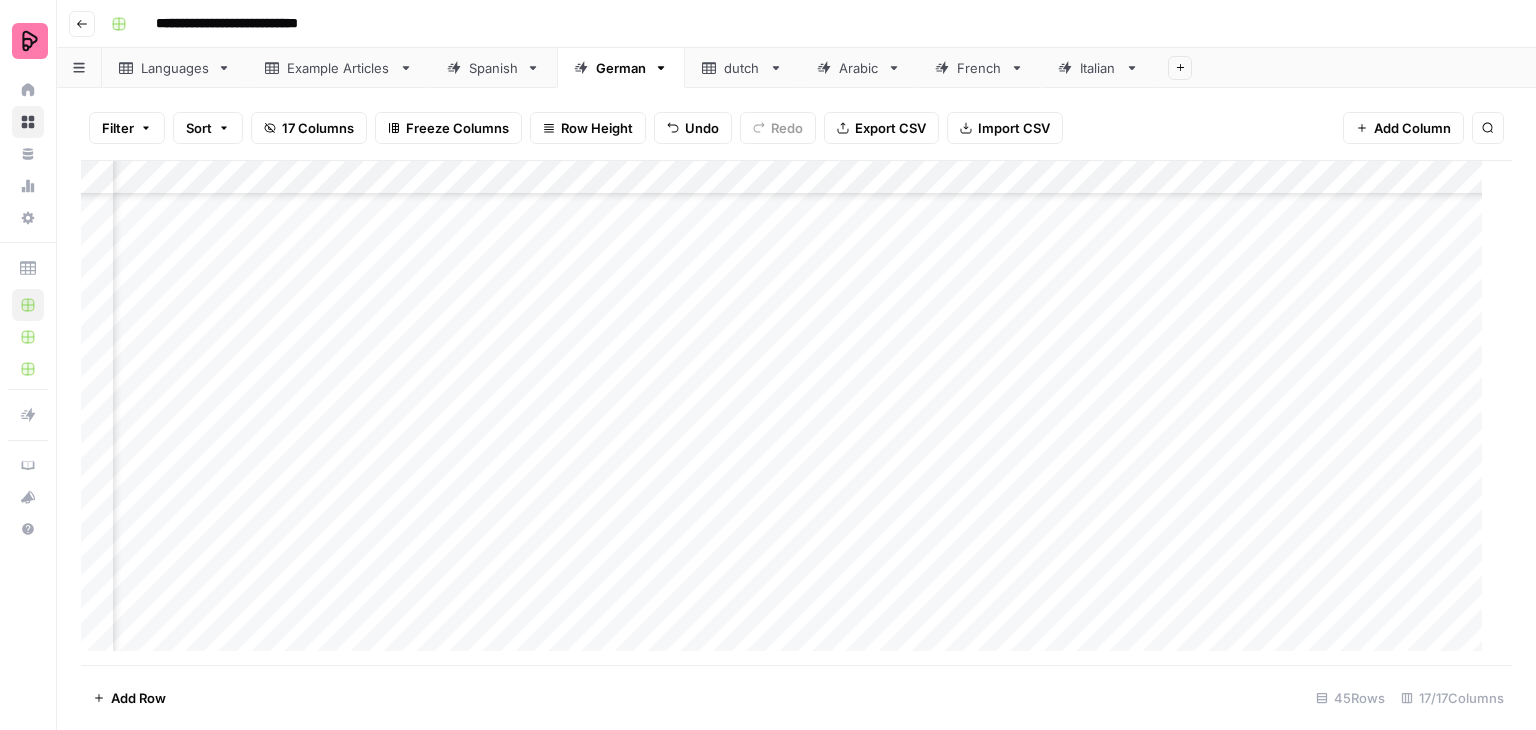 click on "Add Column" at bounding box center (789, 413) 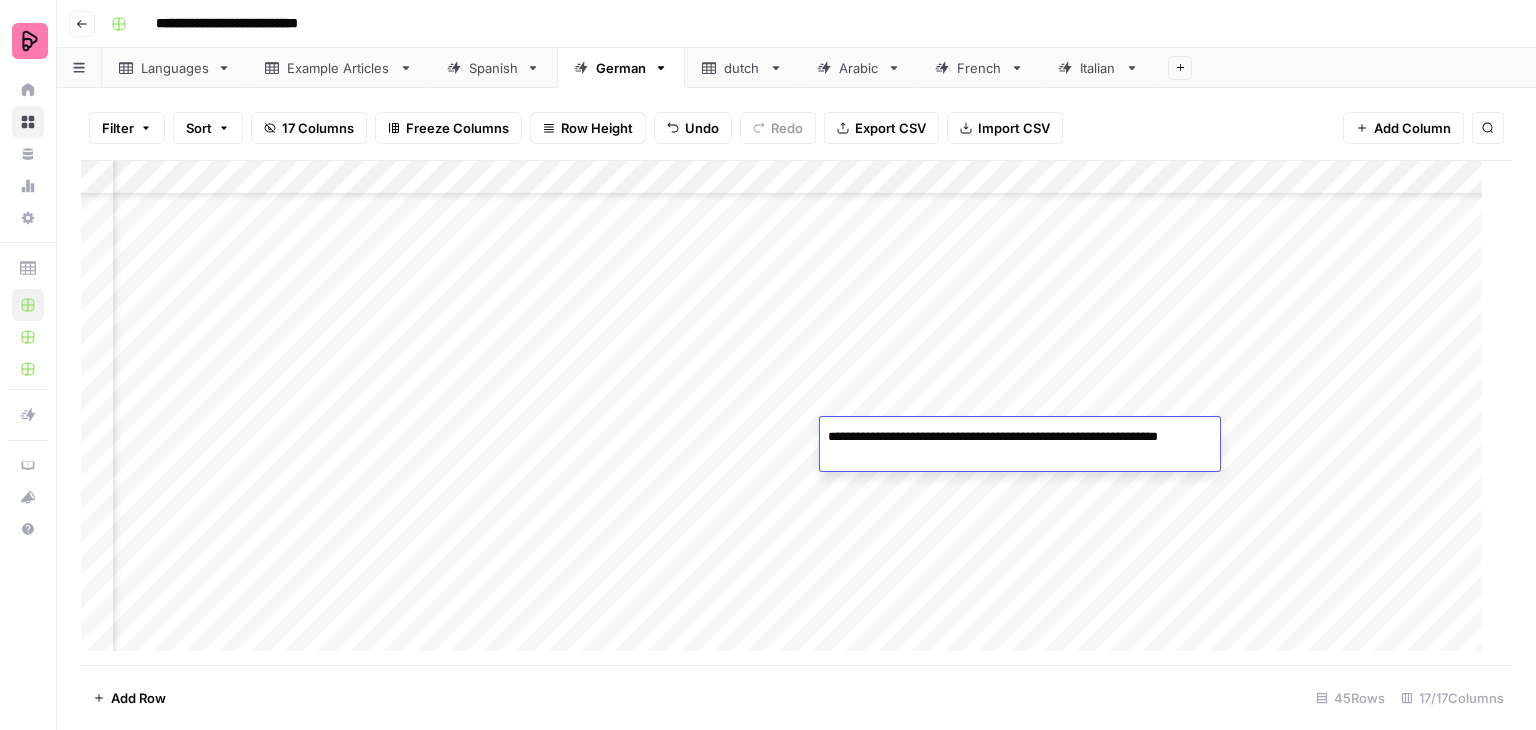 click on "**********" at bounding box center [1020, 447] 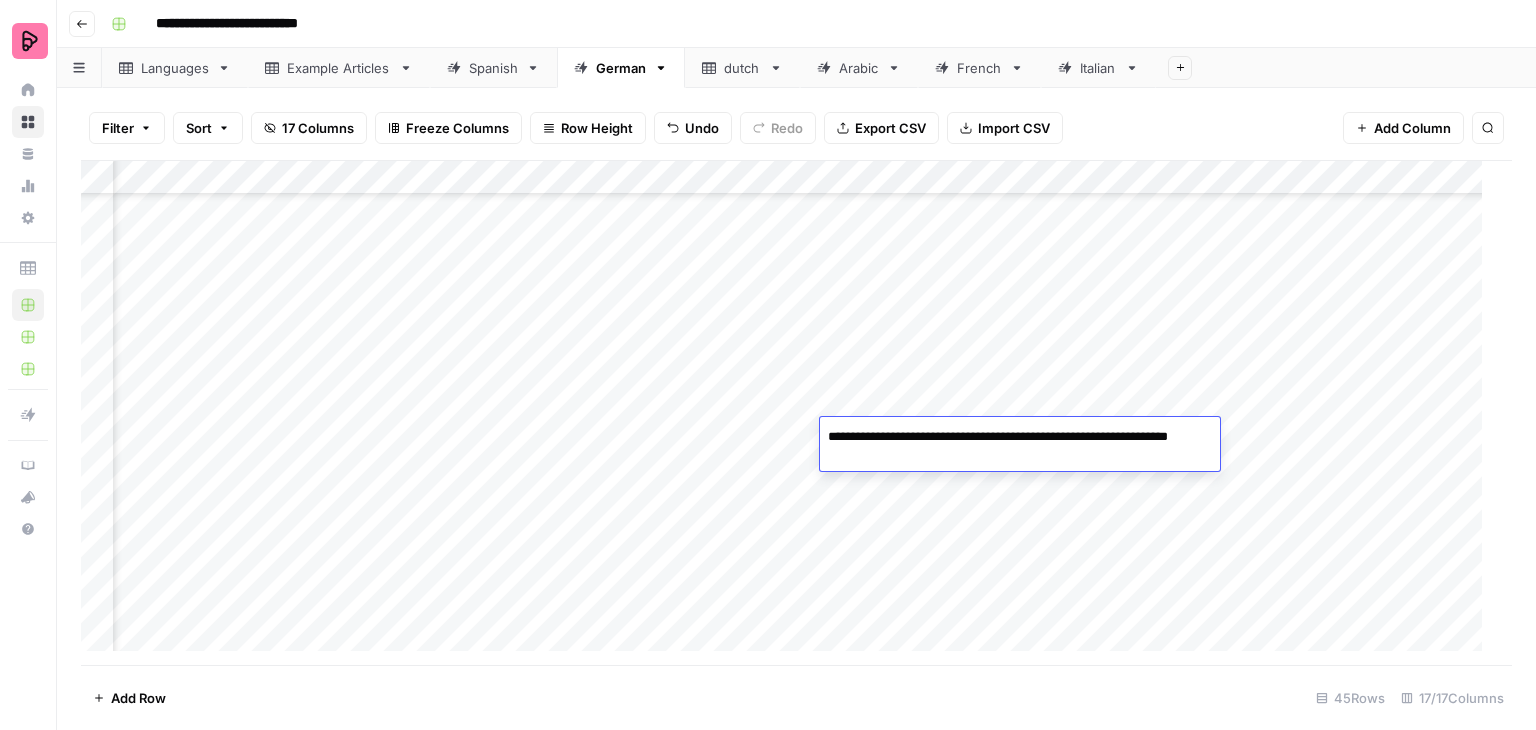 click on "**********" at bounding box center [1020, 447] 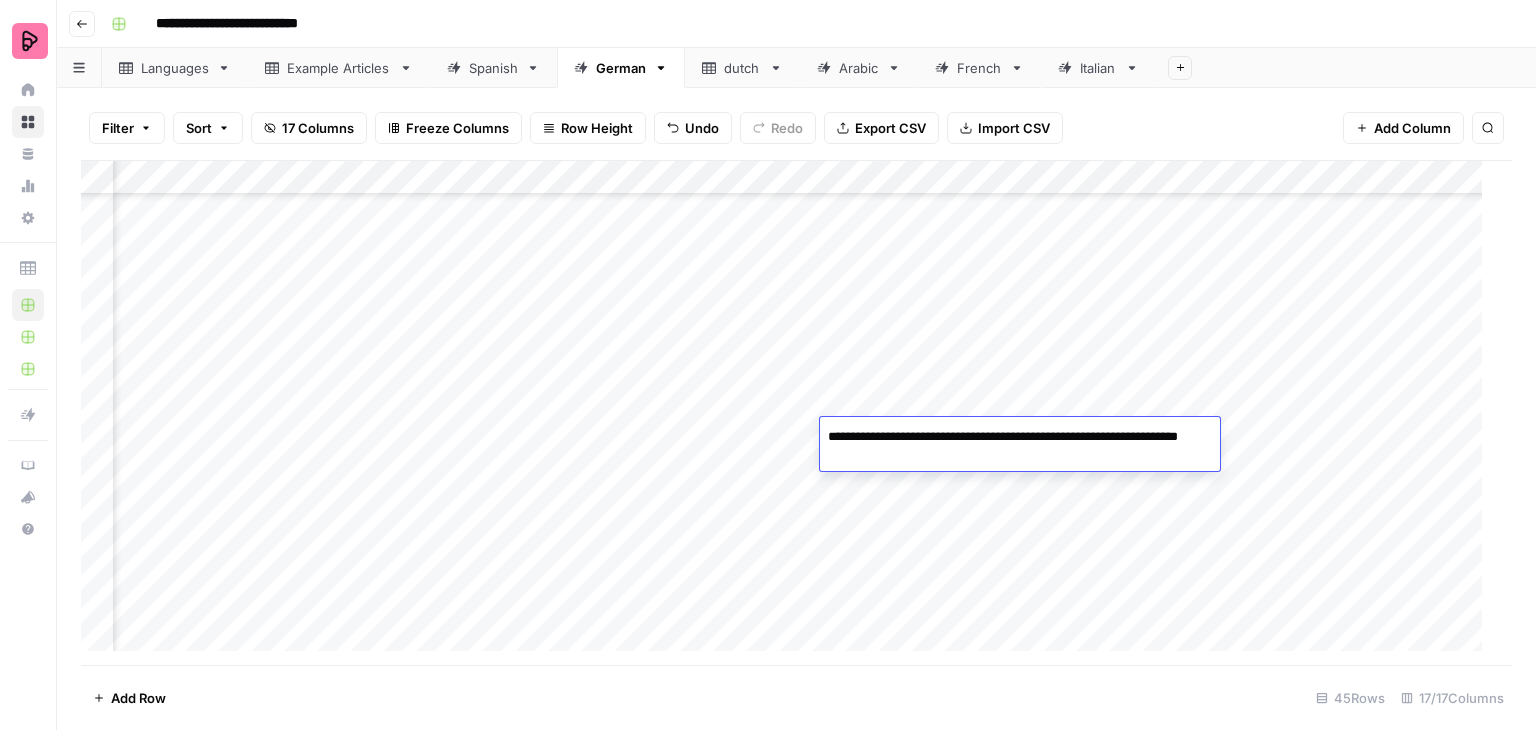 click on "**********" at bounding box center [1020, 447] 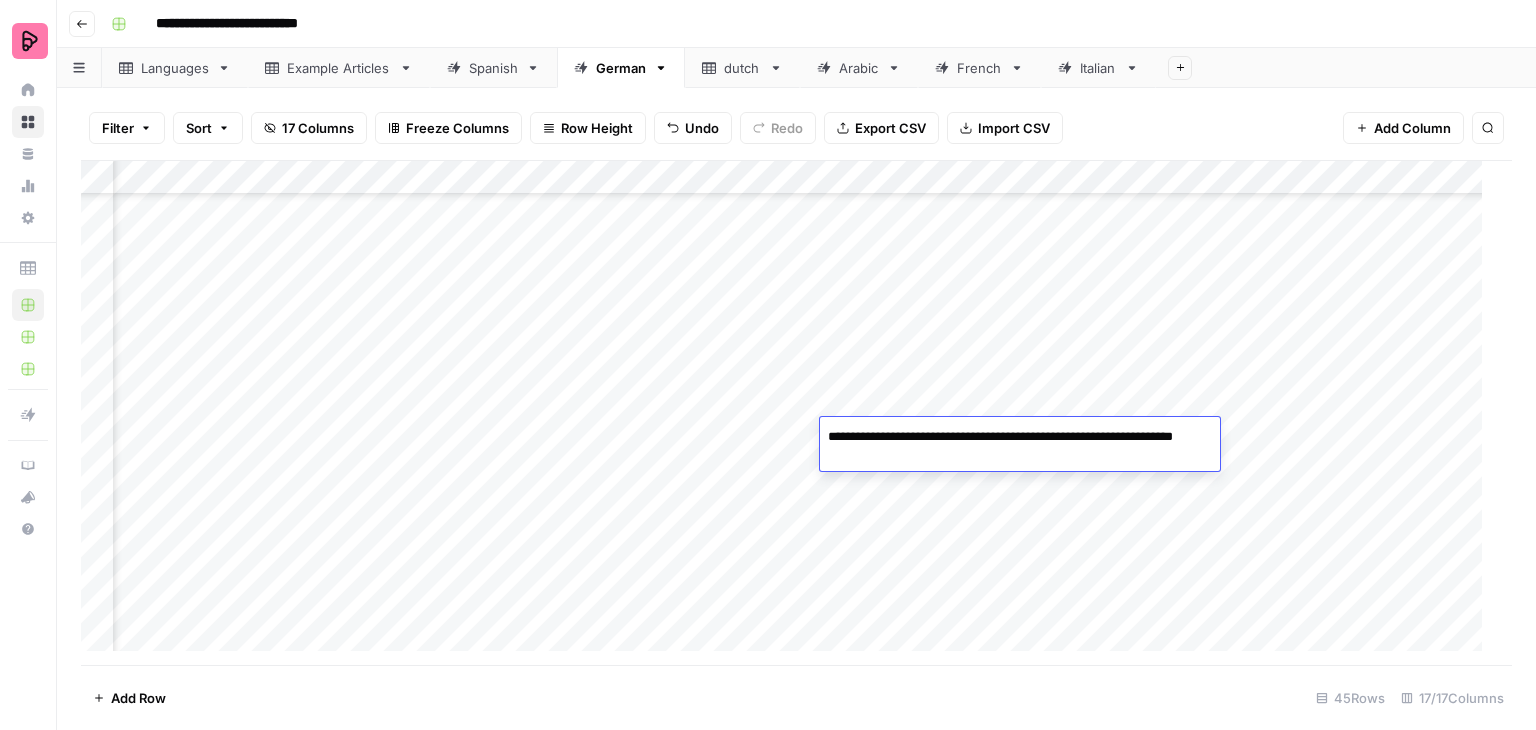 type on "**********" 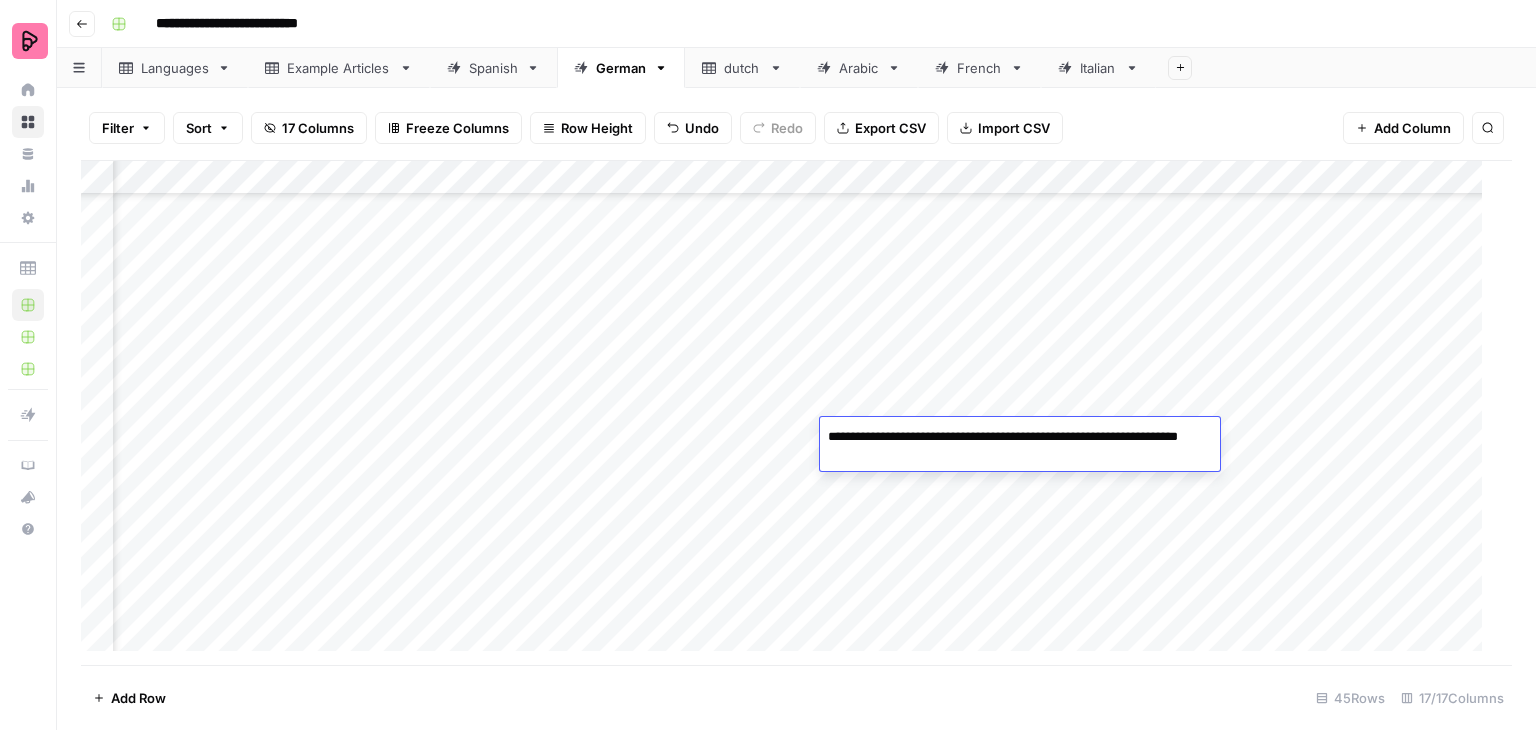 click on "Add Column" at bounding box center (789, 413) 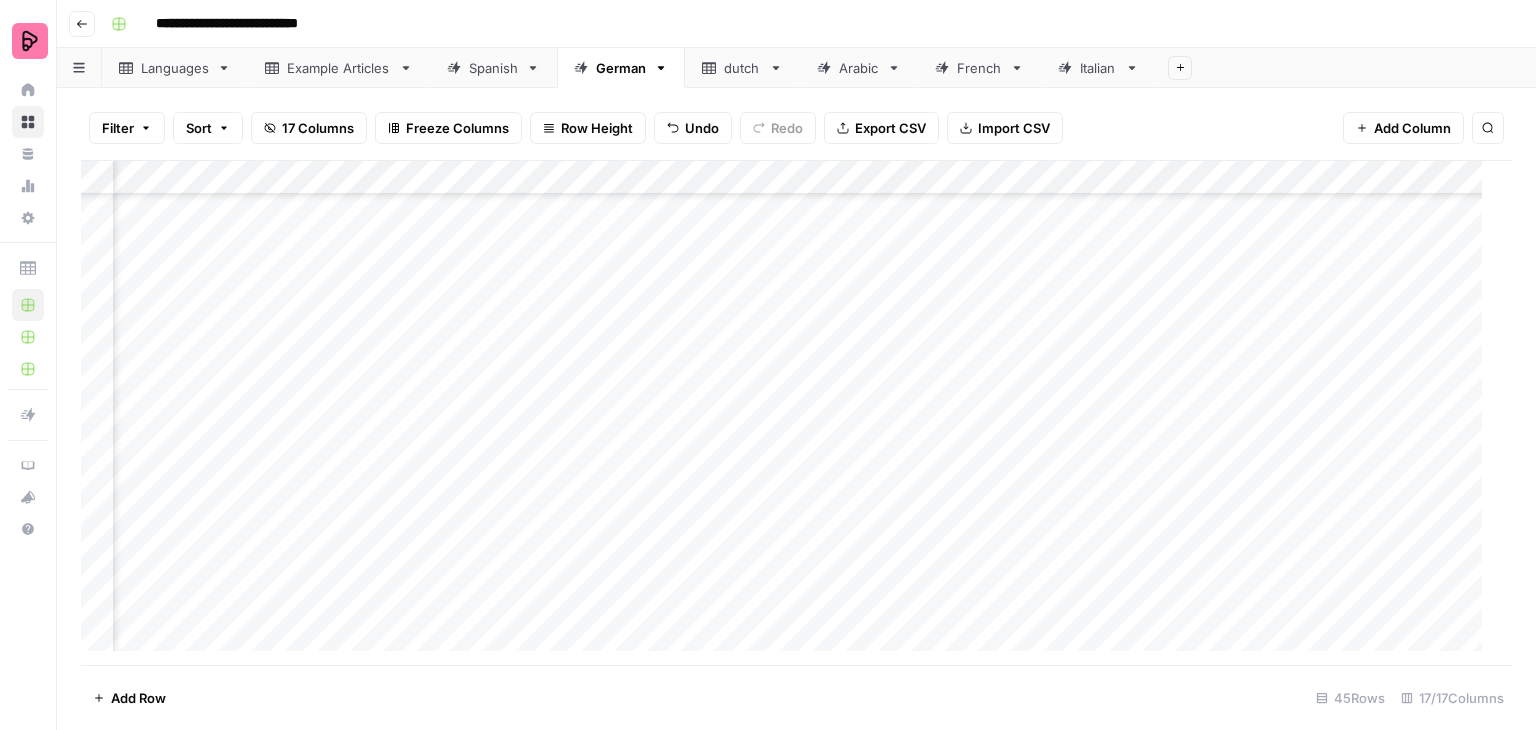 click on "Add Column" at bounding box center (789, 413) 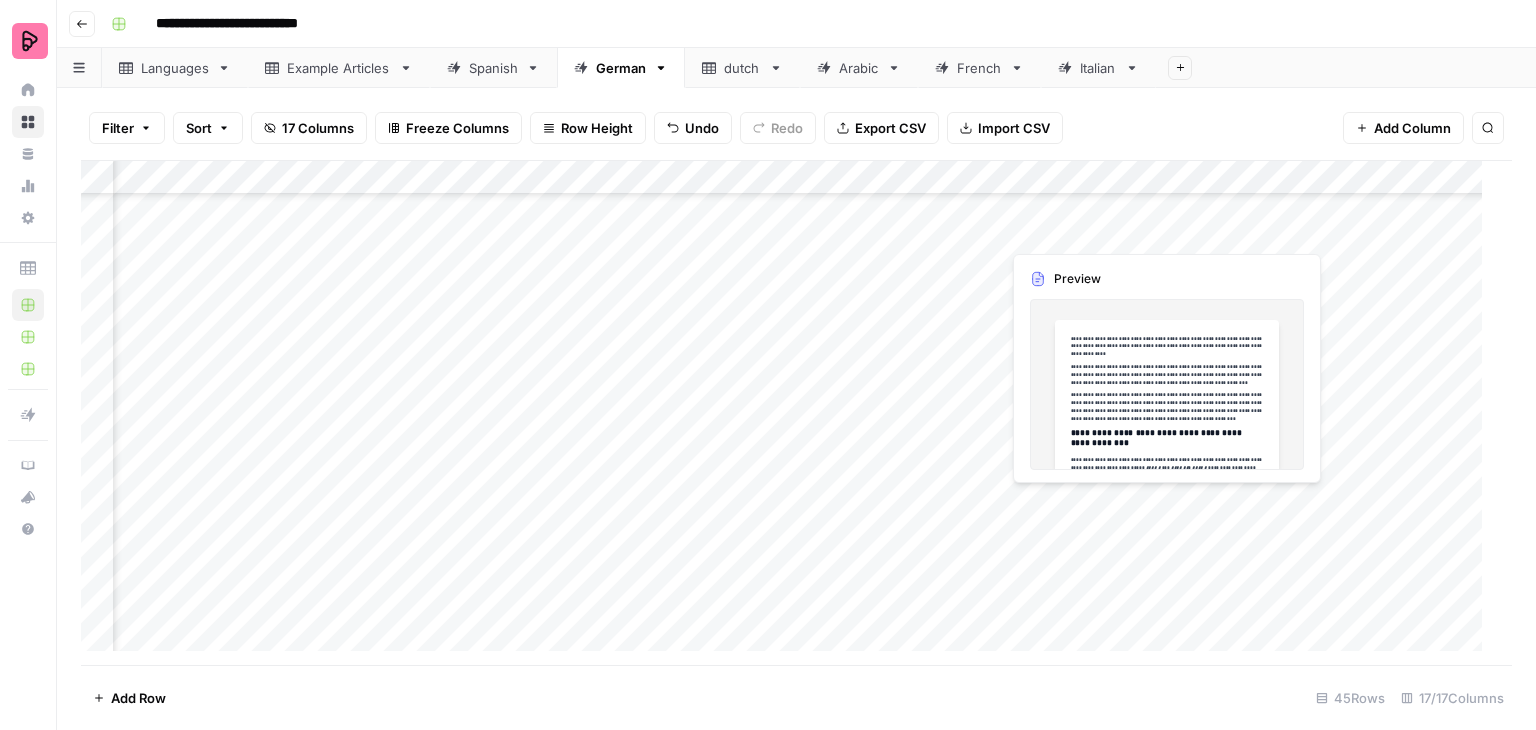 click on "Add Column" at bounding box center [789, 413] 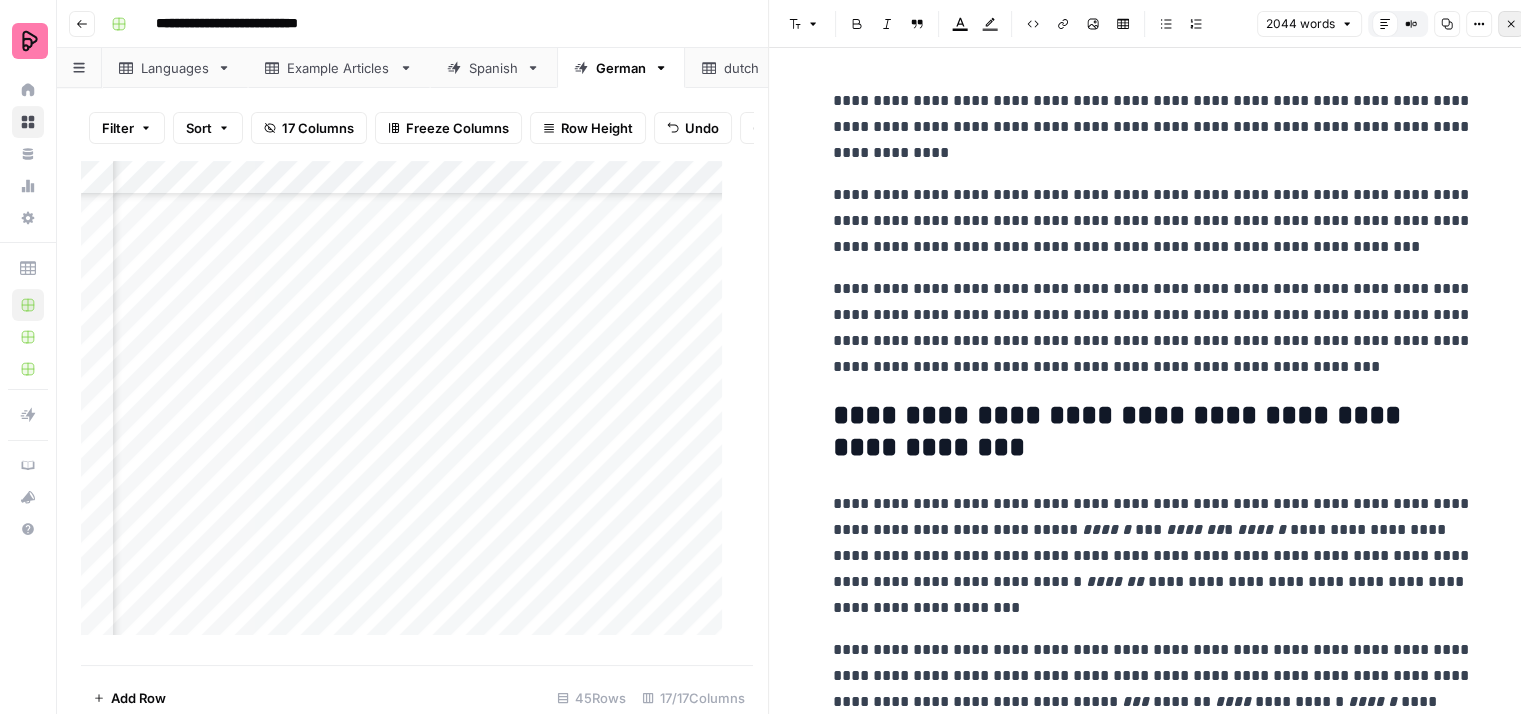 click 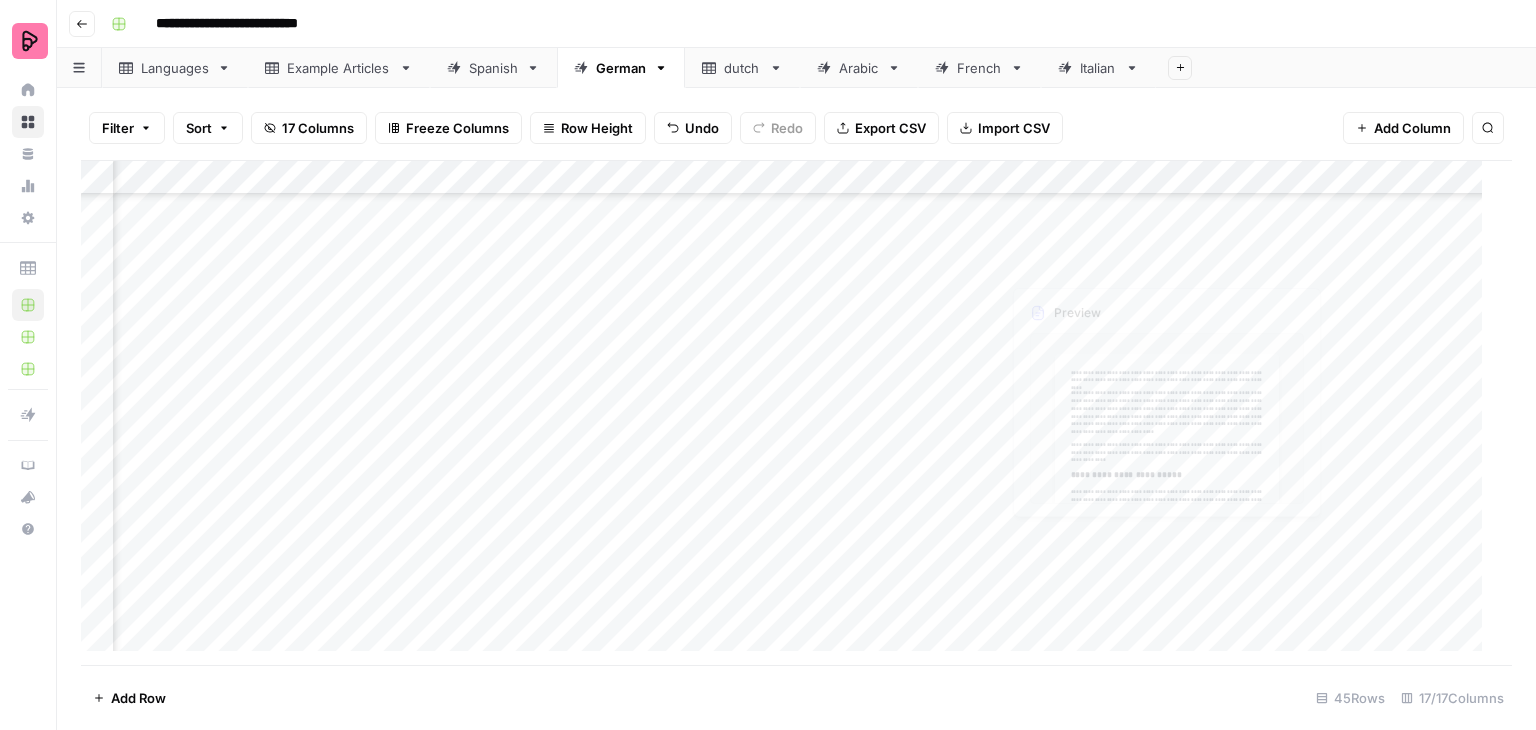 click on "Add Column" at bounding box center (789, 413) 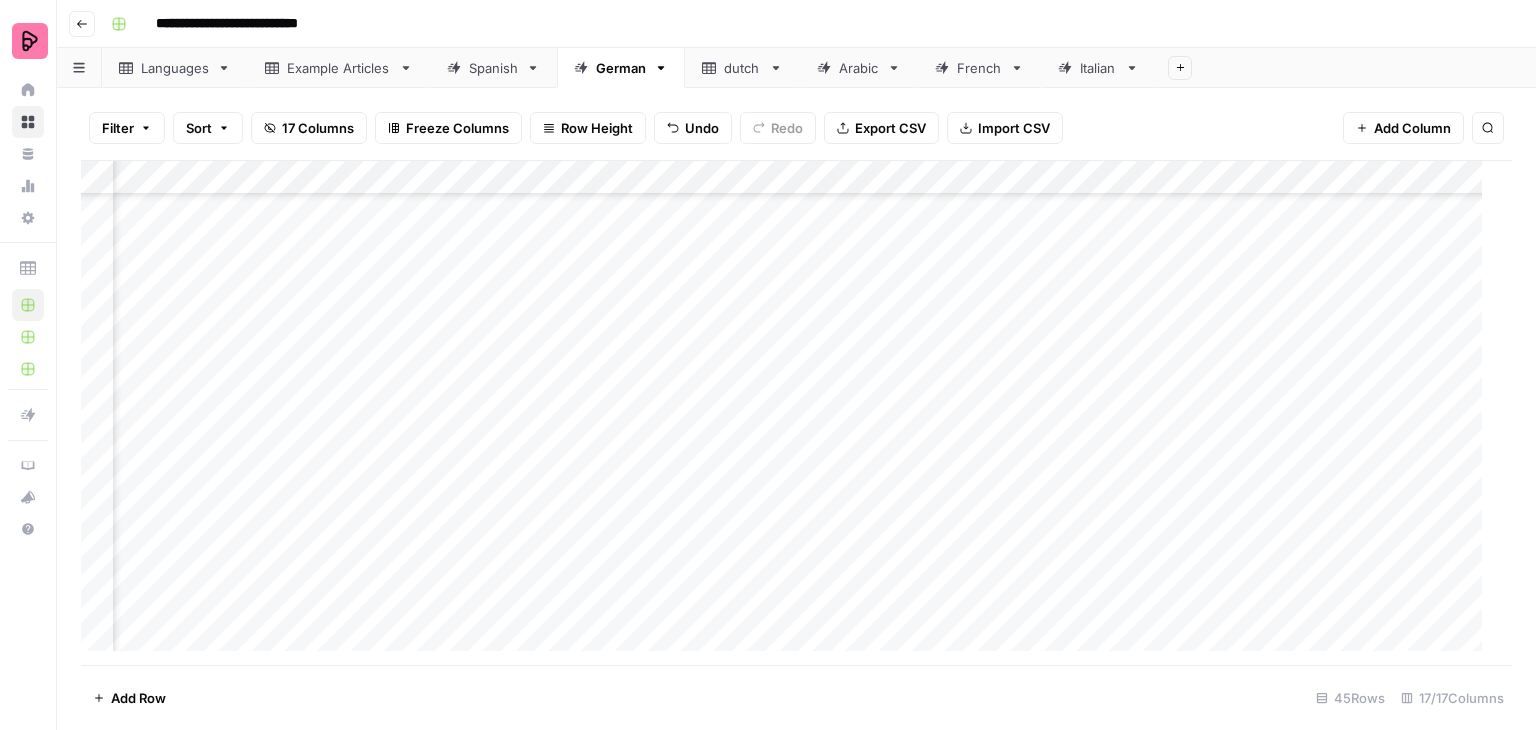 click on "Add Column" at bounding box center (789, 413) 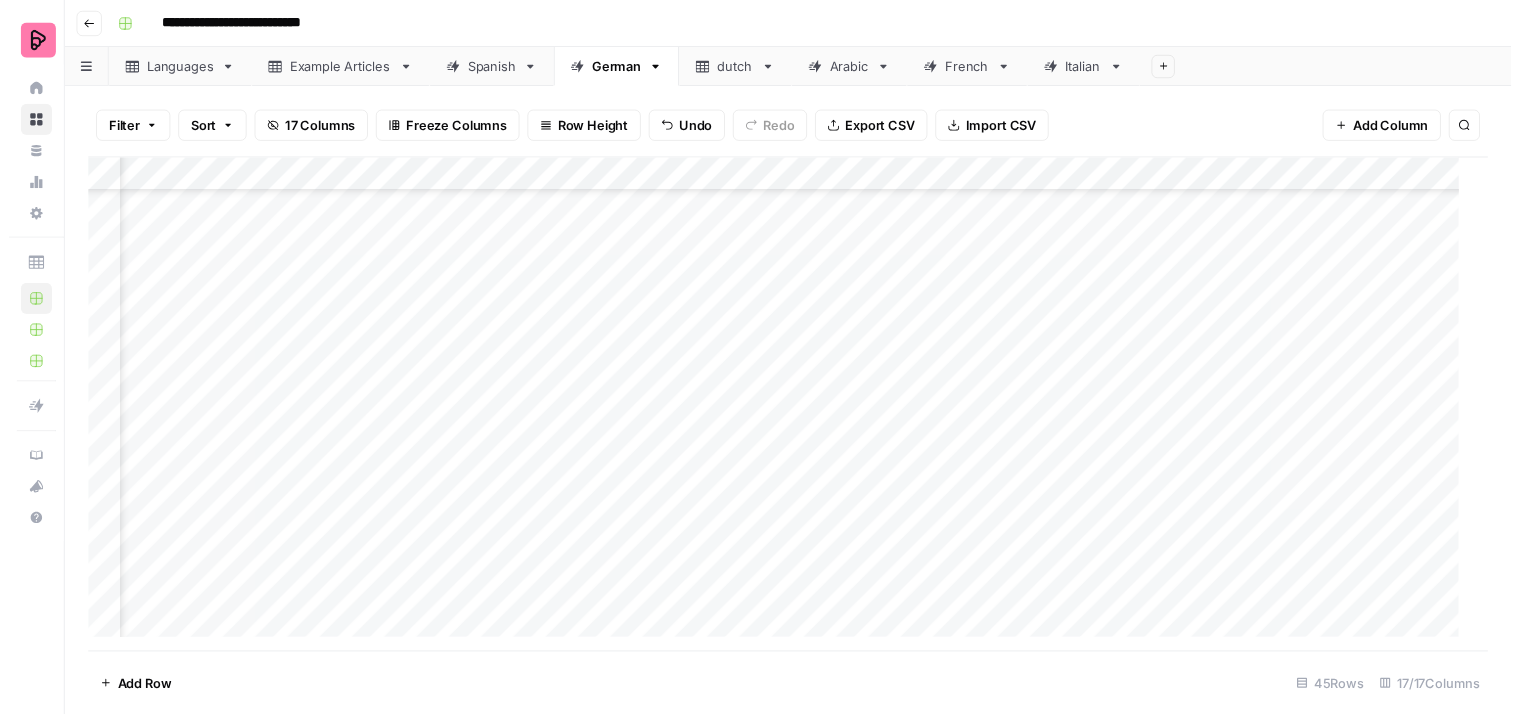 scroll, scrollTop: 1100, scrollLeft: 652, axis: both 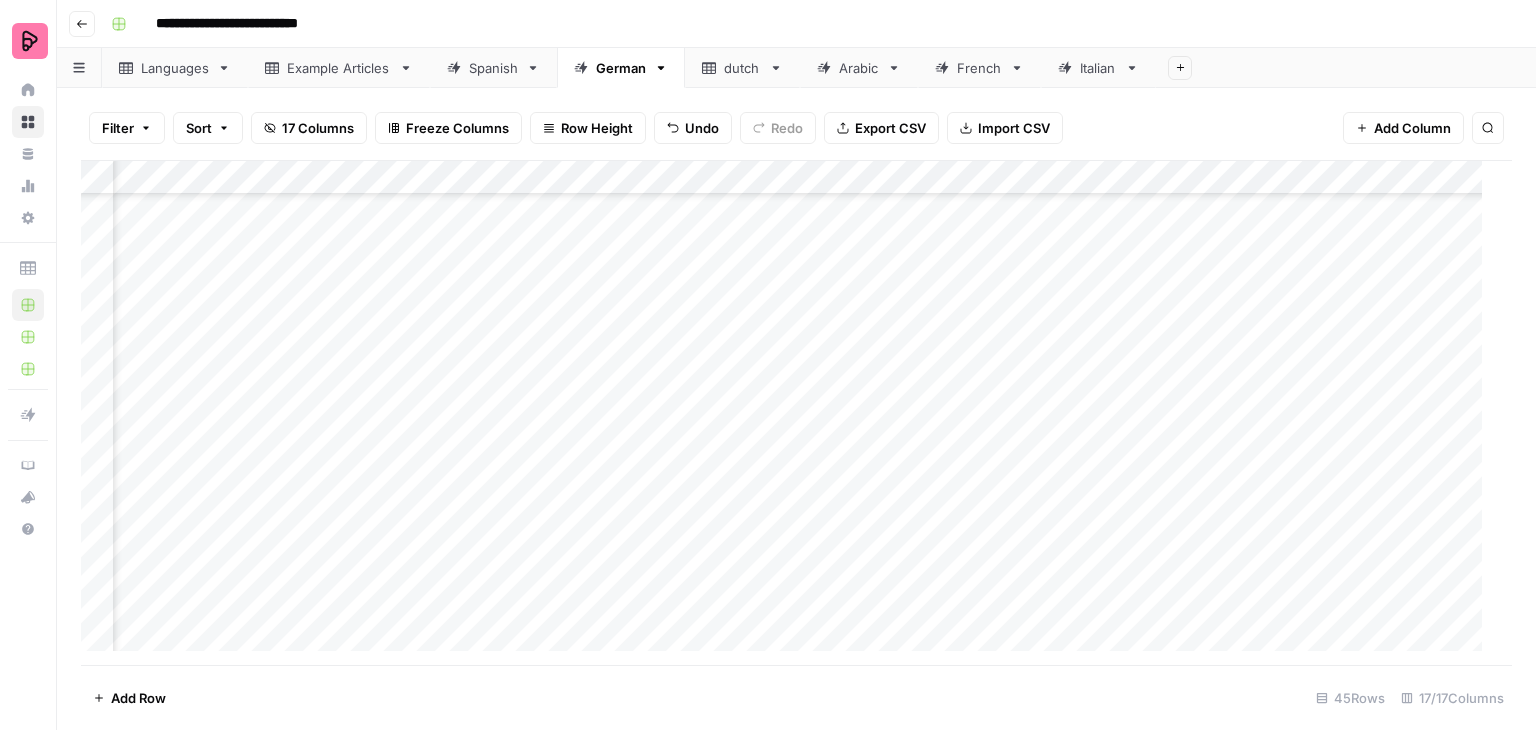 click on "Add Column" at bounding box center (789, 413) 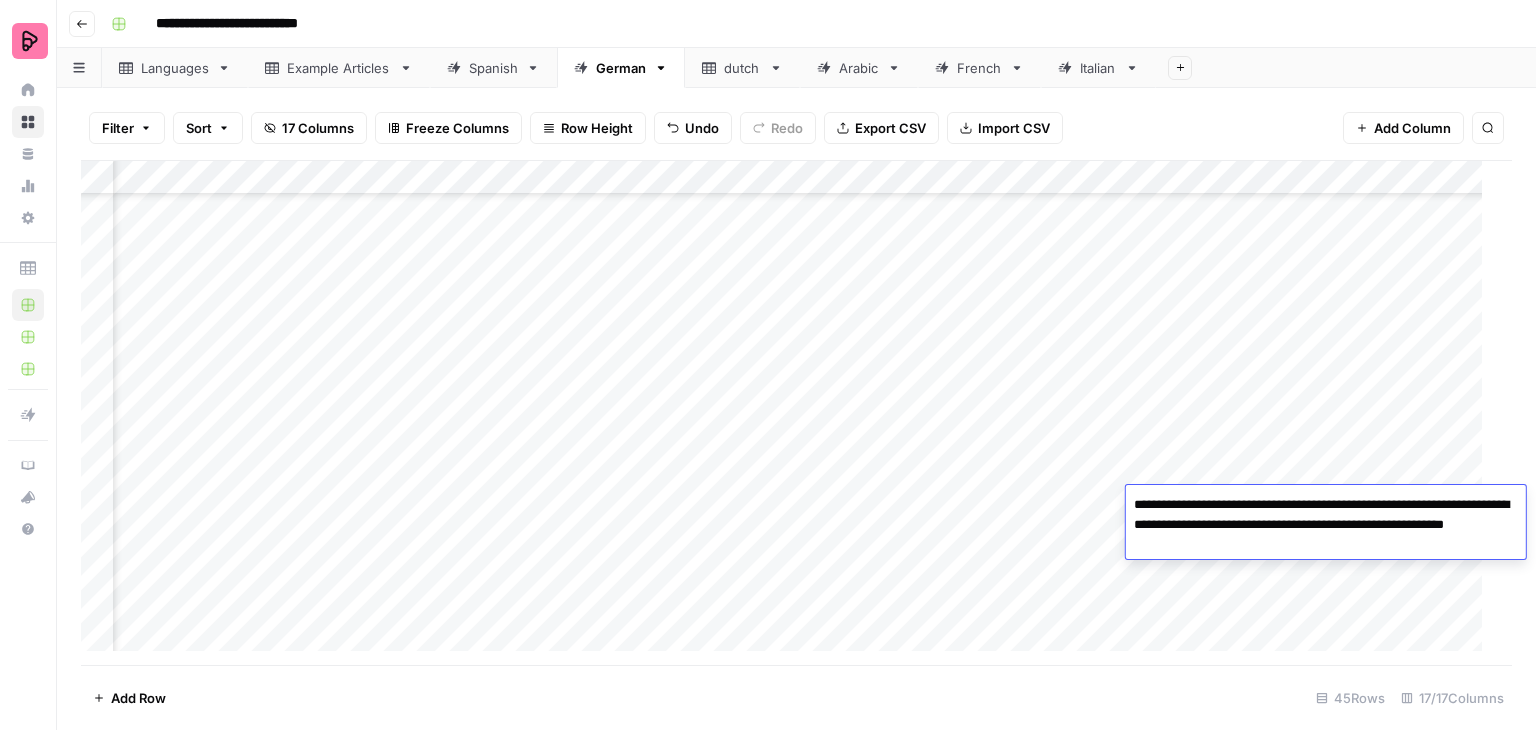 click on "**********" at bounding box center (1326, 525) 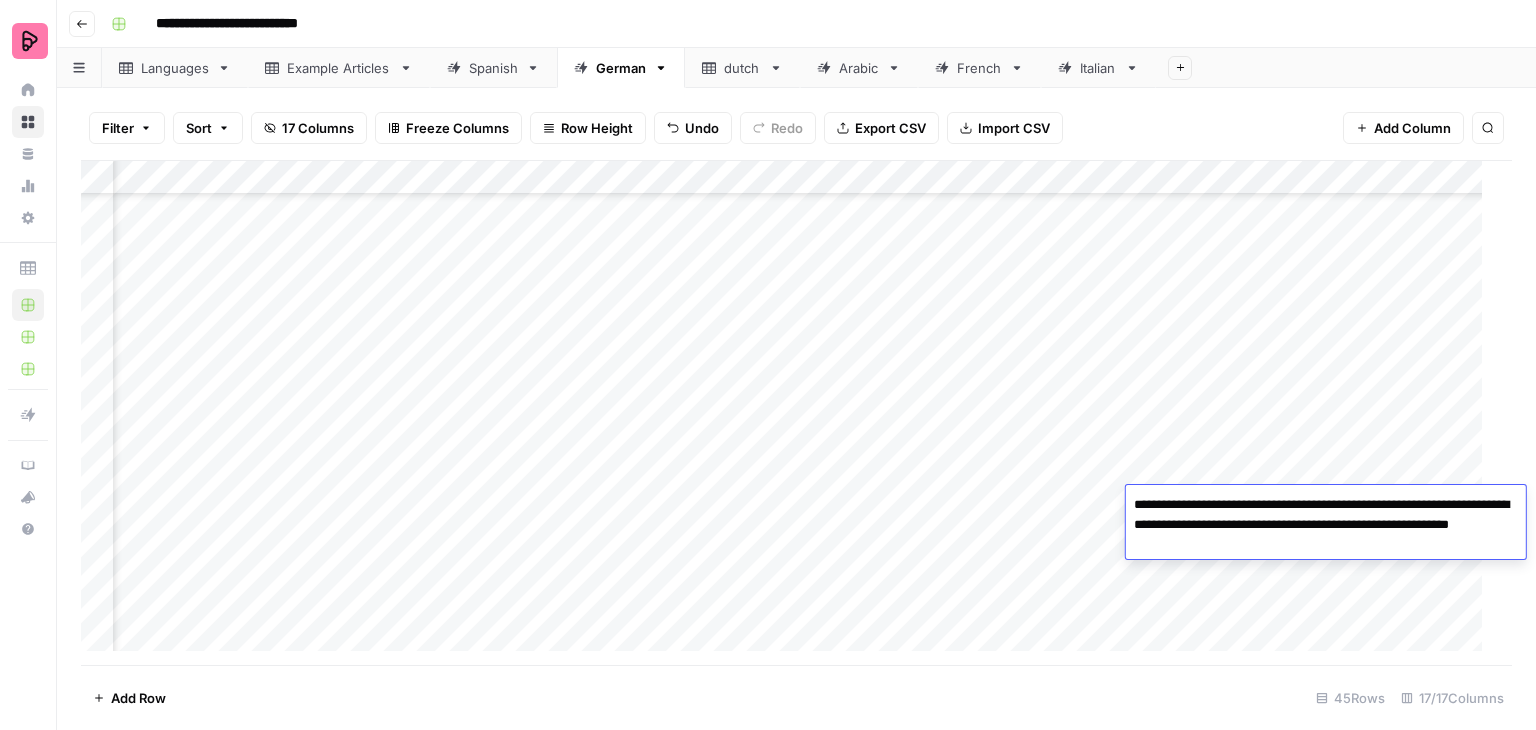 type on "**********" 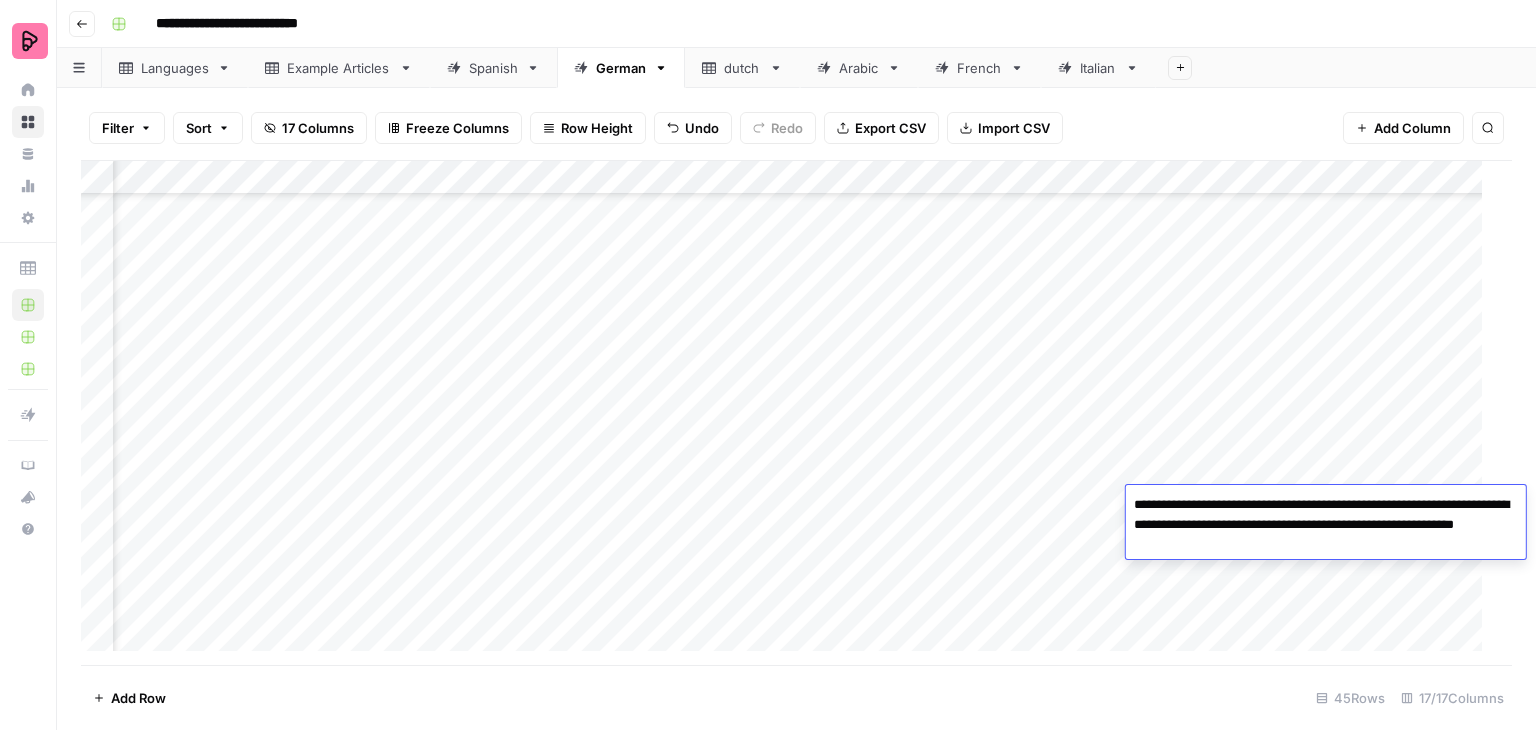 click on "Add Column" at bounding box center [789, 413] 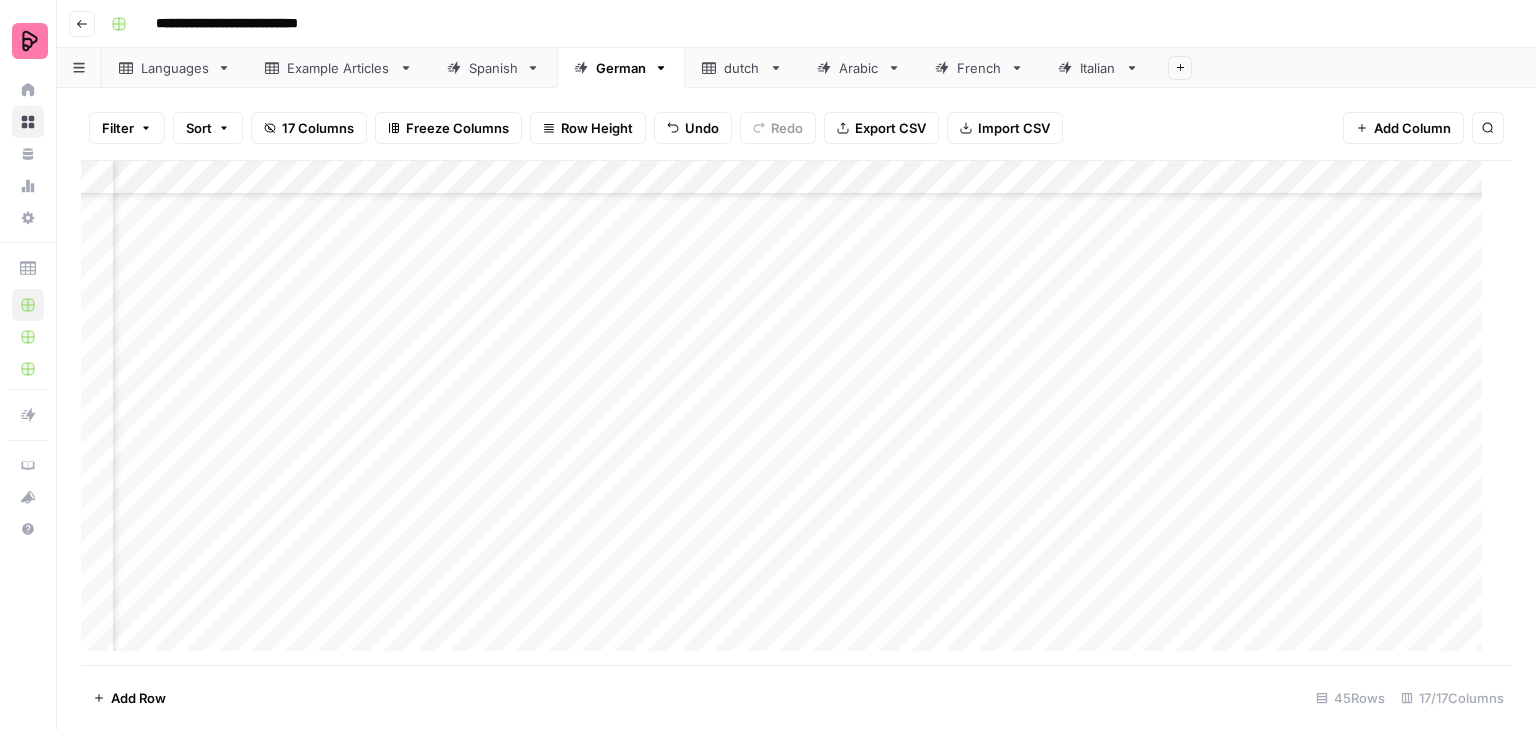 click on "Add Column" at bounding box center (789, 413) 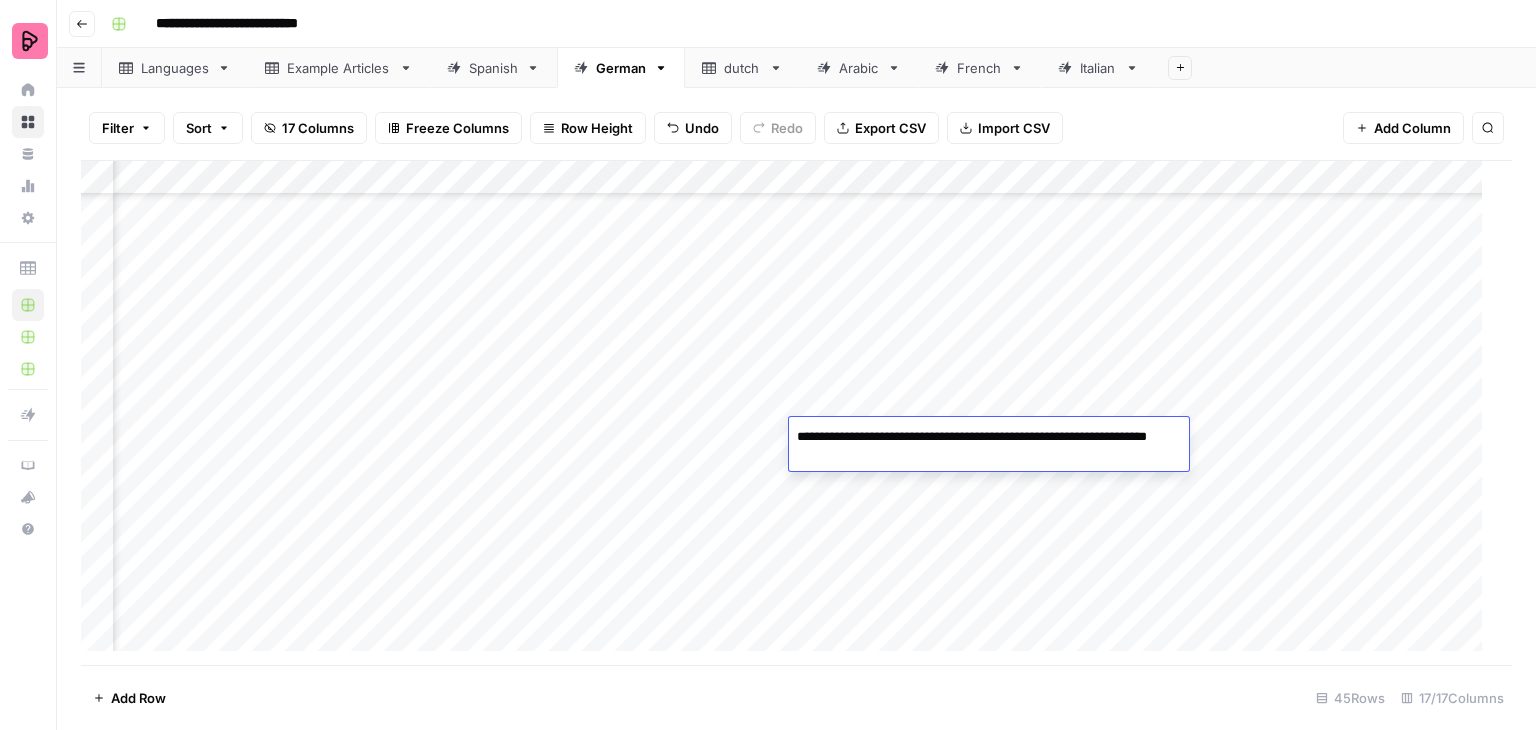 click on "**********" at bounding box center (989, 447) 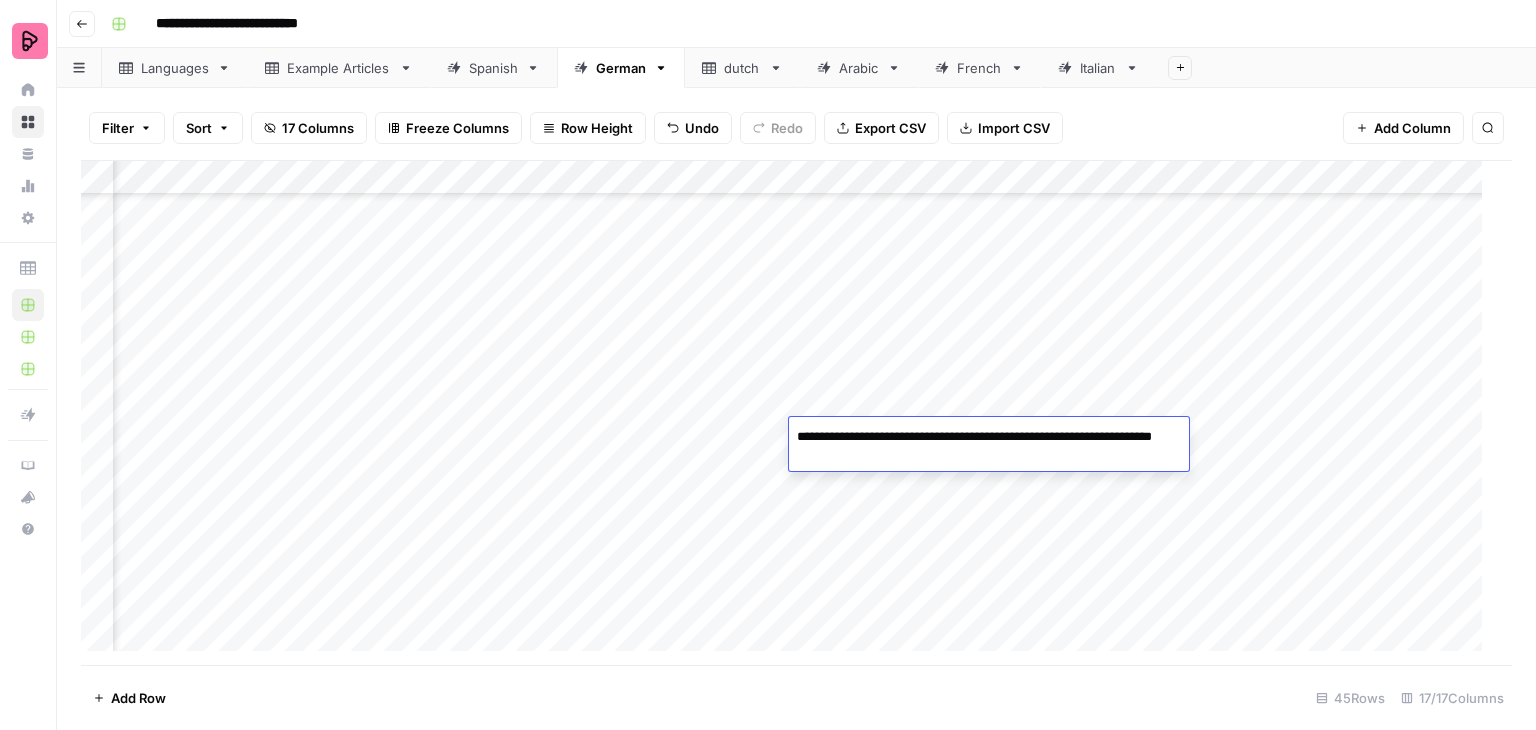 type on "**********" 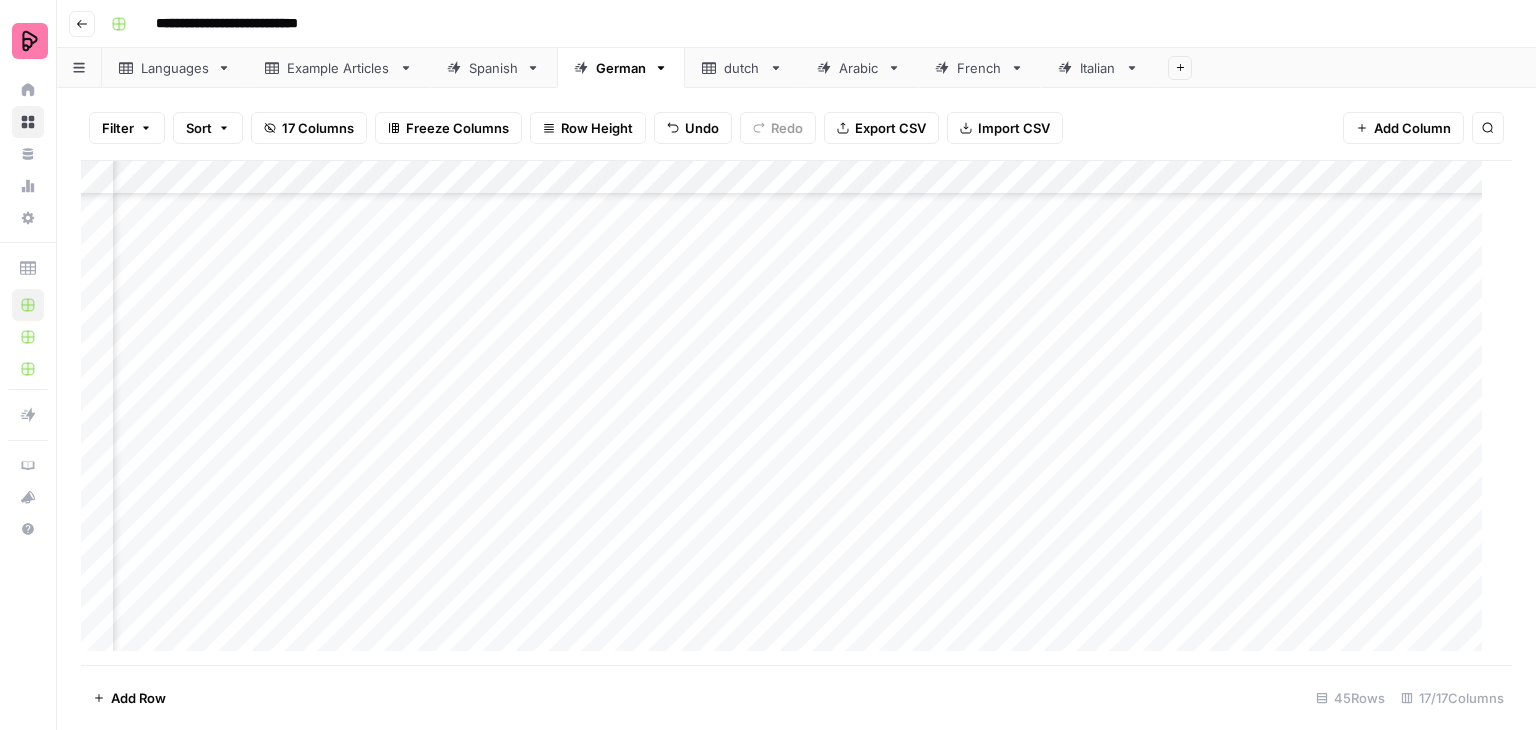 click on "Add Column" at bounding box center [789, 413] 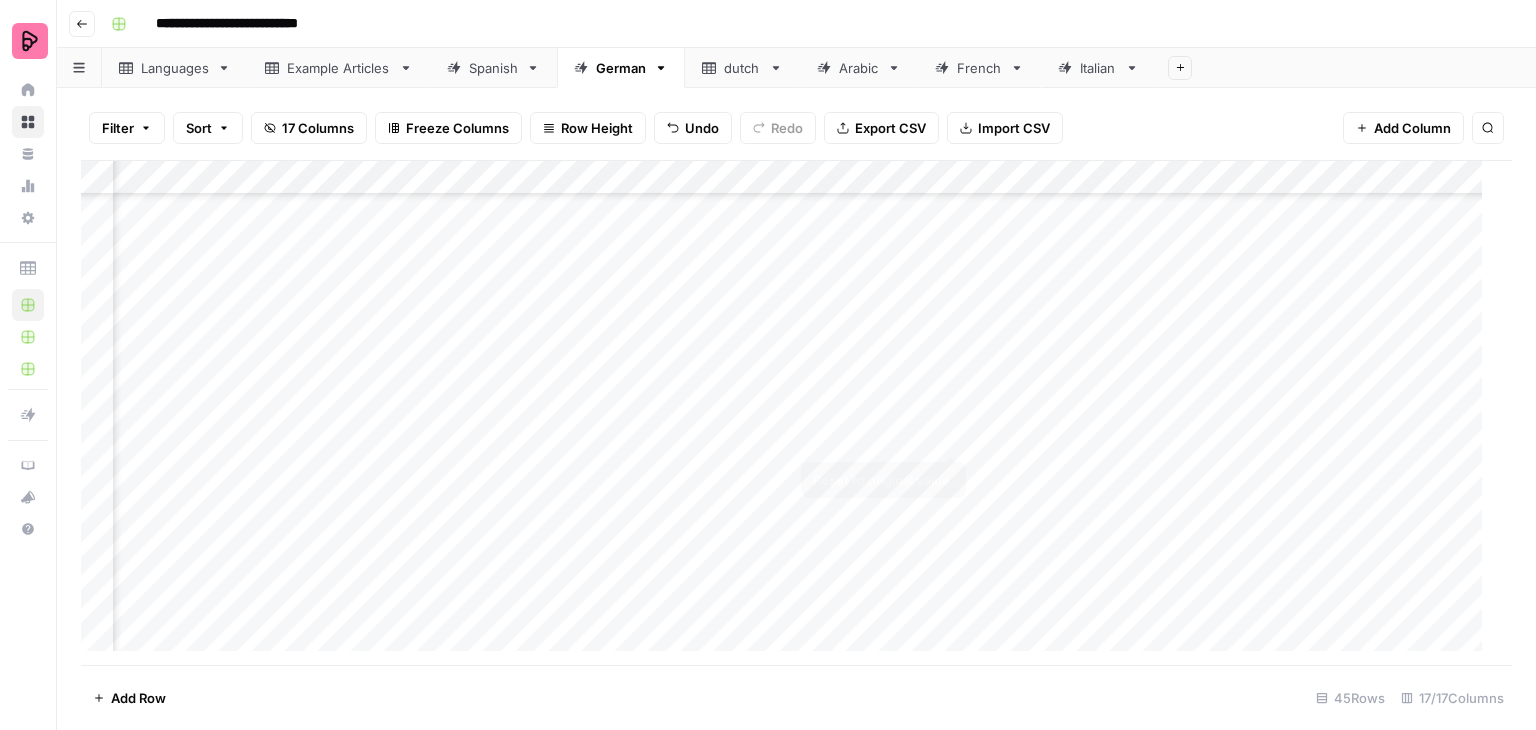 click on "Add Column" at bounding box center [789, 413] 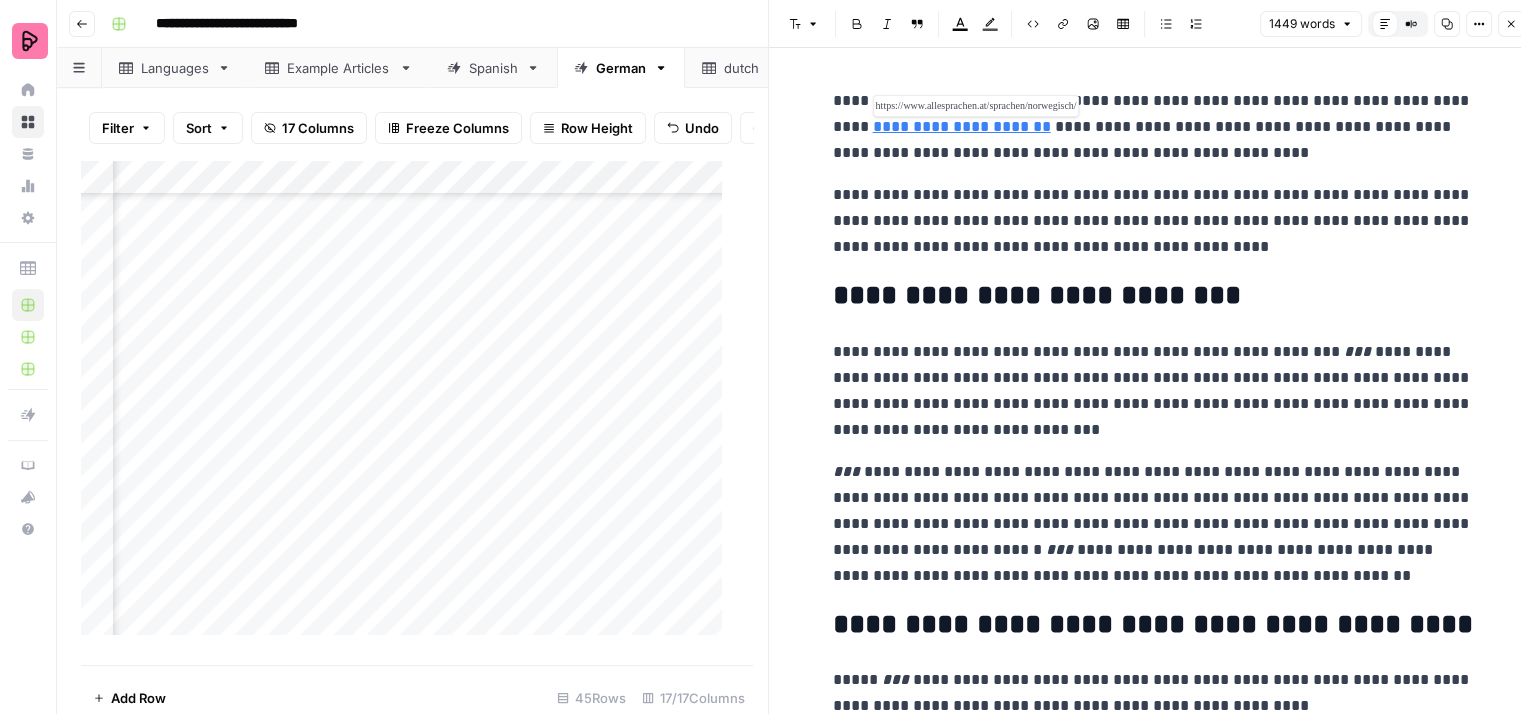 click on "**********" at bounding box center (962, 126) 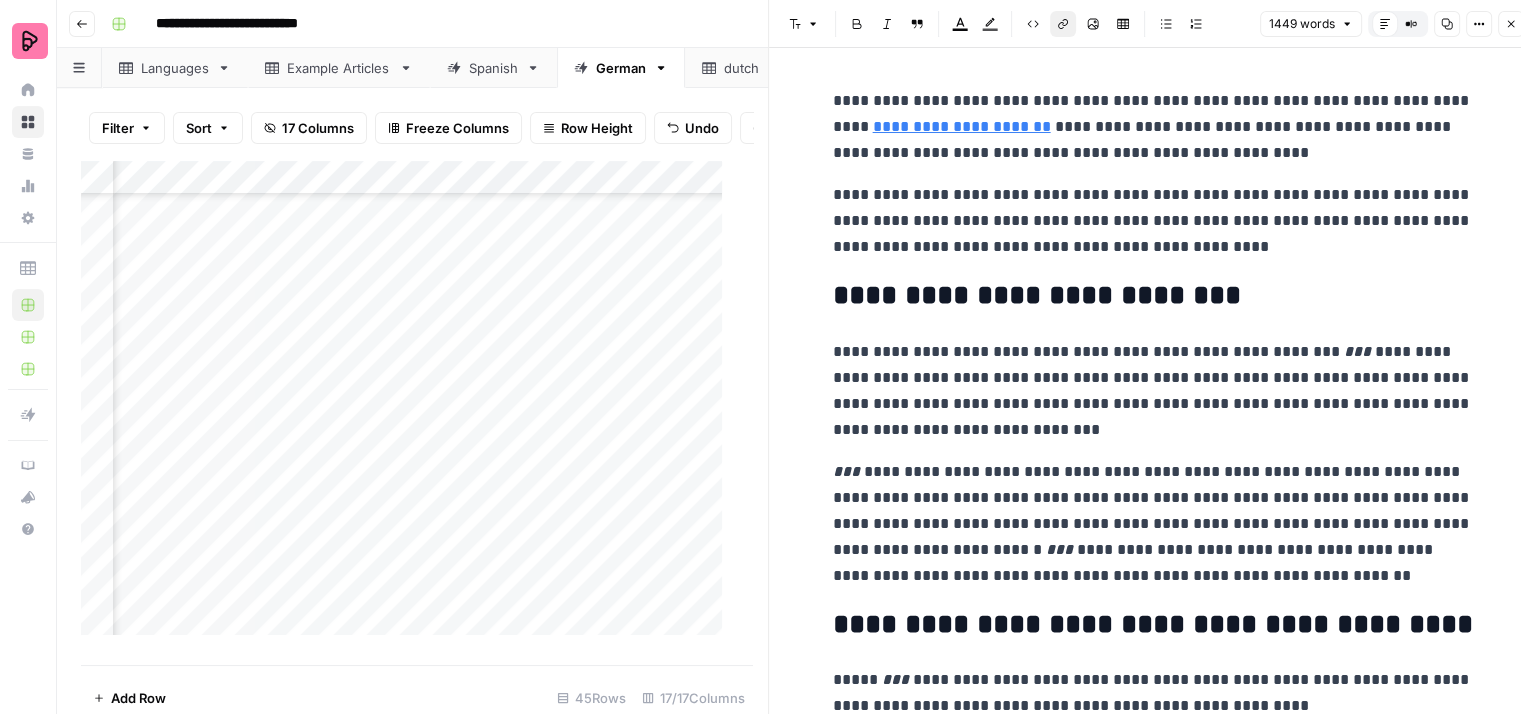 click 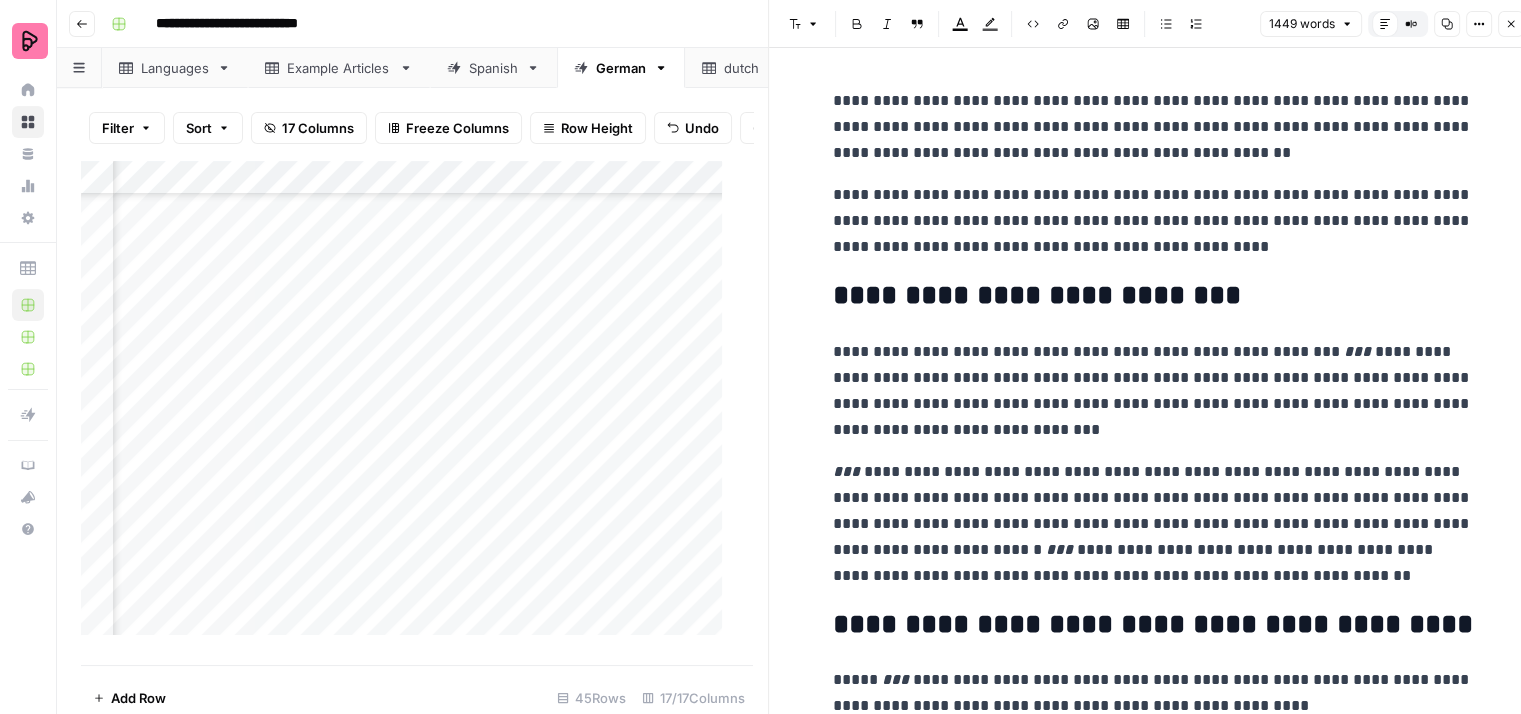 click on "**********" at bounding box center (1153, 127) 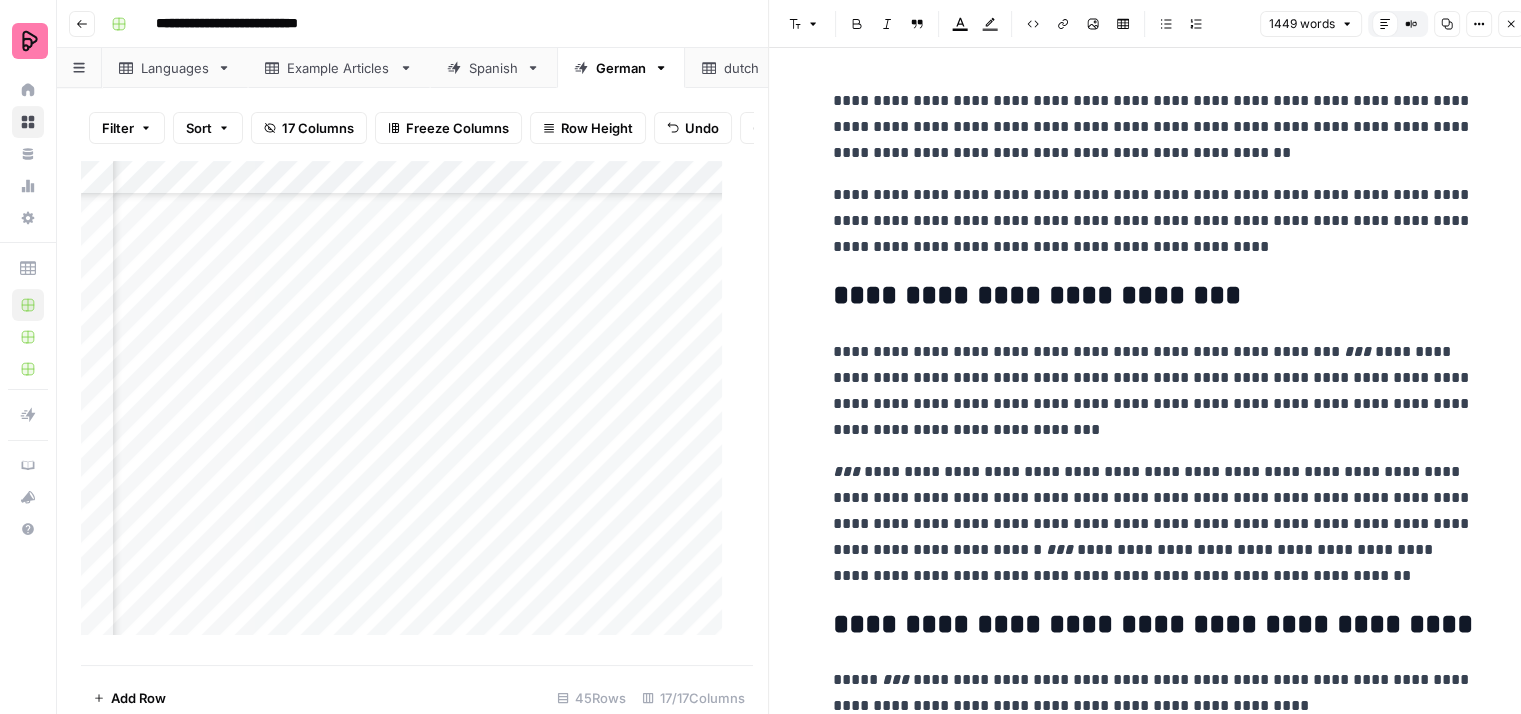 click on "**********" at bounding box center (1153, 127) 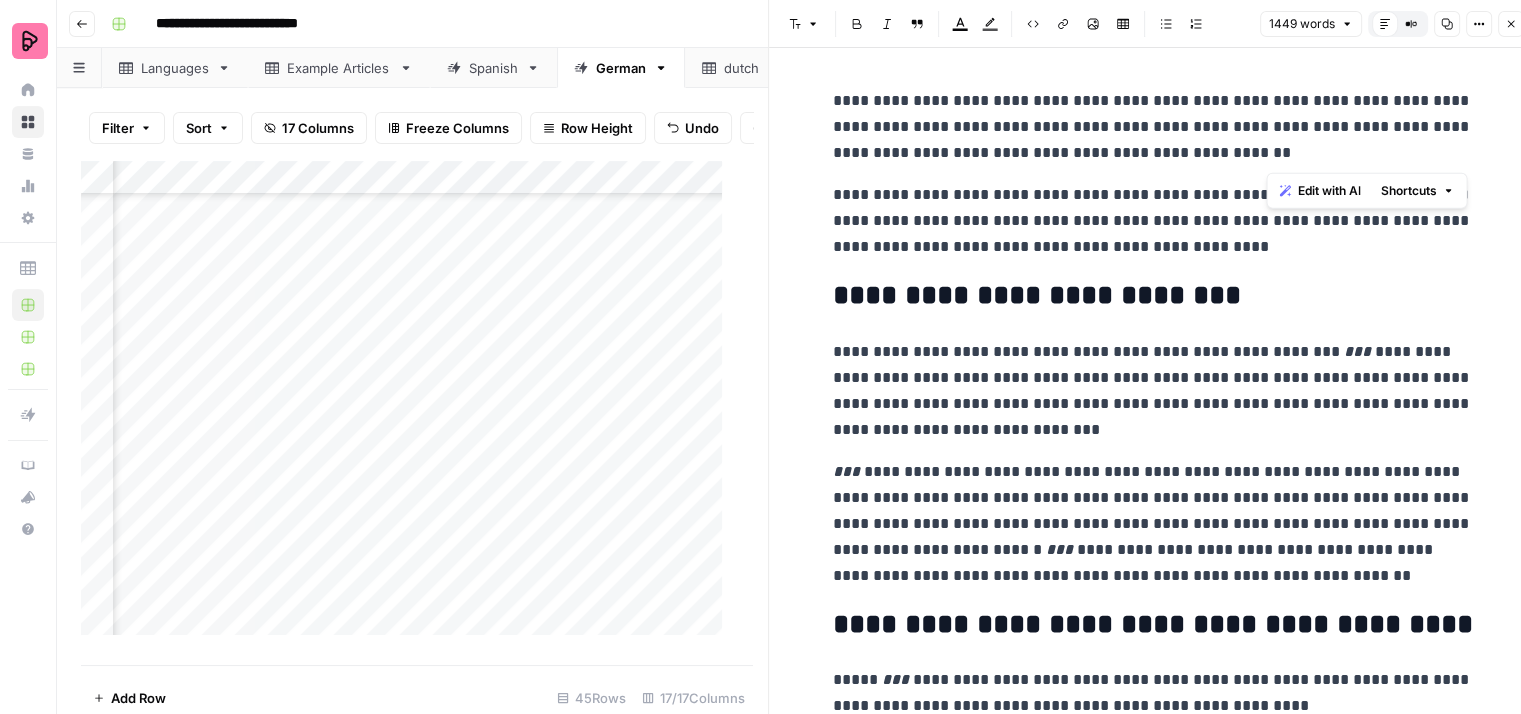 drag, startPoint x: 1276, startPoint y: 146, endPoint x: 1208, endPoint y: 144, distance: 68.0294 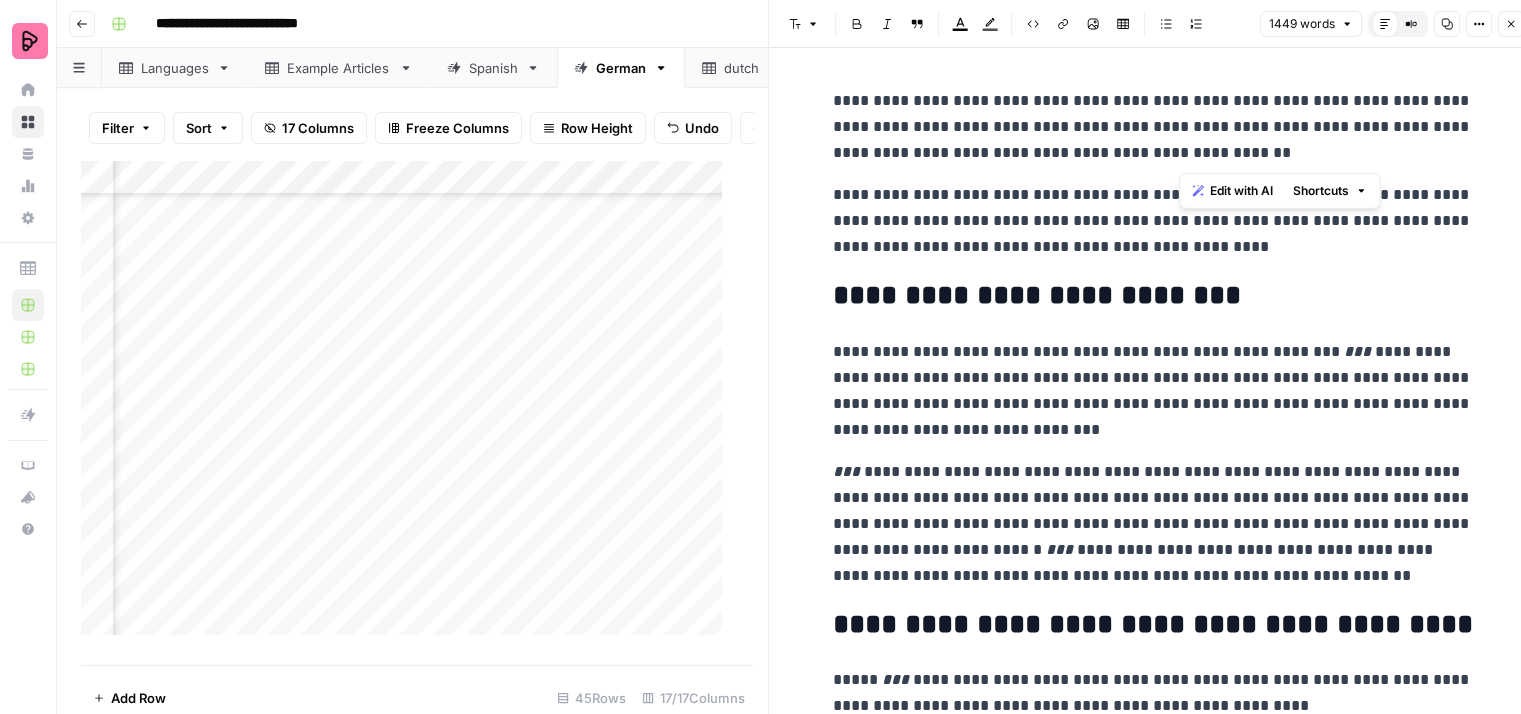 drag, startPoint x: 1208, startPoint y: 144, endPoint x: 1172, endPoint y: 129, distance: 39 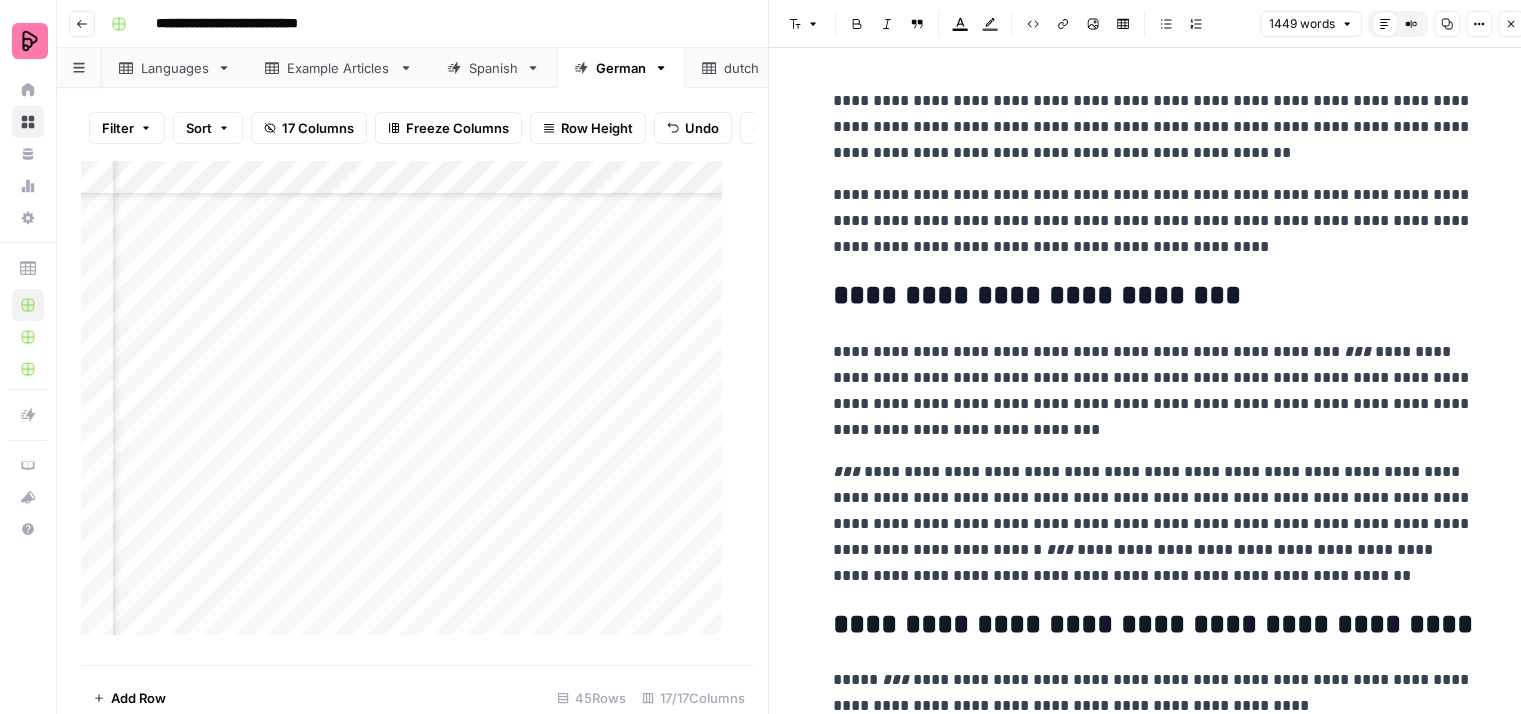 click on "**********" at bounding box center [1153, 127] 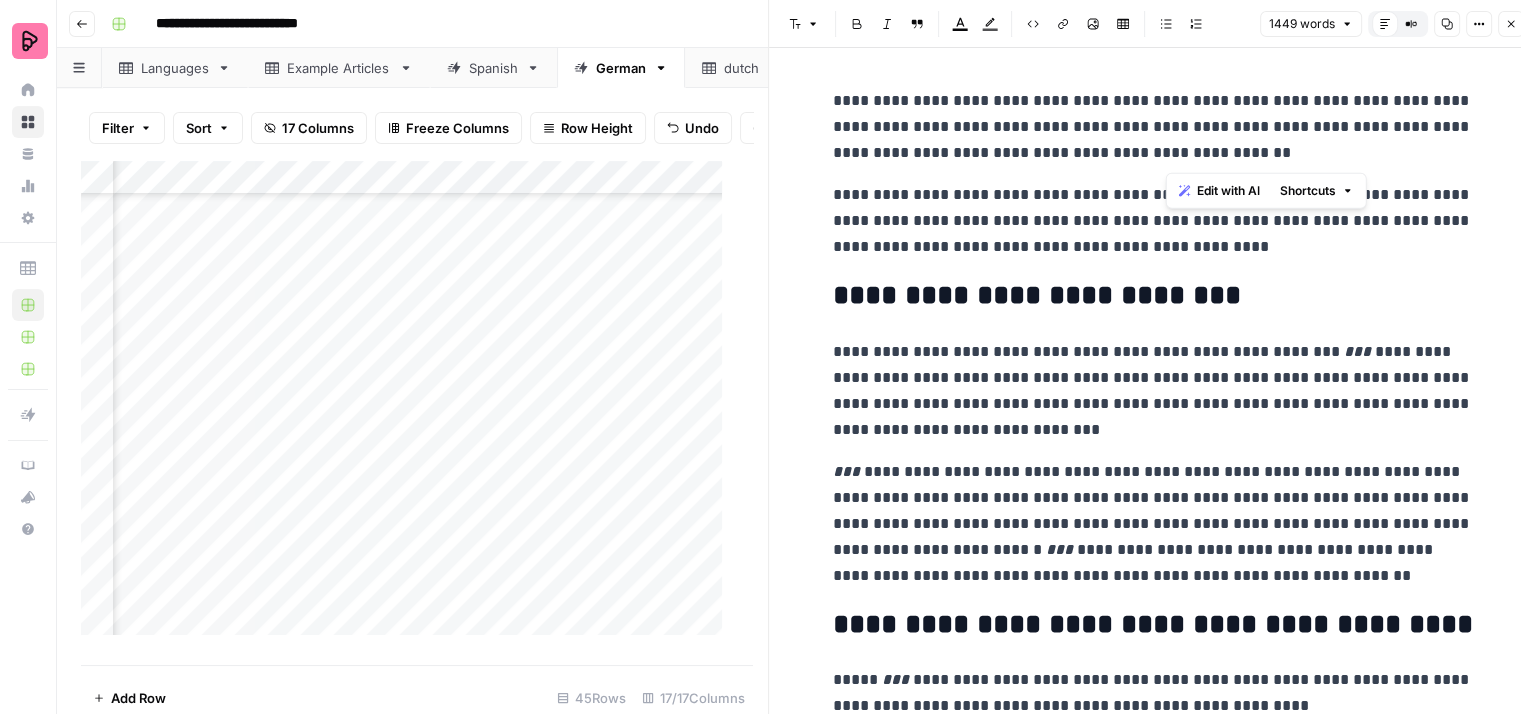 drag, startPoint x: 1170, startPoint y: 129, endPoint x: 1272, endPoint y: 143, distance: 102.9563 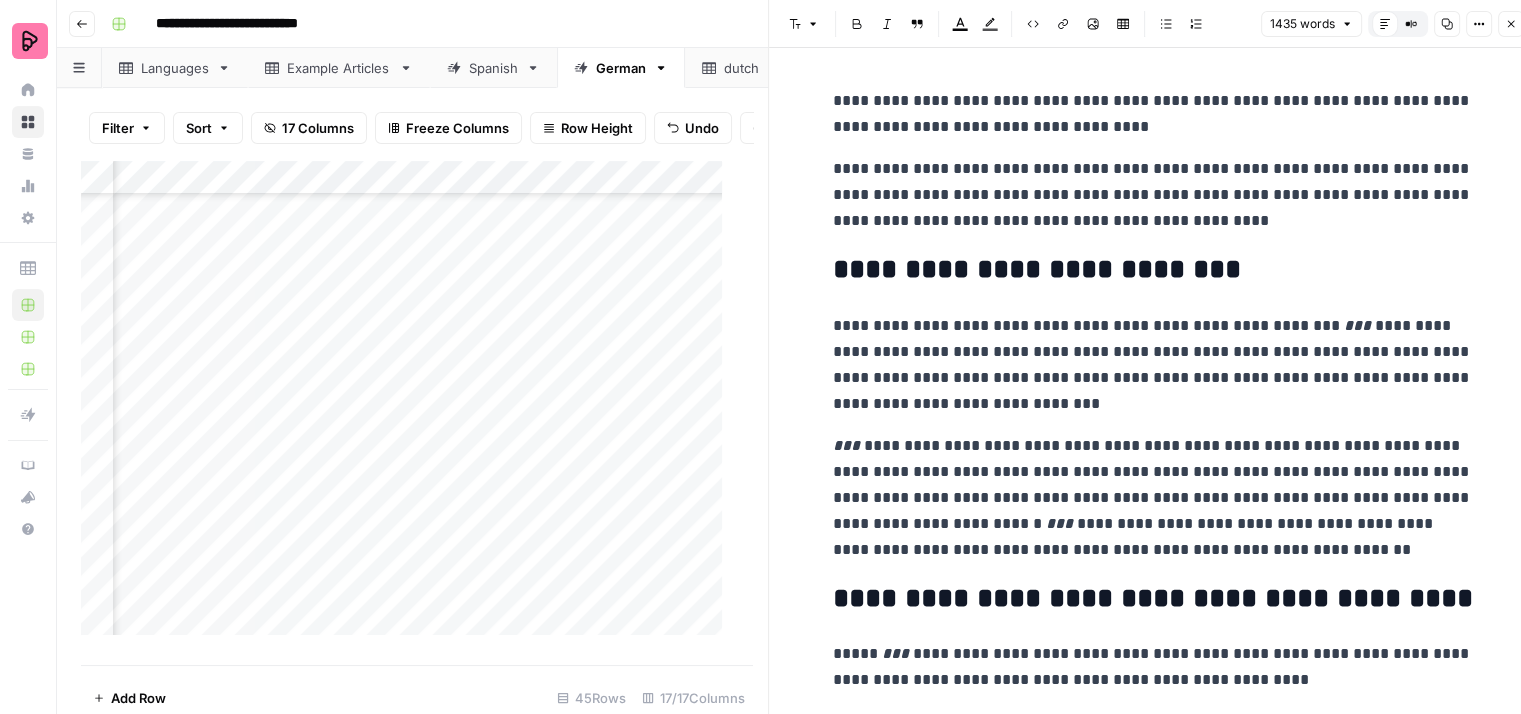 paste 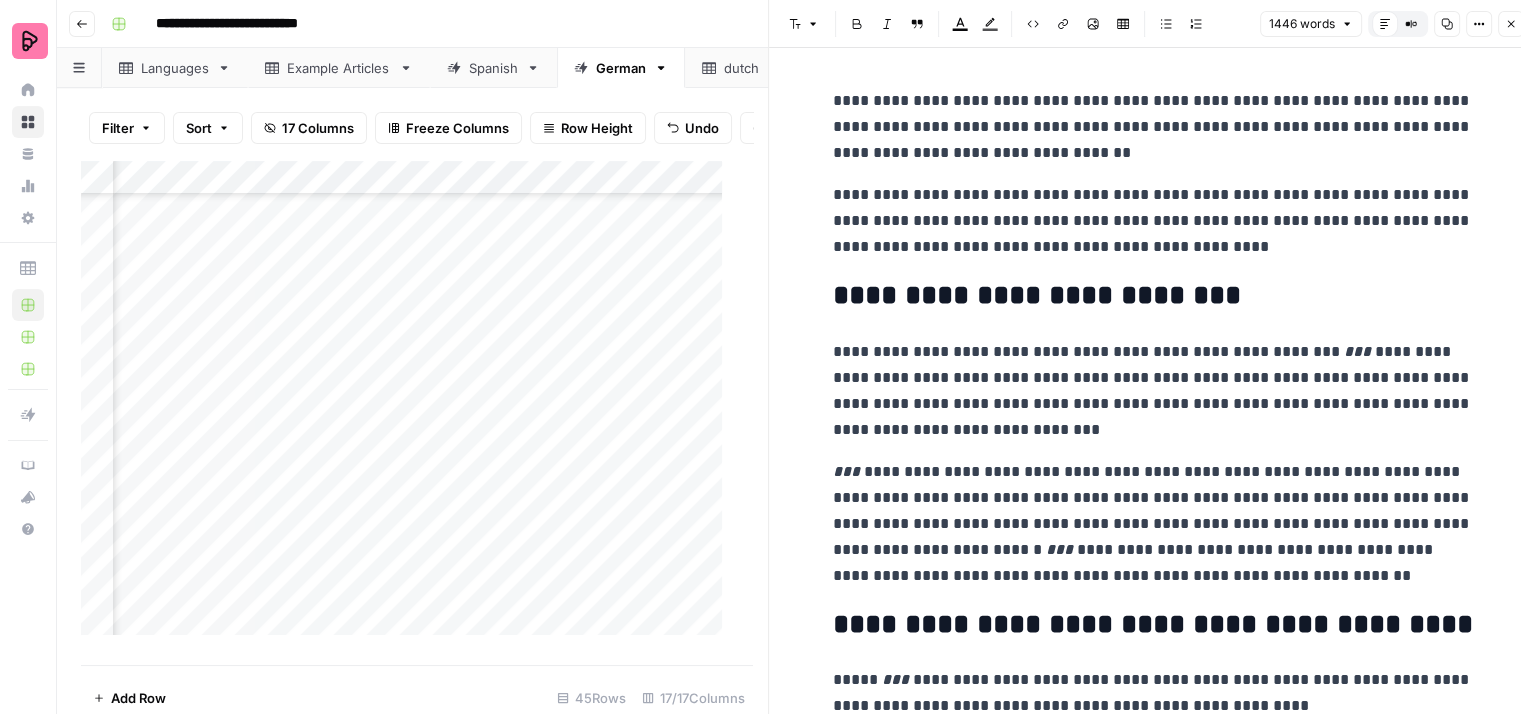 type 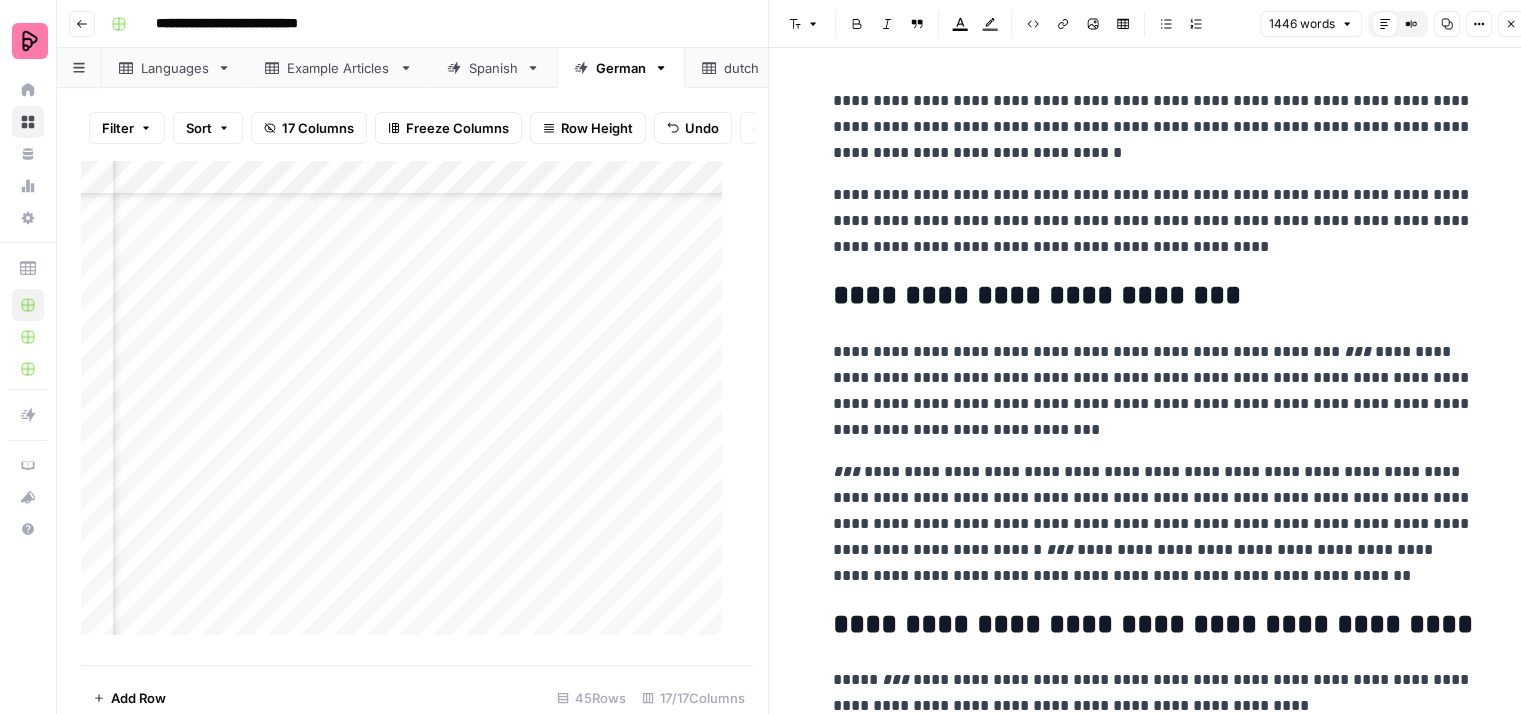 click on "**********" at bounding box center (1153, 127) 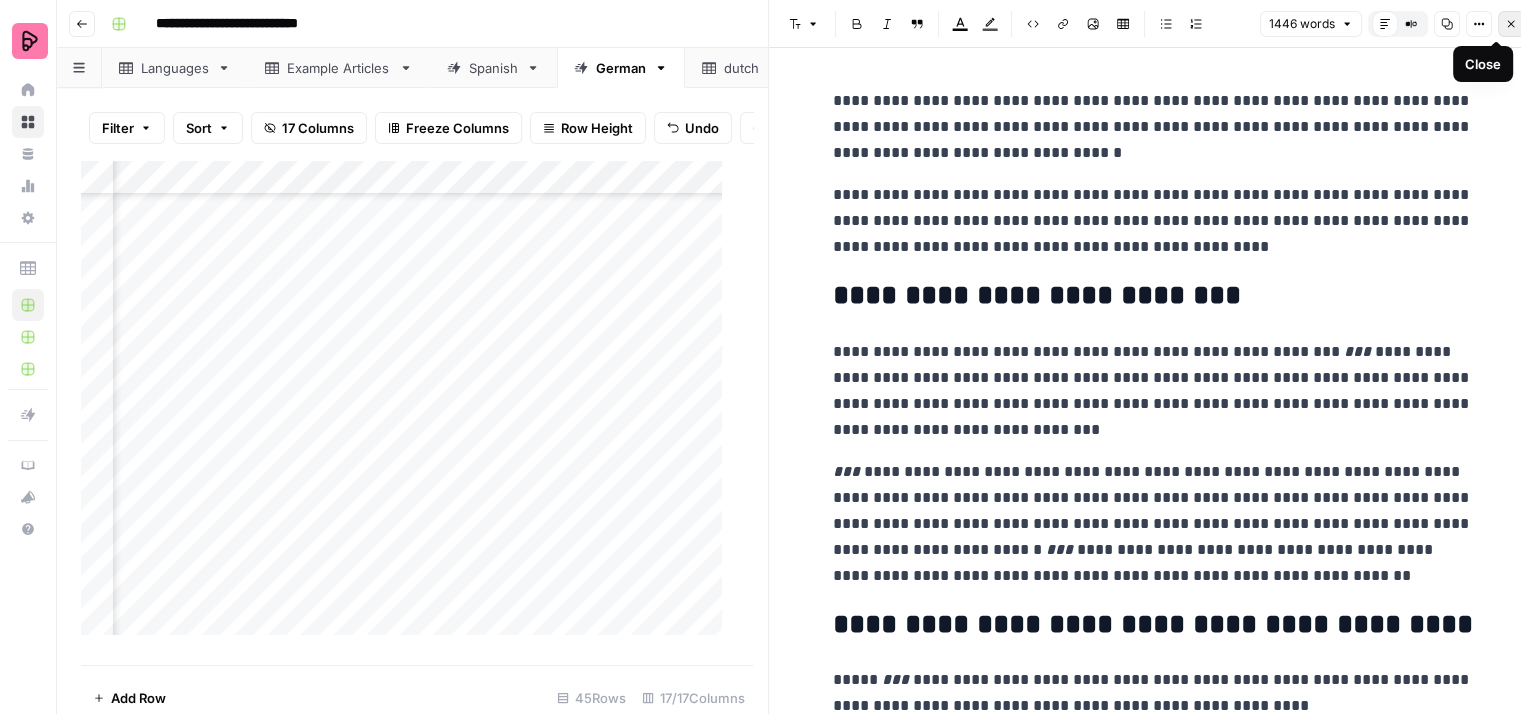 click 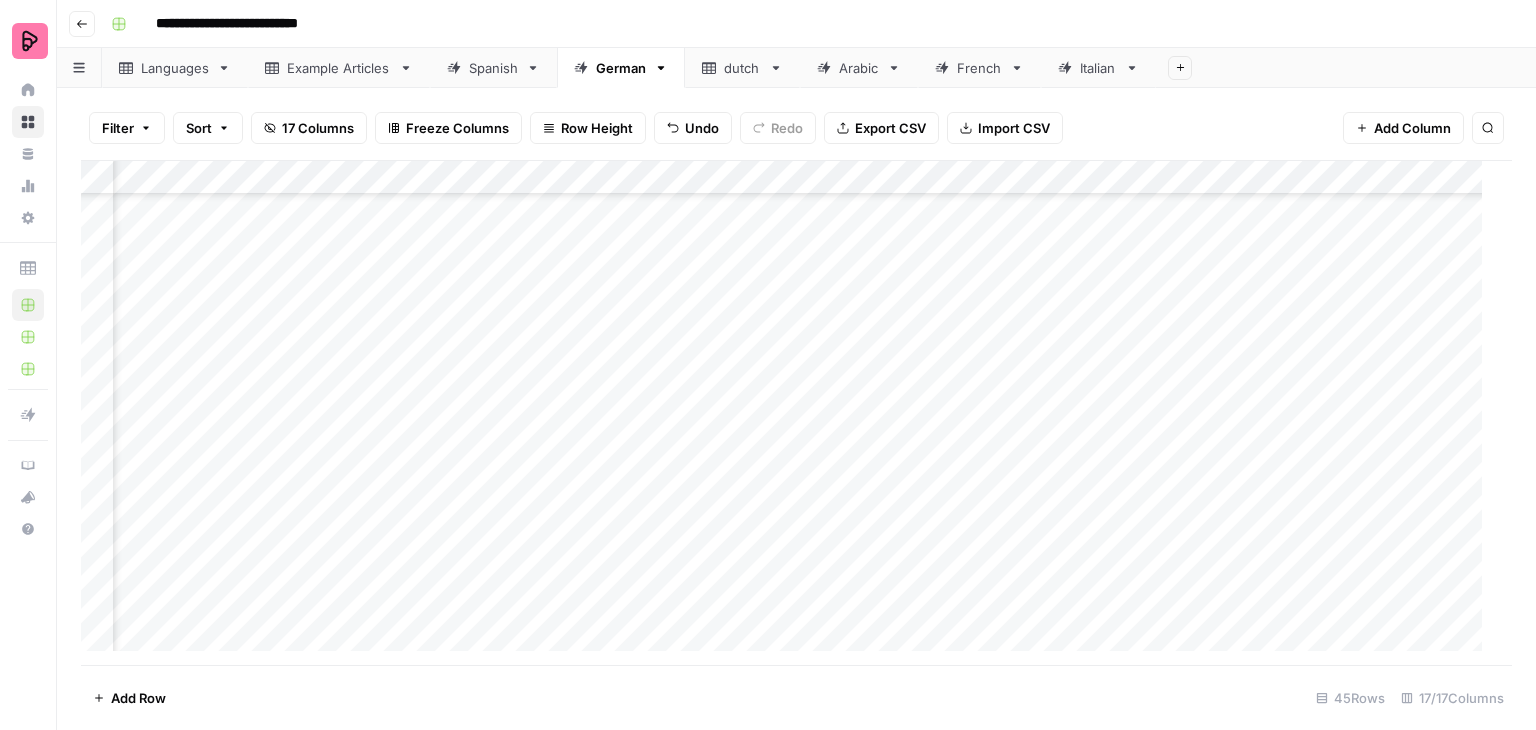 click on "Add Column" at bounding box center (789, 413) 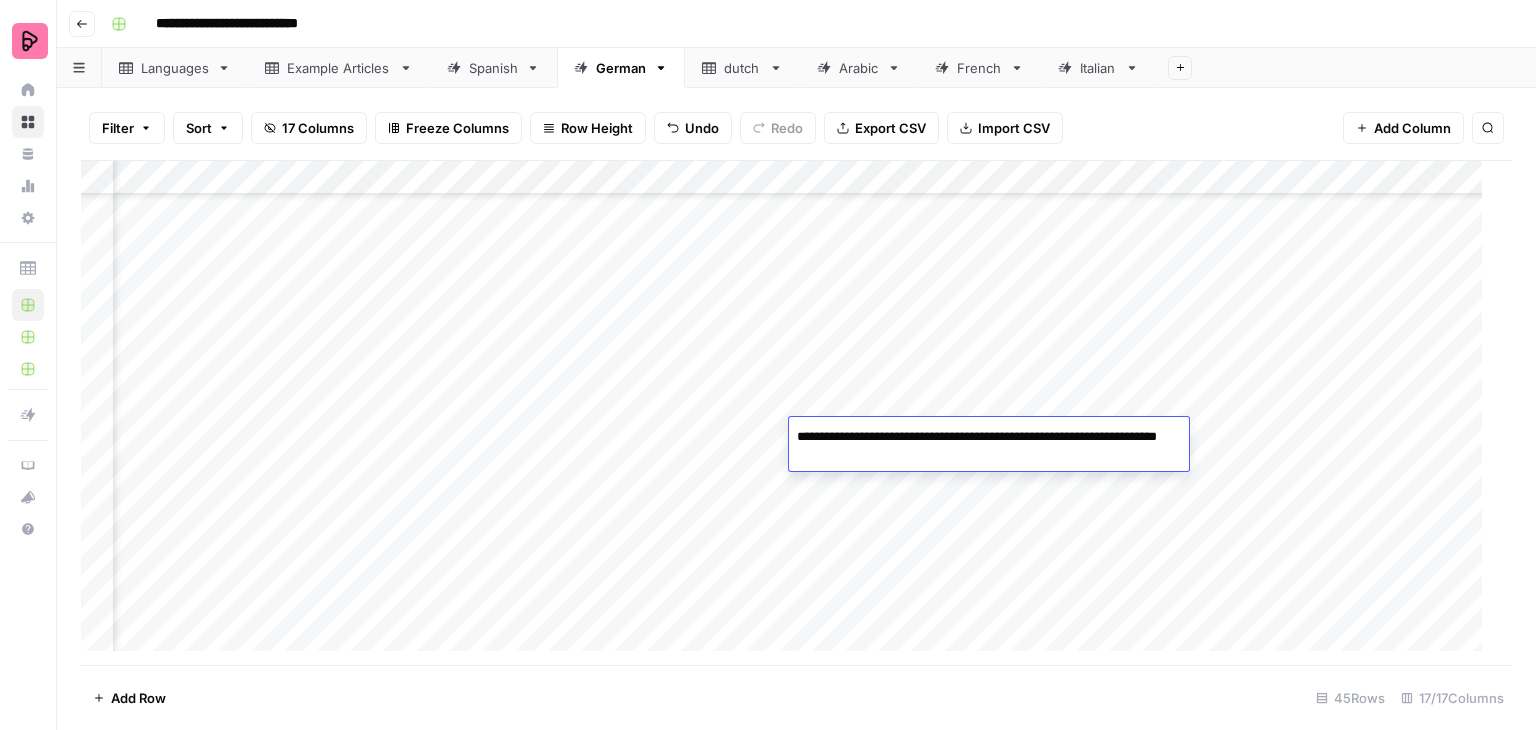 drag, startPoint x: 836, startPoint y: 431, endPoint x: 797, endPoint y: 436, distance: 39.319206 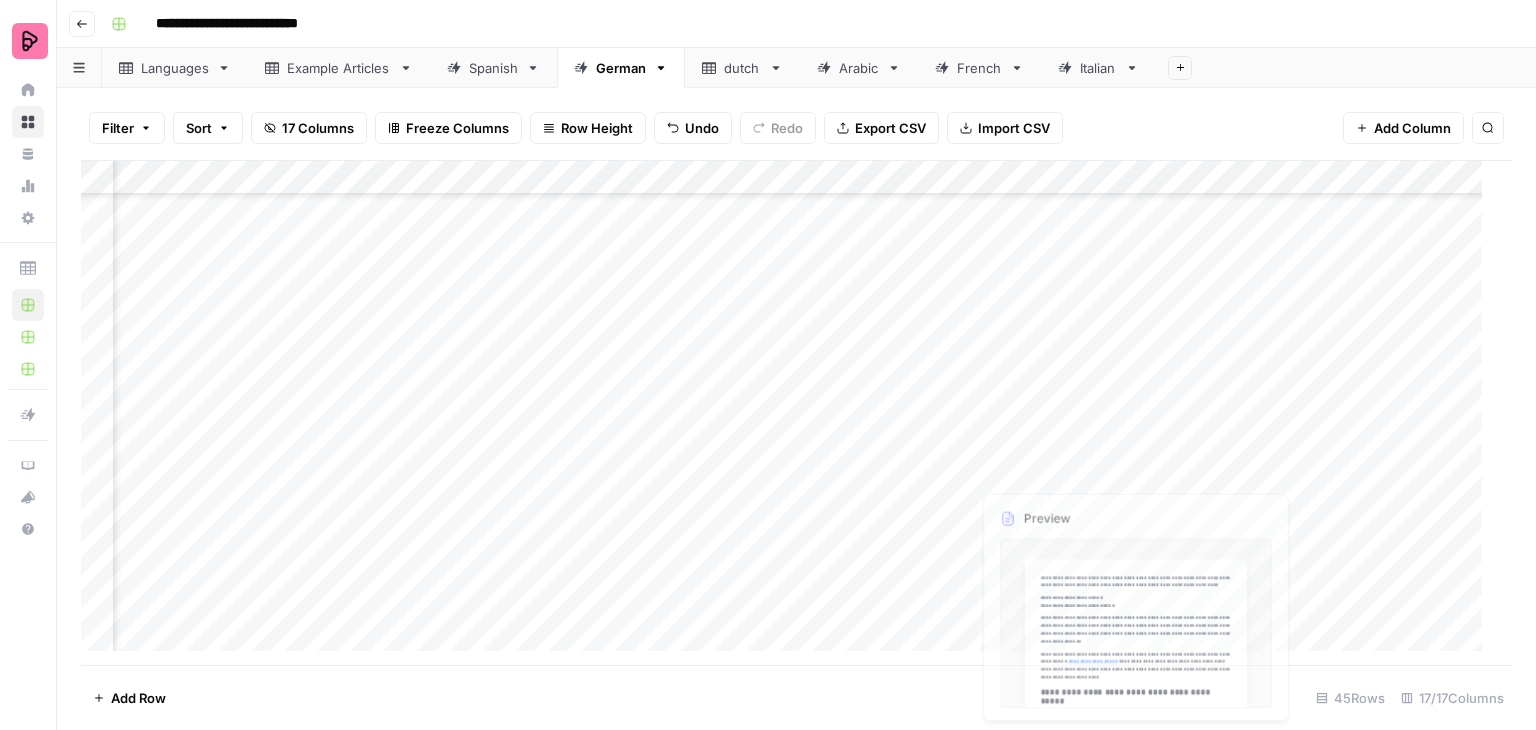 click on "Add Column" at bounding box center [789, 413] 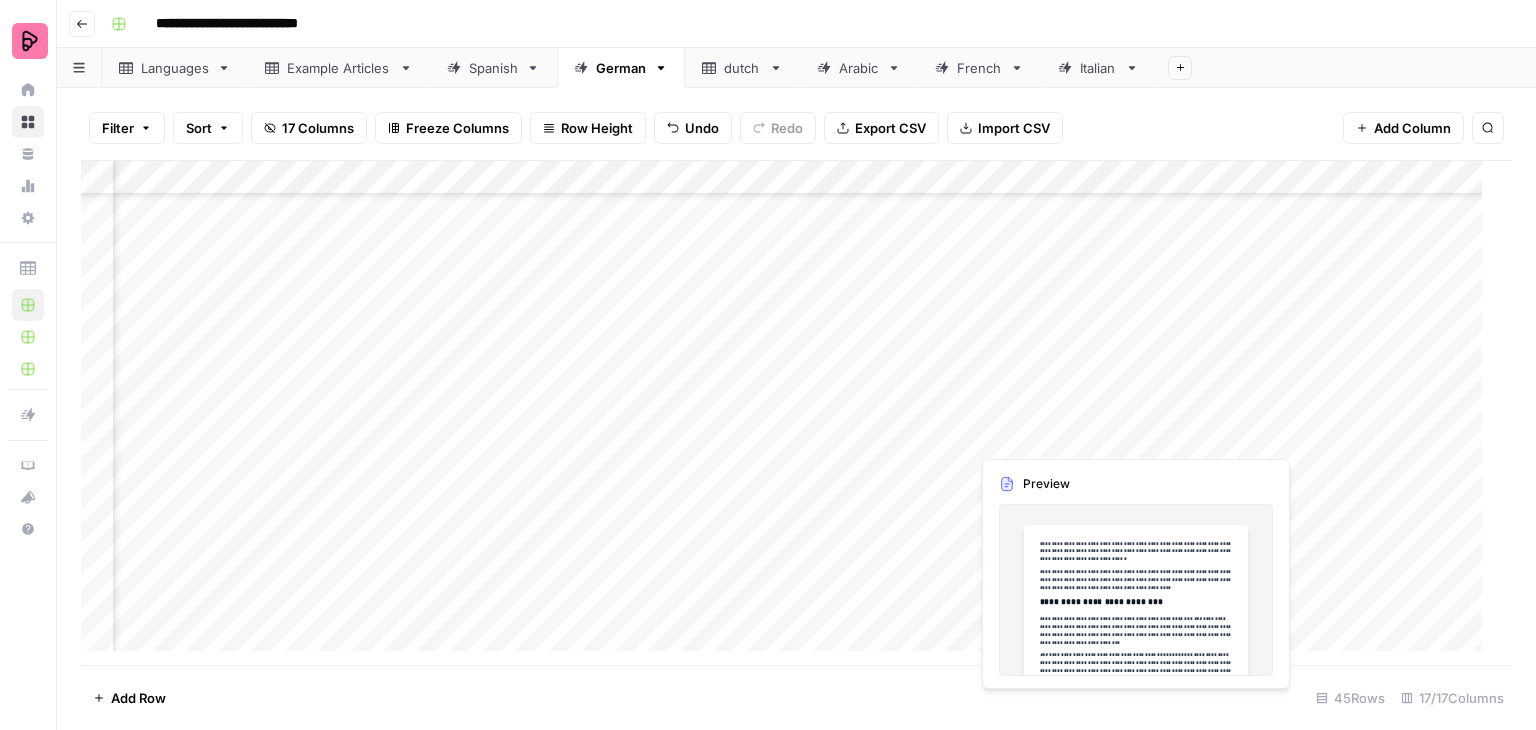click on "Add Column" at bounding box center [789, 413] 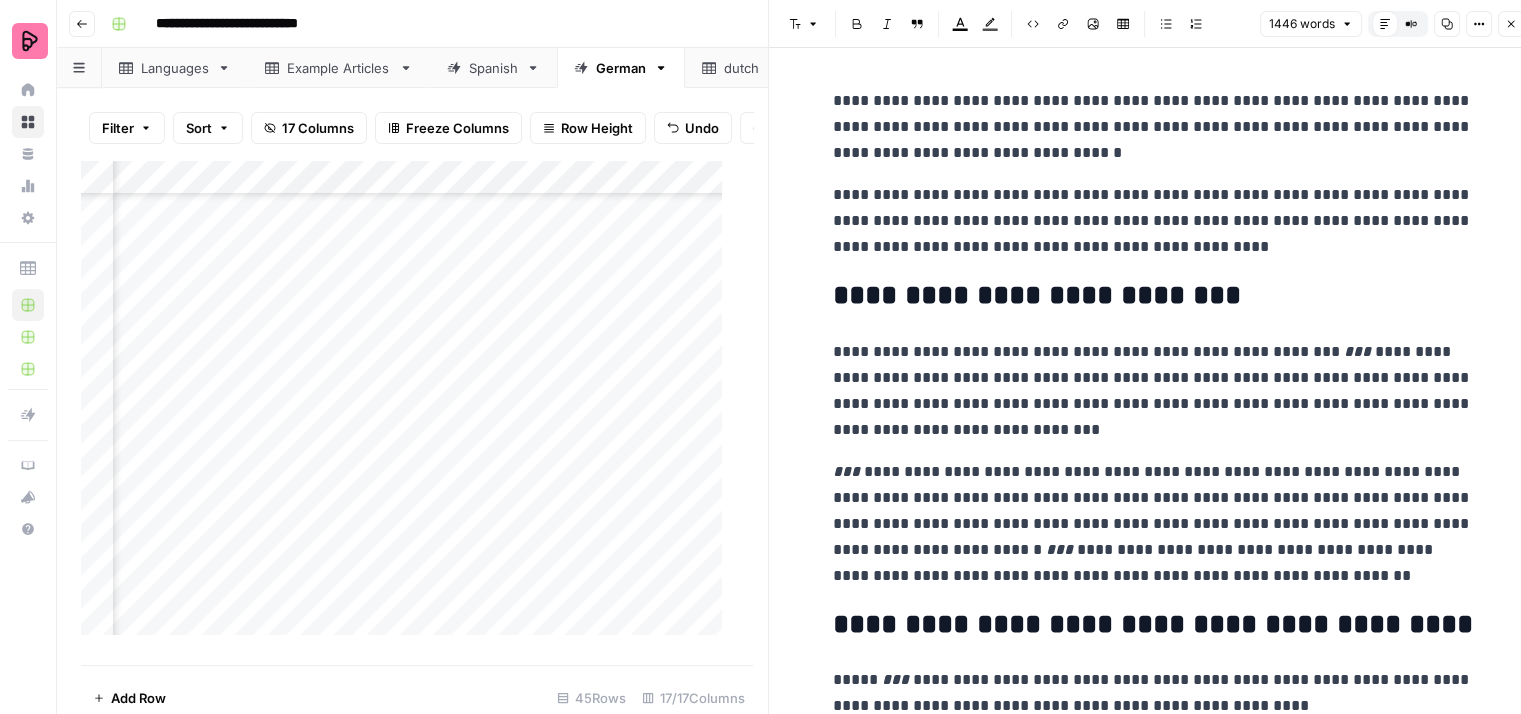 click on "**********" at bounding box center [1153, 221] 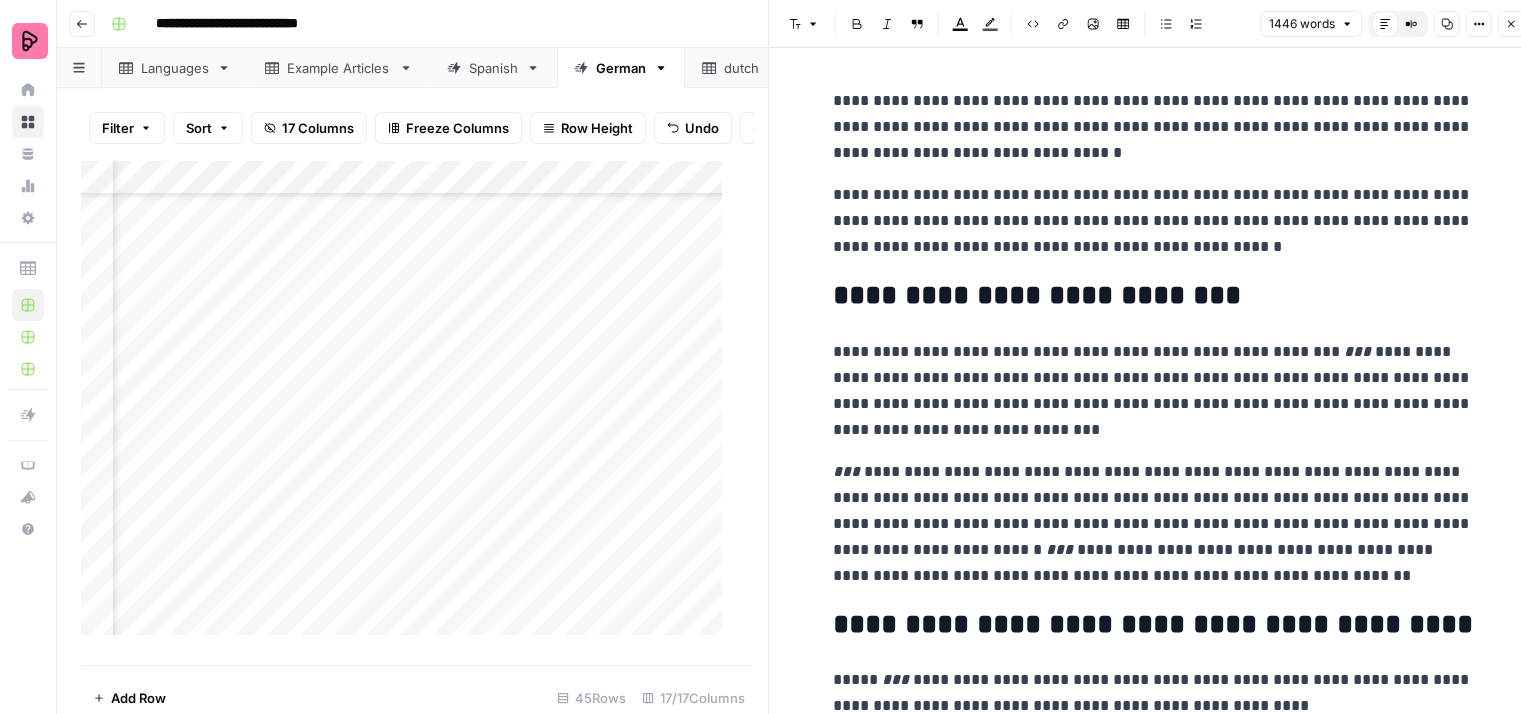 click on "**********" at bounding box center (1153, 221) 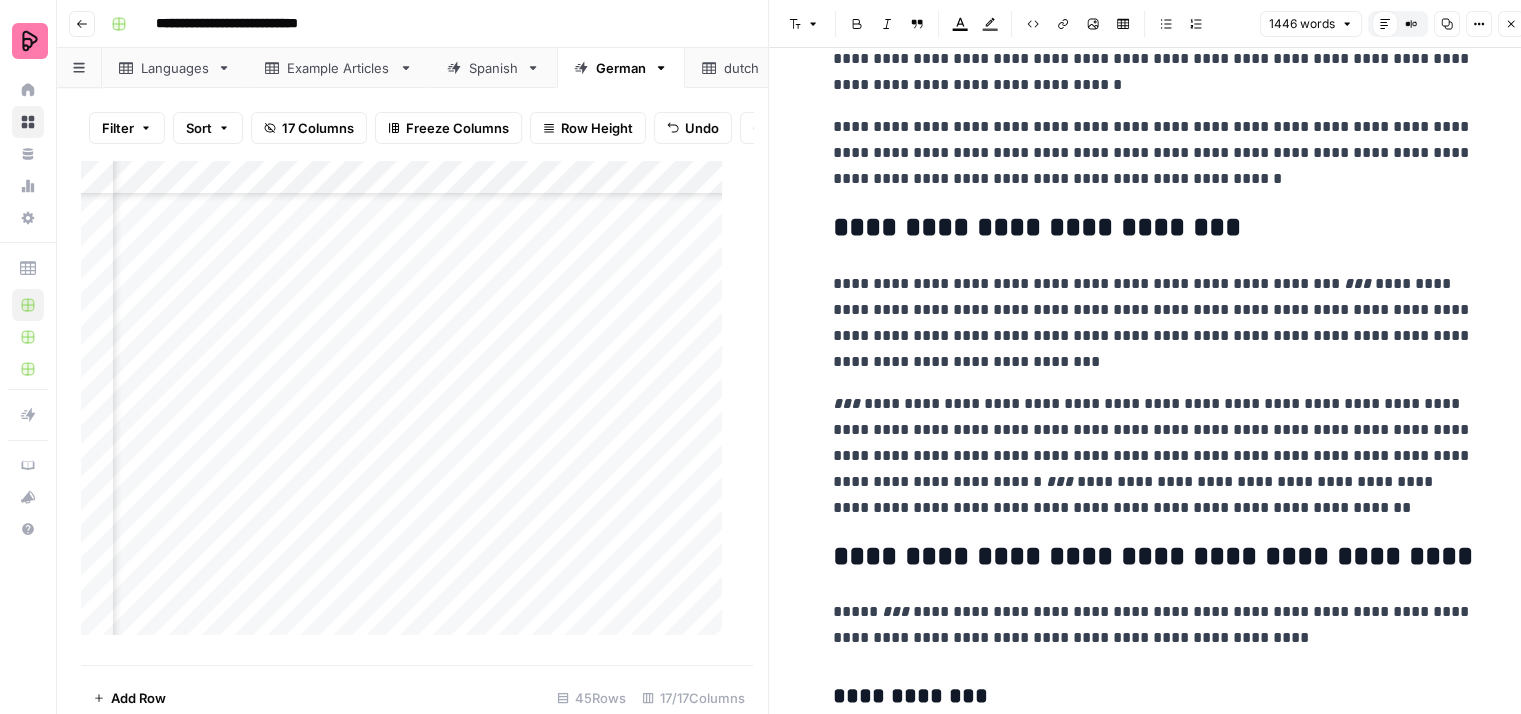 scroll, scrollTop: 100, scrollLeft: 0, axis: vertical 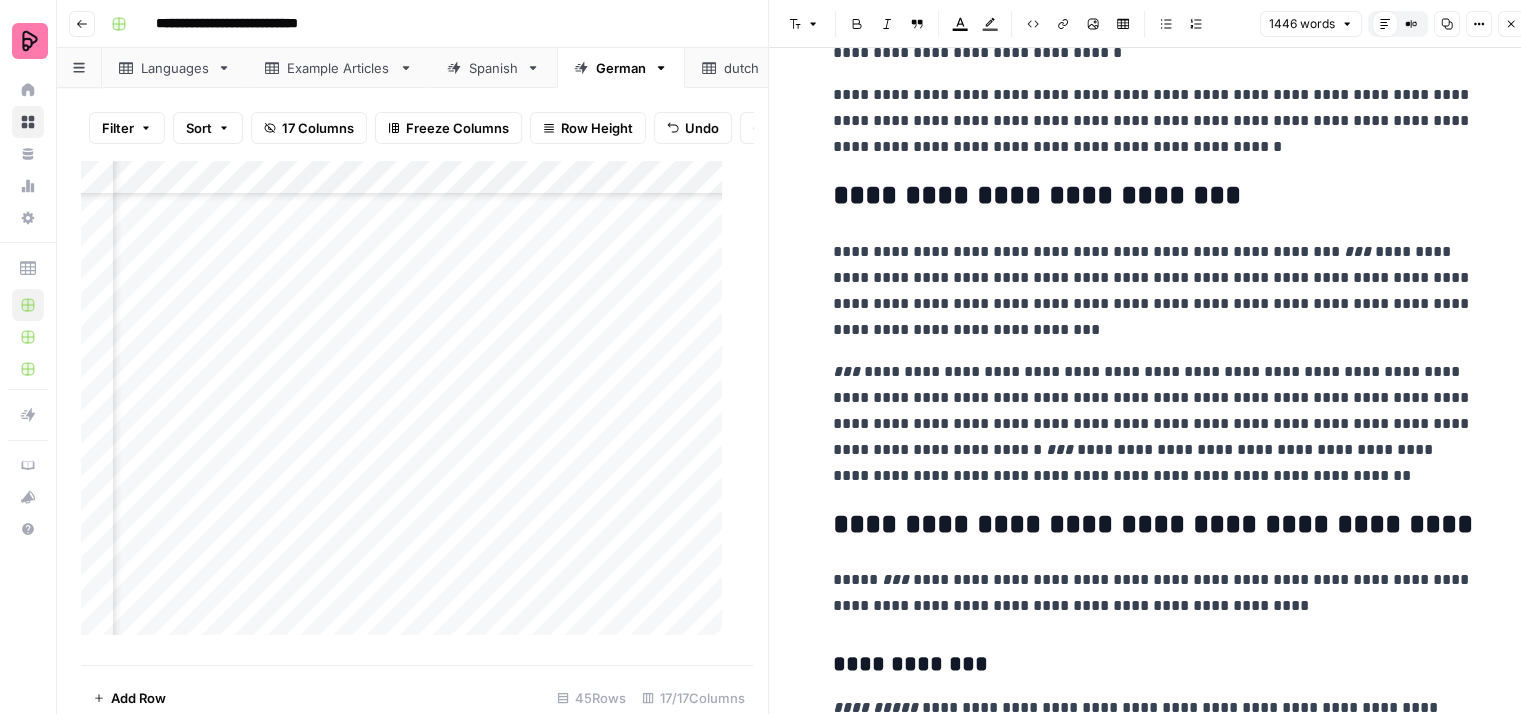 click on "**********" at bounding box center [1153, 196] 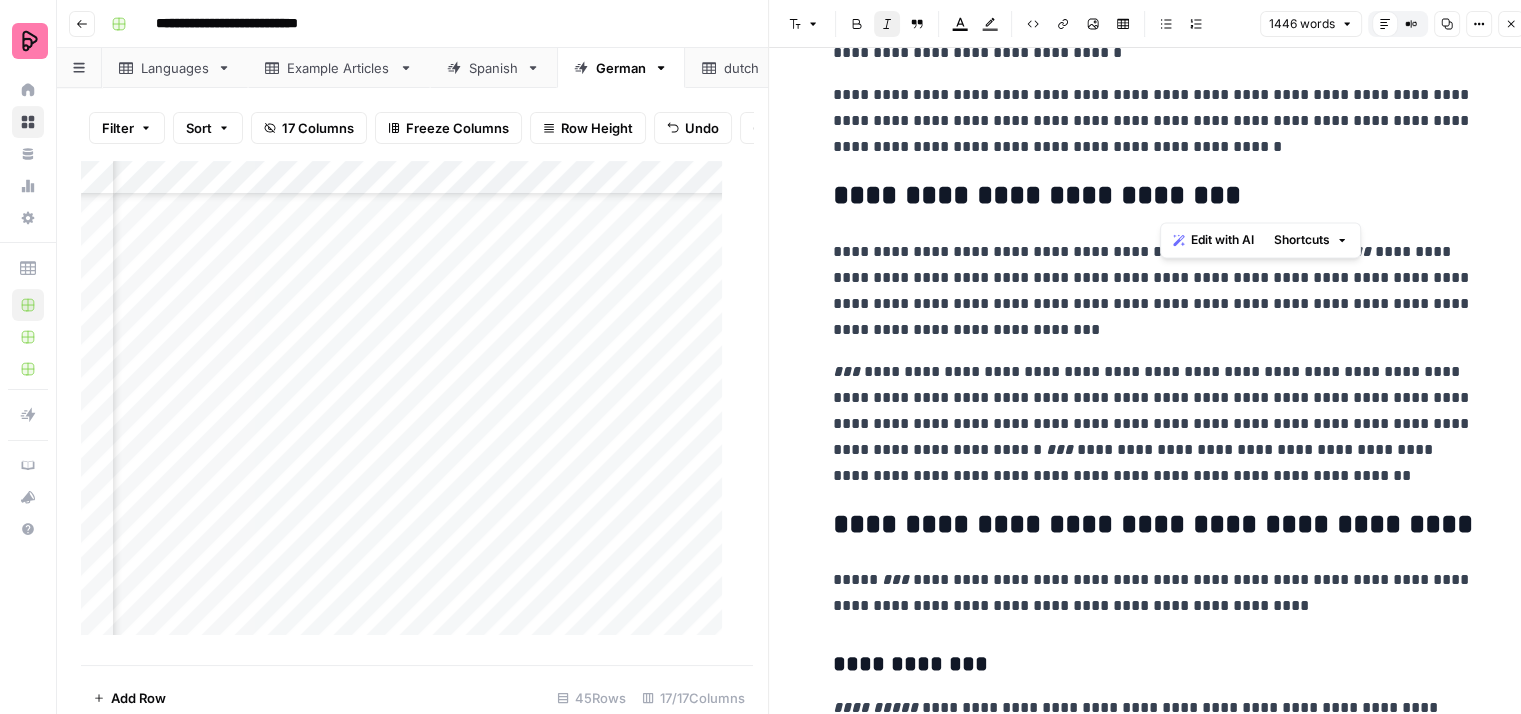 click on "Italic" at bounding box center [887, 24] 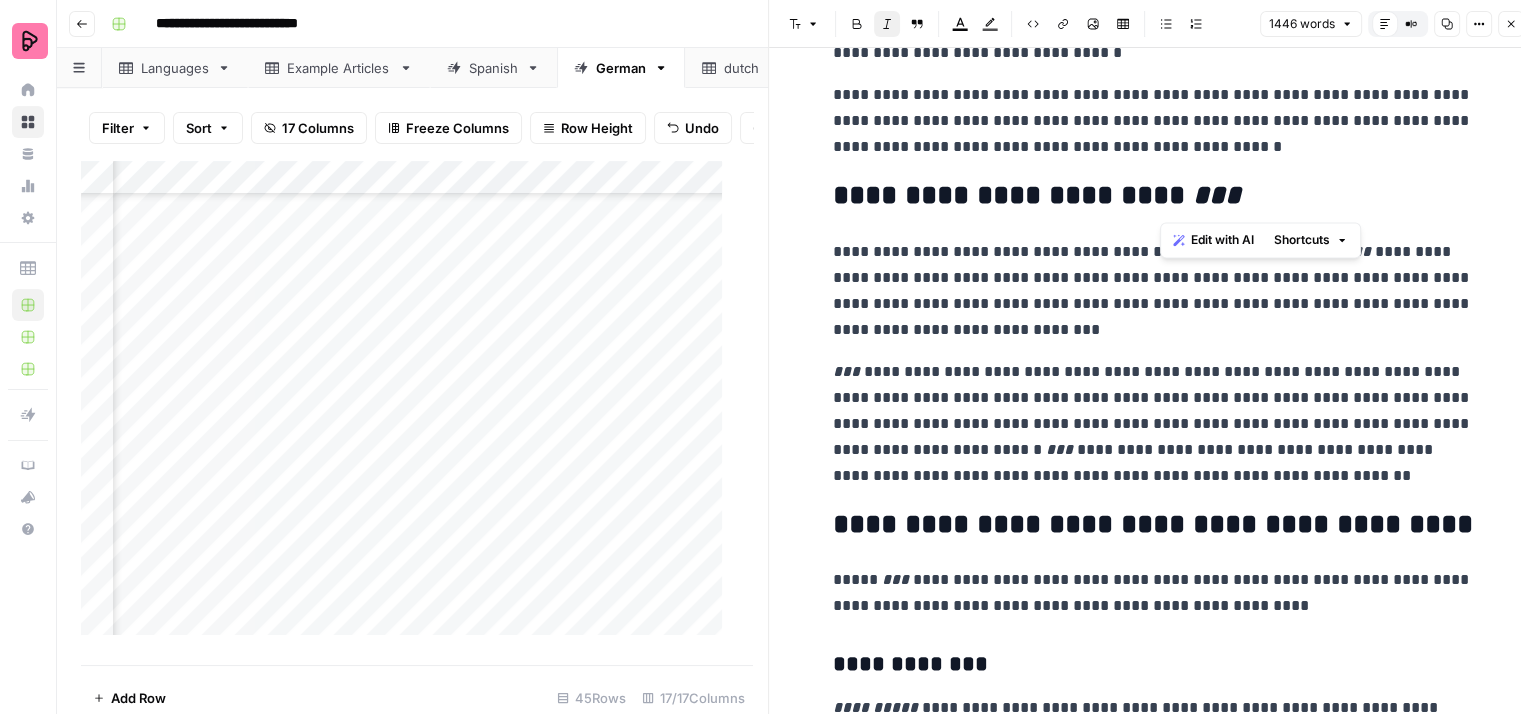 click on "**********" at bounding box center [1153, 3248] 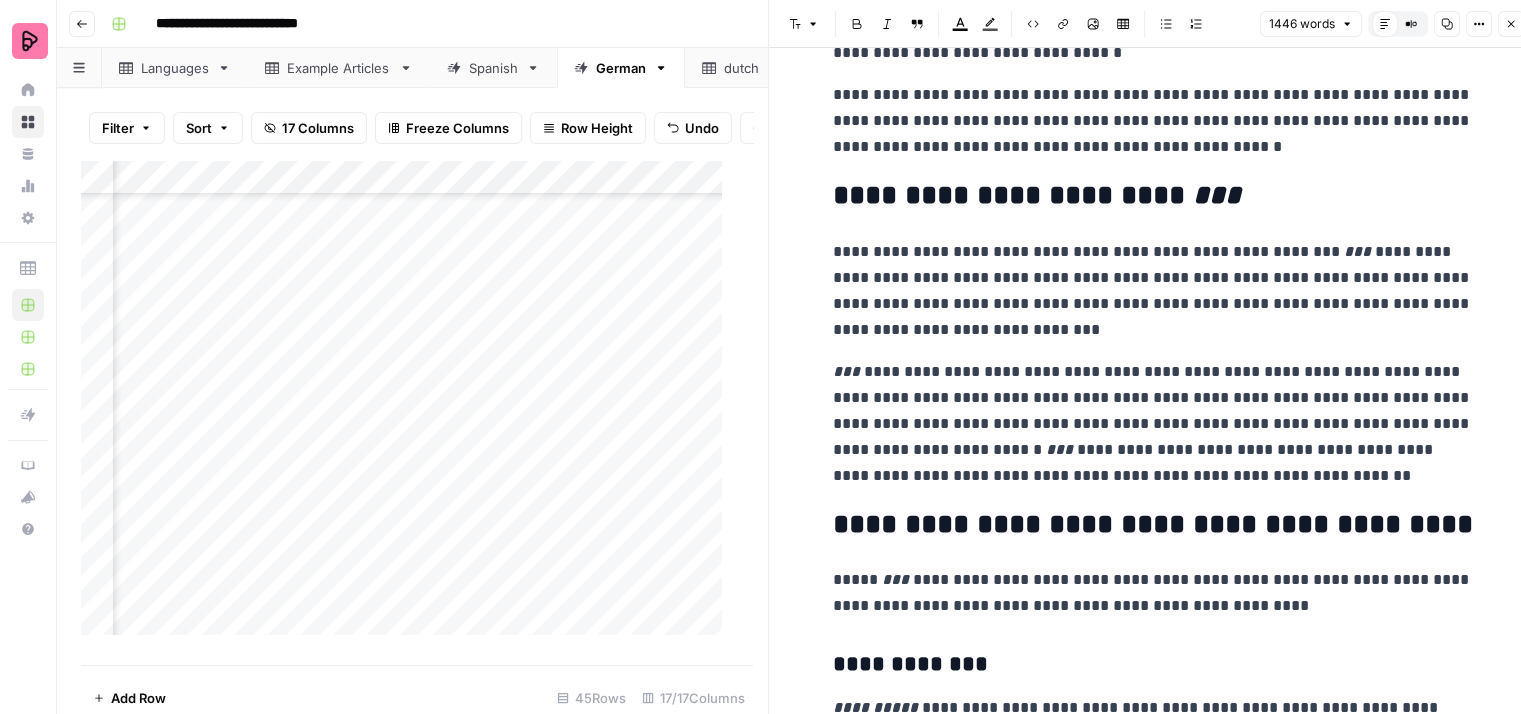 click on "**********" at bounding box center (1153, 291) 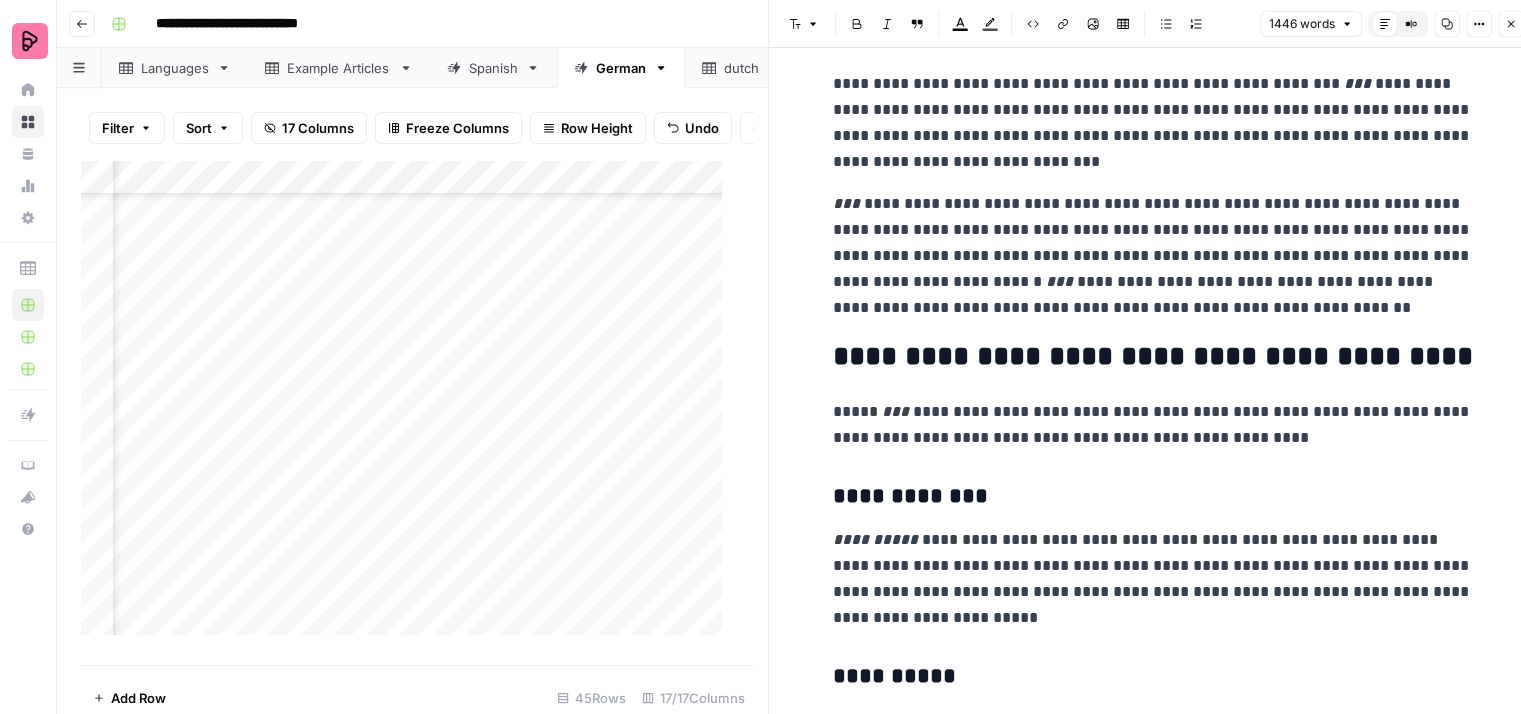scroll, scrollTop: 300, scrollLeft: 0, axis: vertical 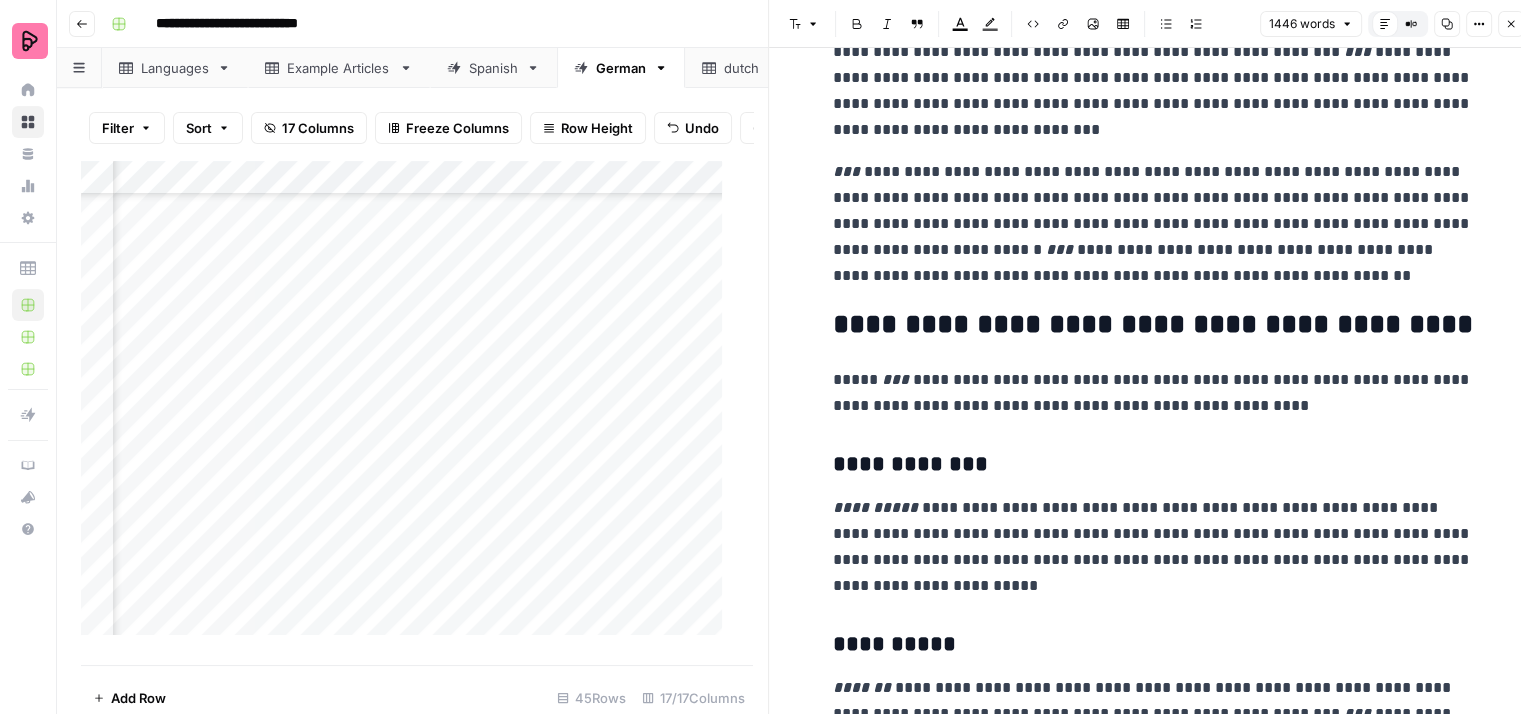 click on "**********" at bounding box center [1153, 224] 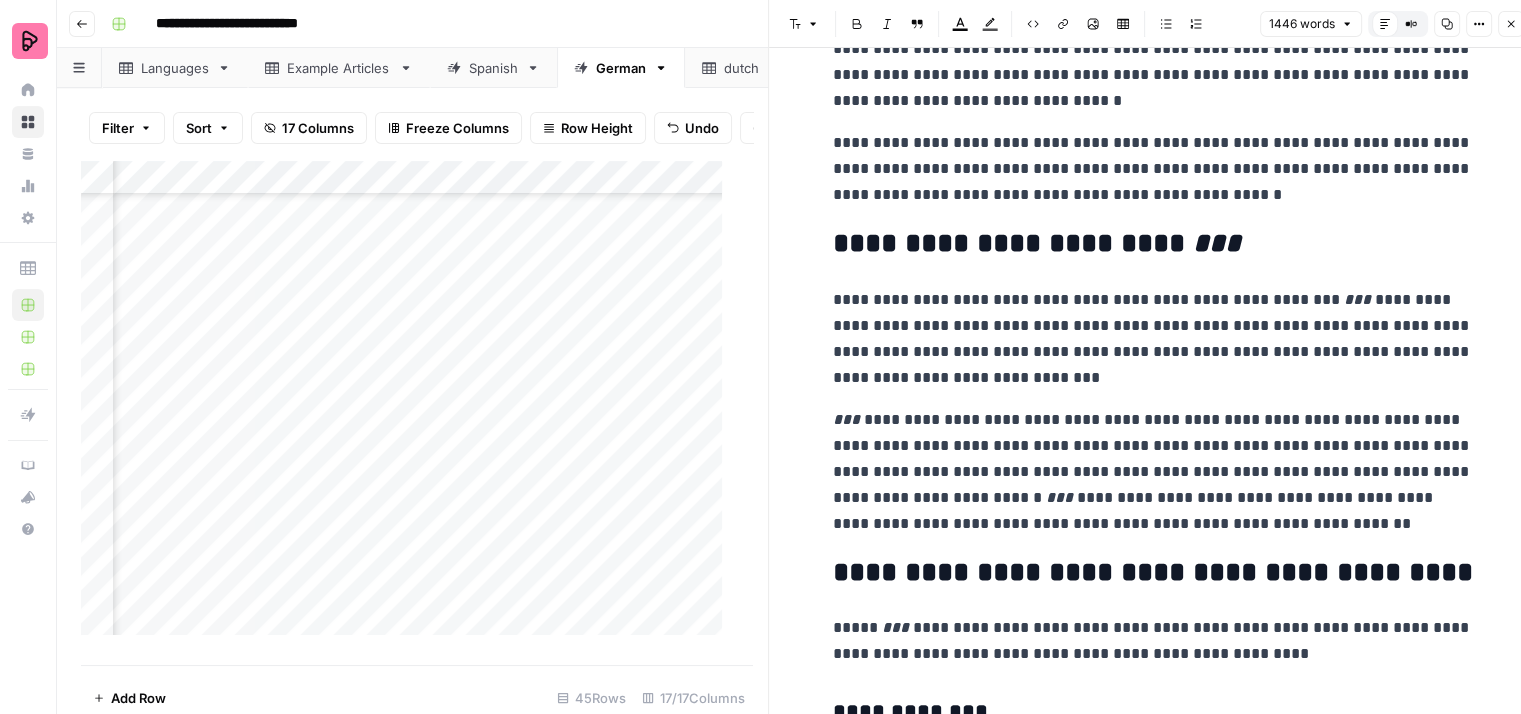 scroll, scrollTop: 0, scrollLeft: 0, axis: both 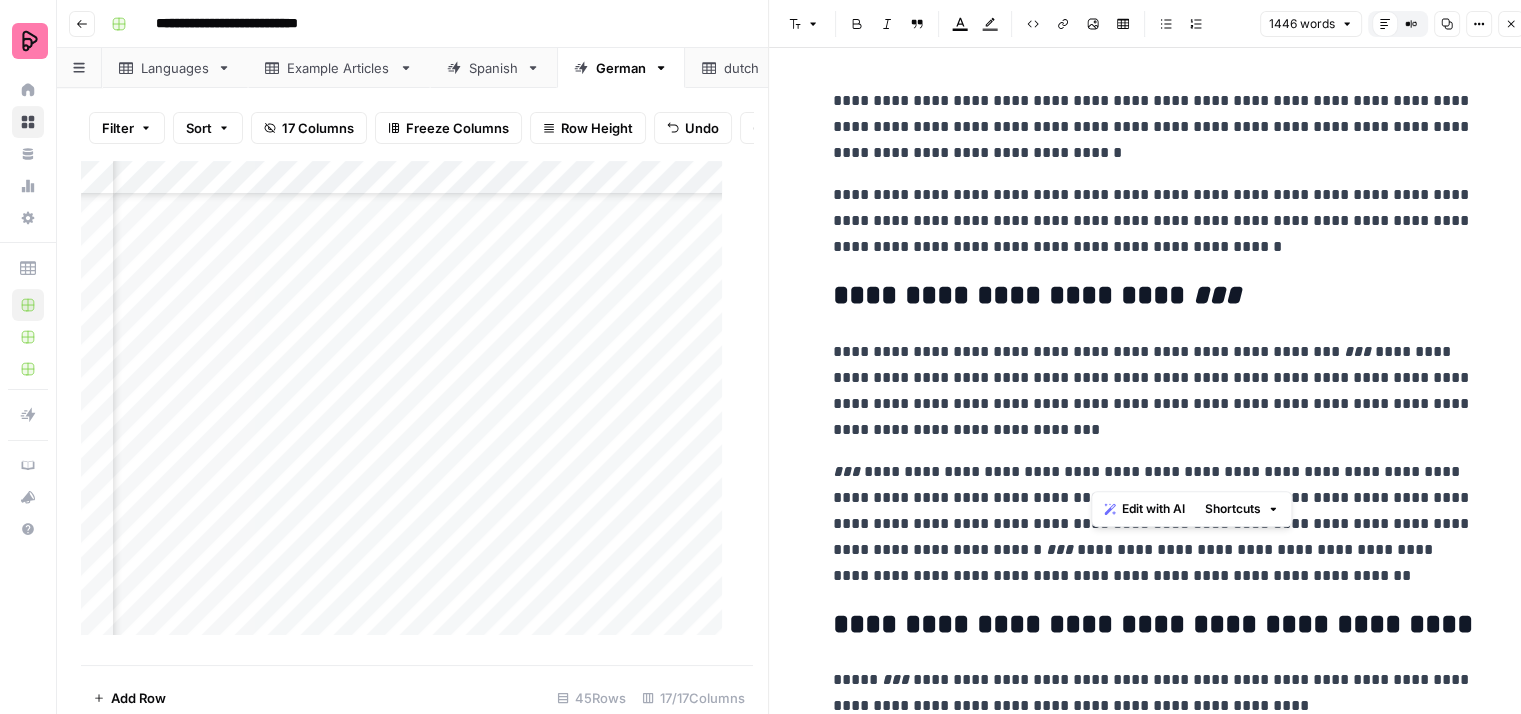 drag, startPoint x: 1140, startPoint y: 469, endPoint x: 1089, endPoint y: 477, distance: 51.62364 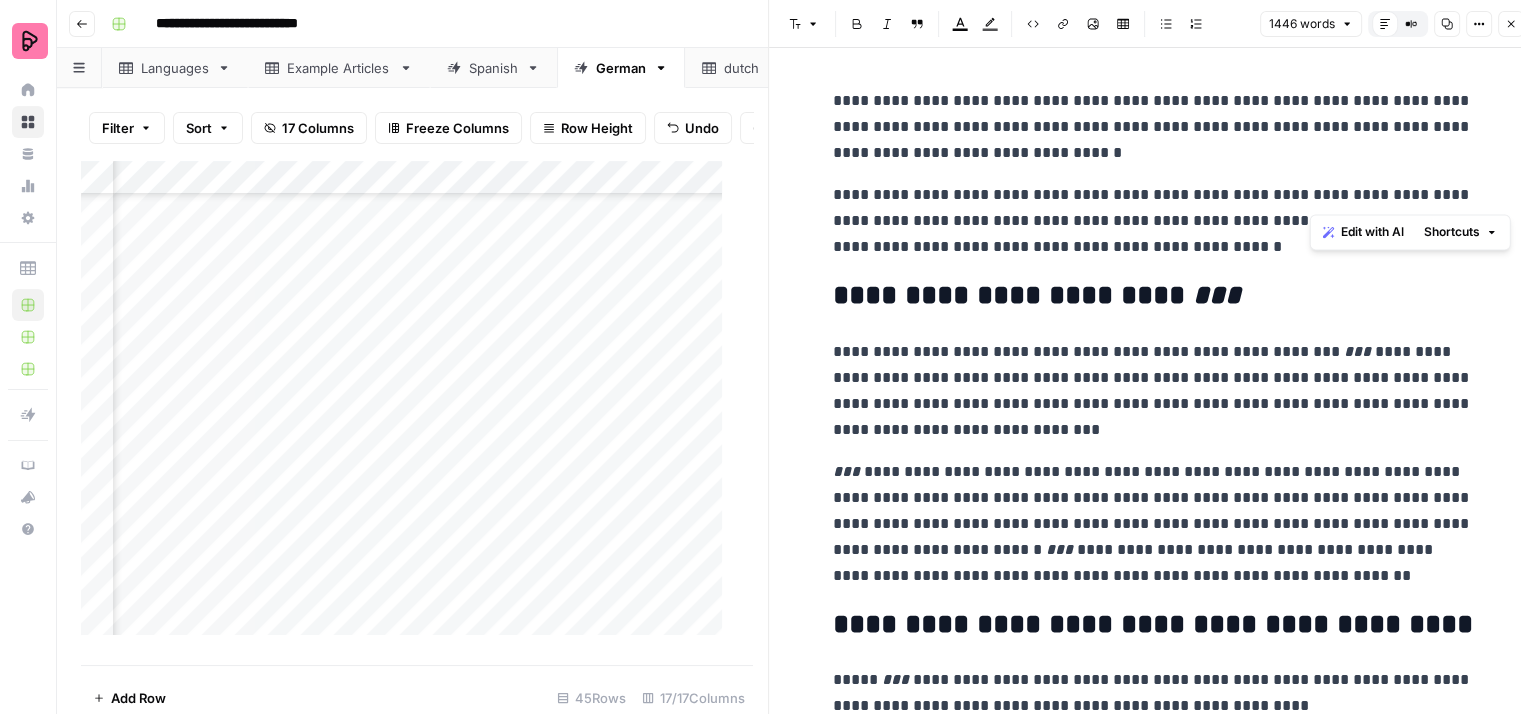 drag, startPoint x: 1406, startPoint y: 197, endPoint x: 1376, endPoint y: 200, distance: 30.149628 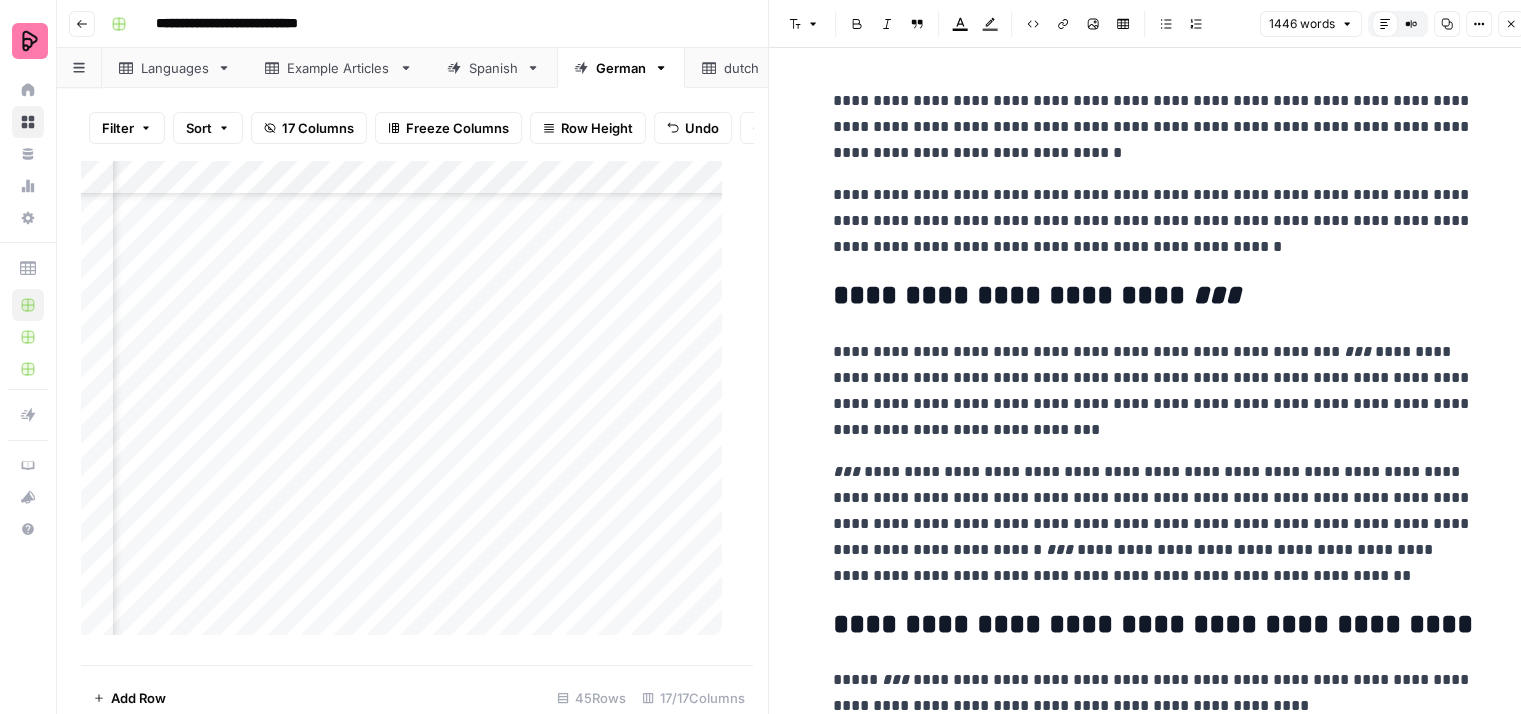 click on "**********" at bounding box center (1153, 221) 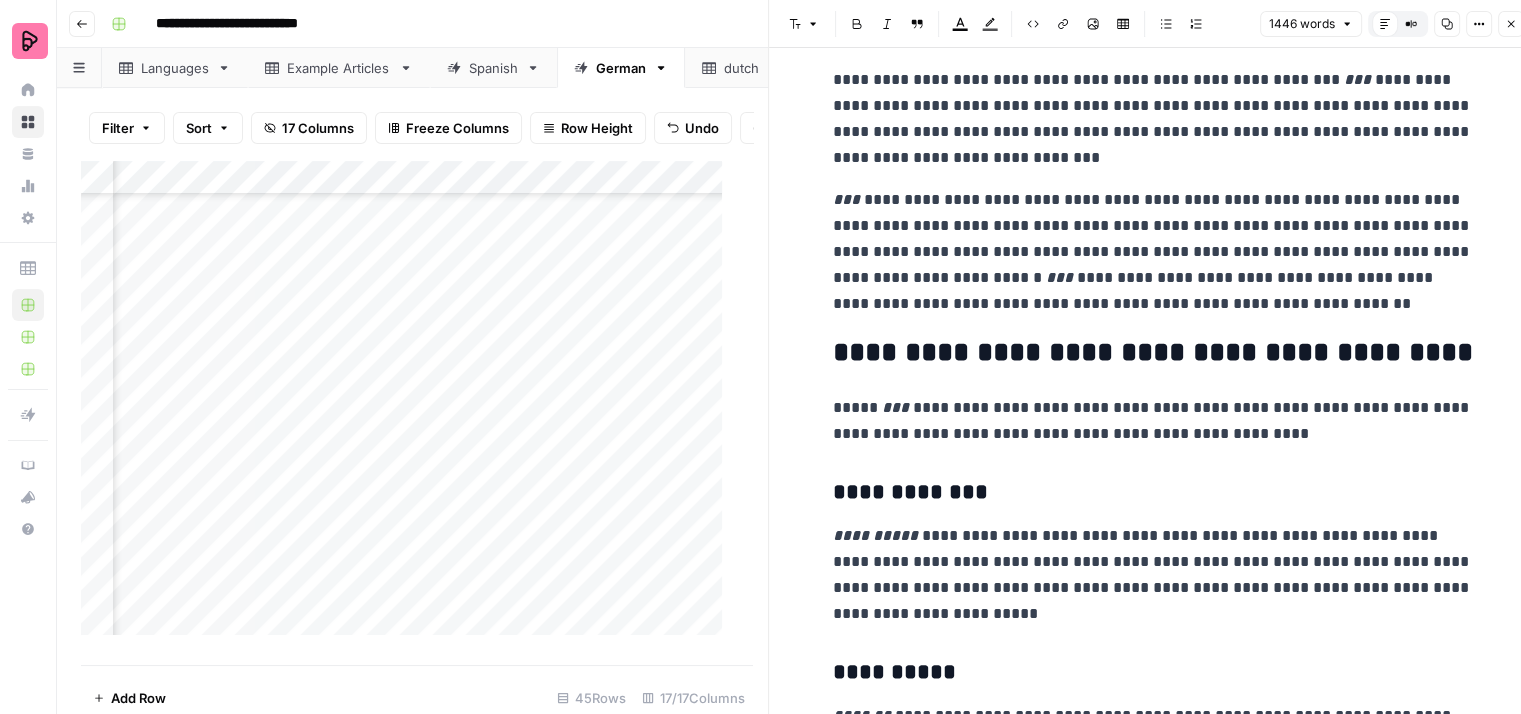 scroll, scrollTop: 300, scrollLeft: 0, axis: vertical 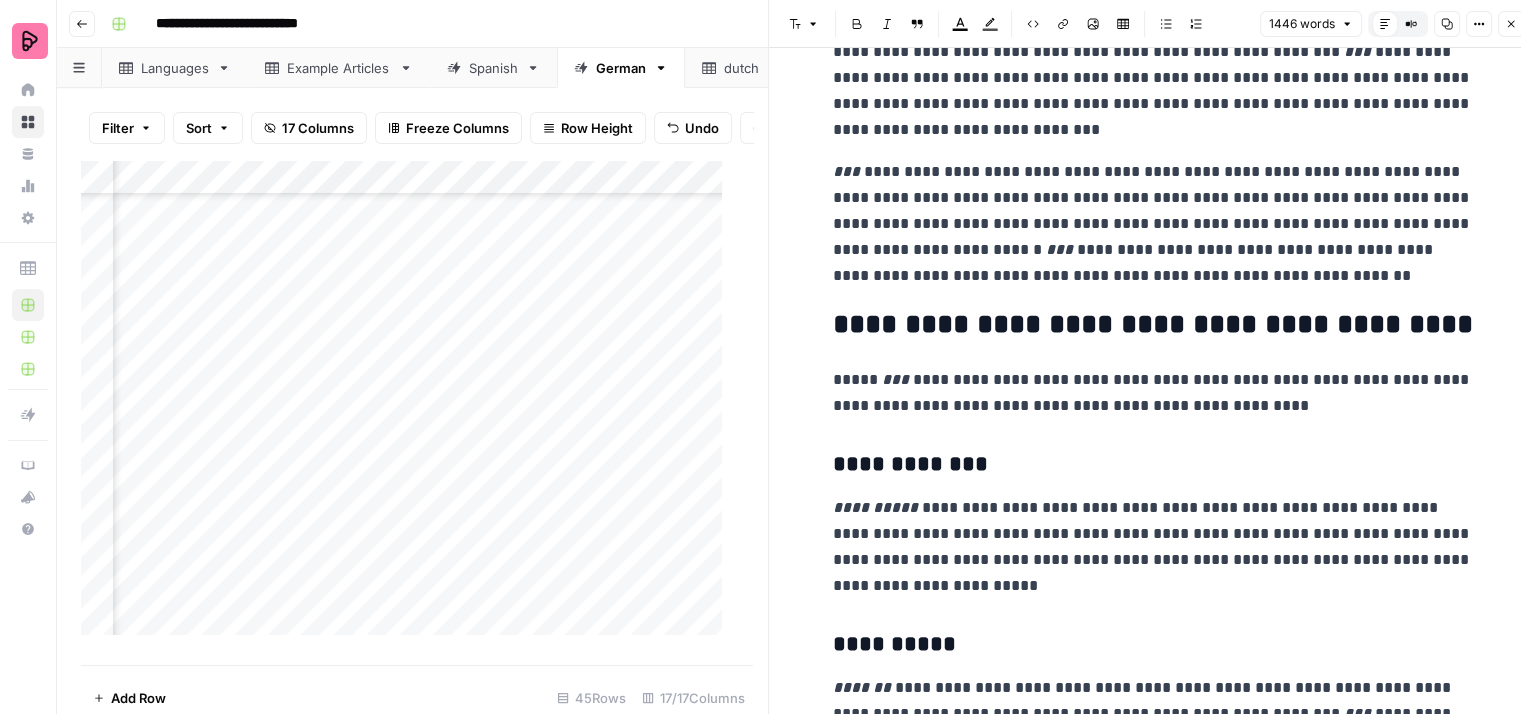 click on "**********" at bounding box center (1153, 393) 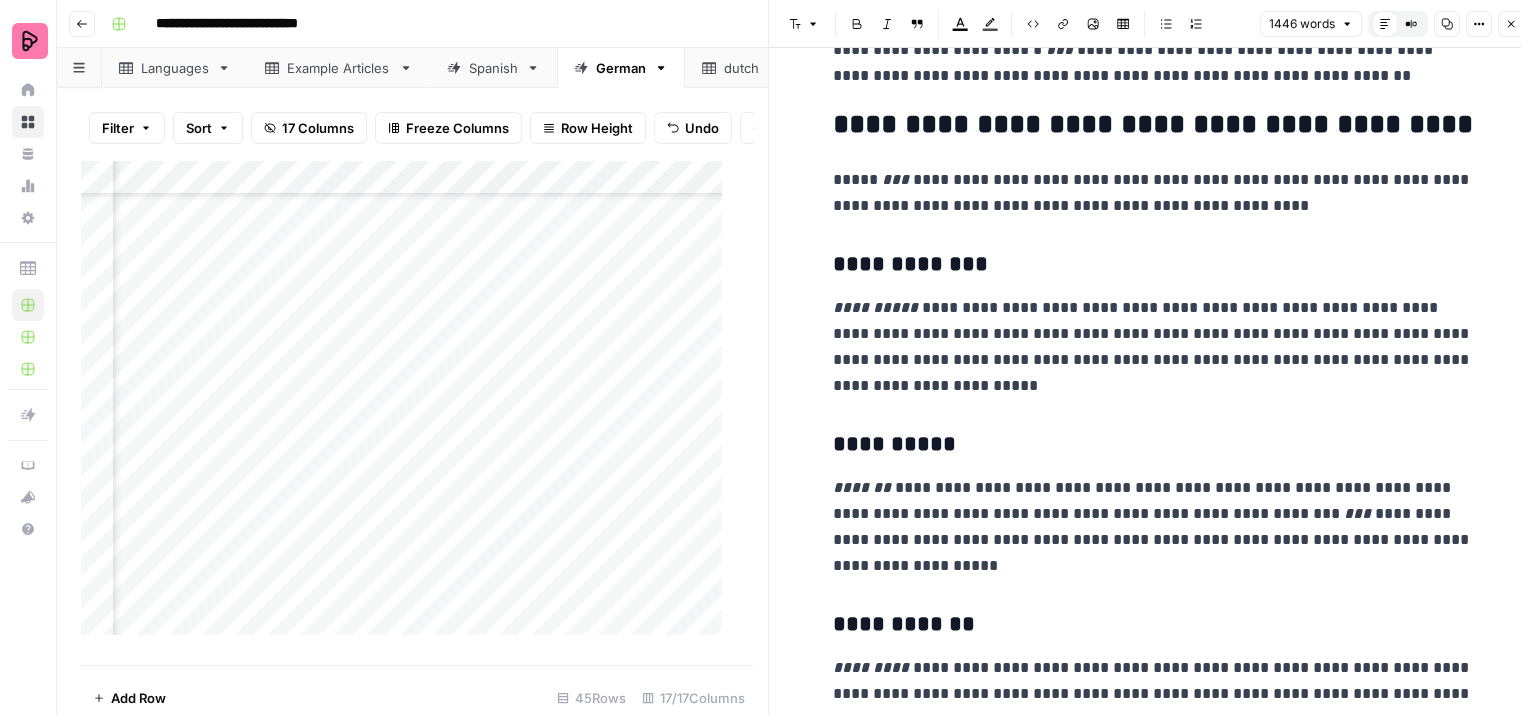 scroll, scrollTop: 600, scrollLeft: 0, axis: vertical 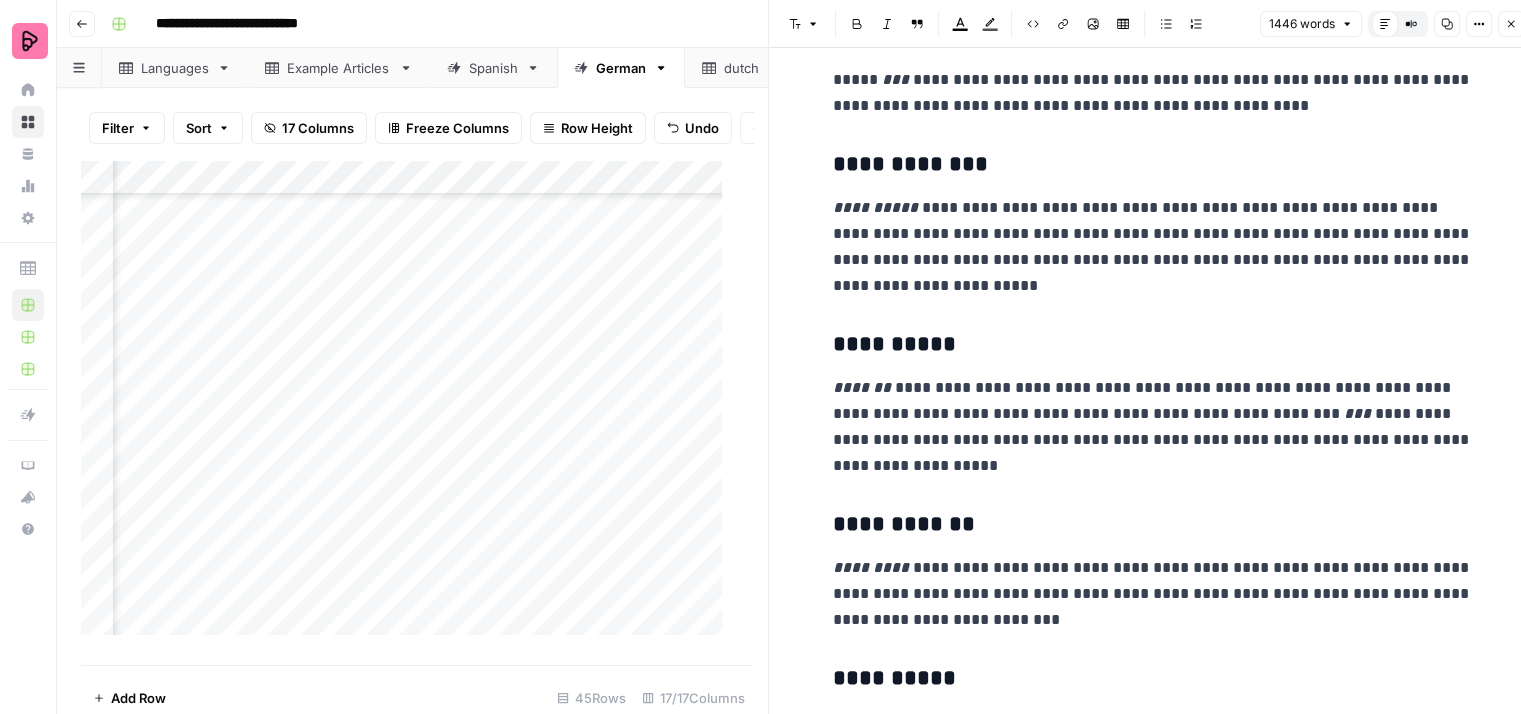 click on "**********" at bounding box center (1153, 247) 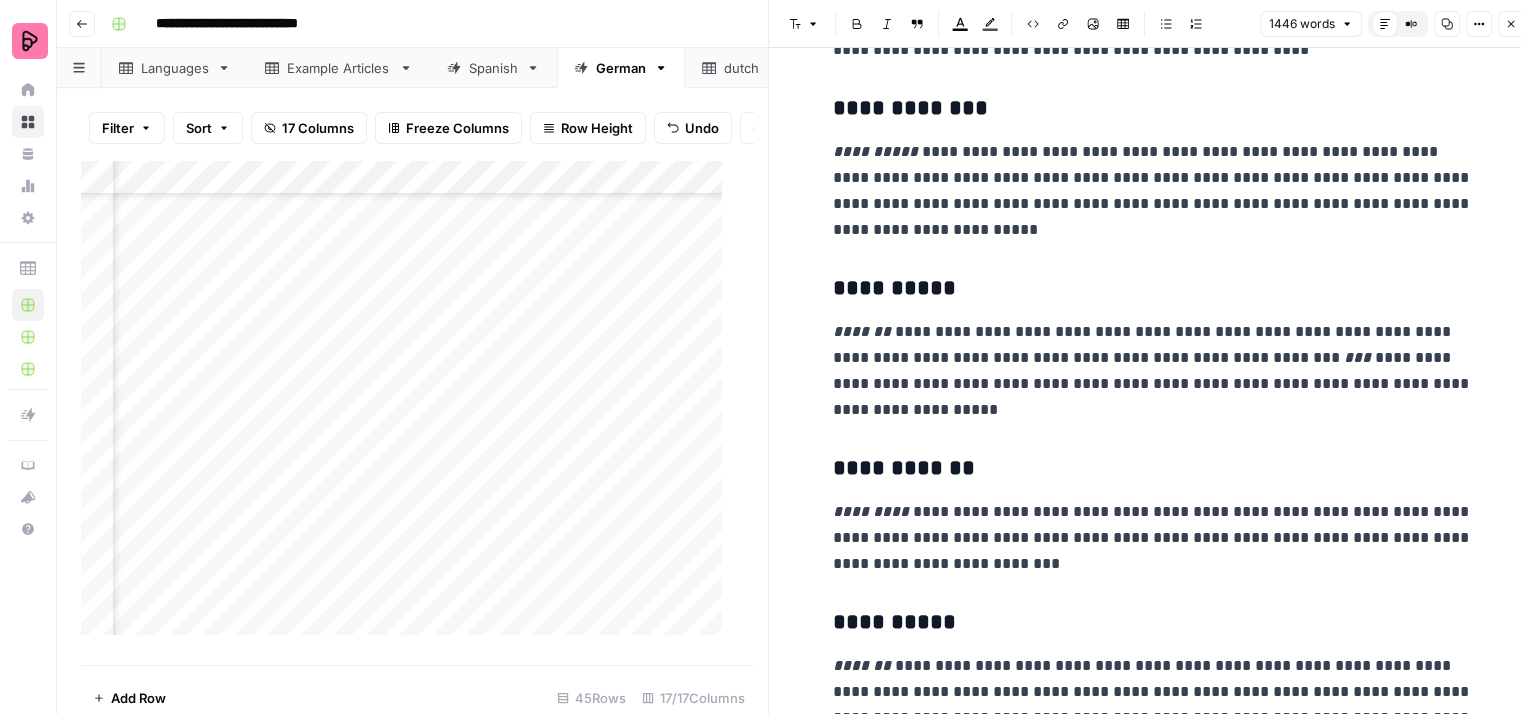 scroll, scrollTop: 700, scrollLeft: 0, axis: vertical 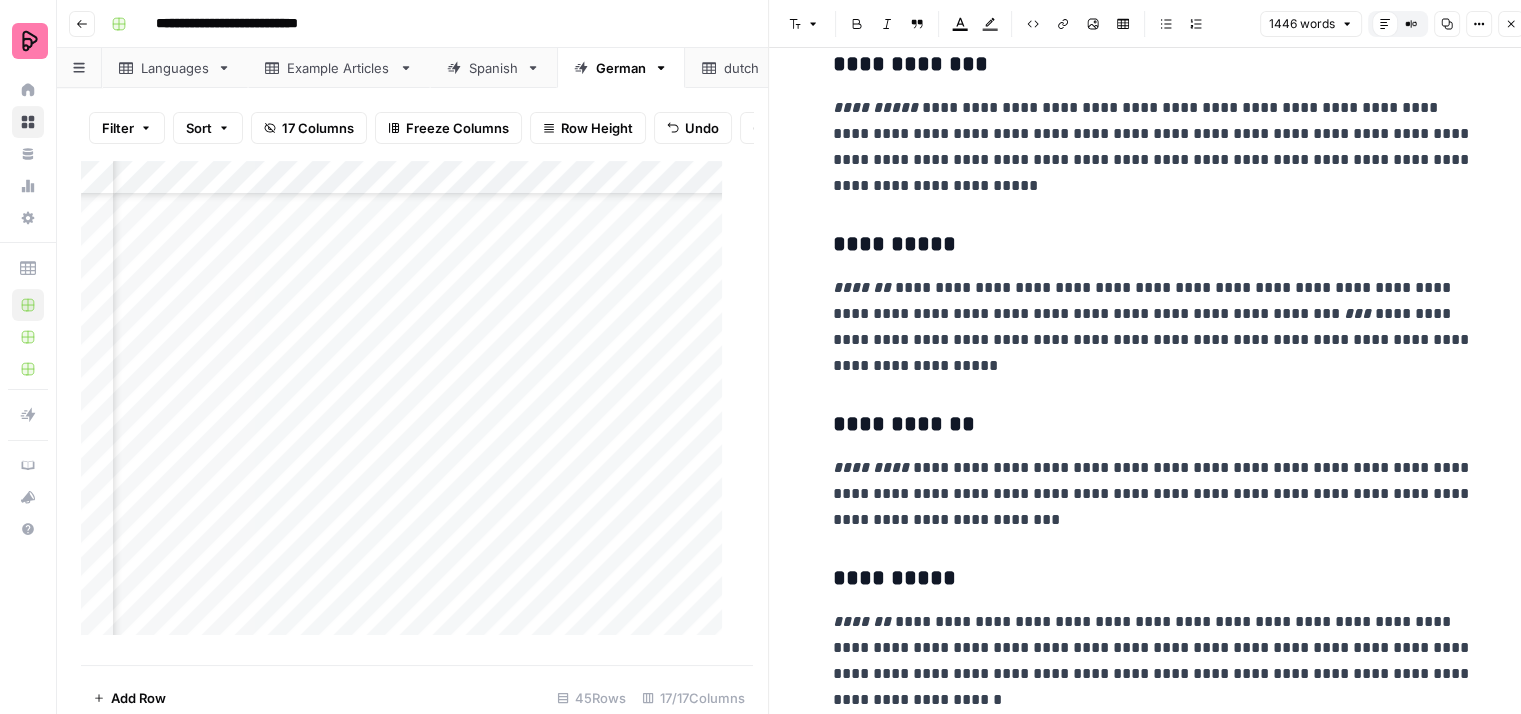 click on "**********" at bounding box center [1153, 327] 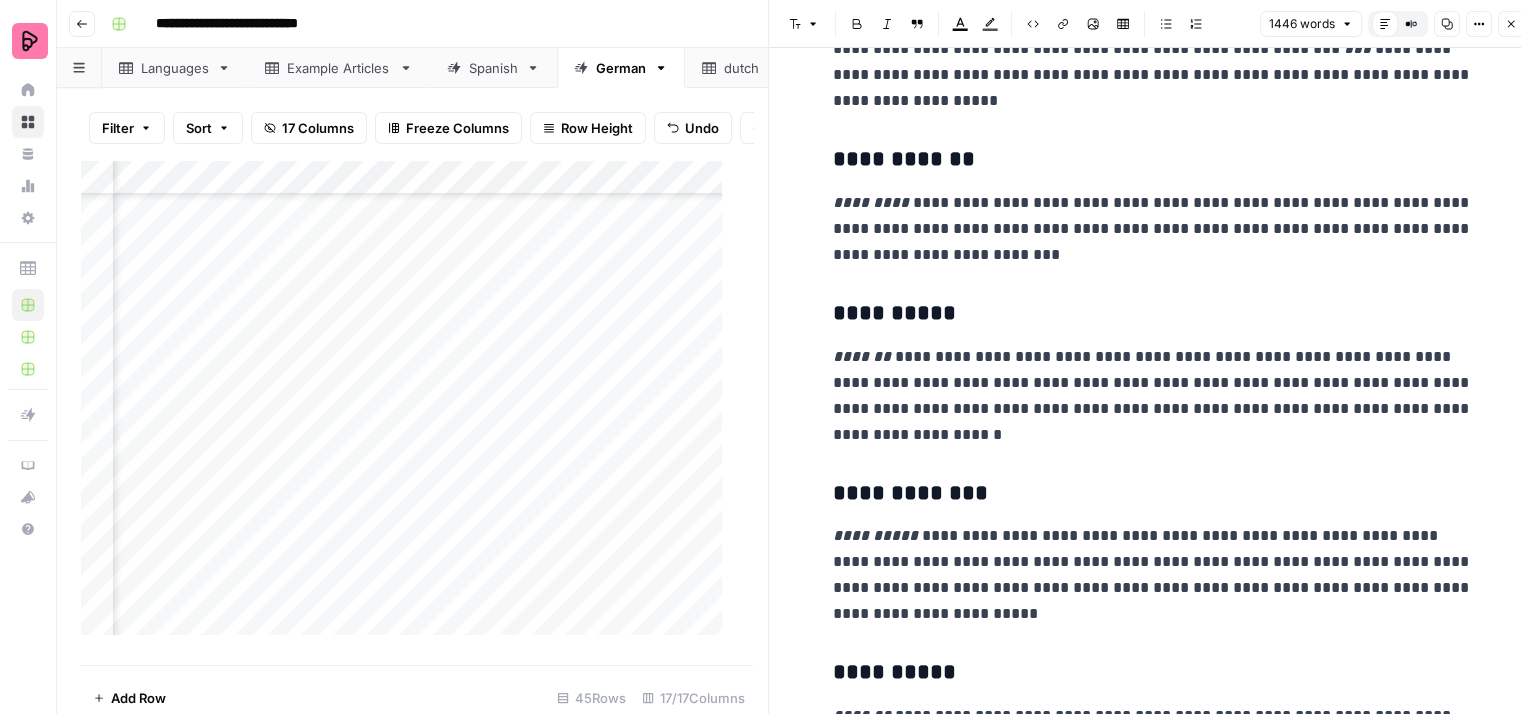 scroll, scrollTop: 1000, scrollLeft: 0, axis: vertical 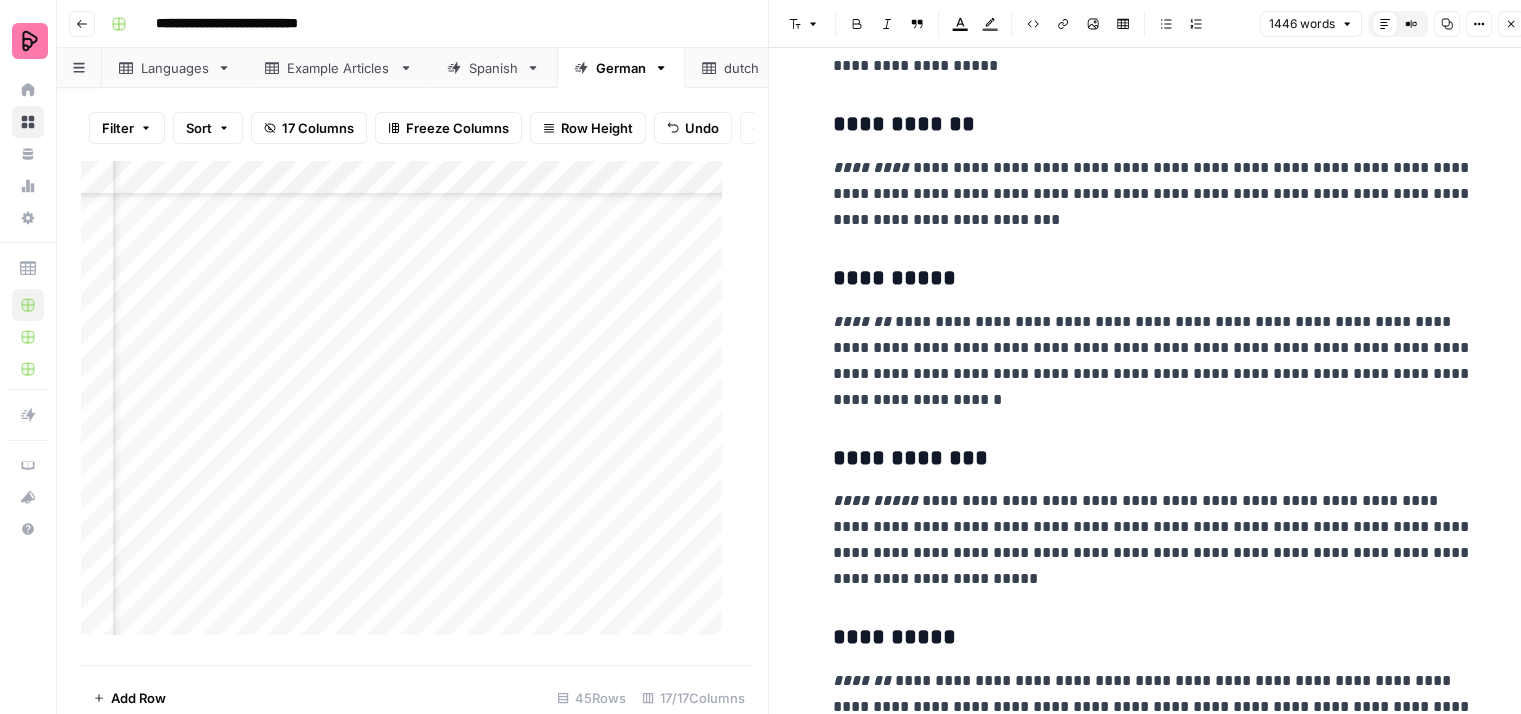 click on "**********" at bounding box center [1153, 194] 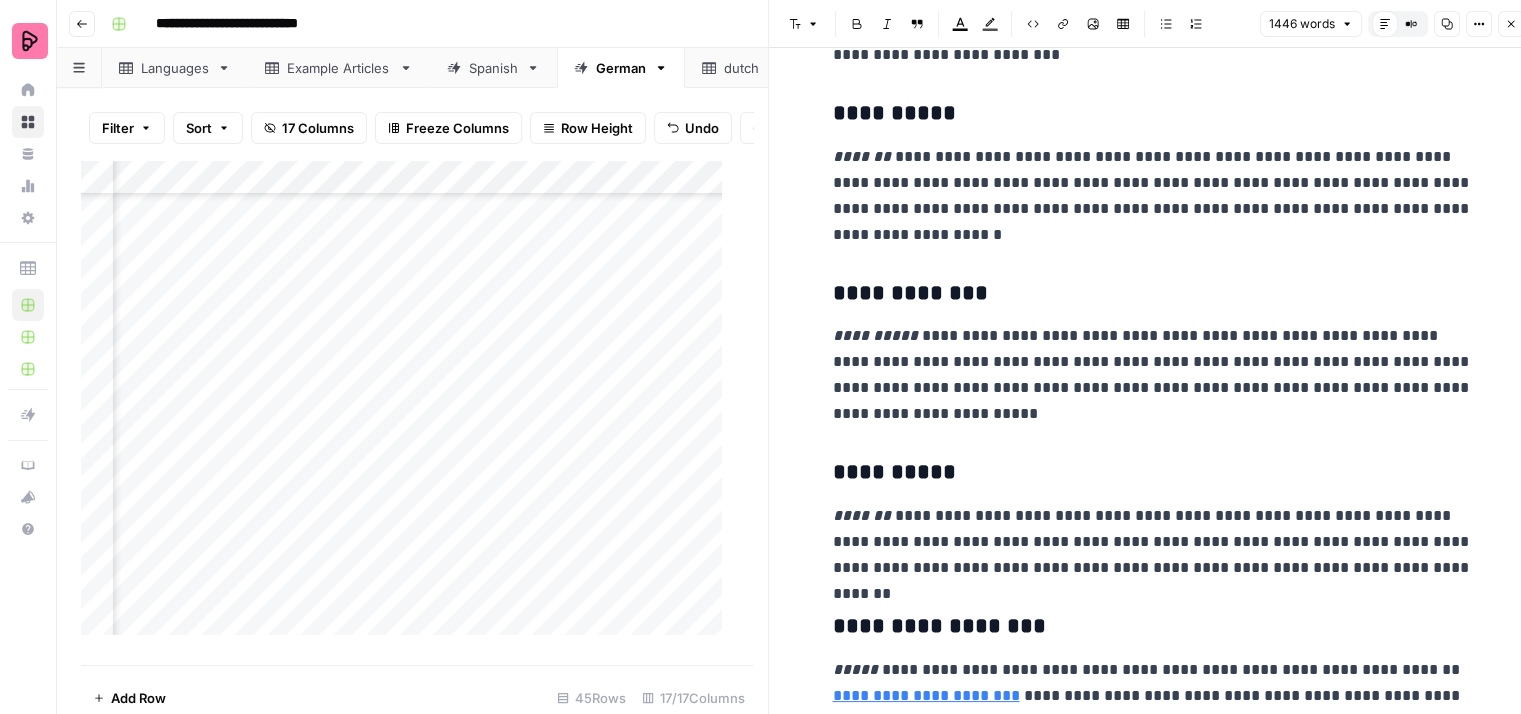 scroll, scrollTop: 1200, scrollLeft: 0, axis: vertical 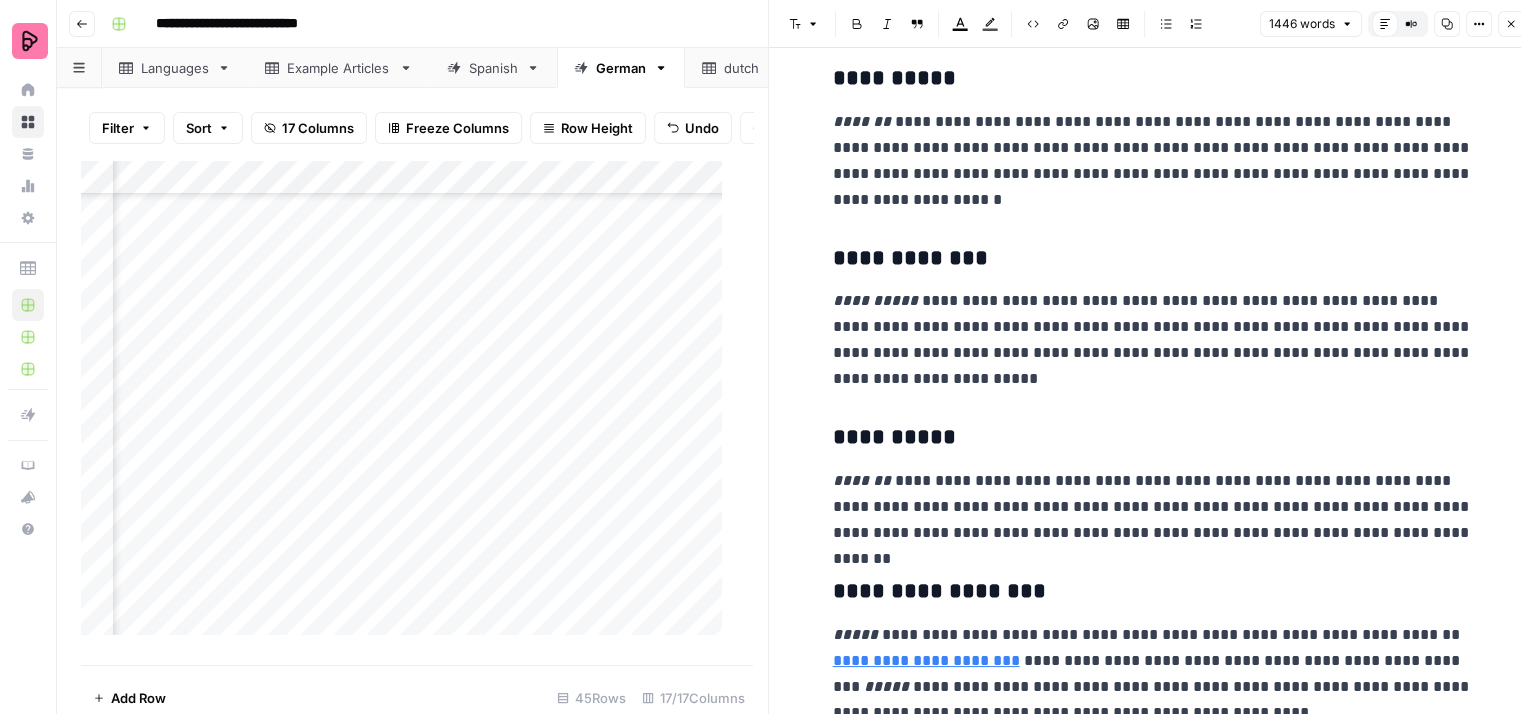 click on "**********" at bounding box center (1153, 161) 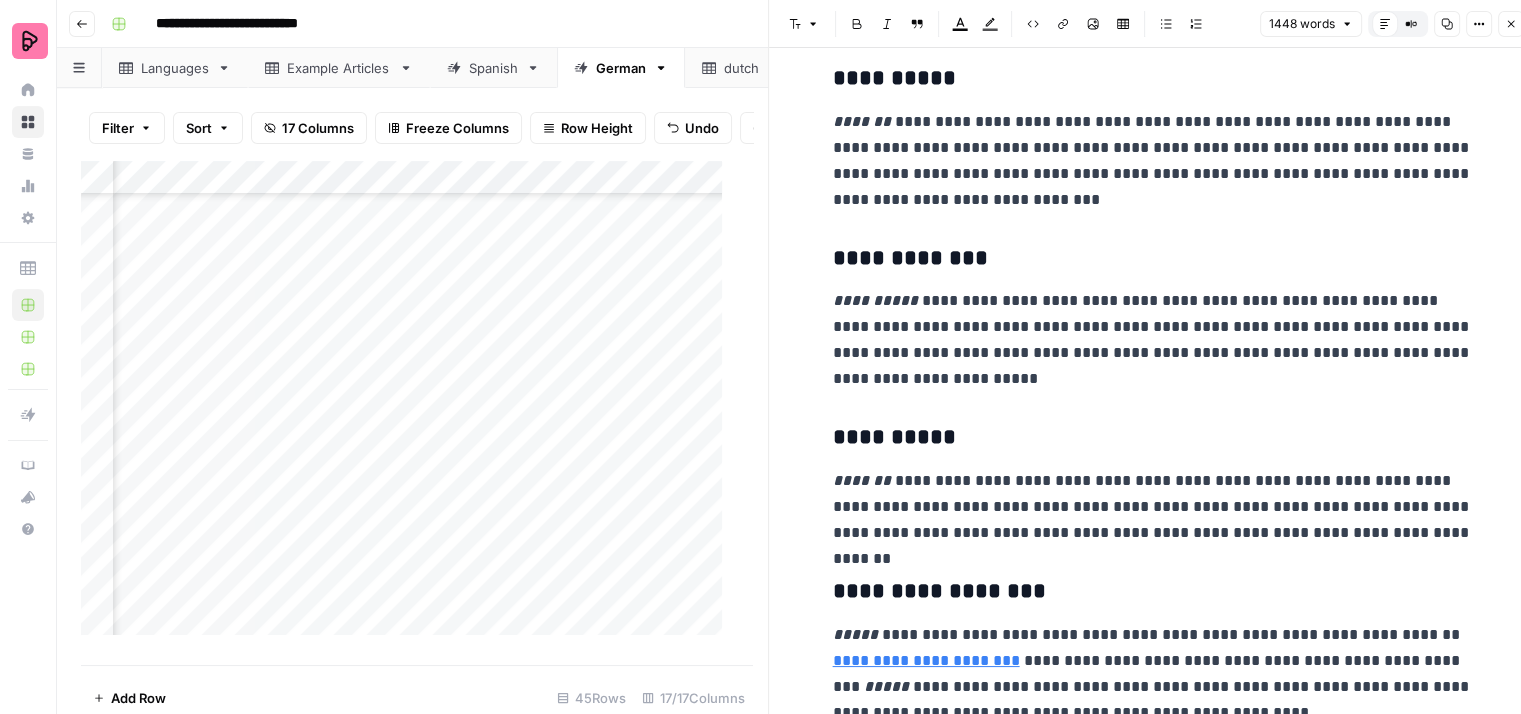 click on "**********" at bounding box center [1153, 161] 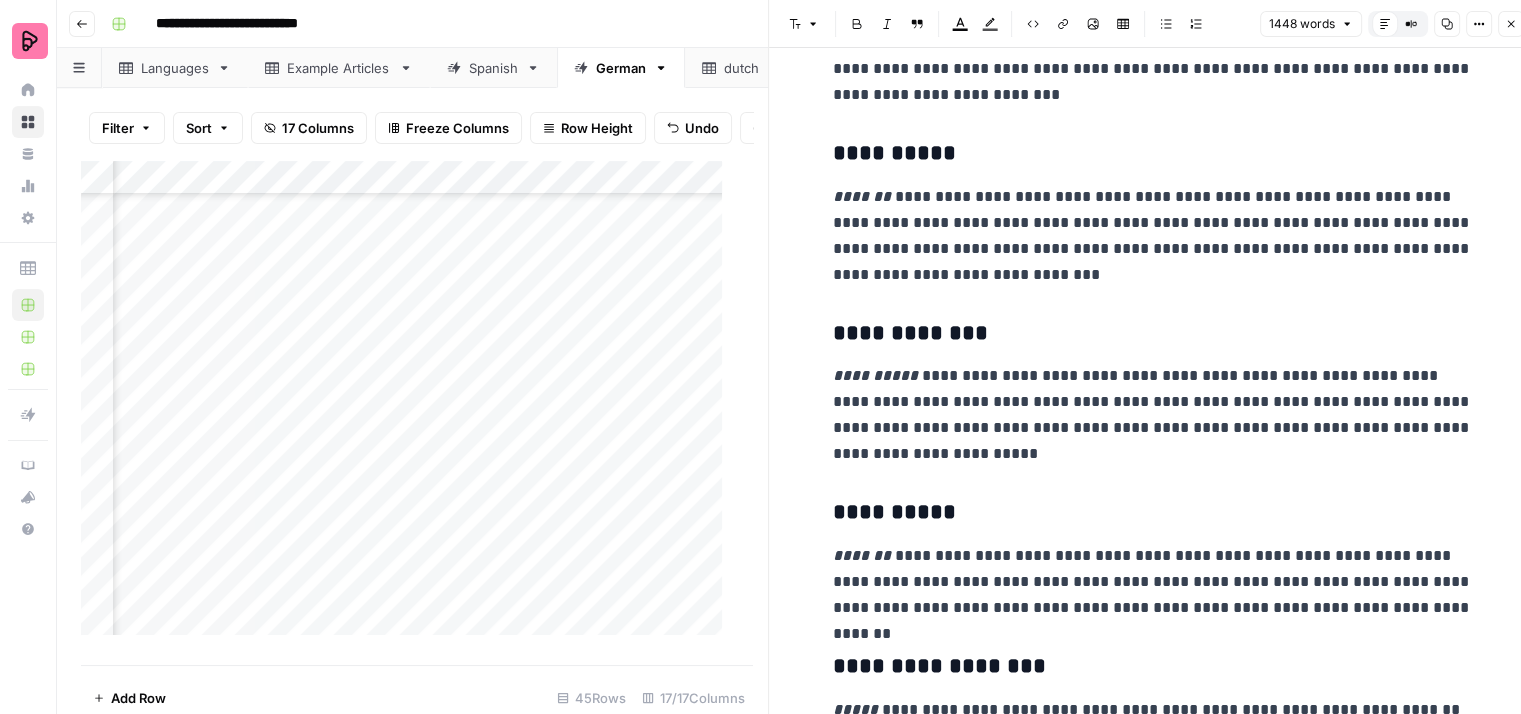 scroll, scrollTop: 900, scrollLeft: 0, axis: vertical 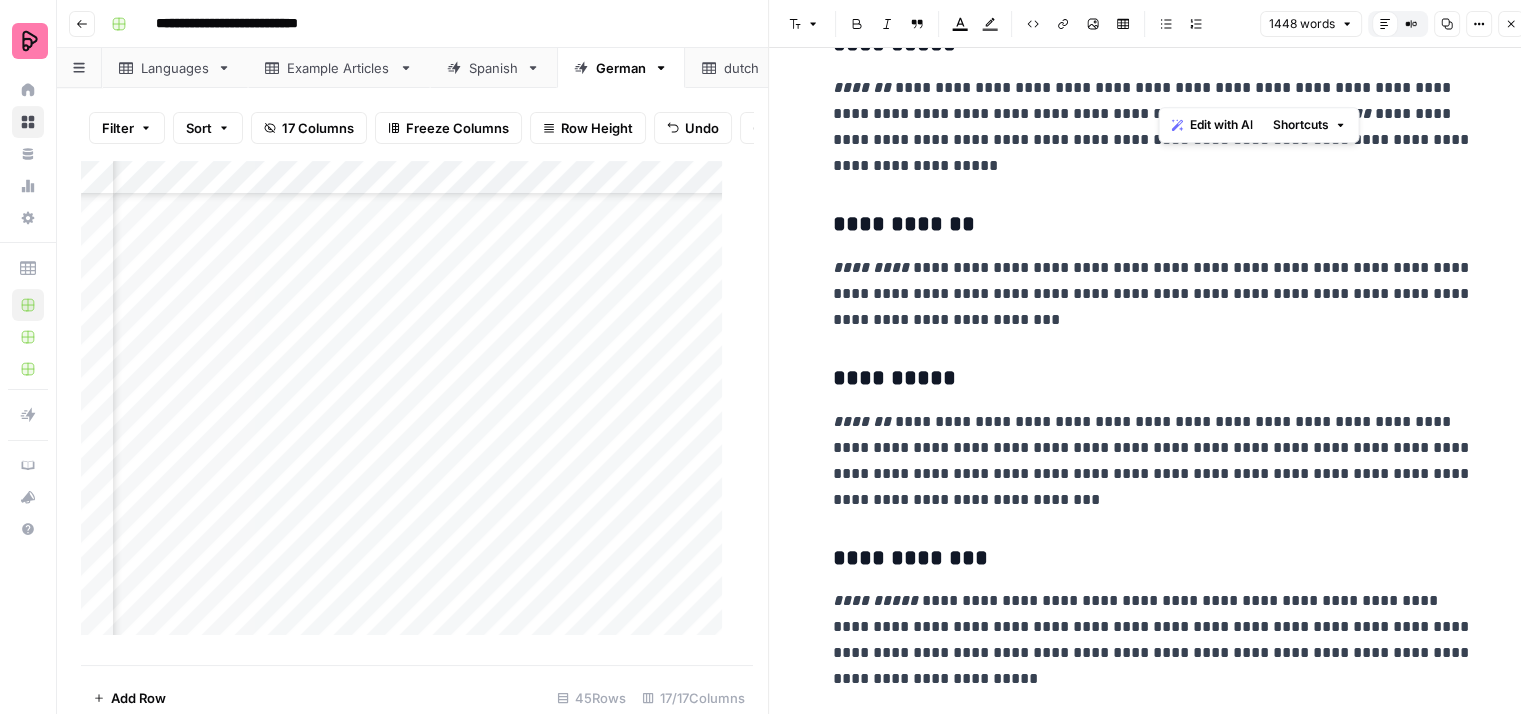 drag, startPoint x: 1236, startPoint y: 90, endPoint x: 1160, endPoint y: 101, distance: 76.79192 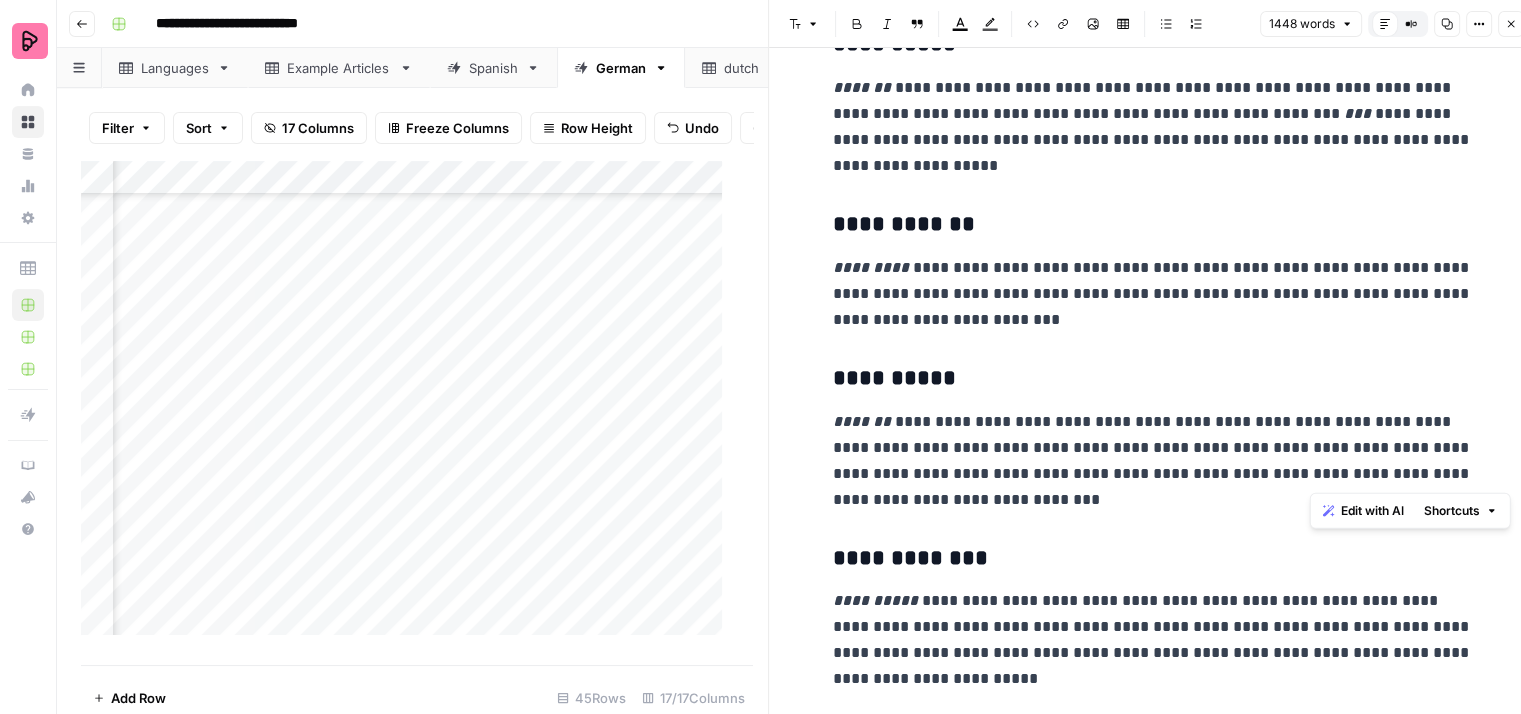 click on "**********" at bounding box center (1153, 461) 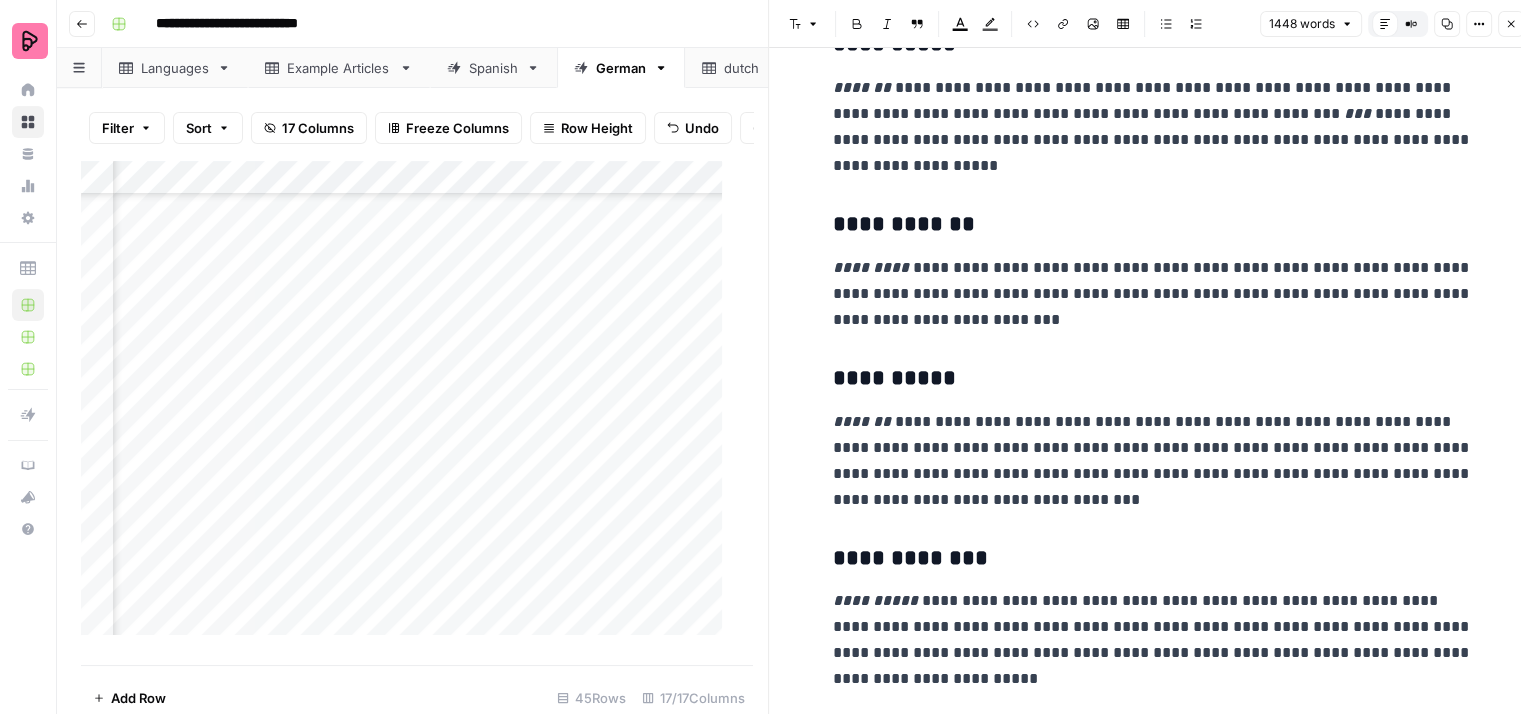 click on "**********" at bounding box center [1153, 461] 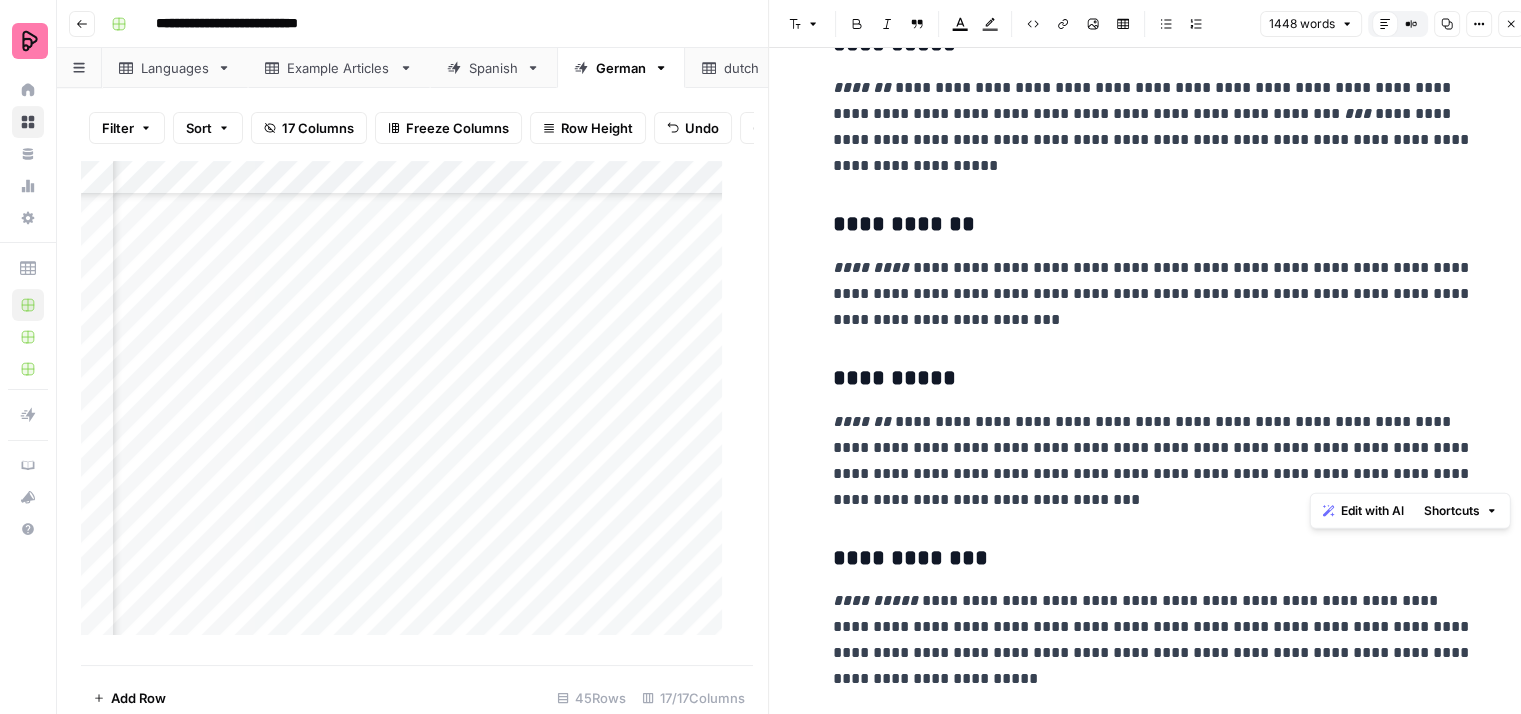 click on "**********" at bounding box center (1153, 461) 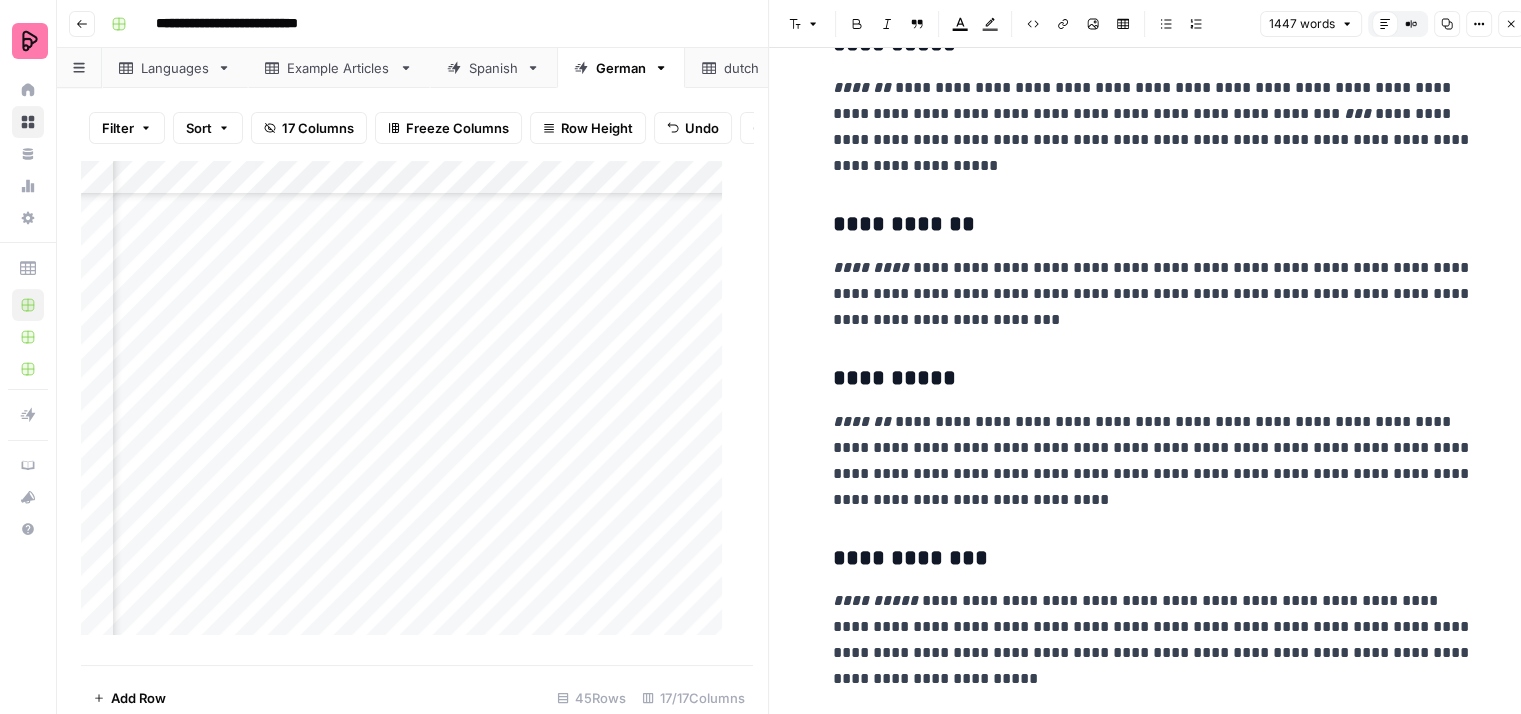 click on "**********" at bounding box center [1153, 461] 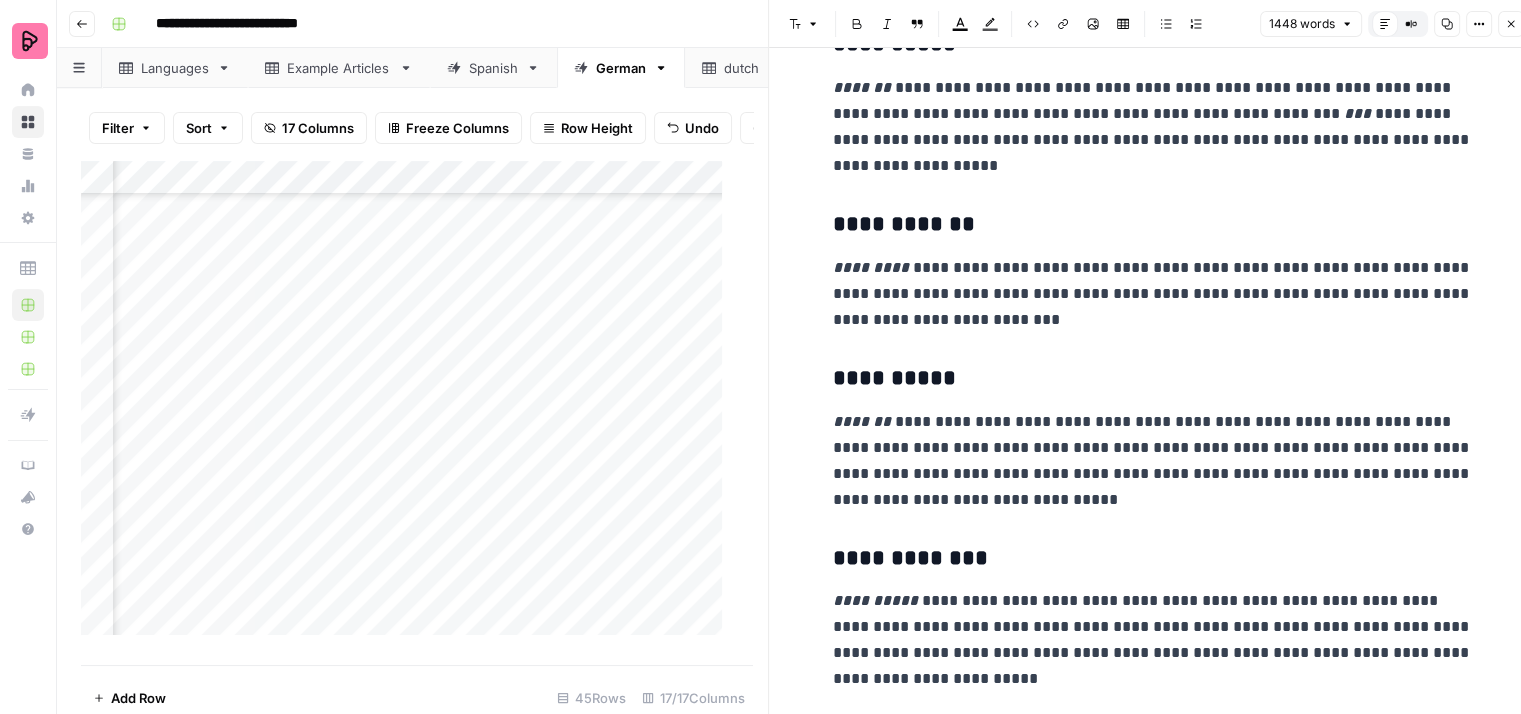 click on "**********" at bounding box center [1153, 461] 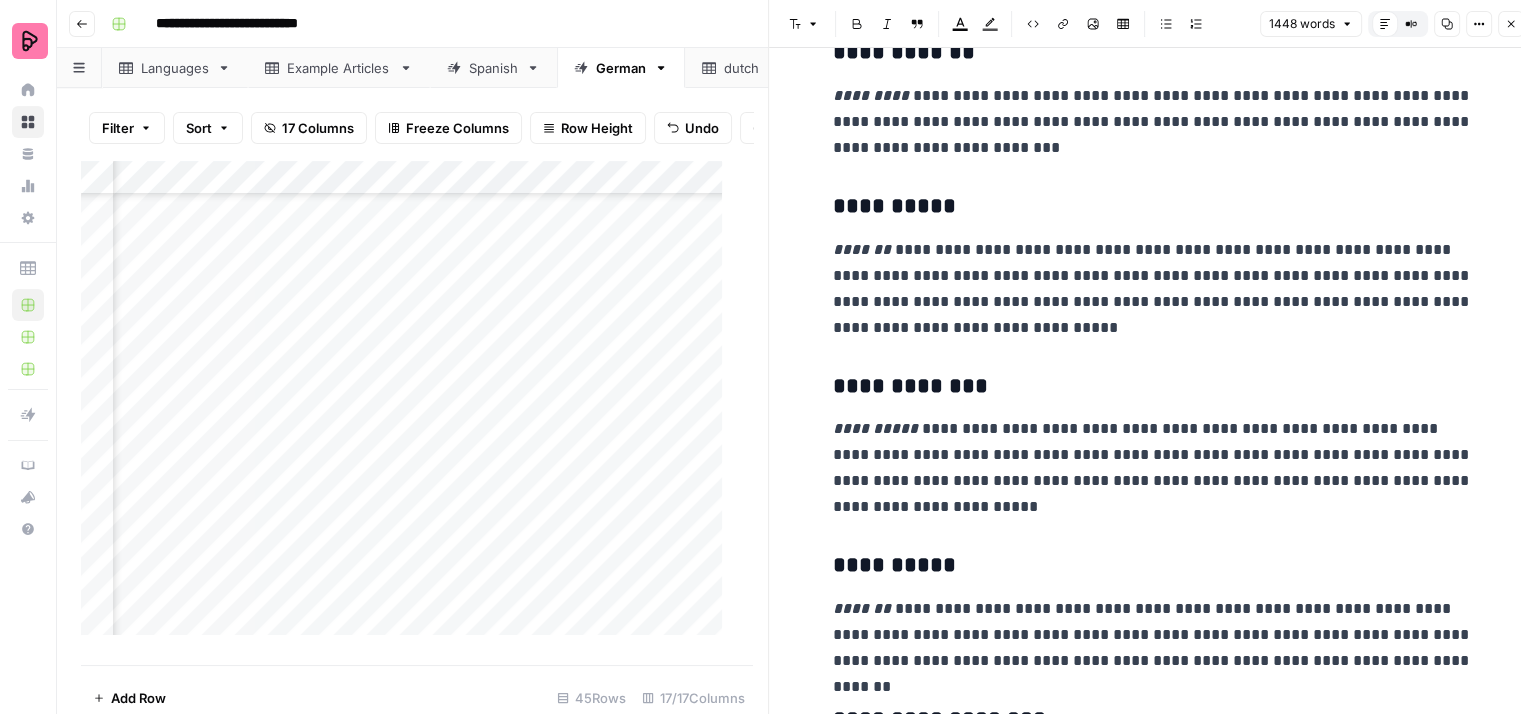 scroll, scrollTop: 1100, scrollLeft: 0, axis: vertical 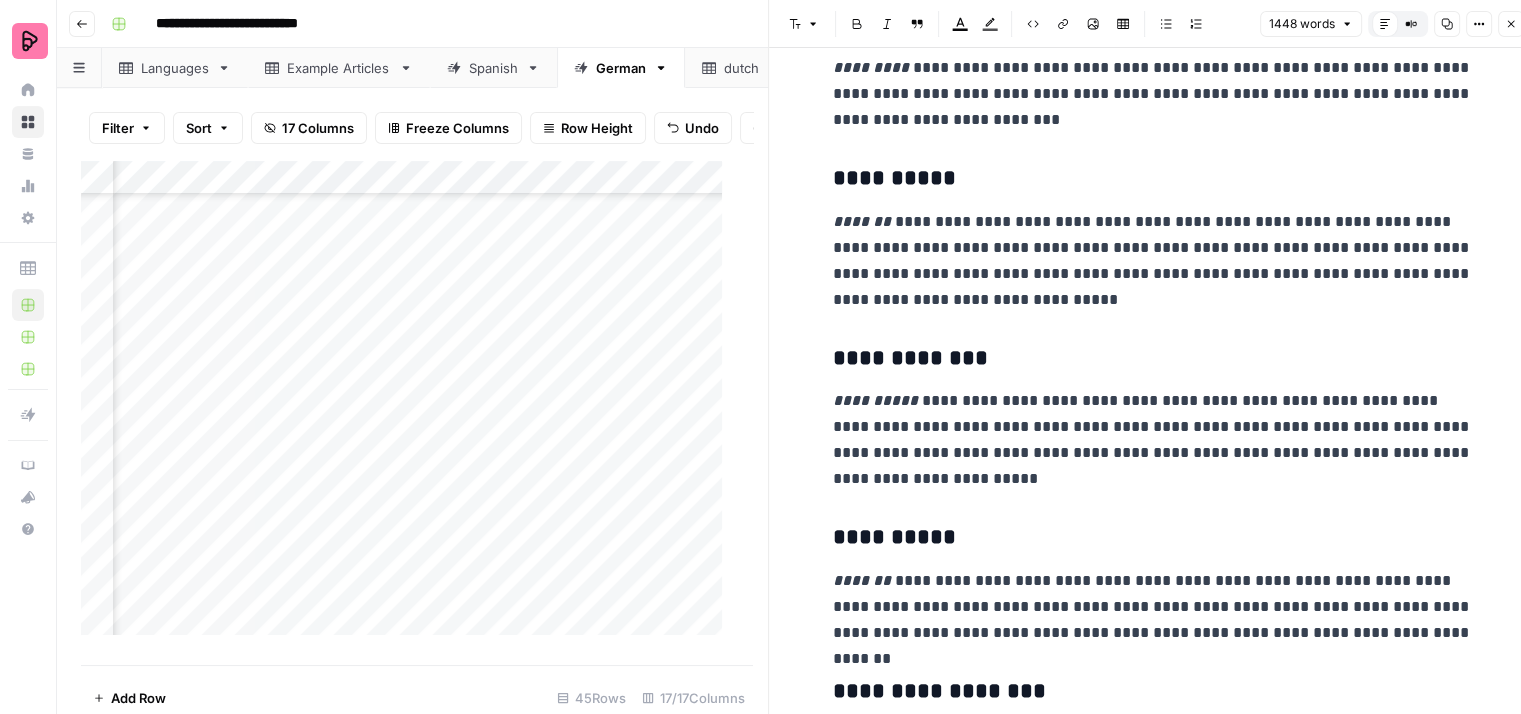 click on "**********" at bounding box center [1153, 440] 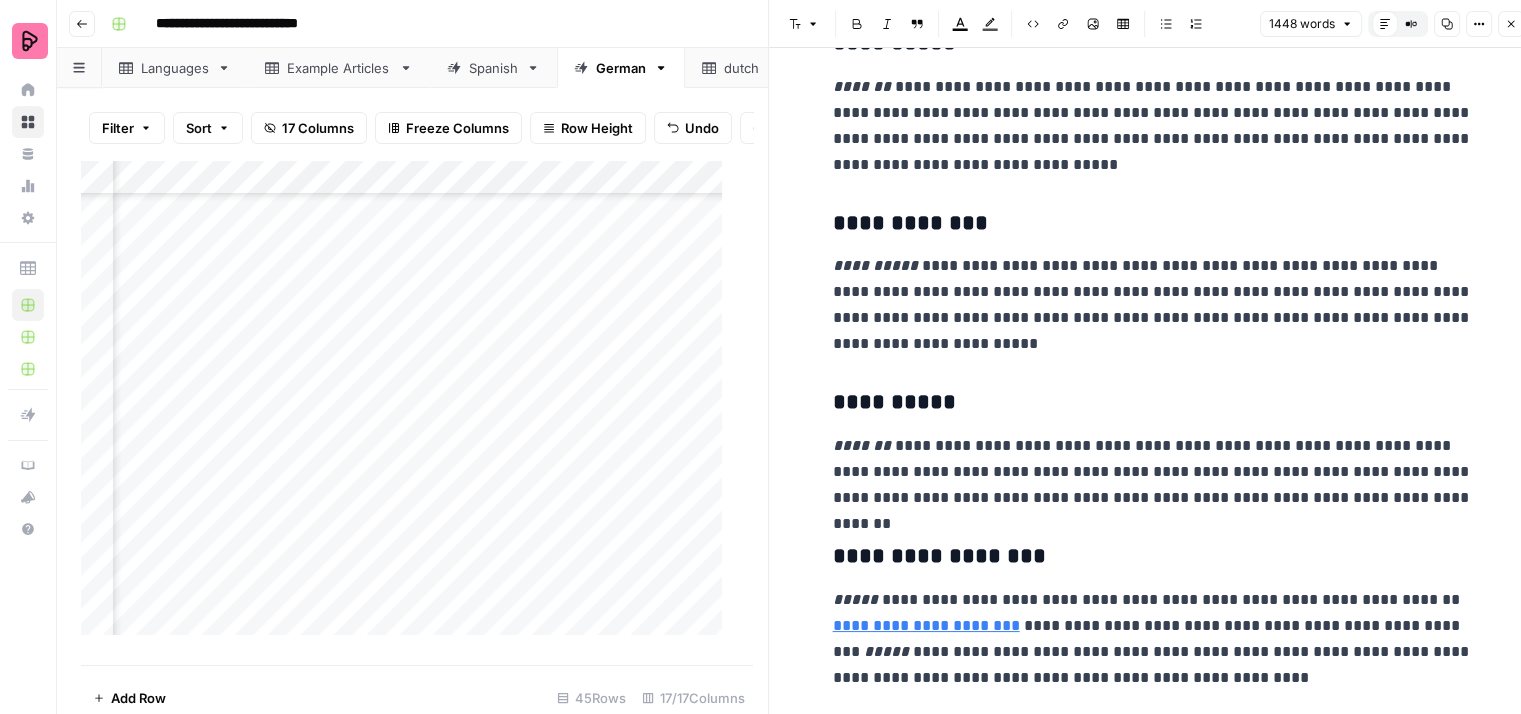 scroll, scrollTop: 1300, scrollLeft: 0, axis: vertical 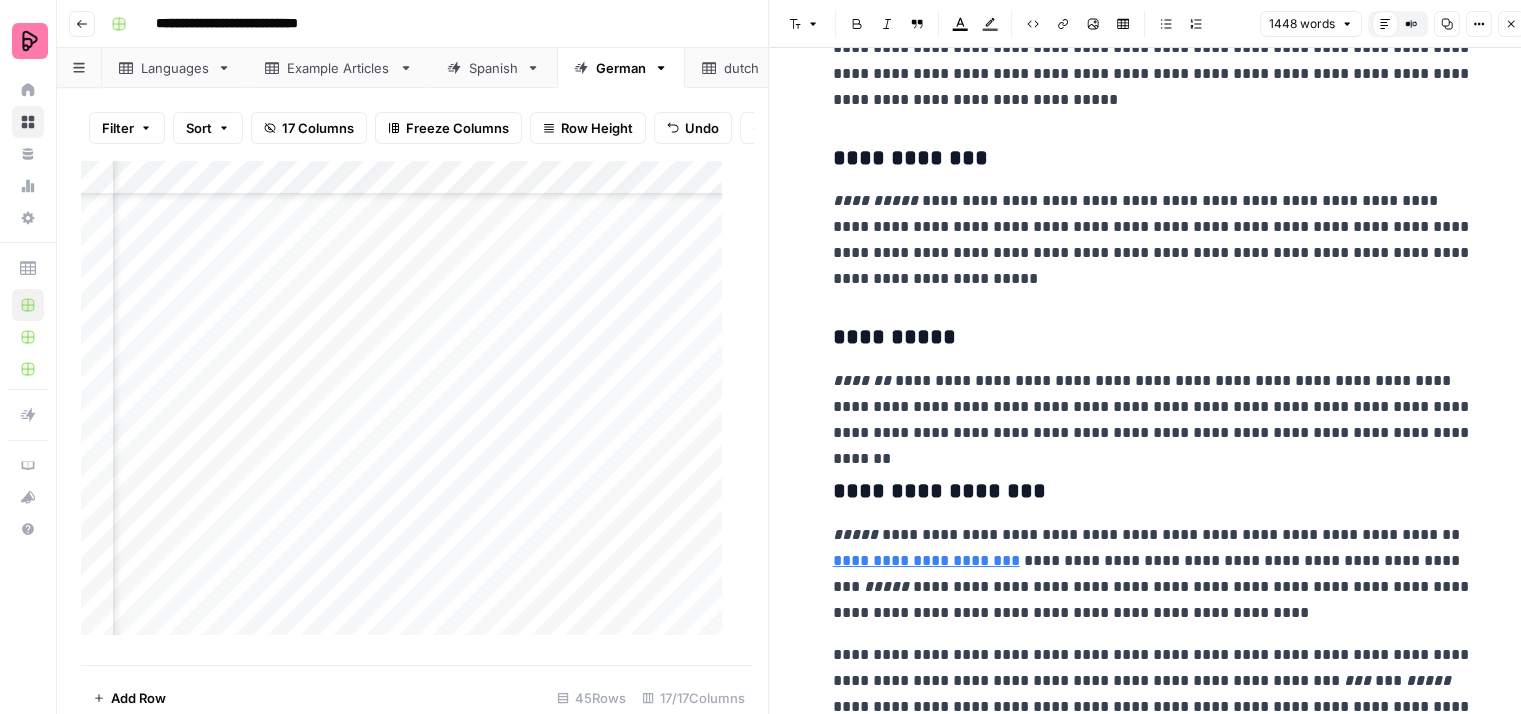 click on "**********" at bounding box center (1153, 407) 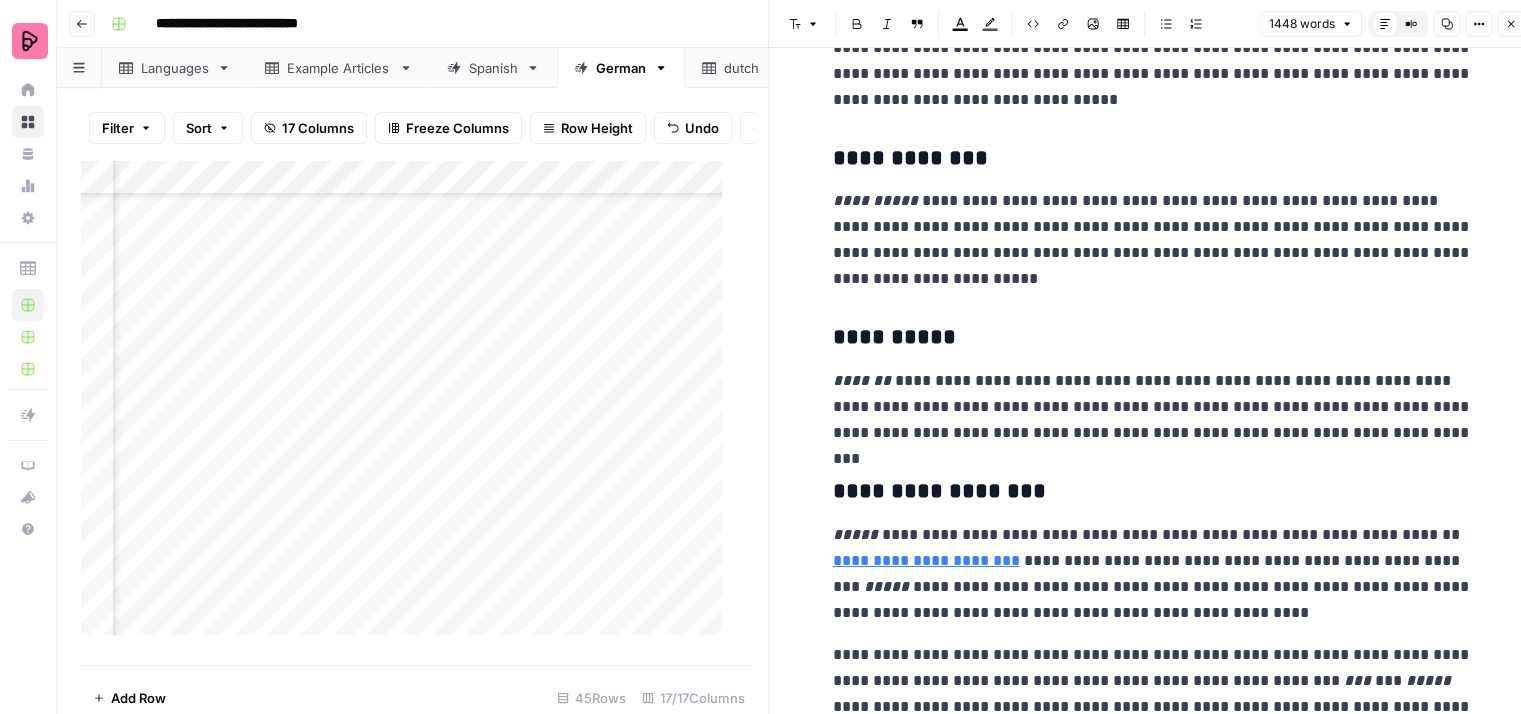 click on "**********" at bounding box center [1153, 407] 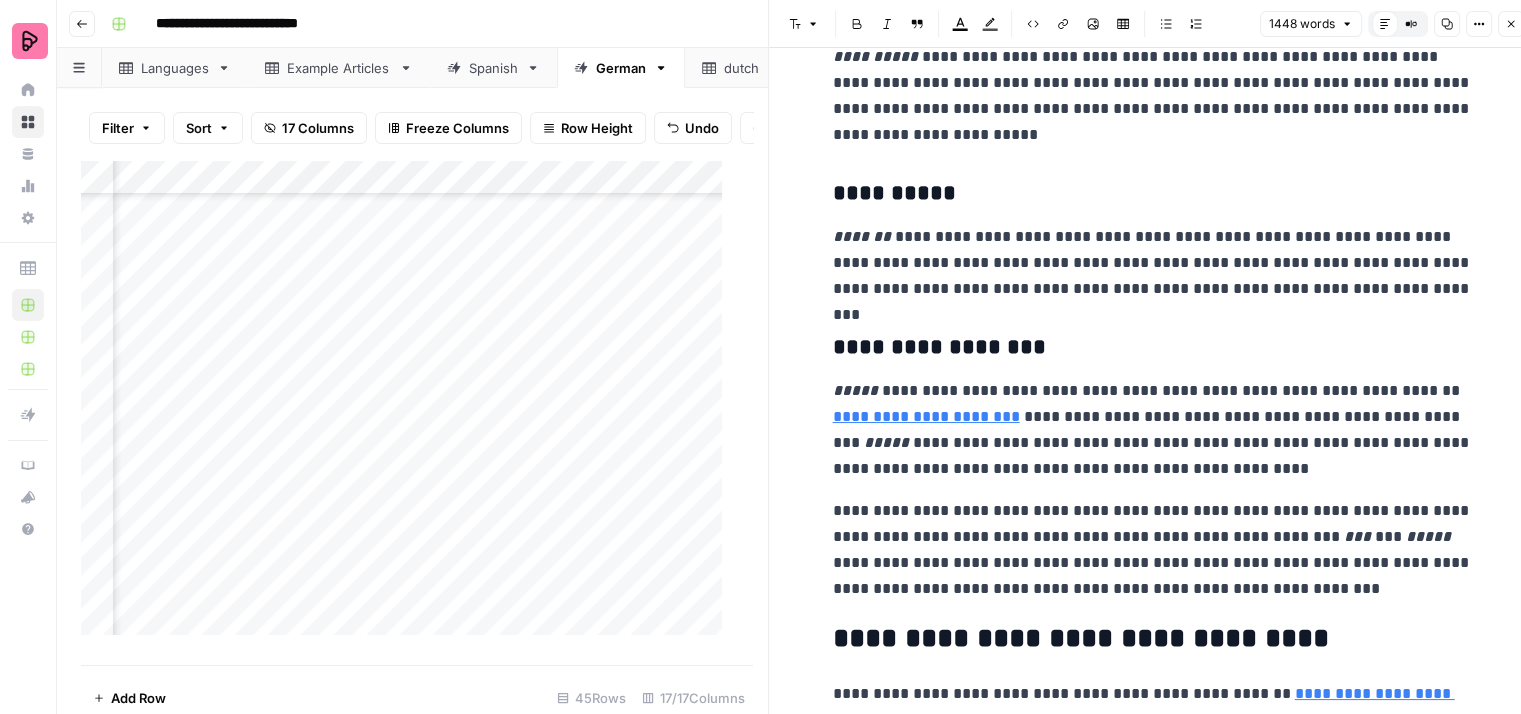 scroll, scrollTop: 1500, scrollLeft: 0, axis: vertical 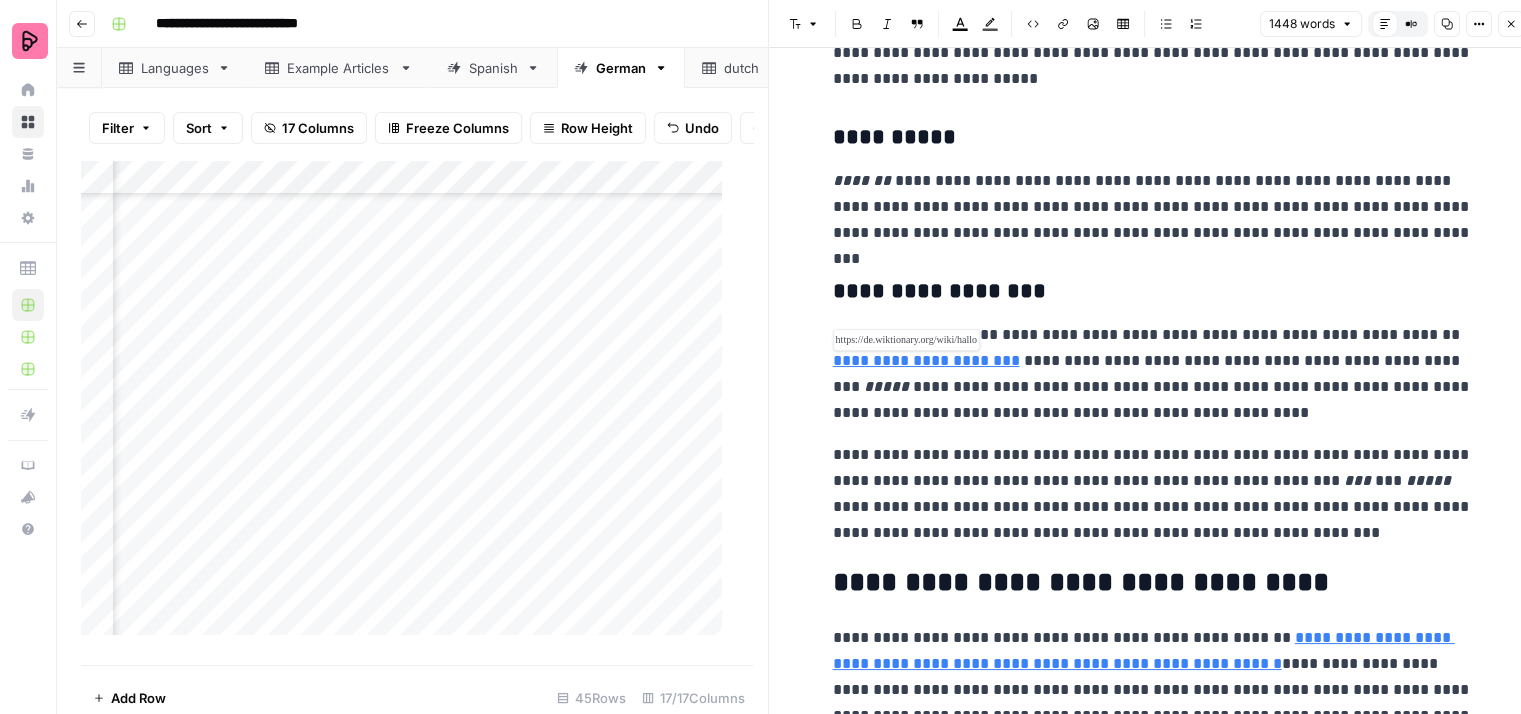 click on "**********" at bounding box center (926, 360) 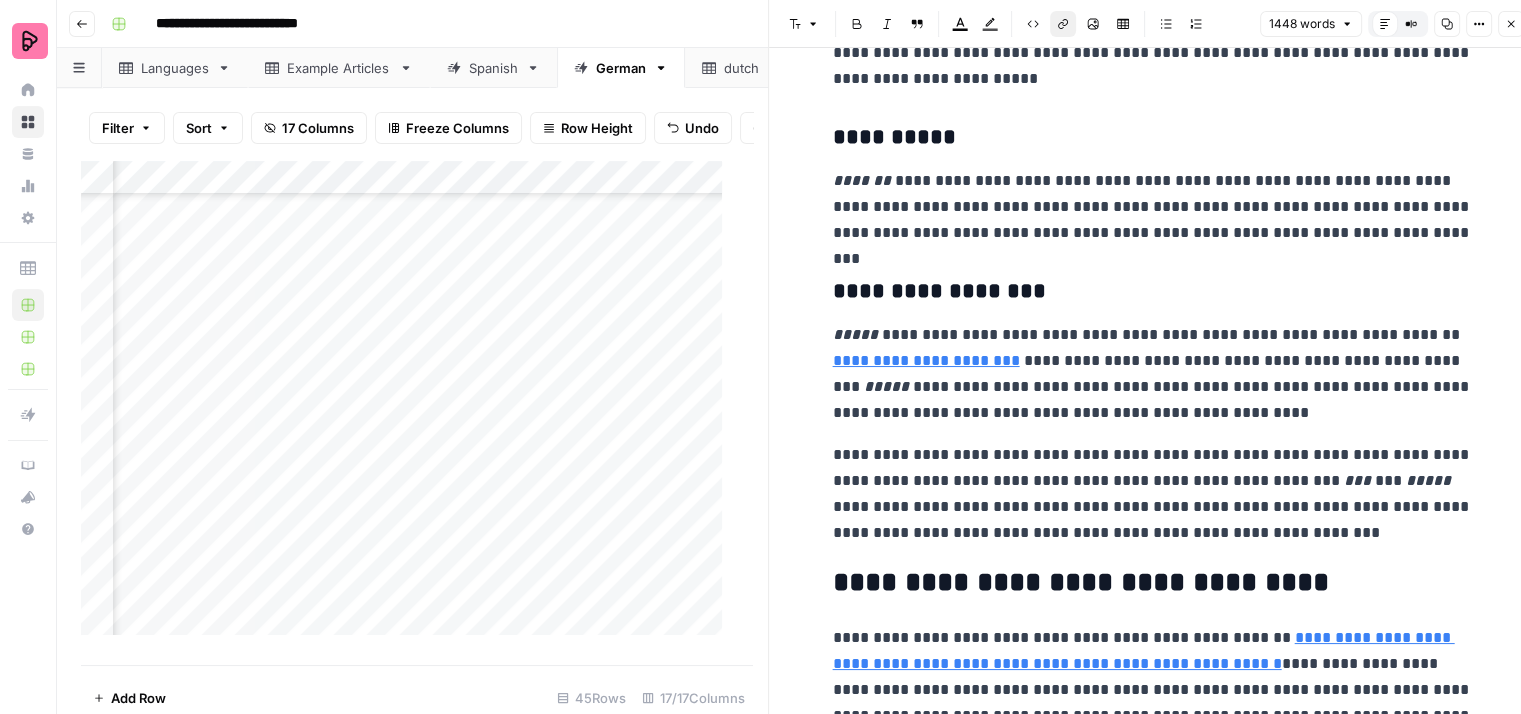 click 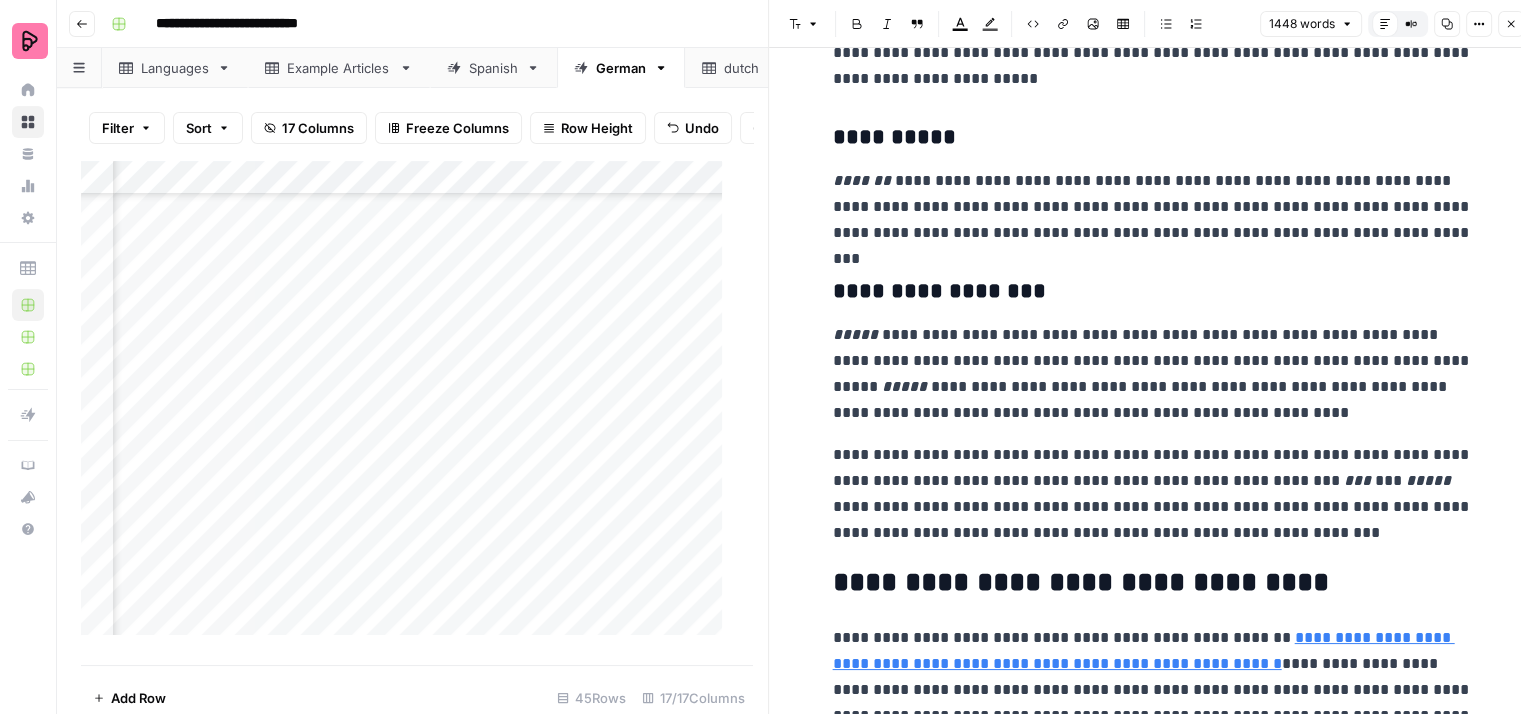 click on "**********" at bounding box center (1153, 374) 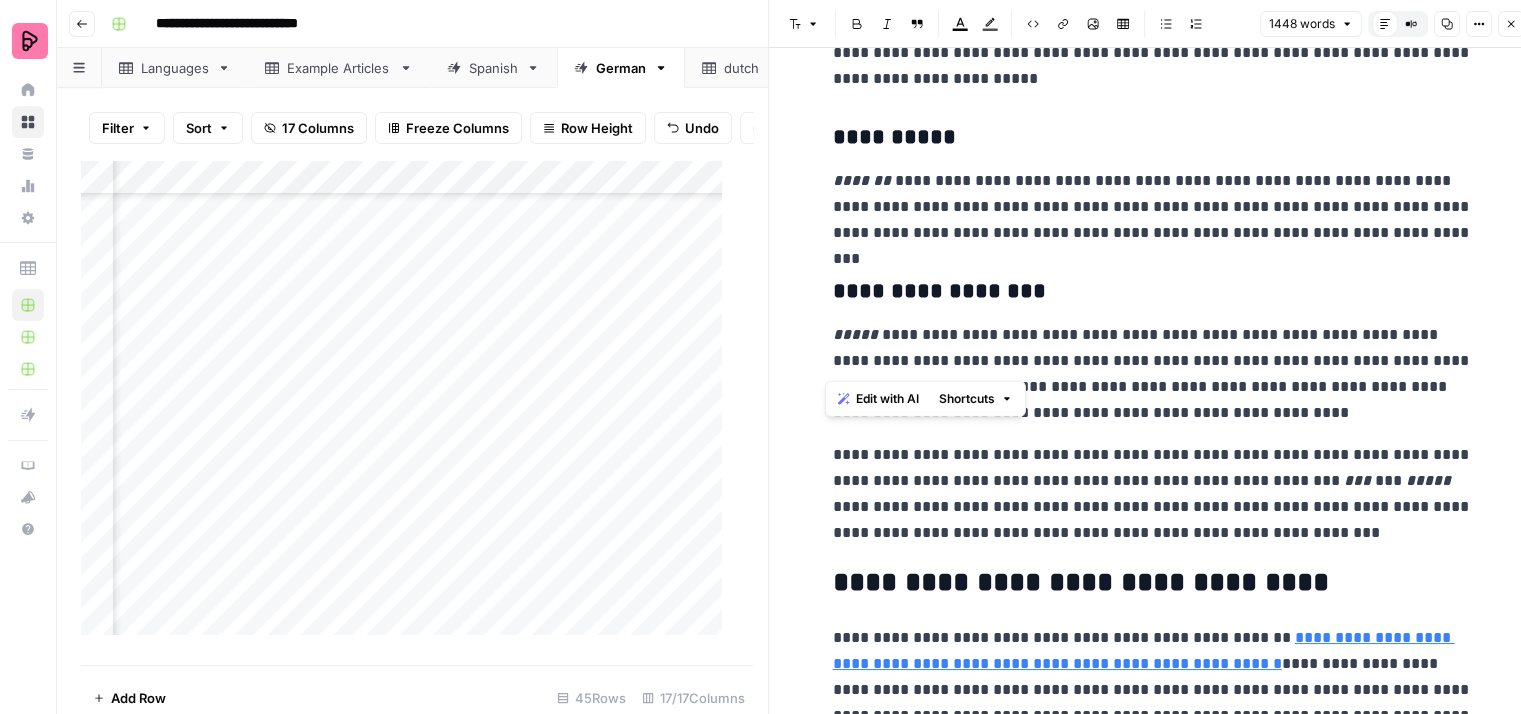drag, startPoint x: 1259, startPoint y: 362, endPoint x: 828, endPoint y: 338, distance: 431.6677 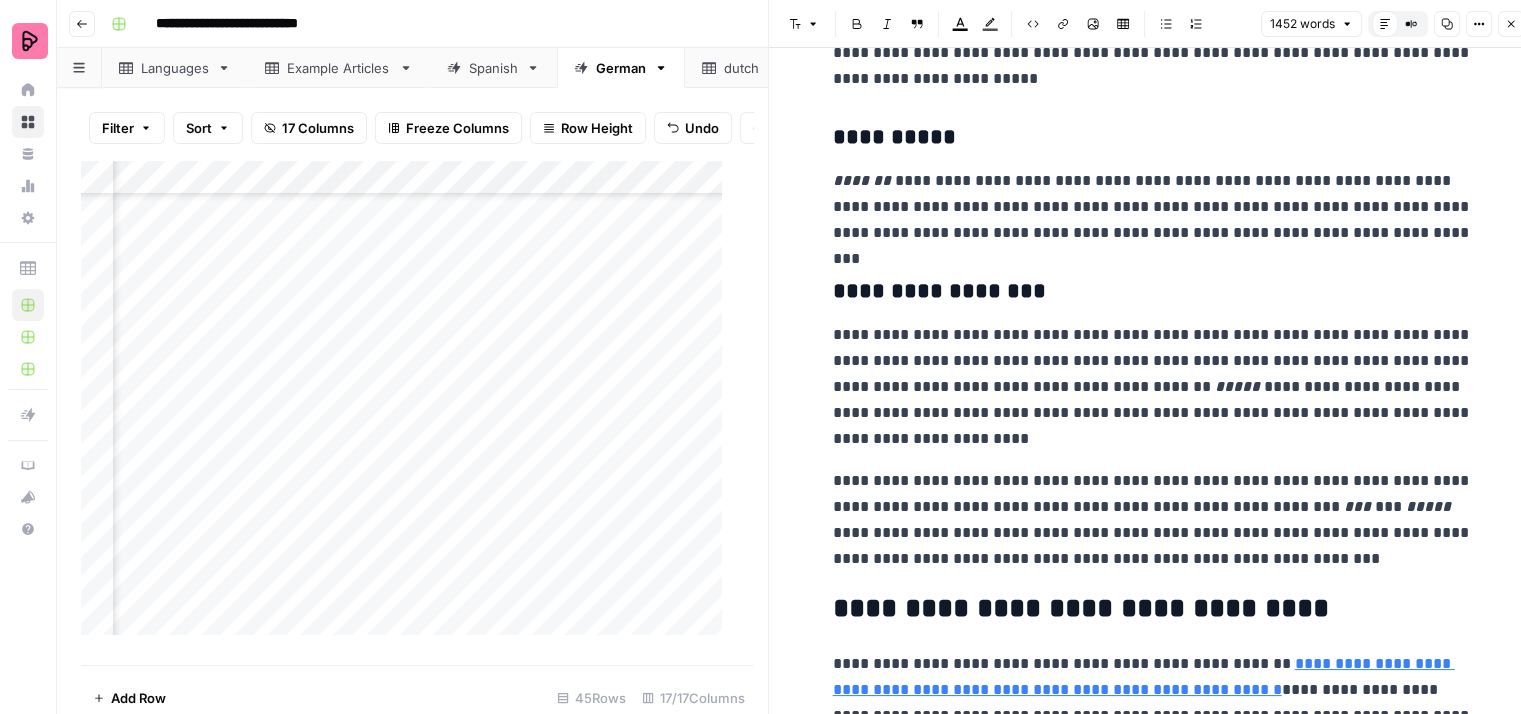 click on "**********" at bounding box center [1153, 387] 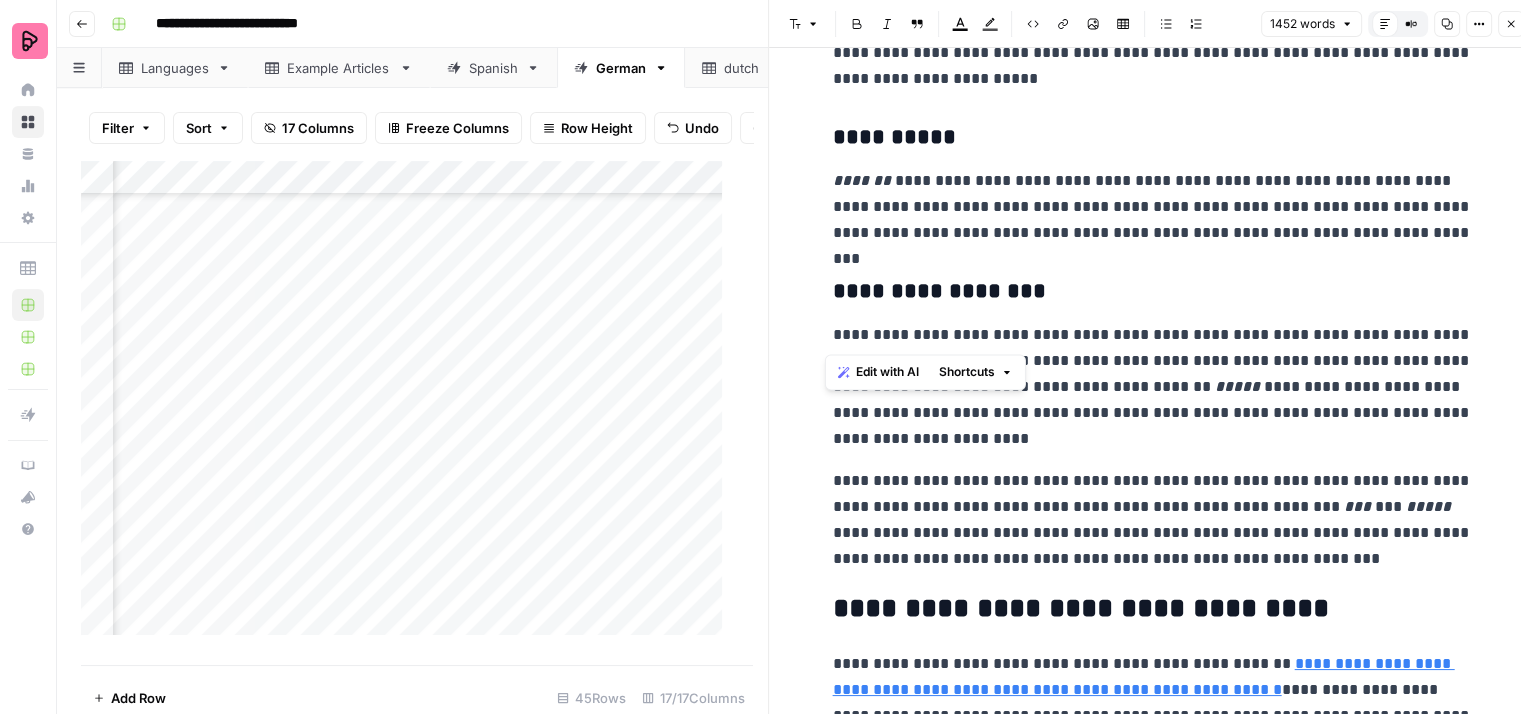 click on "**********" at bounding box center [1153, 387] 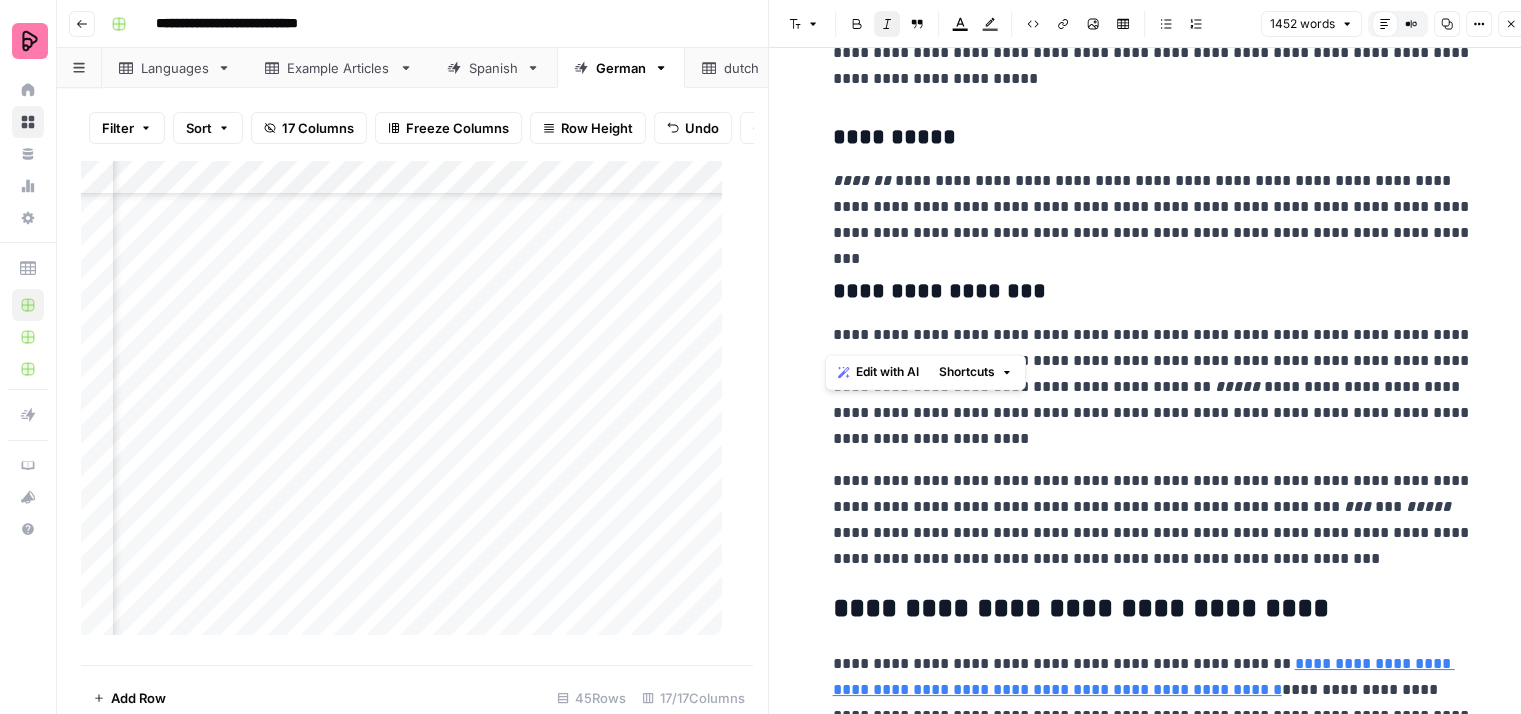 click 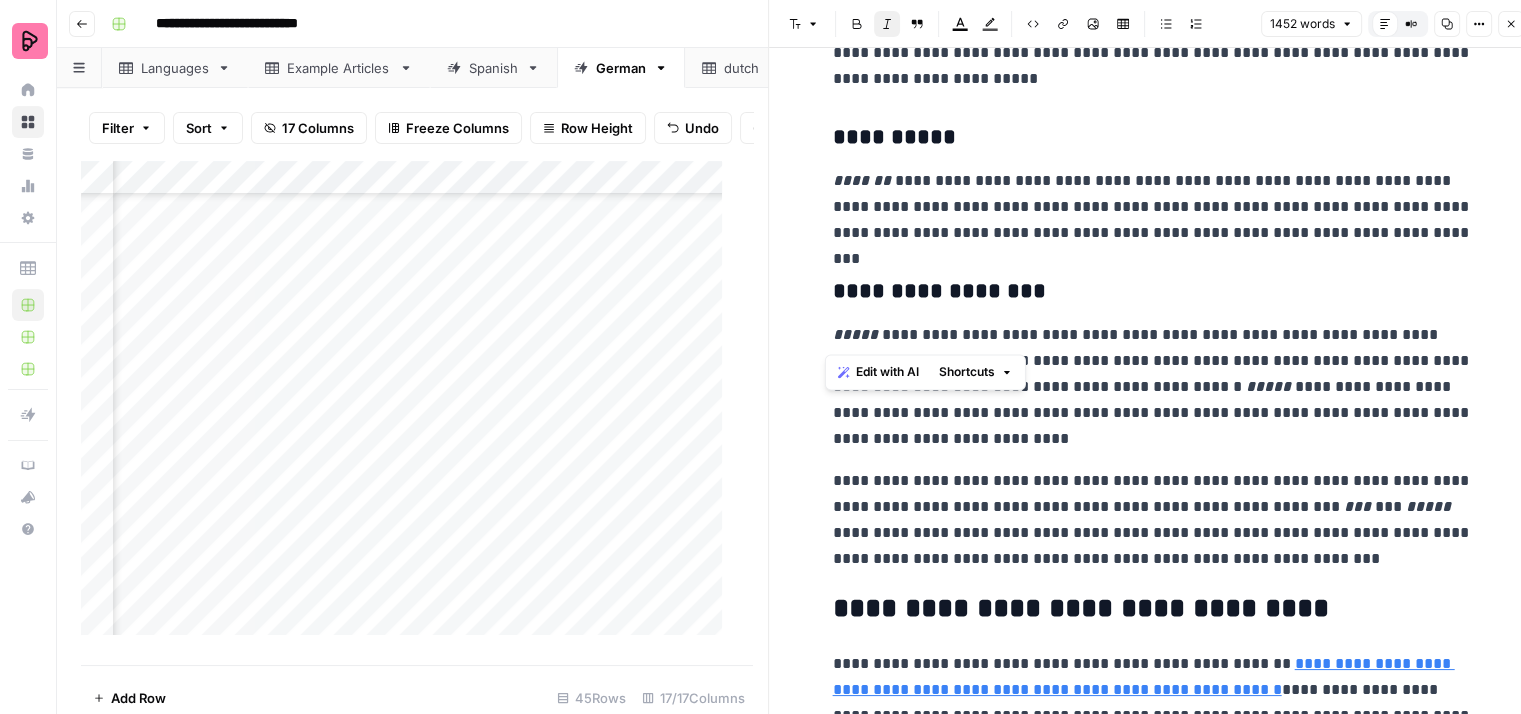 click on "**********" at bounding box center (1153, 387) 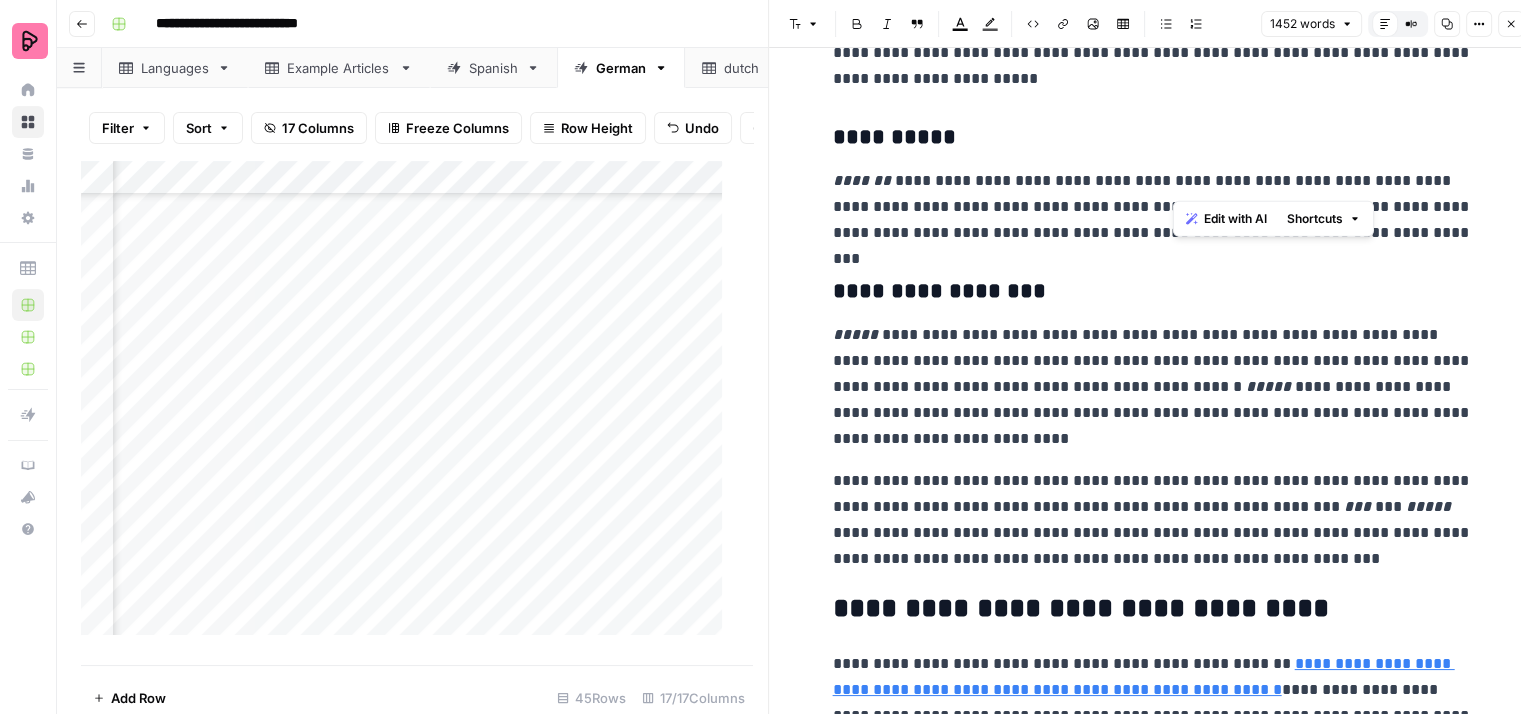 drag, startPoint x: 1222, startPoint y: 170, endPoint x: 1173, endPoint y: 179, distance: 49.819675 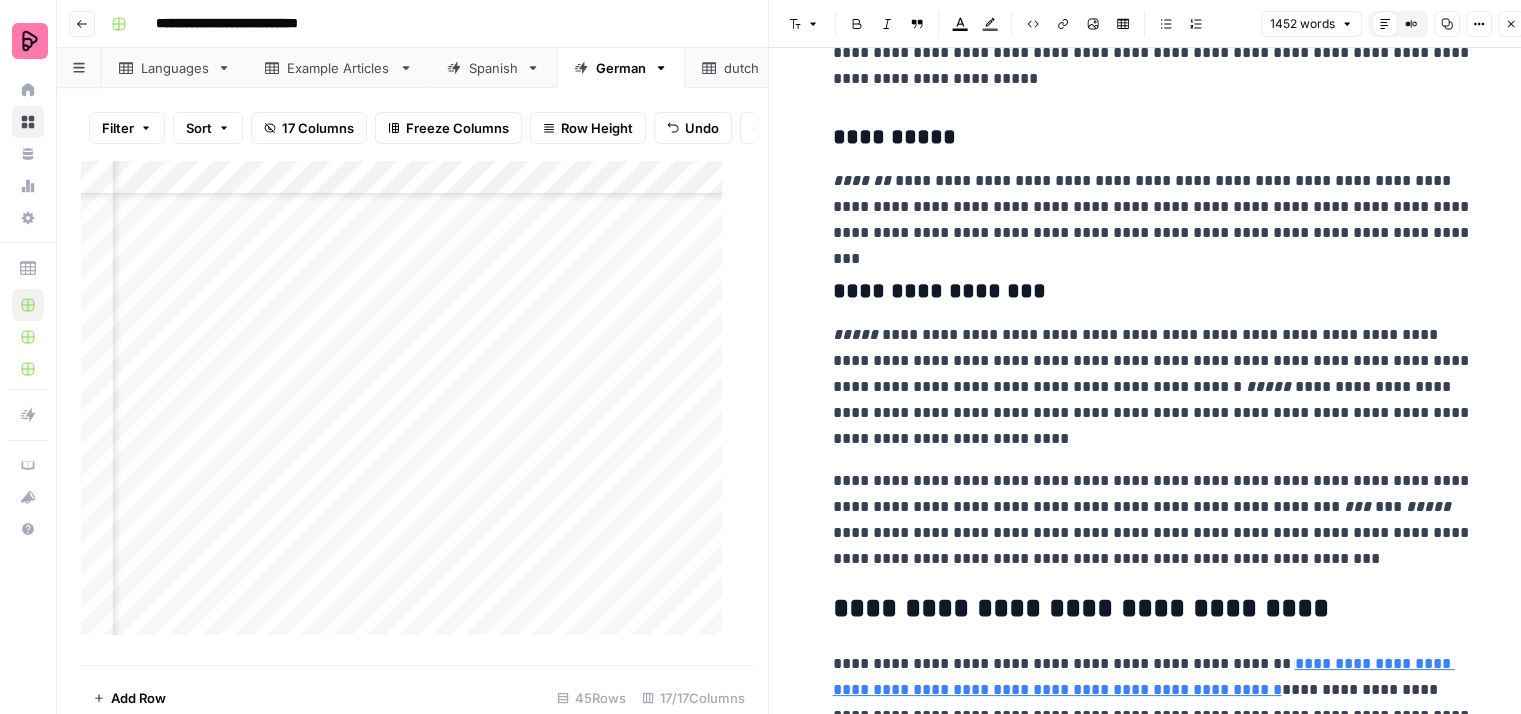 click on "**********" at bounding box center (1153, 387) 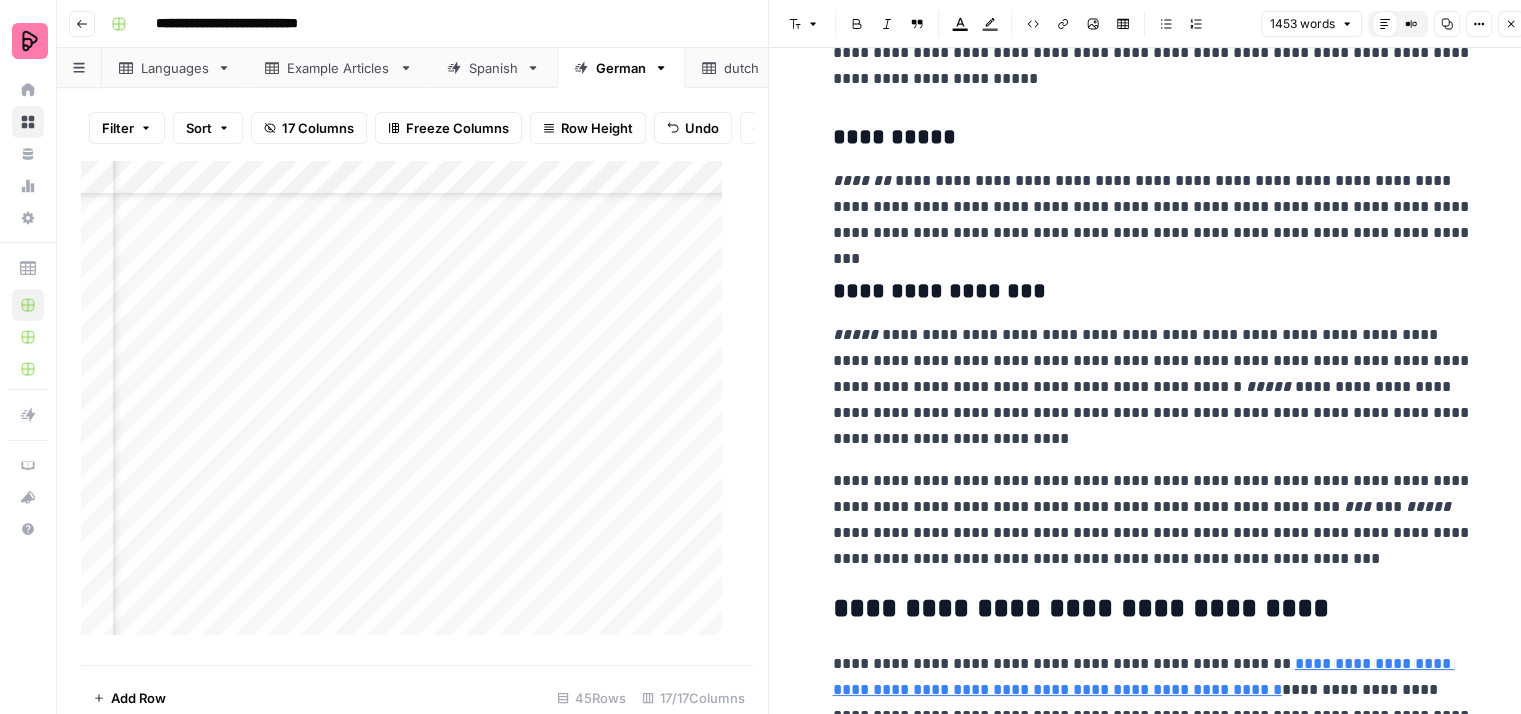 click on "**********" at bounding box center (1153, 387) 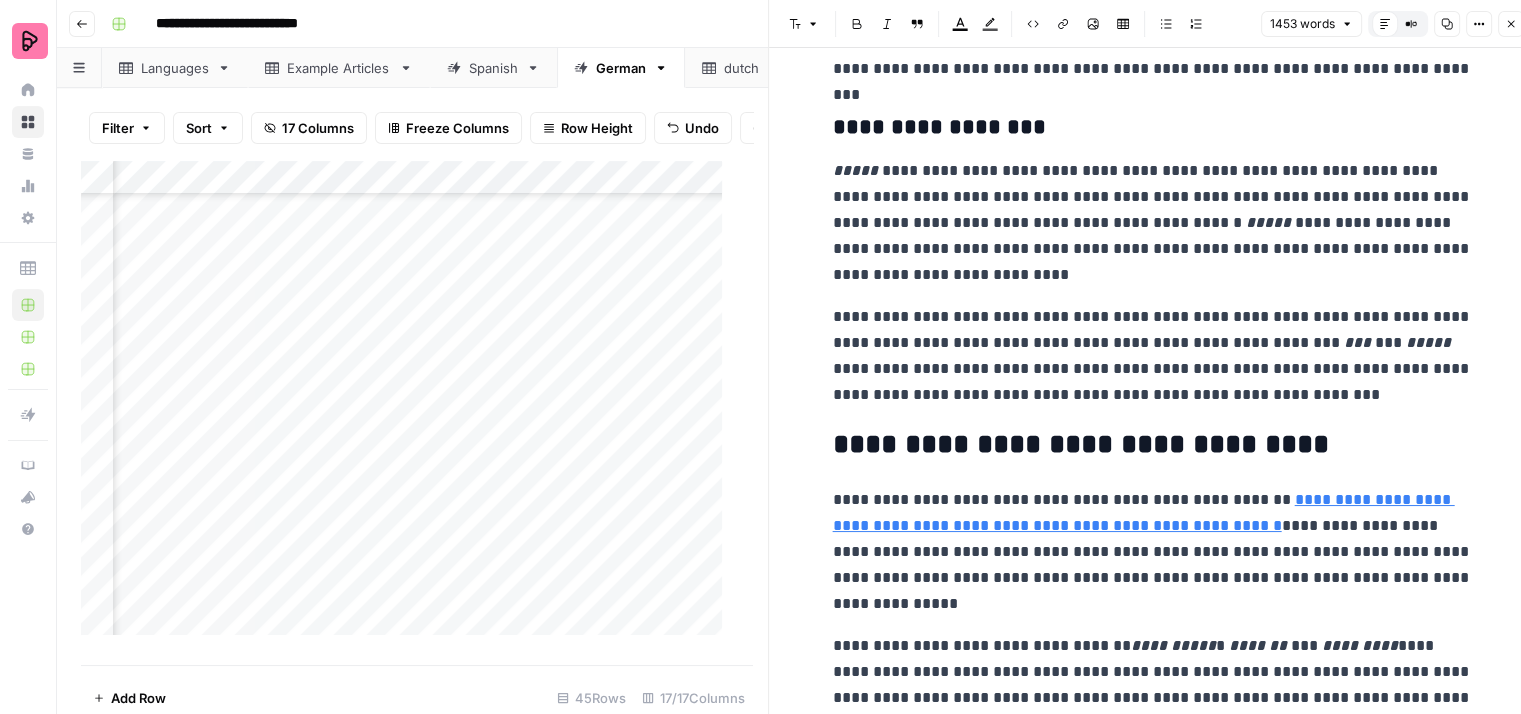scroll, scrollTop: 1700, scrollLeft: 0, axis: vertical 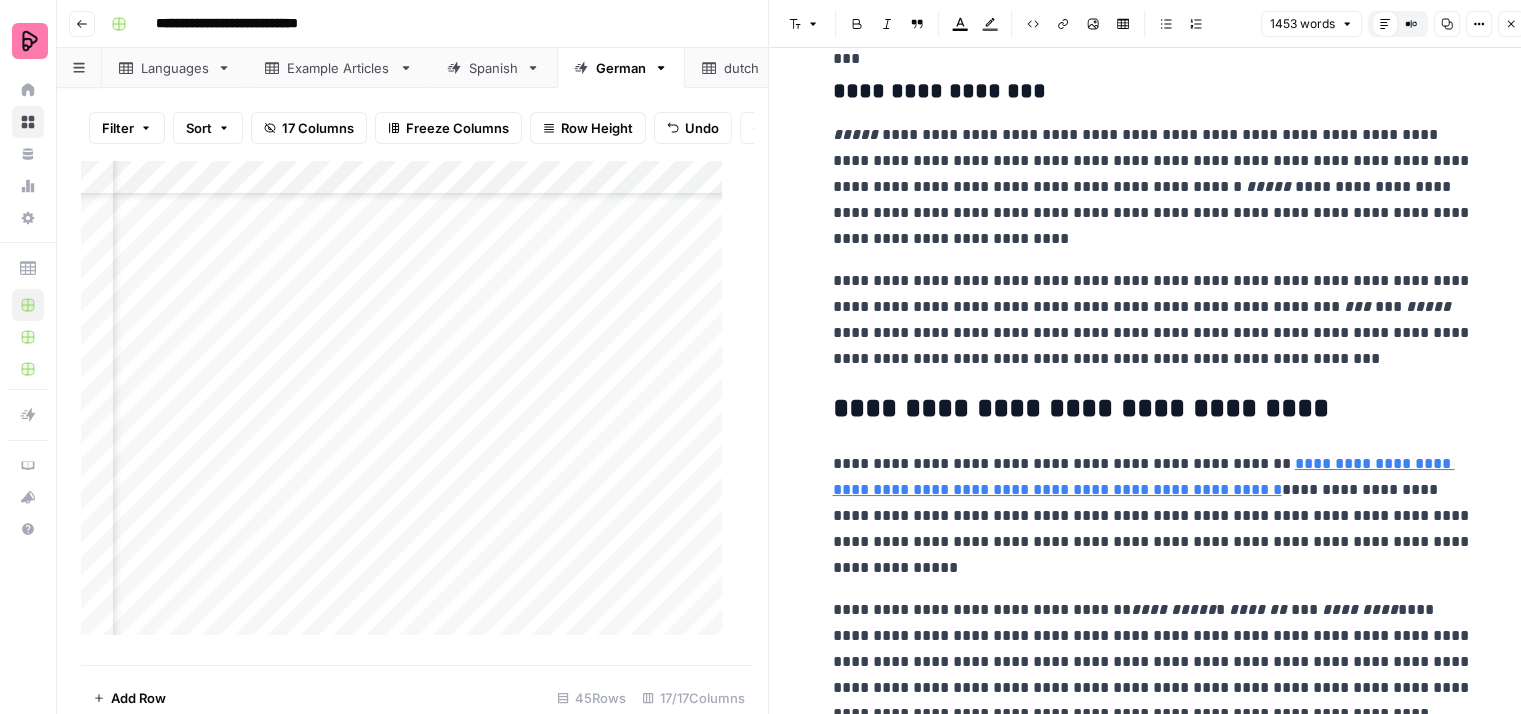 click on "**********" at bounding box center [1153, 187] 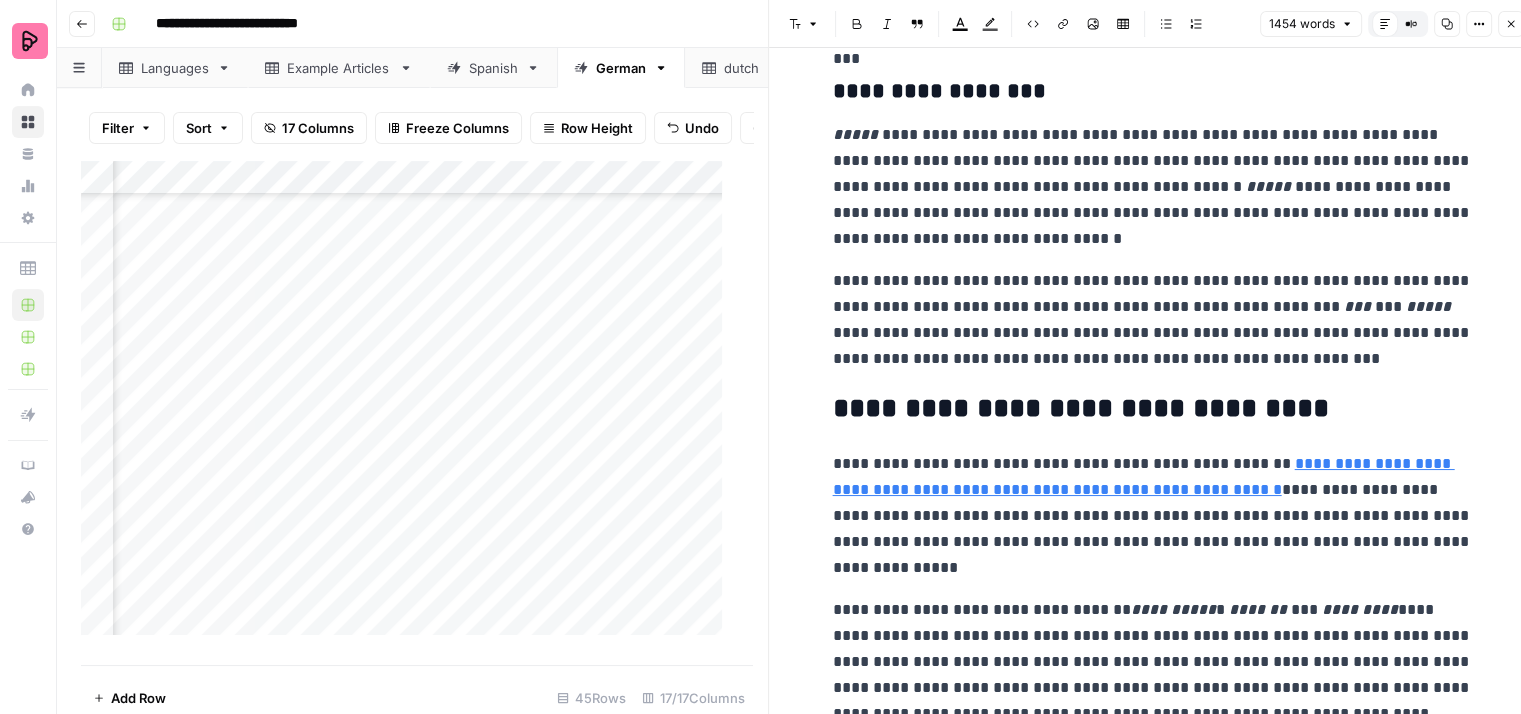 click on "**********" at bounding box center (1153, 187) 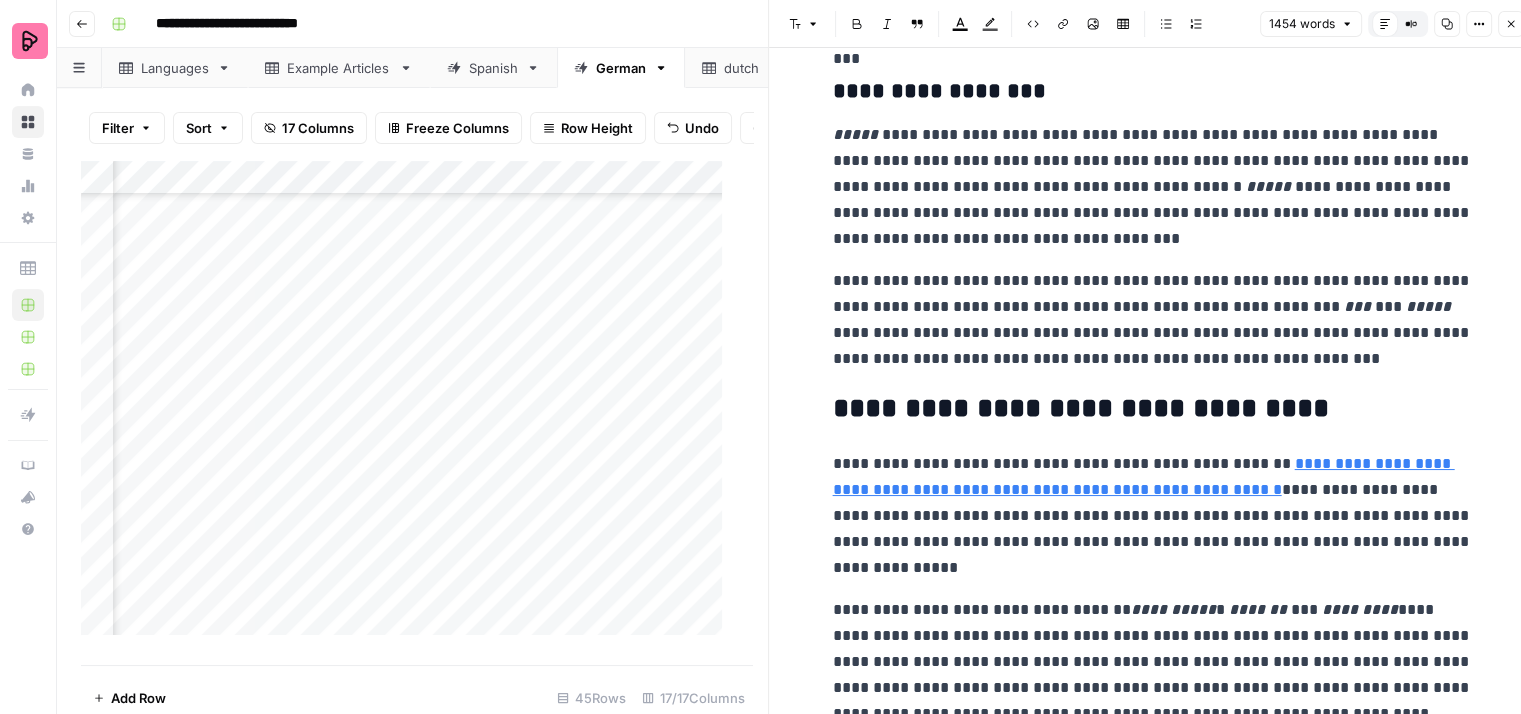 click on "**********" at bounding box center [1153, 187] 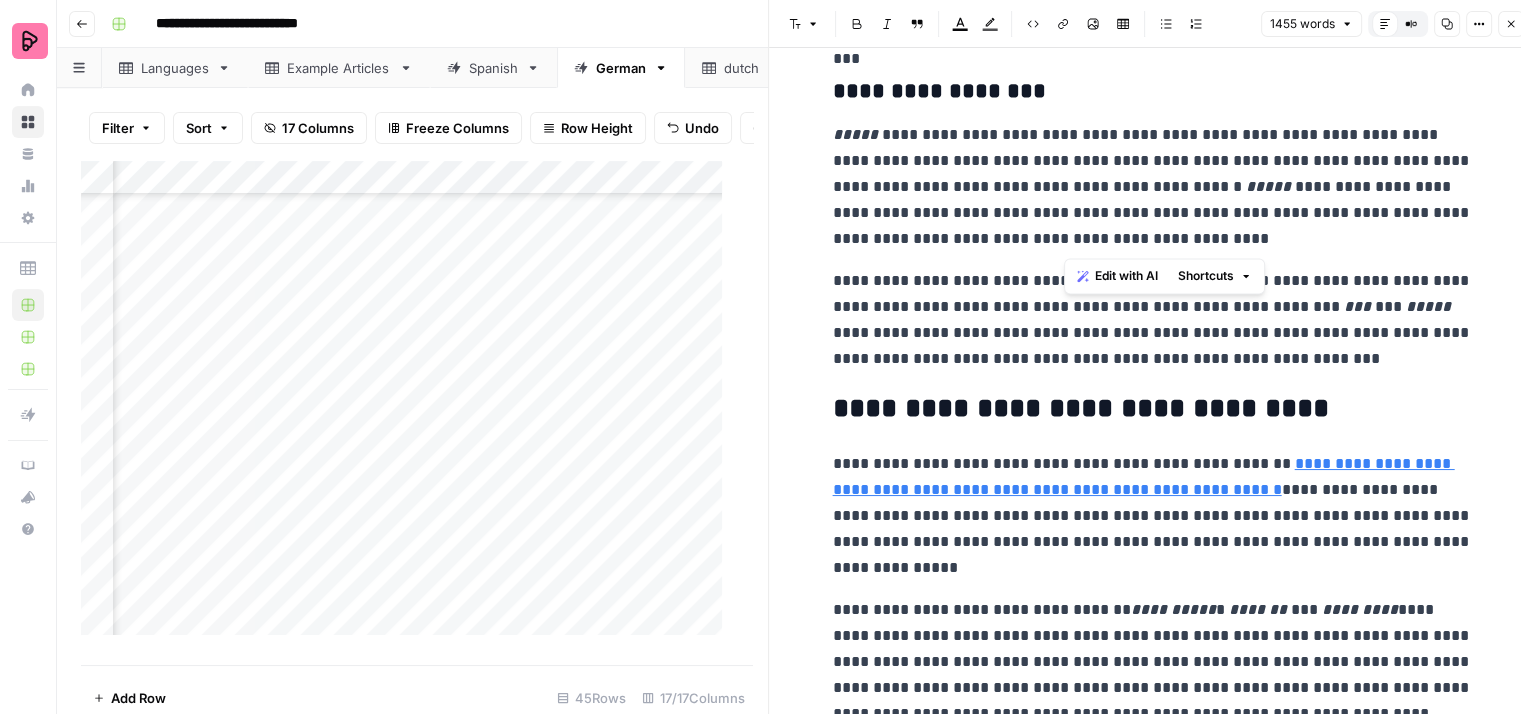 drag, startPoint x: 1222, startPoint y: 243, endPoint x: 1211, endPoint y: 215, distance: 30.083218 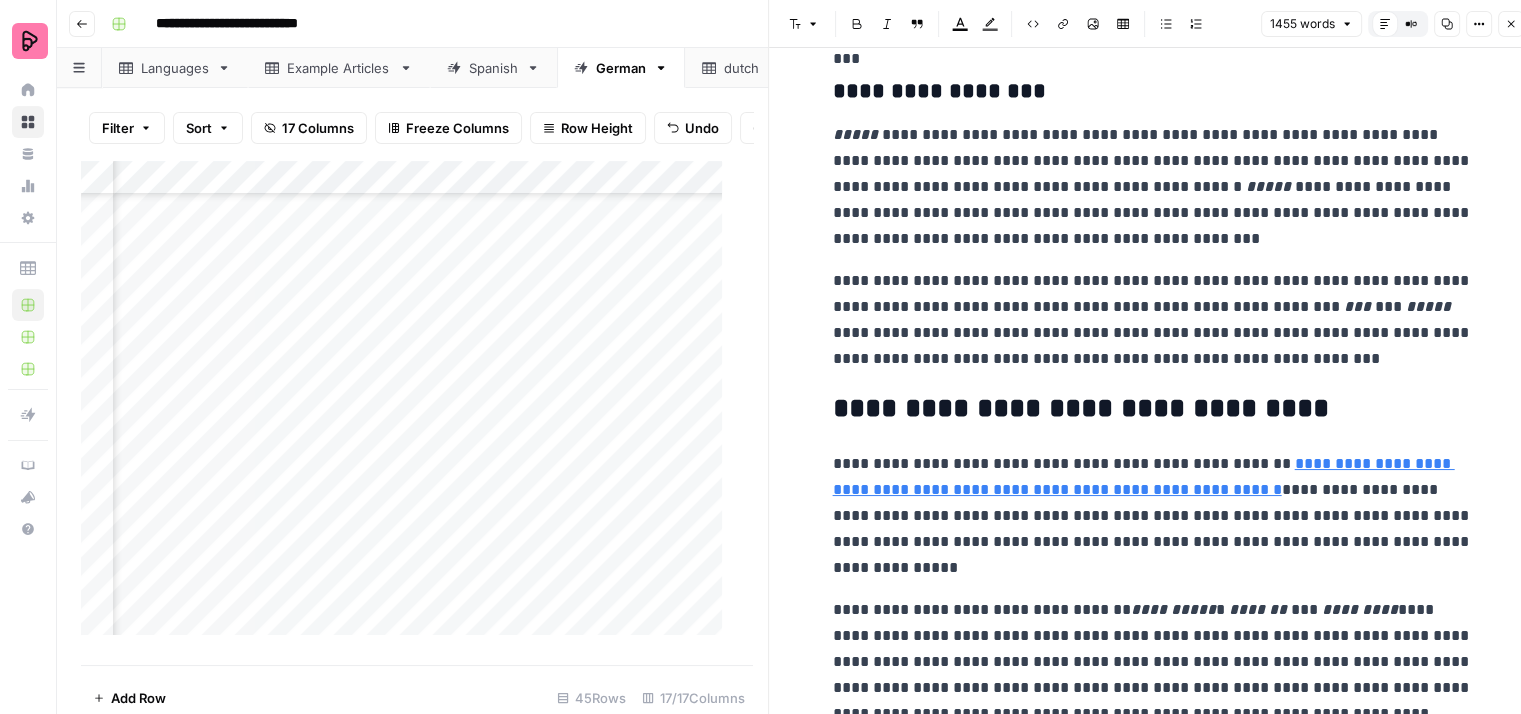 click on "**********" at bounding box center (1153, 187) 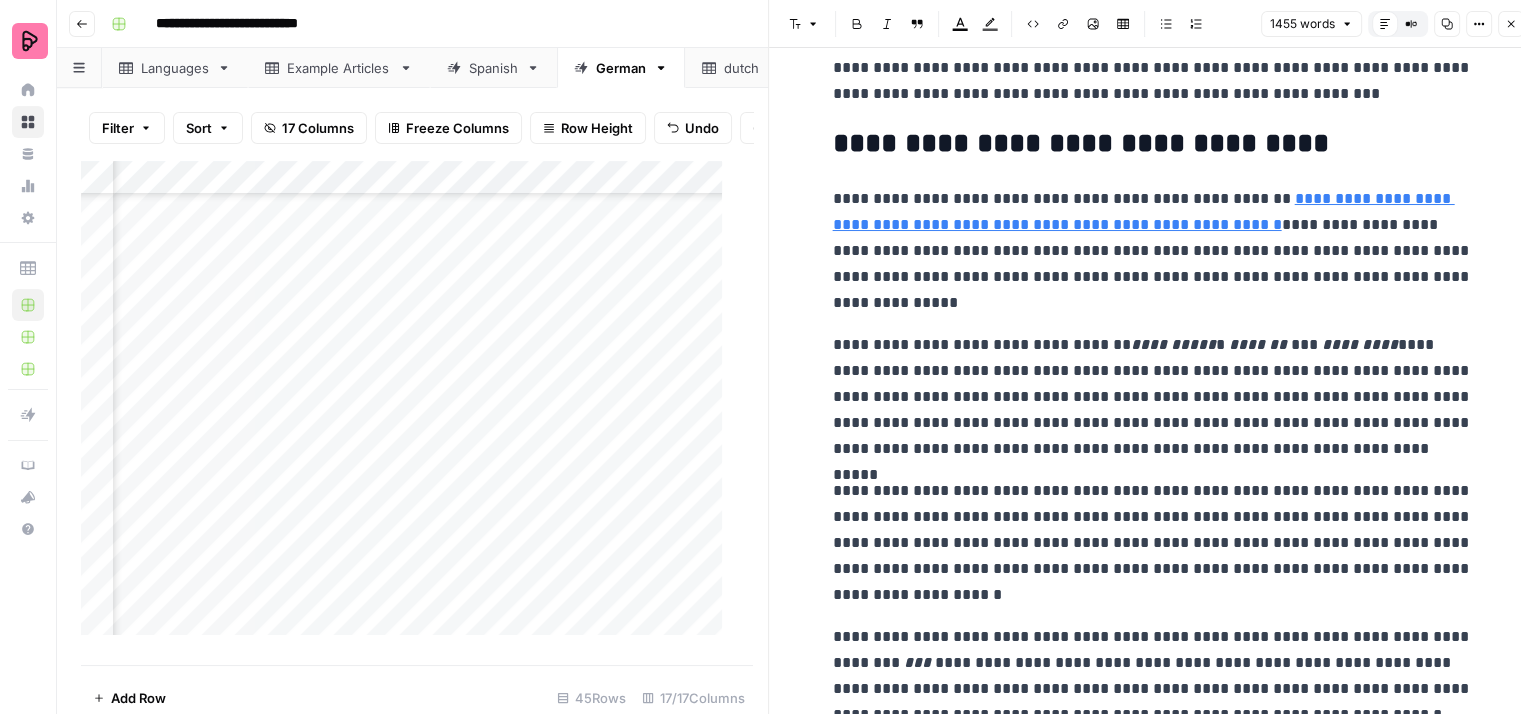 scroll, scrollTop: 2000, scrollLeft: 0, axis: vertical 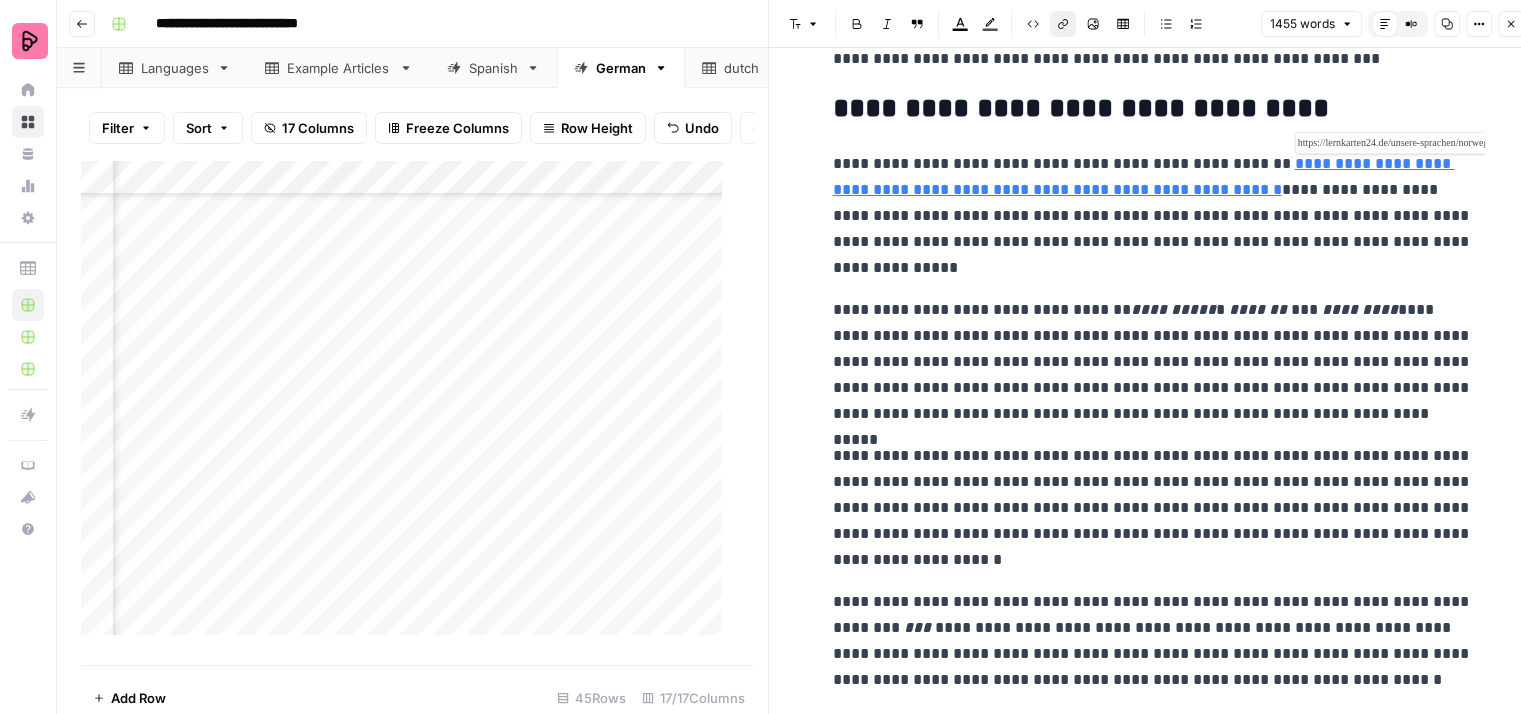 click on "**********" at bounding box center [1144, 176] 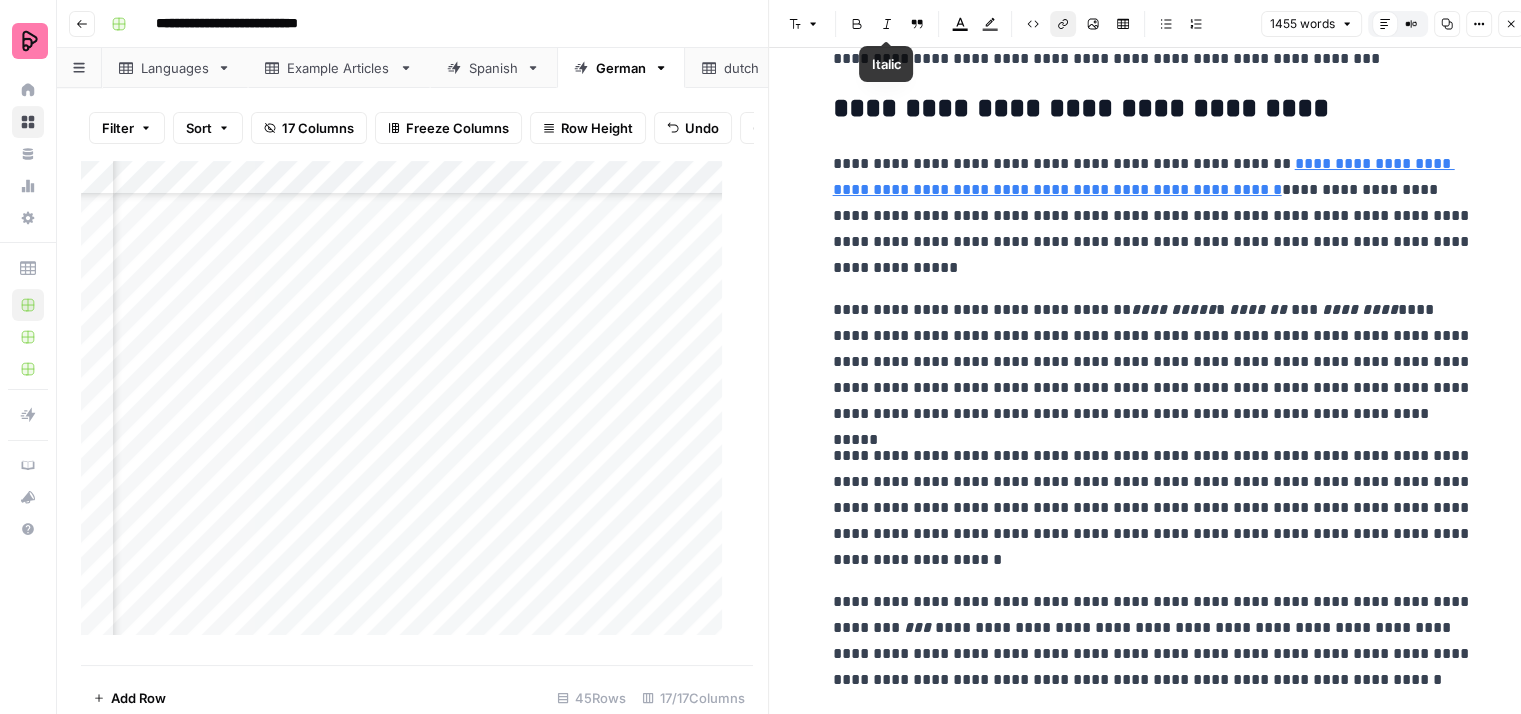 click 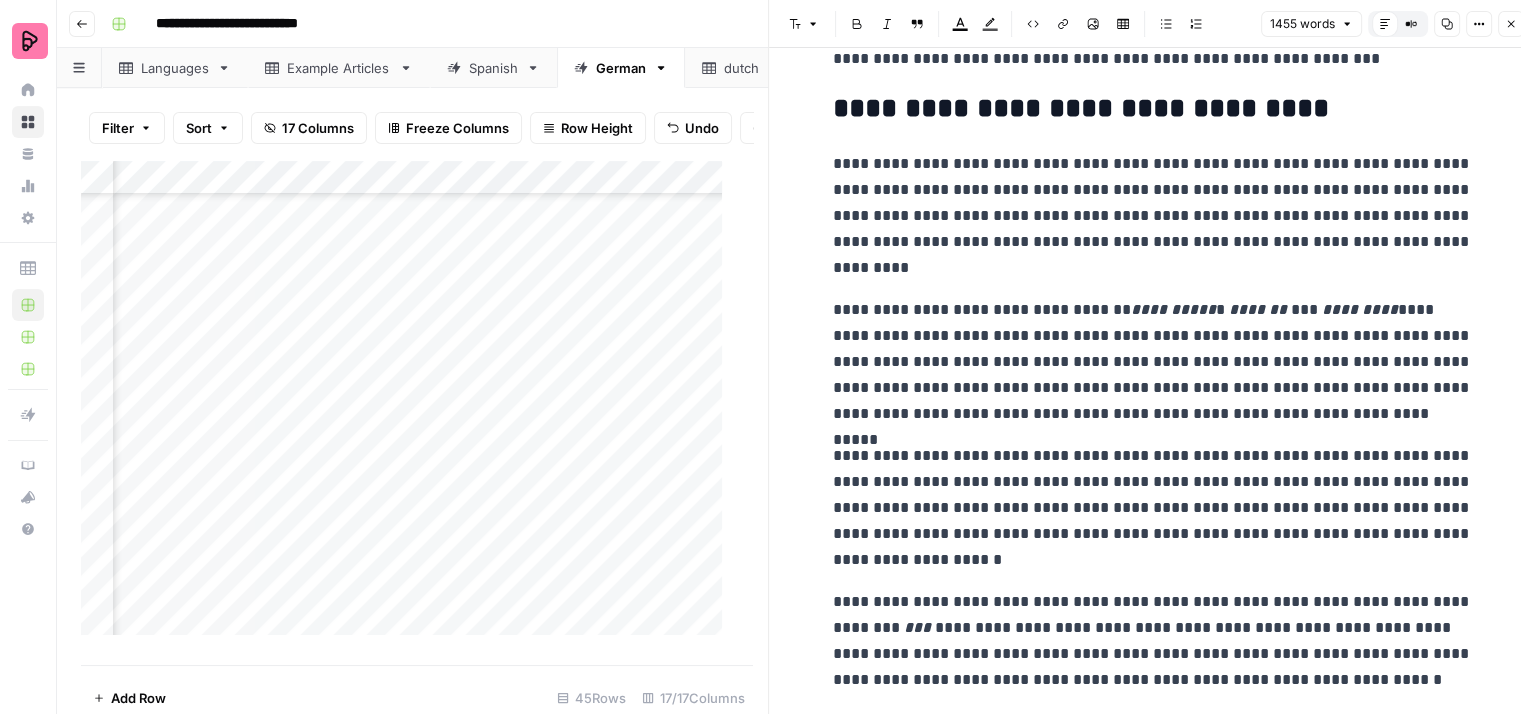 click on "**********" at bounding box center (1153, 216) 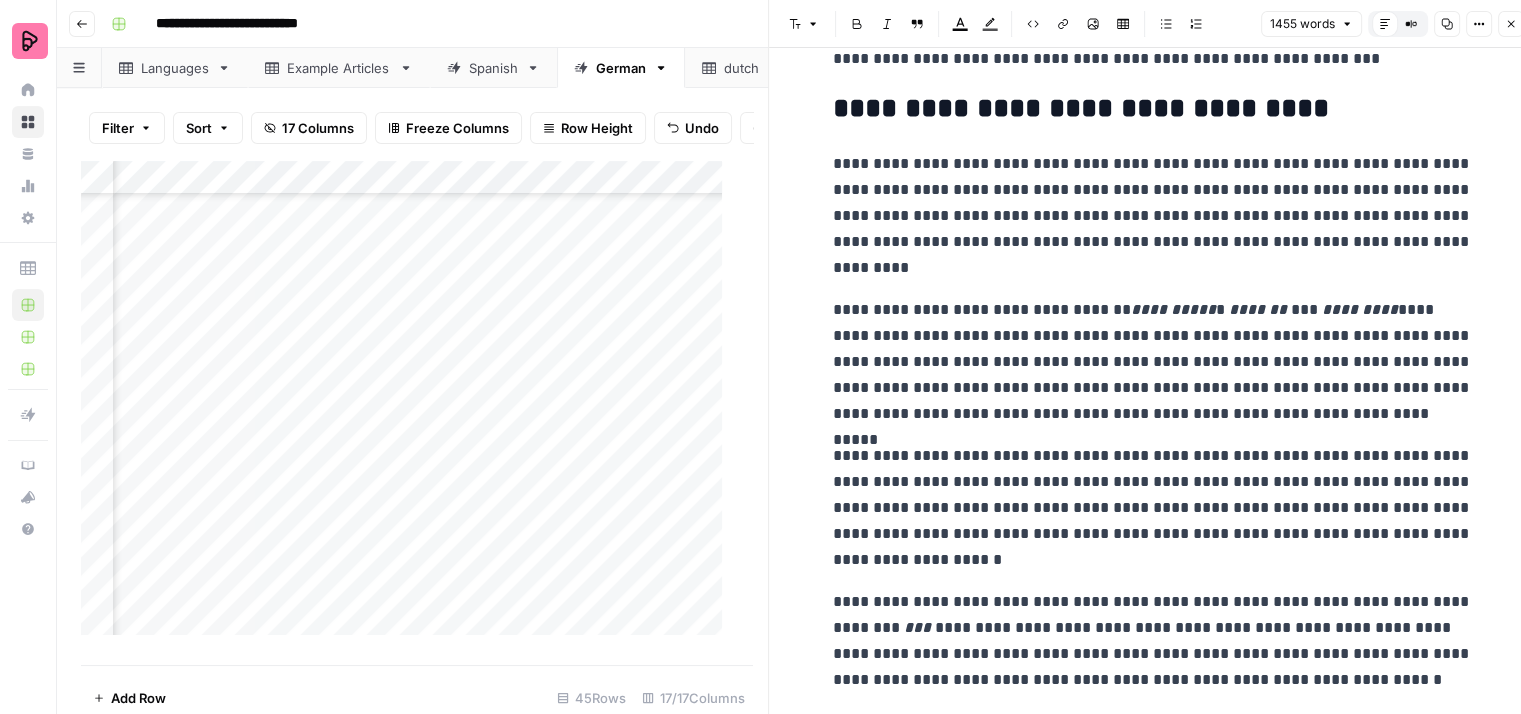 drag, startPoint x: 1067, startPoint y: 219, endPoint x: 1062, endPoint y: 209, distance: 11.18034 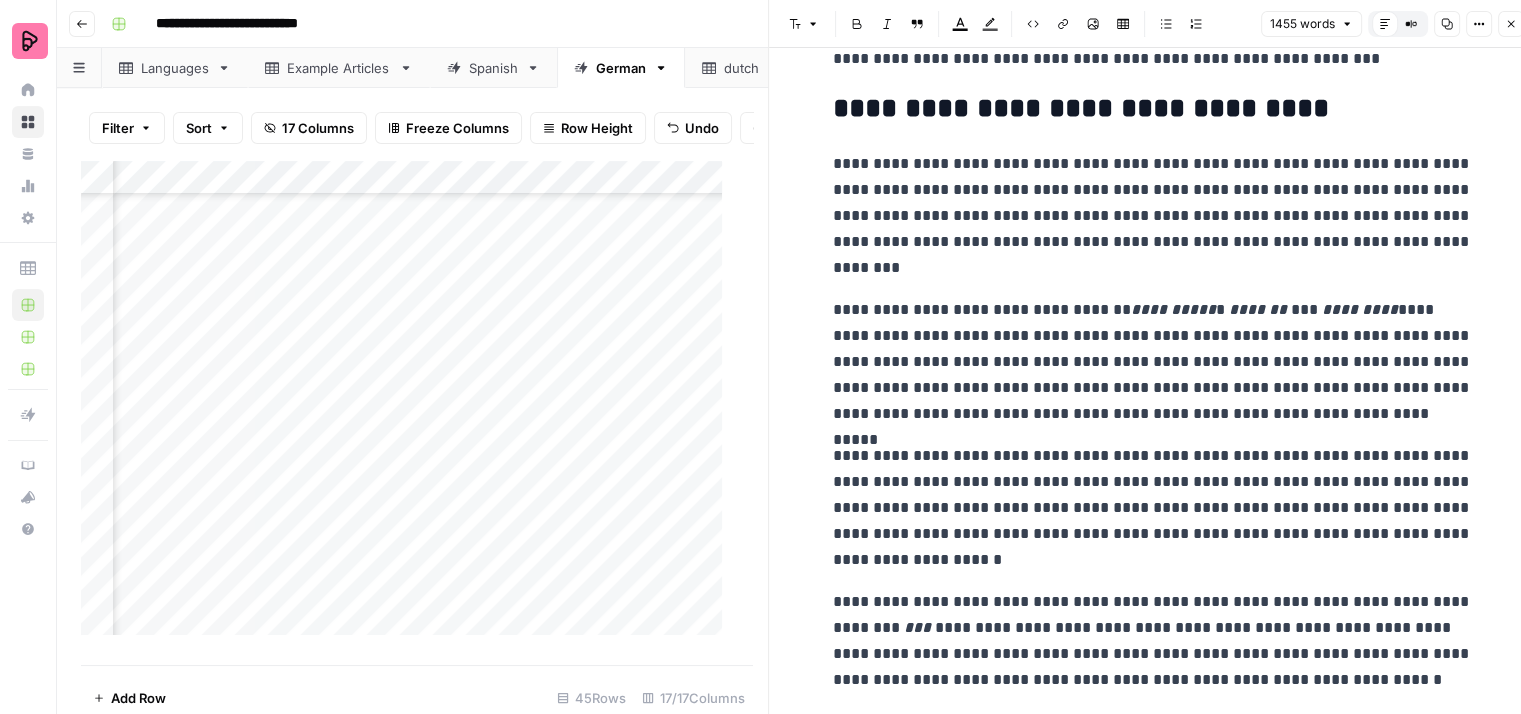 click on "**********" at bounding box center (1153, 216) 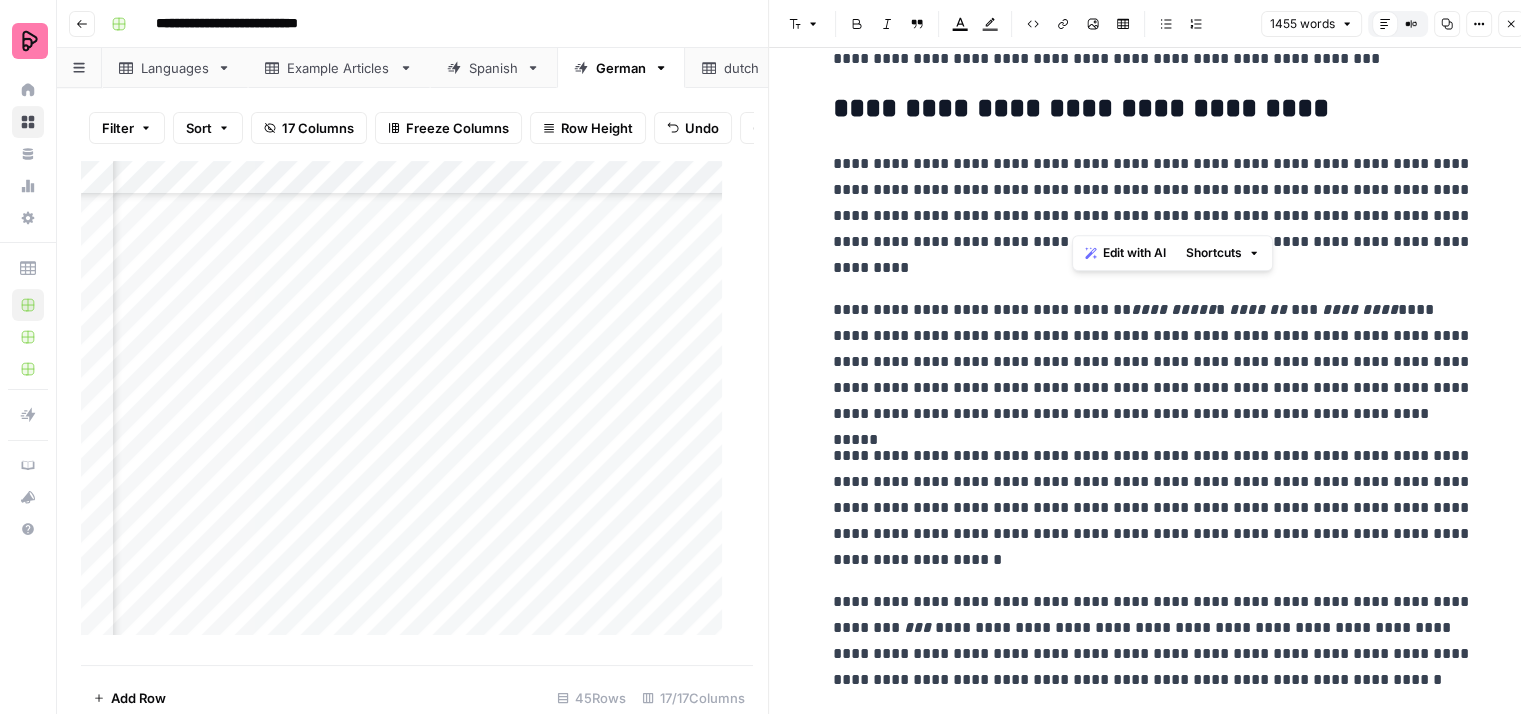 drag, startPoint x: 1276, startPoint y: 163, endPoint x: 1077, endPoint y: 223, distance: 207.8485 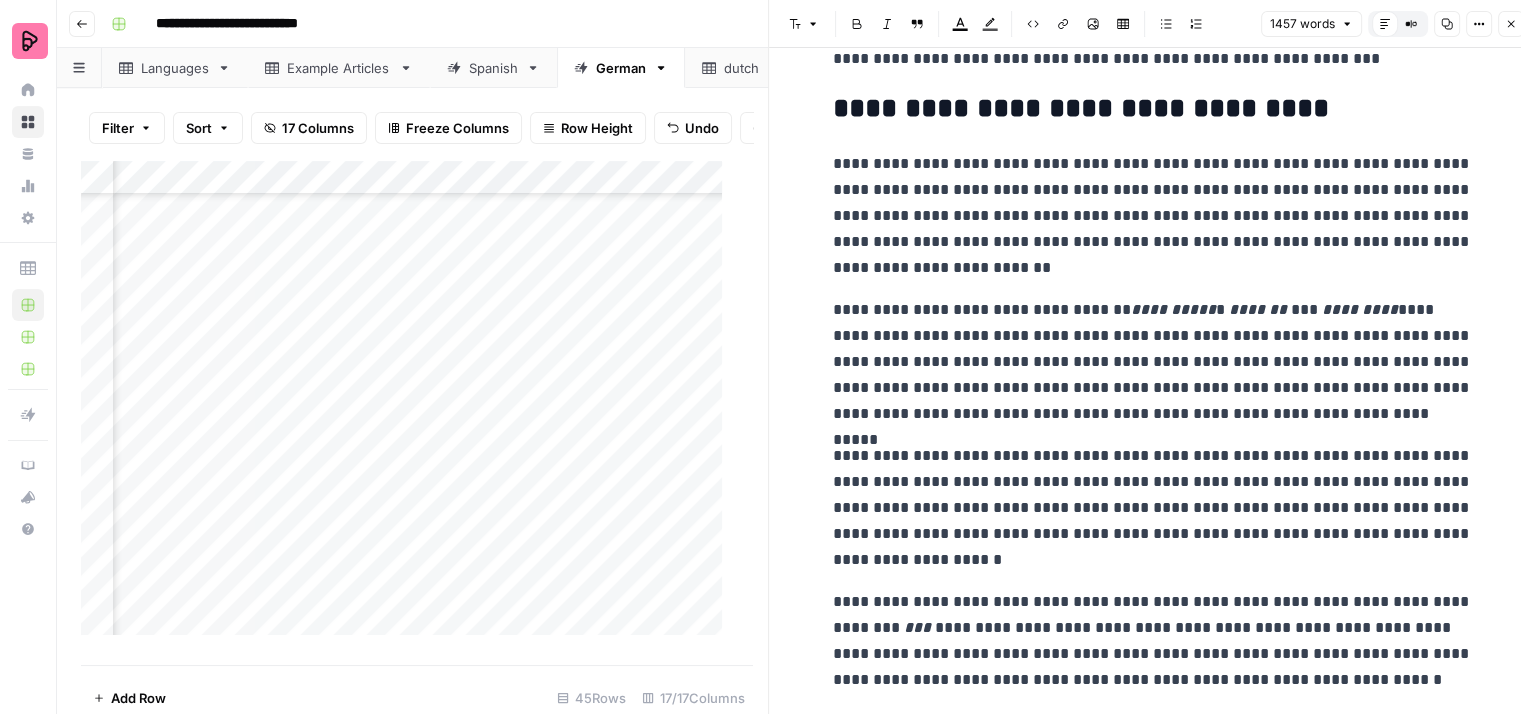 click on "**********" at bounding box center (1153, 216) 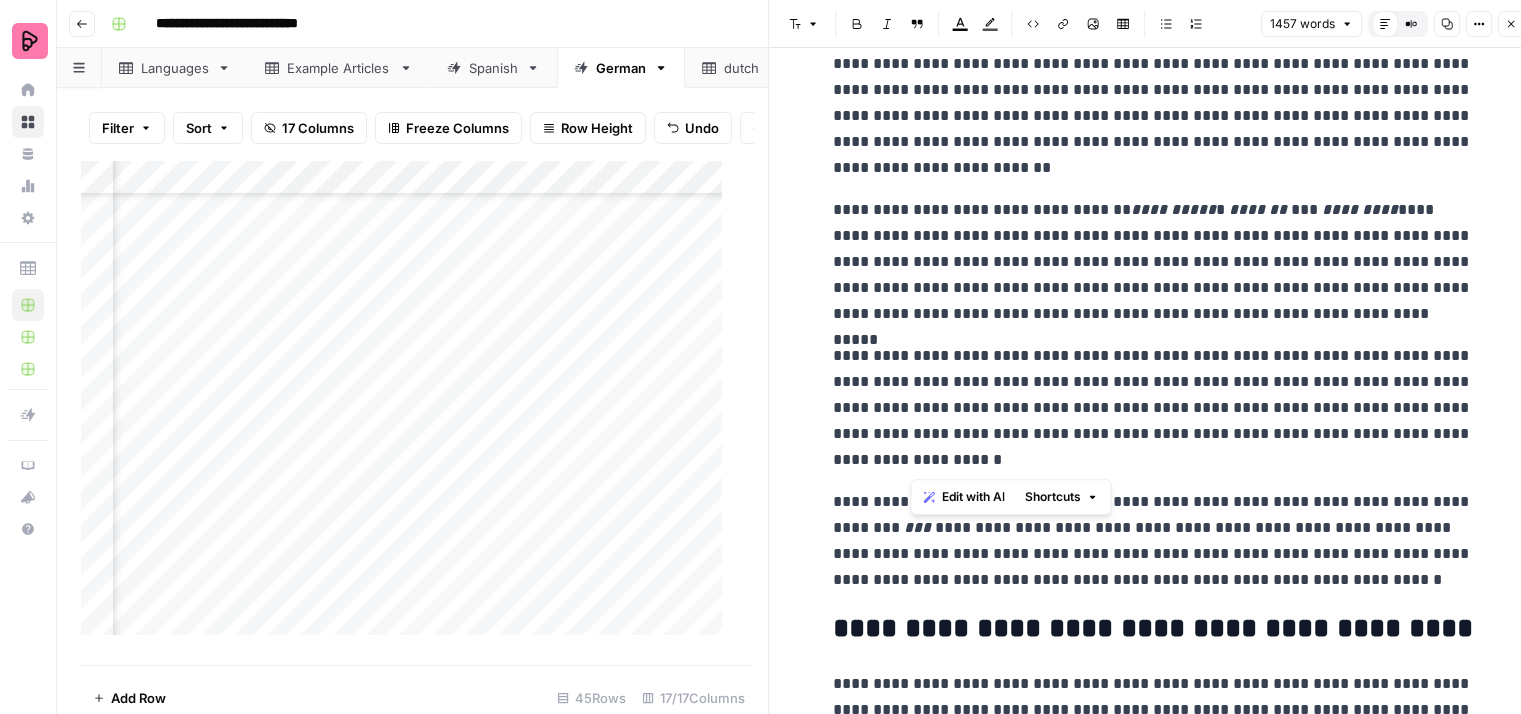 drag, startPoint x: 1036, startPoint y: 456, endPoint x: 914, endPoint y: 434, distance: 123.967735 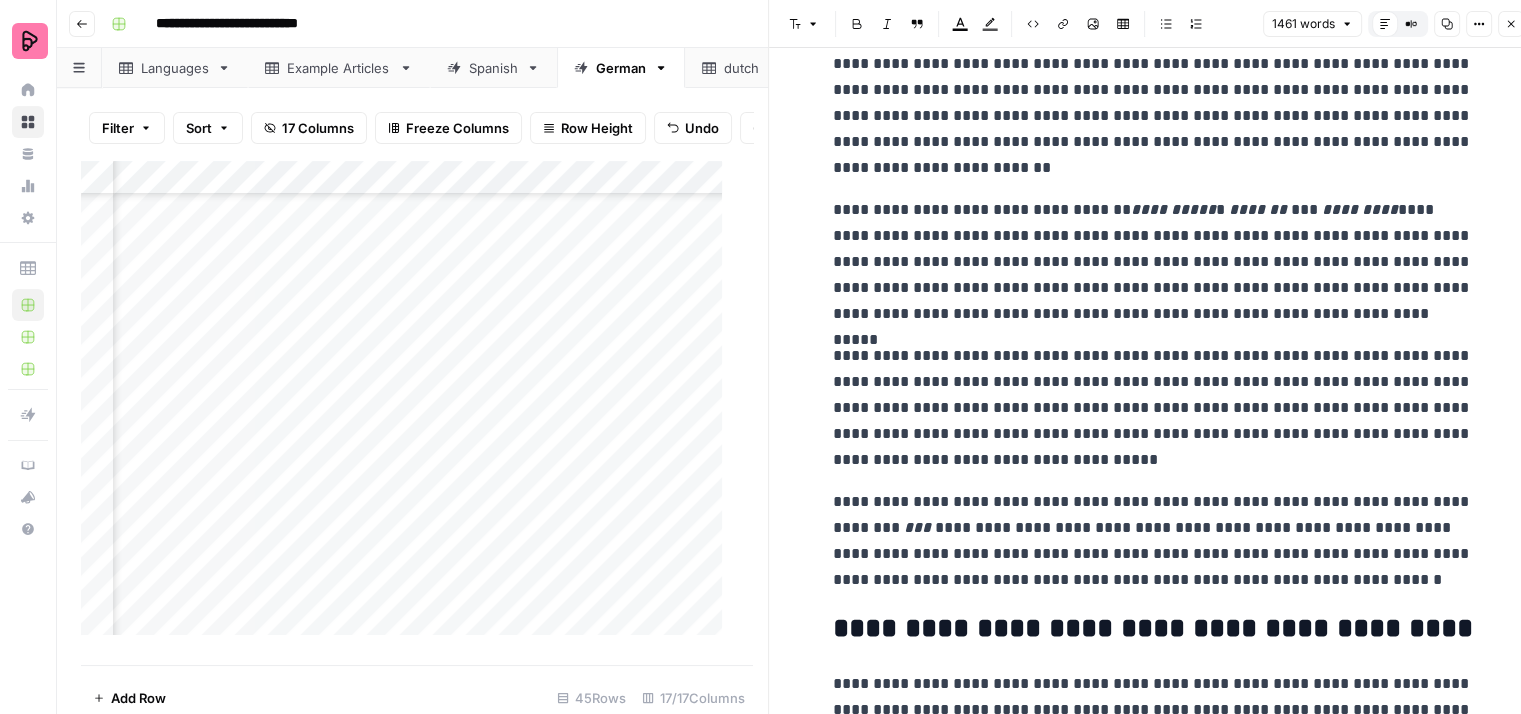 click on "**********" at bounding box center [1153, 408] 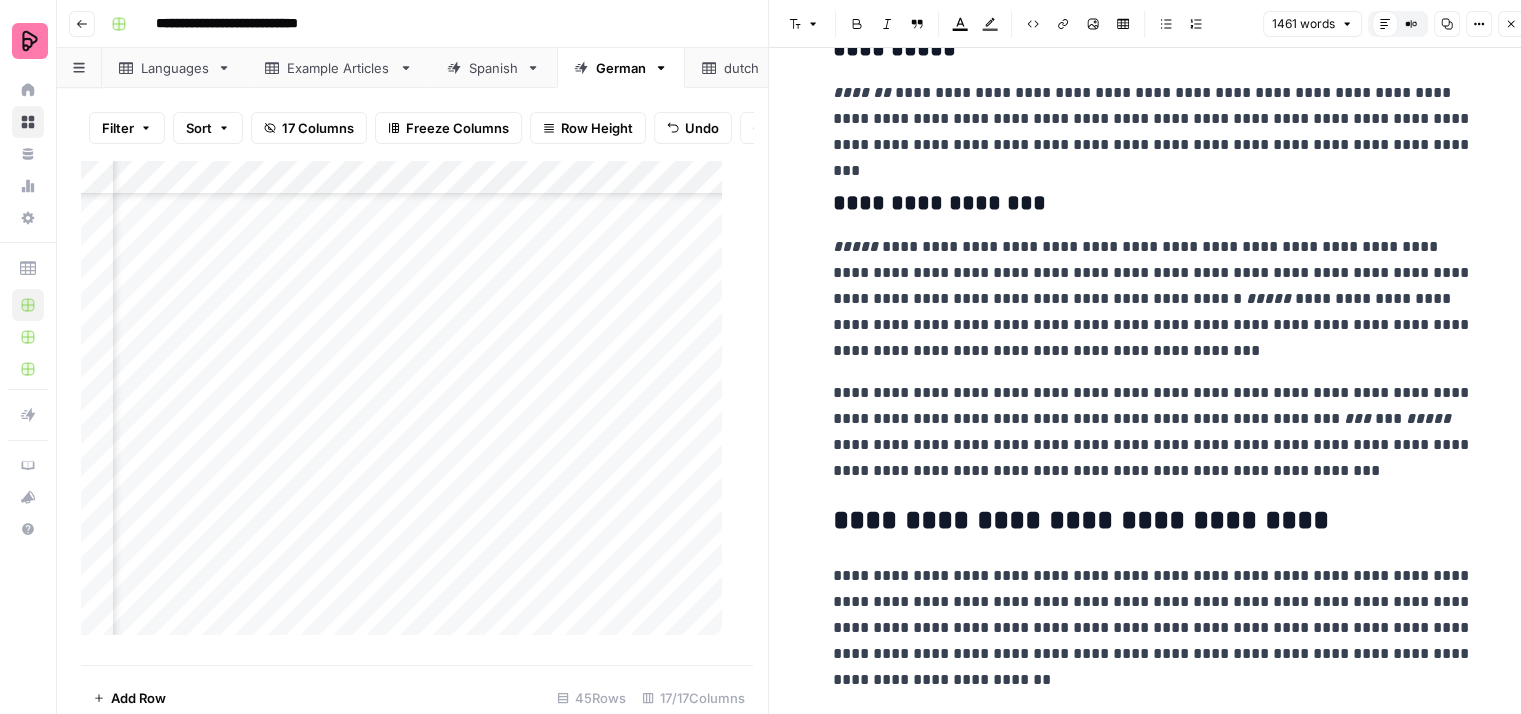 scroll, scrollTop: 1500, scrollLeft: 0, axis: vertical 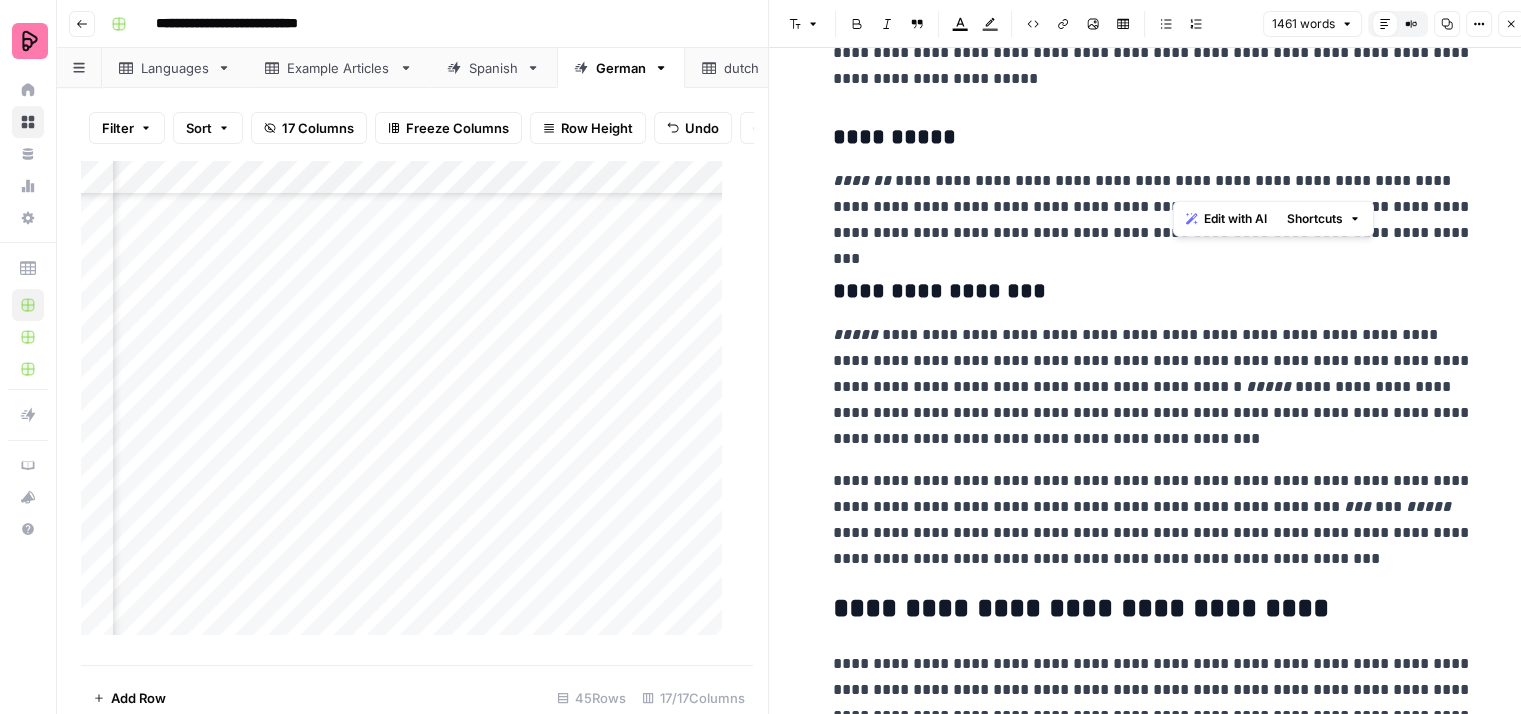 drag, startPoint x: 1220, startPoint y: 174, endPoint x: 1170, endPoint y: 182, distance: 50.635956 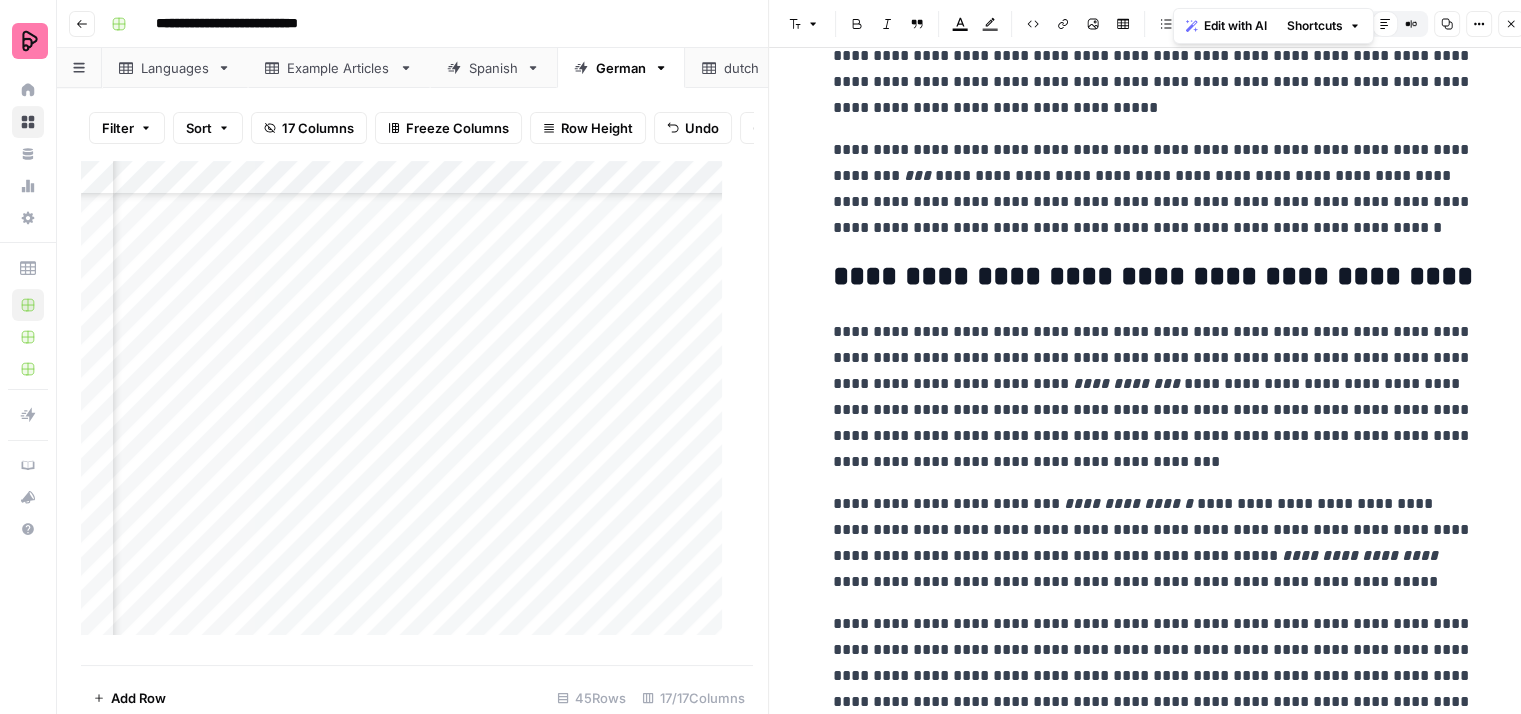 scroll, scrollTop: 2500, scrollLeft: 0, axis: vertical 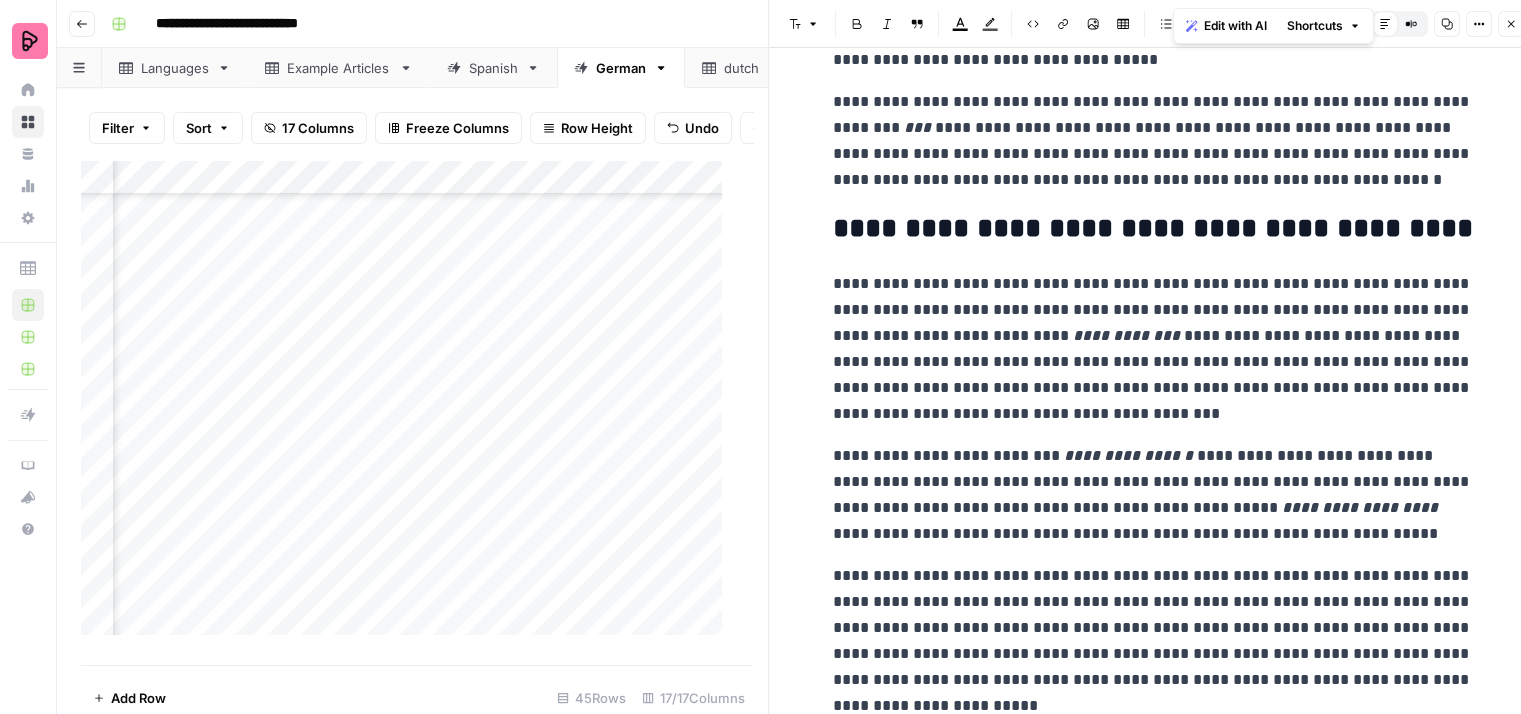 click on "**********" at bounding box center (1153, 349) 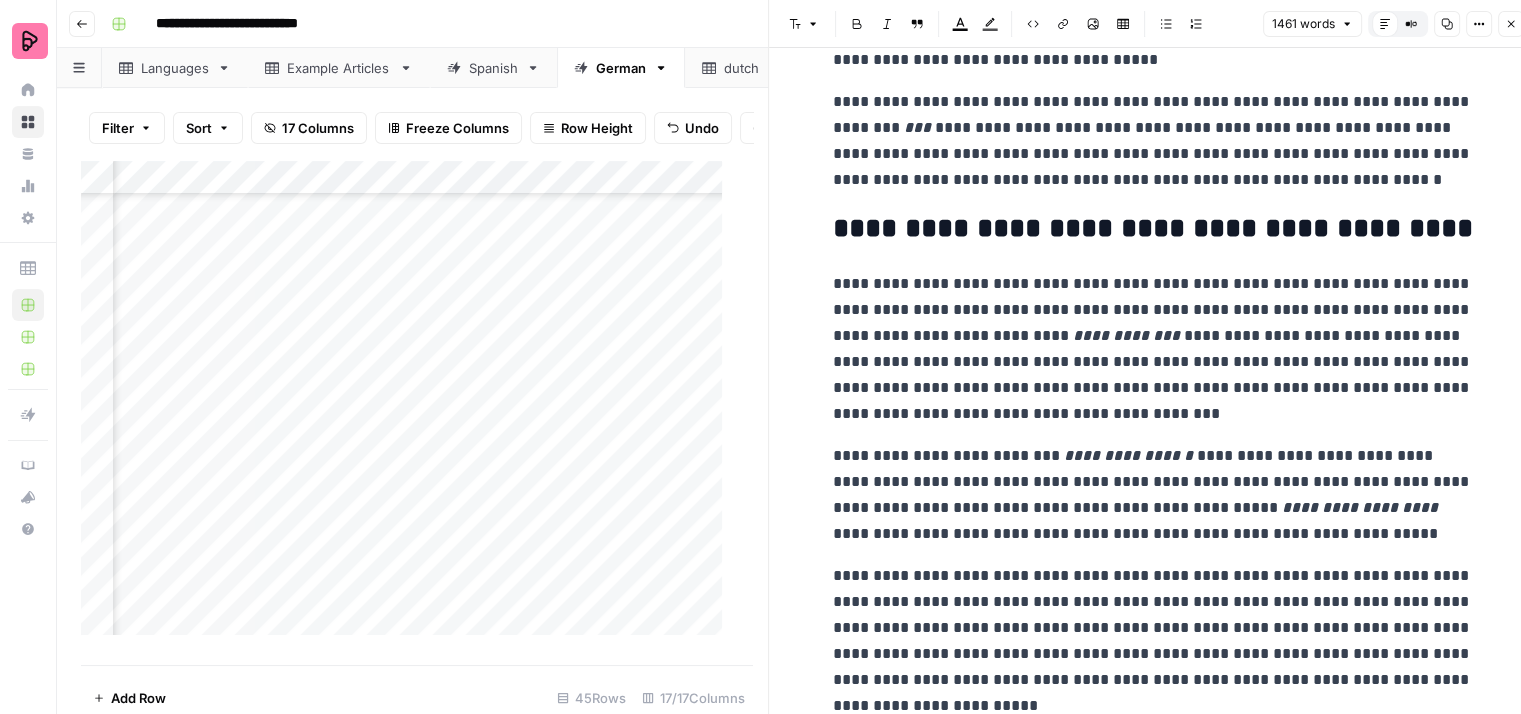 click on "**********" at bounding box center [1153, 349] 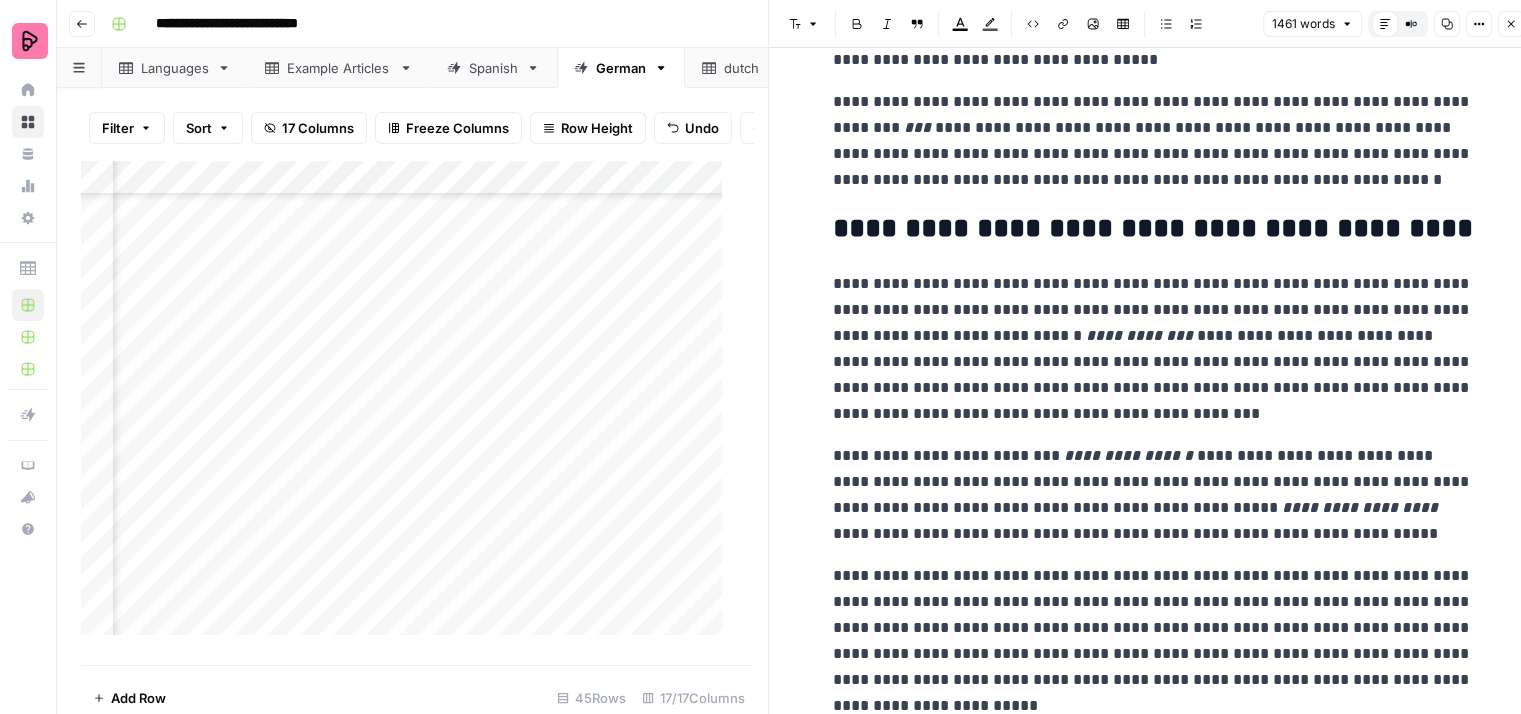 click on "**********" at bounding box center [1153, 349] 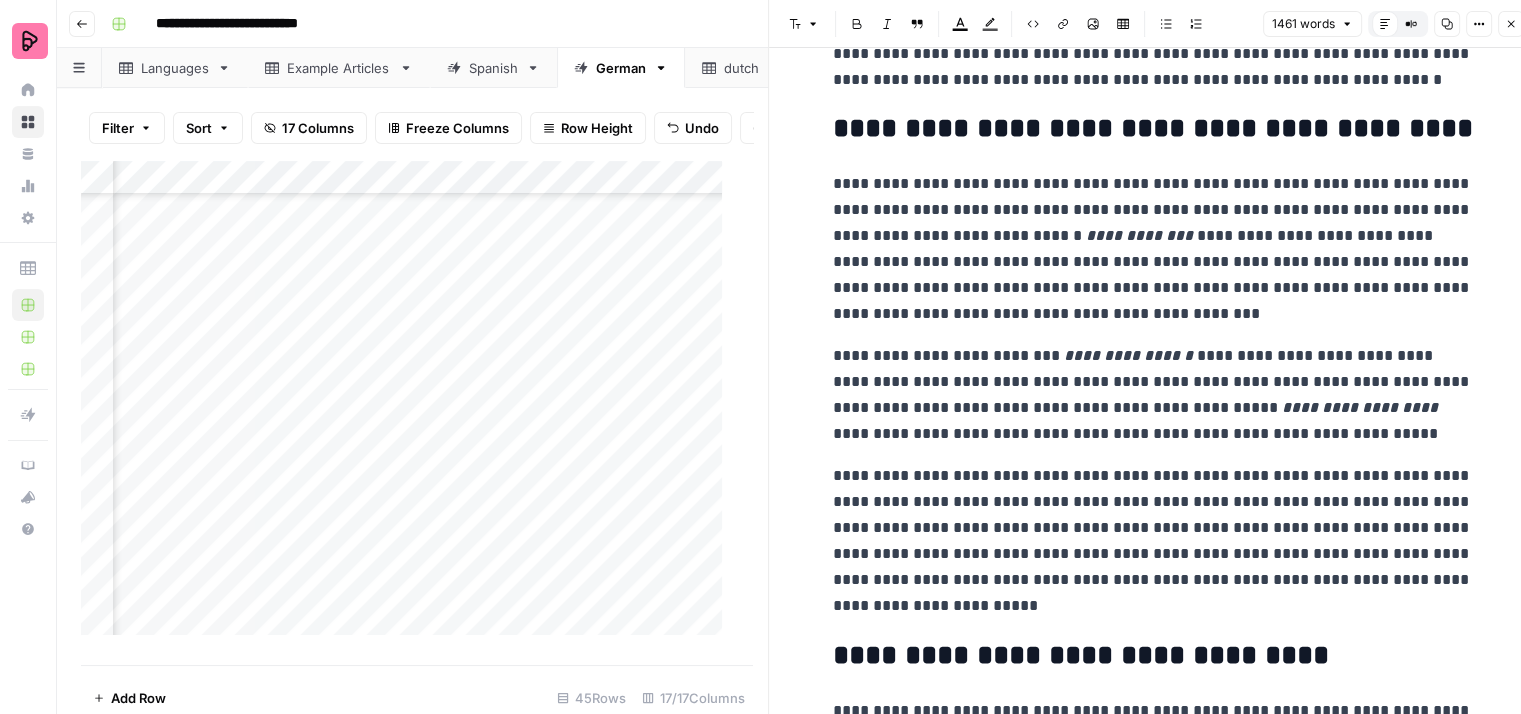 scroll, scrollTop: 2700, scrollLeft: 0, axis: vertical 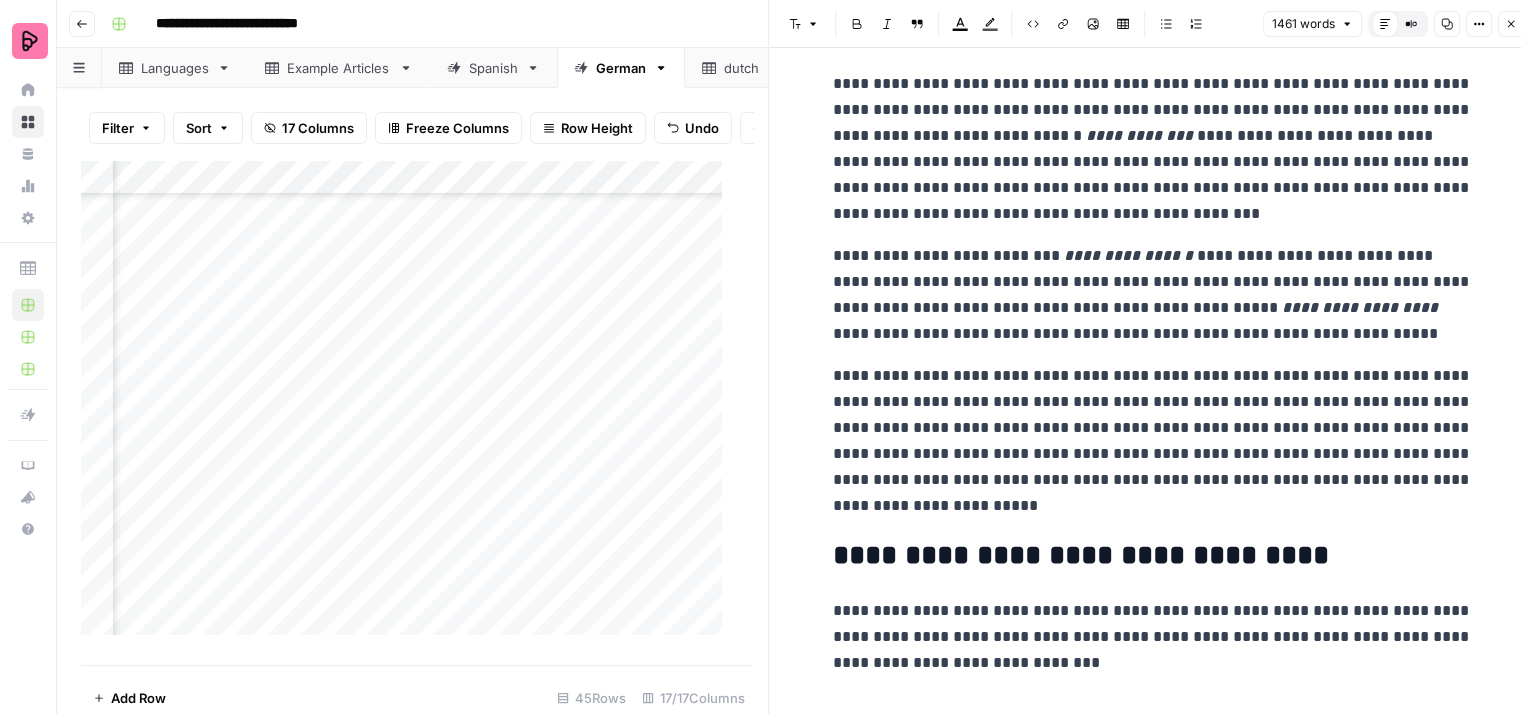click on "**********" at bounding box center (1153, 295) 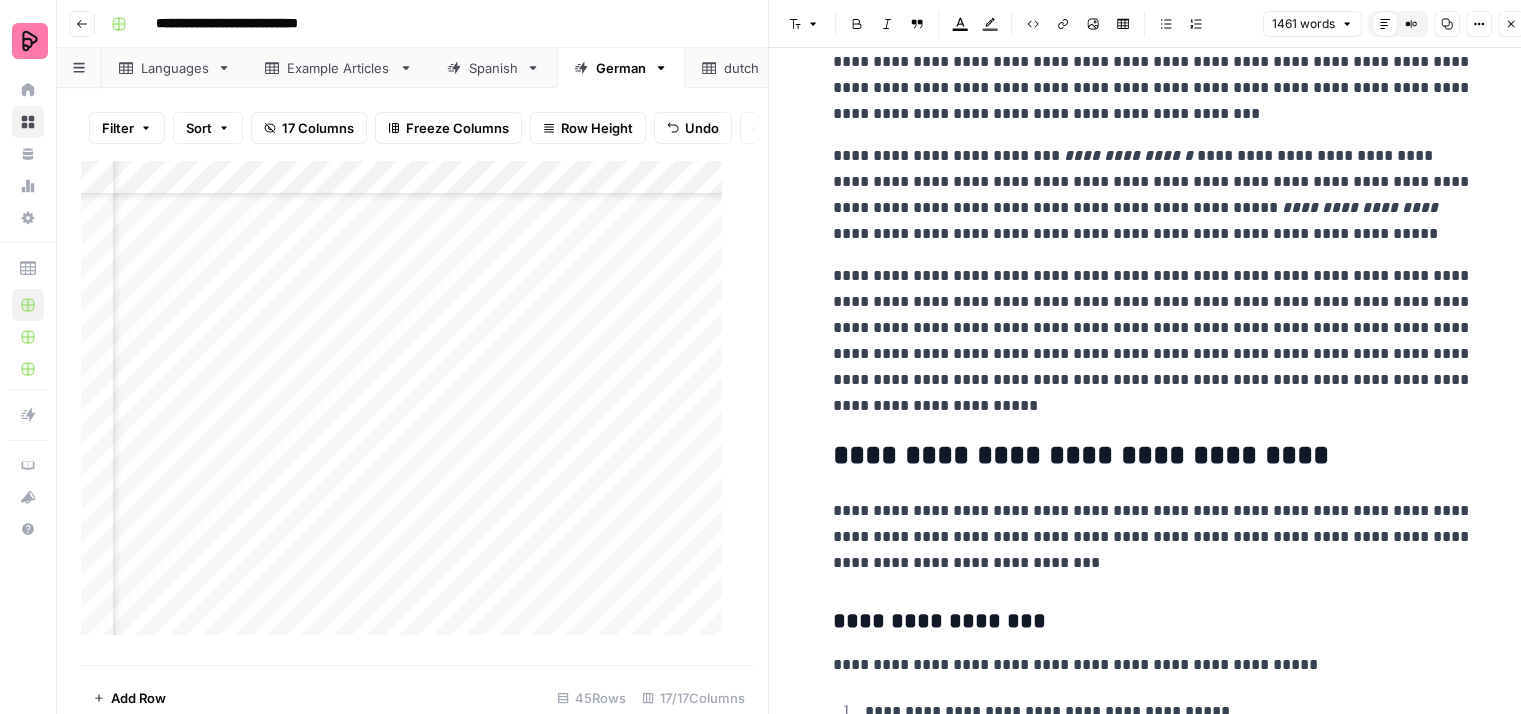 click on "**********" at bounding box center [1153, 341] 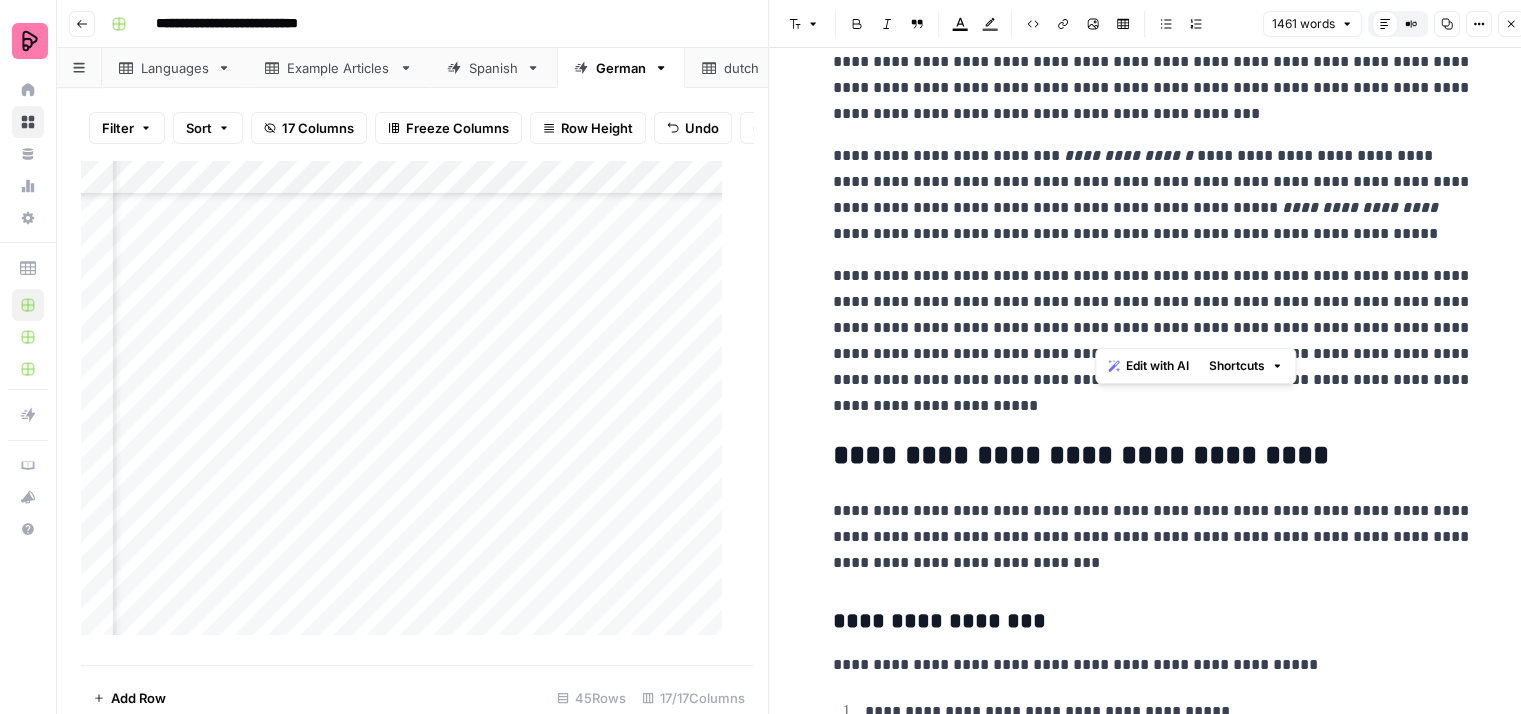 click on "**********" at bounding box center [1153, 341] 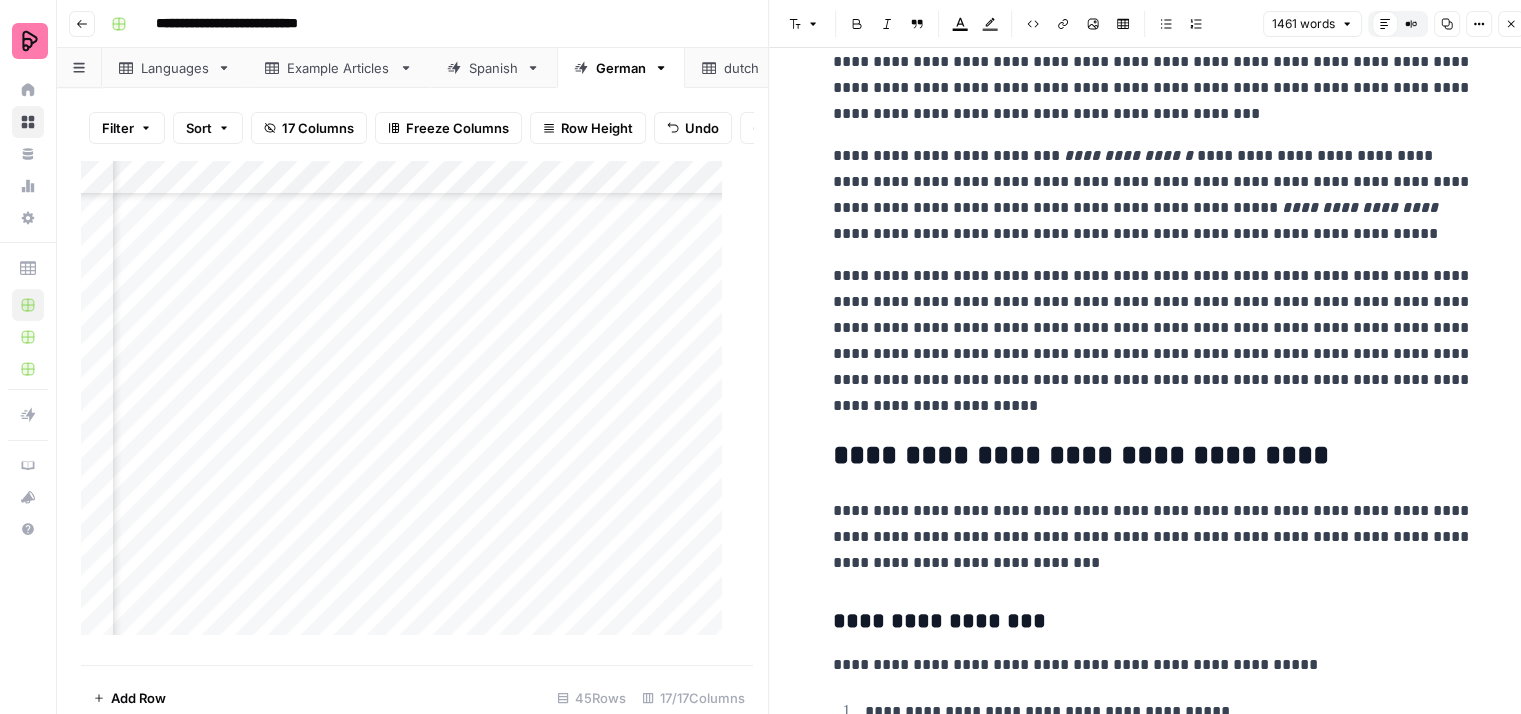 click on "**********" at bounding box center [1153, 341] 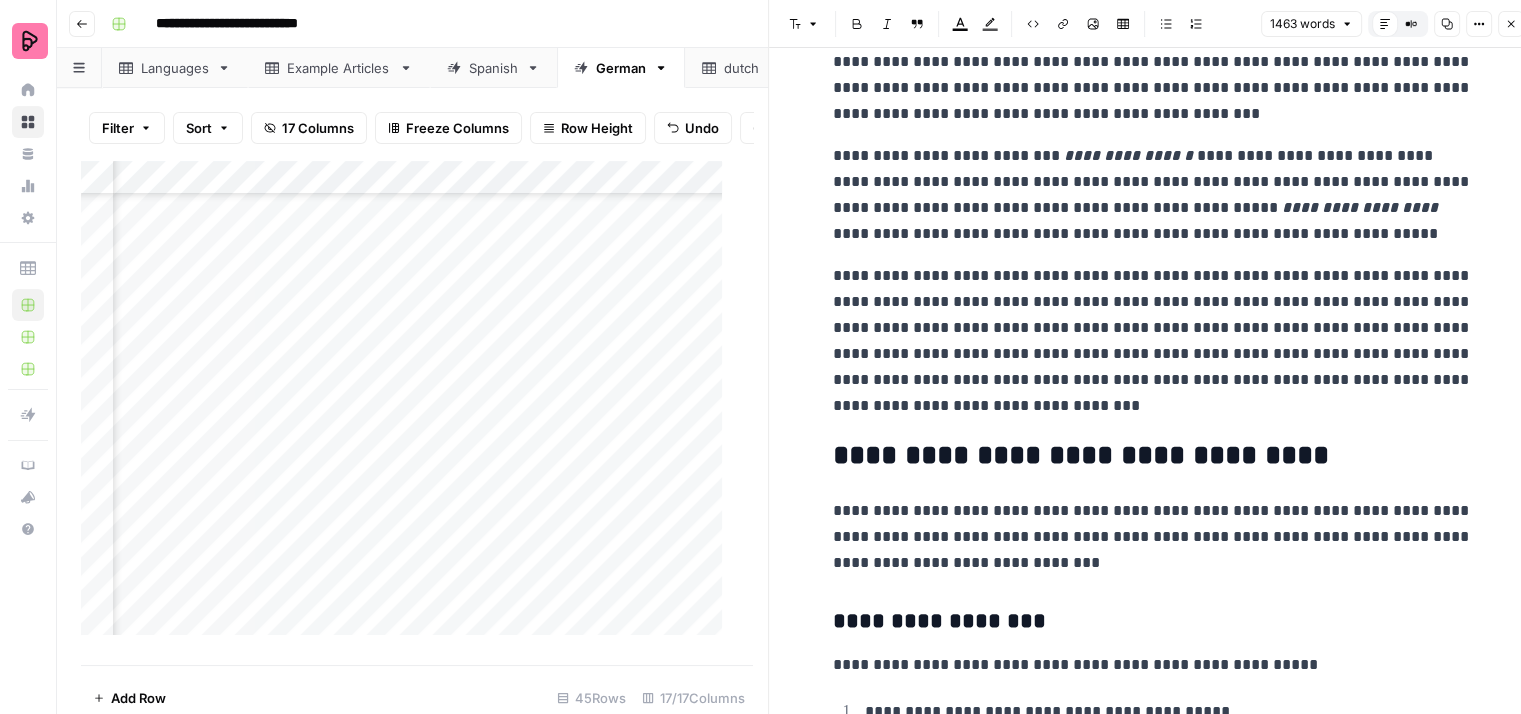 click on "**********" at bounding box center [1153, 341] 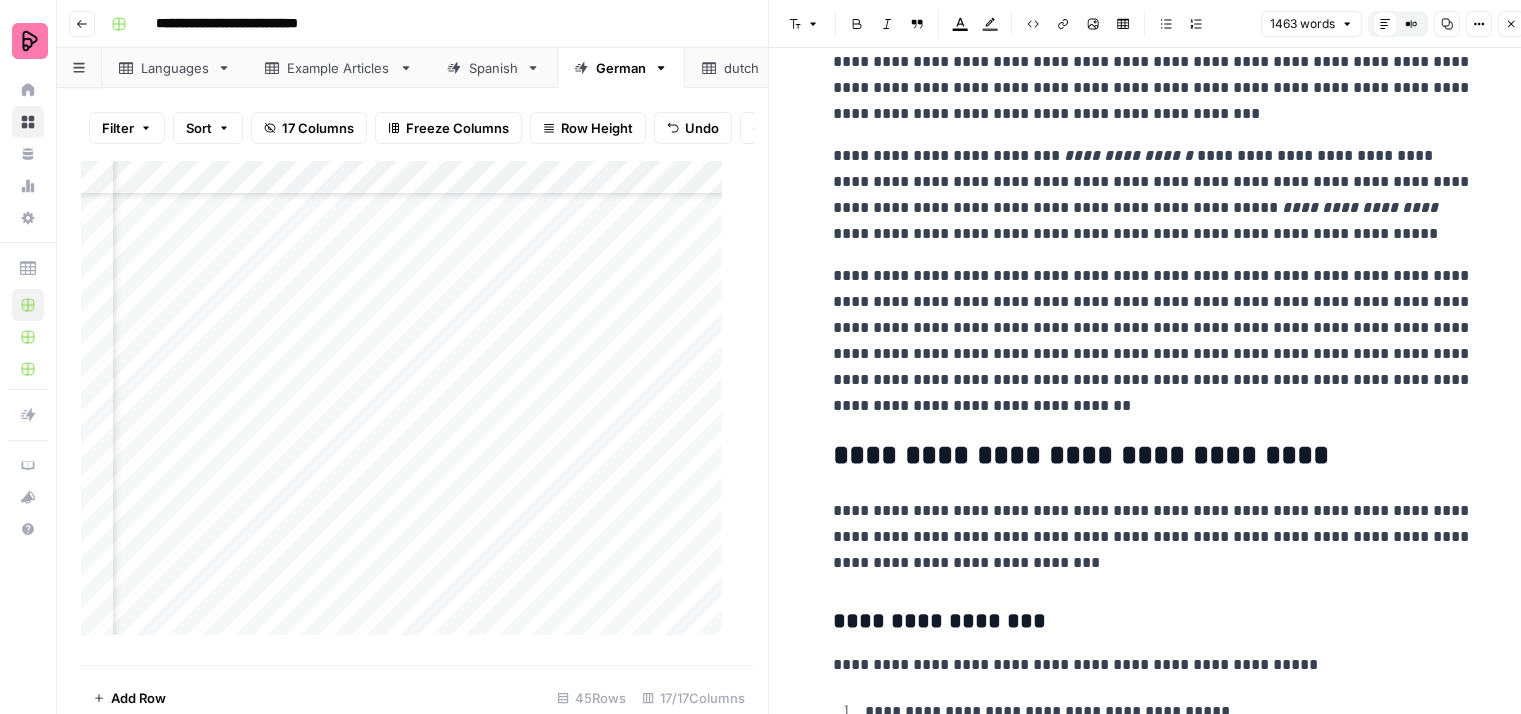 click on "**********" at bounding box center [1153, 341] 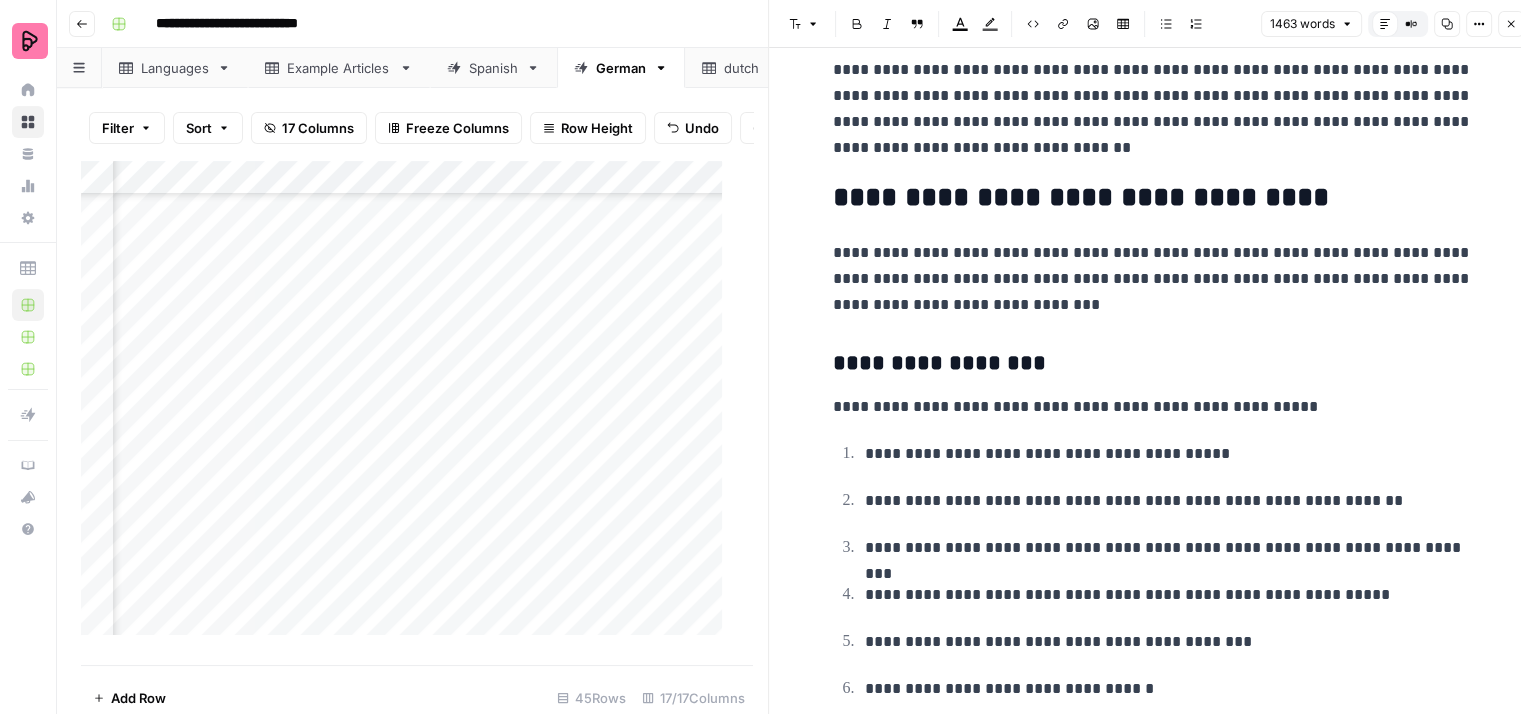 scroll, scrollTop: 3100, scrollLeft: 0, axis: vertical 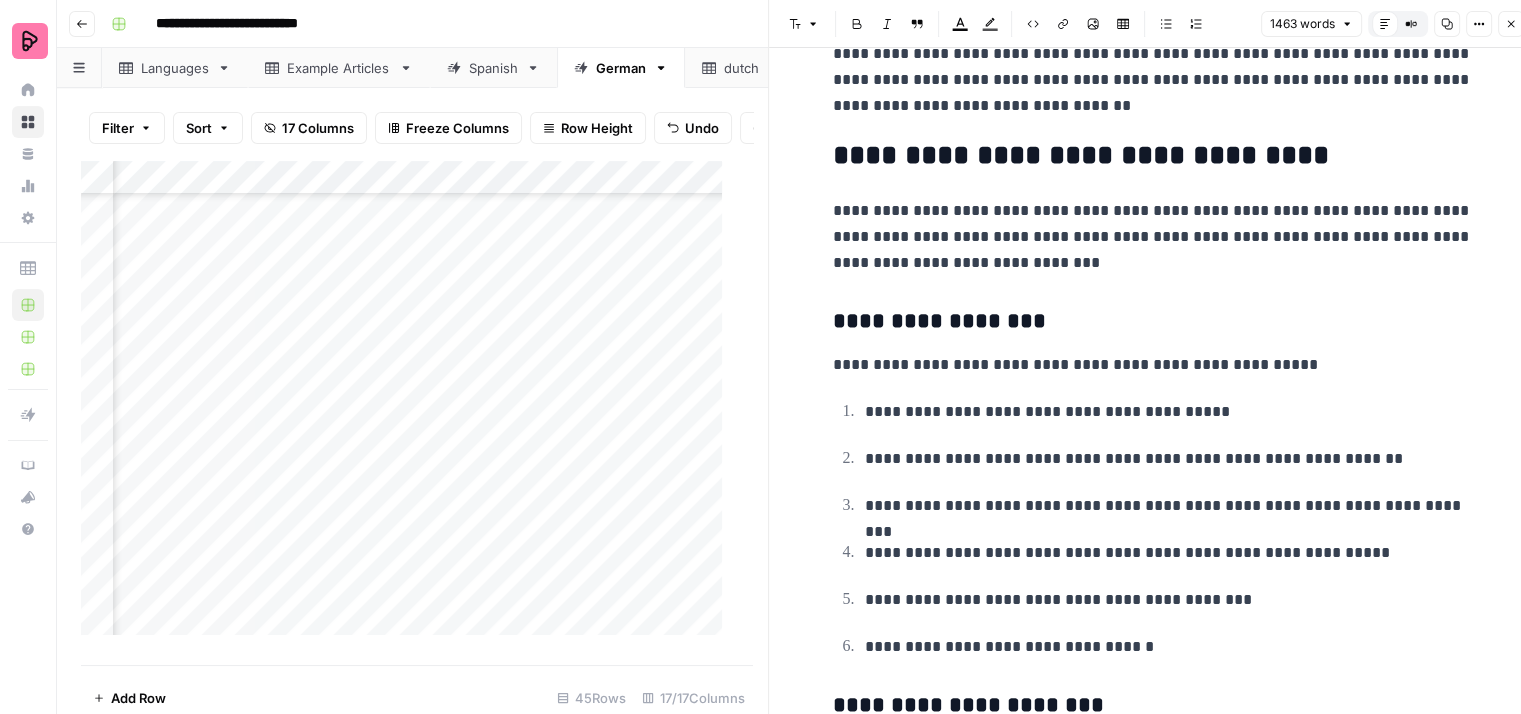 drag, startPoint x: 1168, startPoint y: 261, endPoint x: 1084, endPoint y: 263, distance: 84.0238 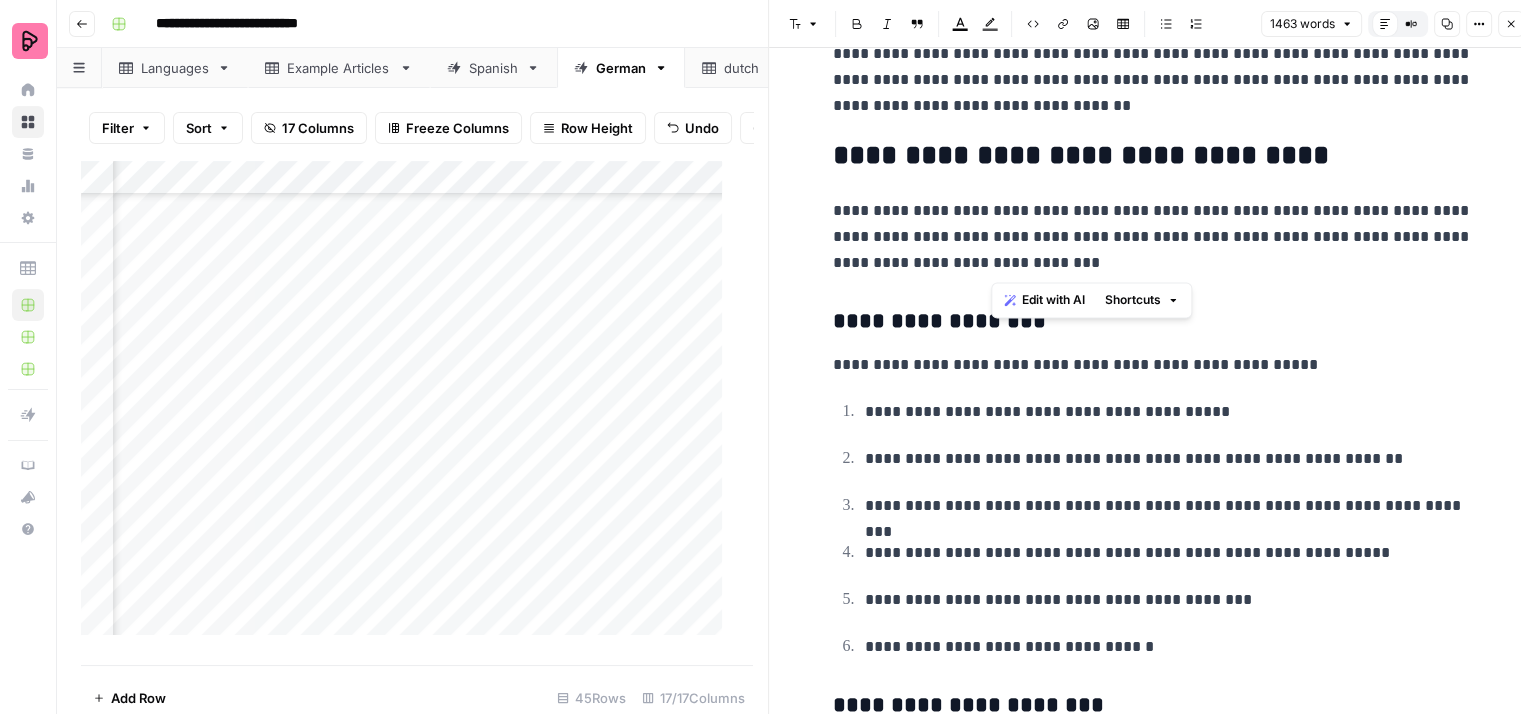 drag, startPoint x: 1024, startPoint y: 250, endPoint x: 987, endPoint y: 246, distance: 37.215588 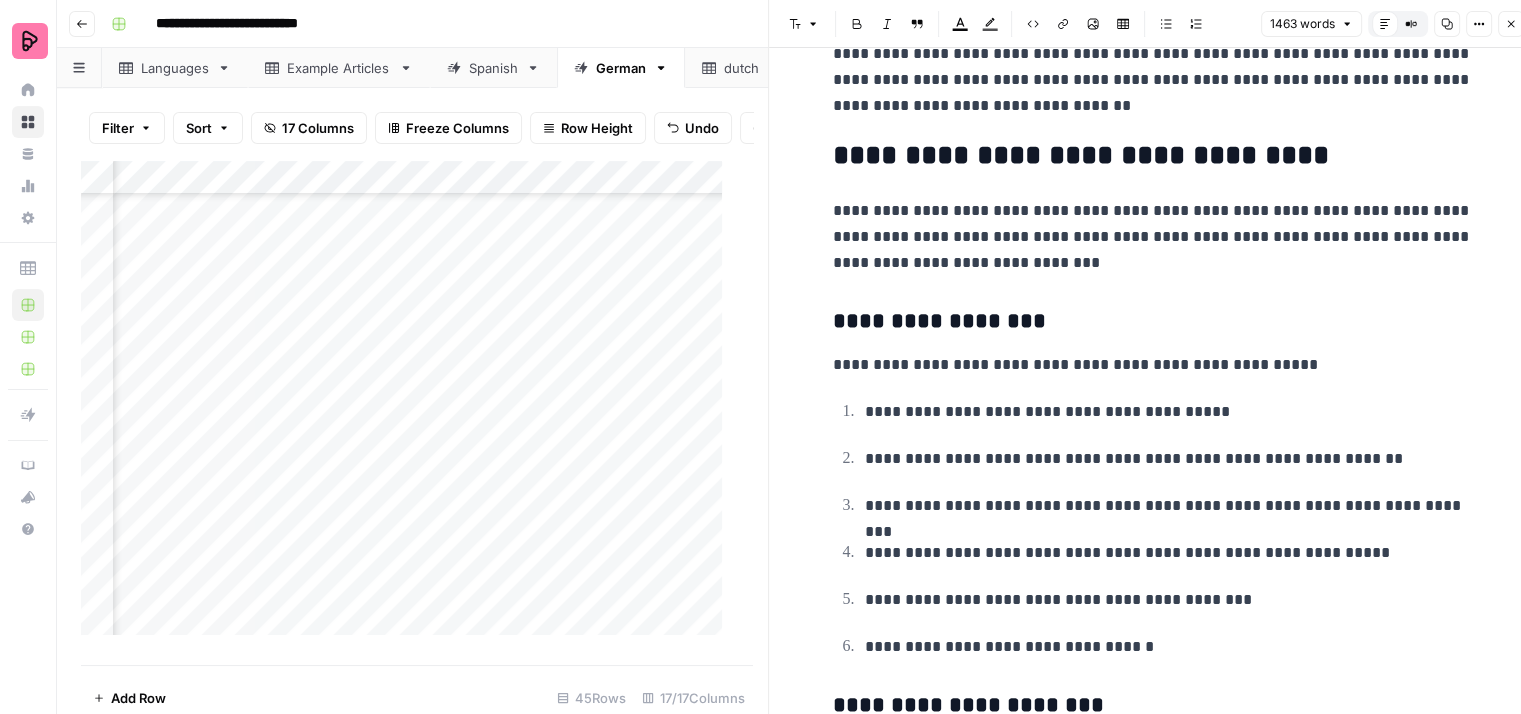 click on "**********" at bounding box center [1153, 237] 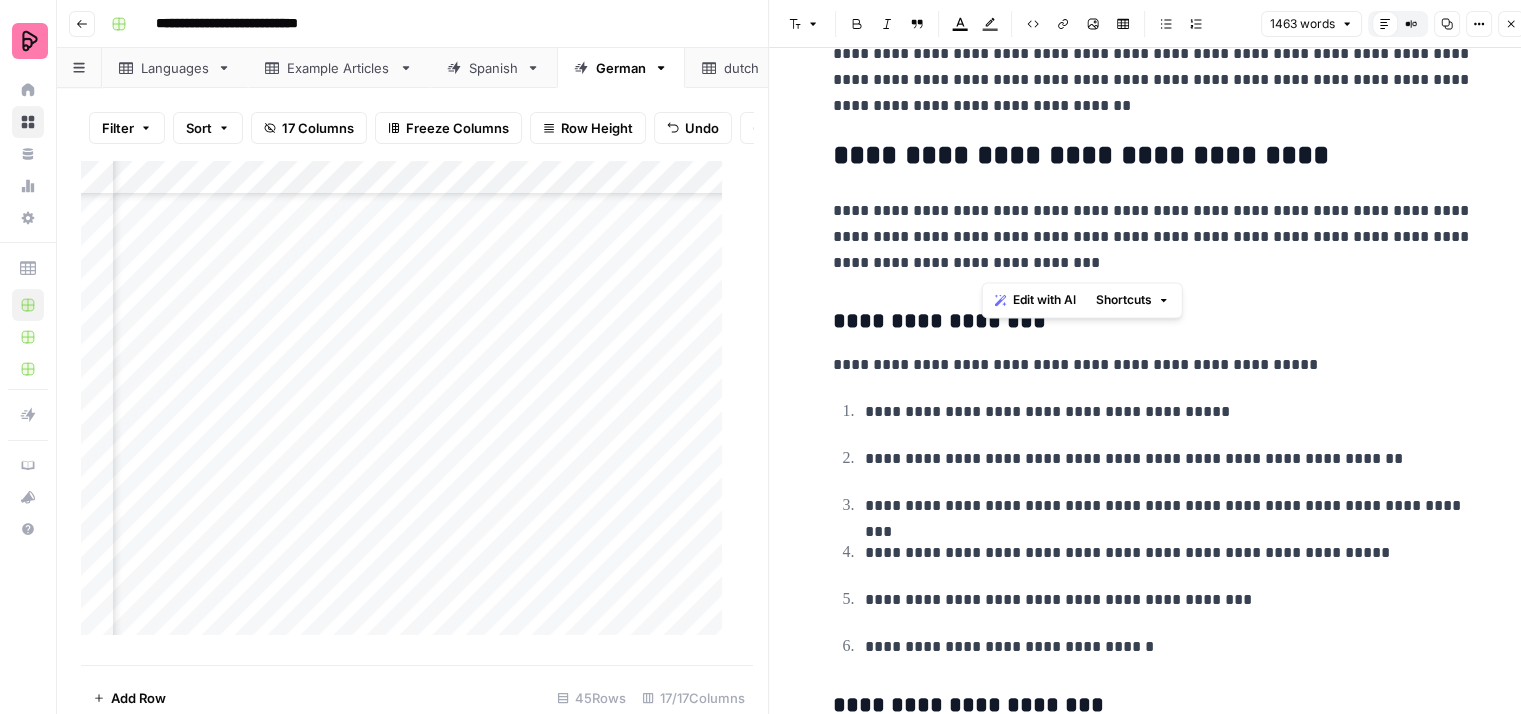 drag, startPoint x: 984, startPoint y: 236, endPoint x: 1176, endPoint y: 264, distance: 194.03093 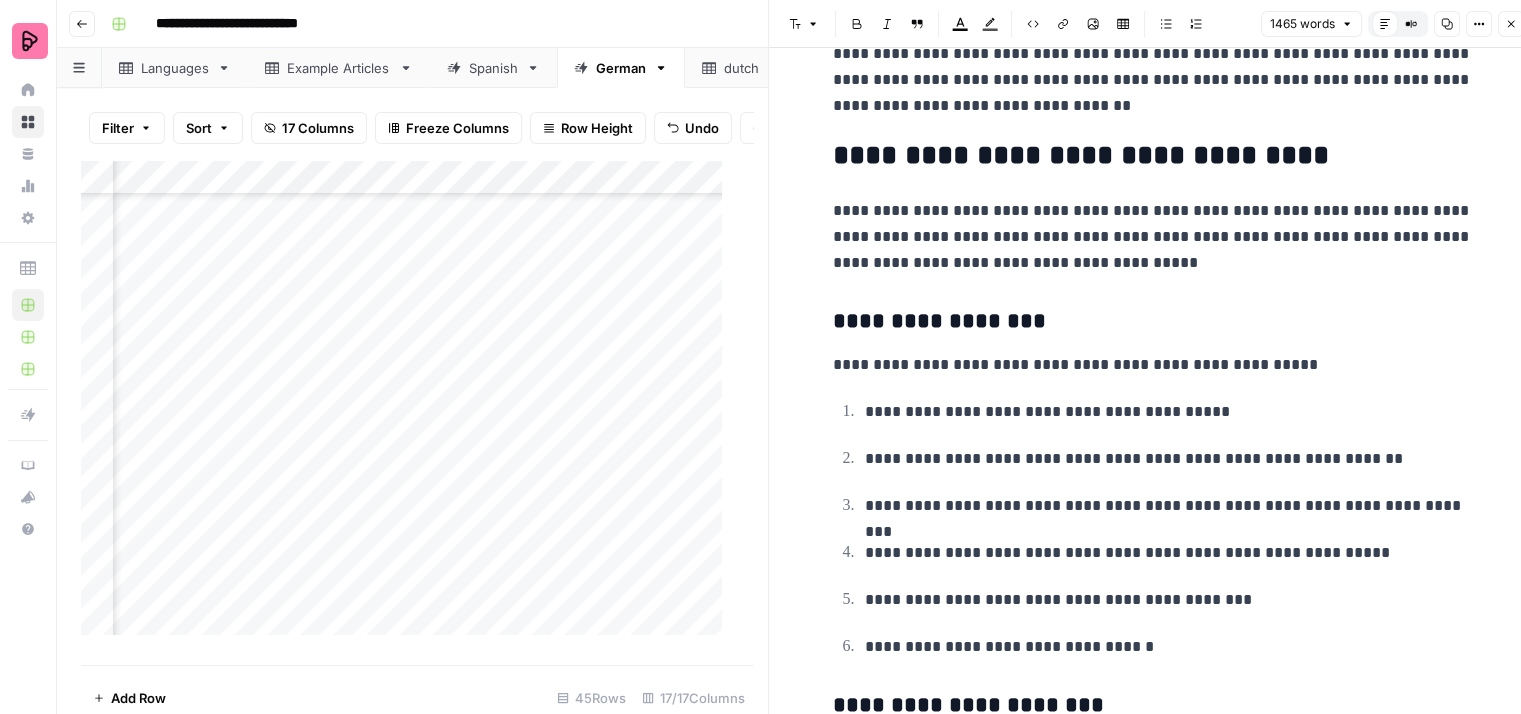 click on "**********" at bounding box center (1153, 237) 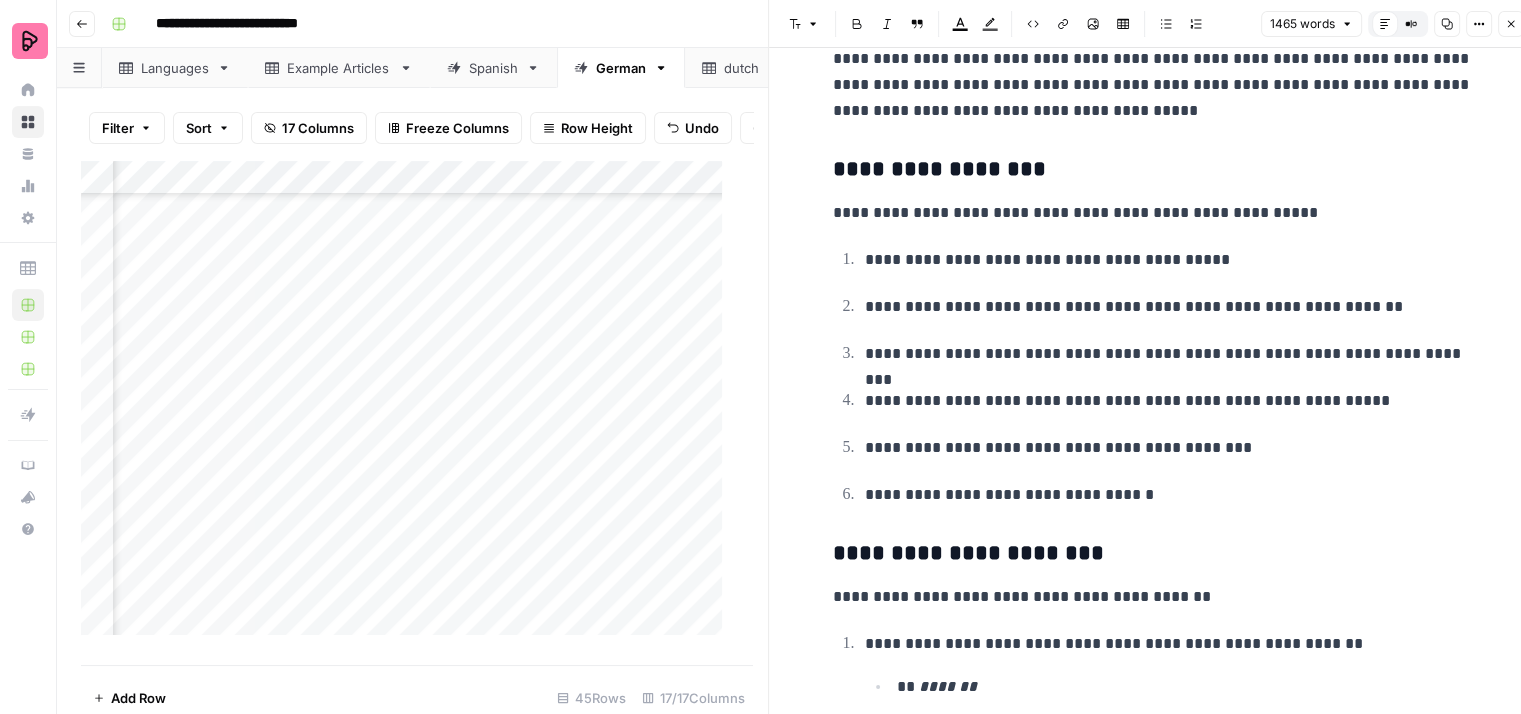 scroll, scrollTop: 3300, scrollLeft: 0, axis: vertical 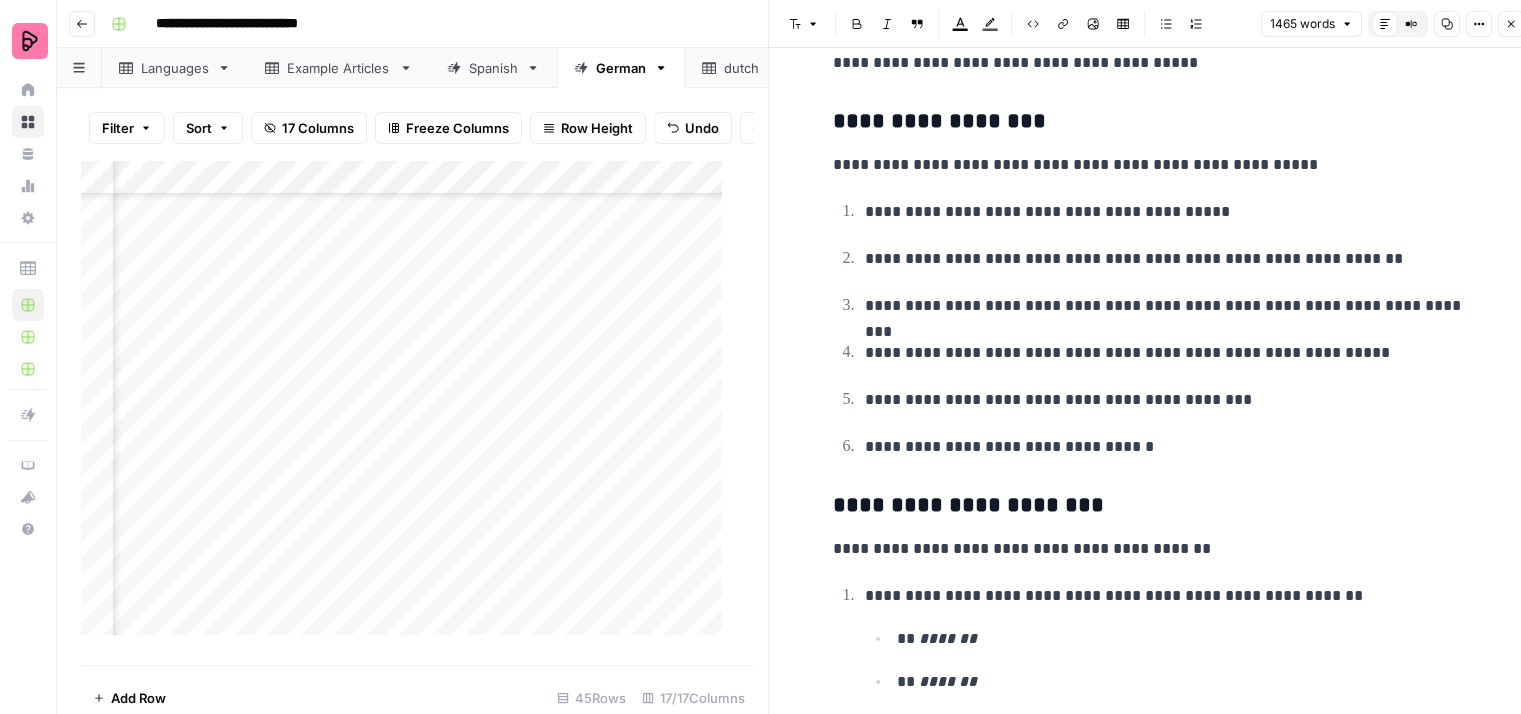 click on "**********" at bounding box center (1153, 165) 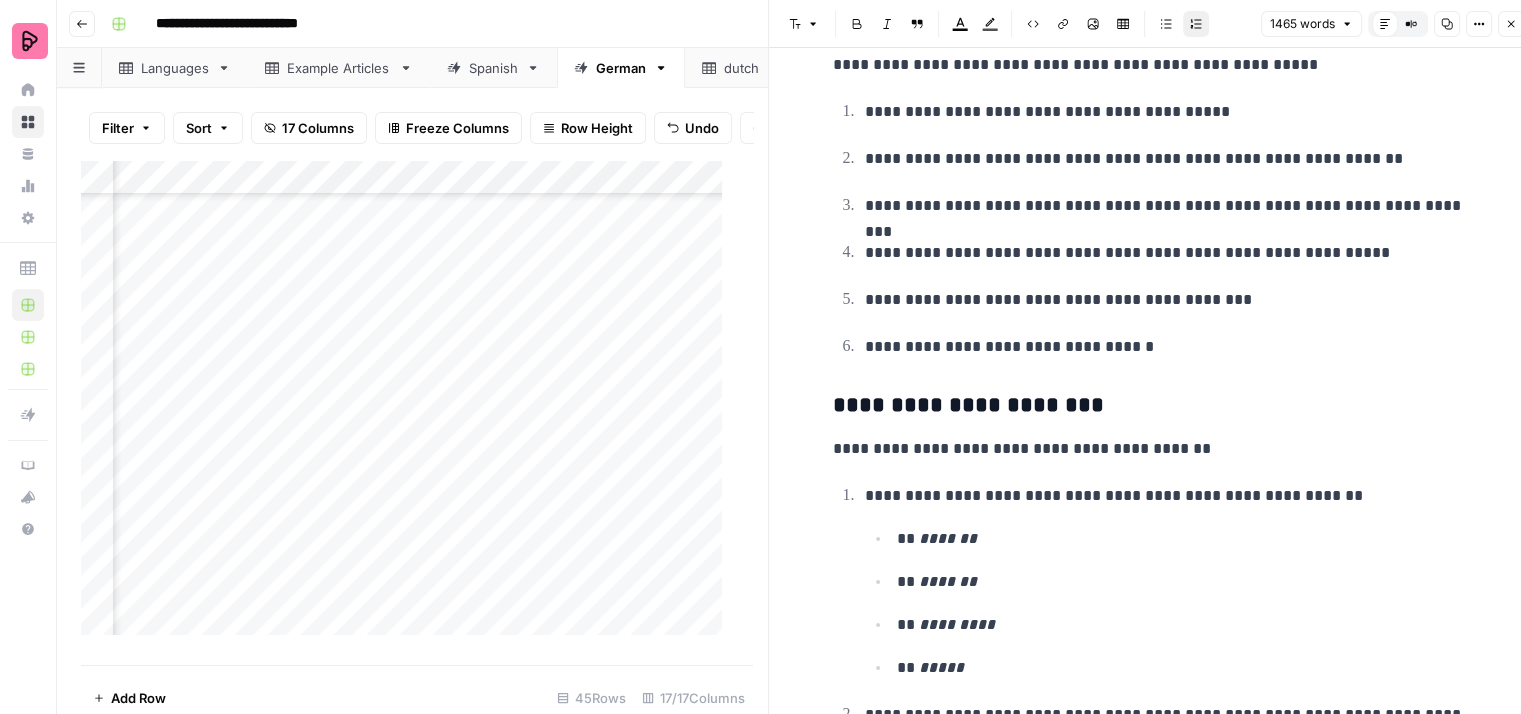 click on "**********" at bounding box center [1169, 253] 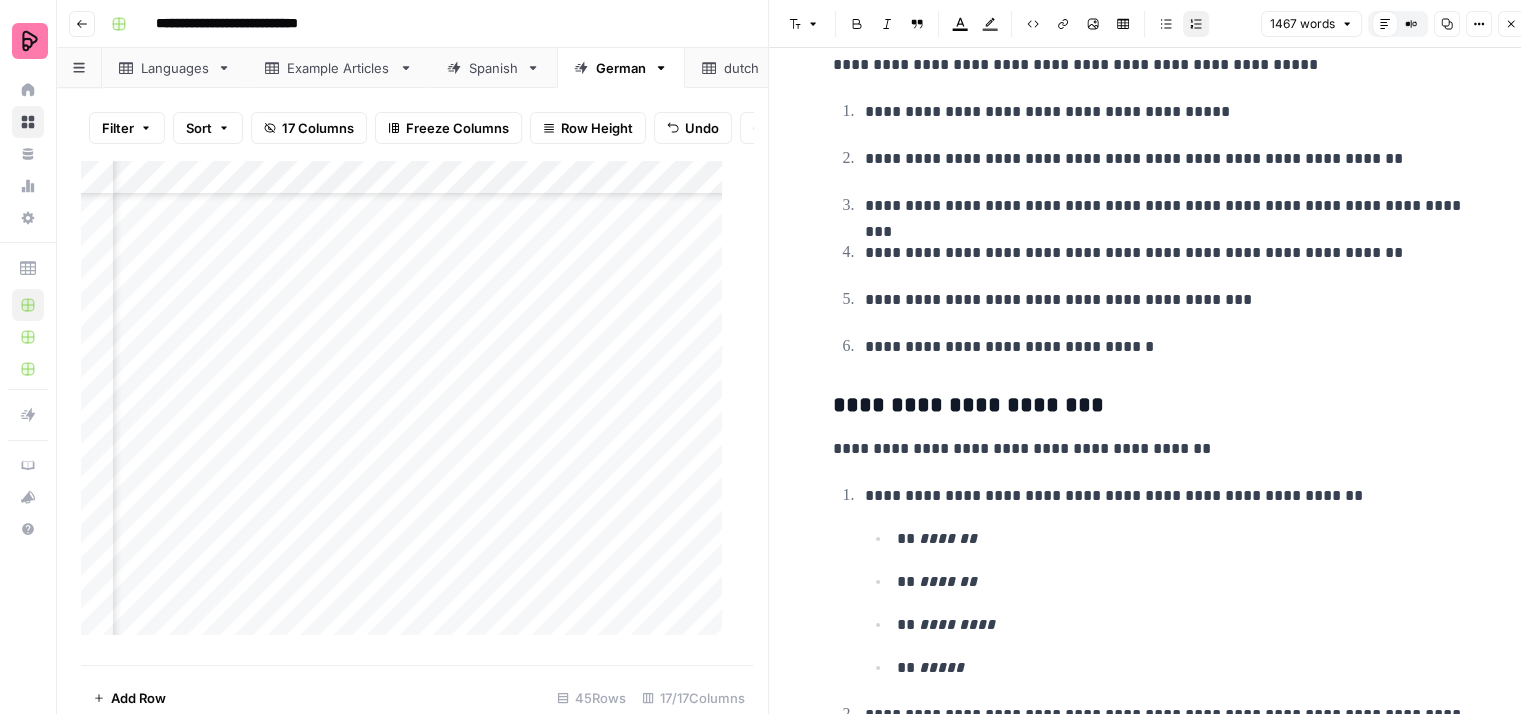 click on "**********" at bounding box center [1169, 253] 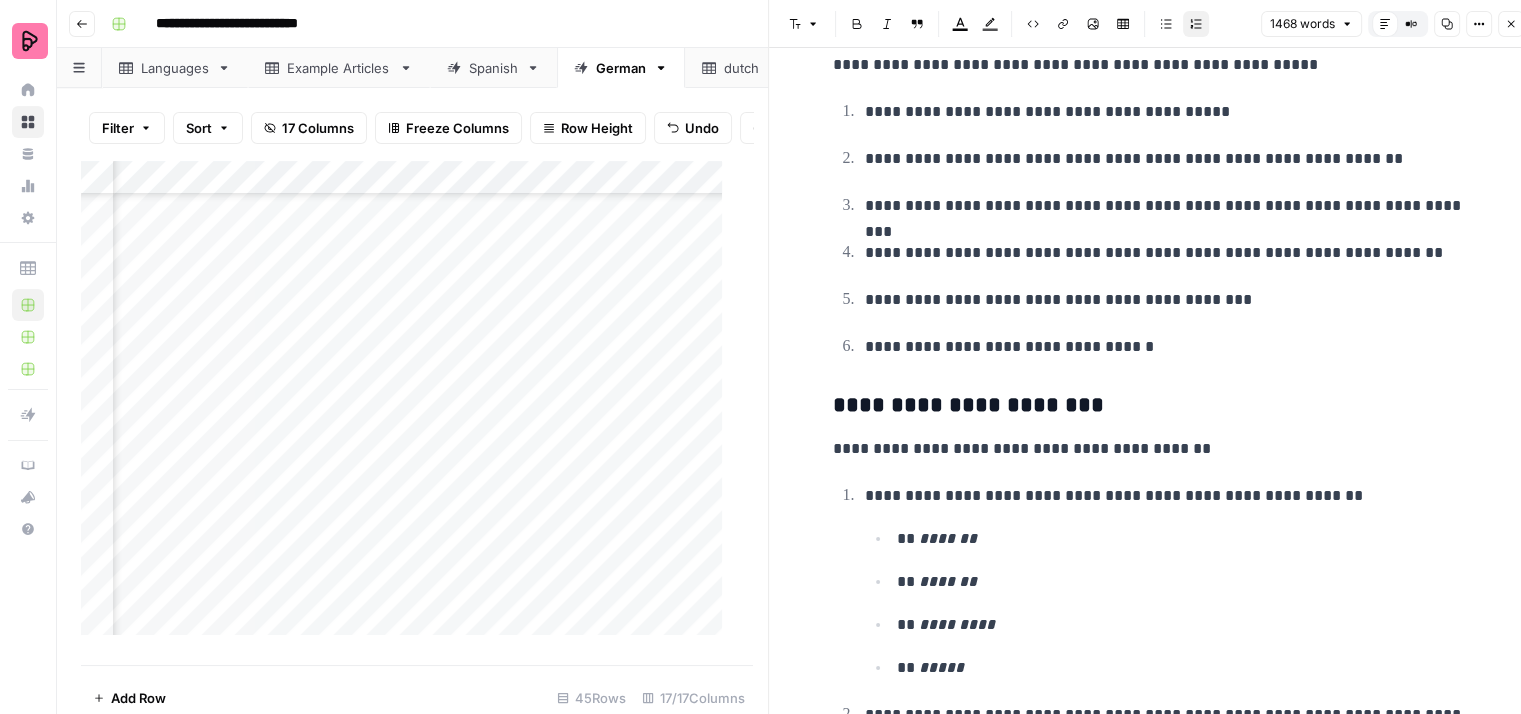 click on "**********" at bounding box center [1153, 229] 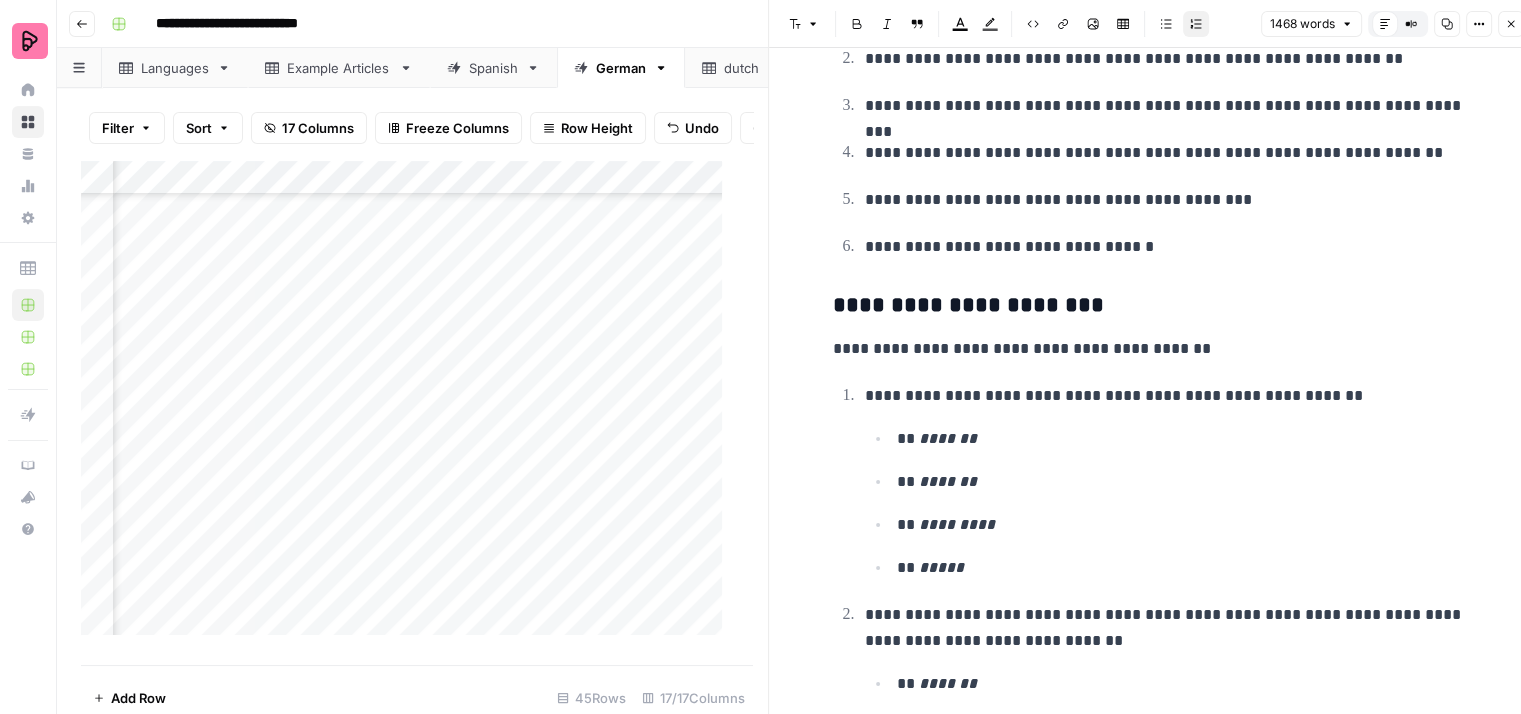 scroll, scrollTop: 3600, scrollLeft: 0, axis: vertical 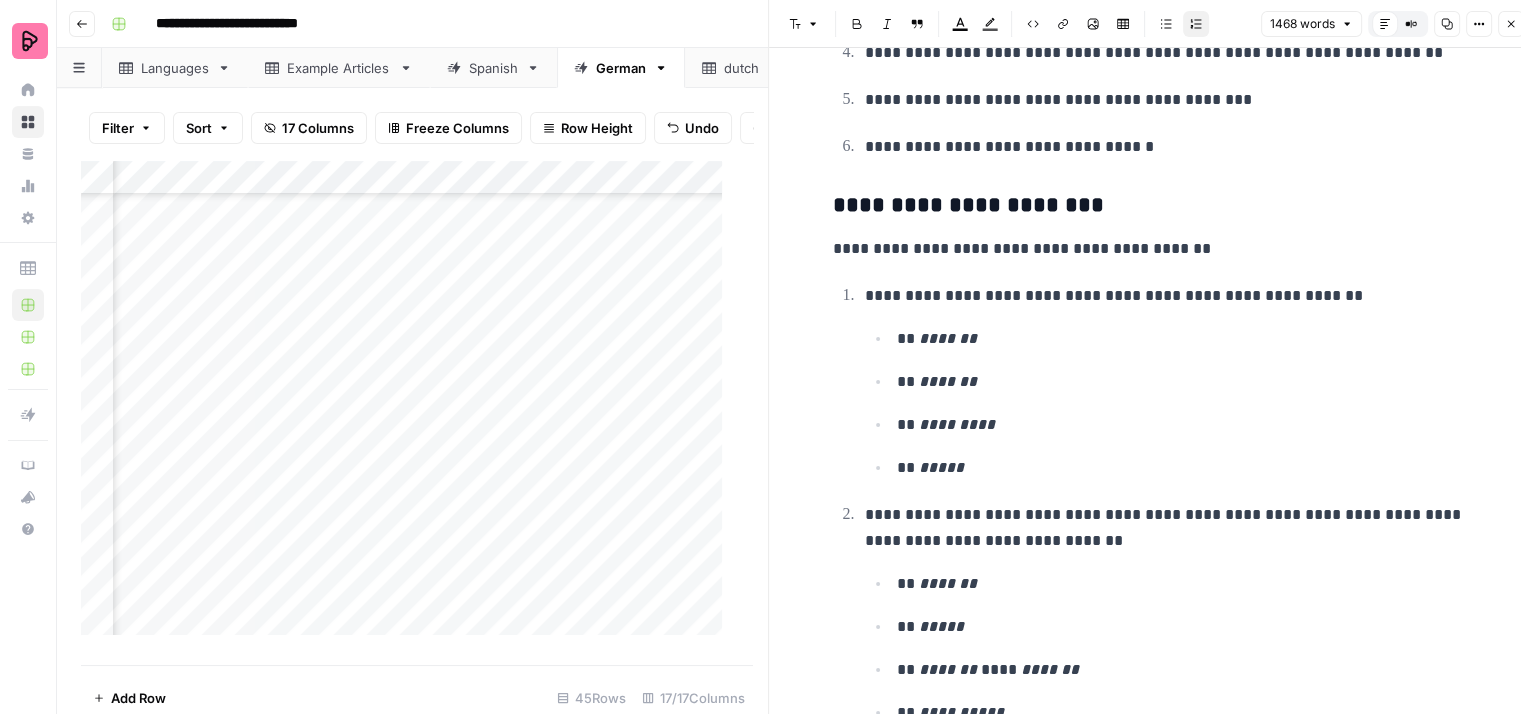 click on "**********" at bounding box center (1169, 296) 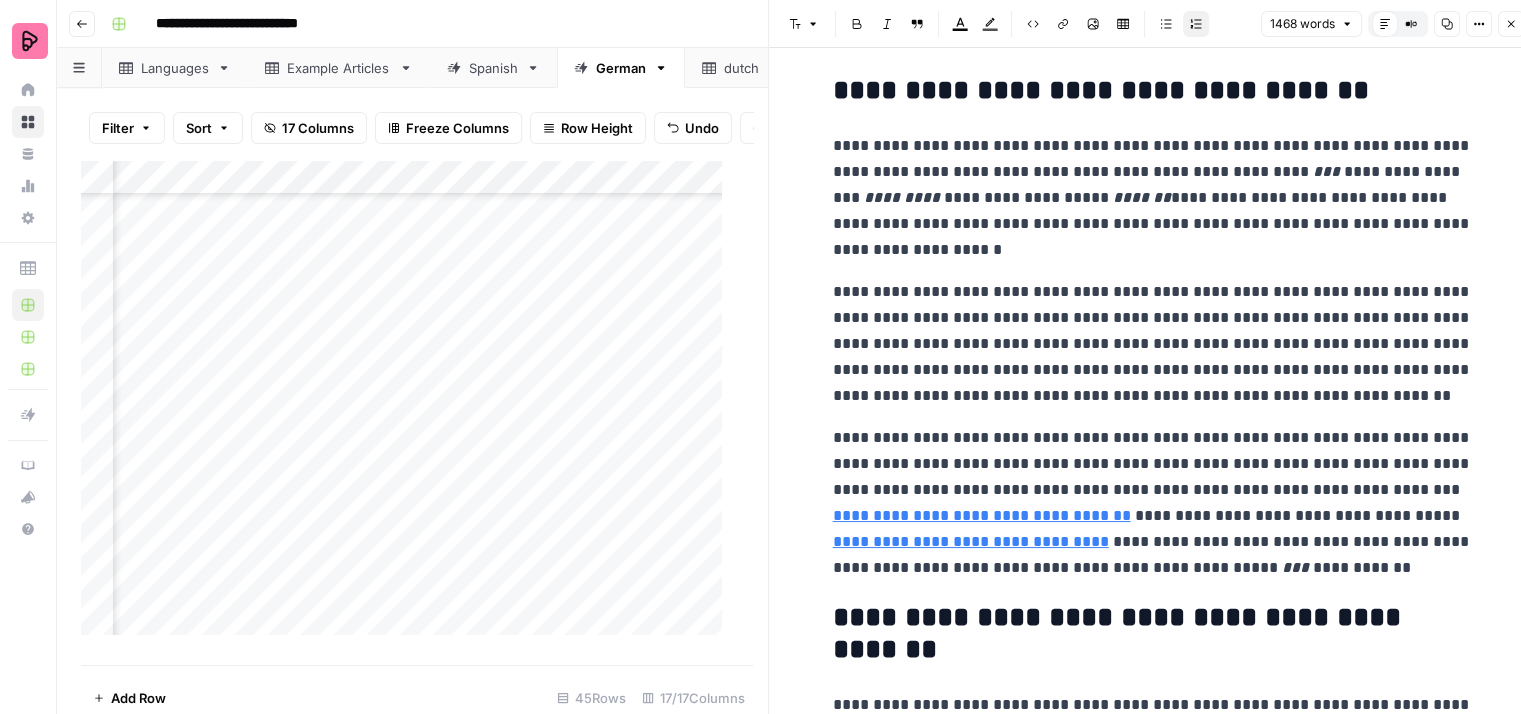 scroll, scrollTop: 5100, scrollLeft: 0, axis: vertical 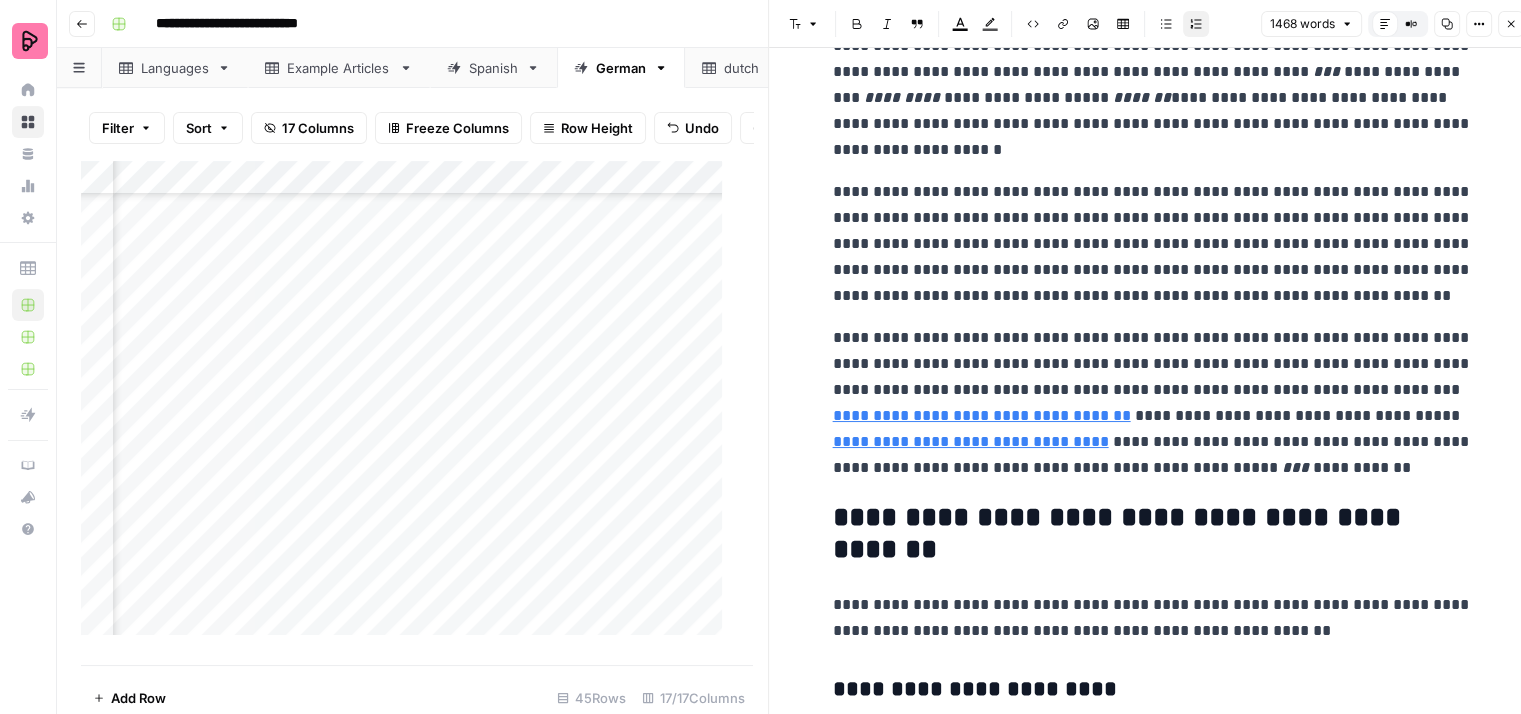 click on "**********" at bounding box center (1153, 244) 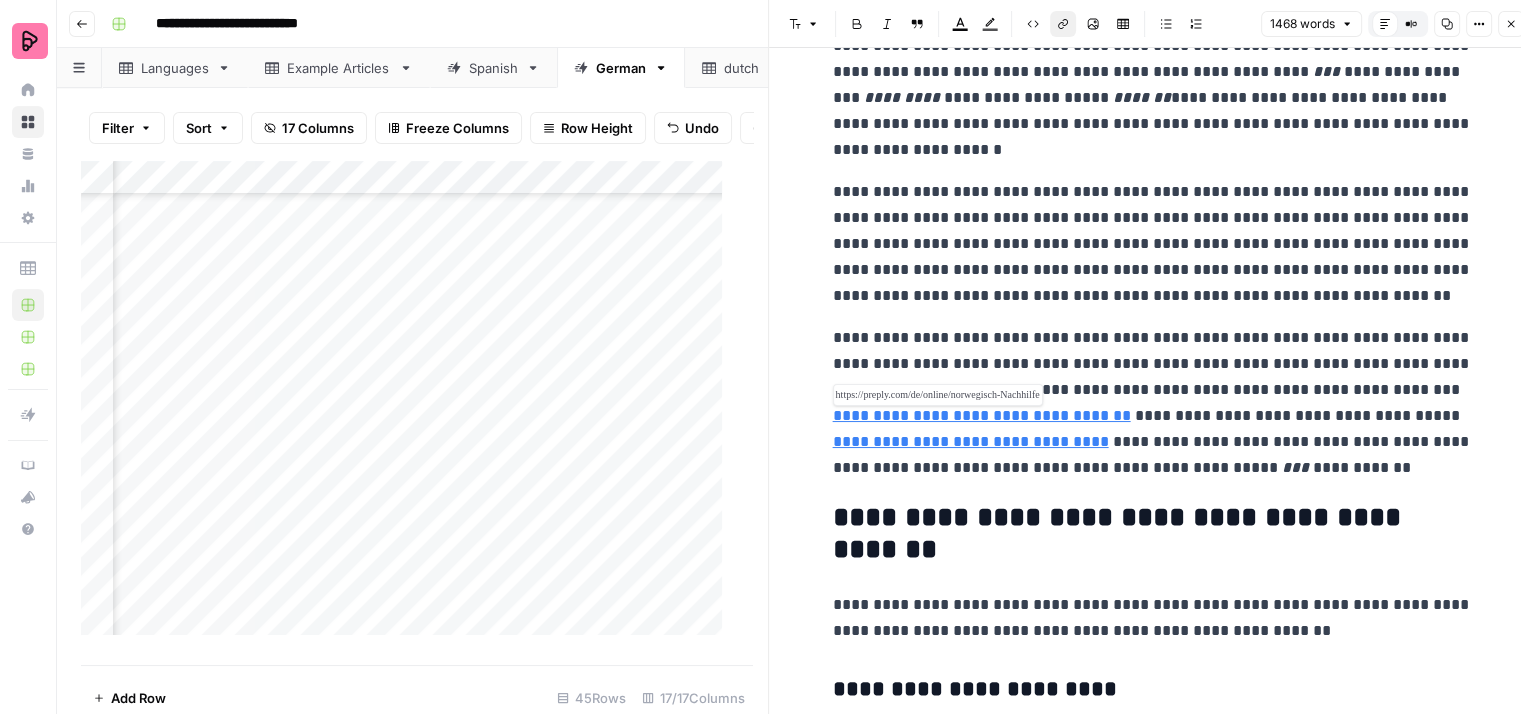 click on "**********" at bounding box center (982, 415) 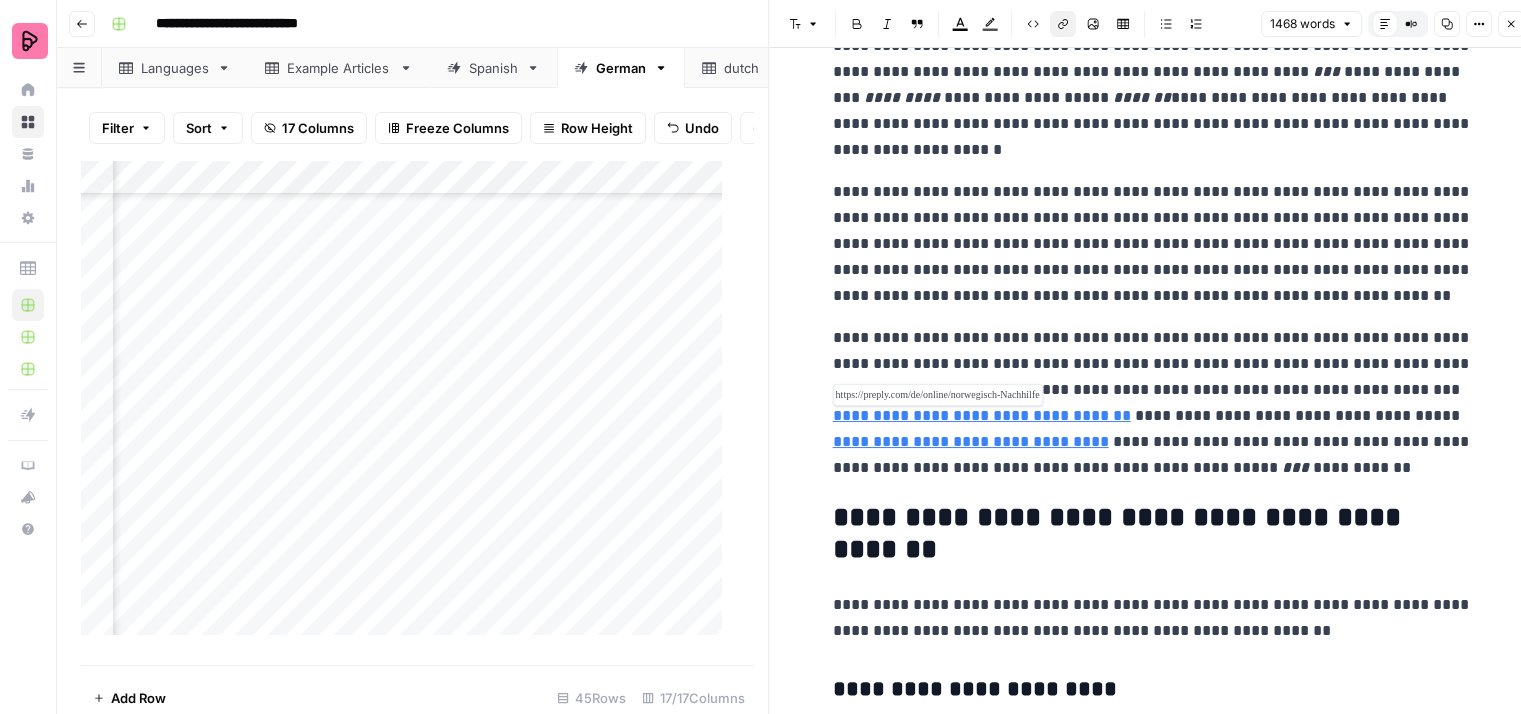 click on "**********" at bounding box center [982, 415] 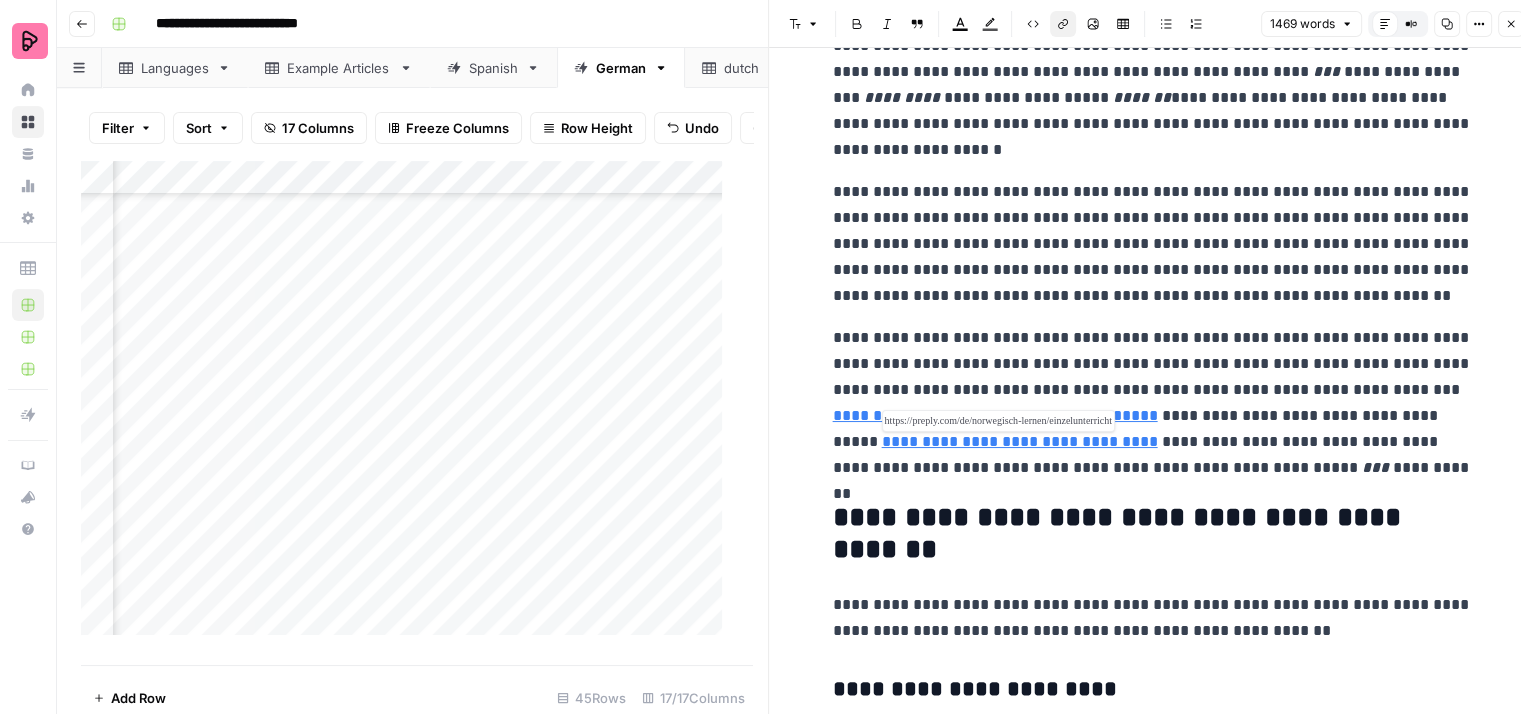 click on "**********" at bounding box center [1020, 441] 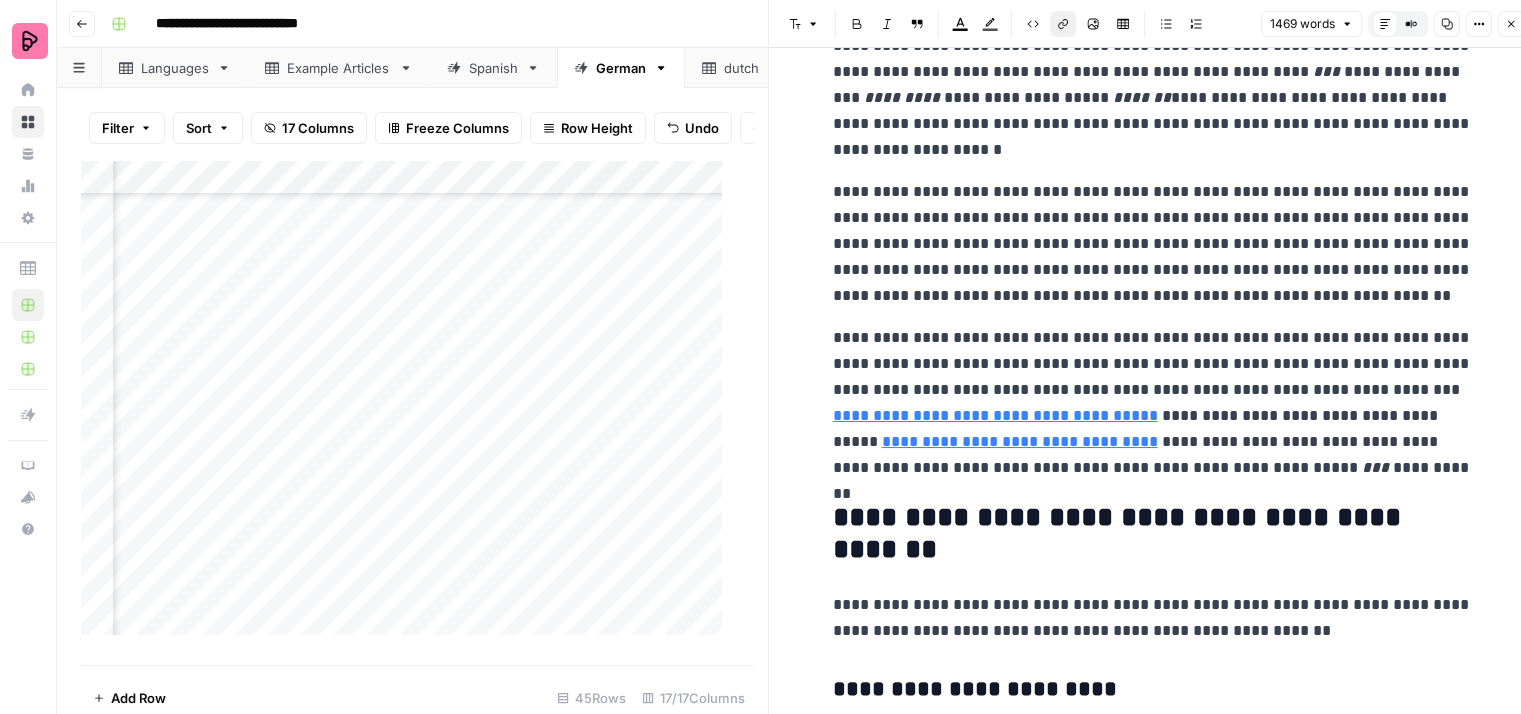 click 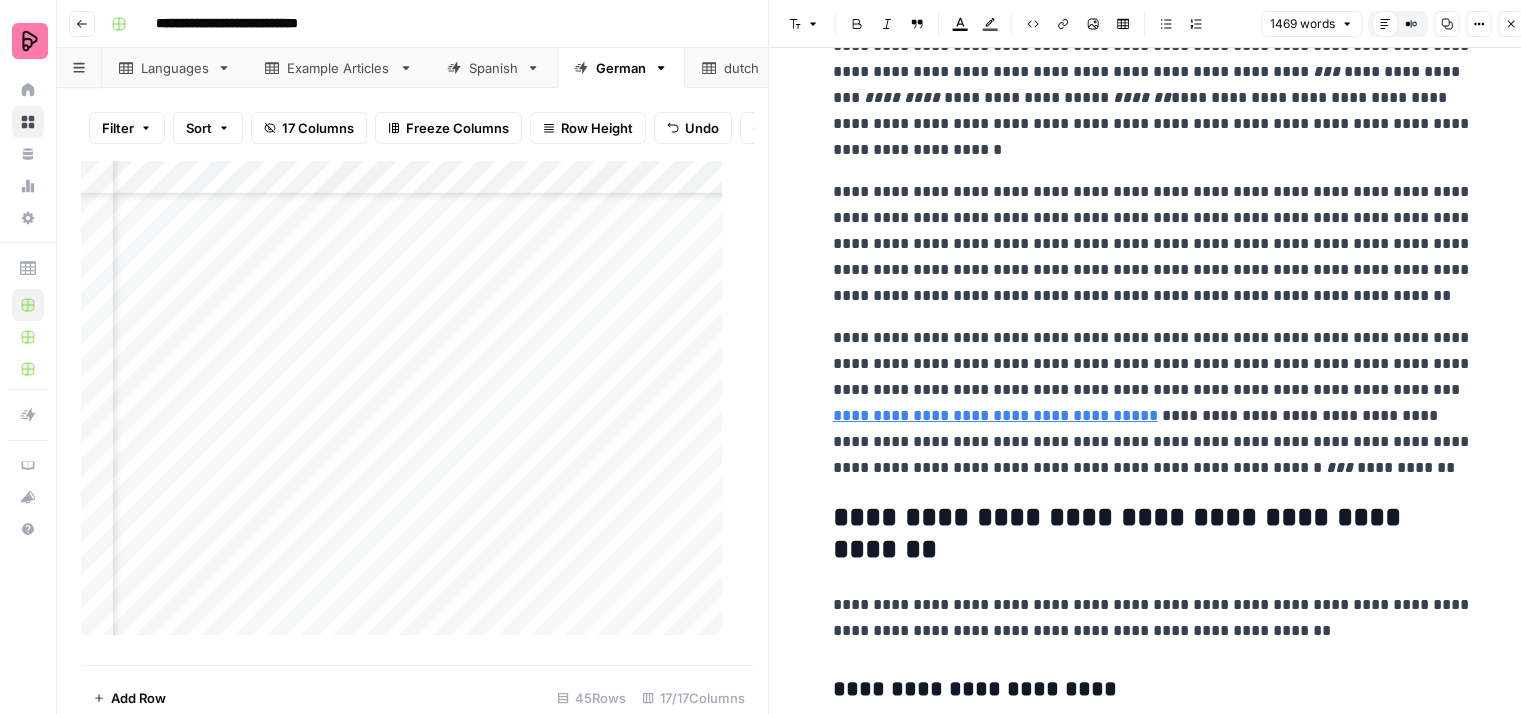 click on "**********" at bounding box center [1153, 403] 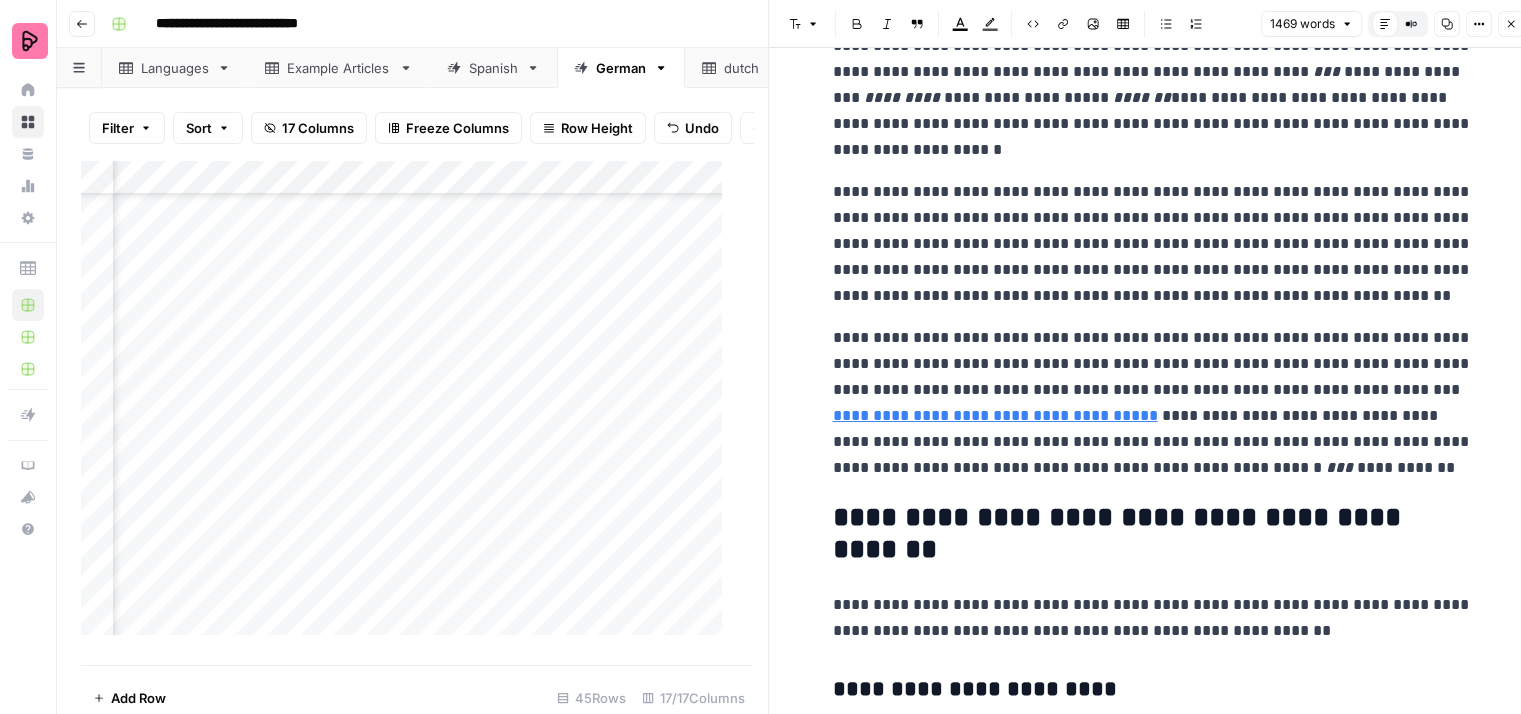 click on "**********" at bounding box center (1153, 403) 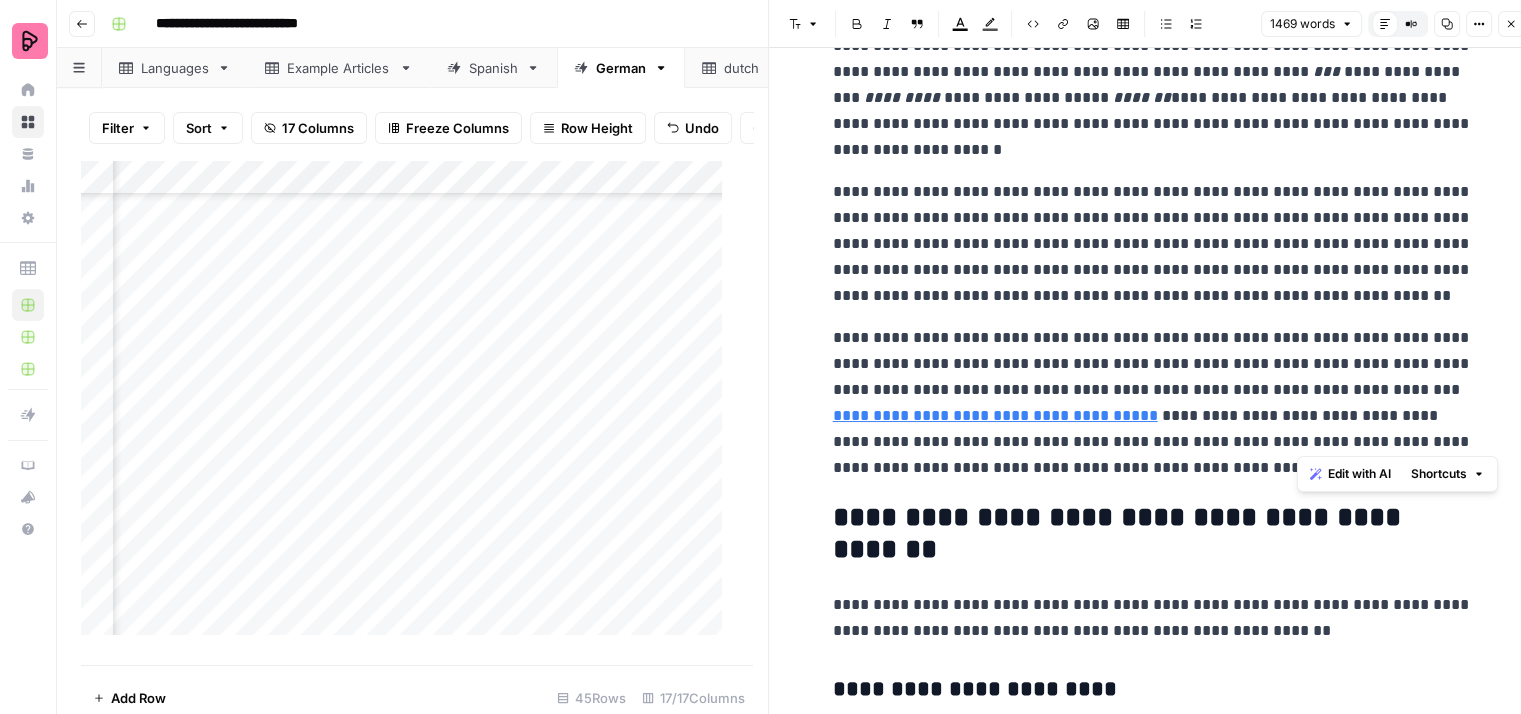 drag, startPoint x: 1299, startPoint y: 409, endPoint x: 1343, endPoint y: 433, distance: 50.119858 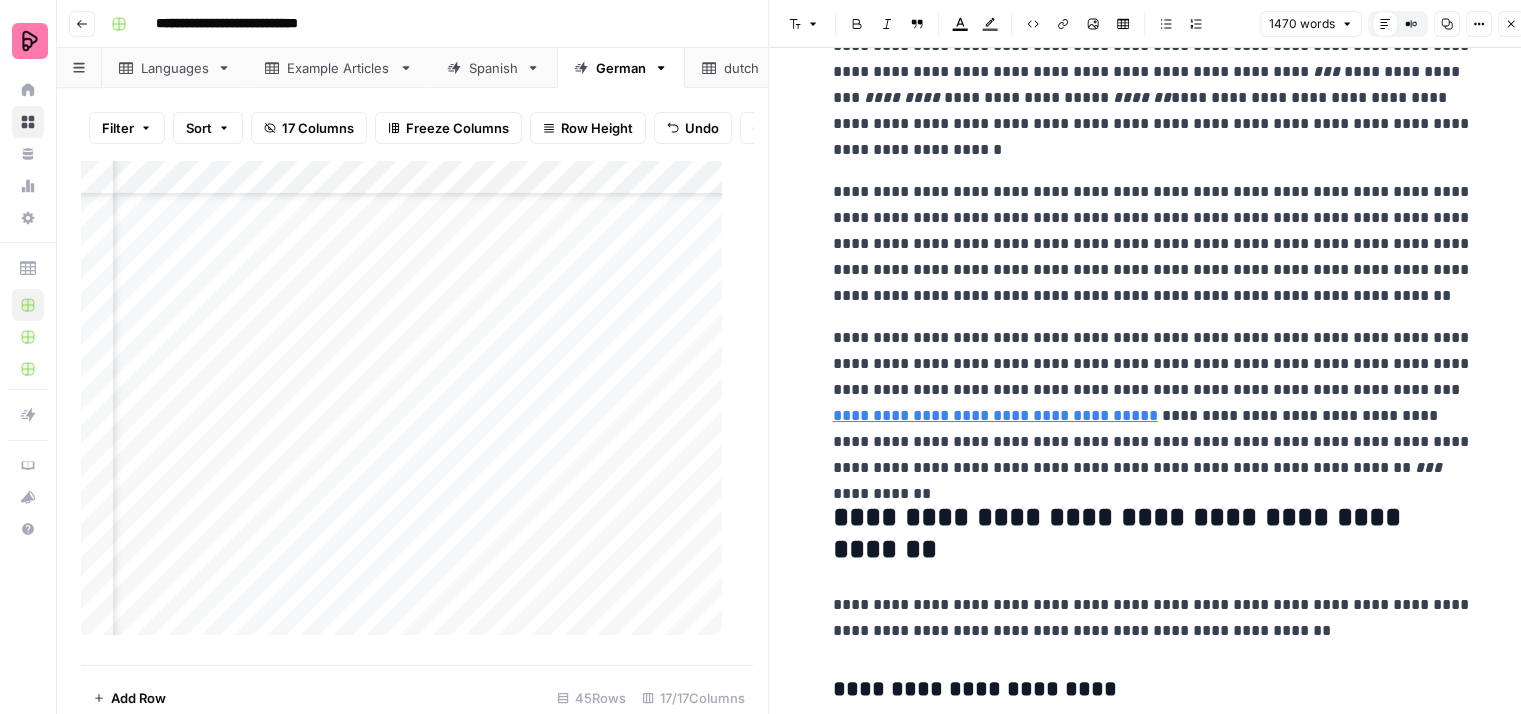 click on "**********" at bounding box center [1153, 403] 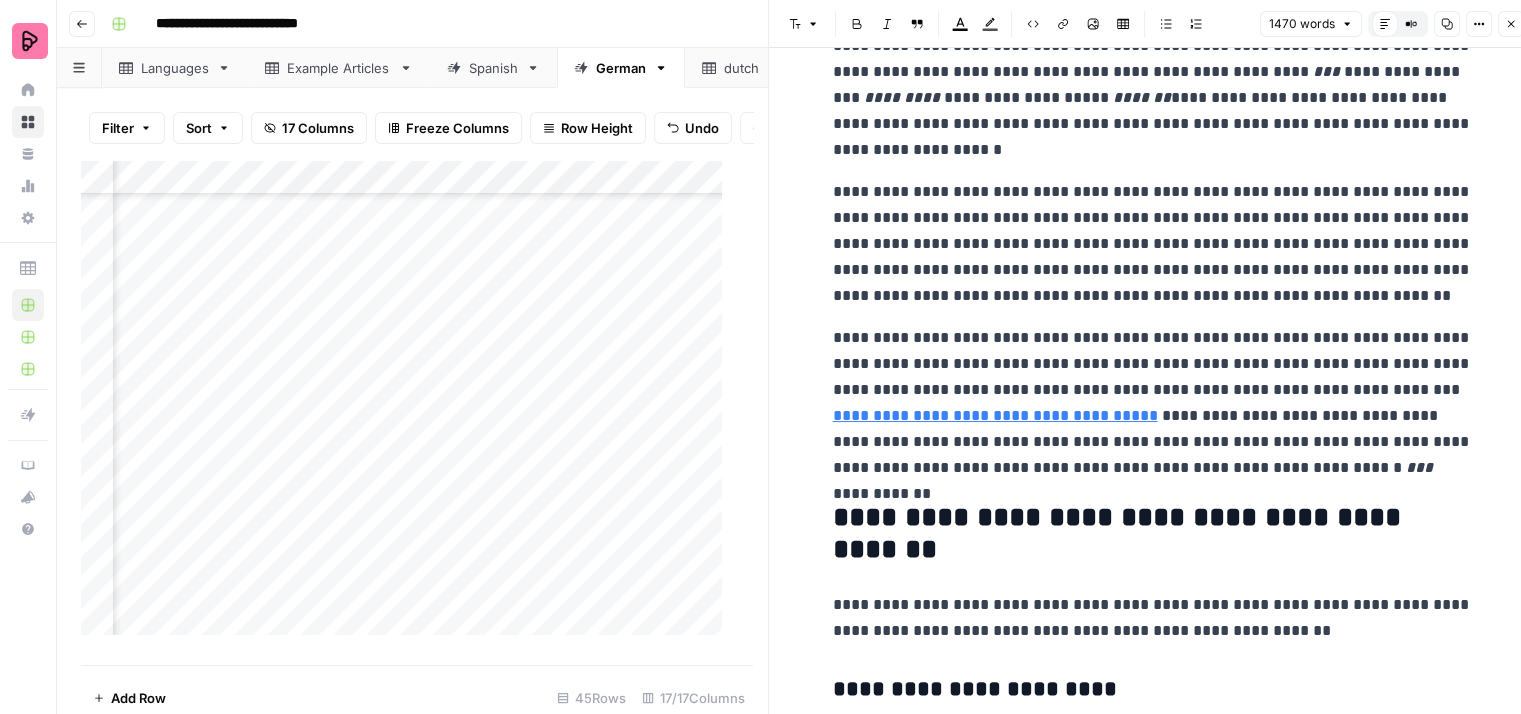 click on "**********" at bounding box center (1153, 403) 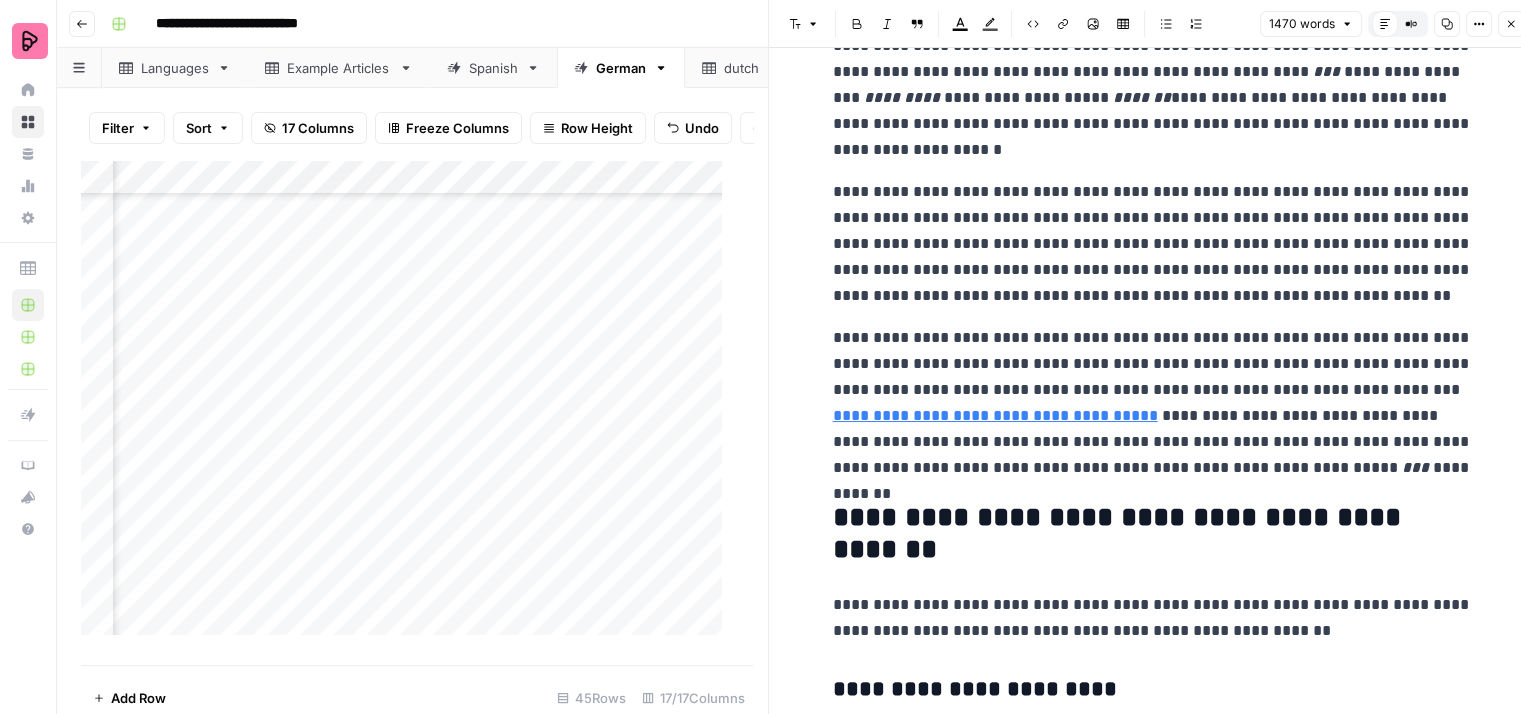 click on "**********" at bounding box center [1153, 403] 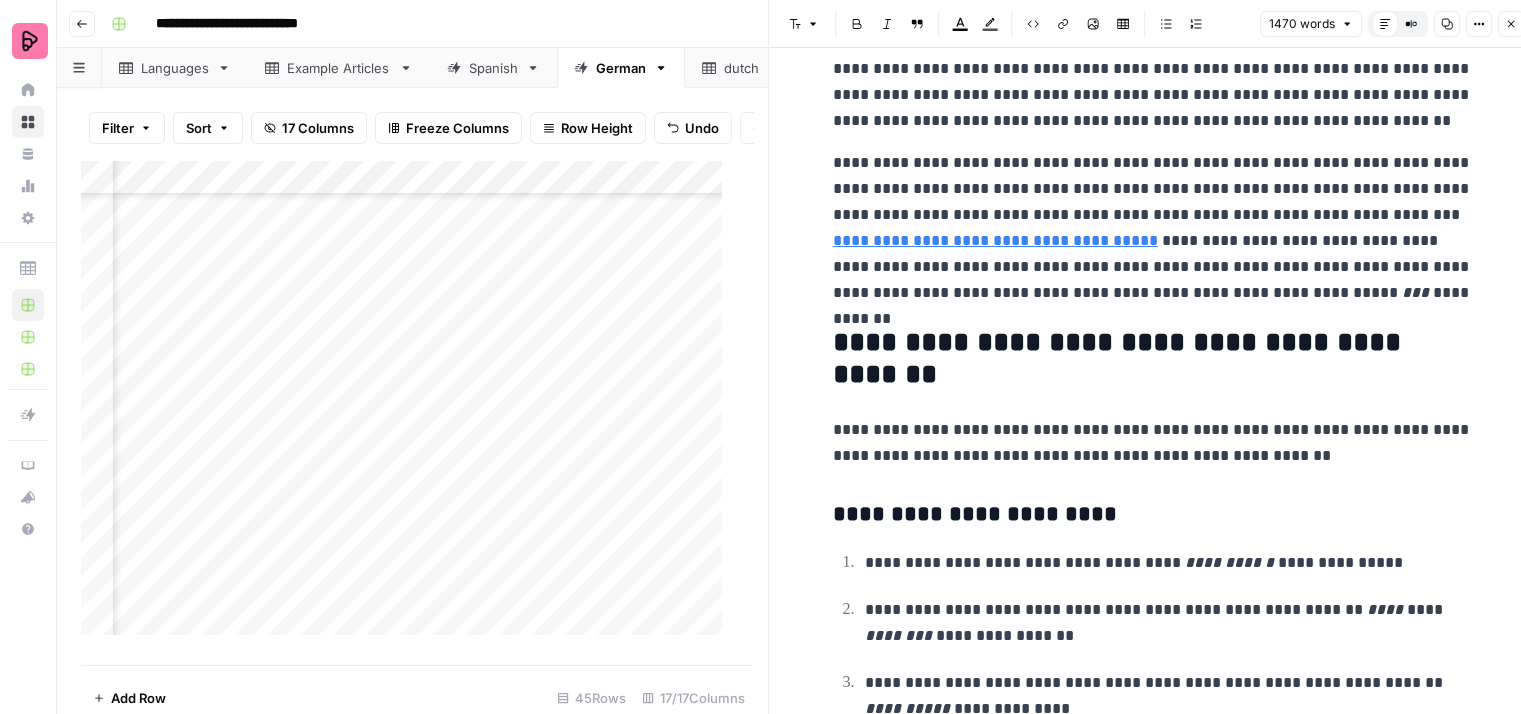 scroll, scrollTop: 5400, scrollLeft: 0, axis: vertical 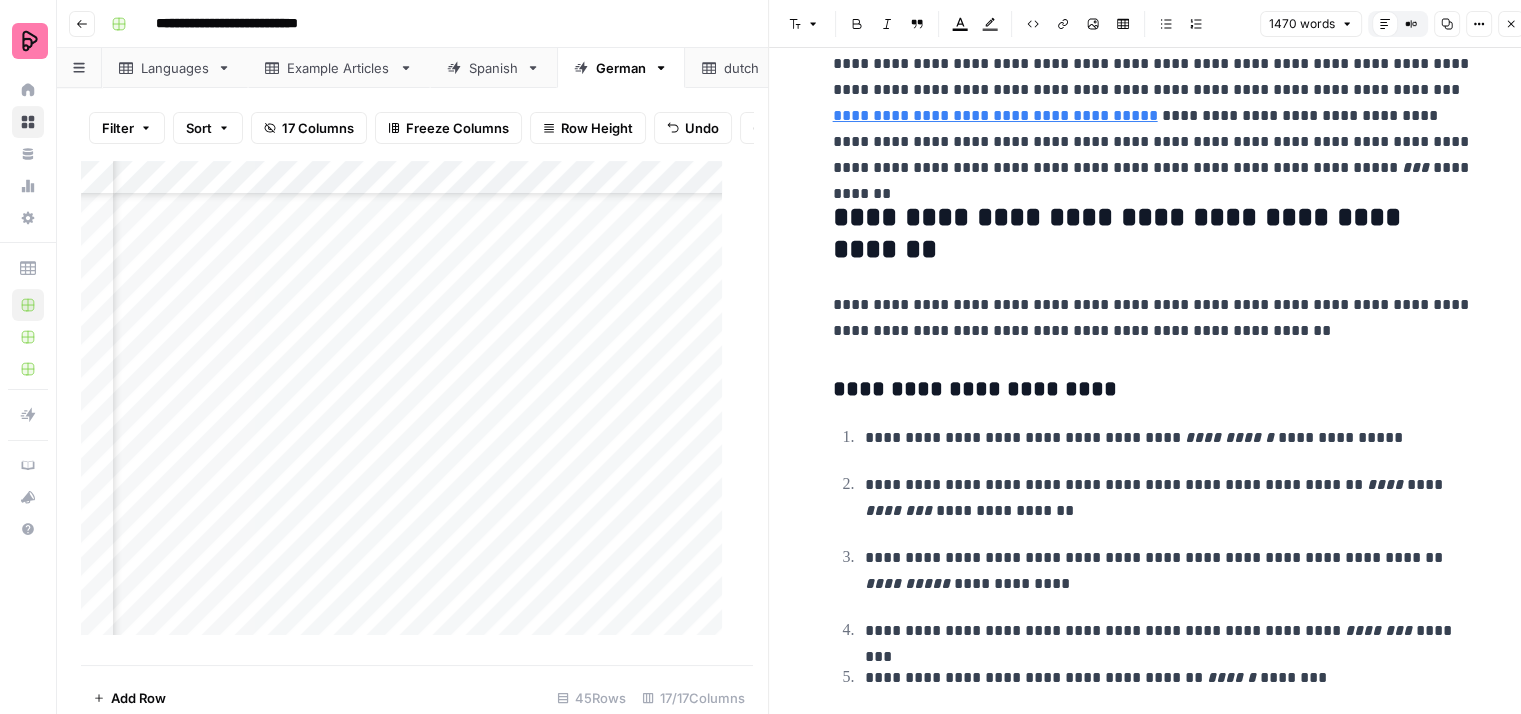 click on "**********" at bounding box center (1153, 318) 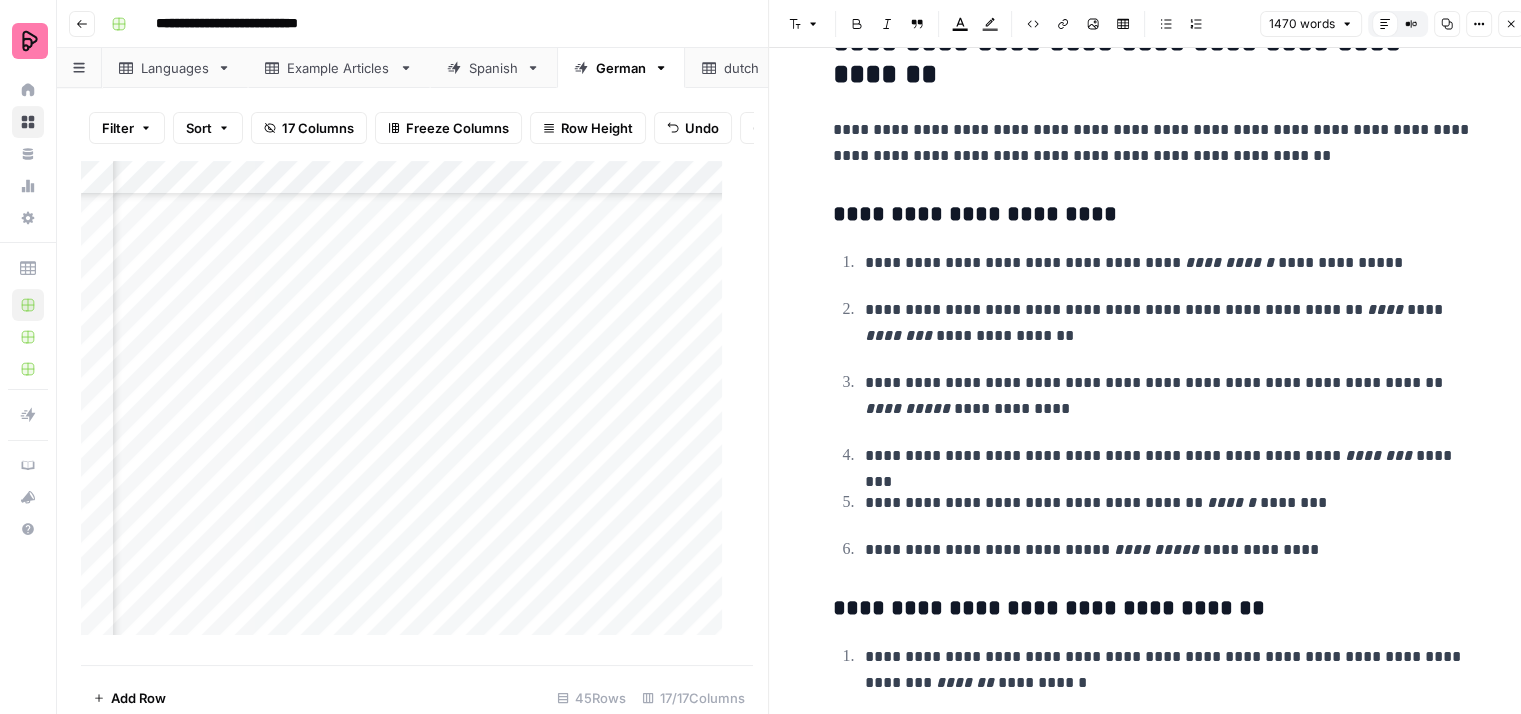 scroll, scrollTop: 5600, scrollLeft: 0, axis: vertical 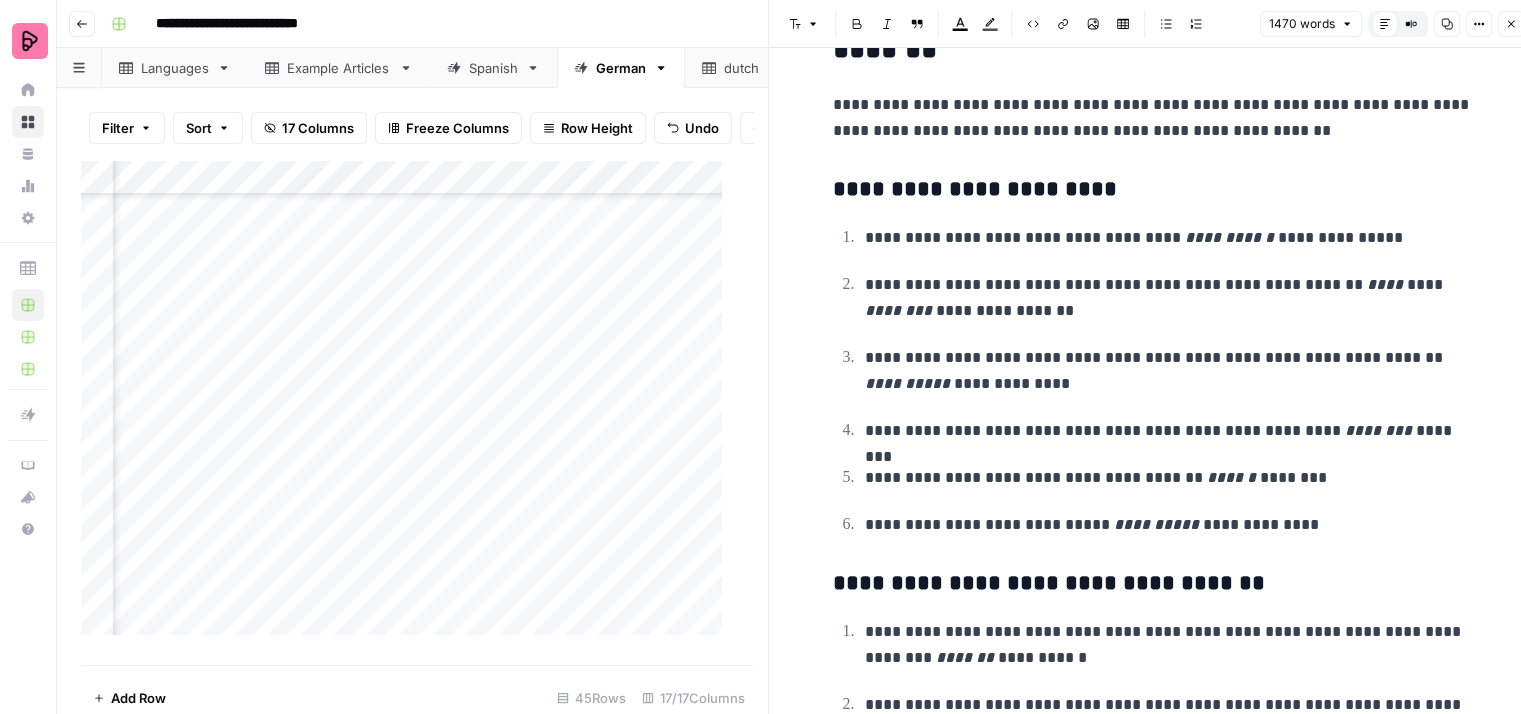 click on "**********" at bounding box center [1169, 431] 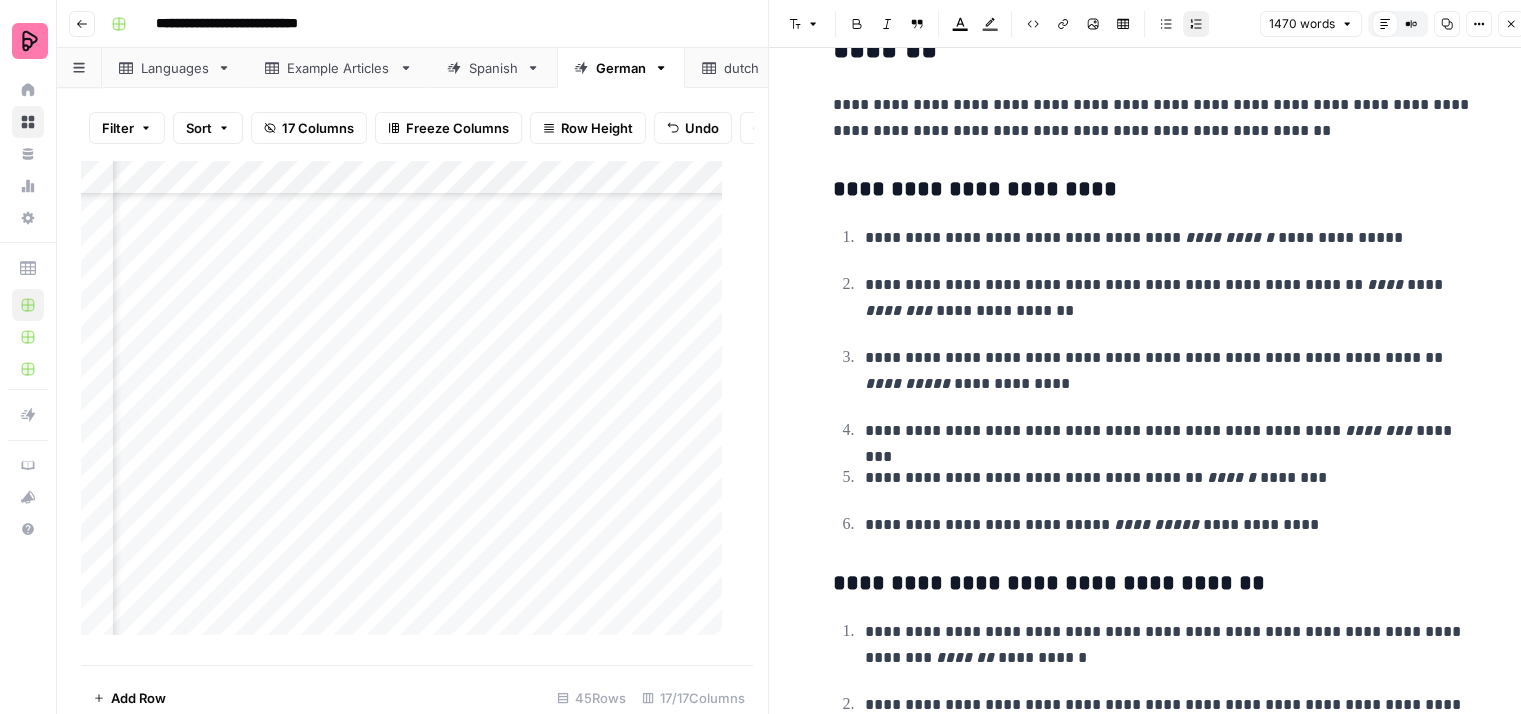 click on "**********" at bounding box center [1153, 381] 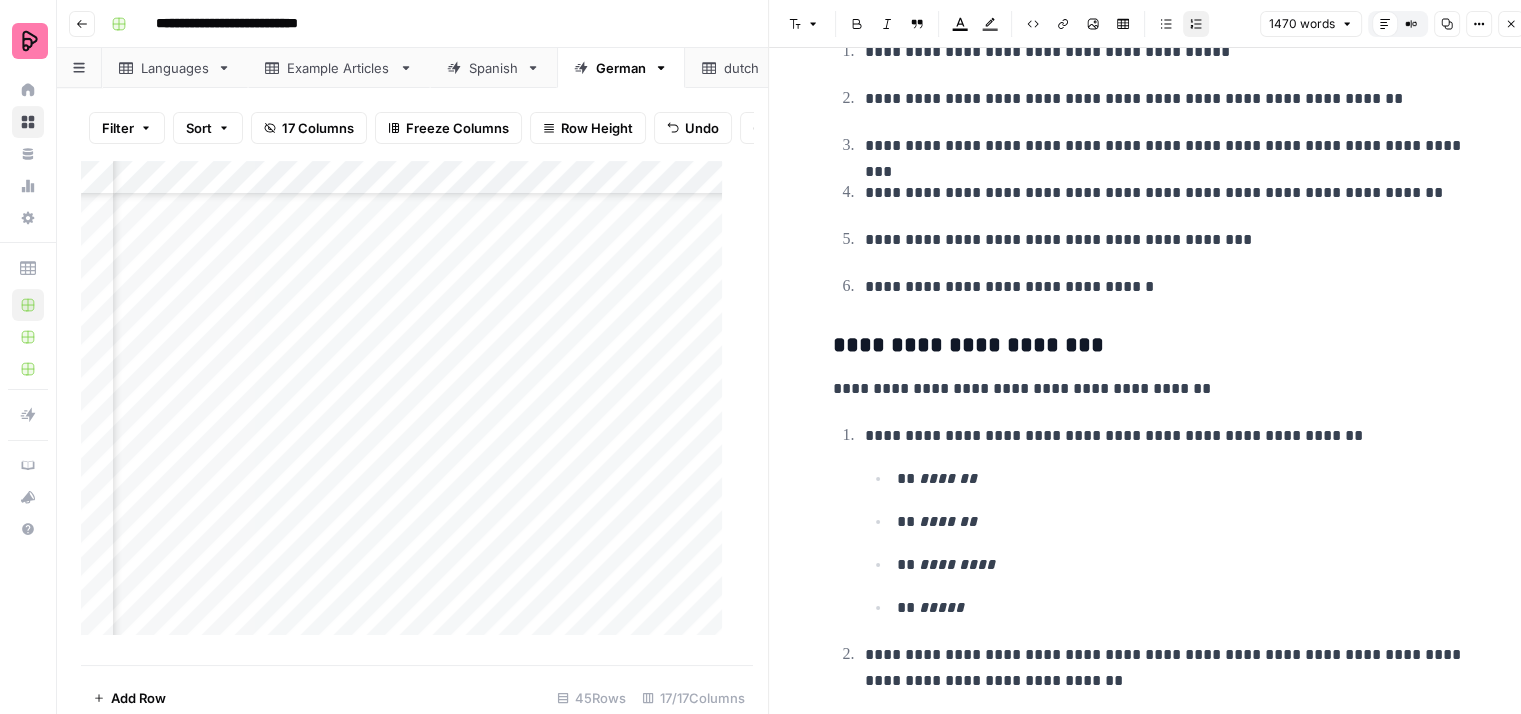 scroll, scrollTop: 3400, scrollLeft: 0, axis: vertical 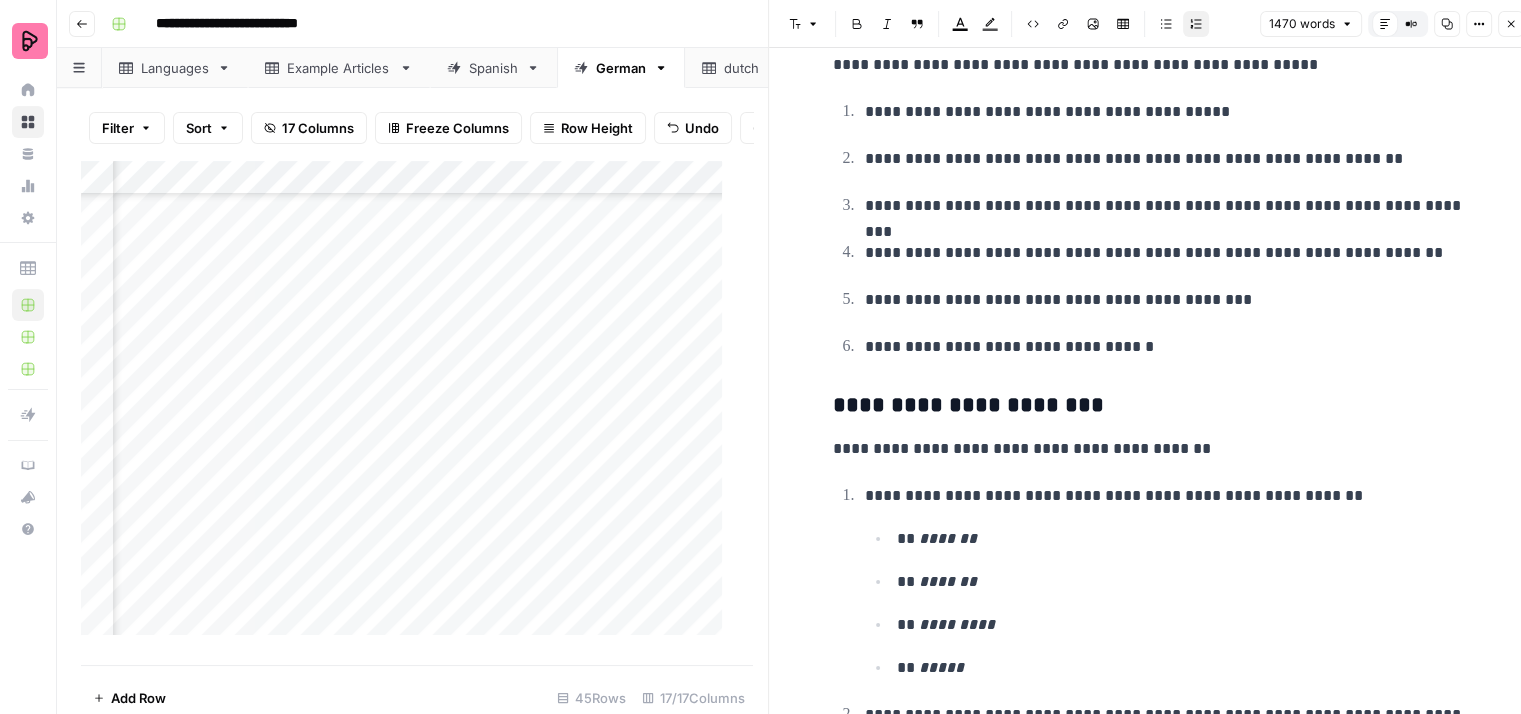 drag, startPoint x: 860, startPoint y: 254, endPoint x: 882, endPoint y: 251, distance: 22.203604 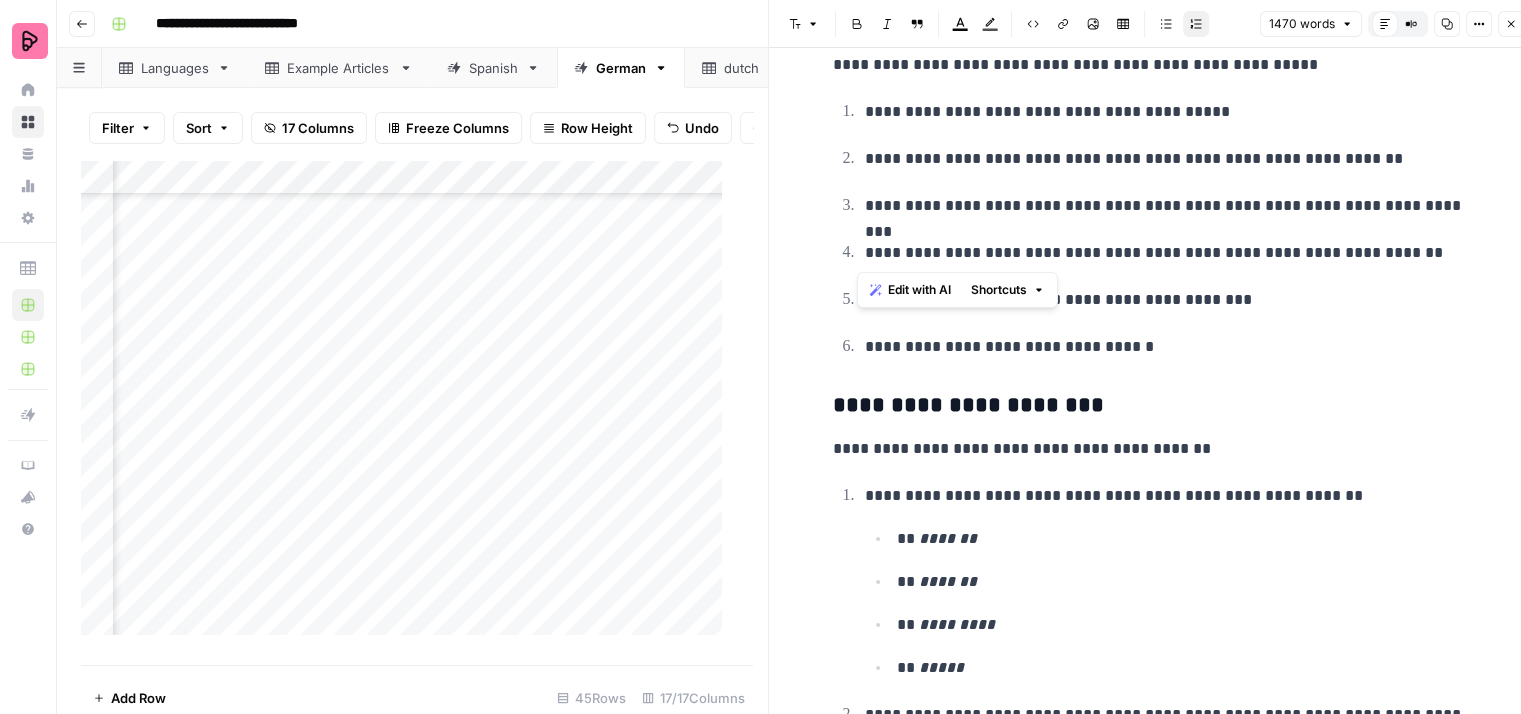 drag, startPoint x: 1353, startPoint y: 253, endPoint x: 856, endPoint y: 243, distance: 497.1006 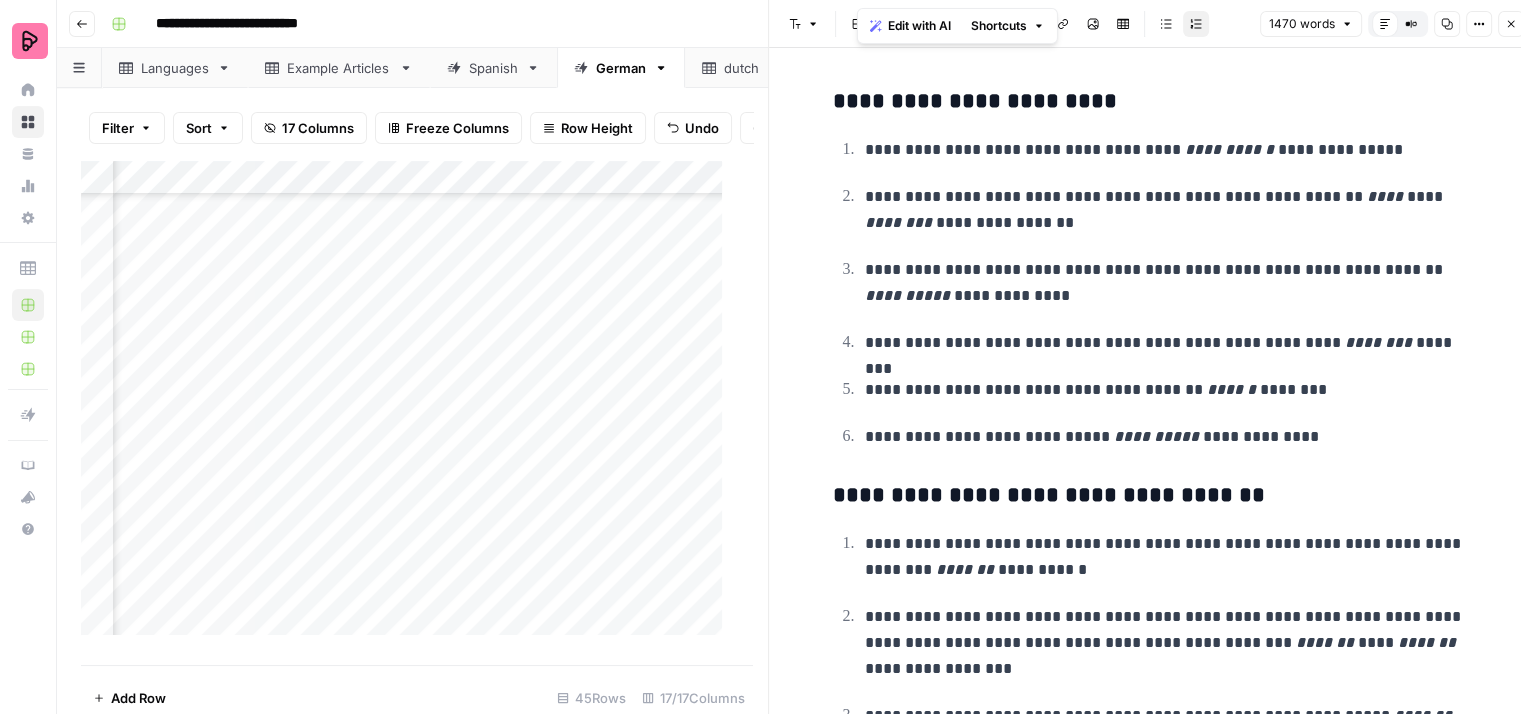 scroll, scrollTop: 5700, scrollLeft: 0, axis: vertical 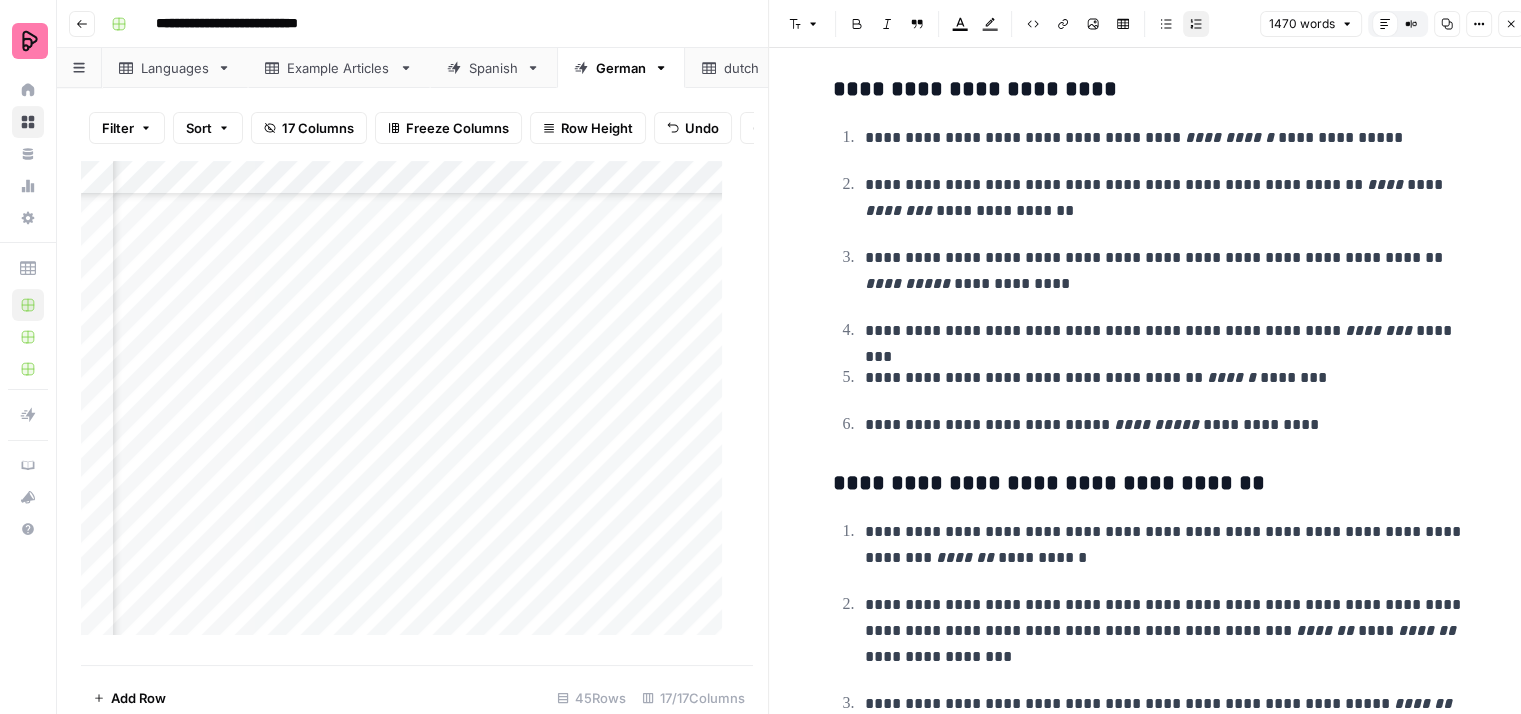 drag, startPoint x: 860, startPoint y: 325, endPoint x: 904, endPoint y: 325, distance: 44 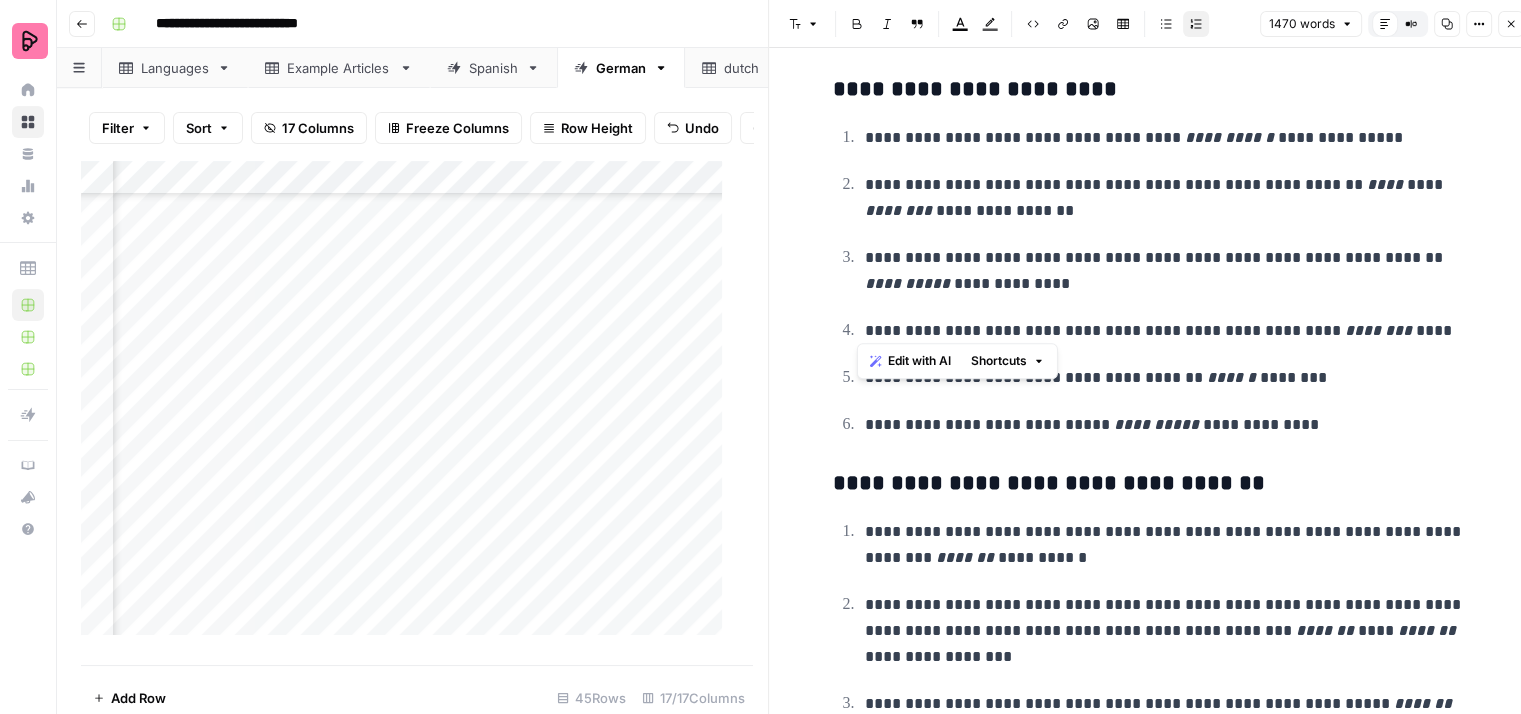 drag, startPoint x: 1304, startPoint y: 326, endPoint x: 857, endPoint y: 319, distance: 447.0548 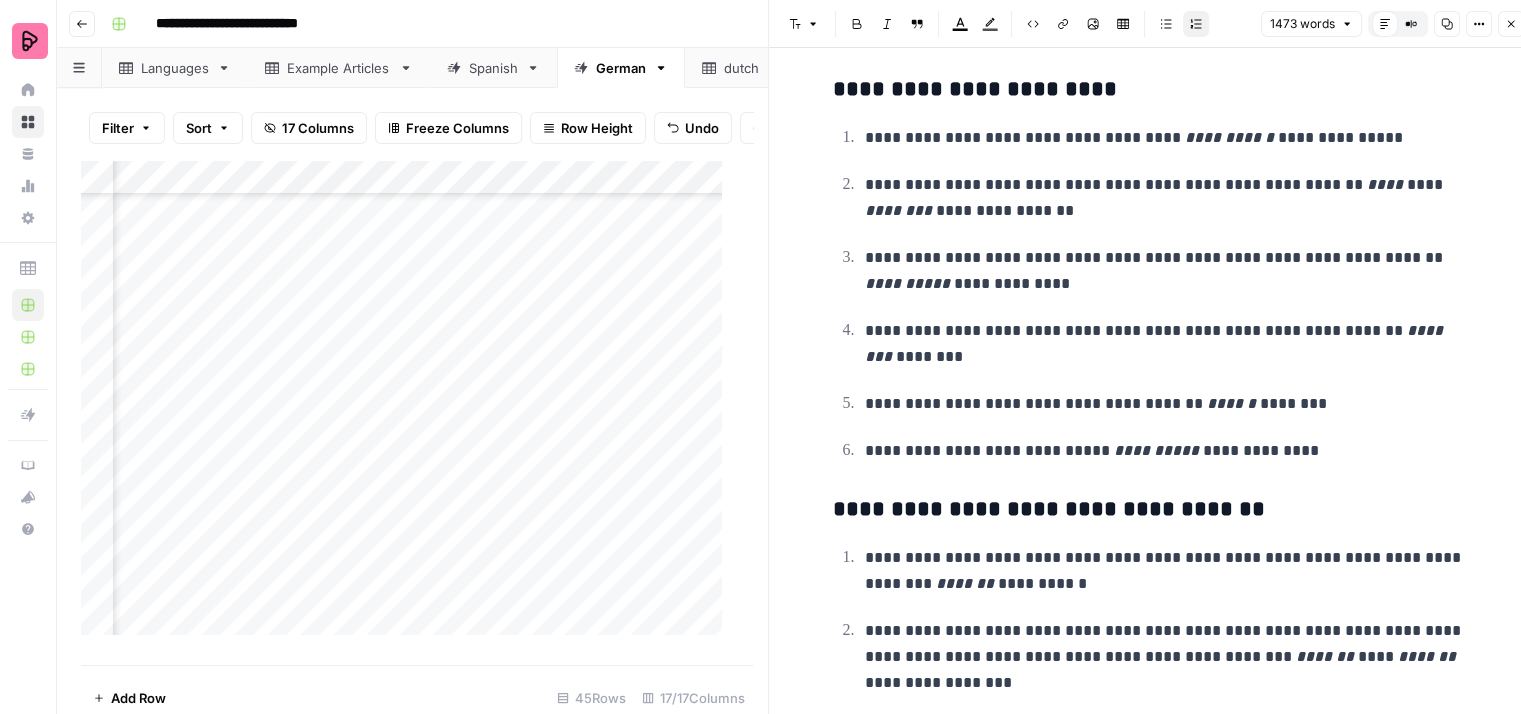 click on "**********" at bounding box center [1169, 344] 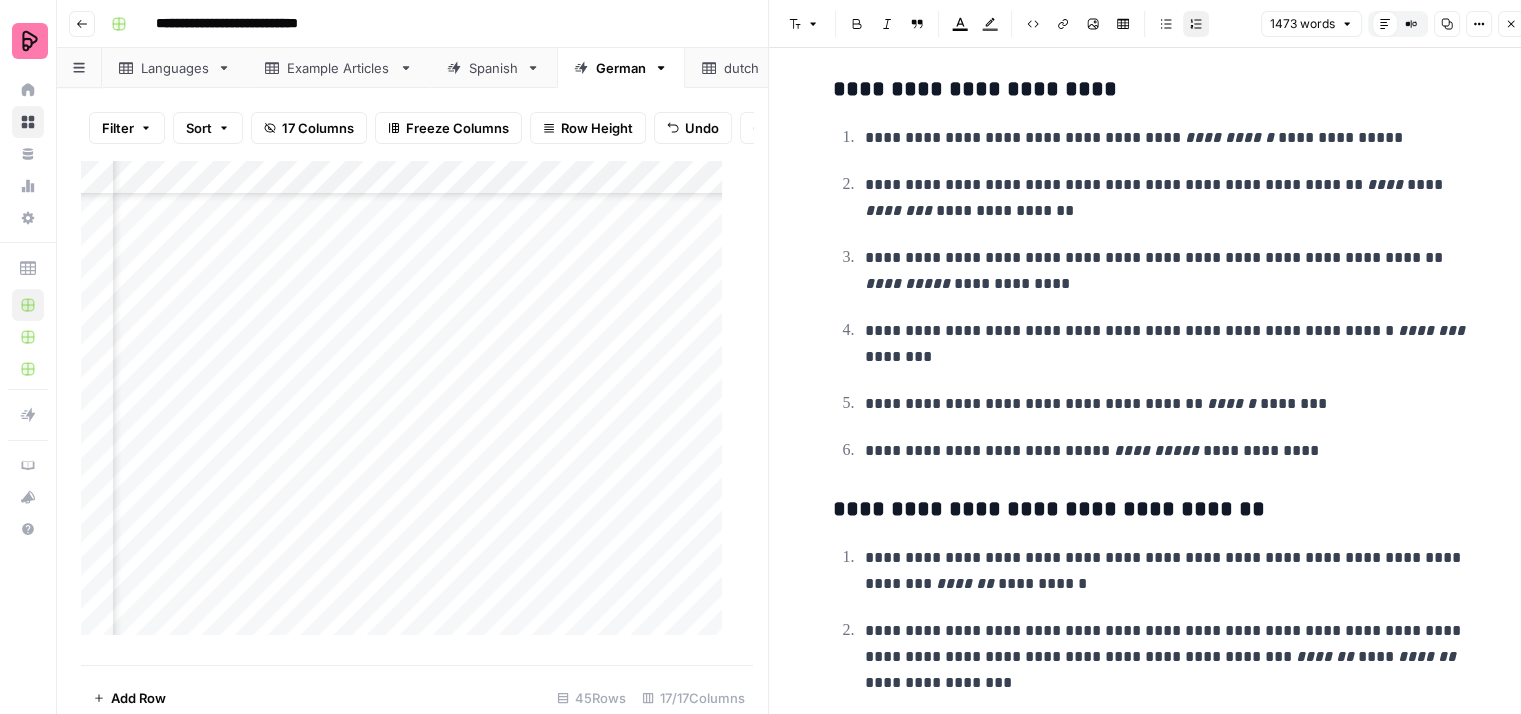 click on "**********" at bounding box center [1169, 344] 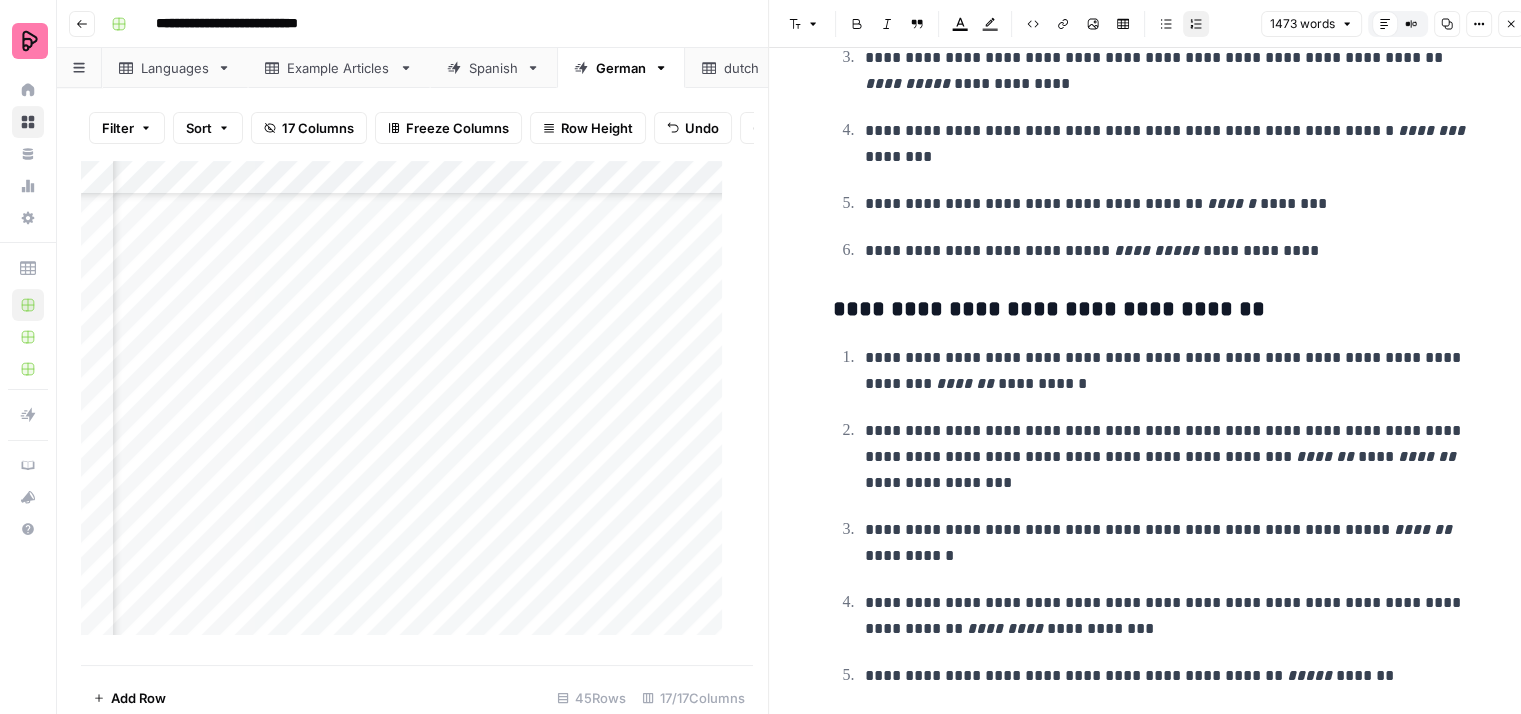 scroll, scrollTop: 5930, scrollLeft: 0, axis: vertical 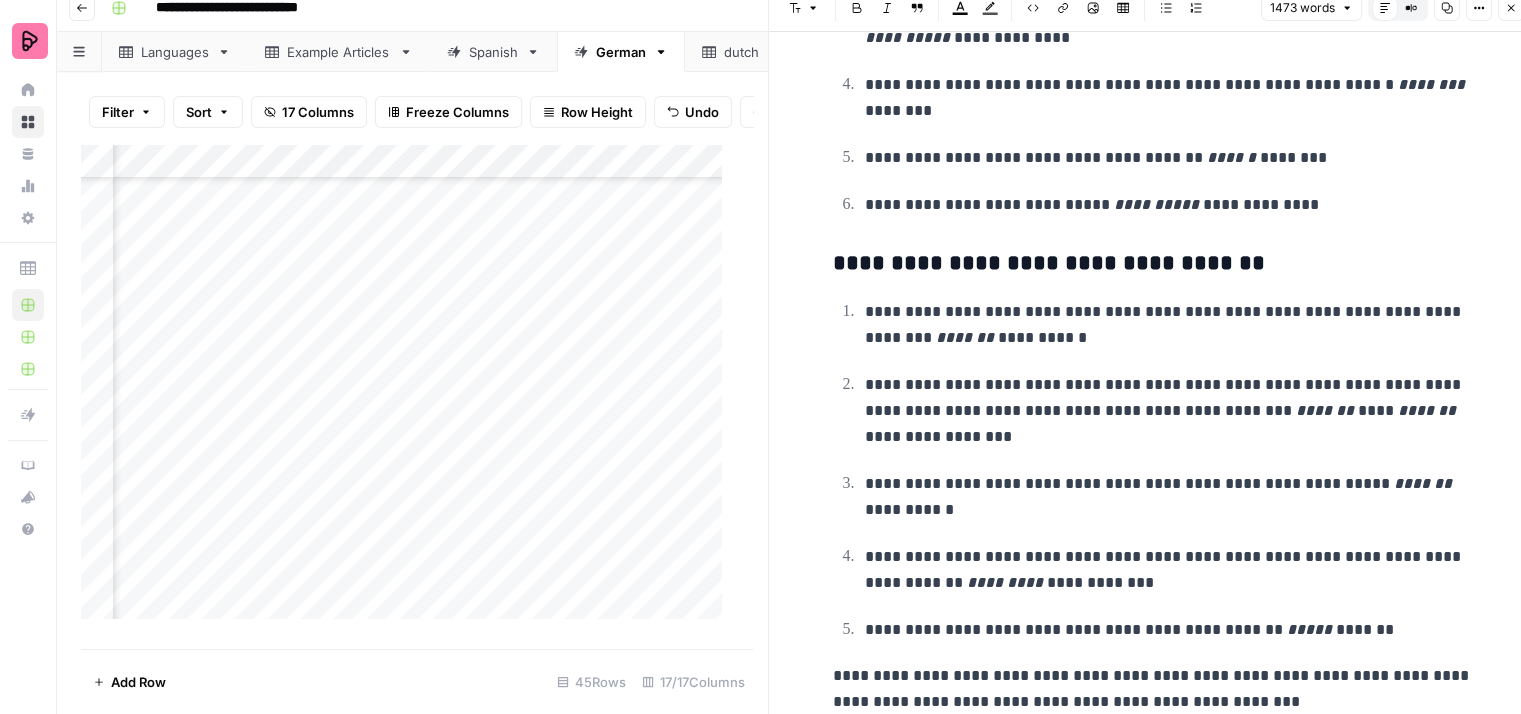 click on "**********" at bounding box center (1153, 689) 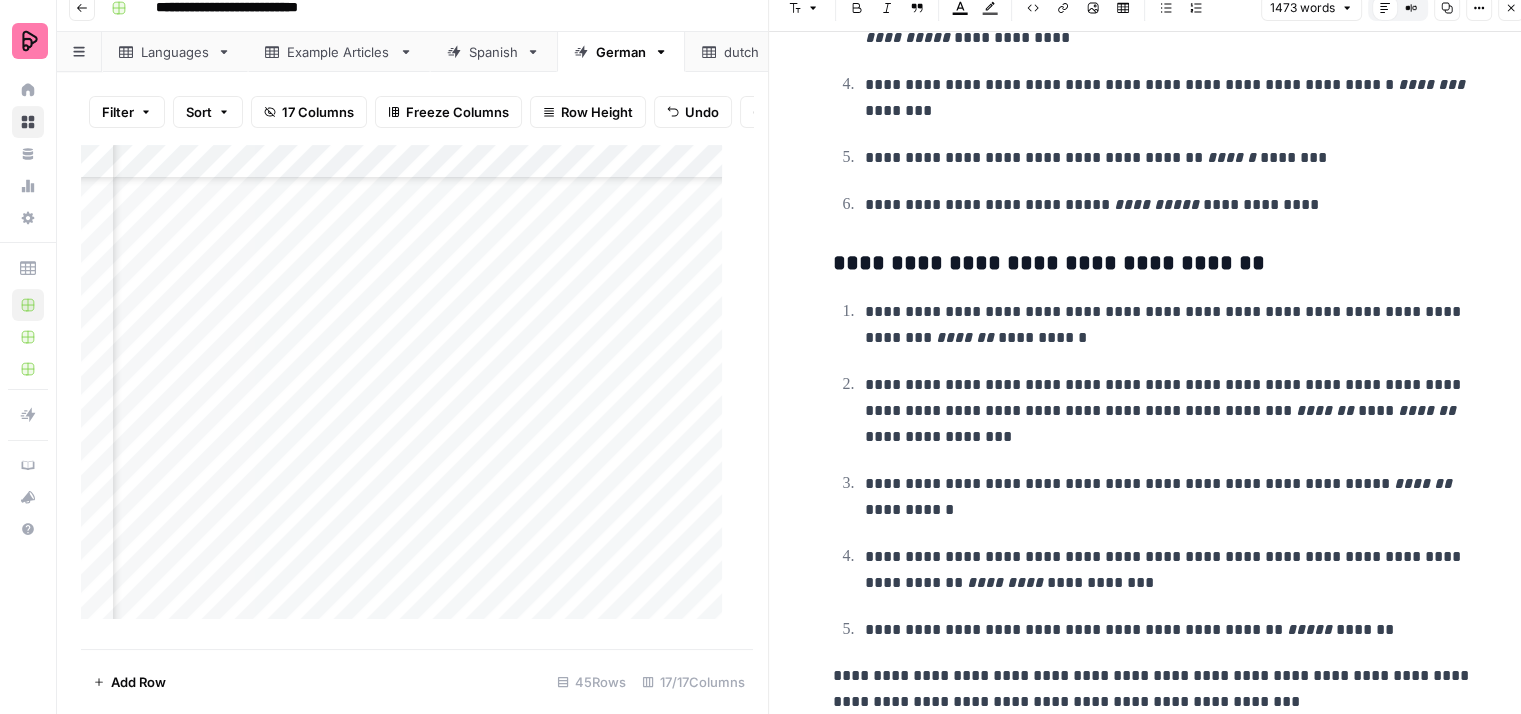 click on "**********" at bounding box center [1153, 689] 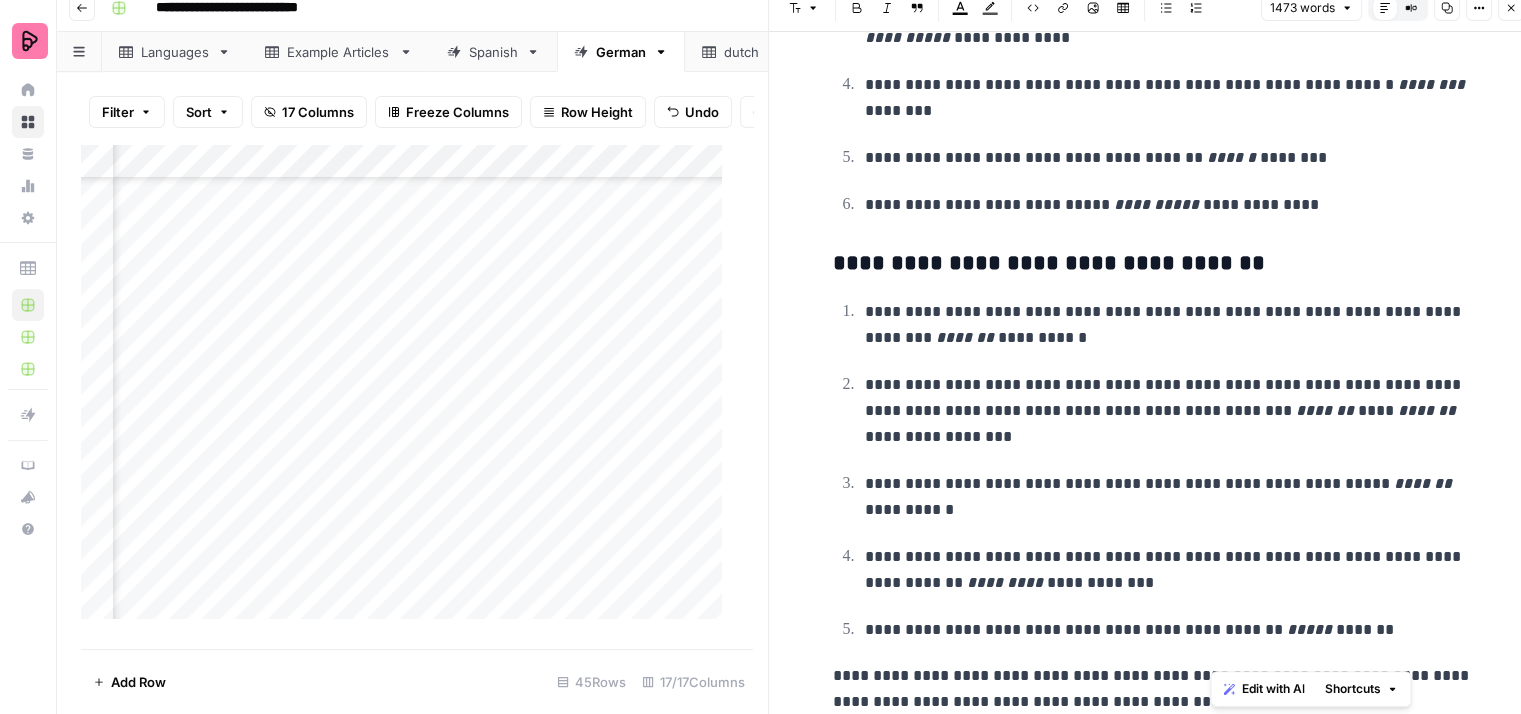 click on "**********" at bounding box center (1153, 689) 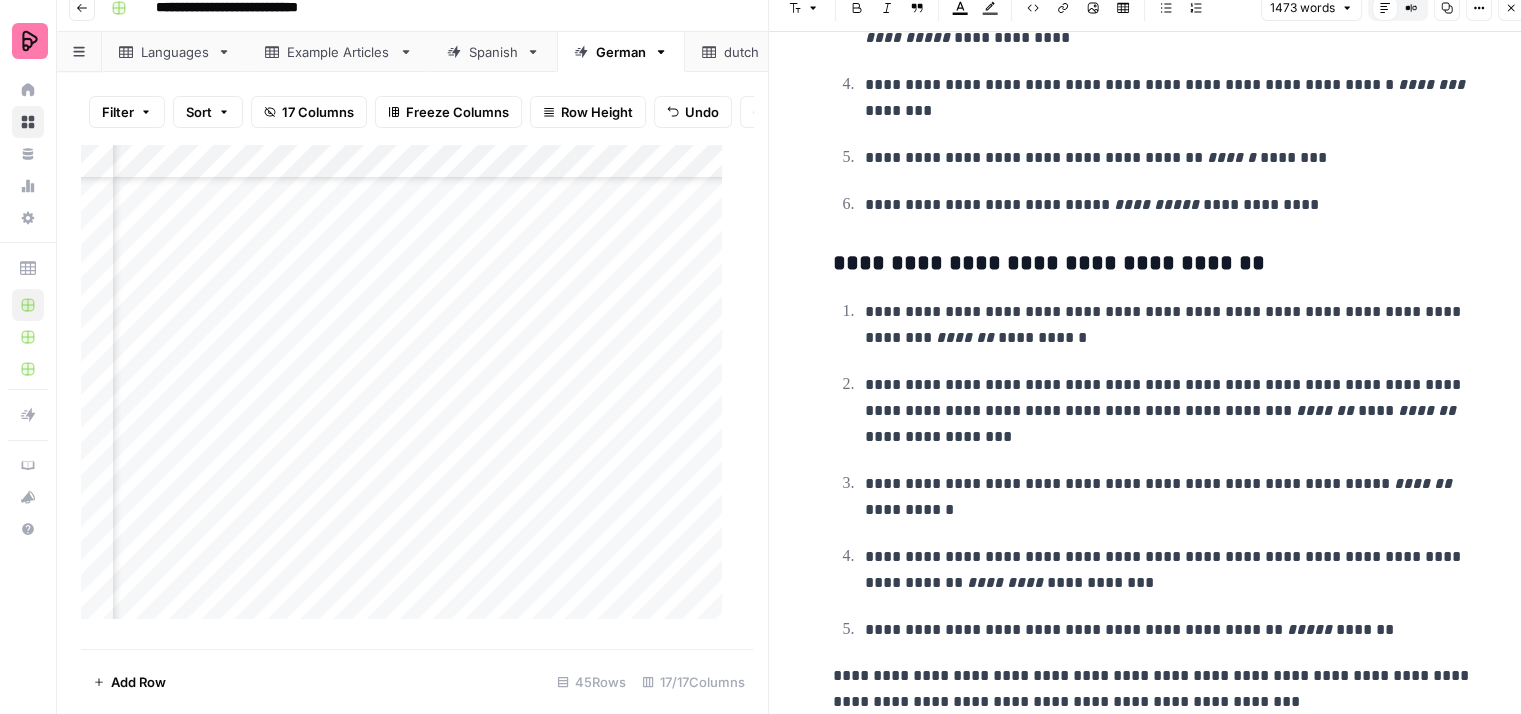 click on "**********" at bounding box center [1153, 689] 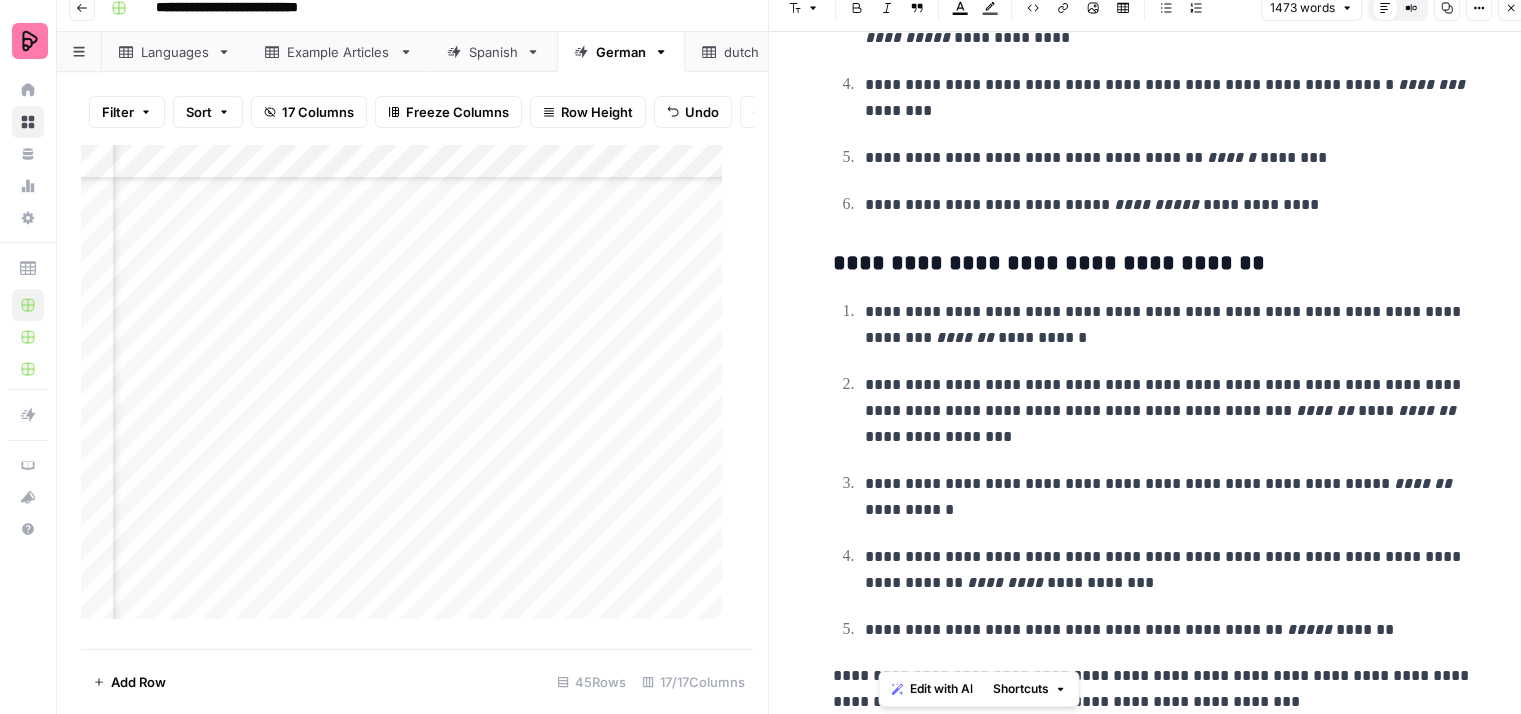 drag, startPoint x: 892, startPoint y: 669, endPoint x: 959, endPoint y: 670, distance: 67.00746 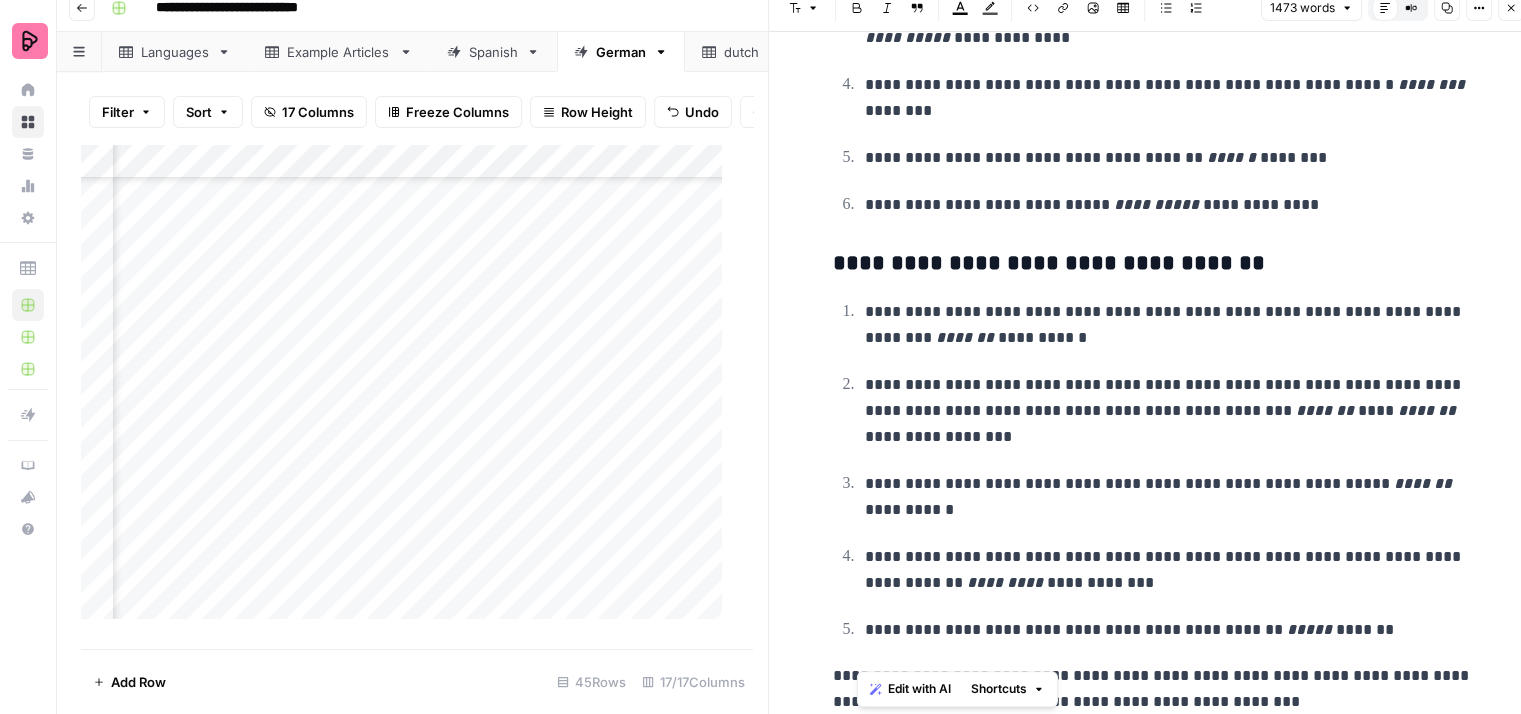click on "**********" at bounding box center [1153, 689] 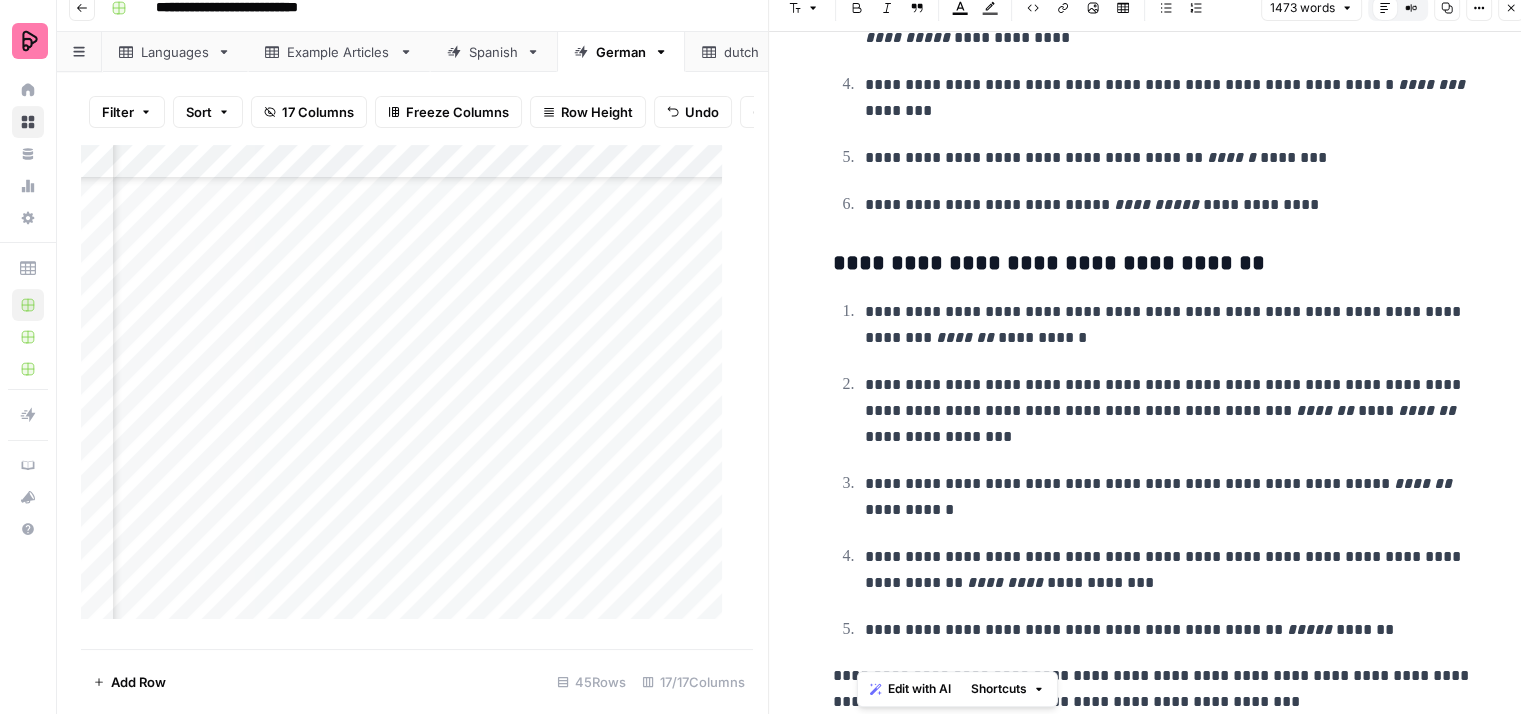 drag, startPoint x: 1194, startPoint y: 694, endPoint x: 1126, endPoint y: 688, distance: 68.26419 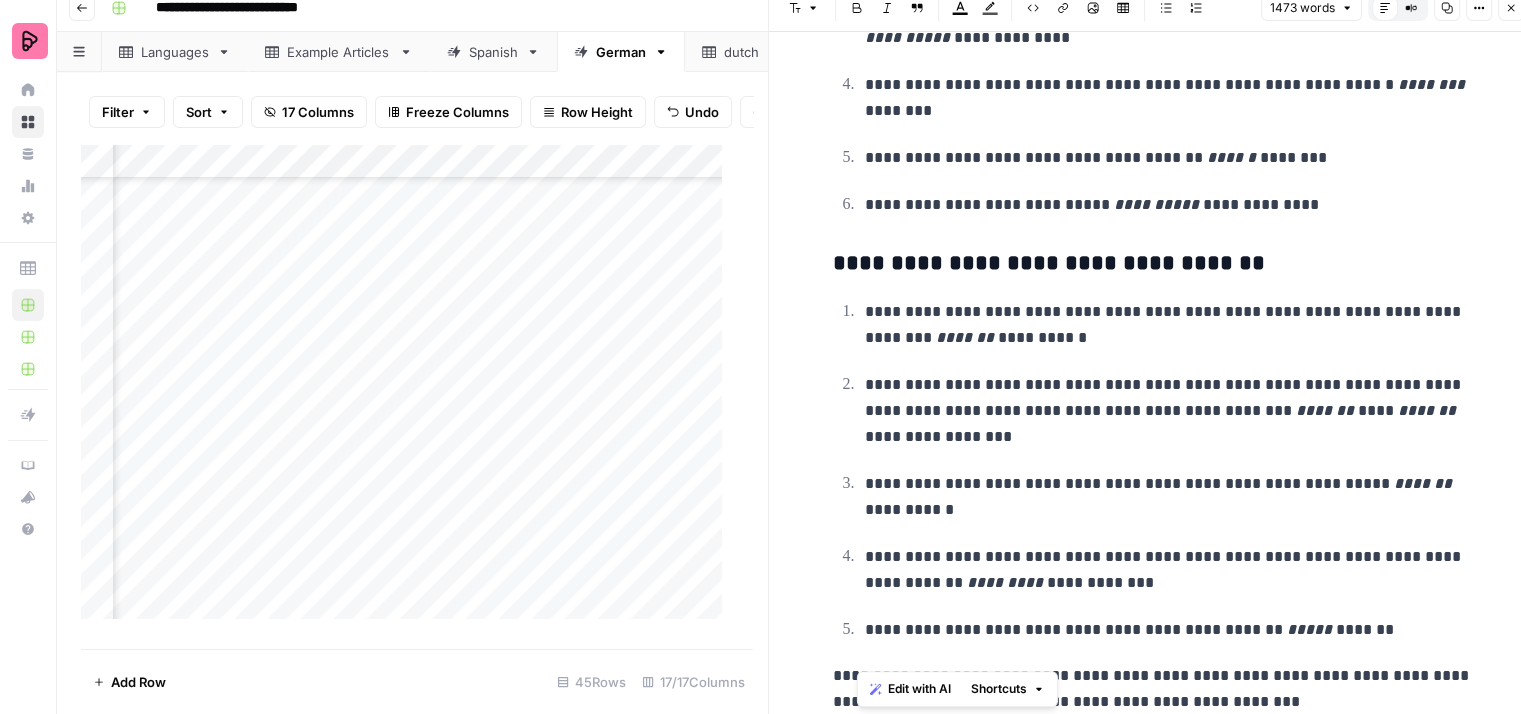 click on "**********" at bounding box center [1153, 689] 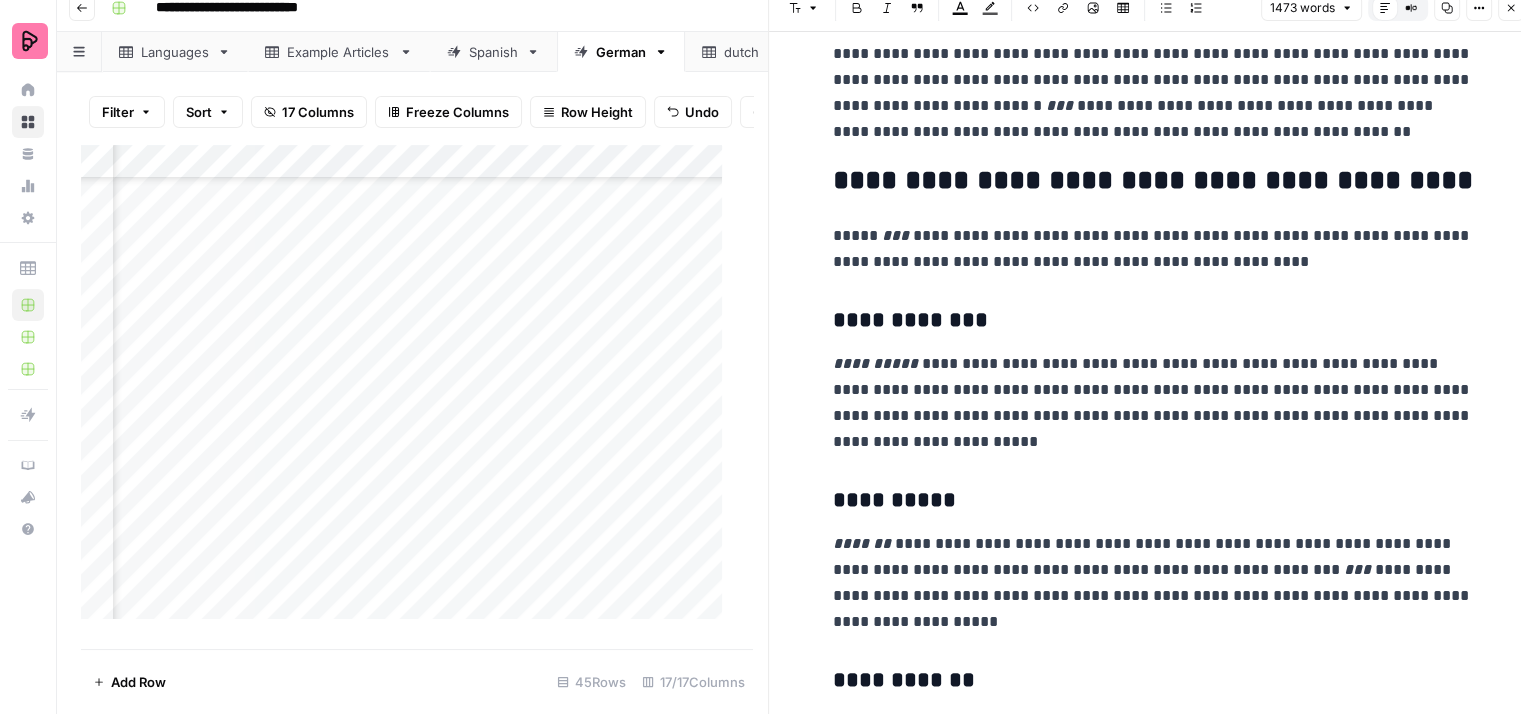 scroll, scrollTop: 0, scrollLeft: 0, axis: both 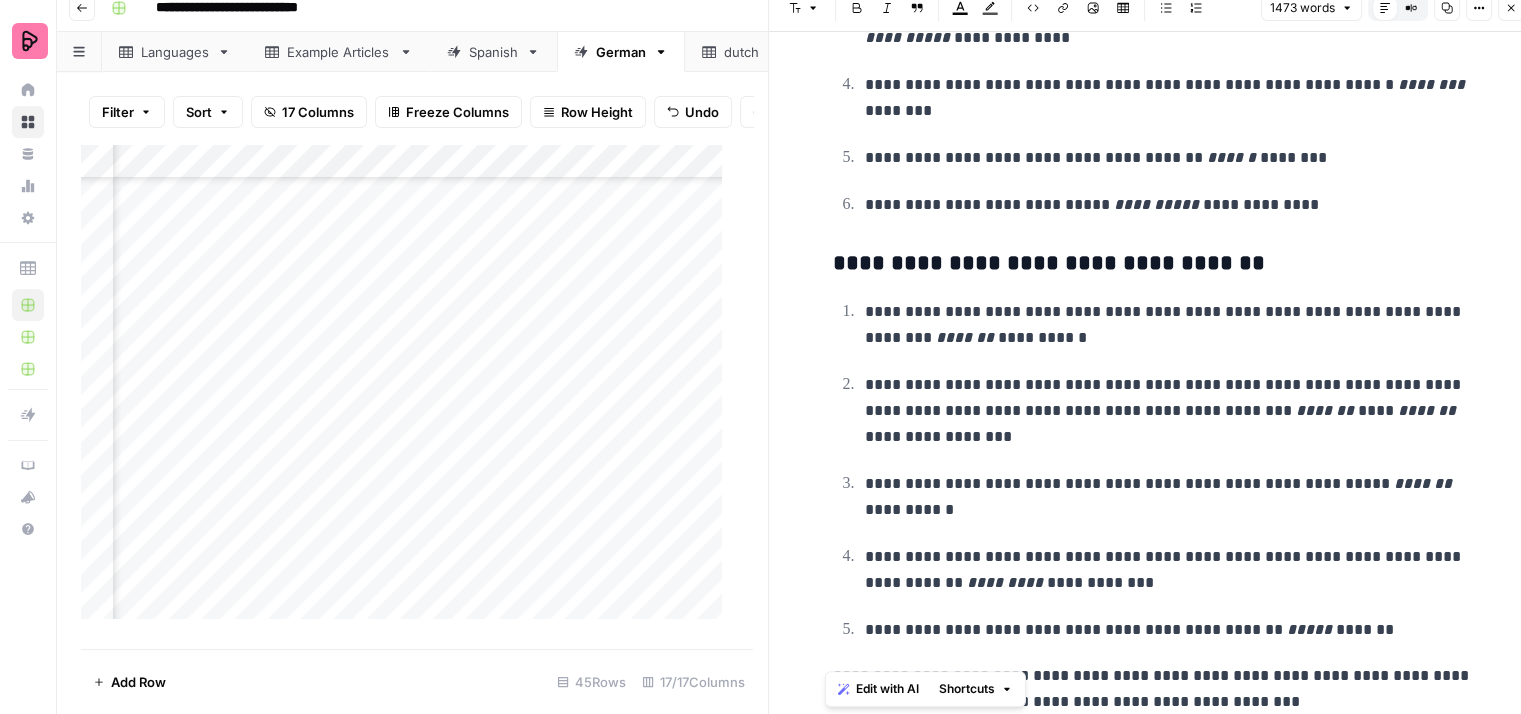 drag, startPoint x: 824, startPoint y: 101, endPoint x: 1255, endPoint y: 776, distance: 800.8658 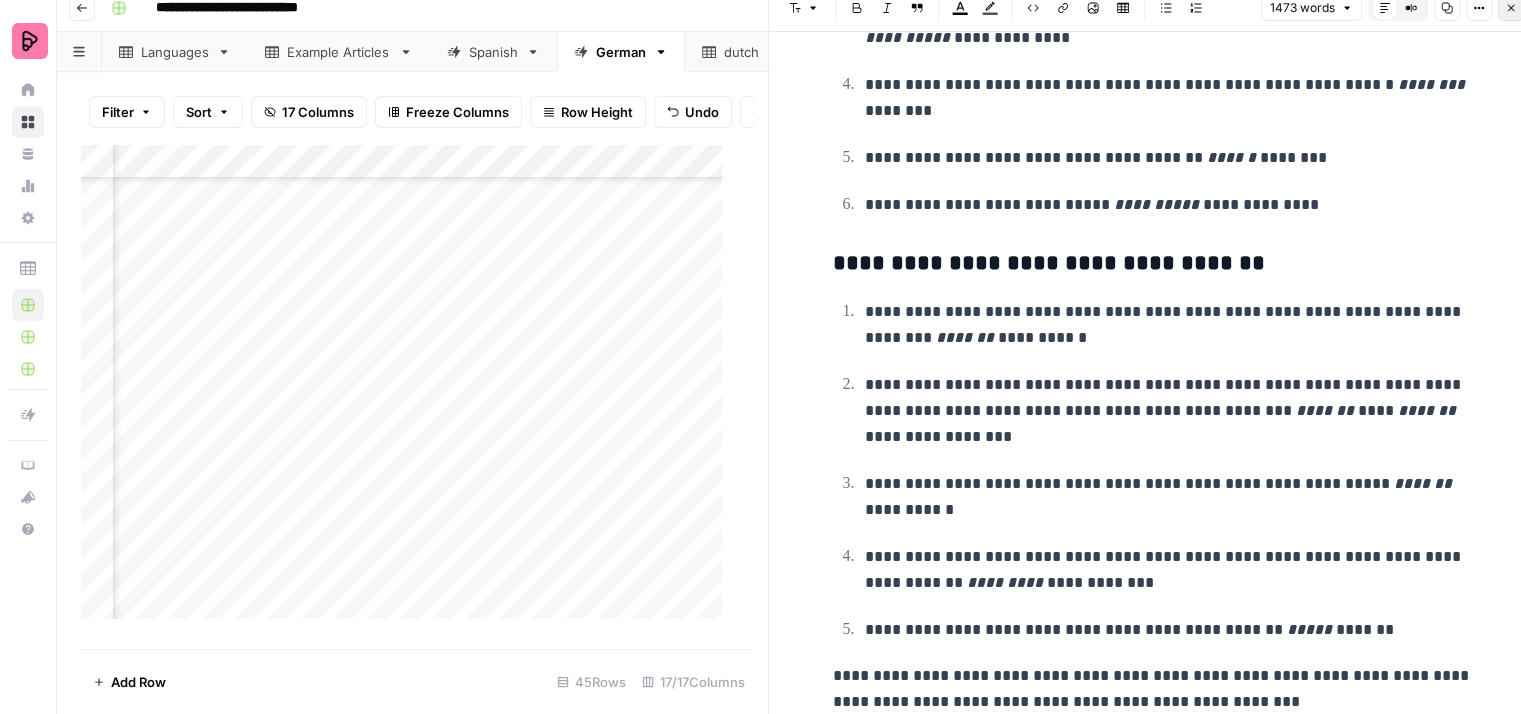 click 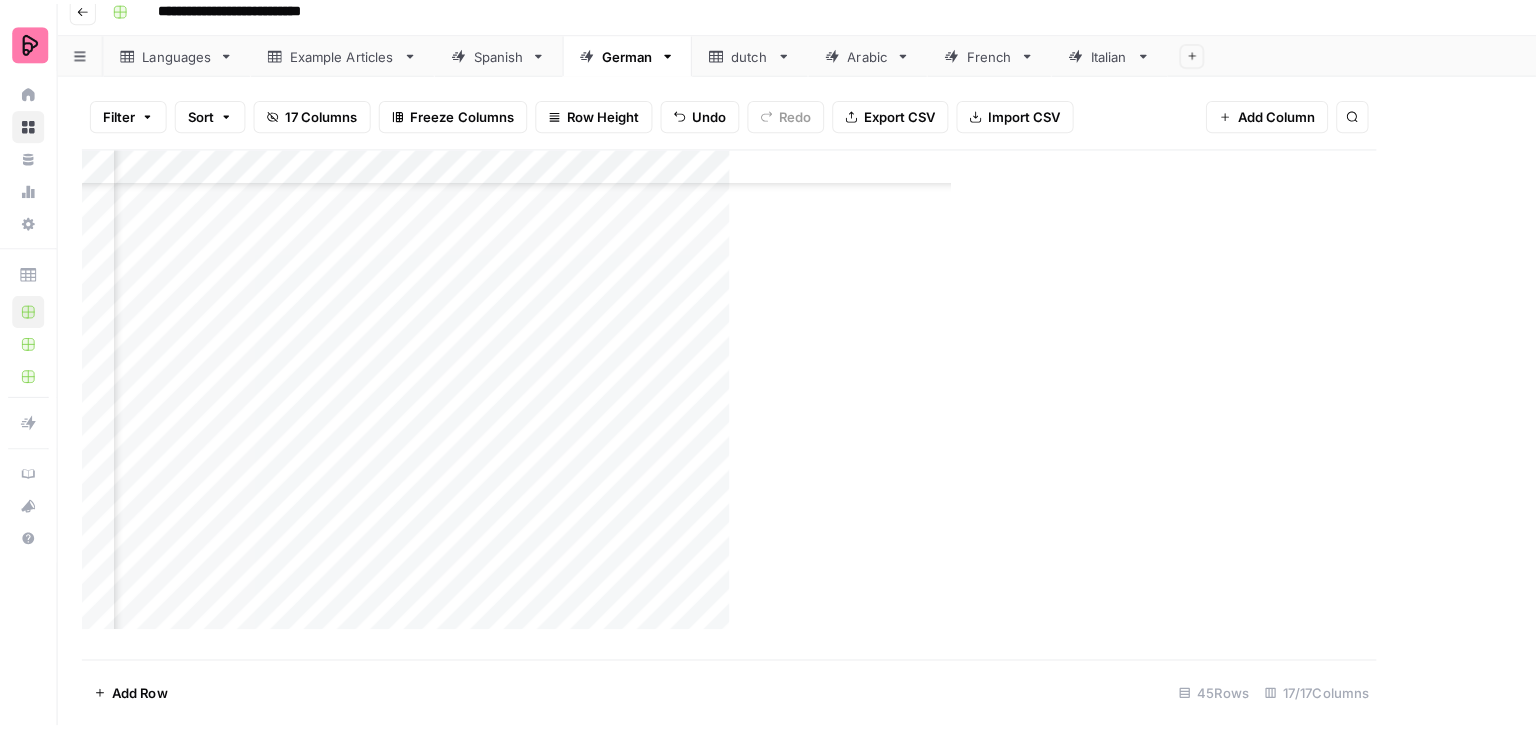 scroll, scrollTop: 0, scrollLeft: 0, axis: both 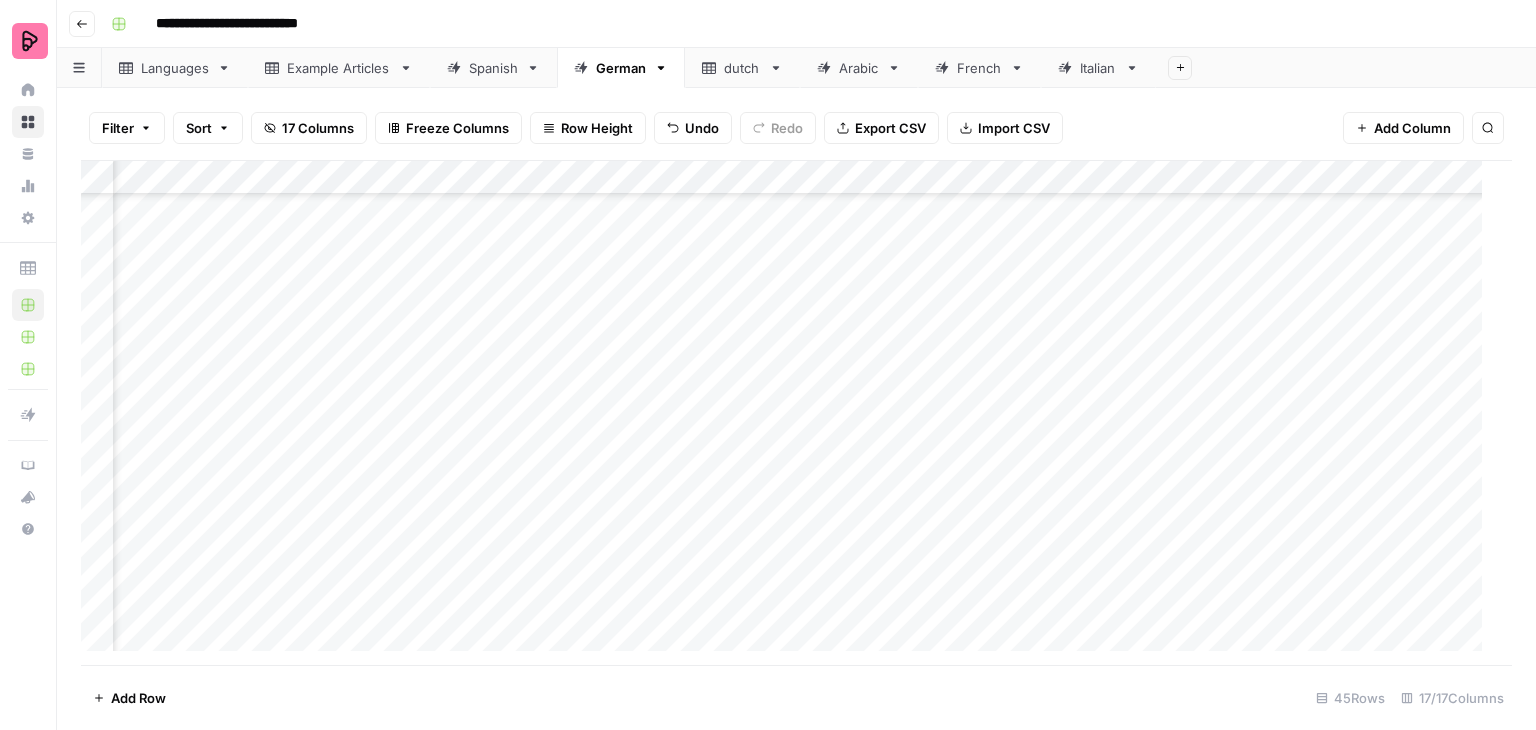 click on "Add Column" at bounding box center (789, 413) 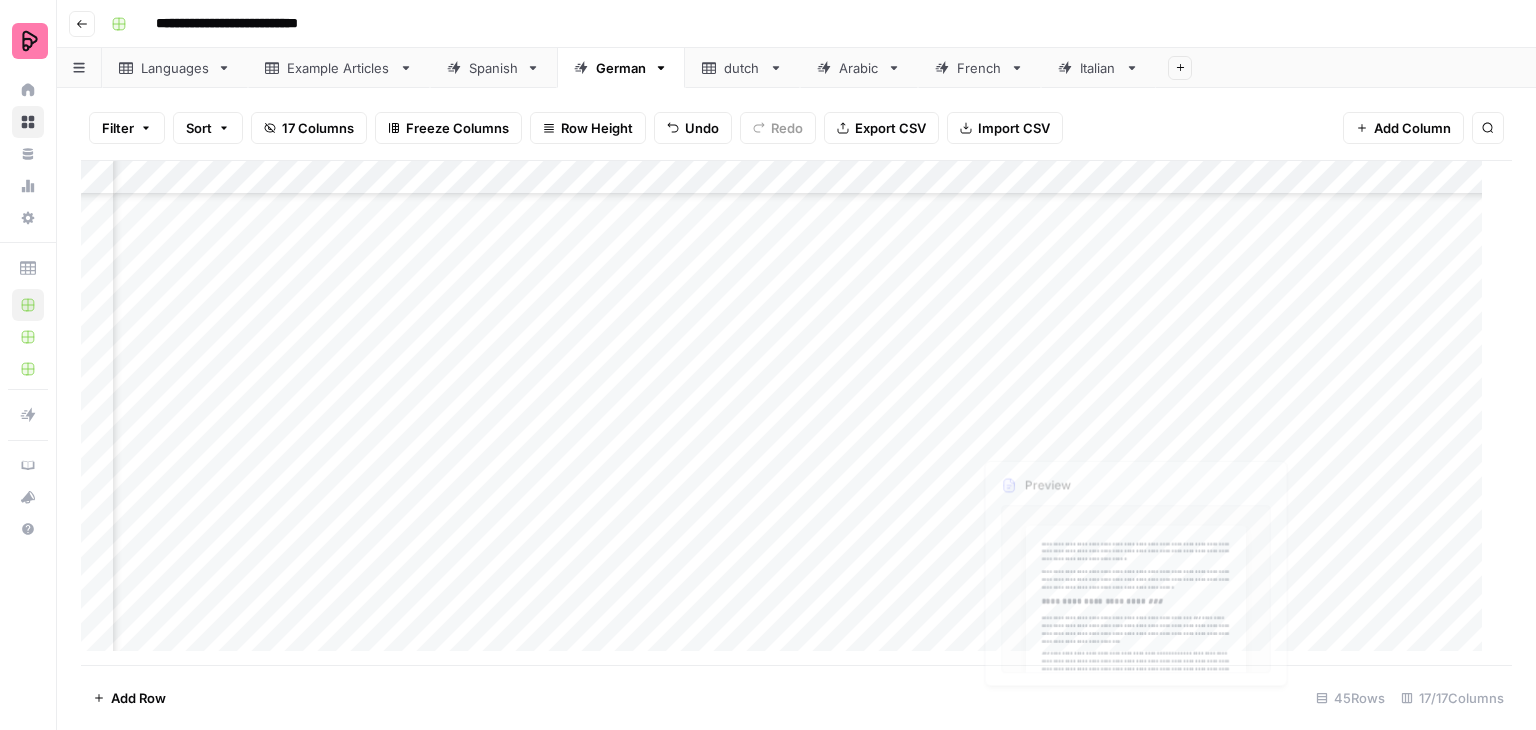 click on "Add Column" at bounding box center [789, 413] 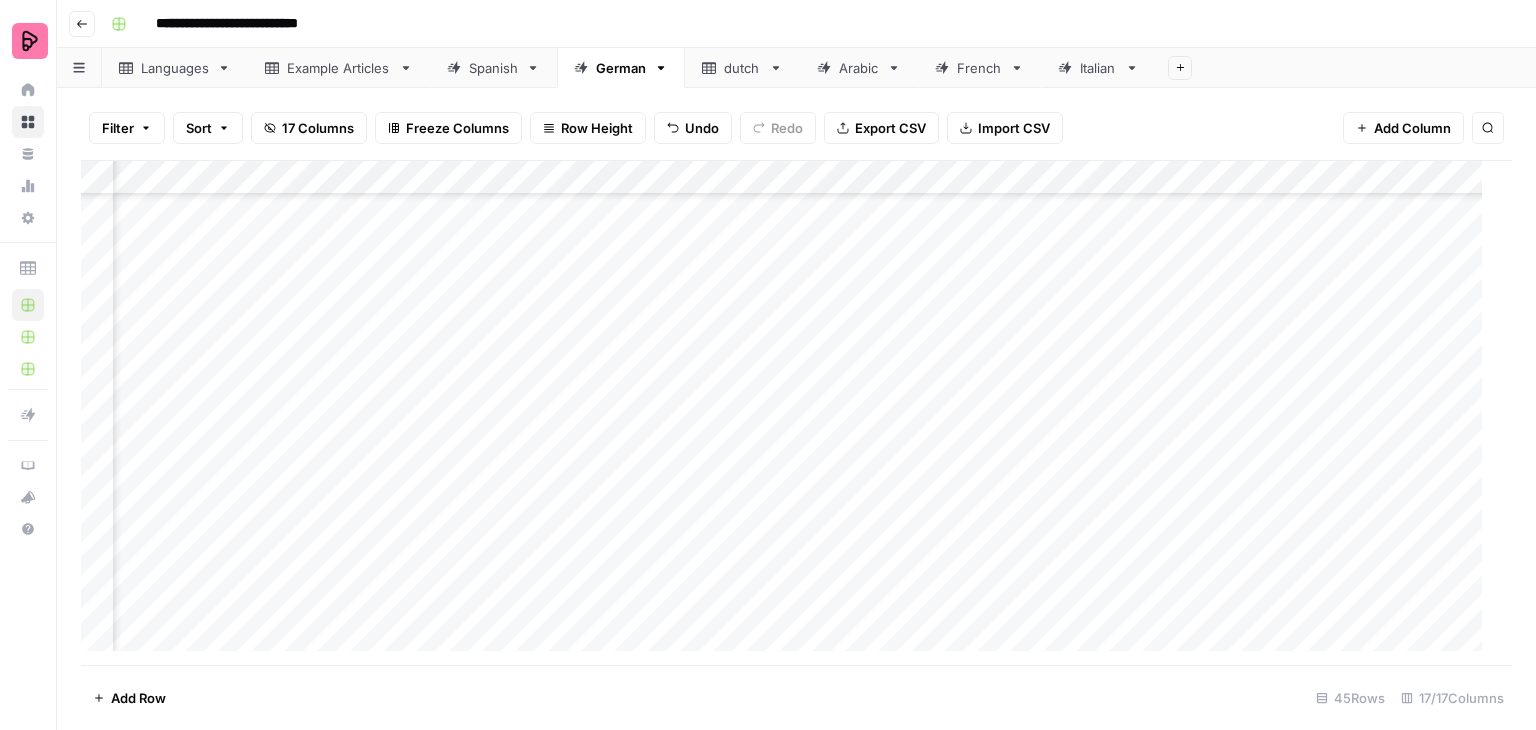 click on "Add Column" at bounding box center (789, 413) 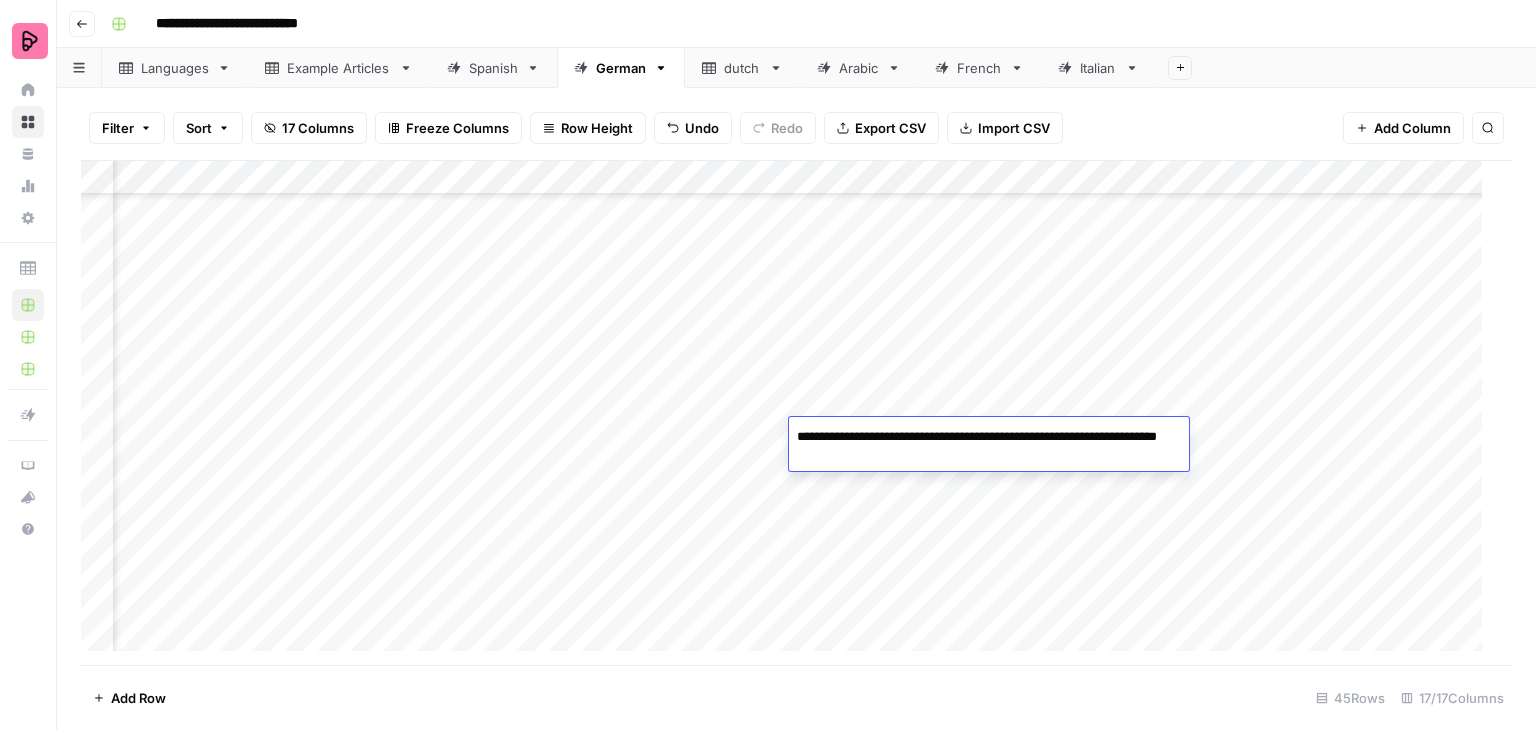 drag, startPoint x: 832, startPoint y: 437, endPoint x: 777, endPoint y: 441, distance: 55.145264 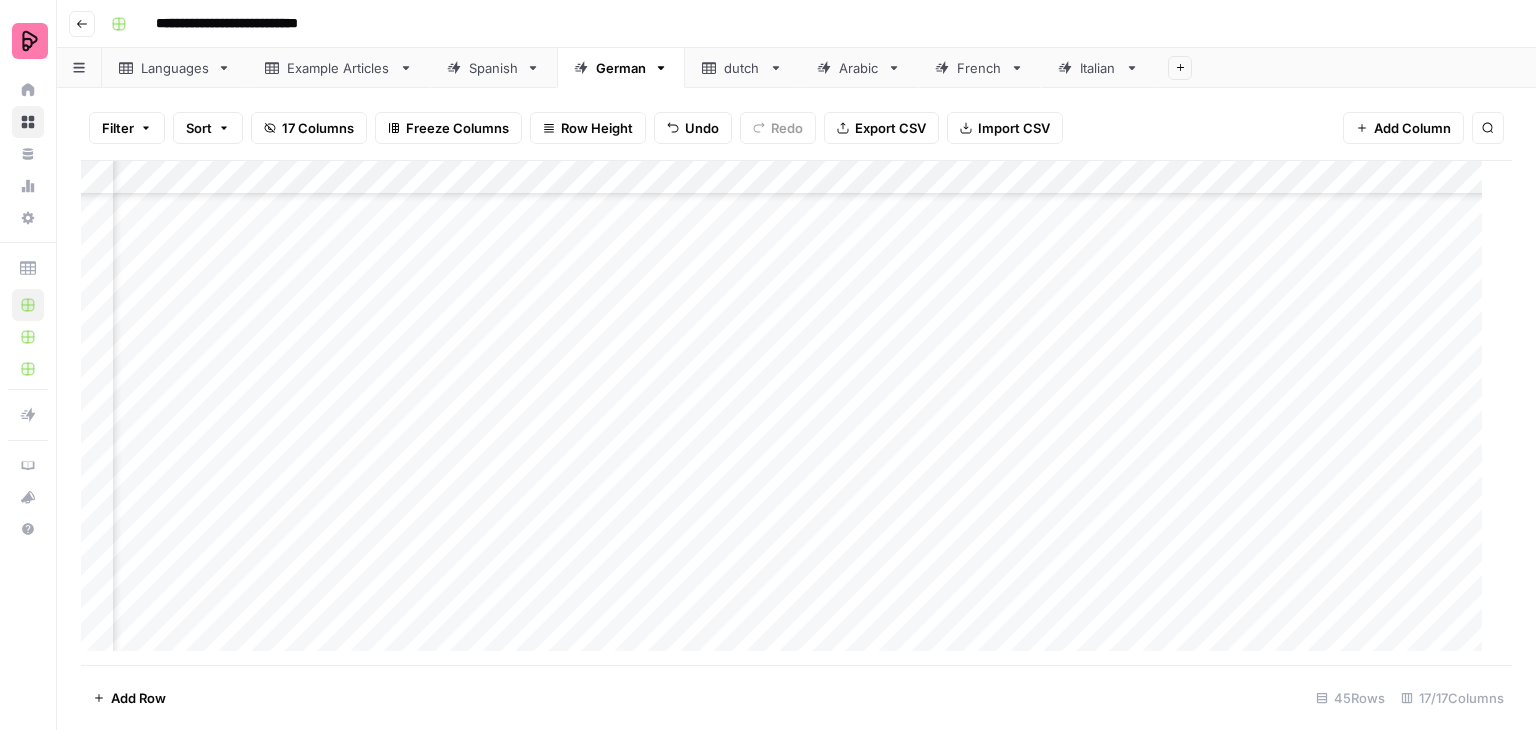 click on "Add Column" at bounding box center (789, 413) 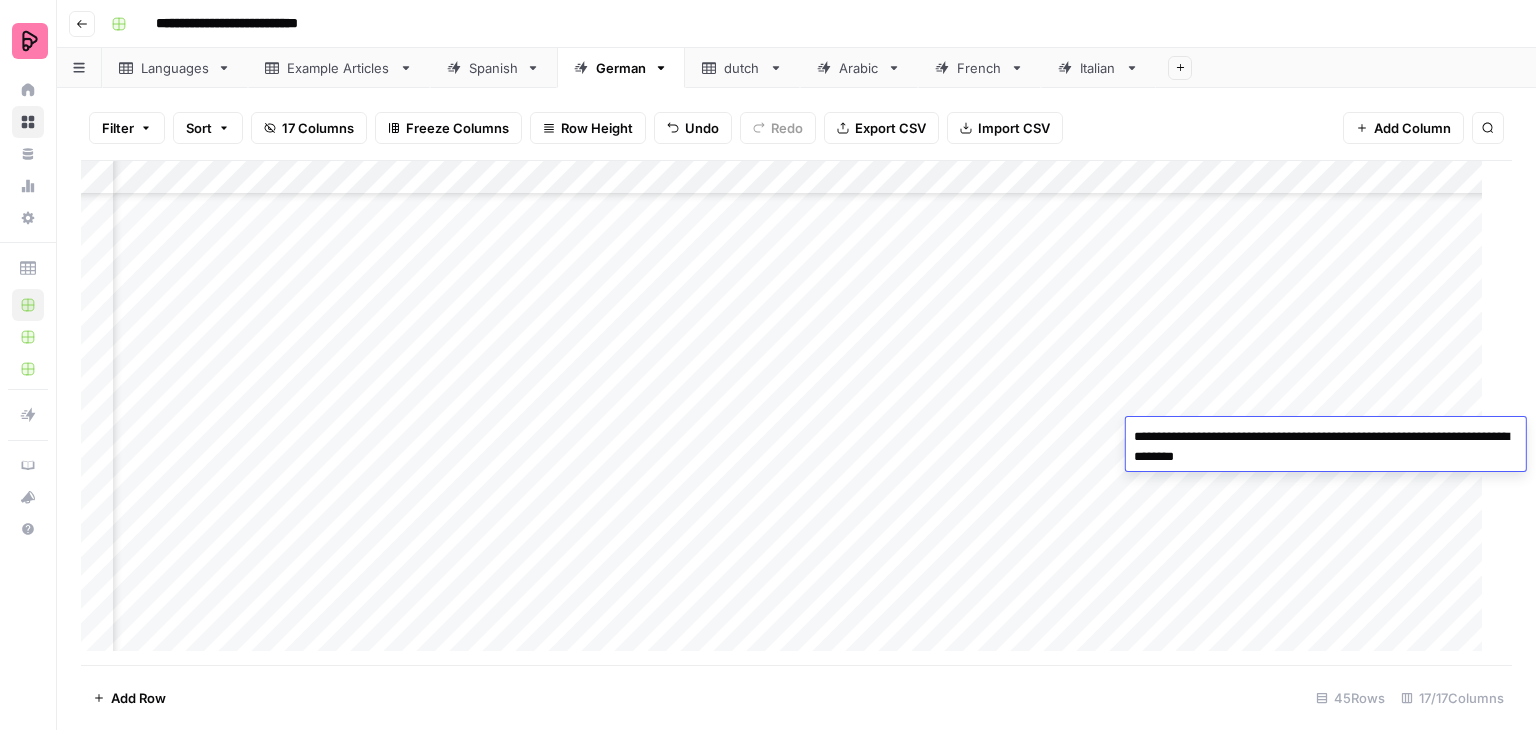 drag, startPoint x: 1162, startPoint y: 435, endPoint x: 1116, endPoint y: 442, distance: 46.52956 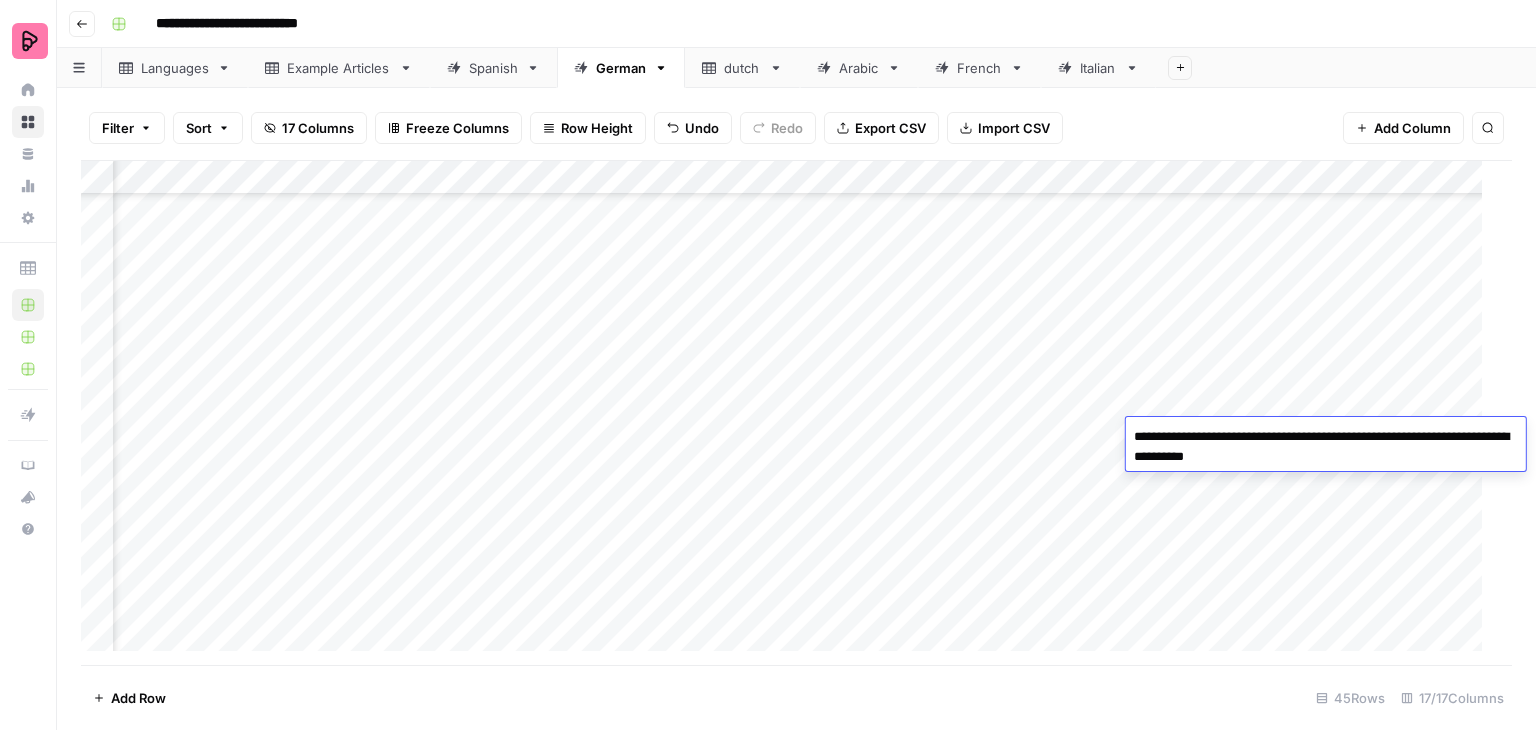 click on "**********" at bounding box center [1326, 447] 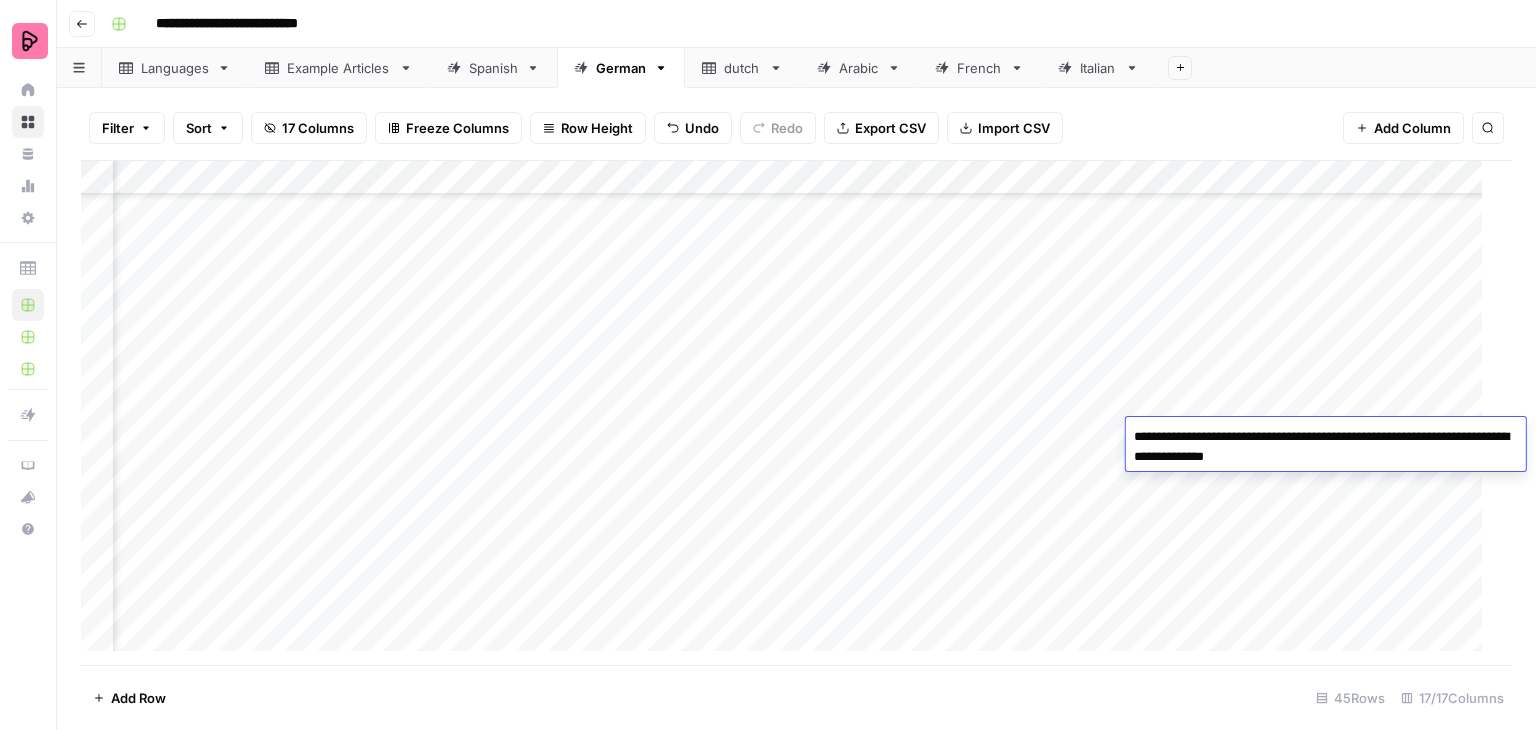 click on "**********" at bounding box center (1326, 447) 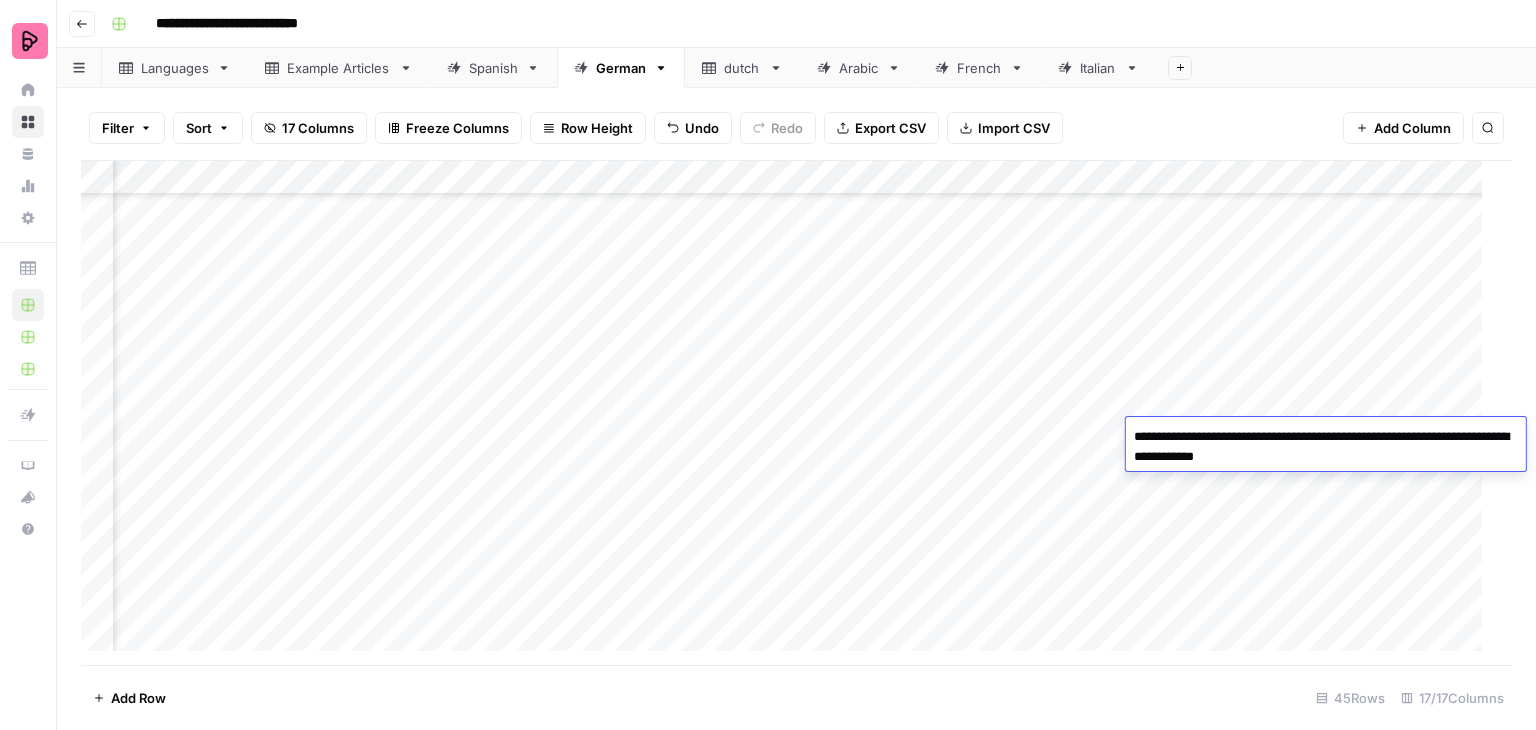 drag, startPoint x: 1412, startPoint y: 438, endPoint x: 1361, endPoint y: 441, distance: 51.088158 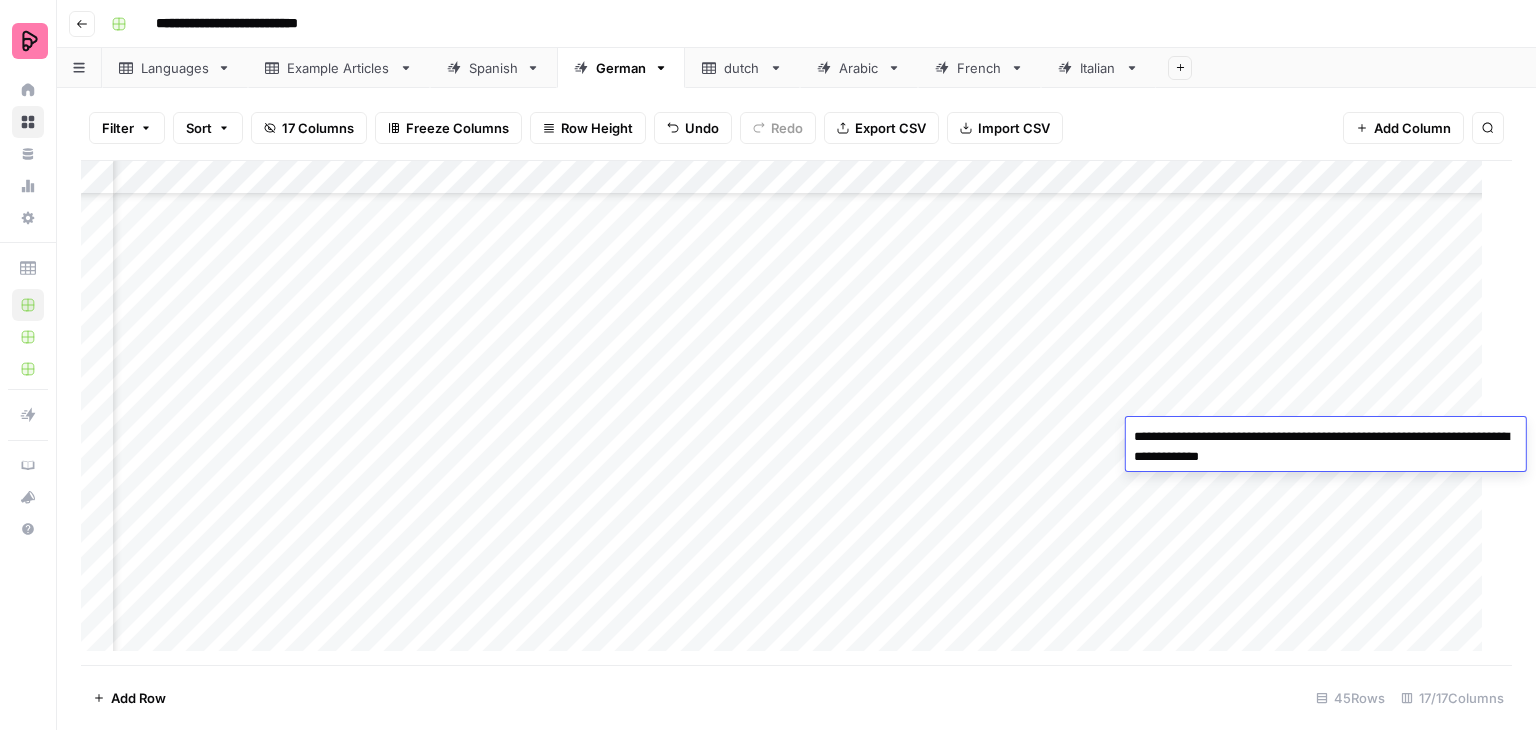 click on "**********" at bounding box center [1326, 447] 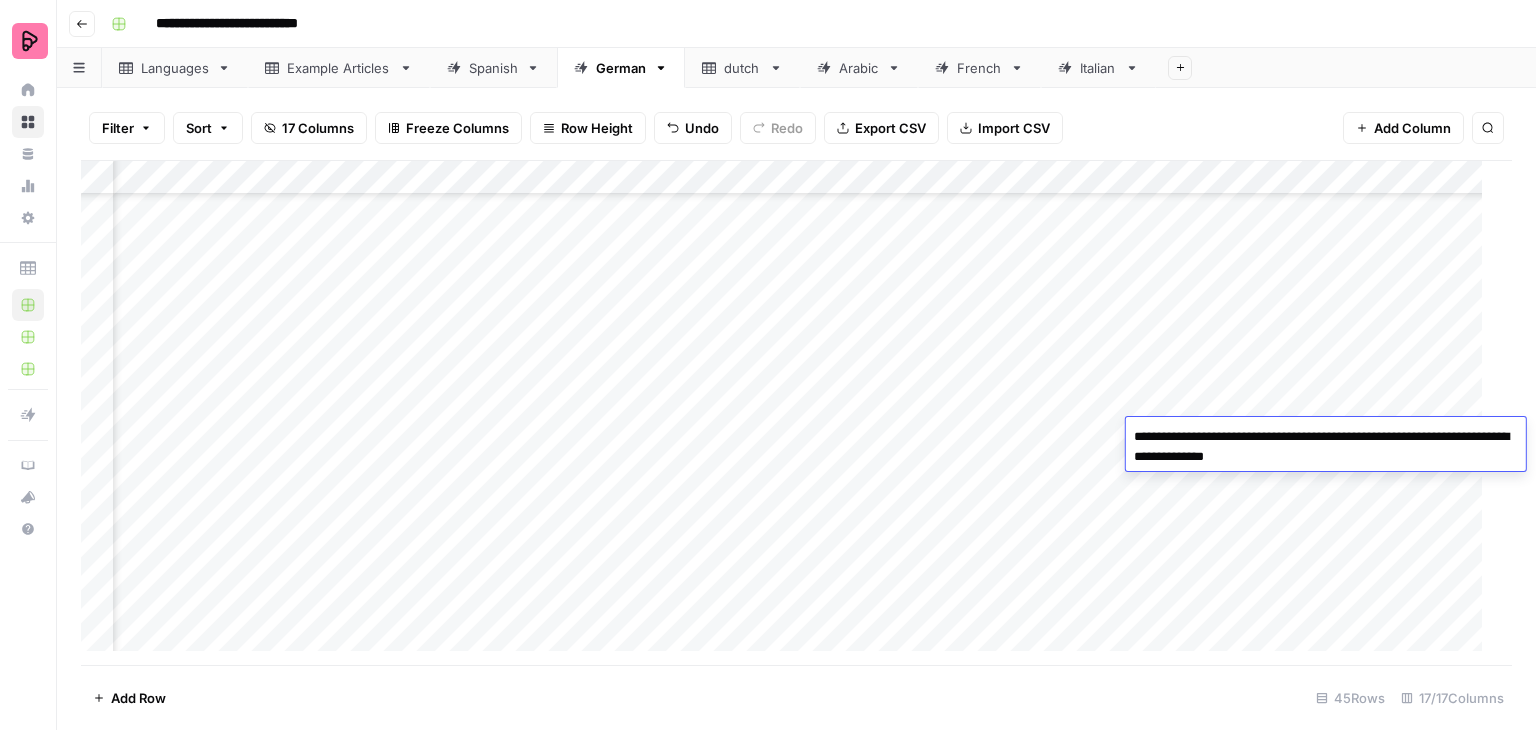click on "**********" at bounding box center (1326, 447) 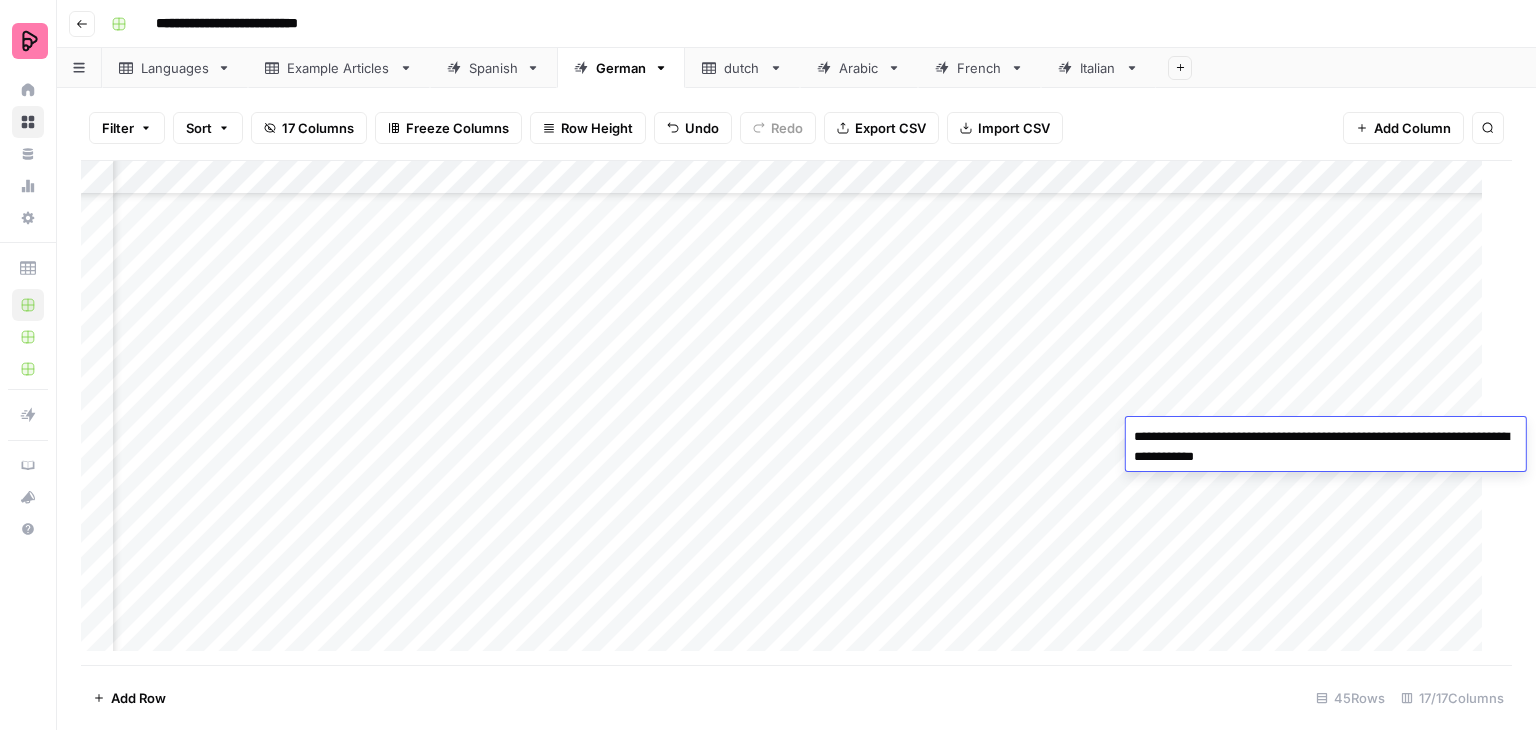 type on "**********" 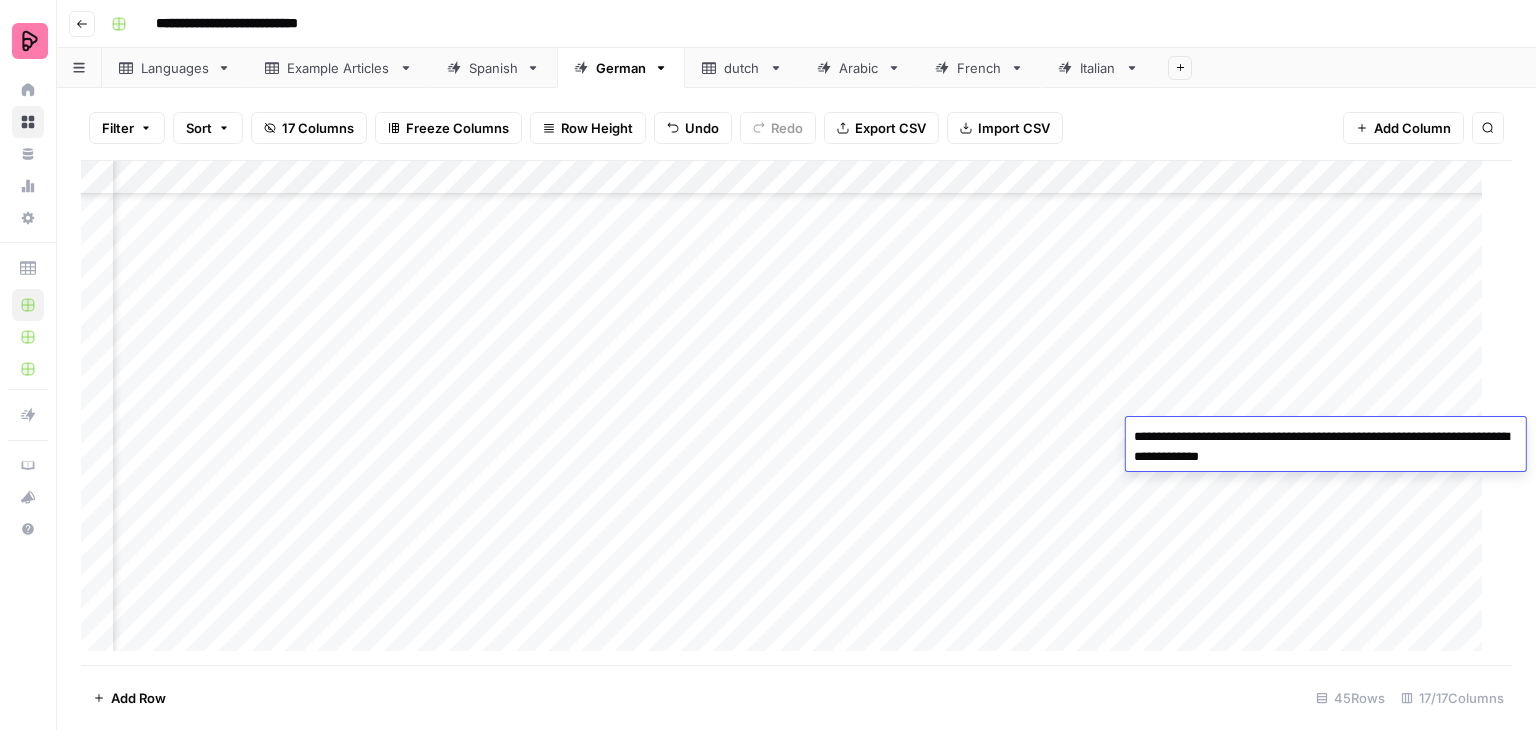 click on "**********" at bounding box center (1326, 447) 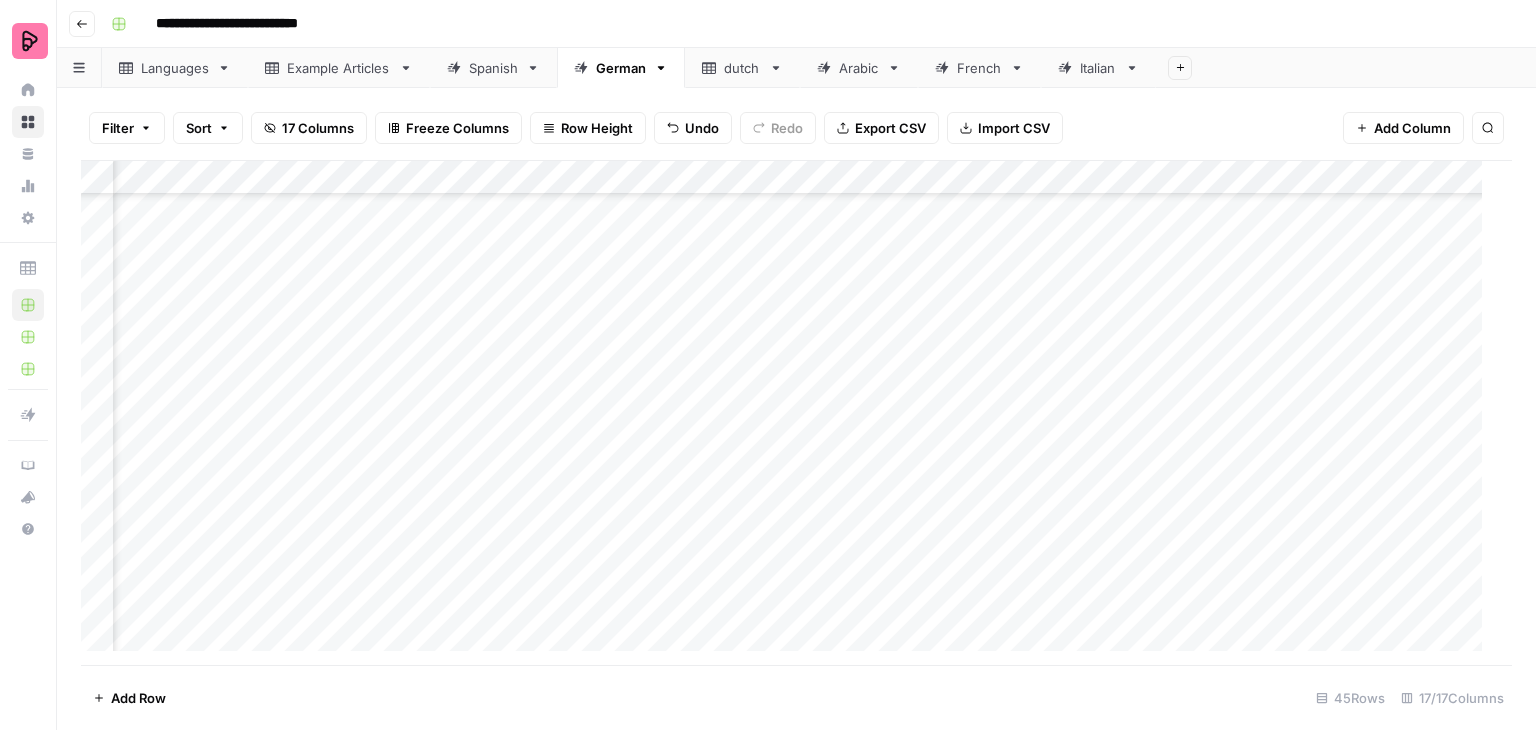 click on "Add Column" at bounding box center [789, 413] 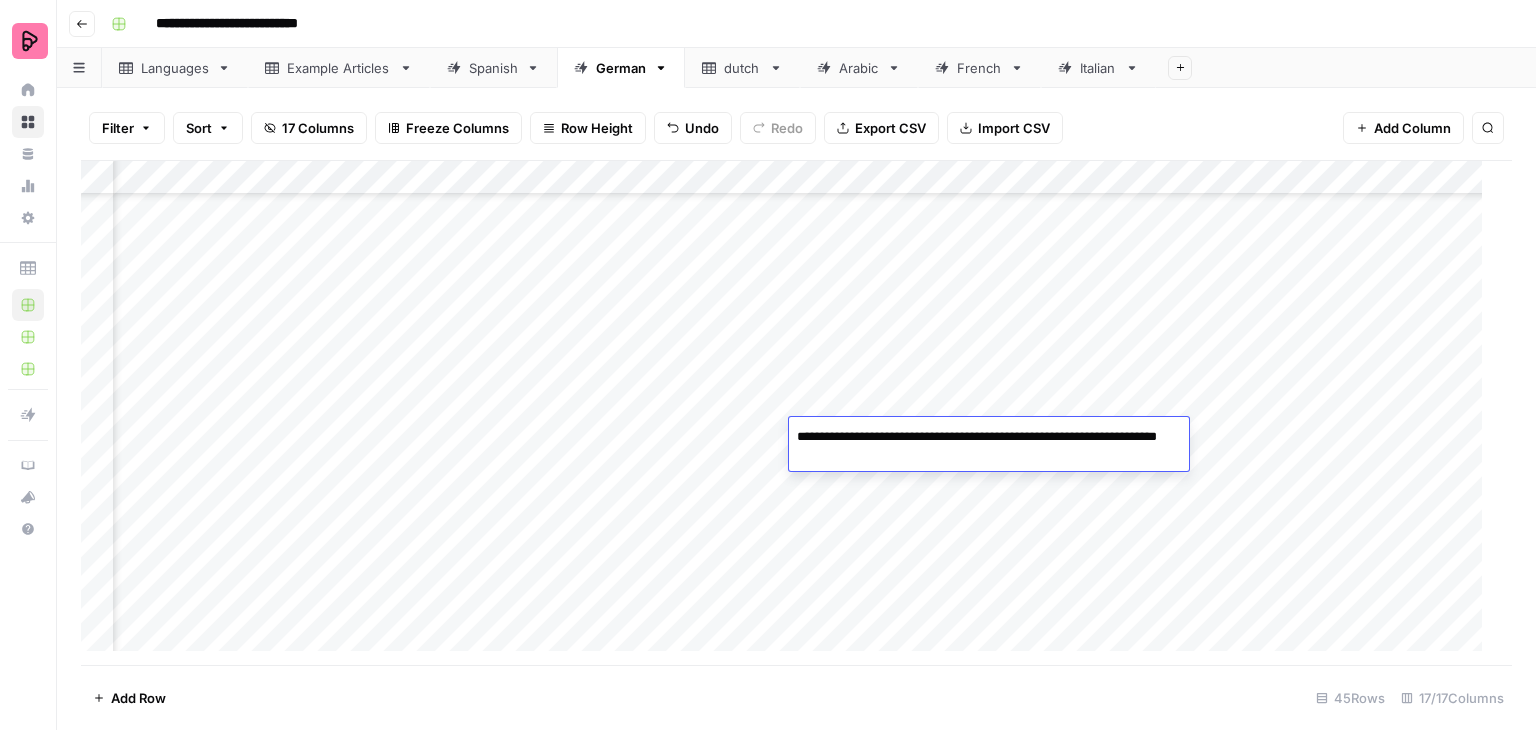 drag, startPoint x: 834, startPoint y: 435, endPoint x: 796, endPoint y: 441, distance: 38.470768 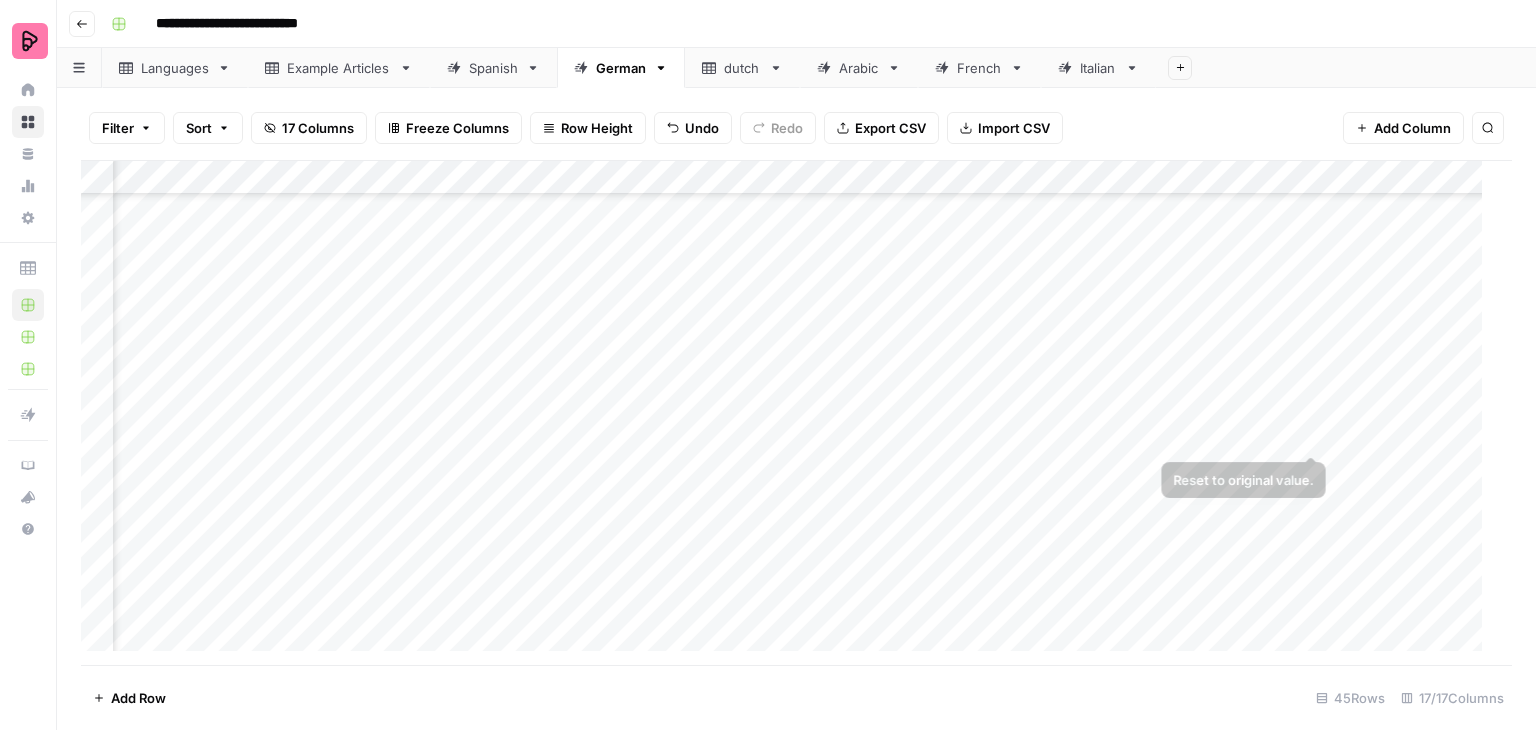 click on "Add Column" at bounding box center [789, 413] 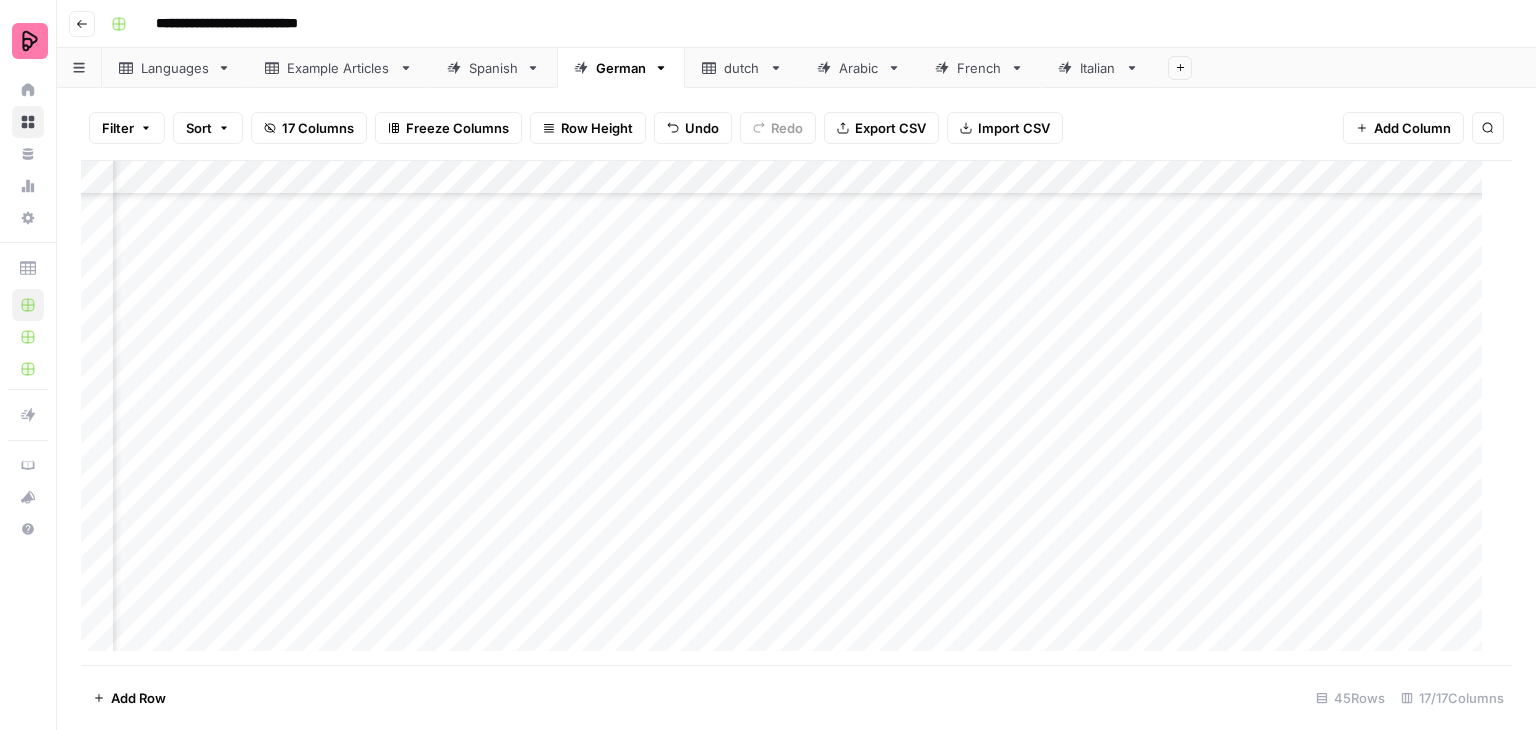 click on "Add Column" at bounding box center [789, 413] 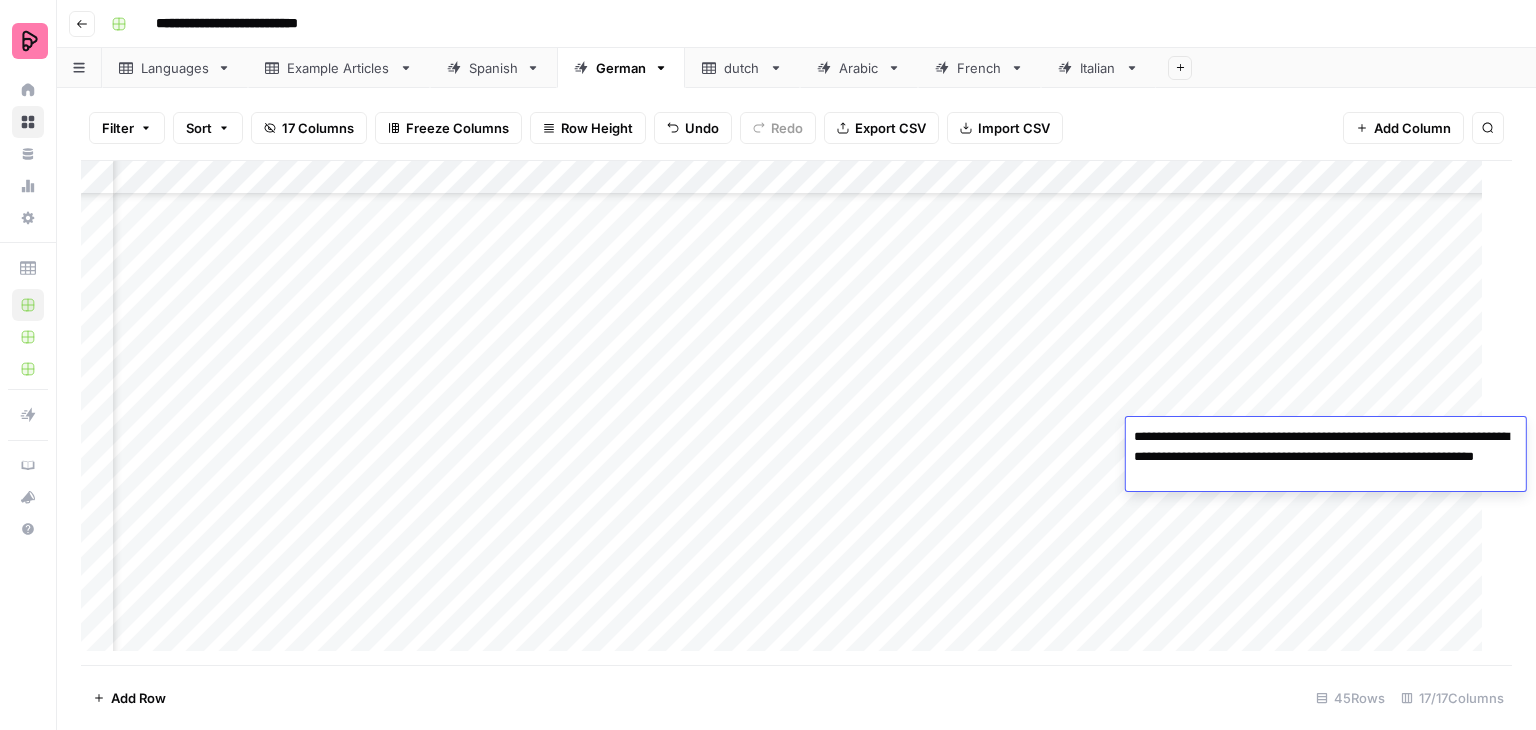 drag, startPoint x: 1163, startPoint y: 433, endPoint x: 1123, endPoint y: 436, distance: 40.112343 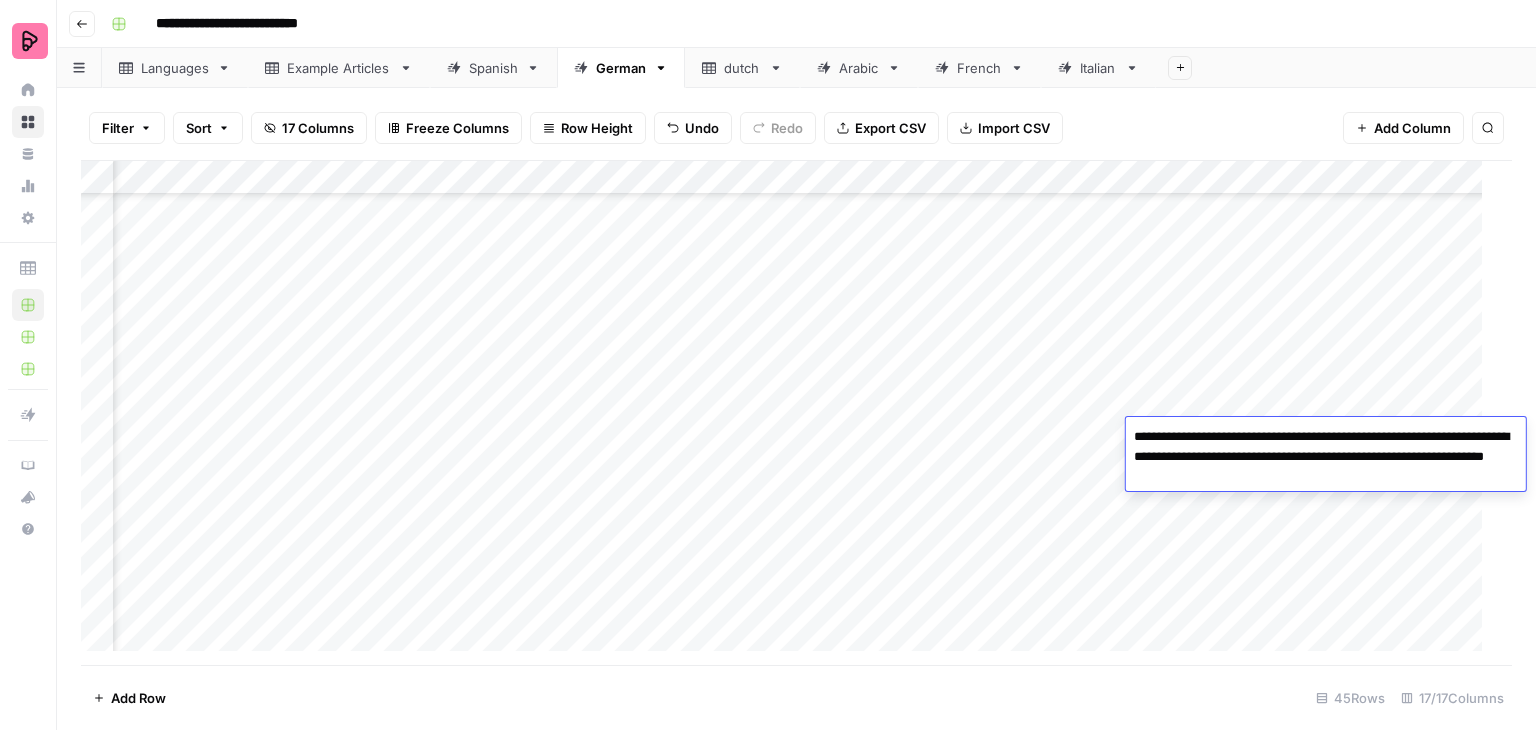 click on "**********" at bounding box center (1326, 457) 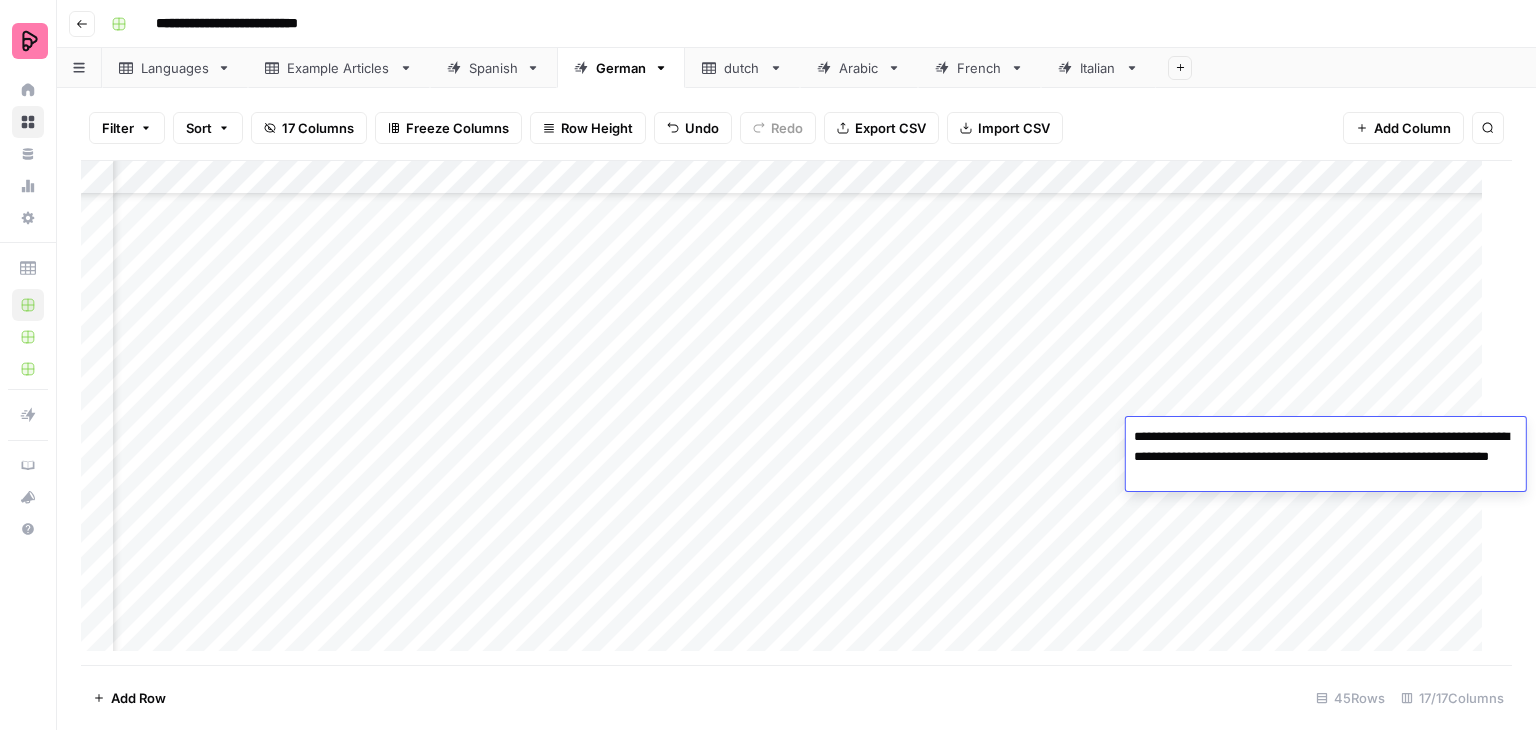 click on "**********" at bounding box center (1326, 457) 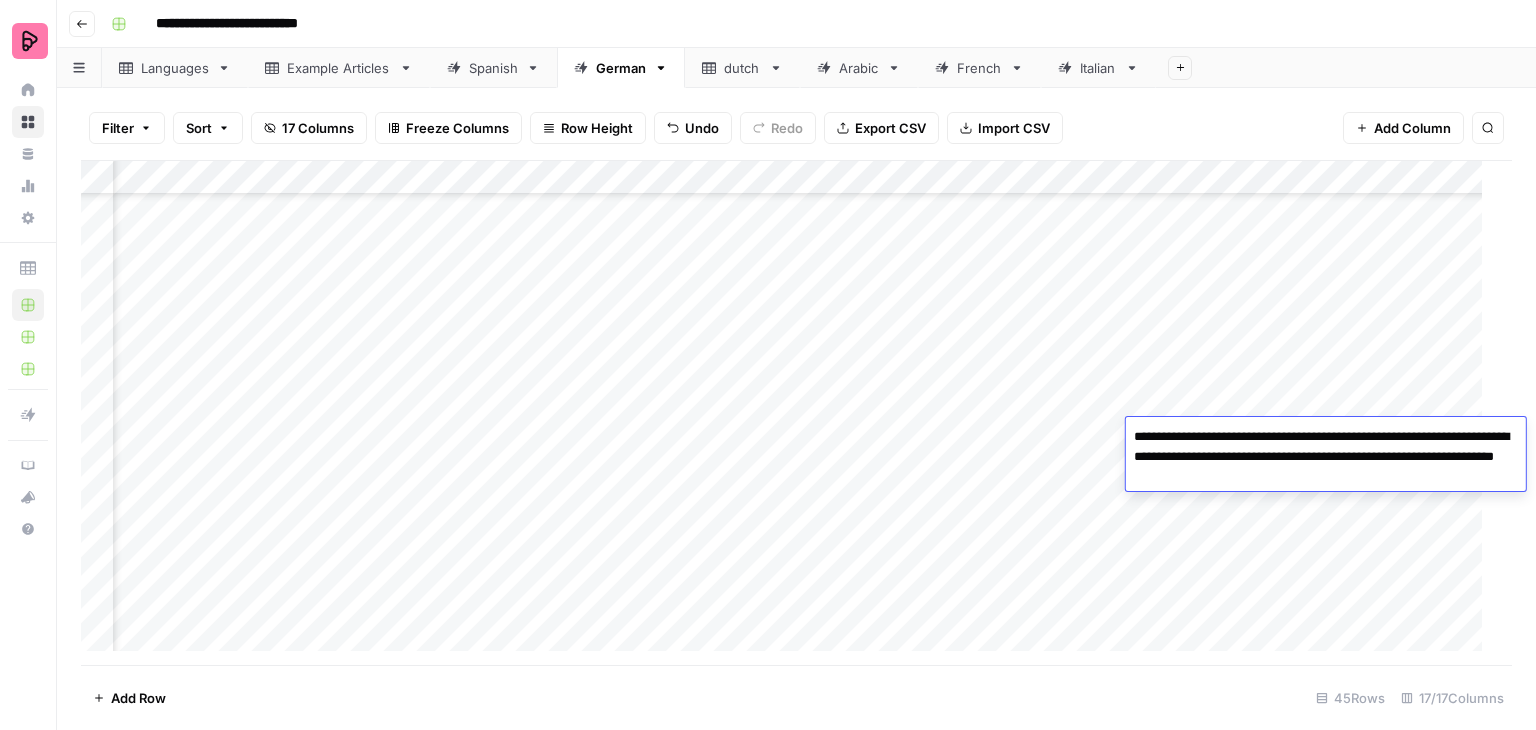 click on "**********" at bounding box center [1326, 457] 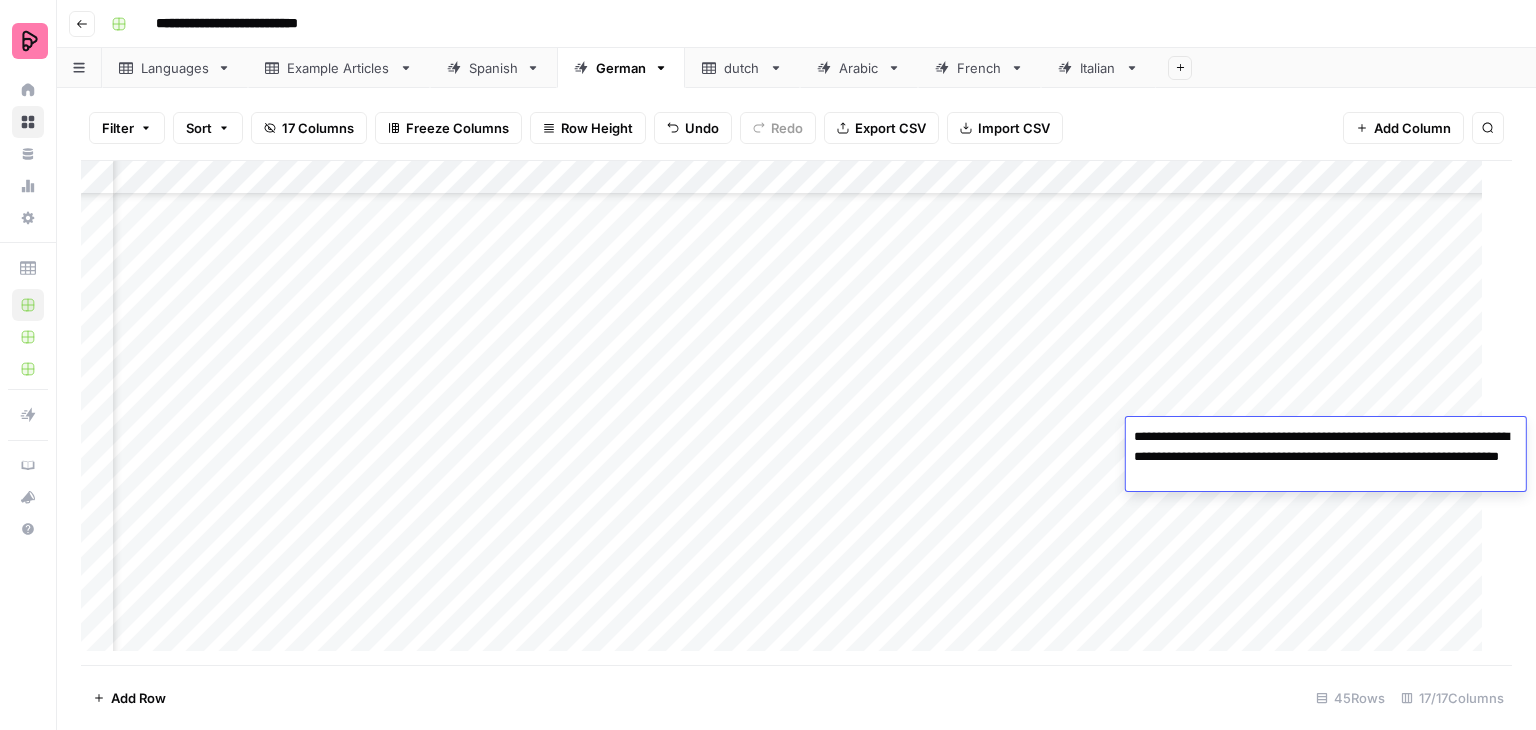 click on "**********" at bounding box center [1326, 457] 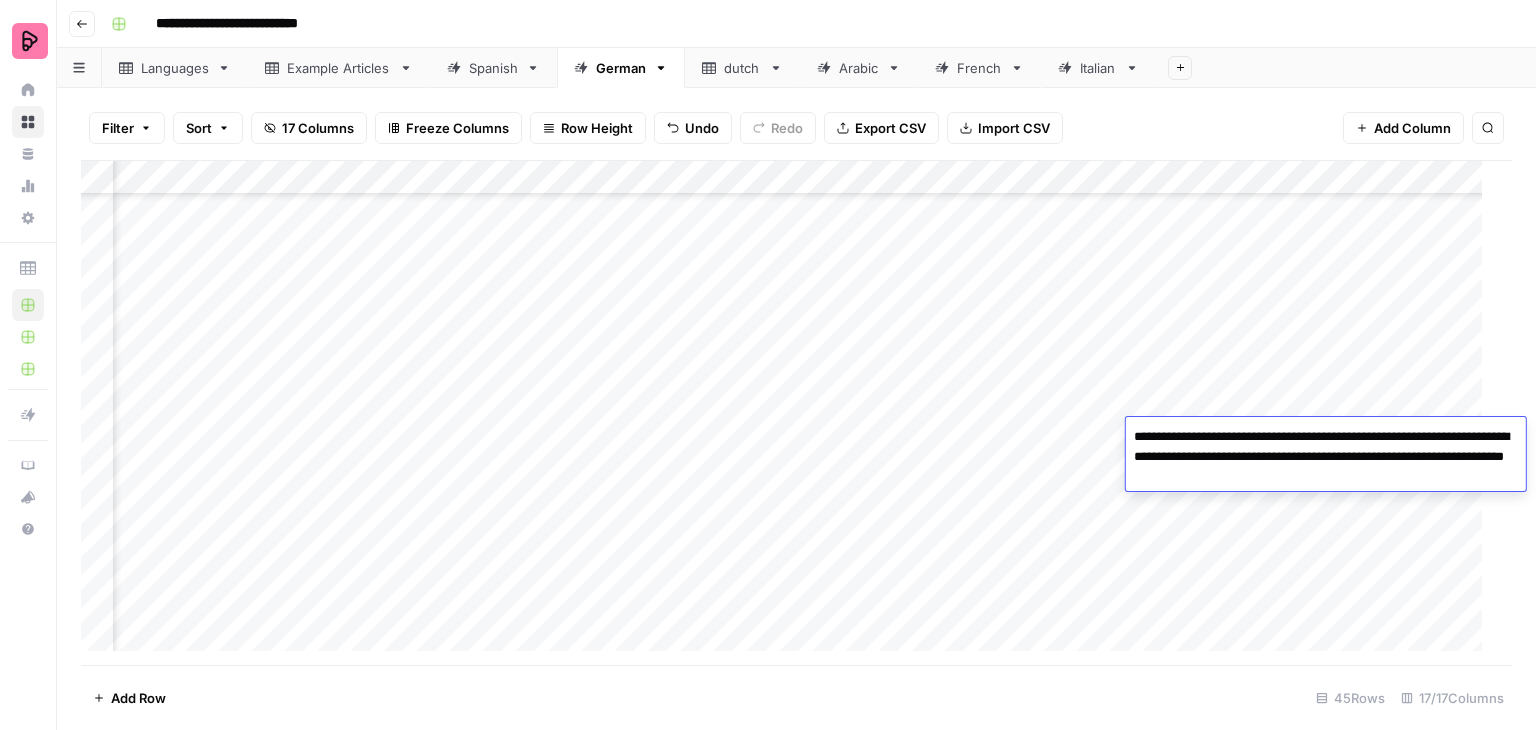 click on "**********" at bounding box center [1326, 457] 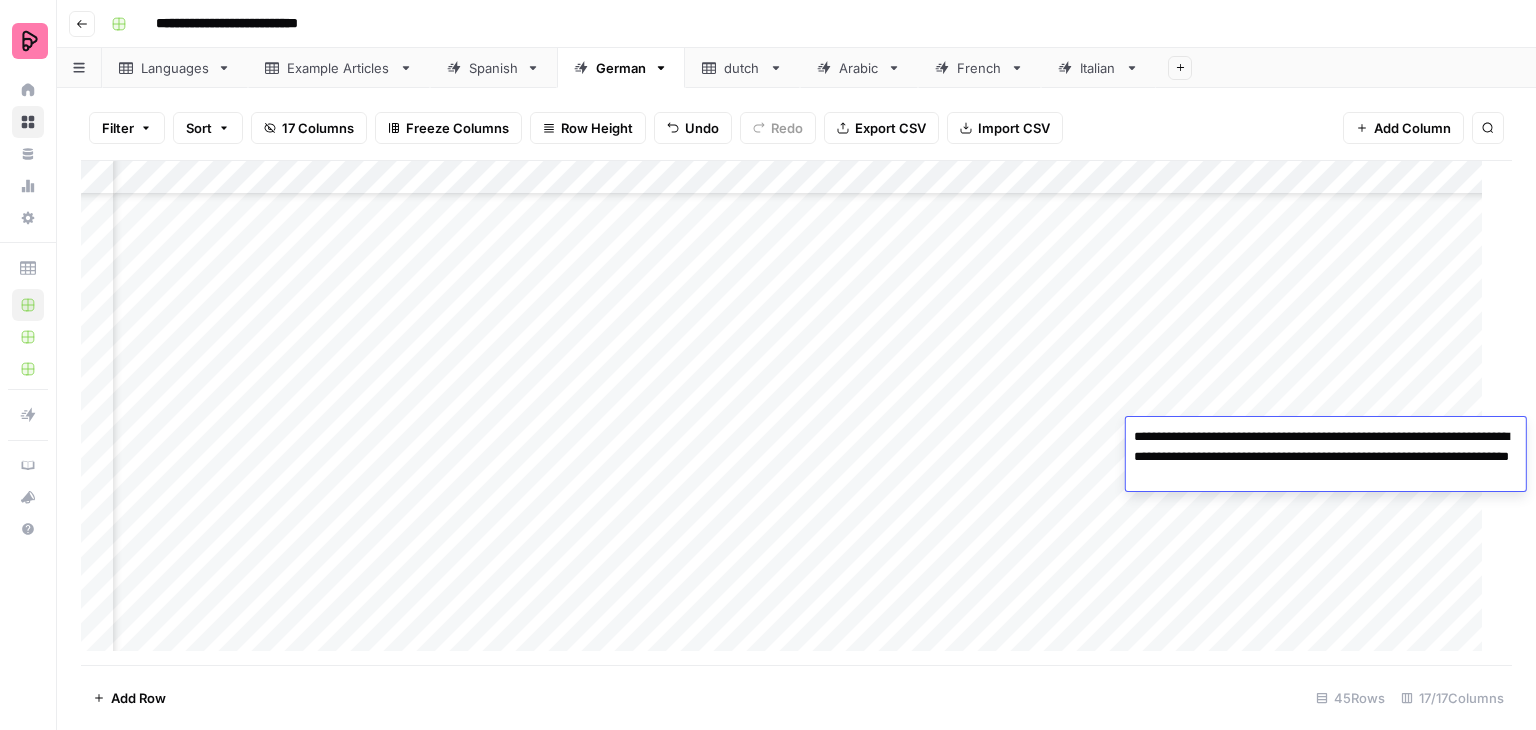 click on "**********" at bounding box center [1326, 457] 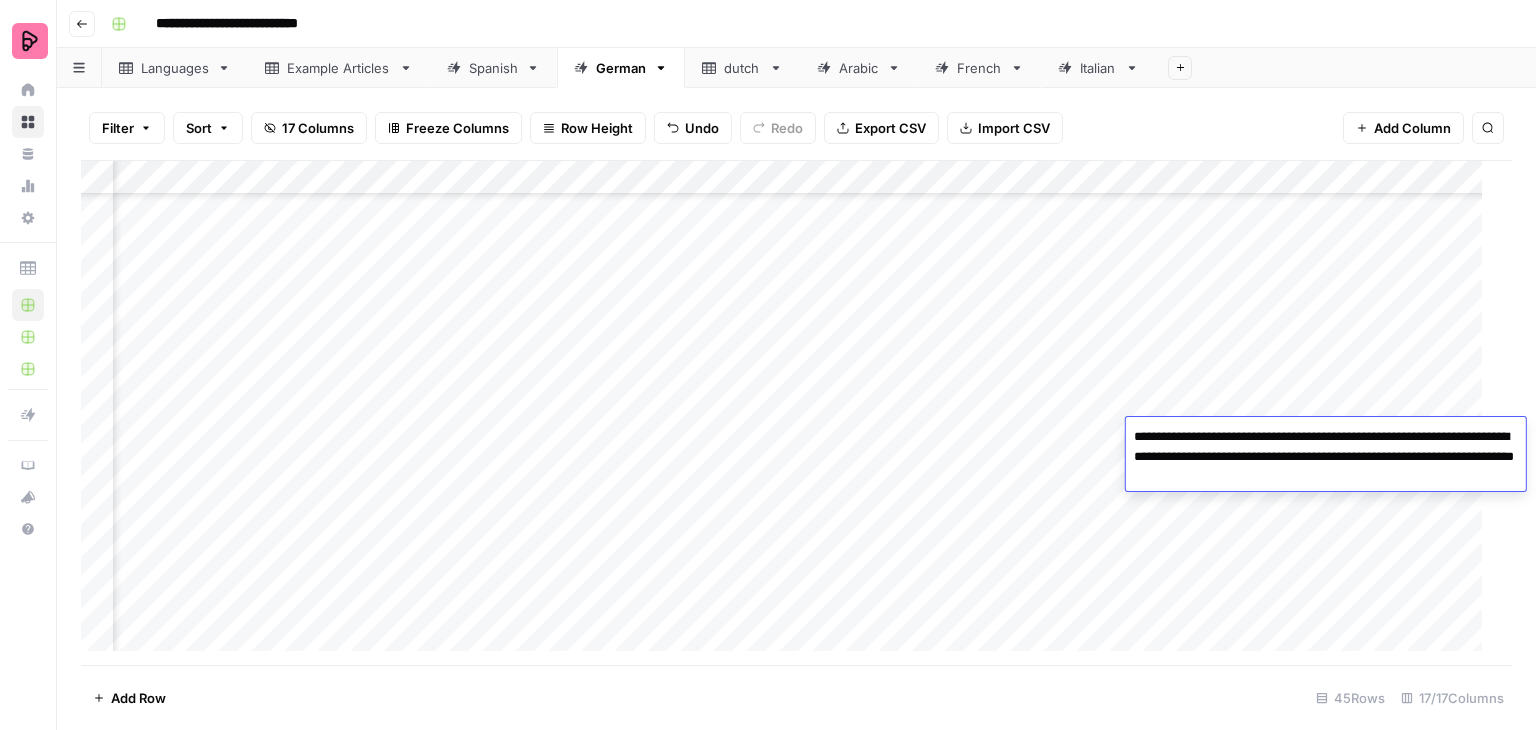 click on "**********" at bounding box center (1326, 457) 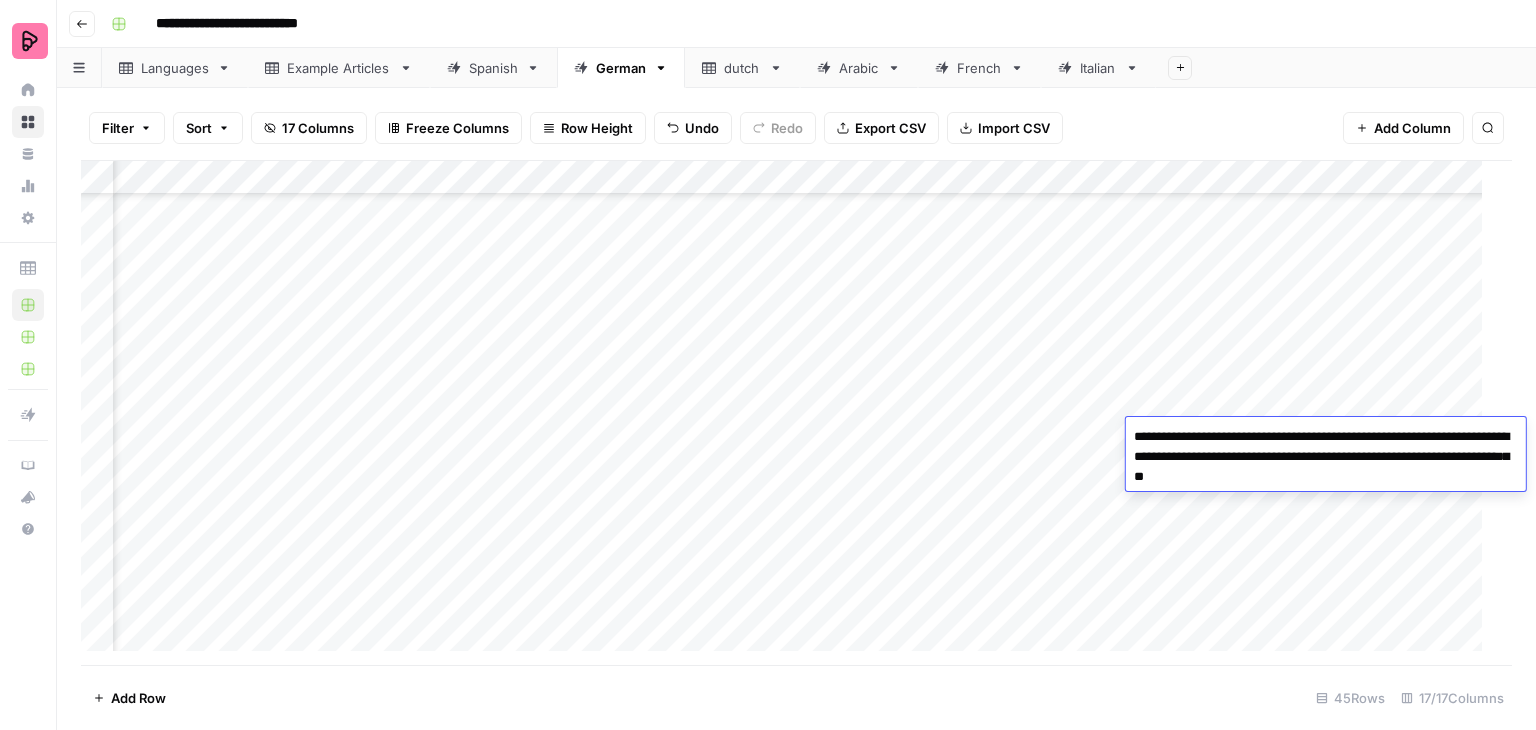 type on "**********" 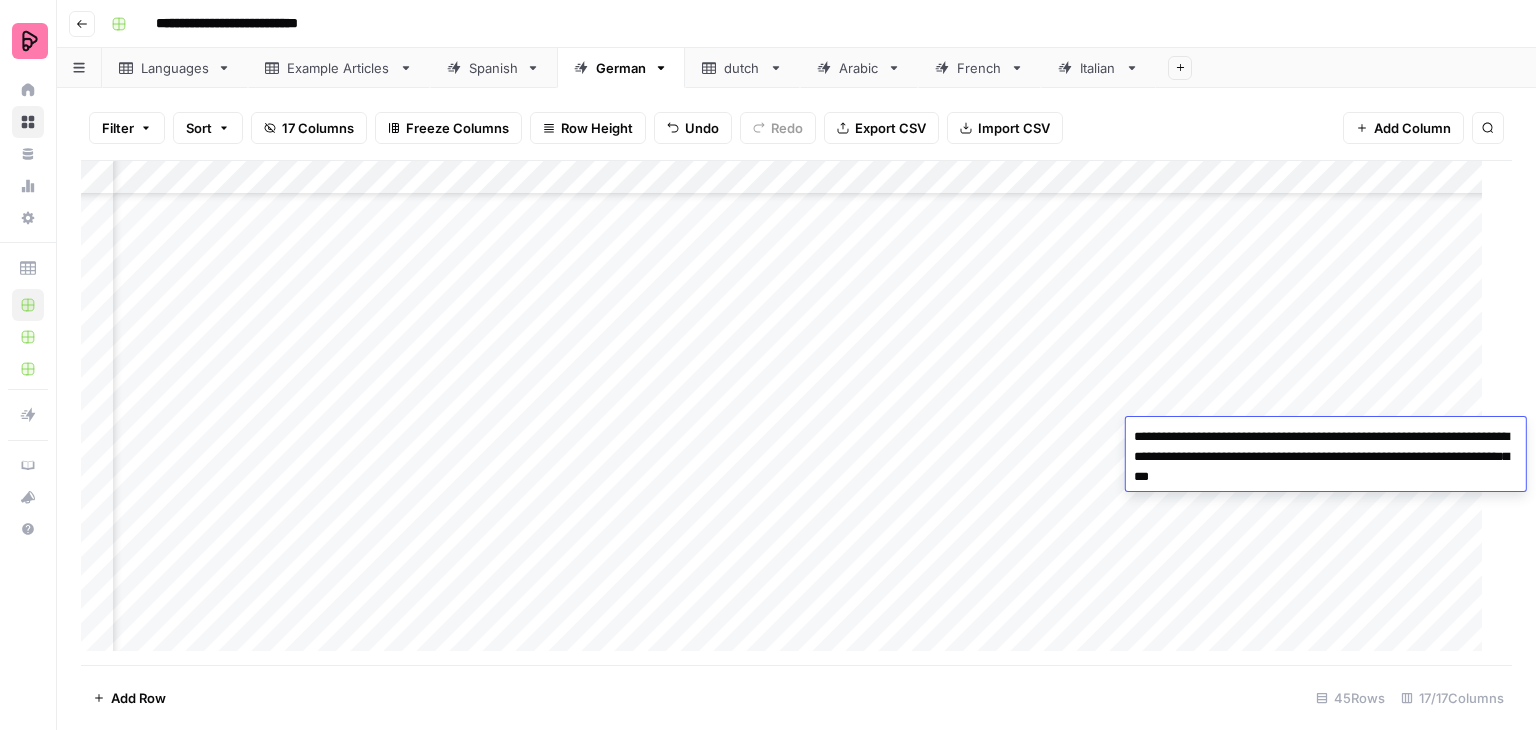 click on "Add Column" at bounding box center (789, 413) 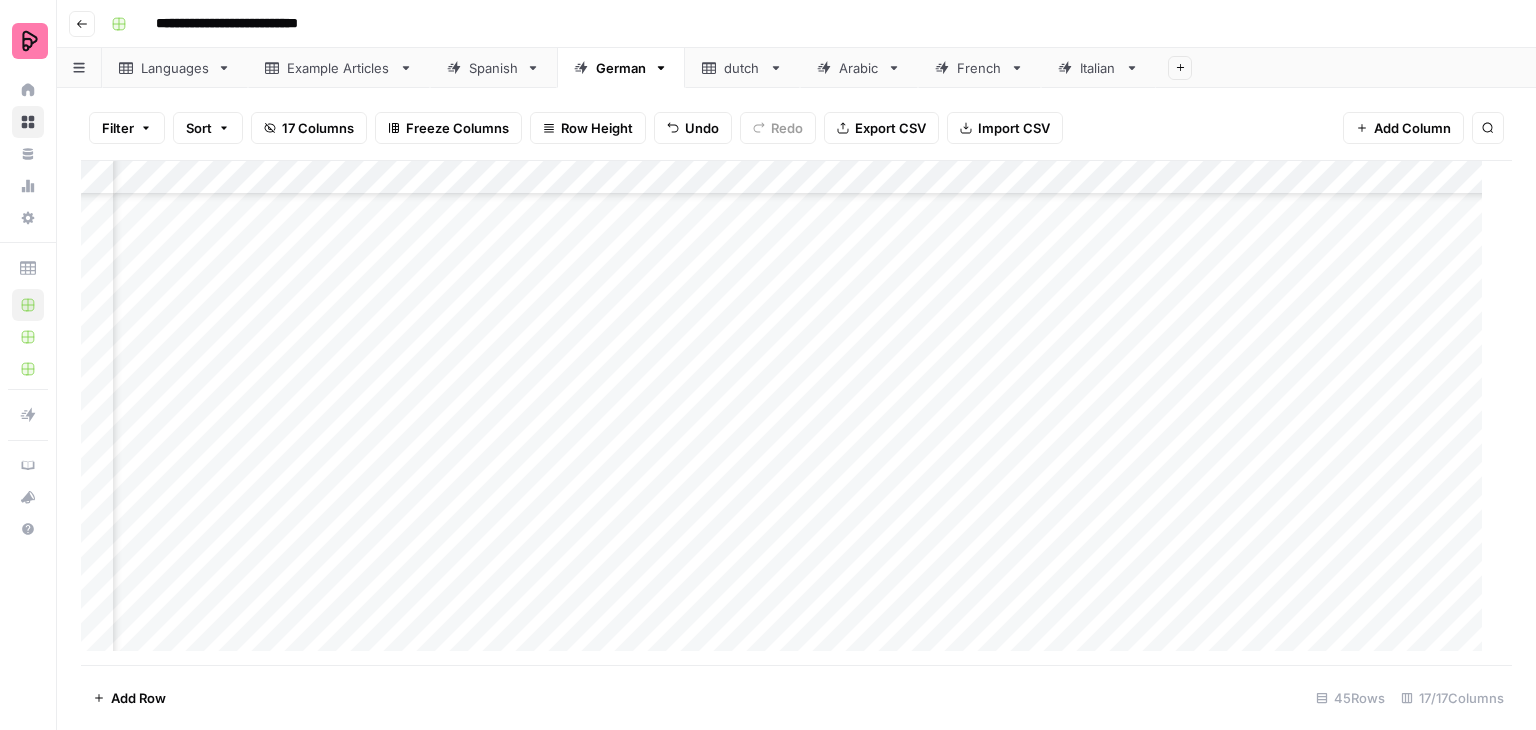 click on "Add Column" at bounding box center (789, 413) 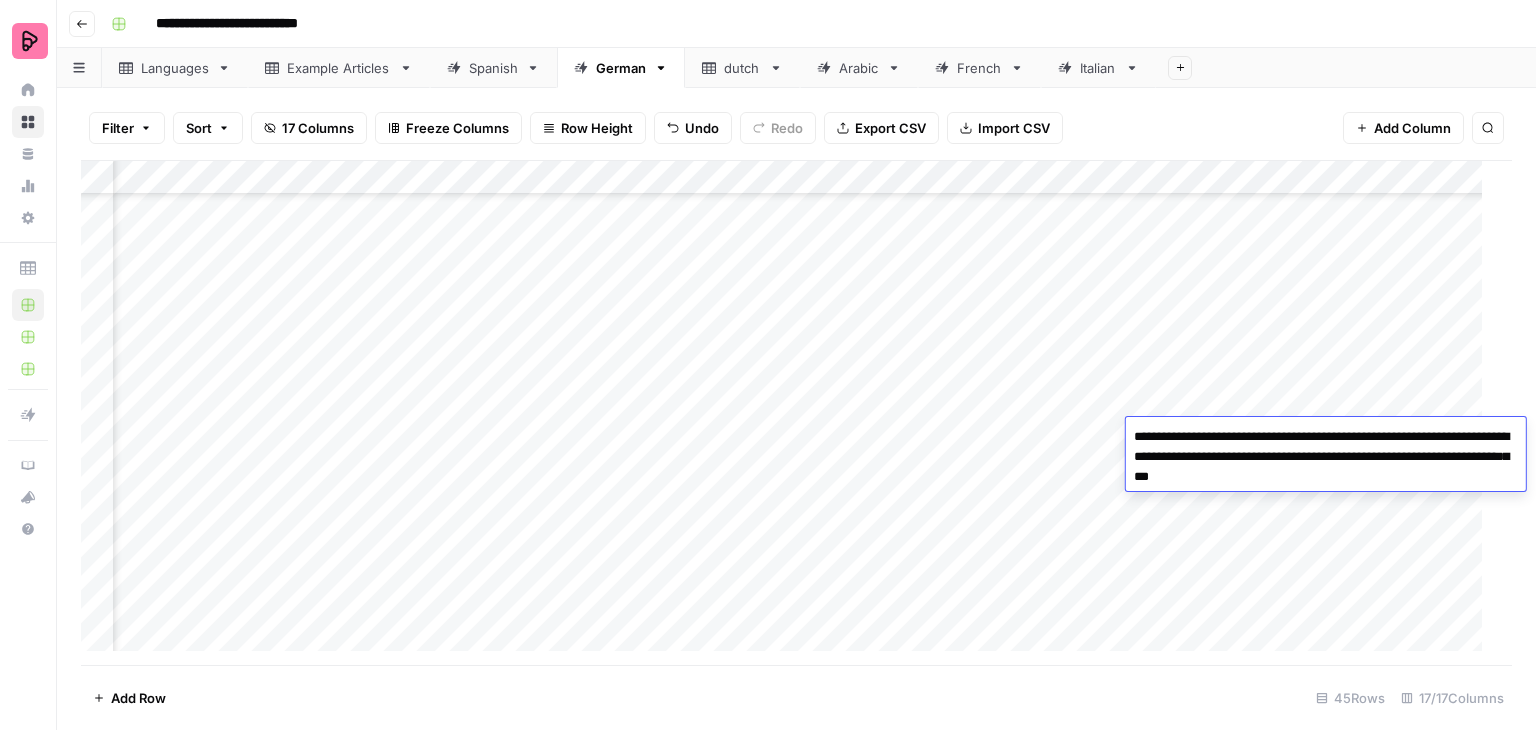 click on "Add Column" at bounding box center (789, 413) 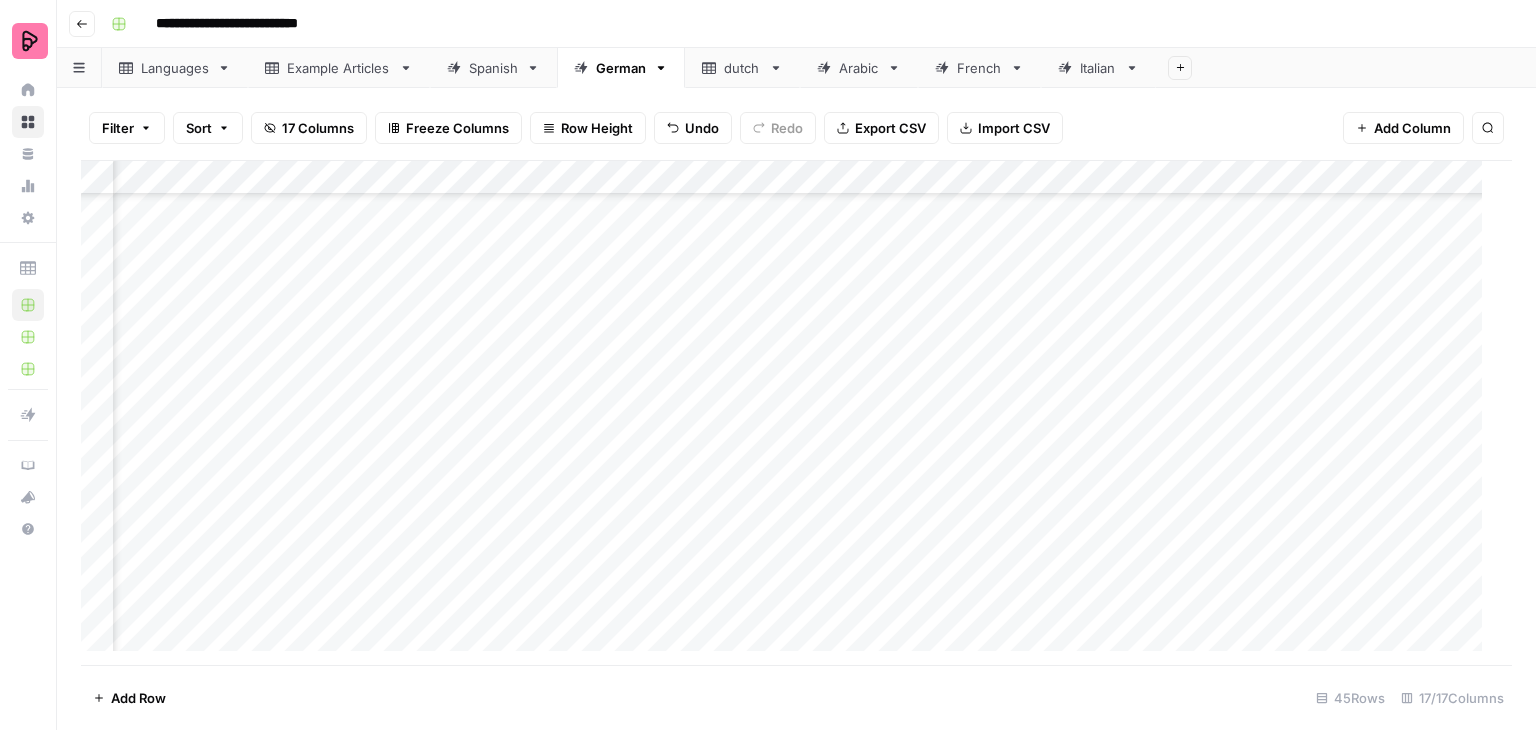 scroll, scrollTop: 1100, scrollLeft: 1420, axis: both 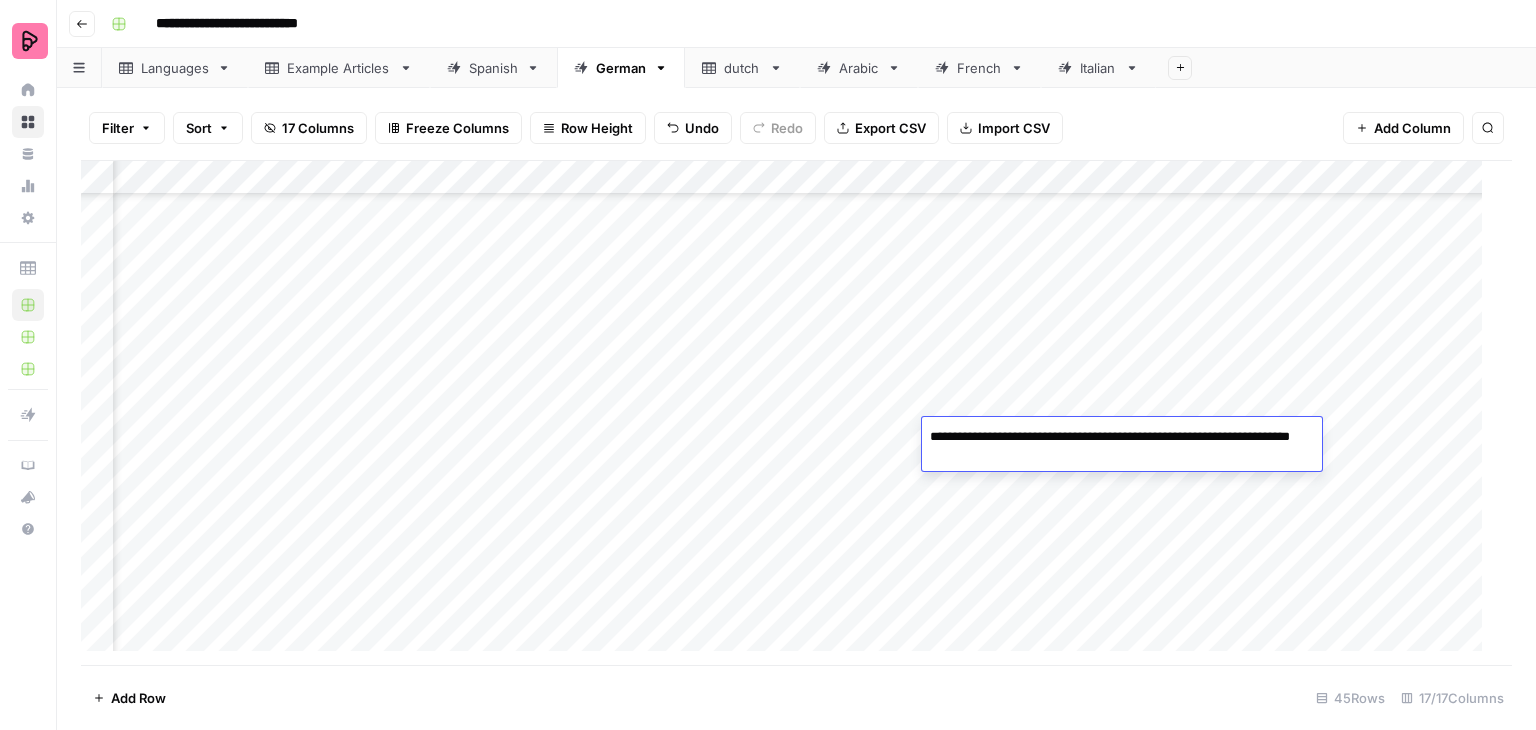 click on "Add Column" at bounding box center [789, 413] 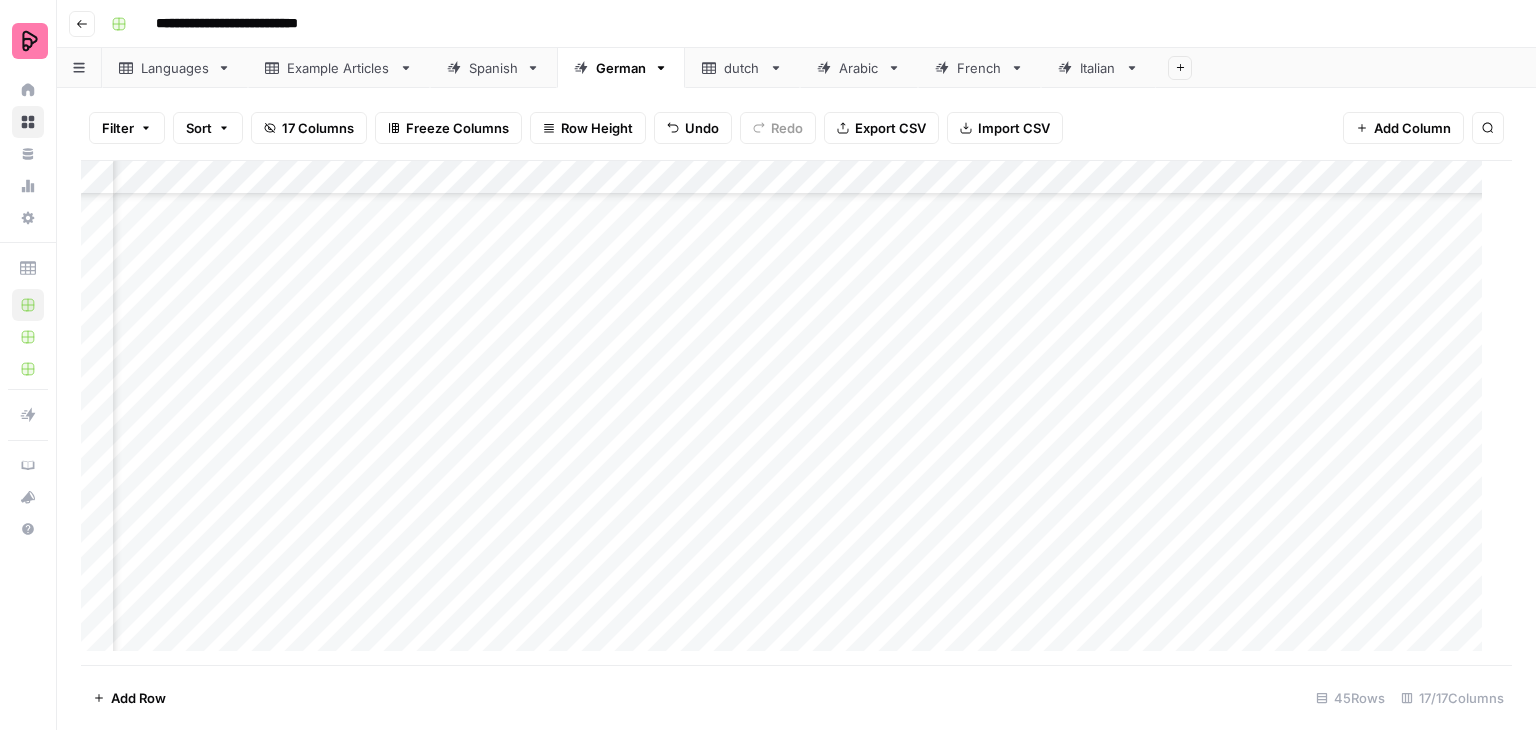 click on "Add Column" at bounding box center [789, 413] 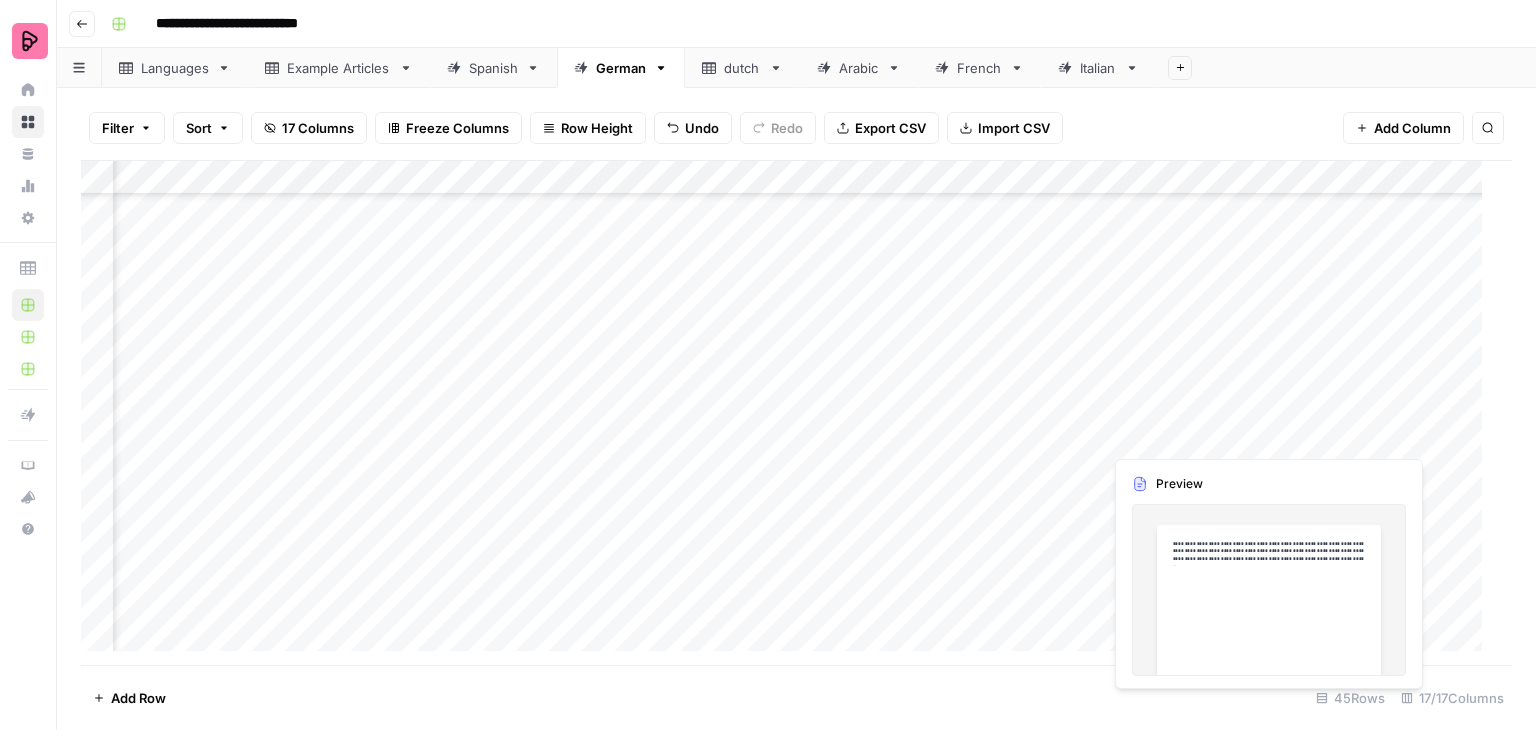 click on "Add Column" at bounding box center (789, 413) 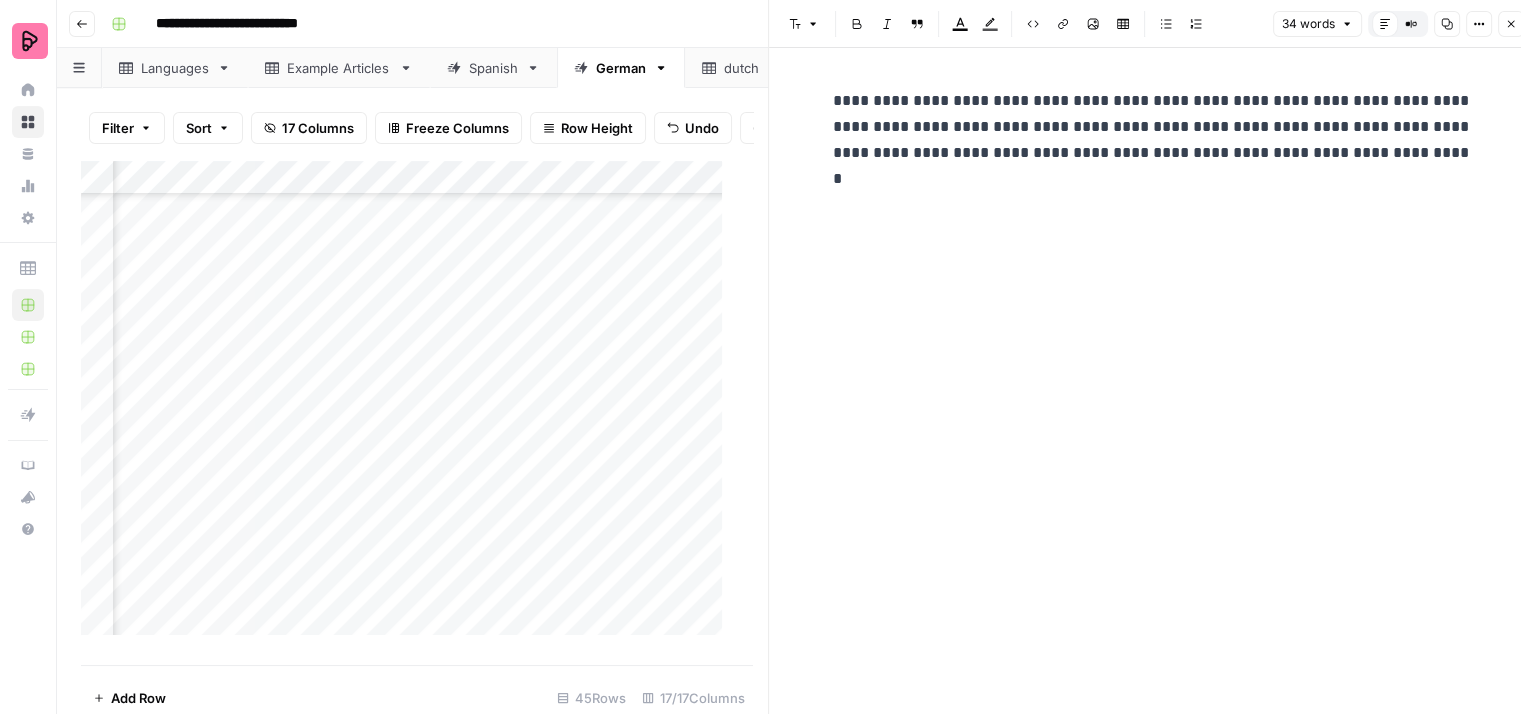 click on "**********" at bounding box center [1153, 127] 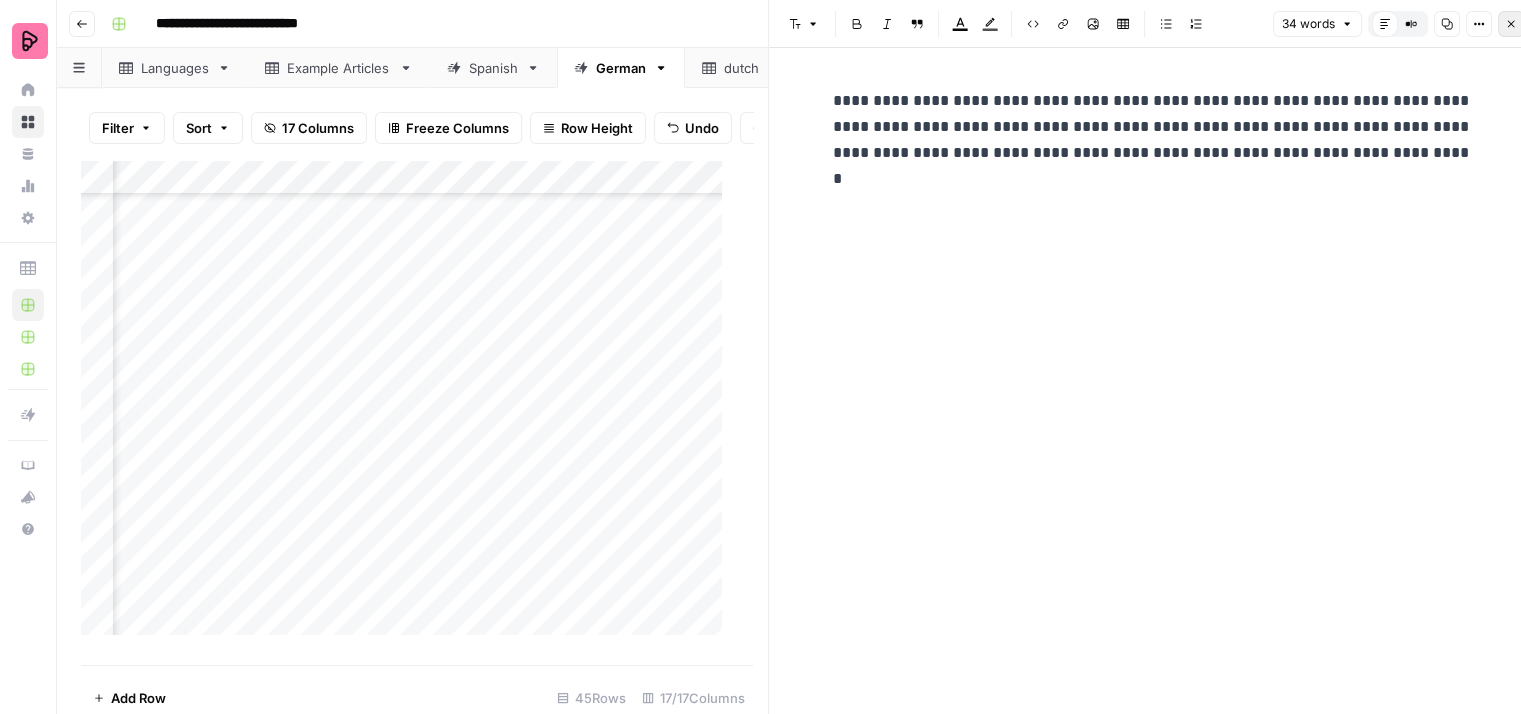 click on "Close" at bounding box center (1516, 24) 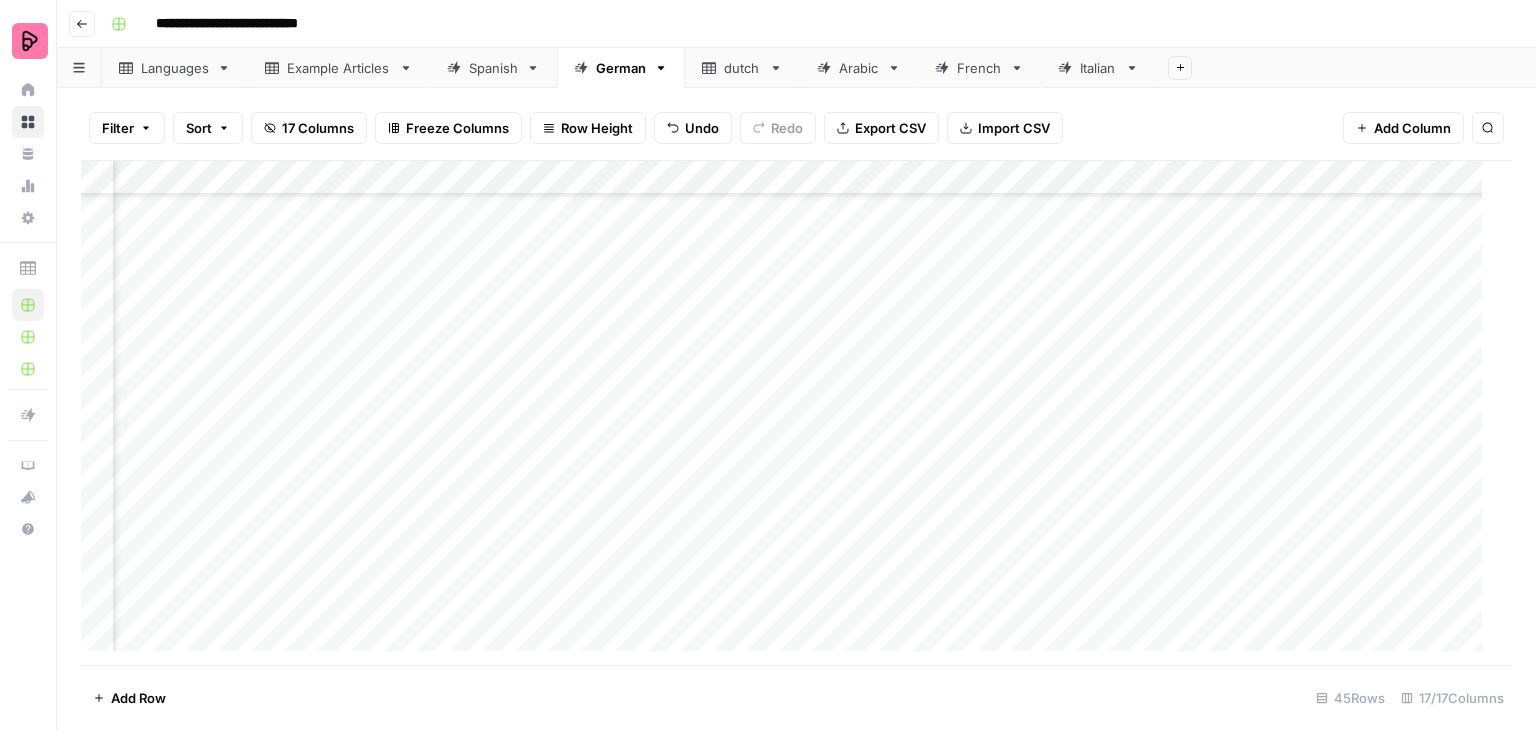 click on "Add Column" at bounding box center [789, 413] 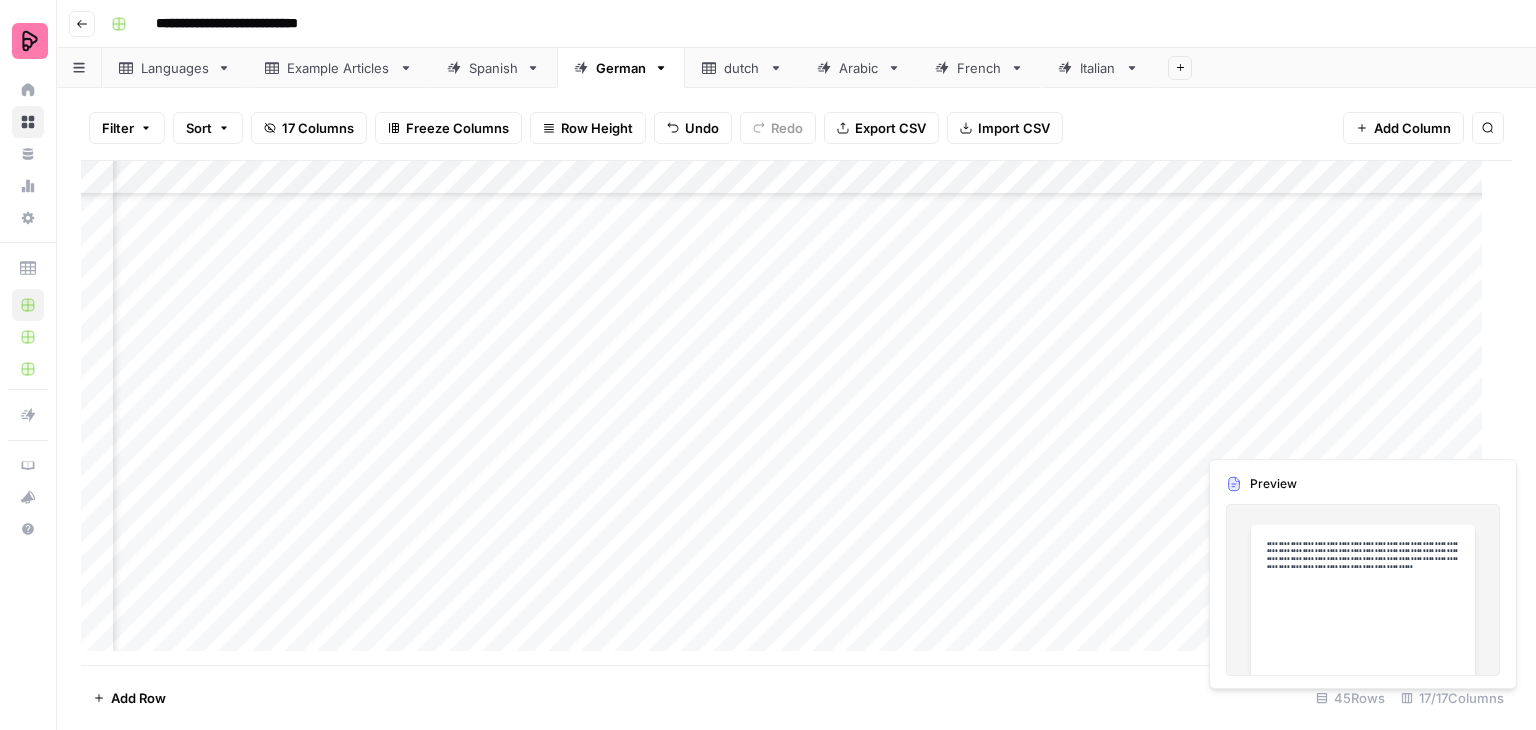 click on "Add Column" at bounding box center (789, 413) 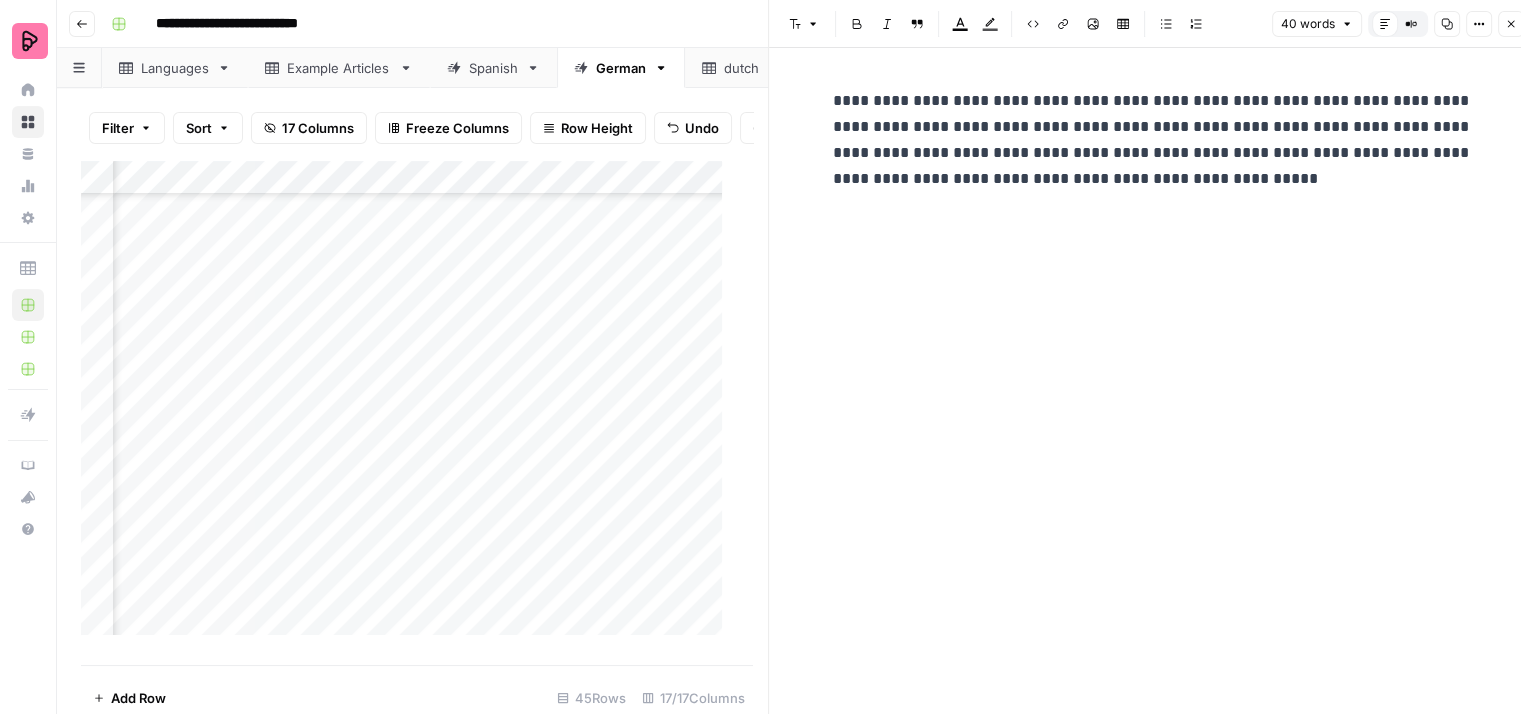click on "**********" at bounding box center (1153, 140) 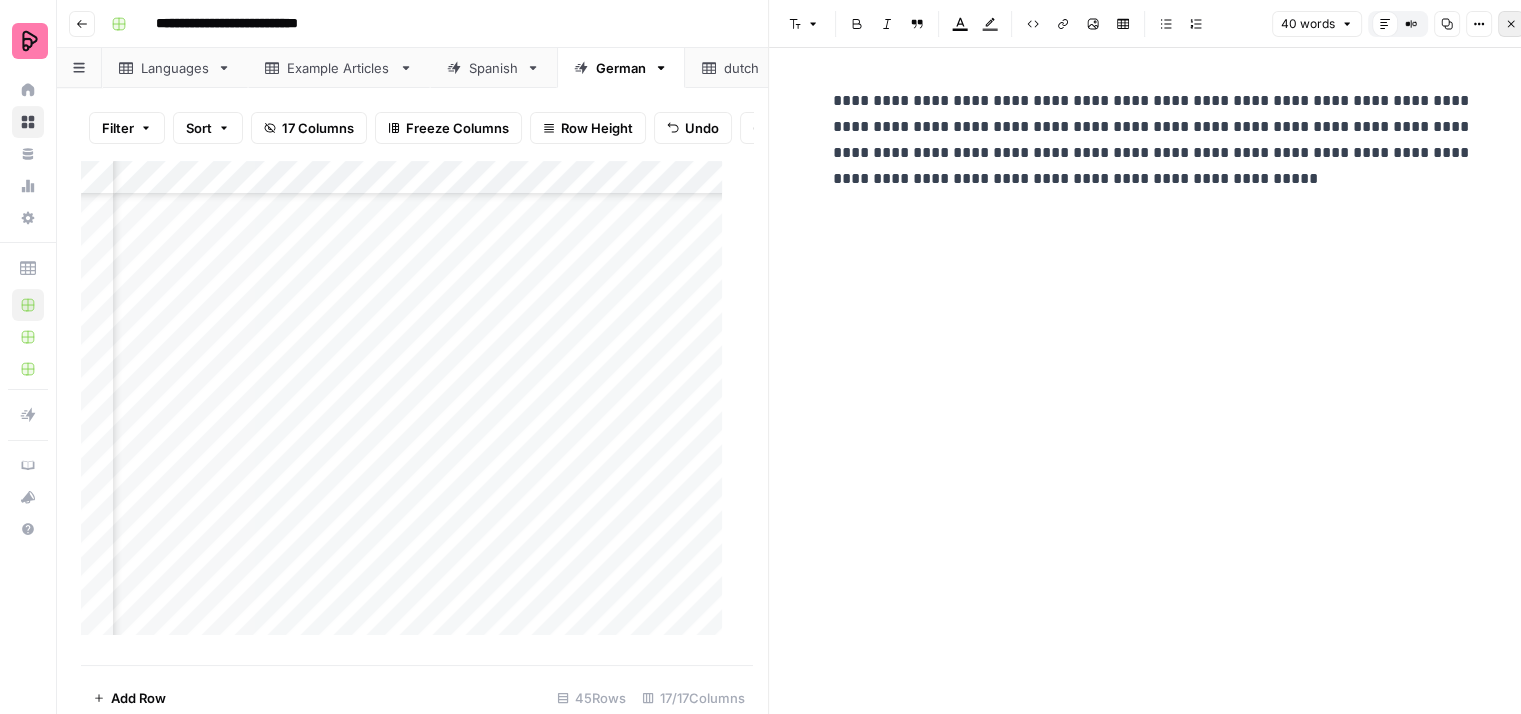 click 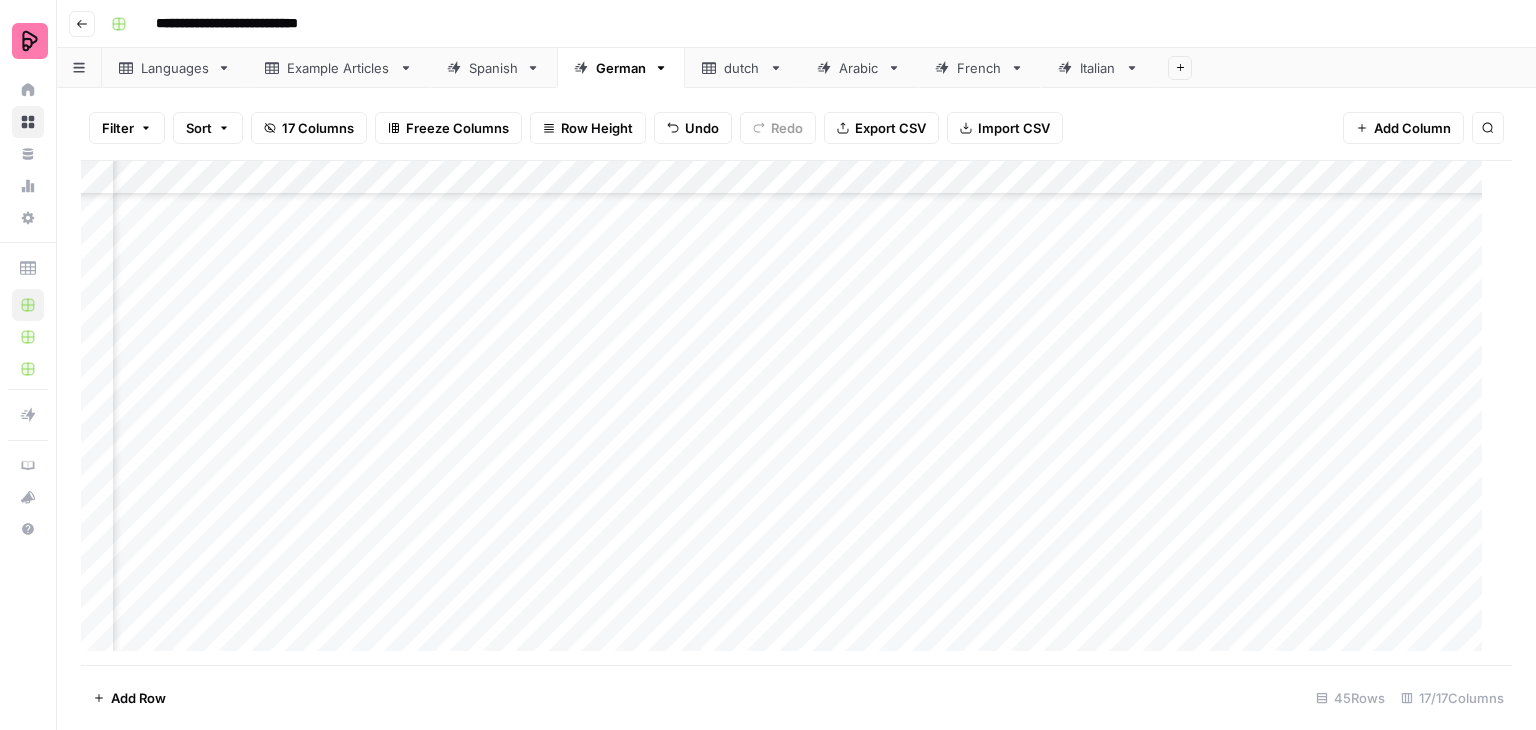 scroll, scrollTop: 1100, scrollLeft: 1624, axis: both 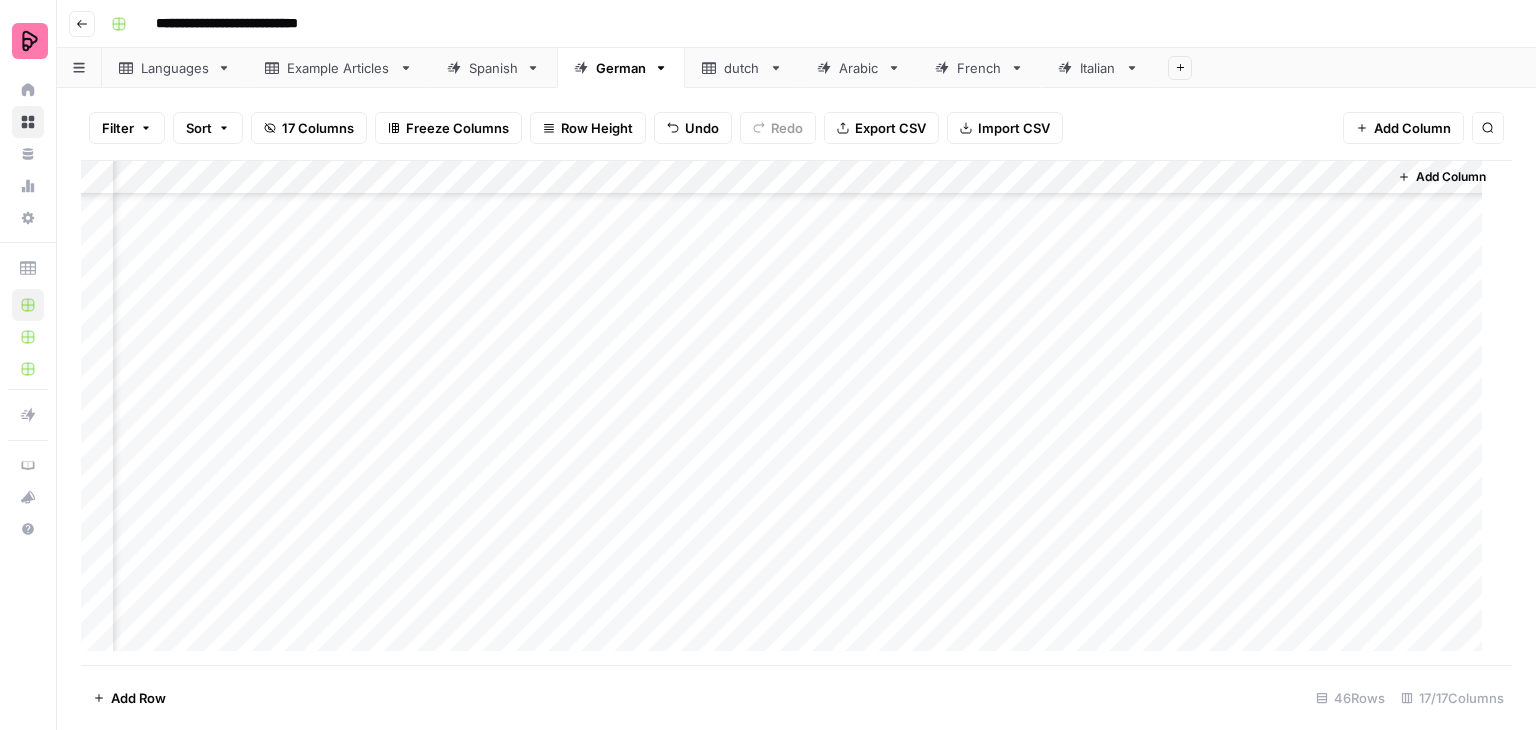 click on "Add Column" at bounding box center [789, 413] 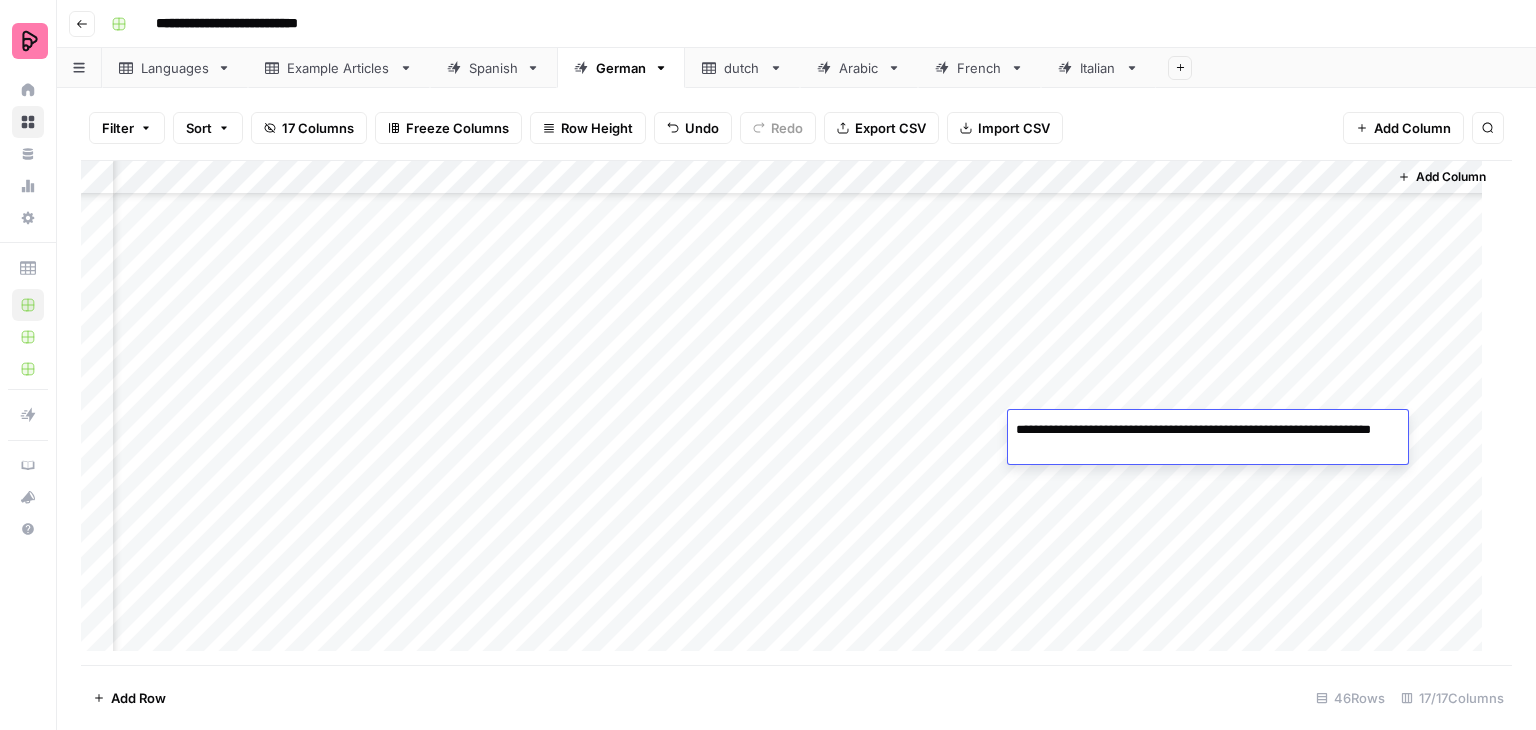 click on "**********" at bounding box center (1208, 440) 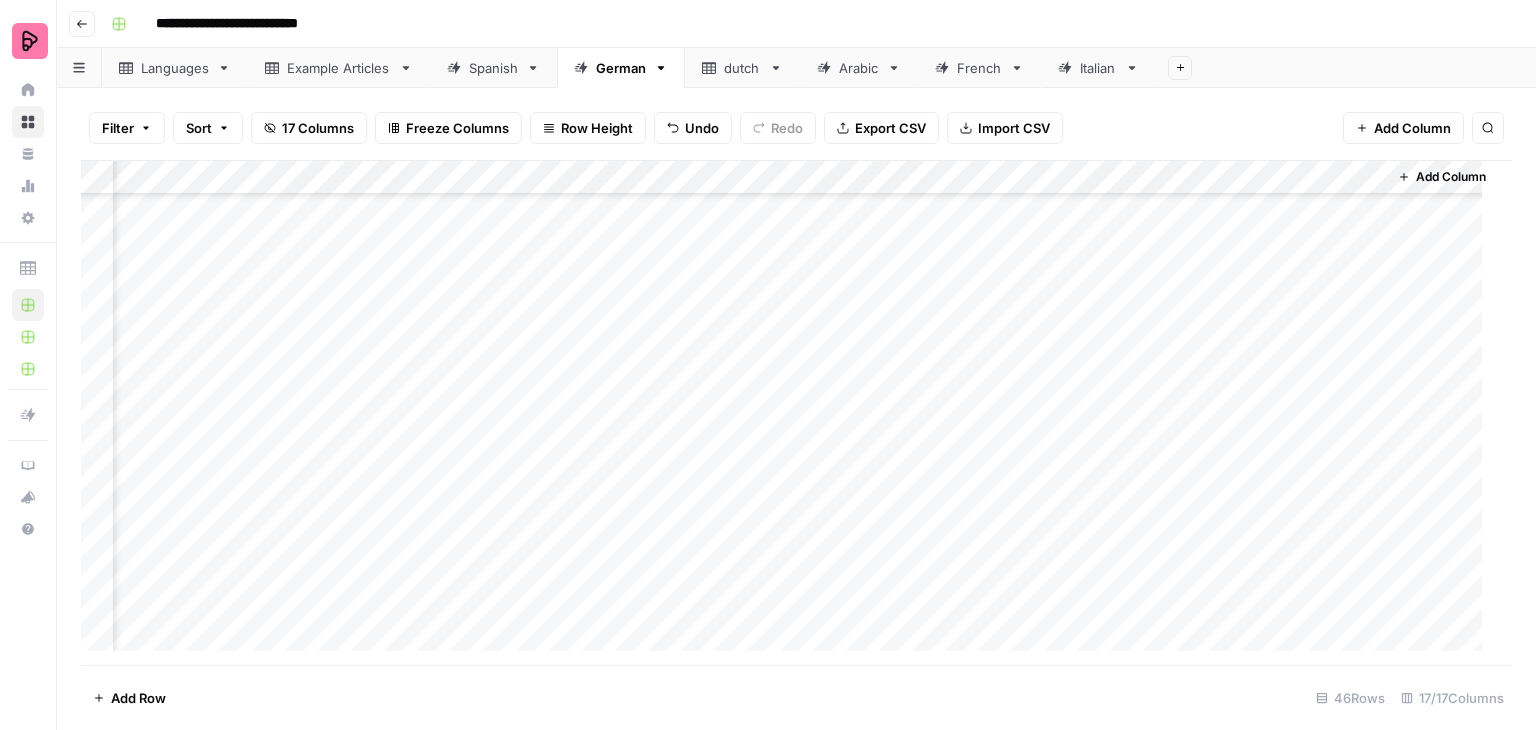 click on "Add Column" at bounding box center [789, 413] 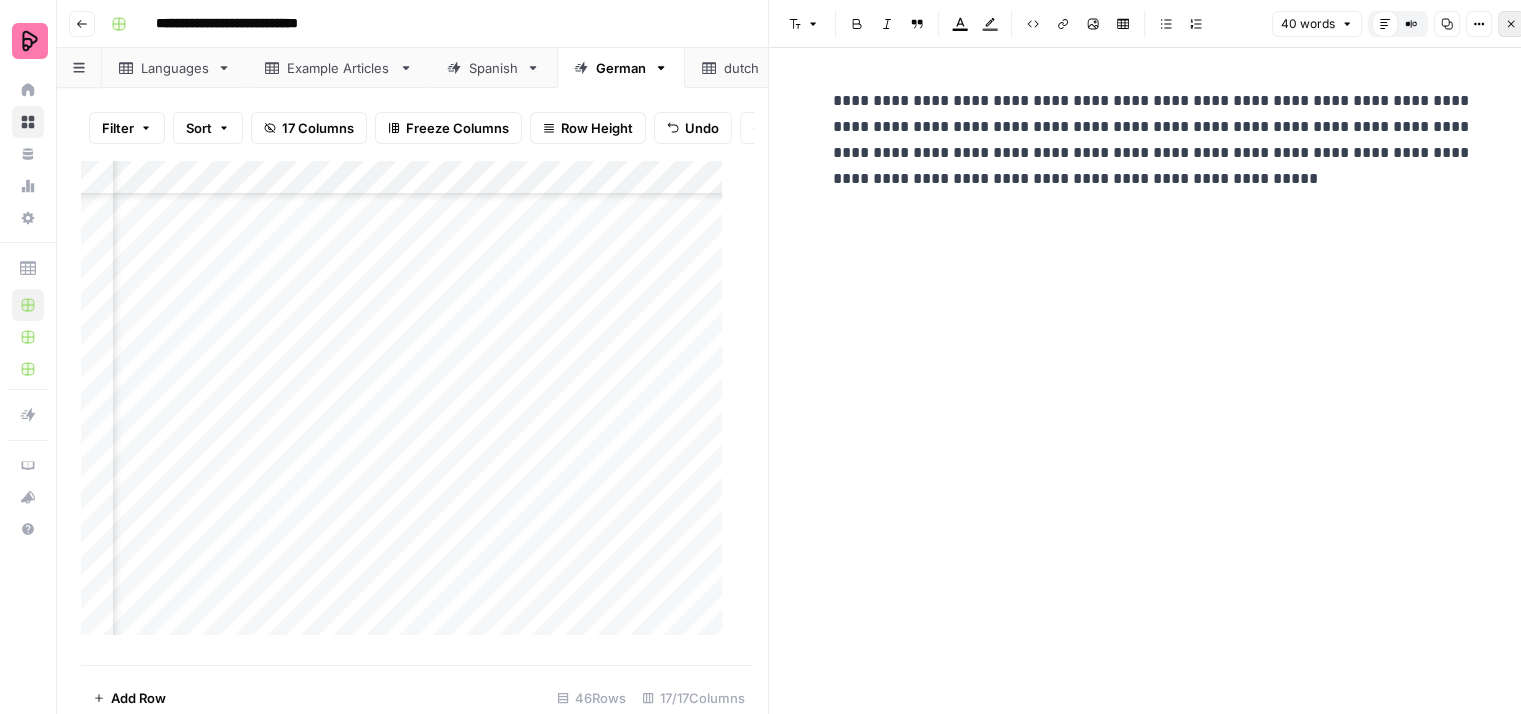 click on "Close" at bounding box center [1516, 24] 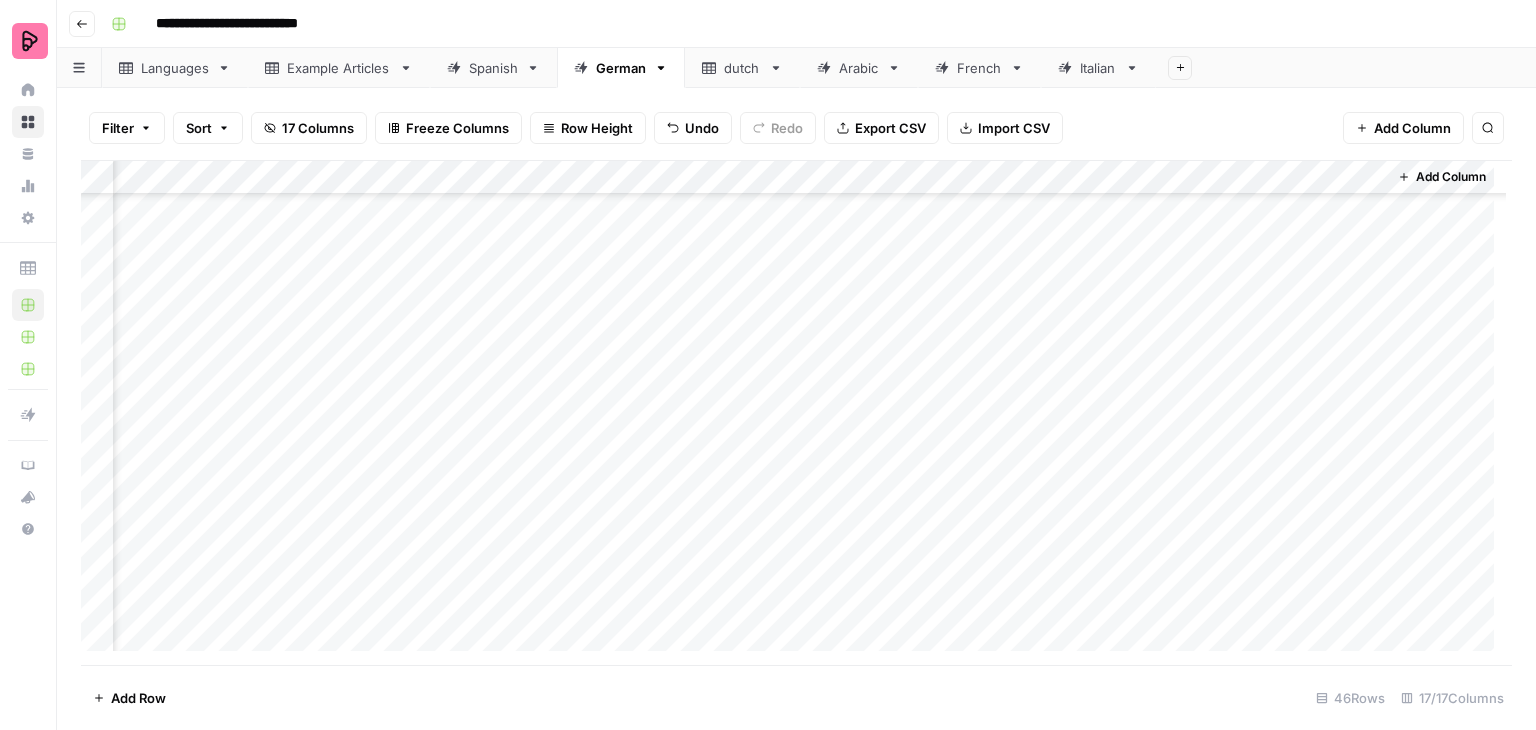 scroll, scrollTop: 1107, scrollLeft: 2029, axis: both 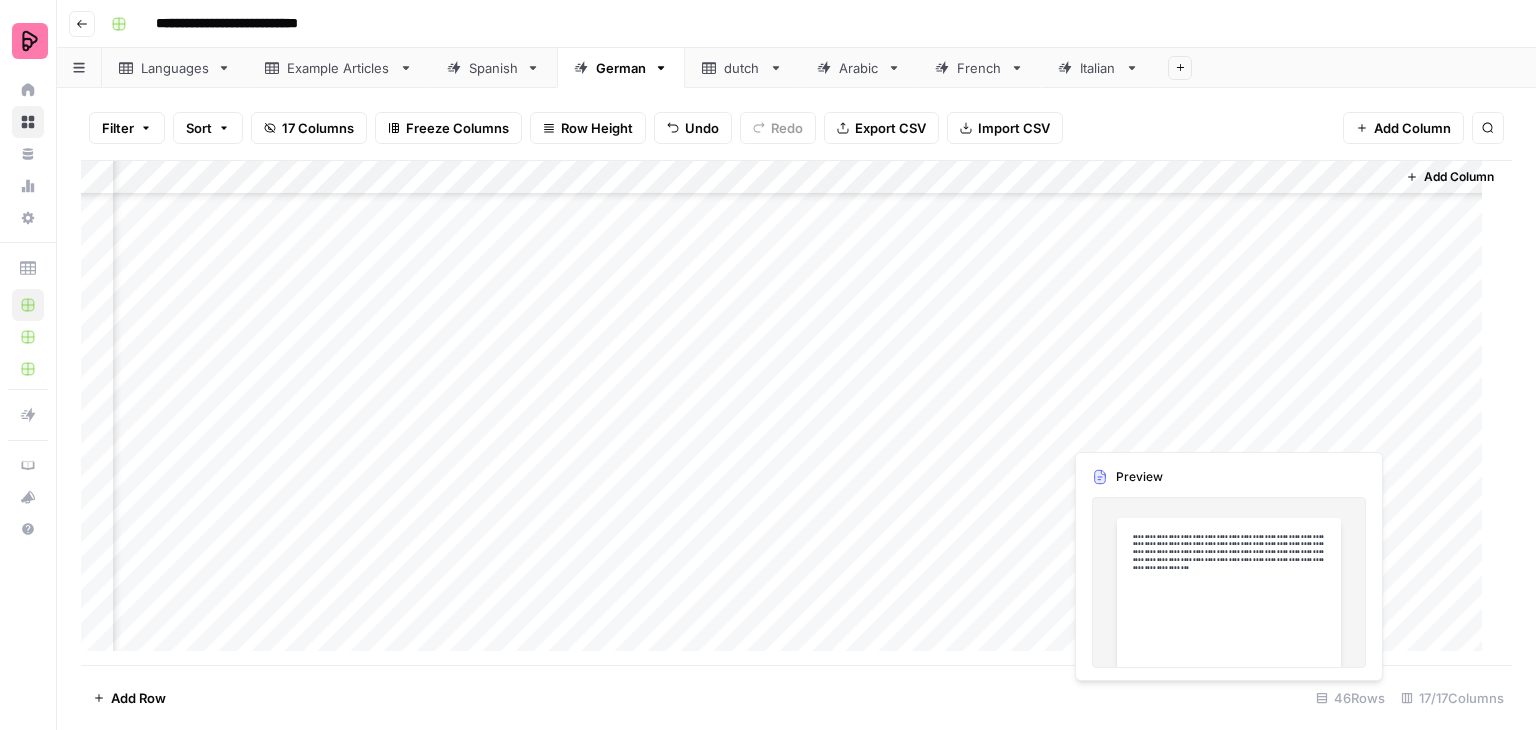 click on "Add Column" at bounding box center (789, 413) 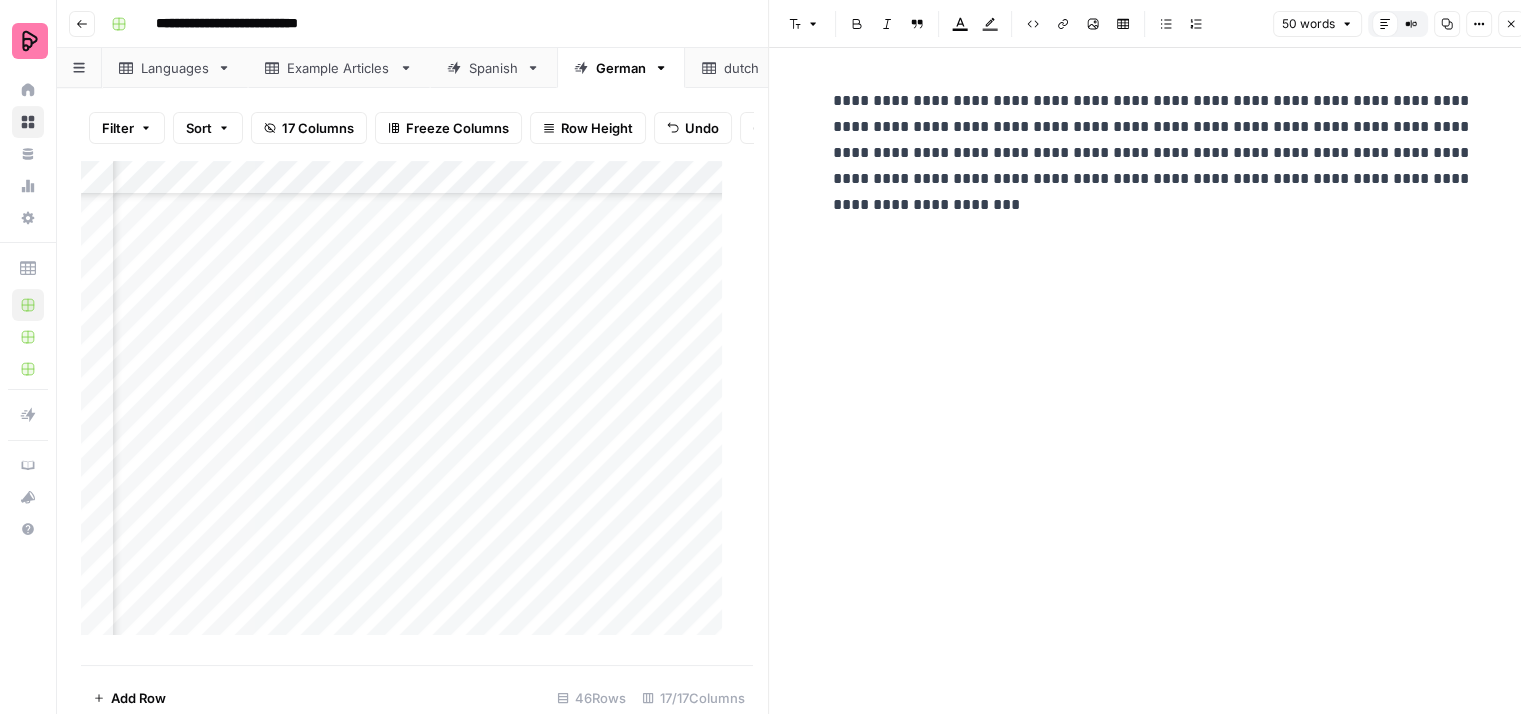 click on "**********" at bounding box center [1153, 153] 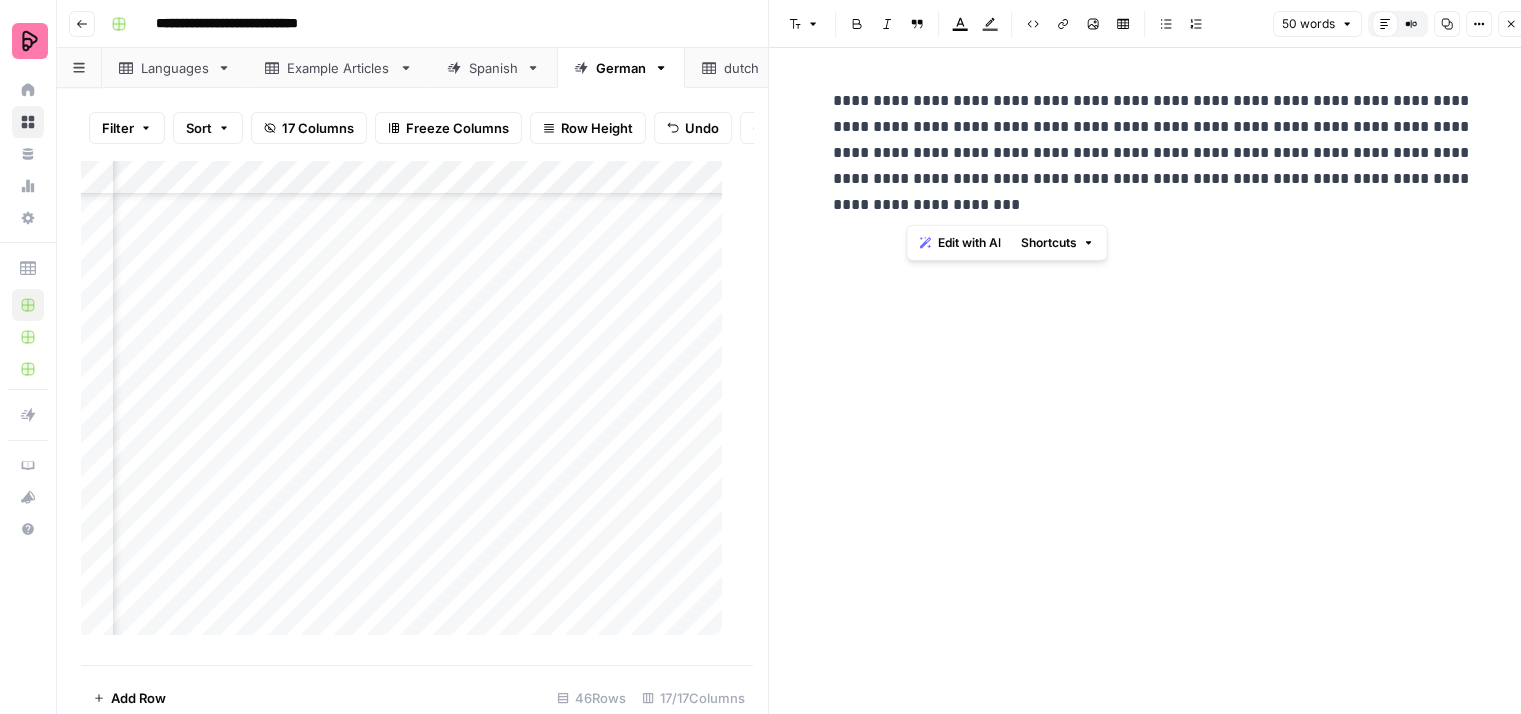 drag, startPoint x: 1073, startPoint y: 152, endPoint x: 1115, endPoint y: 201, distance: 64.53681 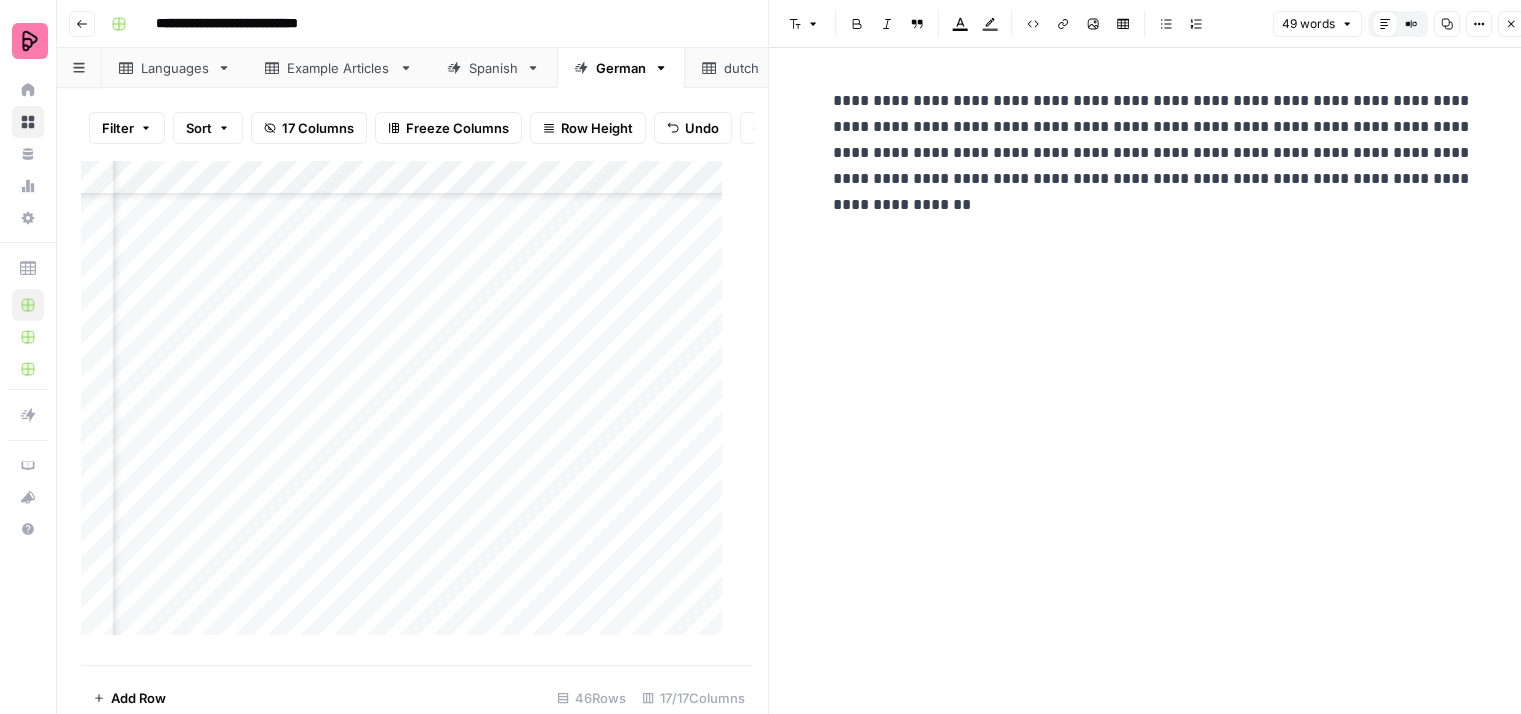 click on "**********" at bounding box center (1153, 153) 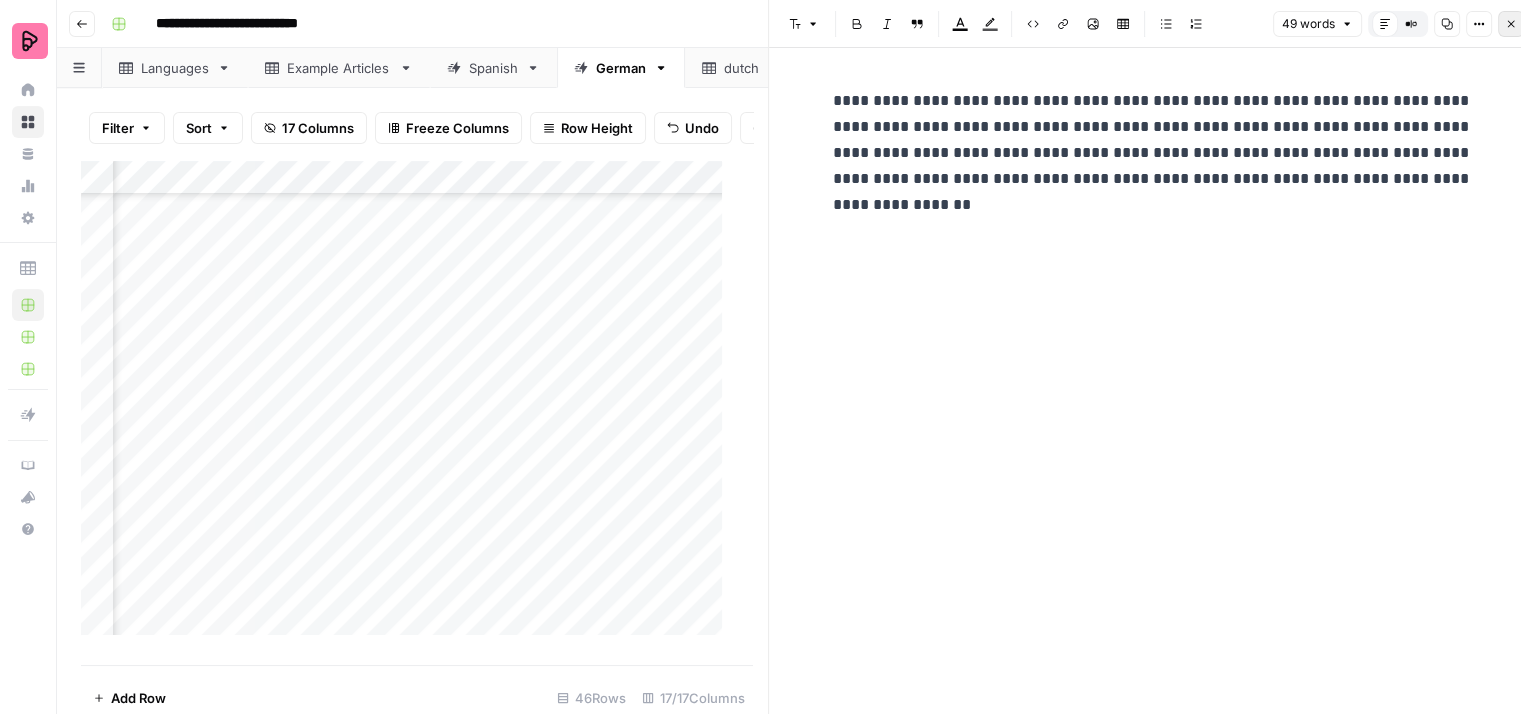 click 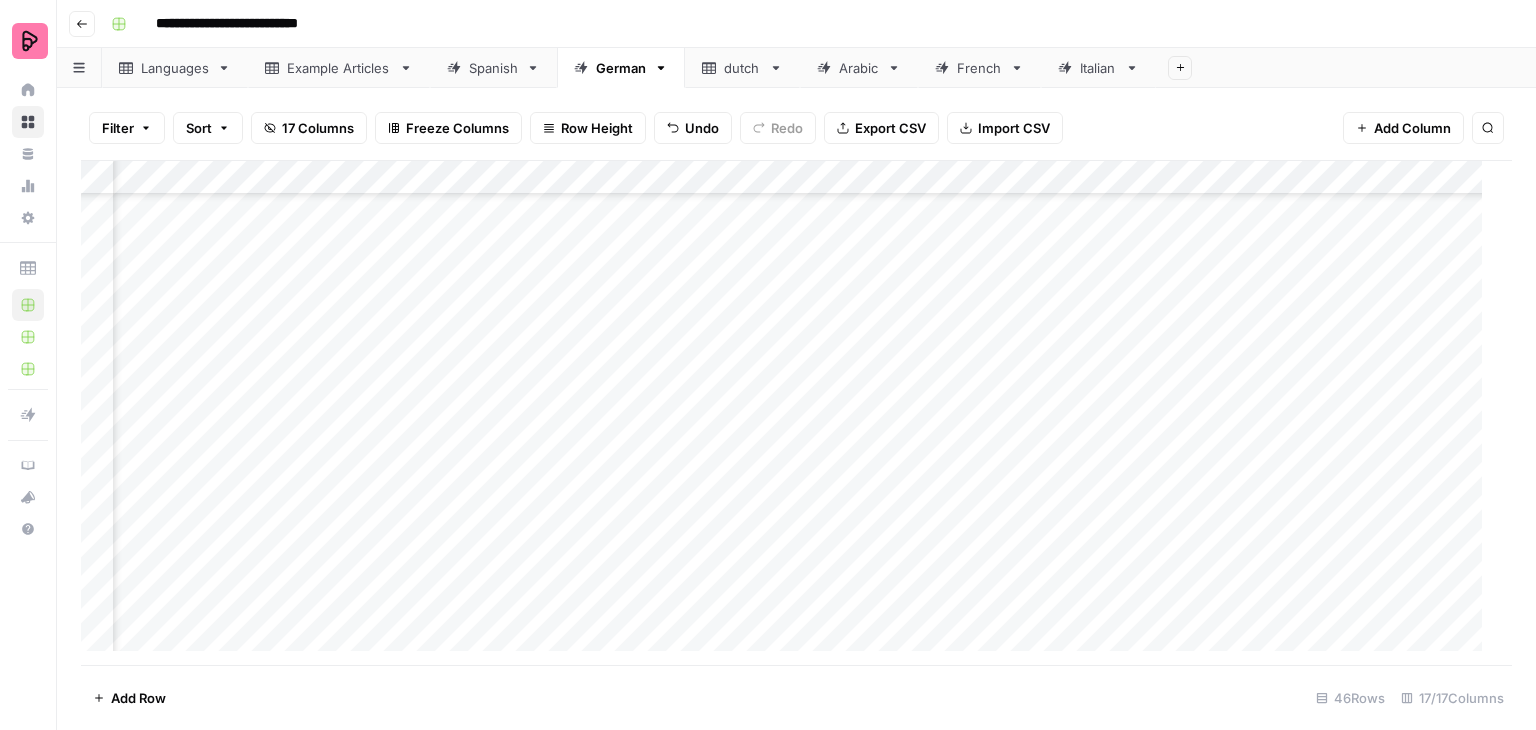 scroll, scrollTop: 1107, scrollLeft: 0, axis: vertical 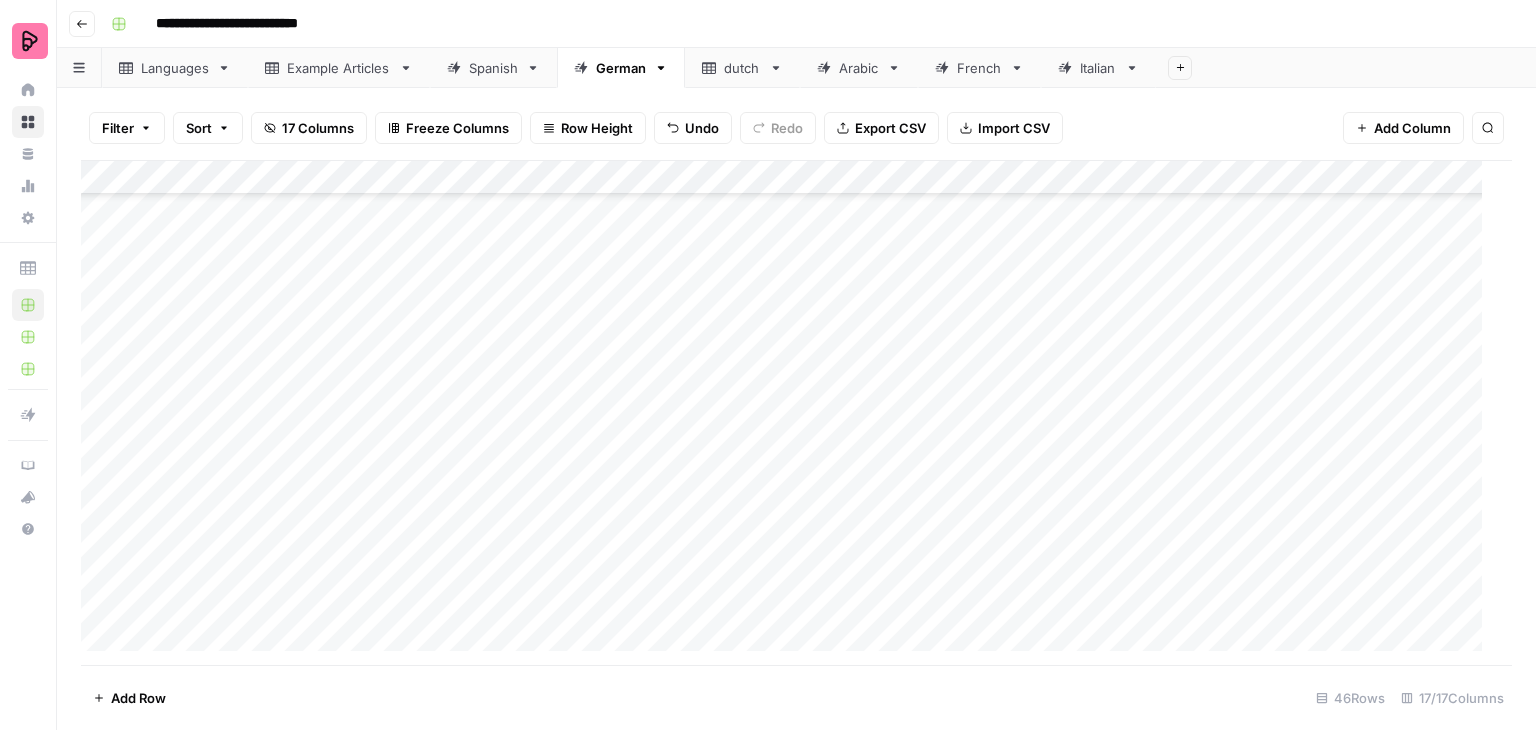 click on "Add Column" at bounding box center [789, 413] 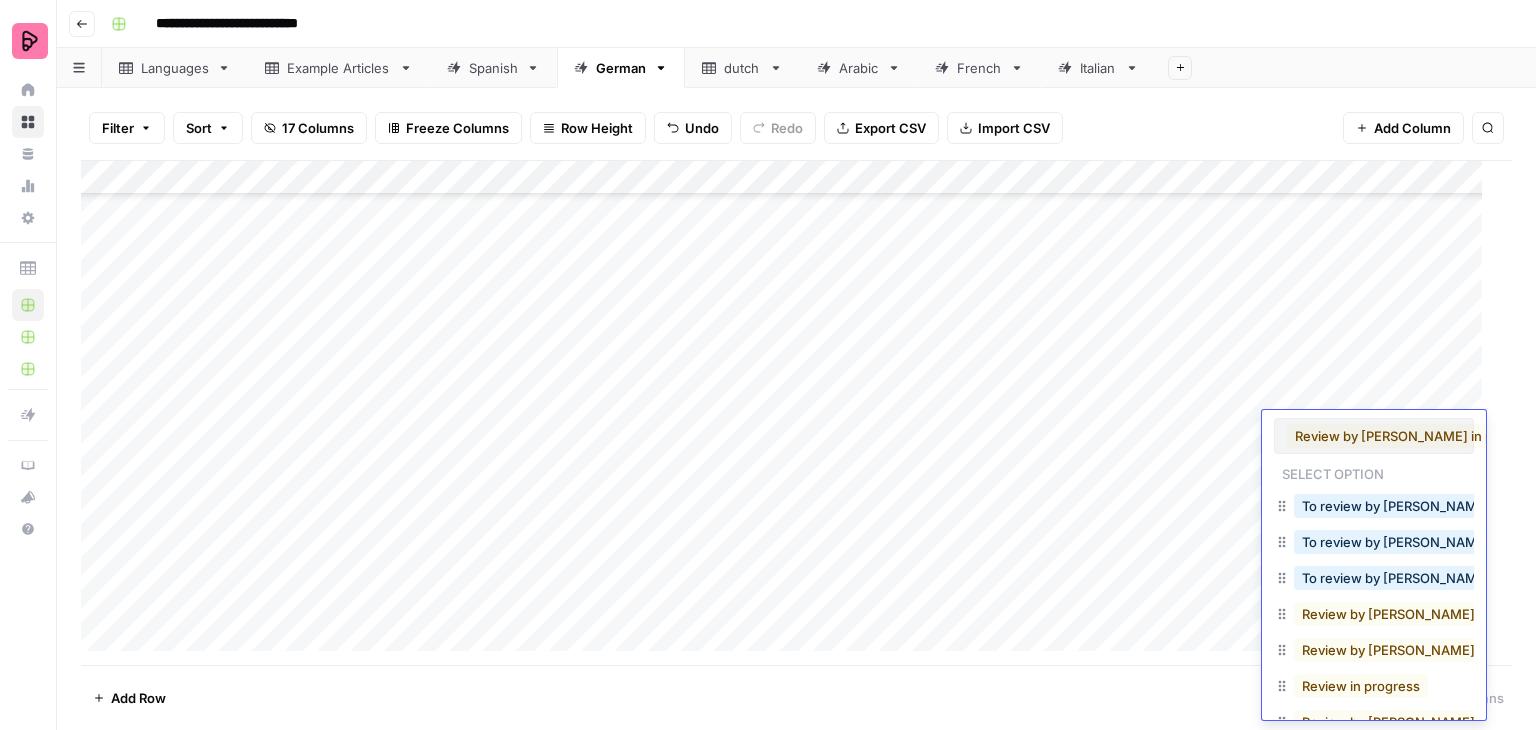 scroll, scrollTop: 0, scrollLeft: 4, axis: horizontal 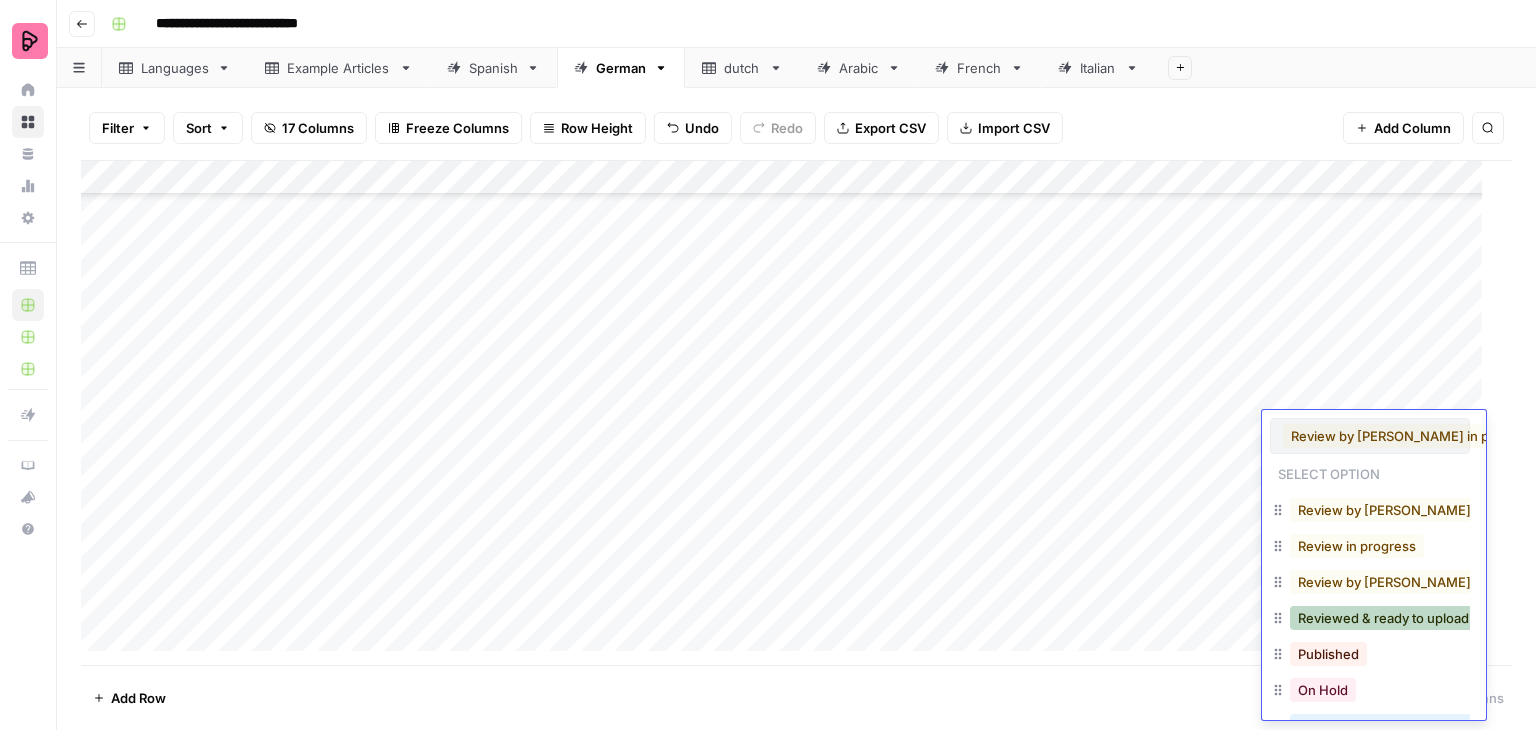 click on "Reviewed & ready to upload" at bounding box center (1383, 618) 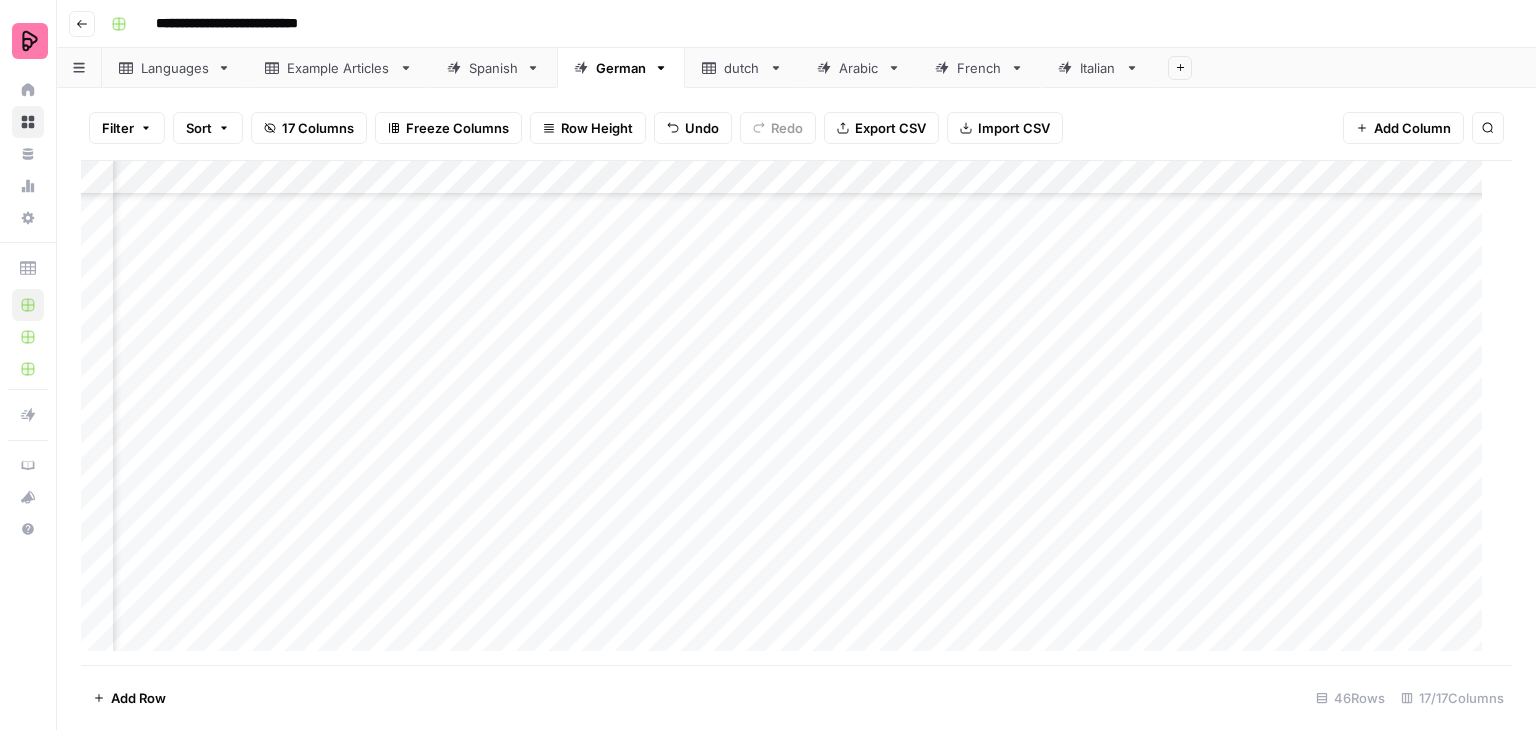 scroll, scrollTop: 1107, scrollLeft: 1355, axis: both 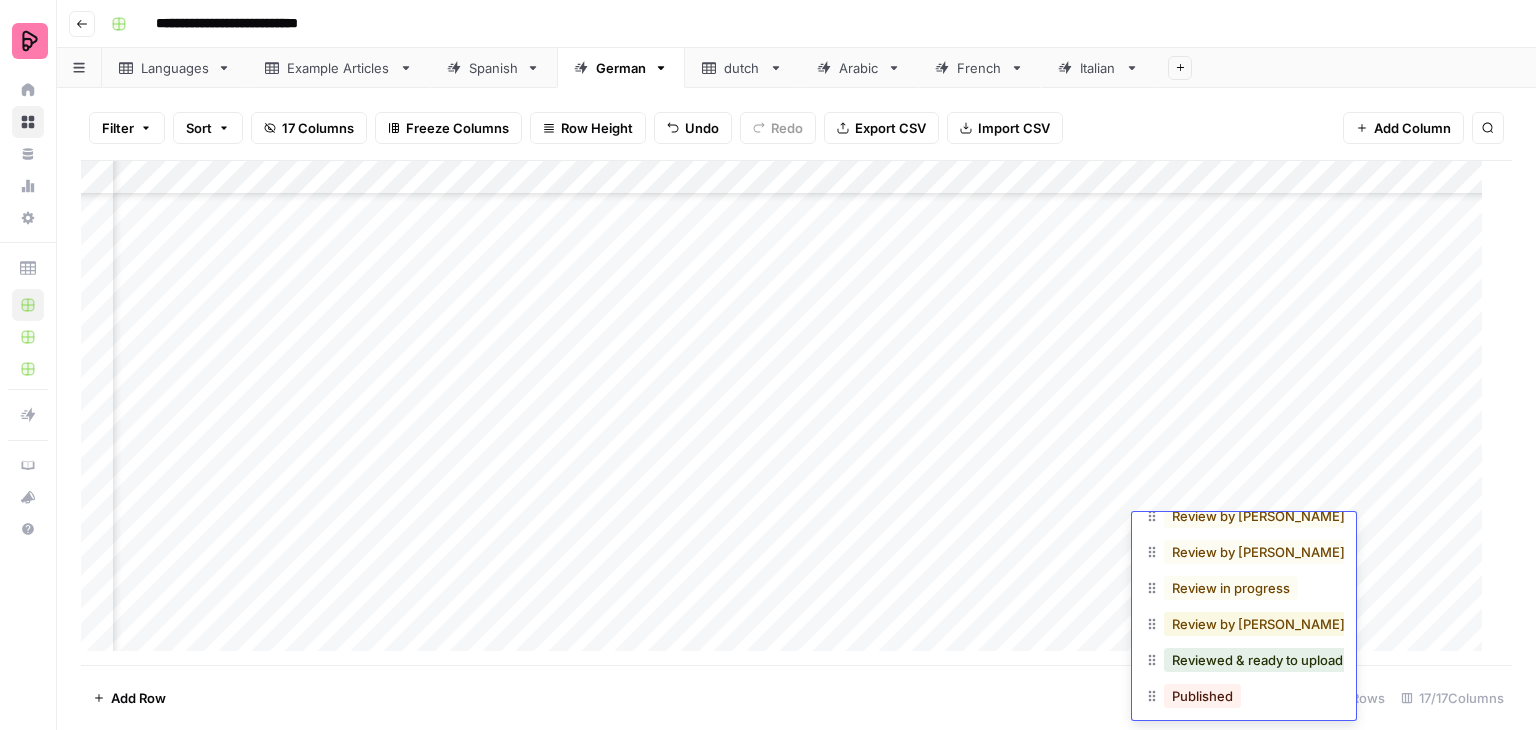 click on "Review by [PERSON_NAME] in progress" at bounding box center (1295, 624) 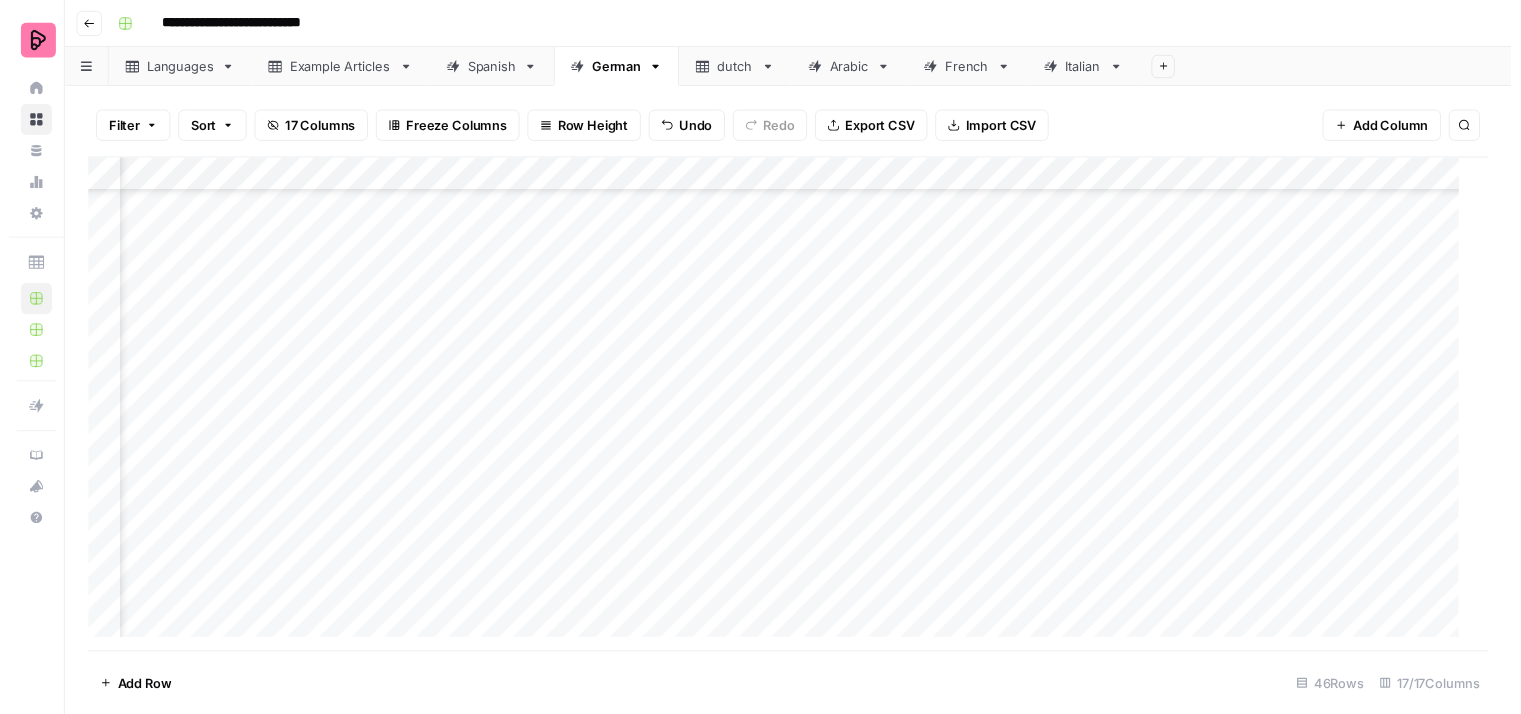scroll, scrollTop: 1107, scrollLeft: 700, axis: both 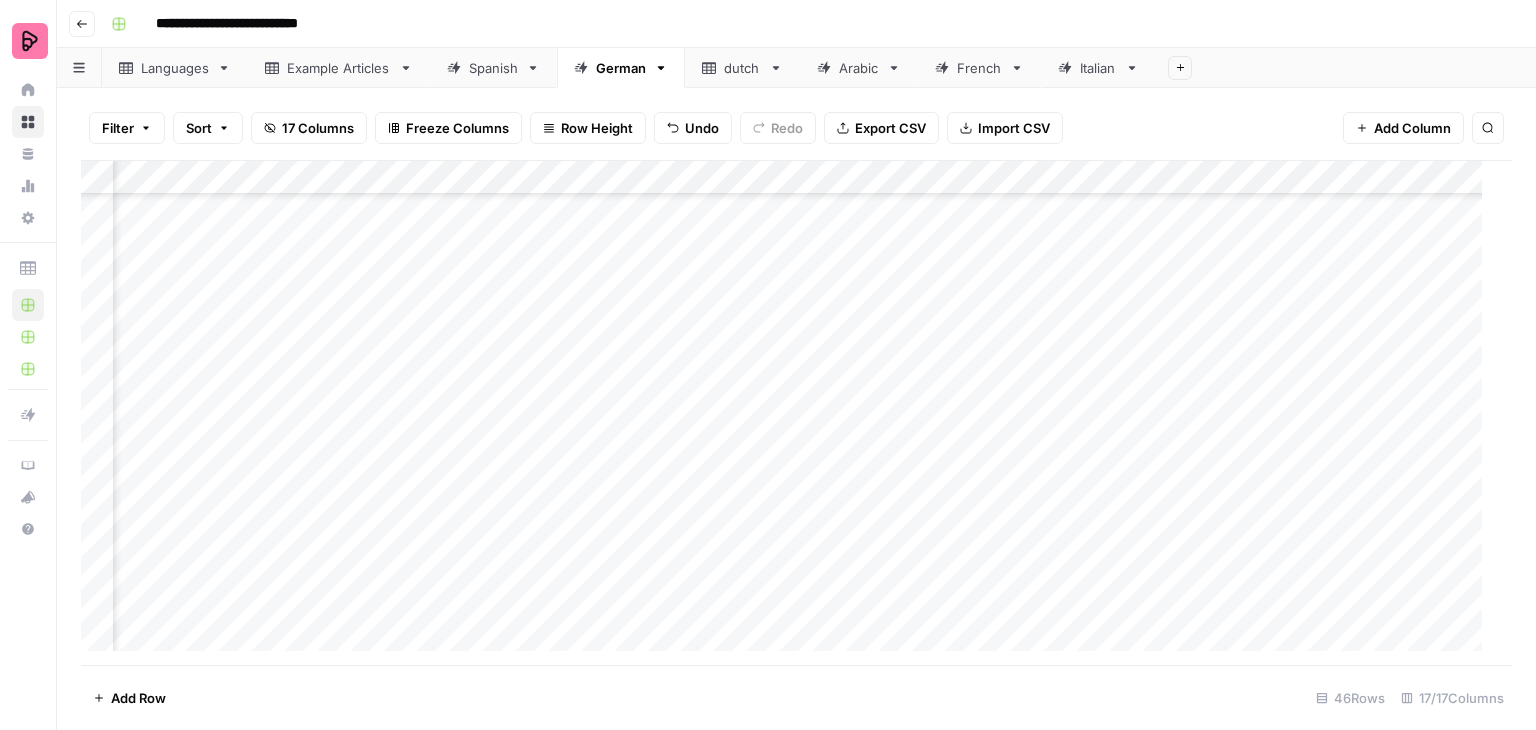 click on "Add Column" at bounding box center [789, 413] 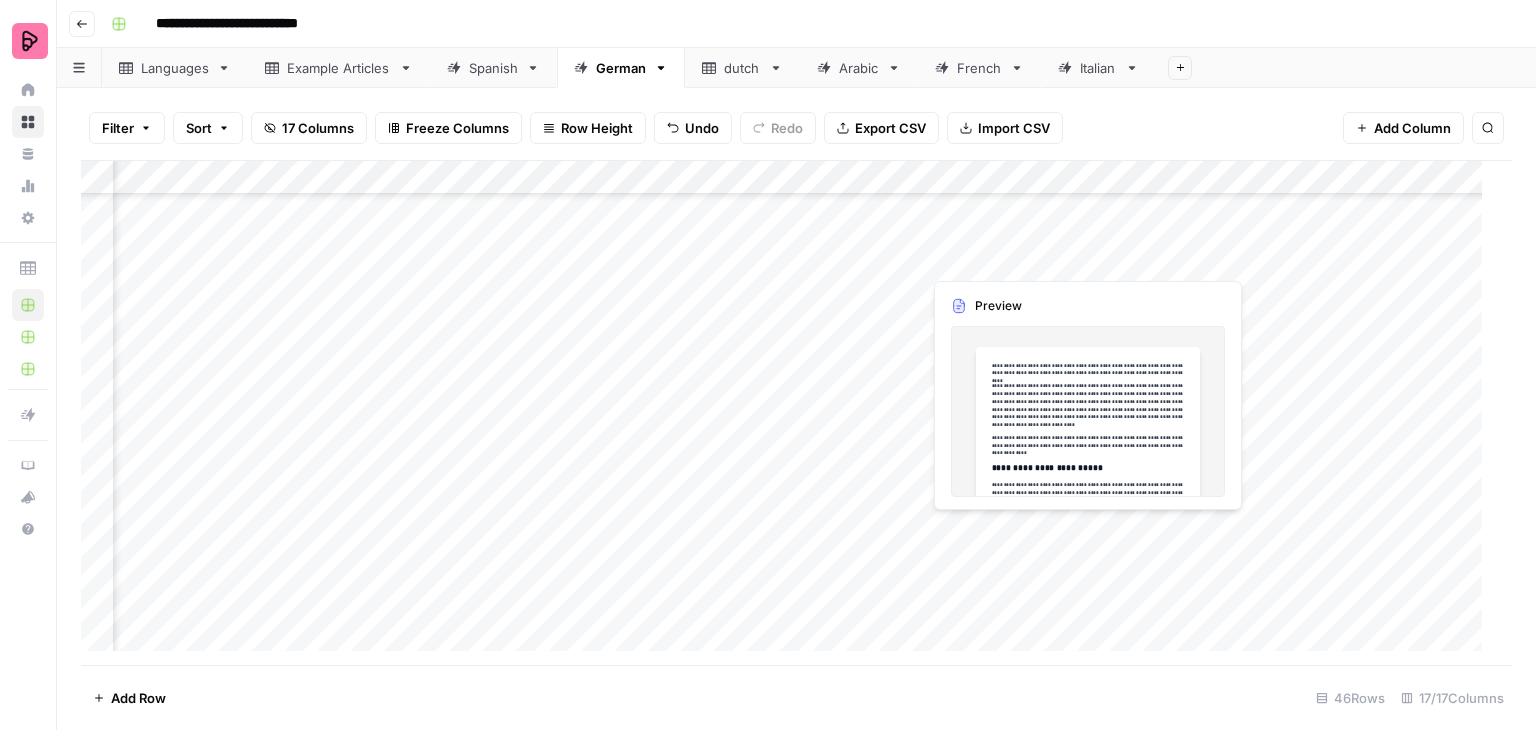 click on "Add Column" at bounding box center (789, 413) 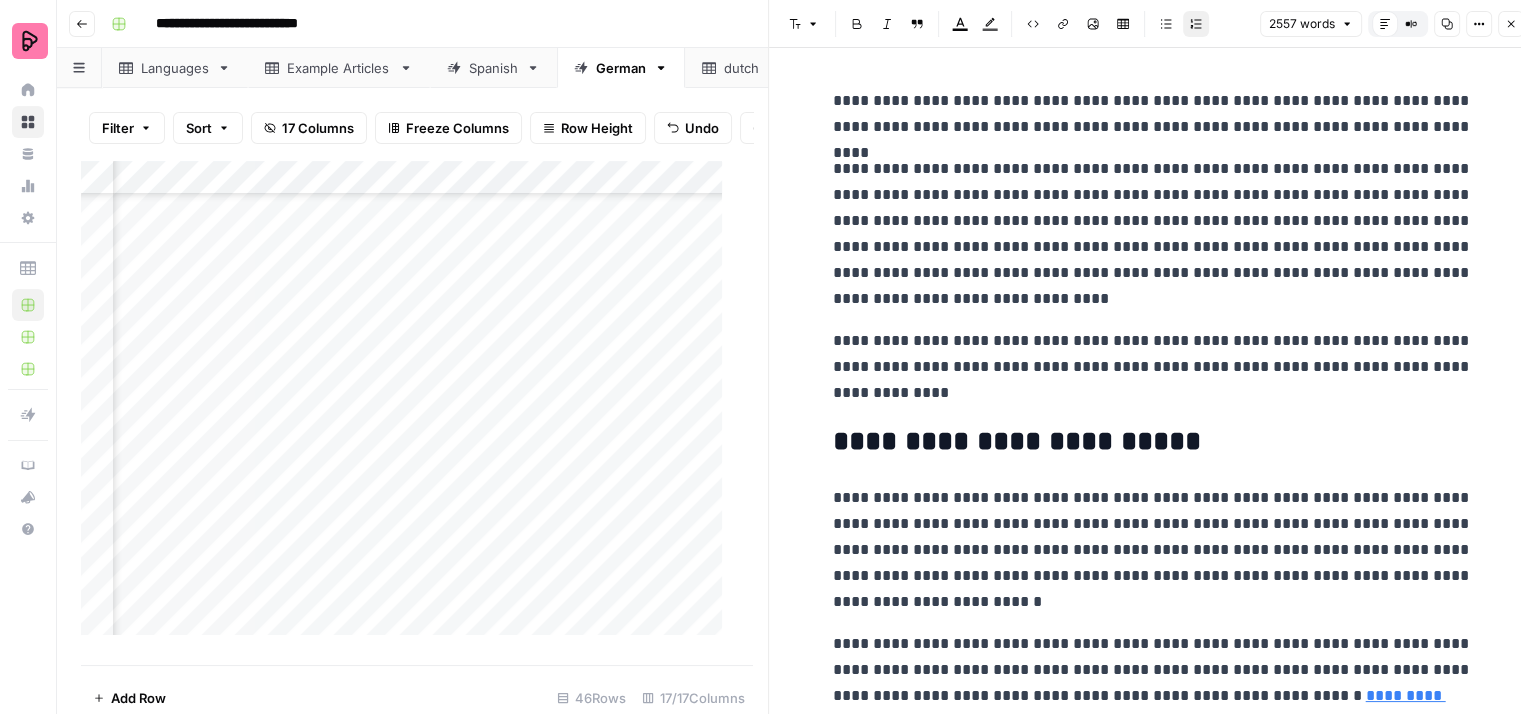 click on "**********" at bounding box center (1153, 234) 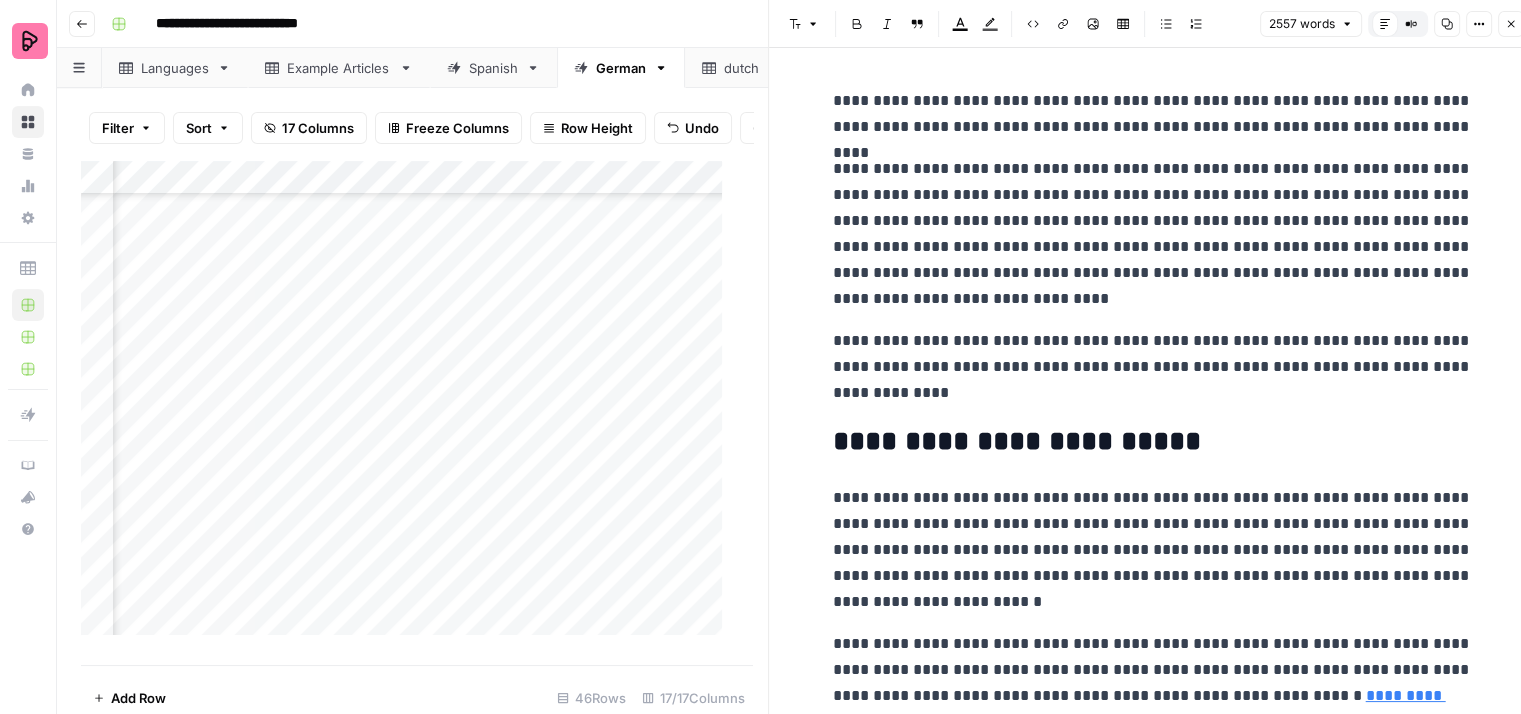 click on "**********" at bounding box center (1153, 114) 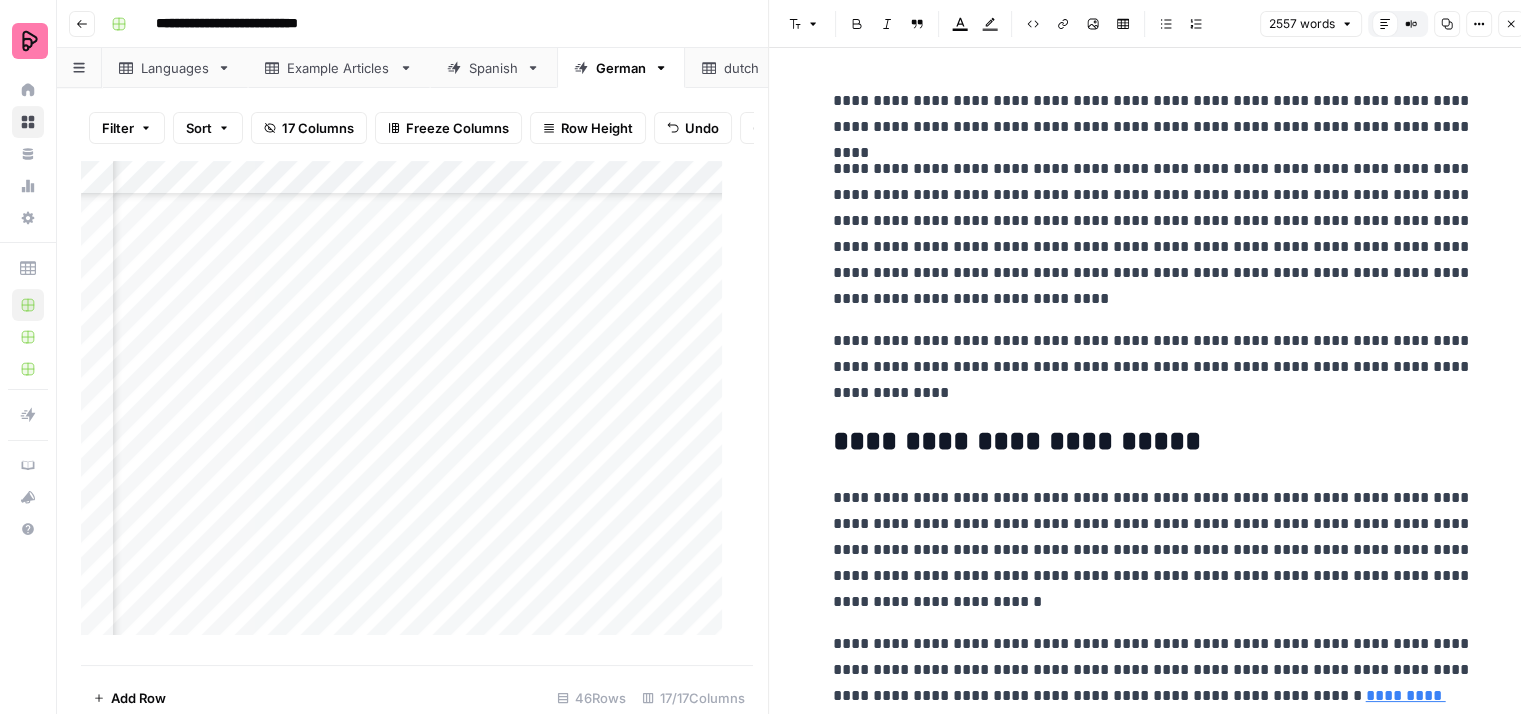 click on "**********" at bounding box center (1153, 234) 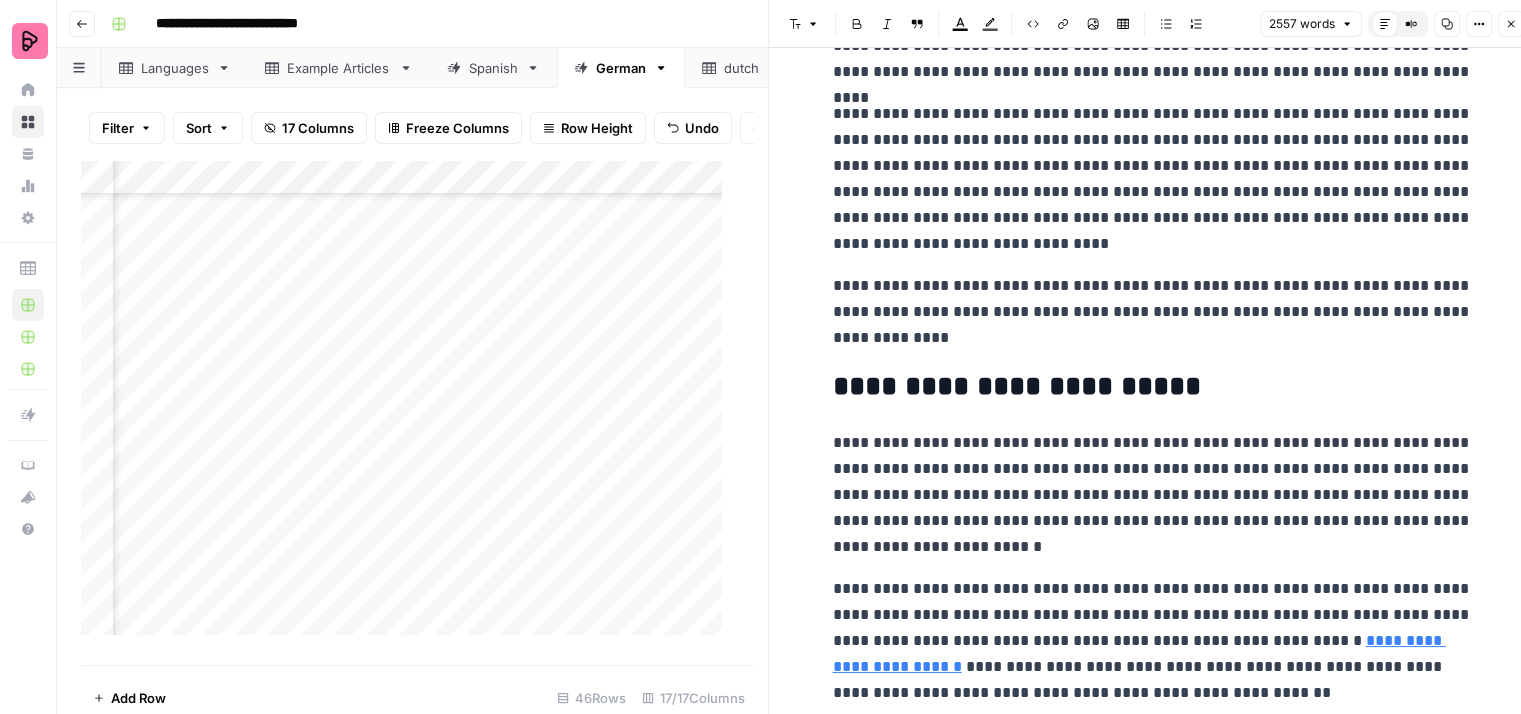 scroll, scrollTop: 100, scrollLeft: 0, axis: vertical 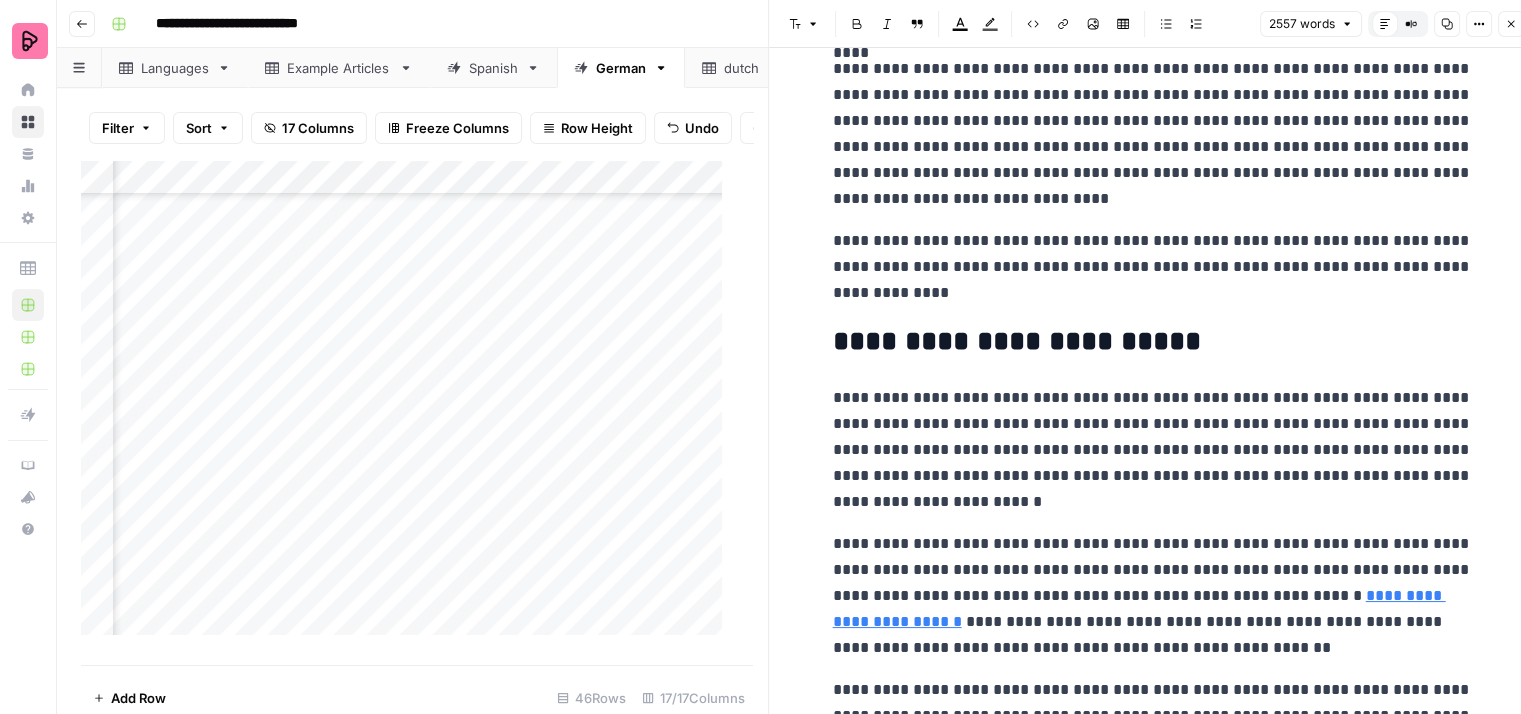click on "**********" at bounding box center [1153, 267] 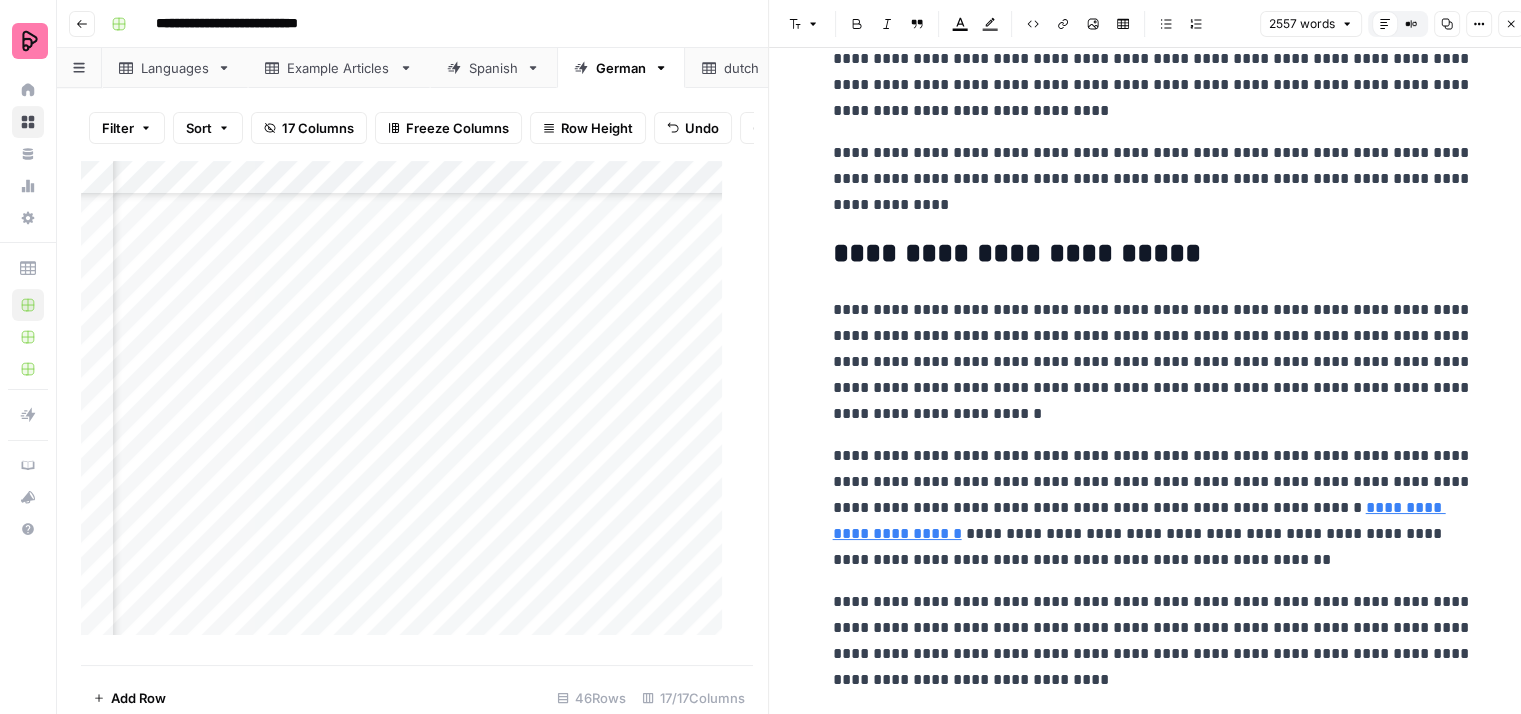 scroll, scrollTop: 300, scrollLeft: 0, axis: vertical 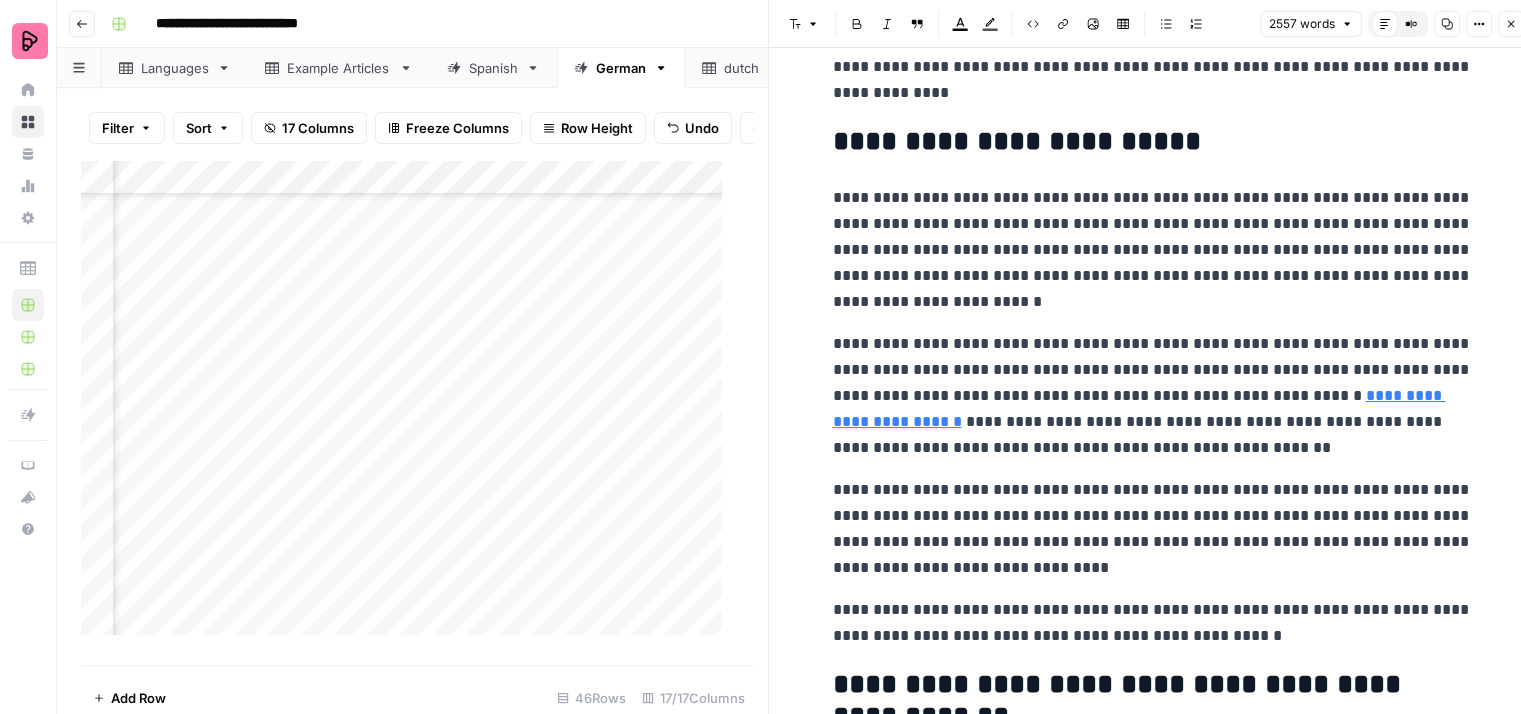 click on "**********" at bounding box center (1153, 250) 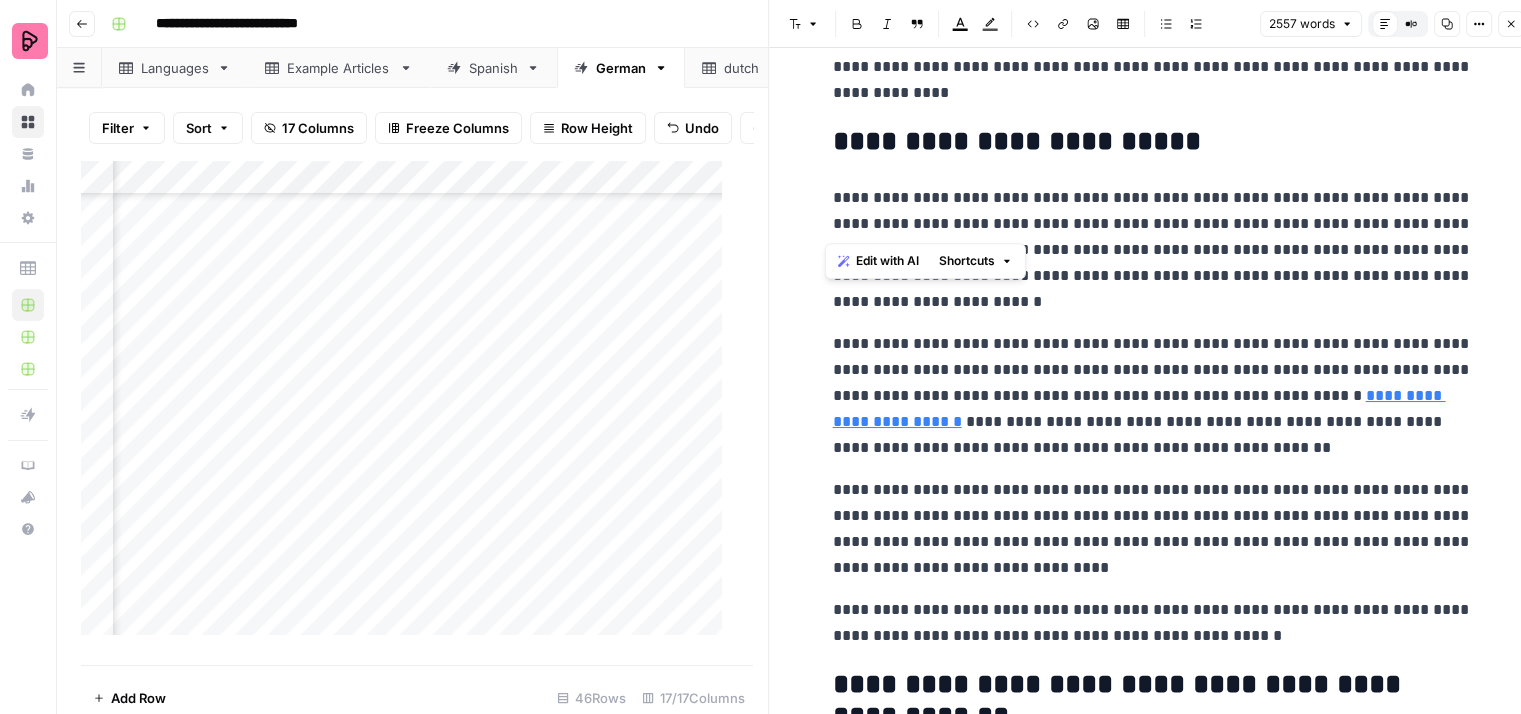 drag, startPoint x: 1079, startPoint y: 226, endPoint x: 822, endPoint y: 201, distance: 258.2131 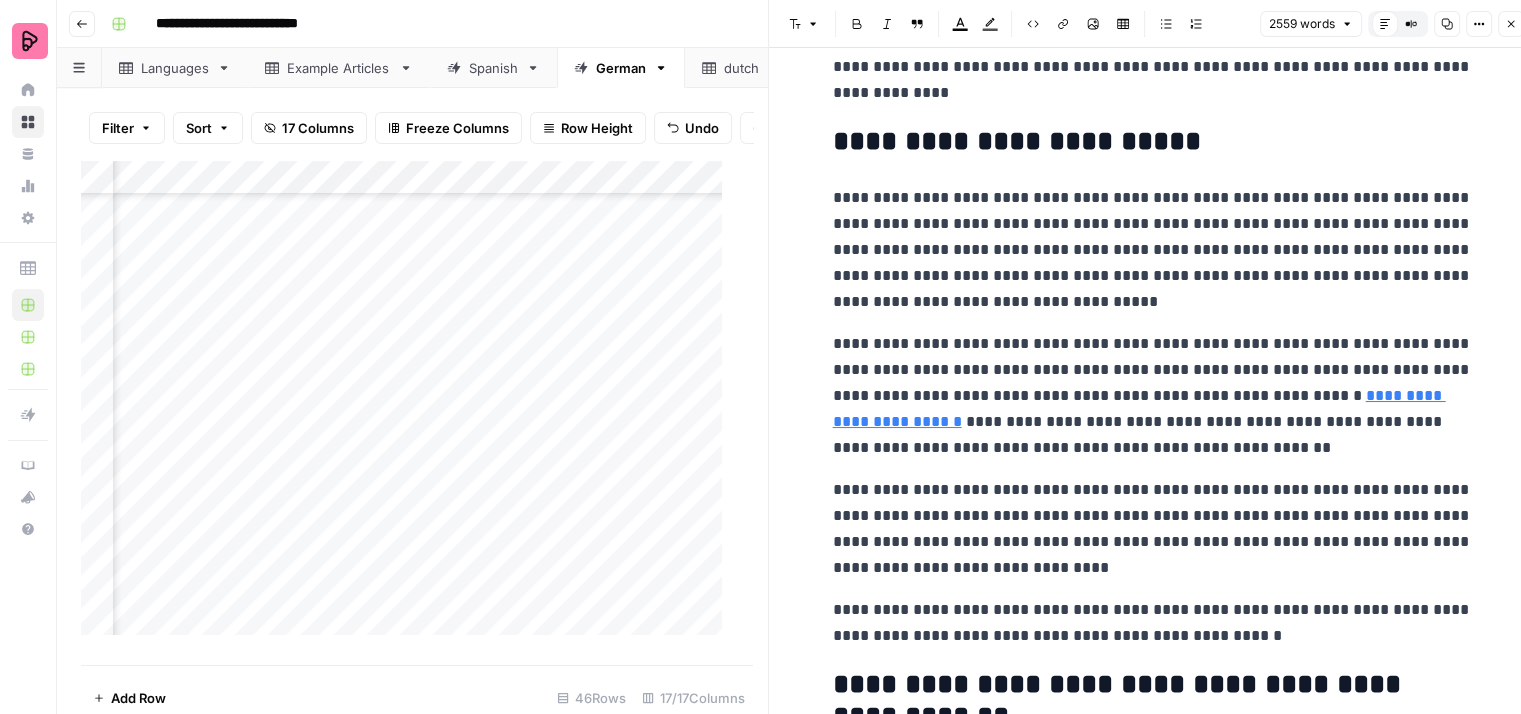 type 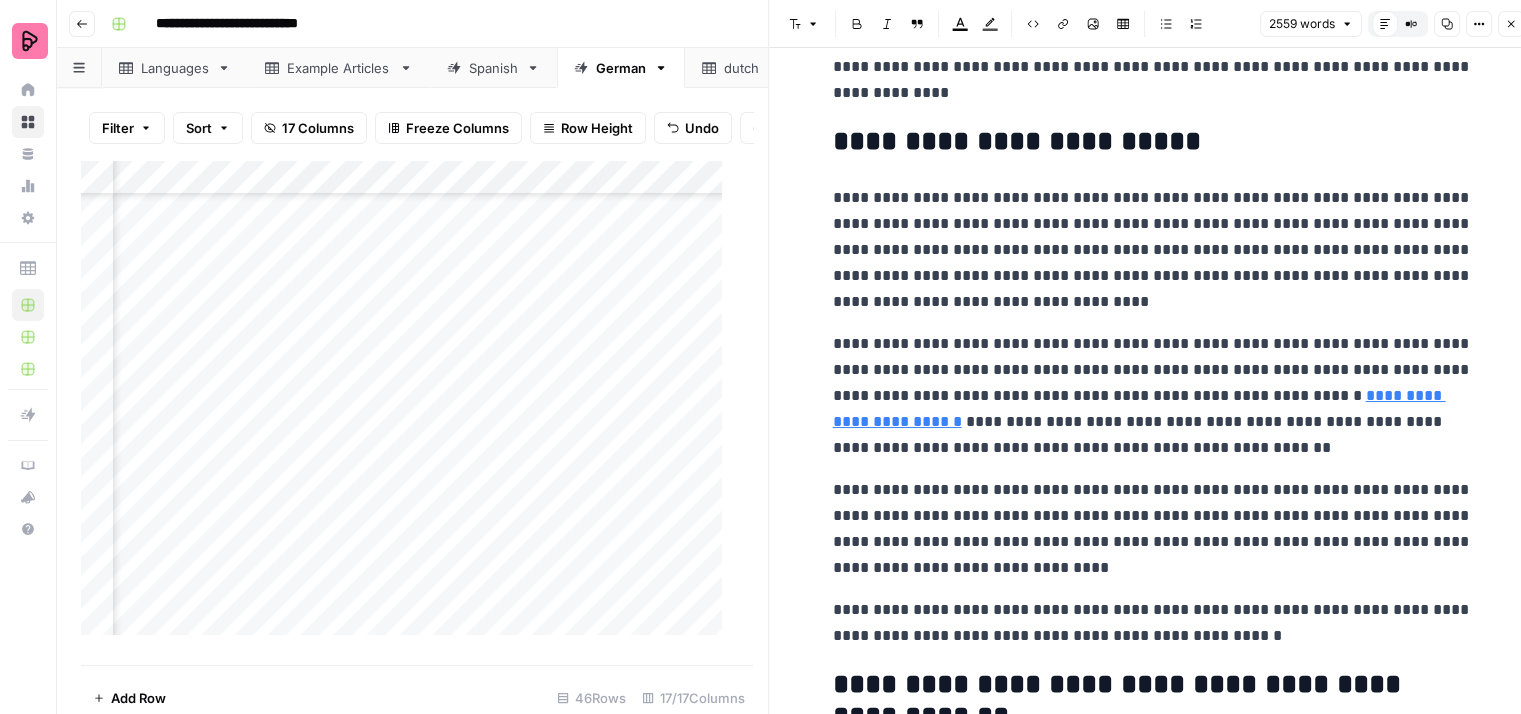 click on "**********" at bounding box center [1153, 250] 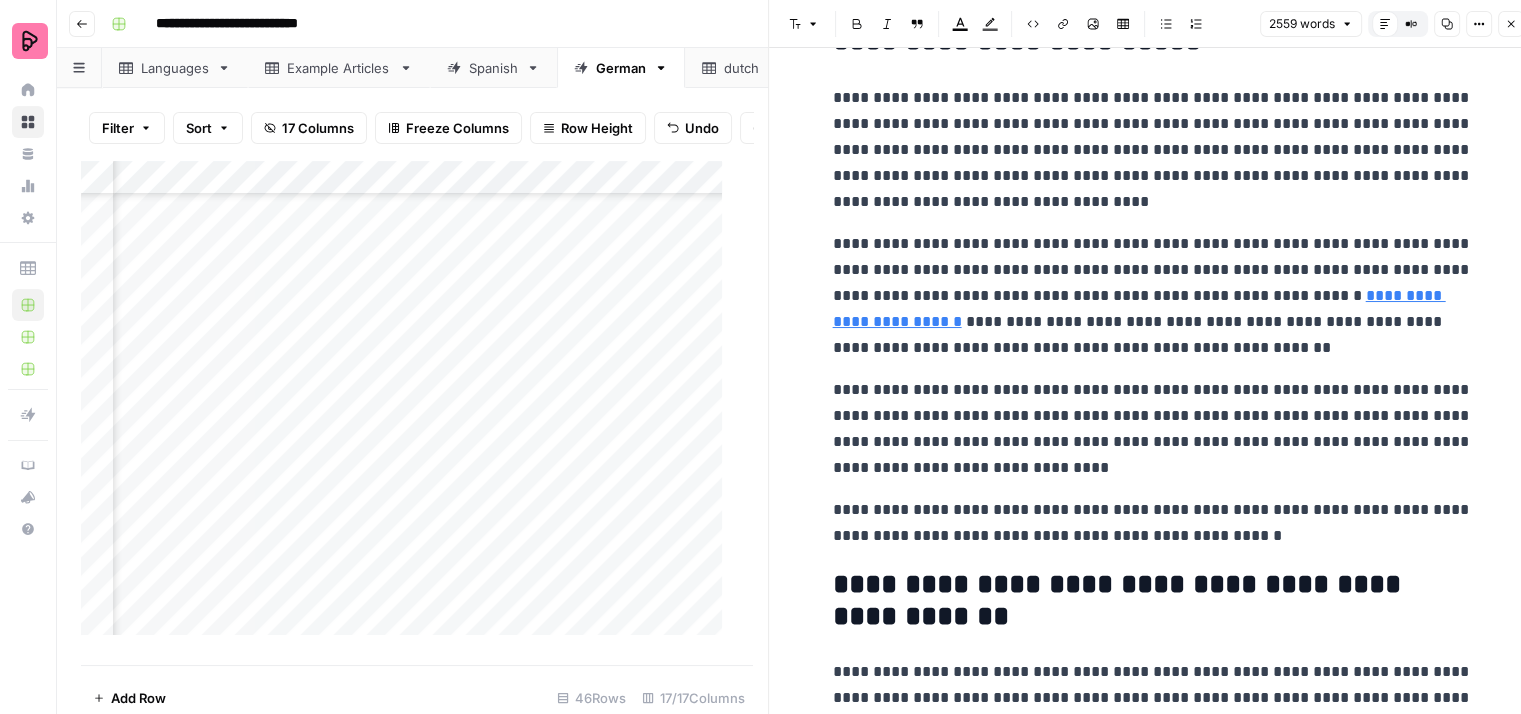 click on "**********" at bounding box center [1153, 296] 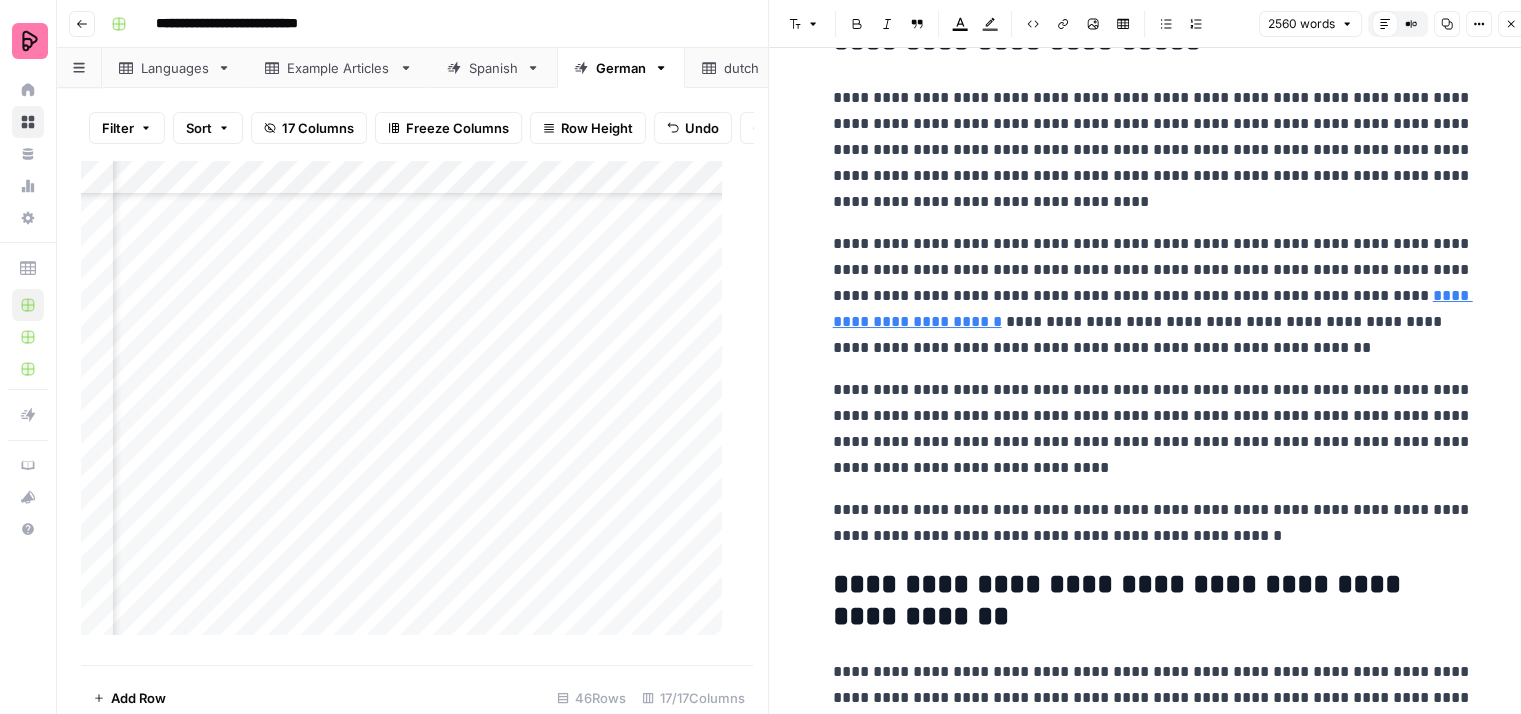 click on "**********" at bounding box center [1153, 296] 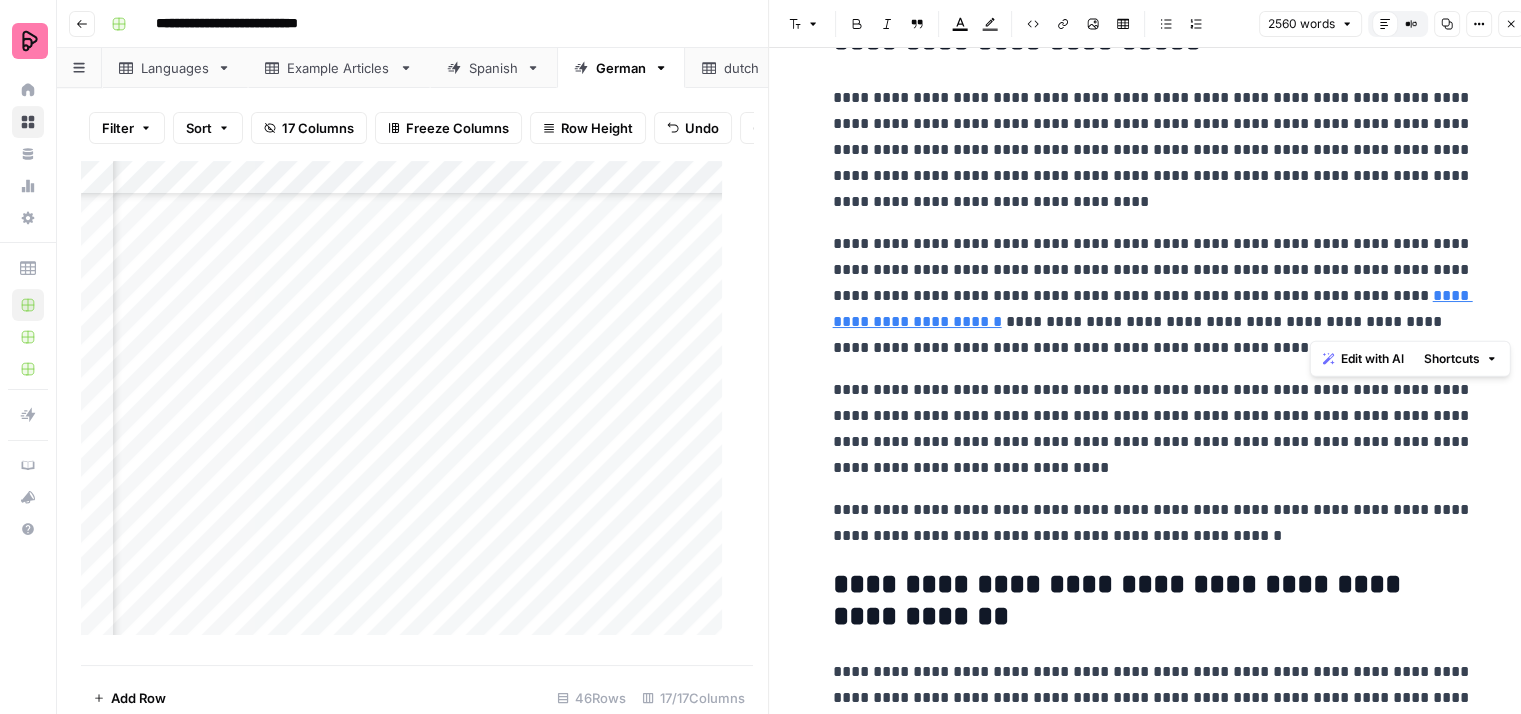 drag, startPoint x: 1332, startPoint y: 331, endPoint x: 1344, endPoint y: 305, distance: 28.635643 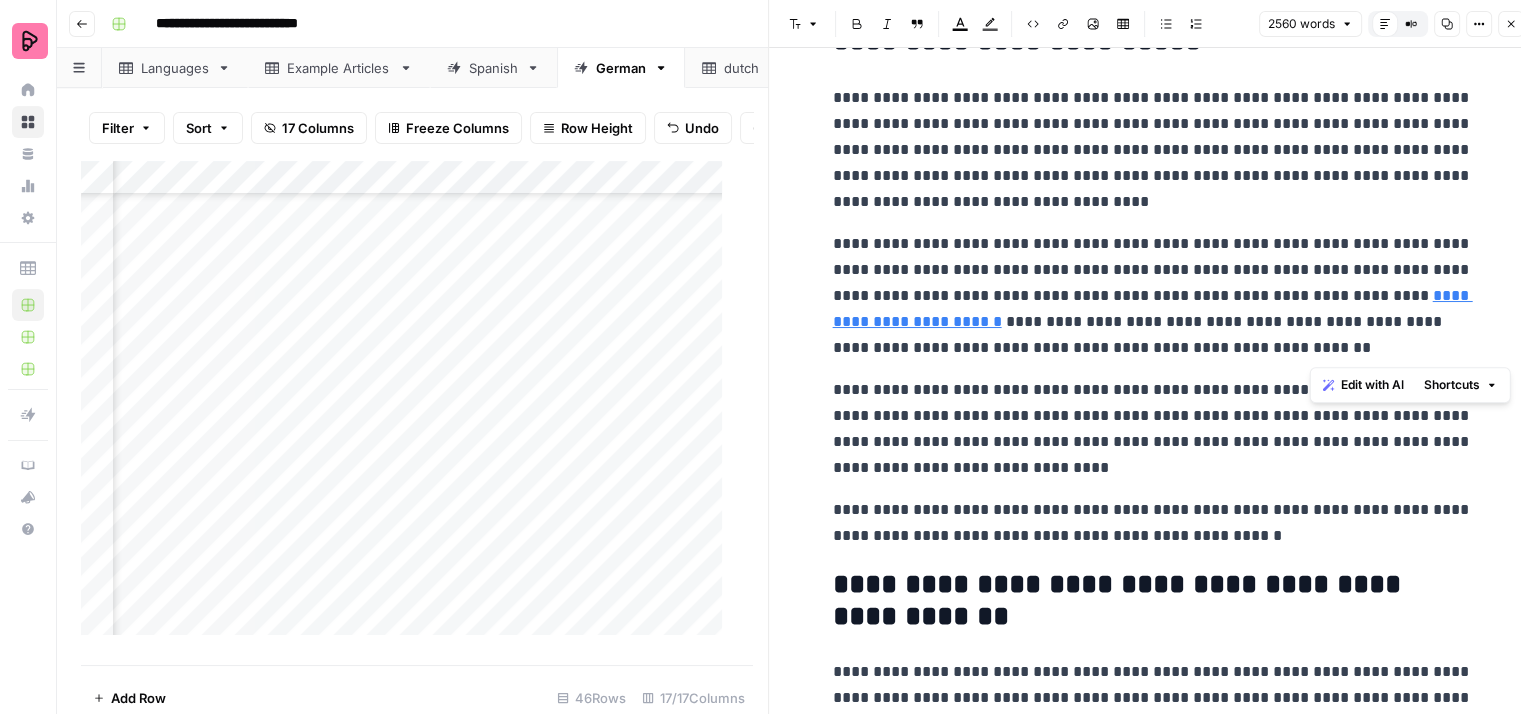 drag, startPoint x: 1343, startPoint y: 293, endPoint x: 1357, endPoint y: 345, distance: 53.851646 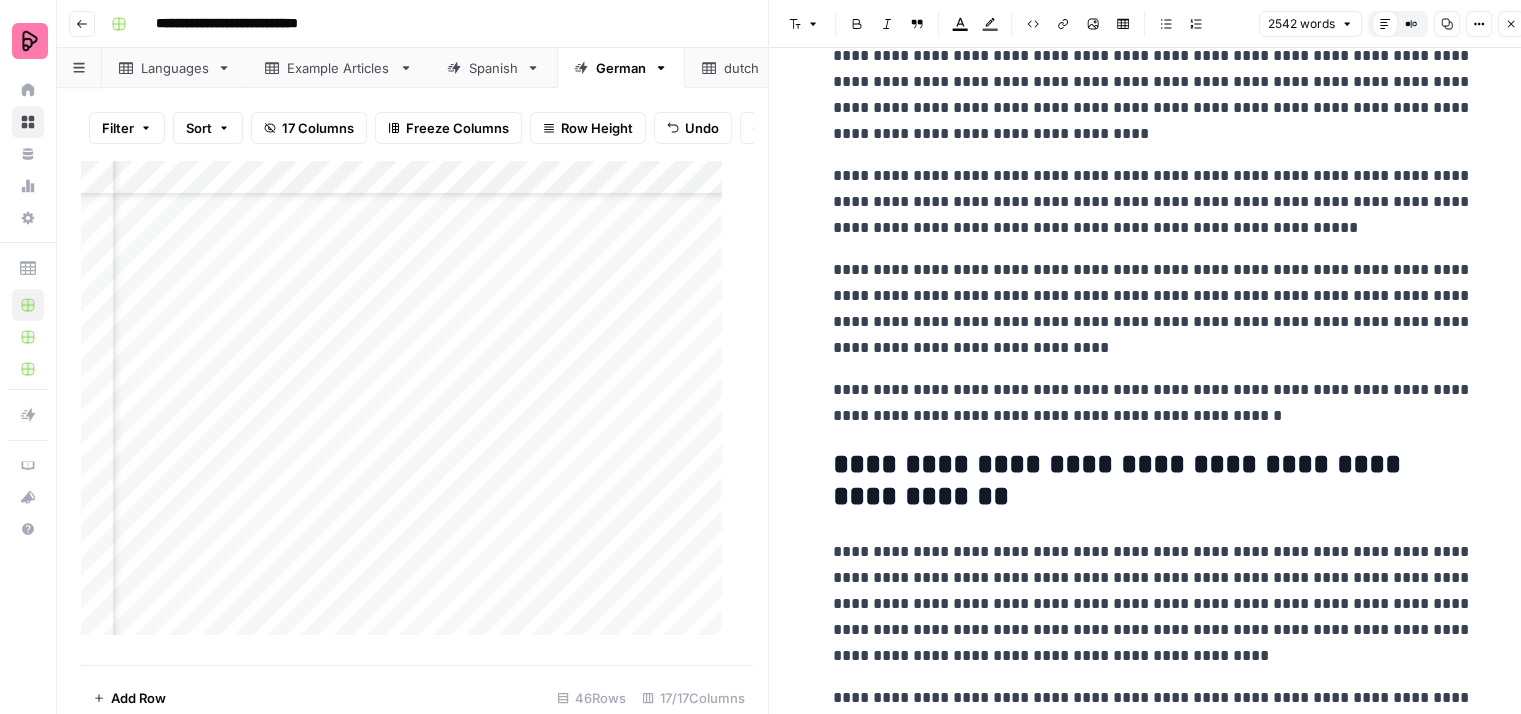 scroll, scrollTop: 500, scrollLeft: 0, axis: vertical 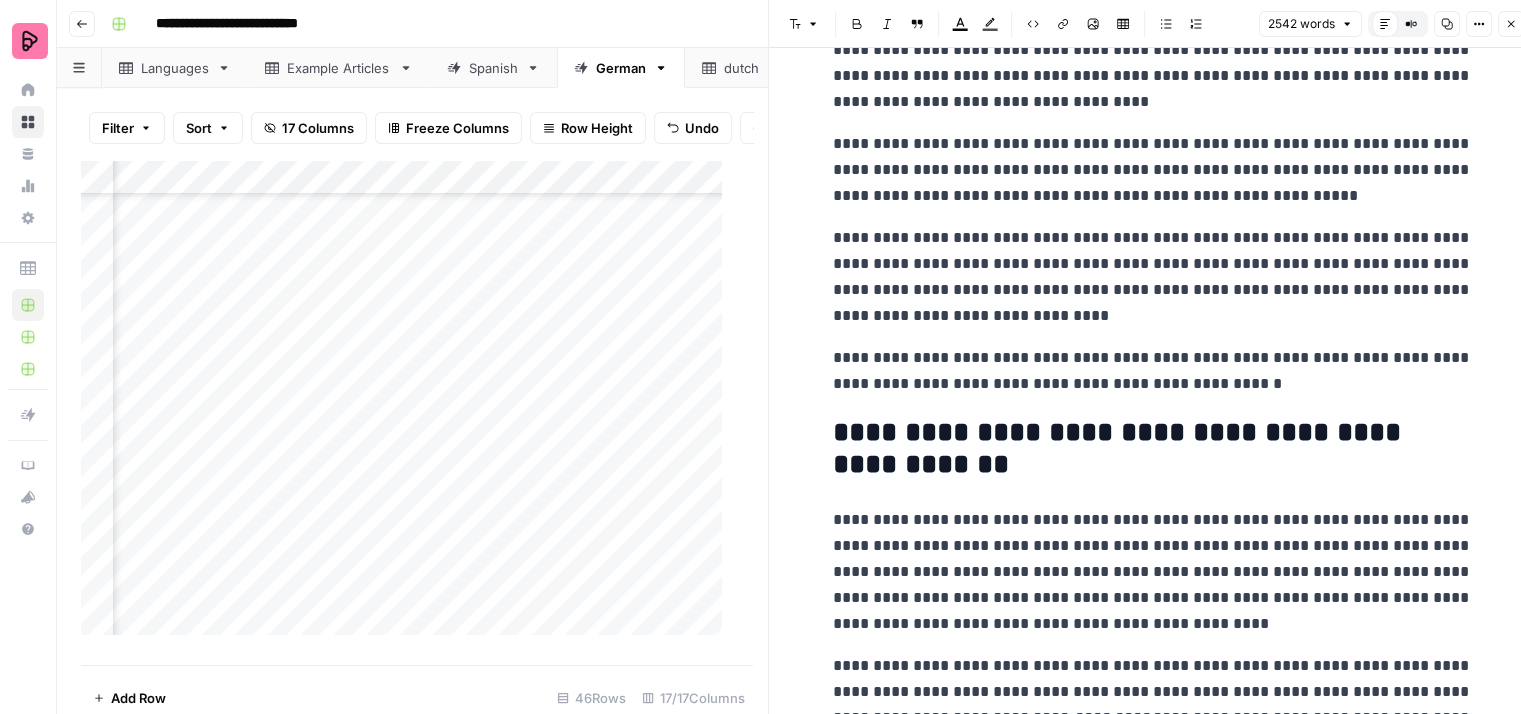 click on "**********" at bounding box center [1153, 371] 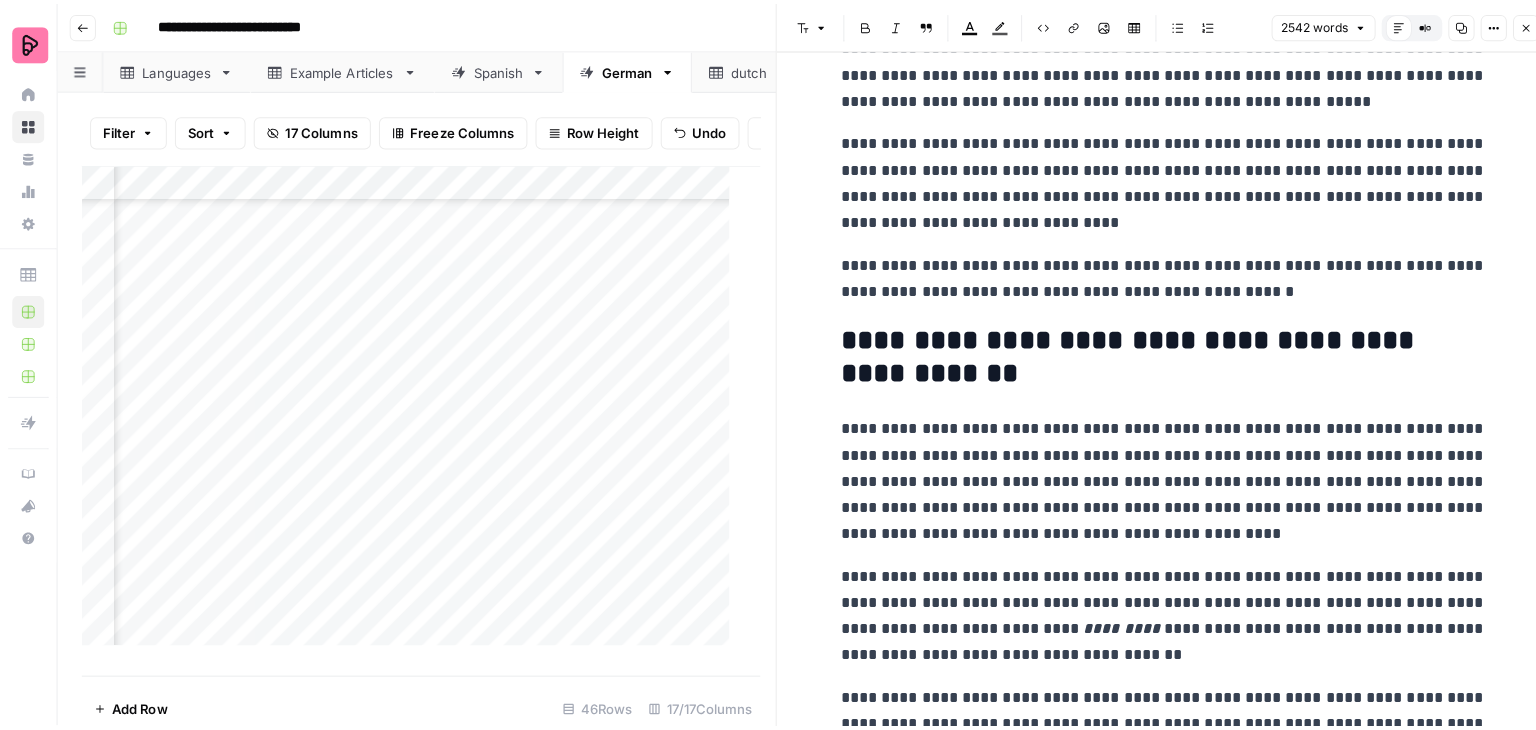 scroll, scrollTop: 600, scrollLeft: 0, axis: vertical 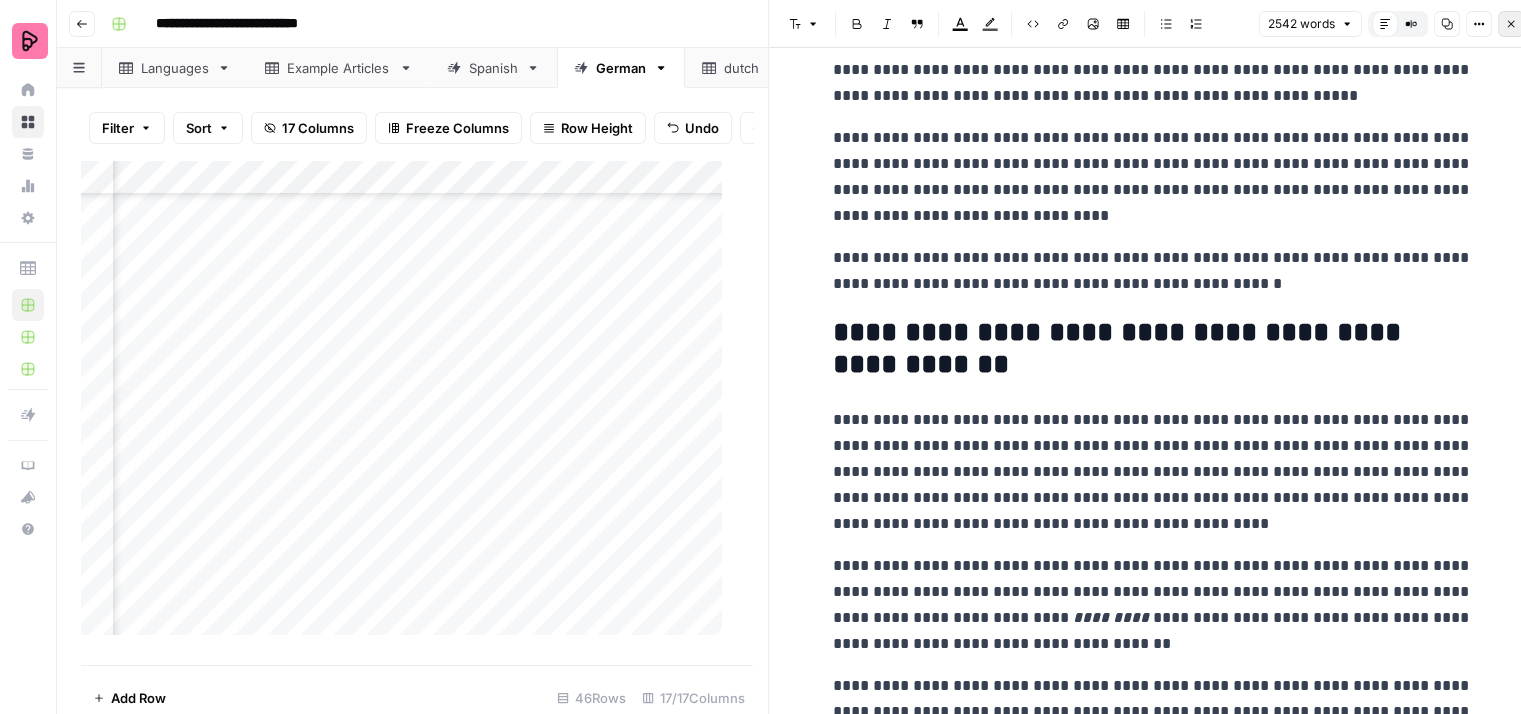 click 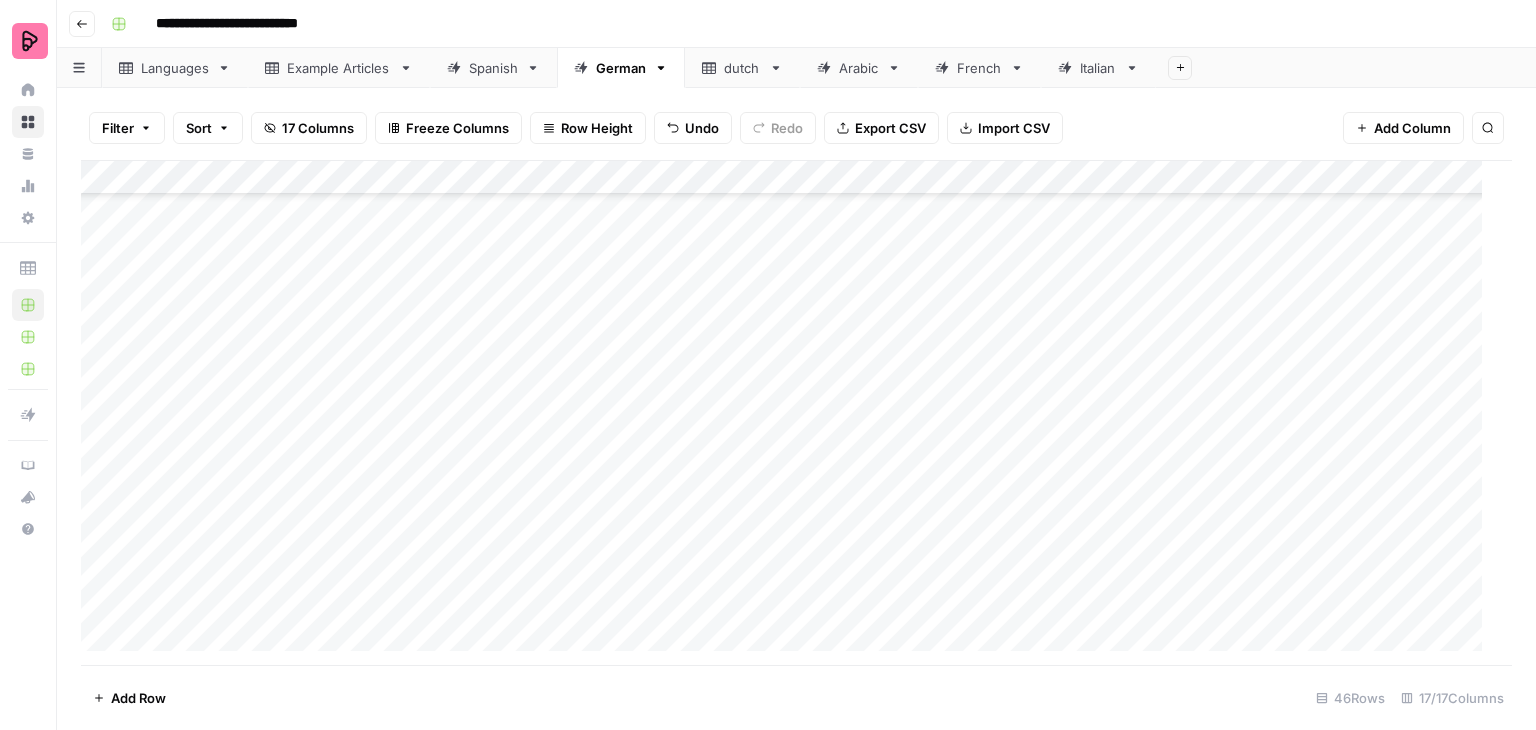 scroll, scrollTop: 1107, scrollLeft: 0, axis: vertical 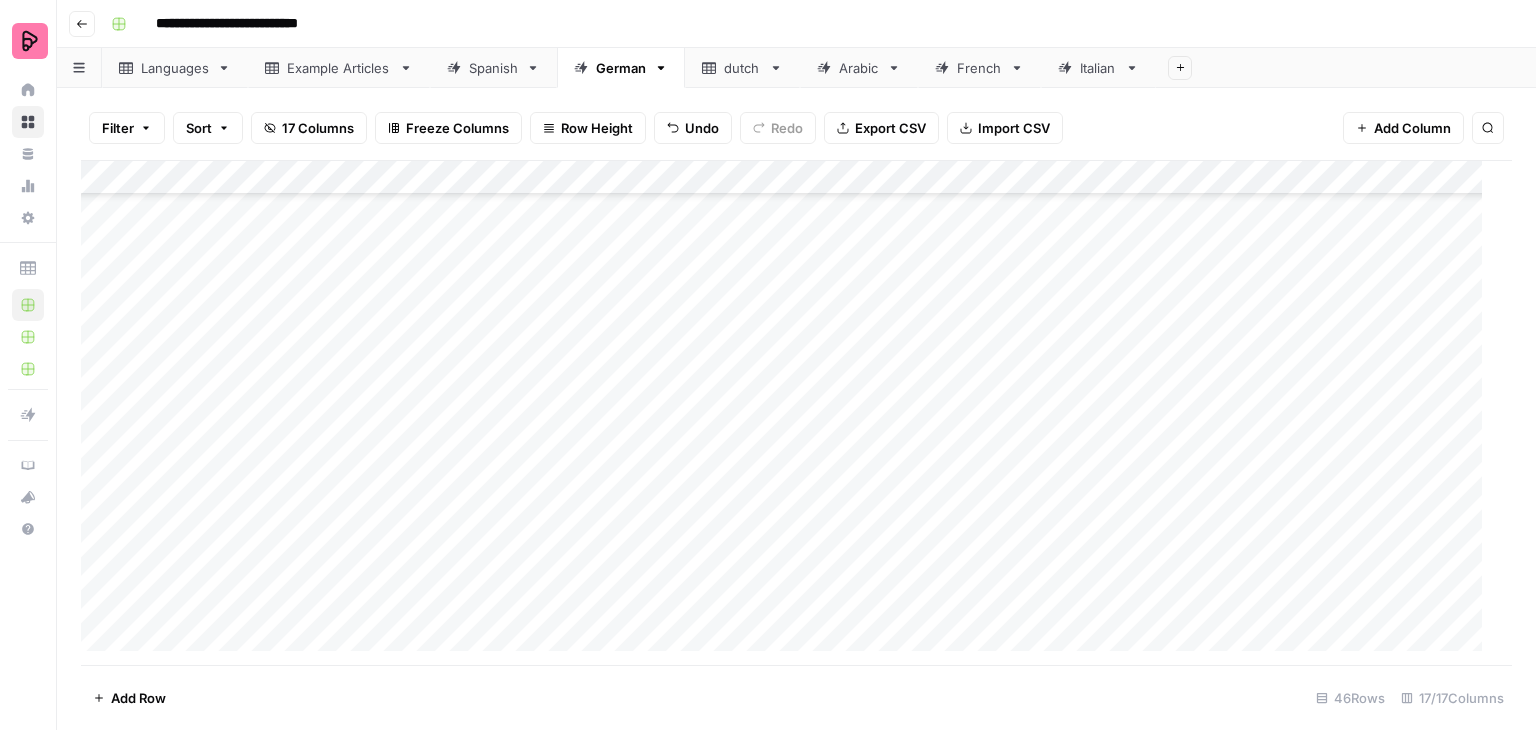 click on "Add Column" at bounding box center (789, 413) 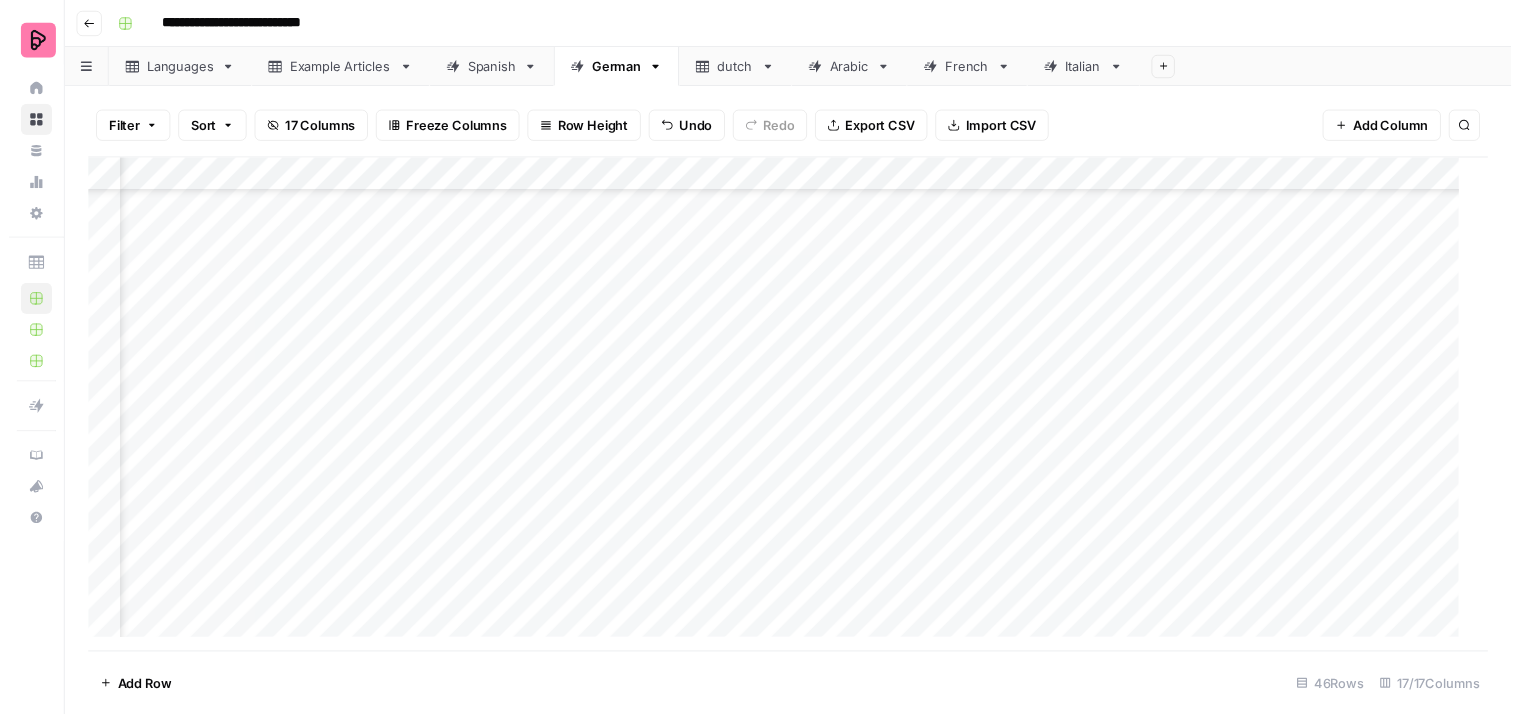 scroll, scrollTop: 1107, scrollLeft: 551, axis: both 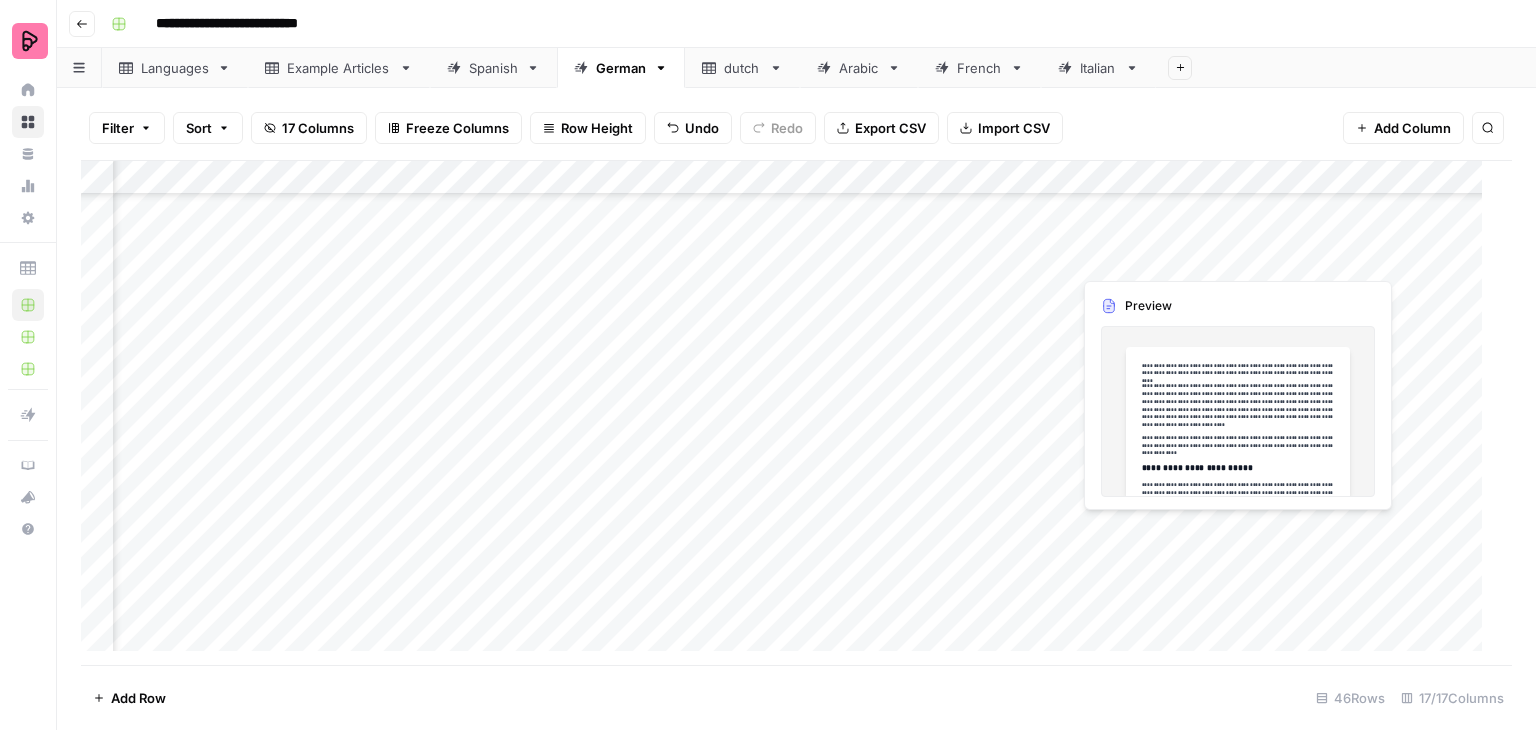 click on "Add Column" at bounding box center (789, 413) 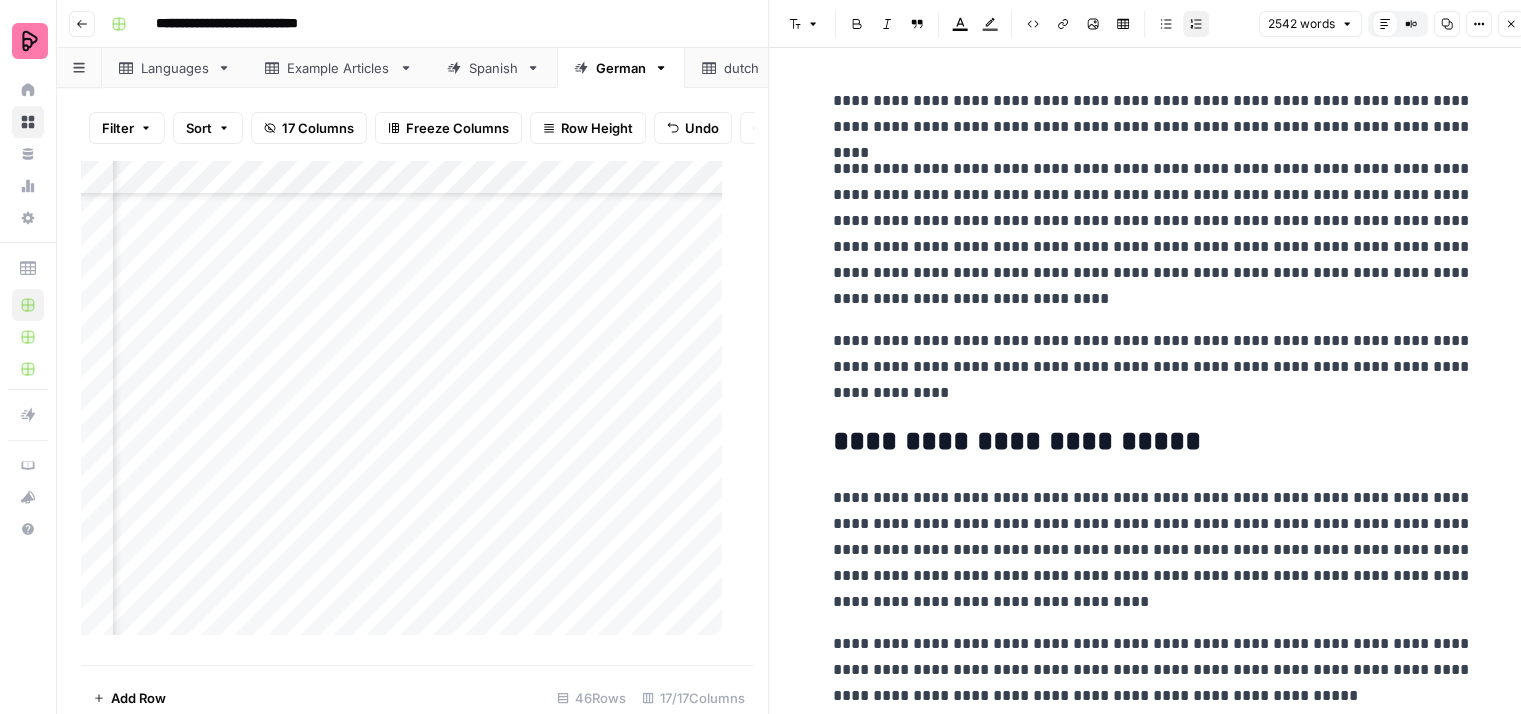 scroll, scrollTop: 16, scrollLeft: 0, axis: vertical 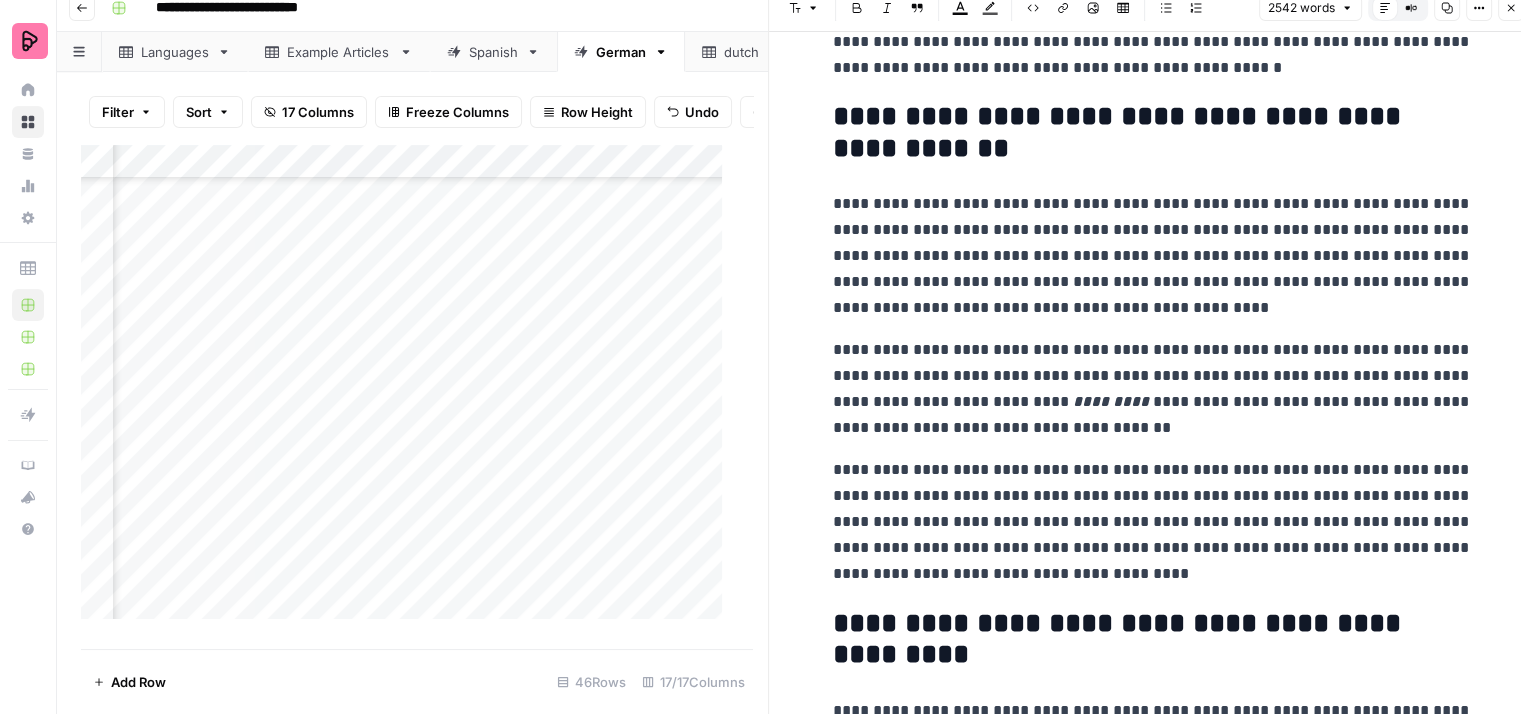 click on "**********" at bounding box center [1153, 256] 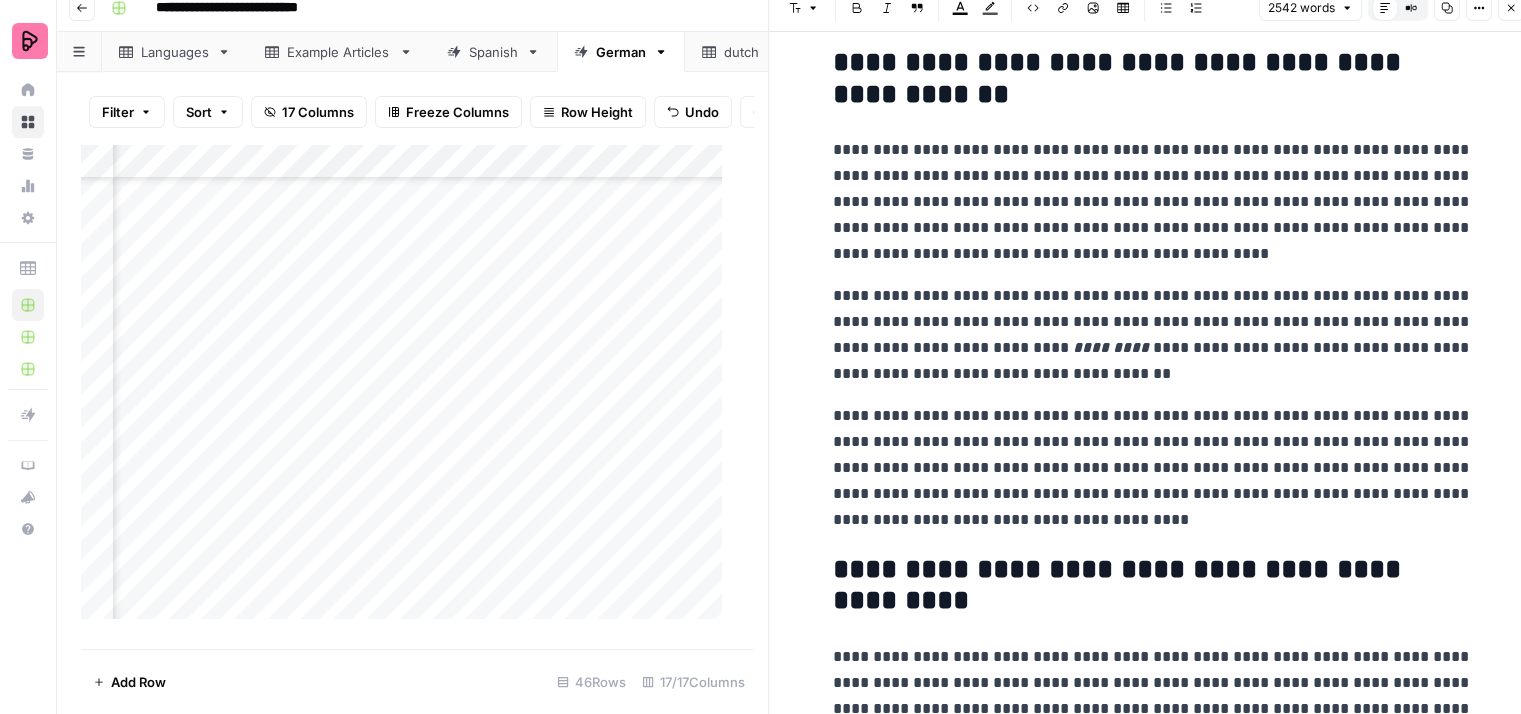 scroll, scrollTop: 900, scrollLeft: 0, axis: vertical 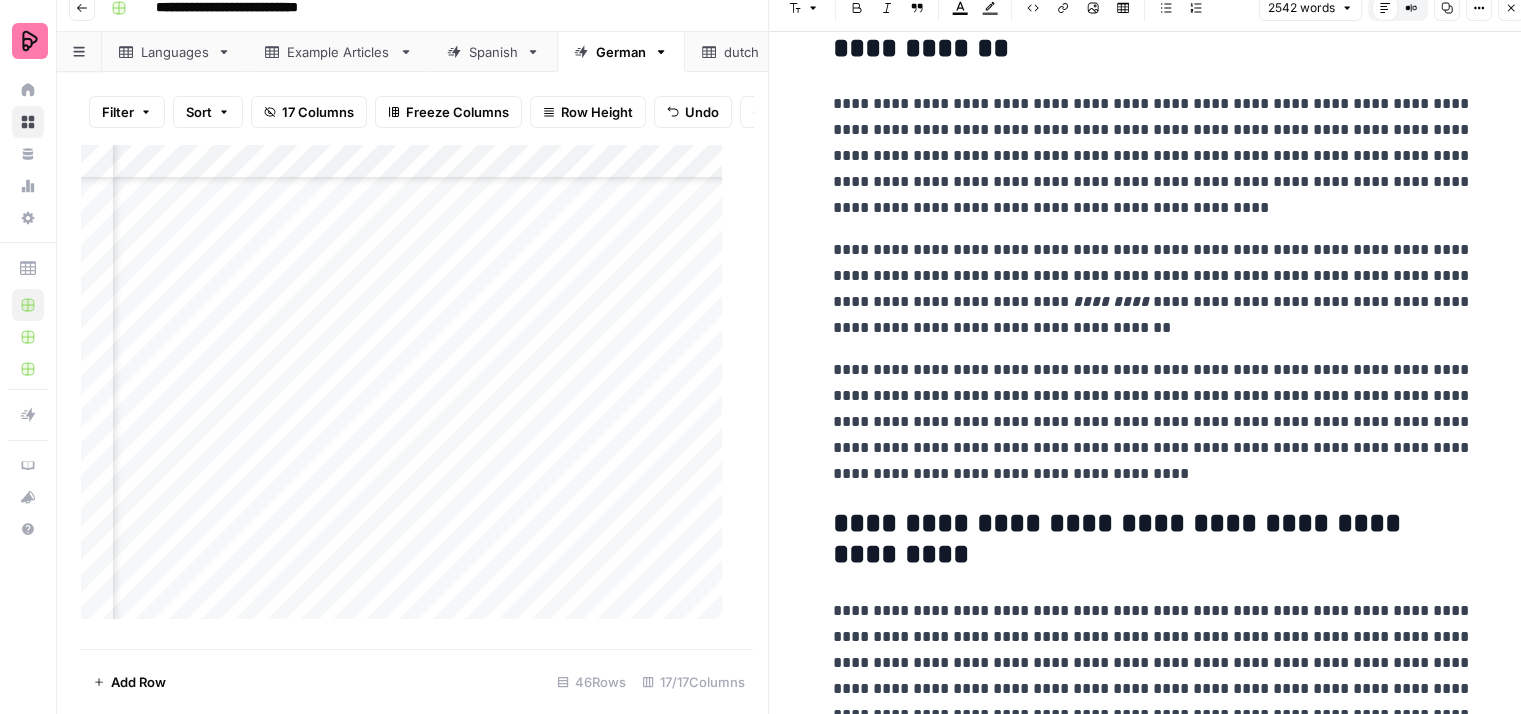 click on "**********" at bounding box center (1153, 289) 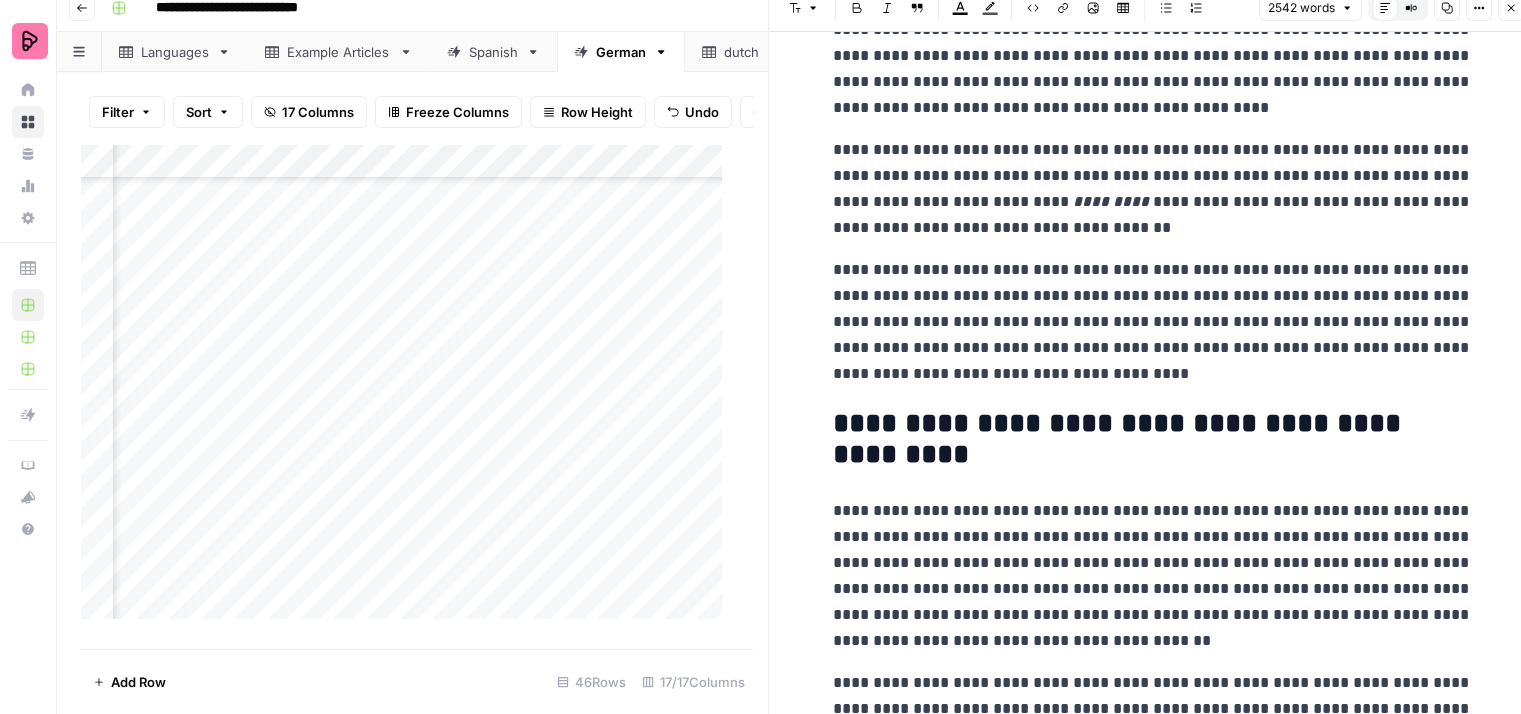 click on "**********" at bounding box center [1153, 322] 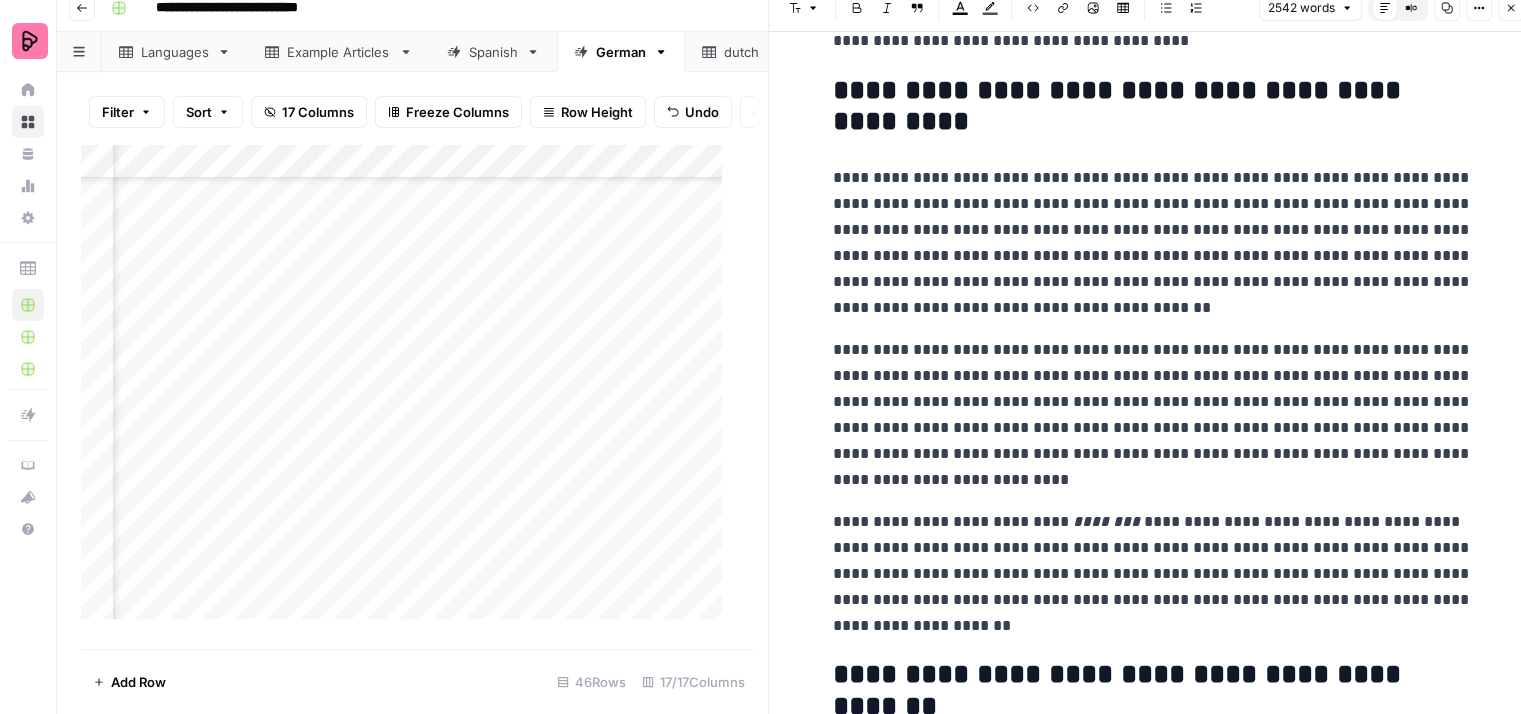 scroll, scrollTop: 1300, scrollLeft: 0, axis: vertical 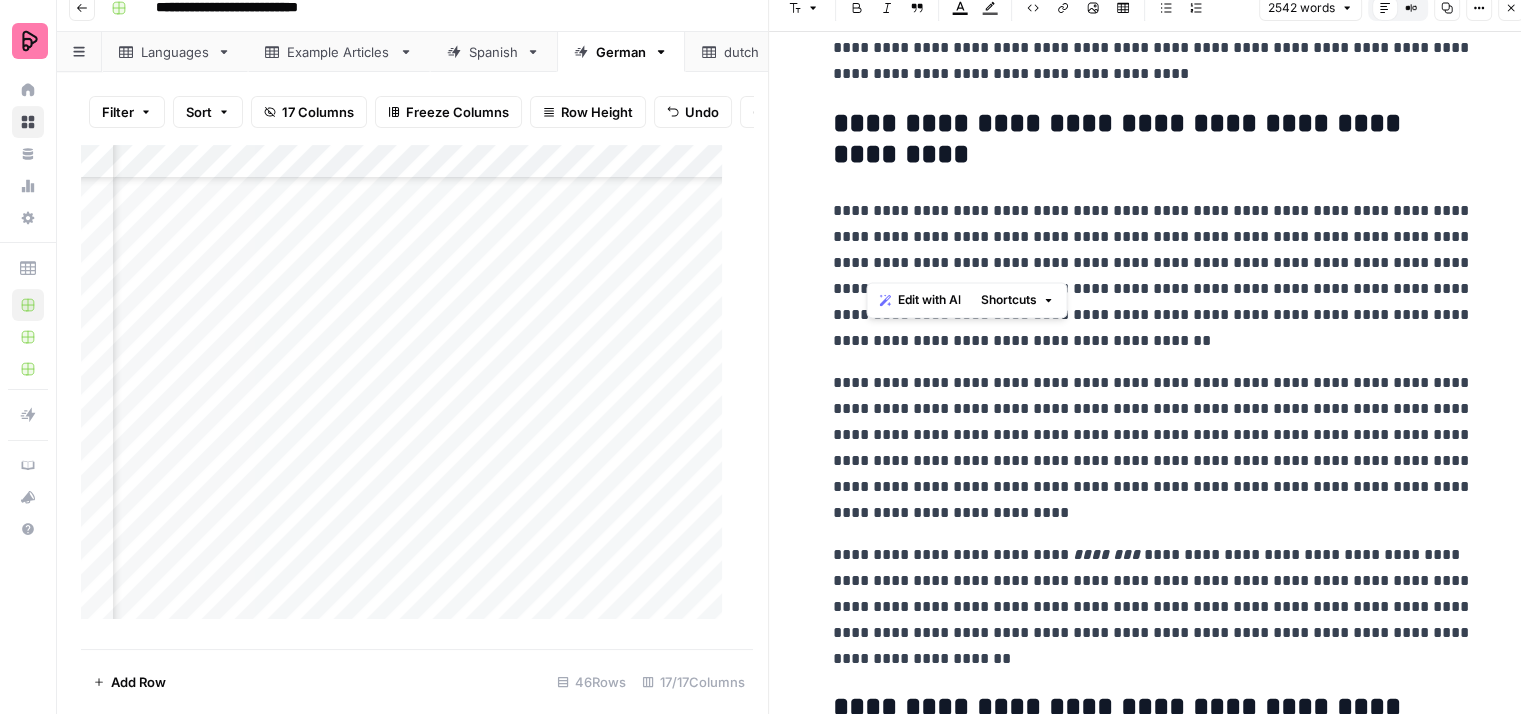 drag, startPoint x: 862, startPoint y: 258, endPoint x: 1329, endPoint y: 230, distance: 467.83865 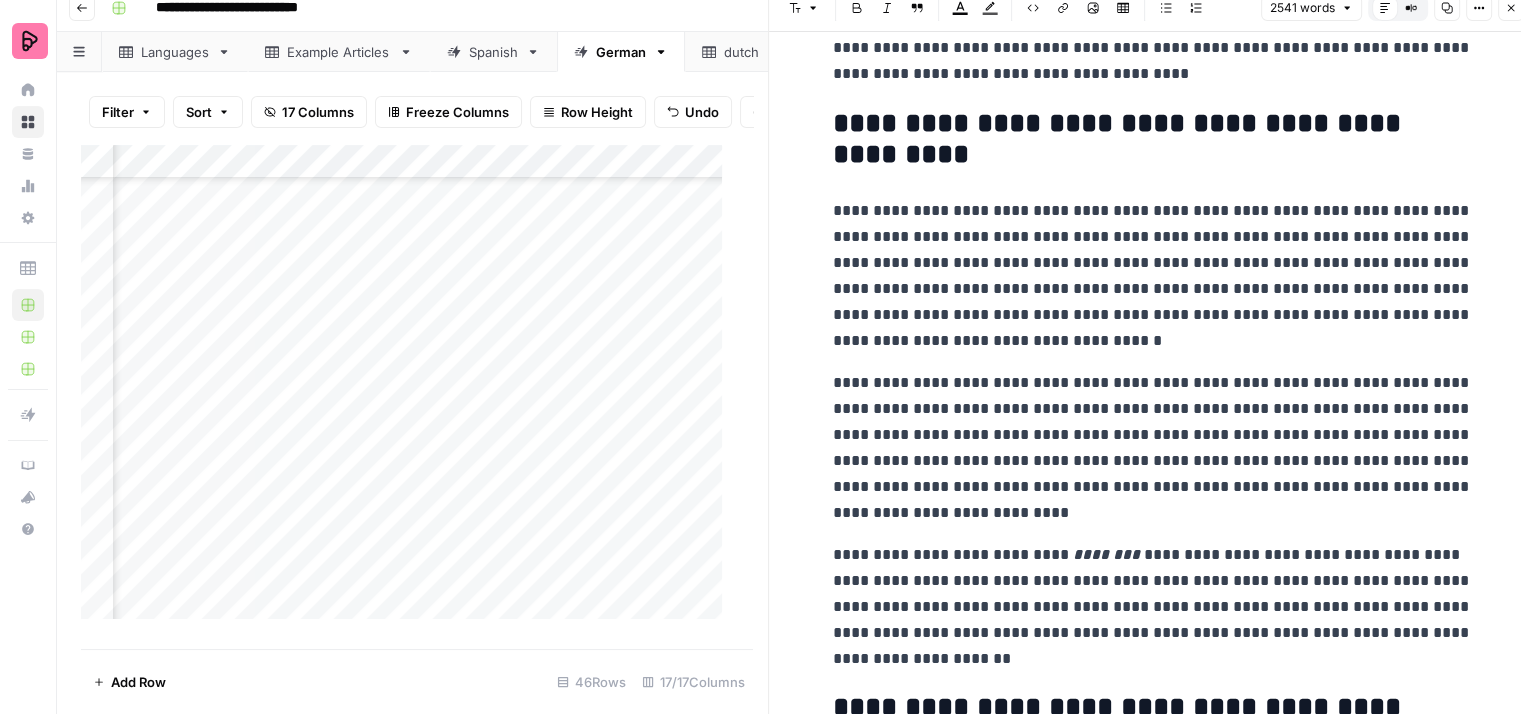 click on "**********" at bounding box center [1153, 276] 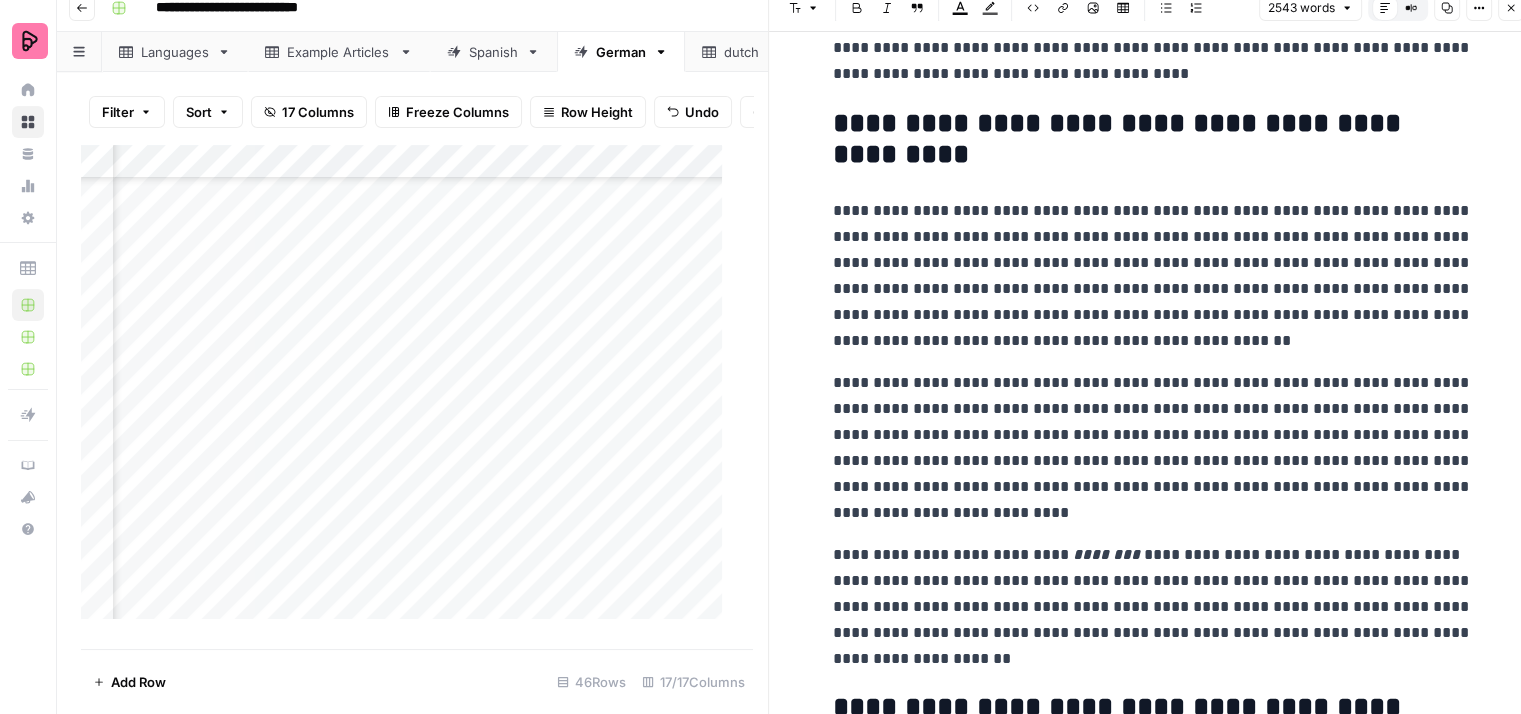 click on "**********" at bounding box center [1153, 276] 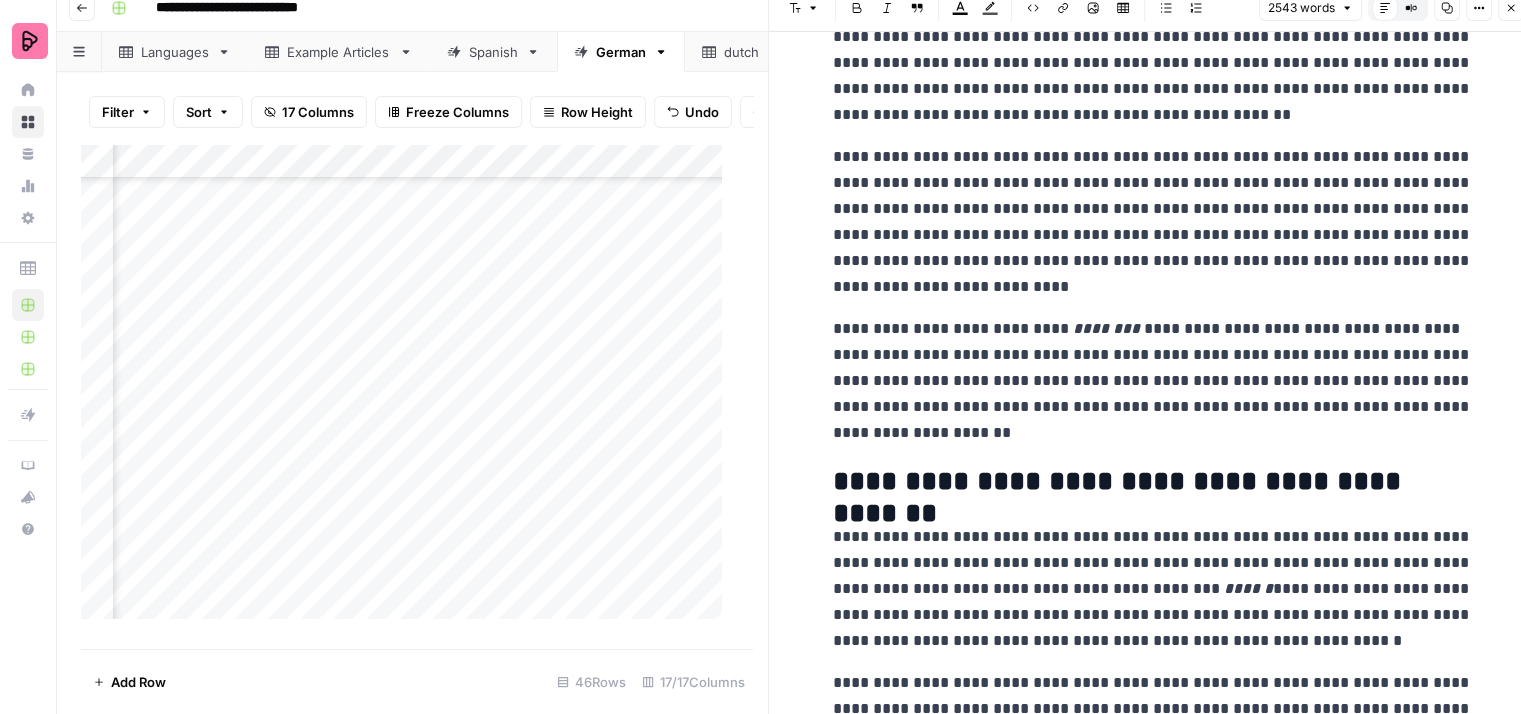 scroll, scrollTop: 1600, scrollLeft: 0, axis: vertical 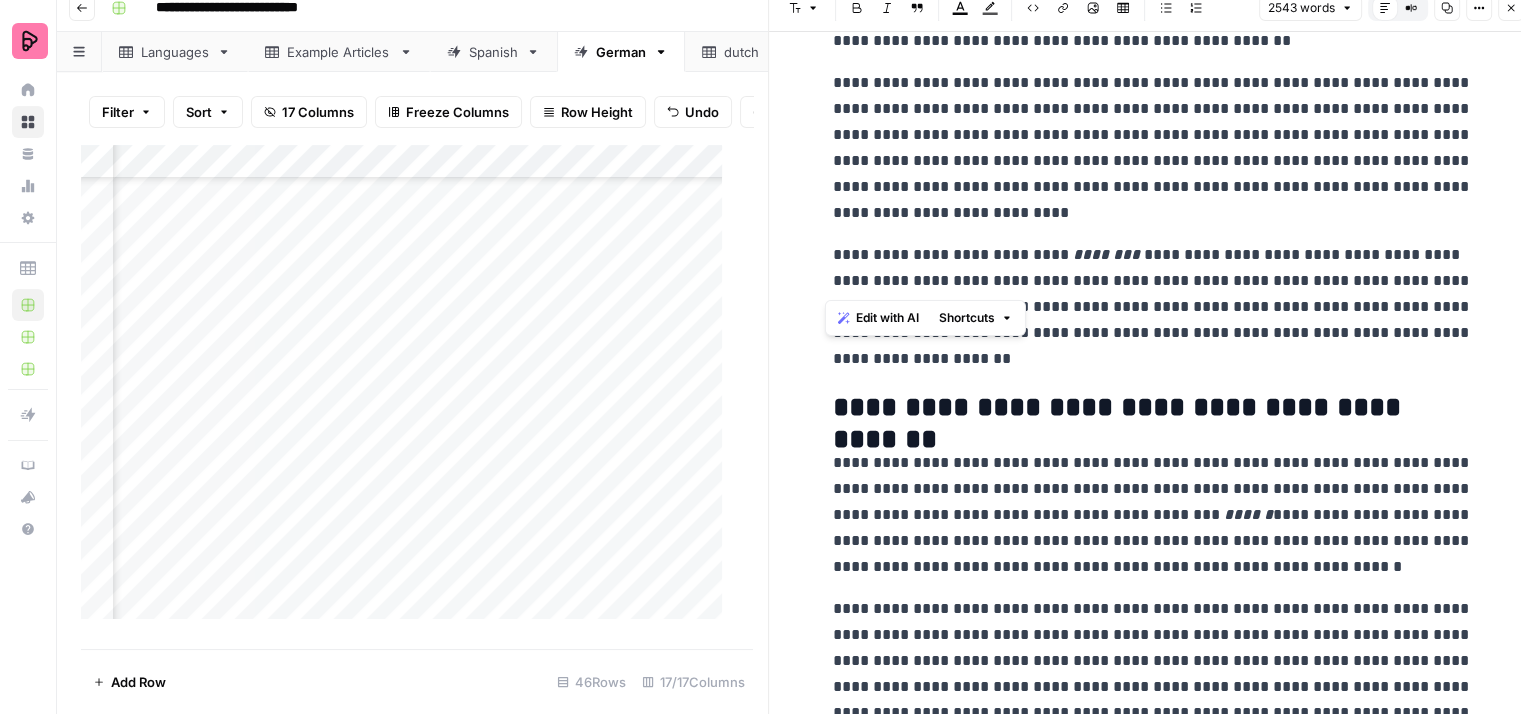 drag, startPoint x: 1092, startPoint y: 280, endPoint x: 809, endPoint y: 253, distance: 284.28506 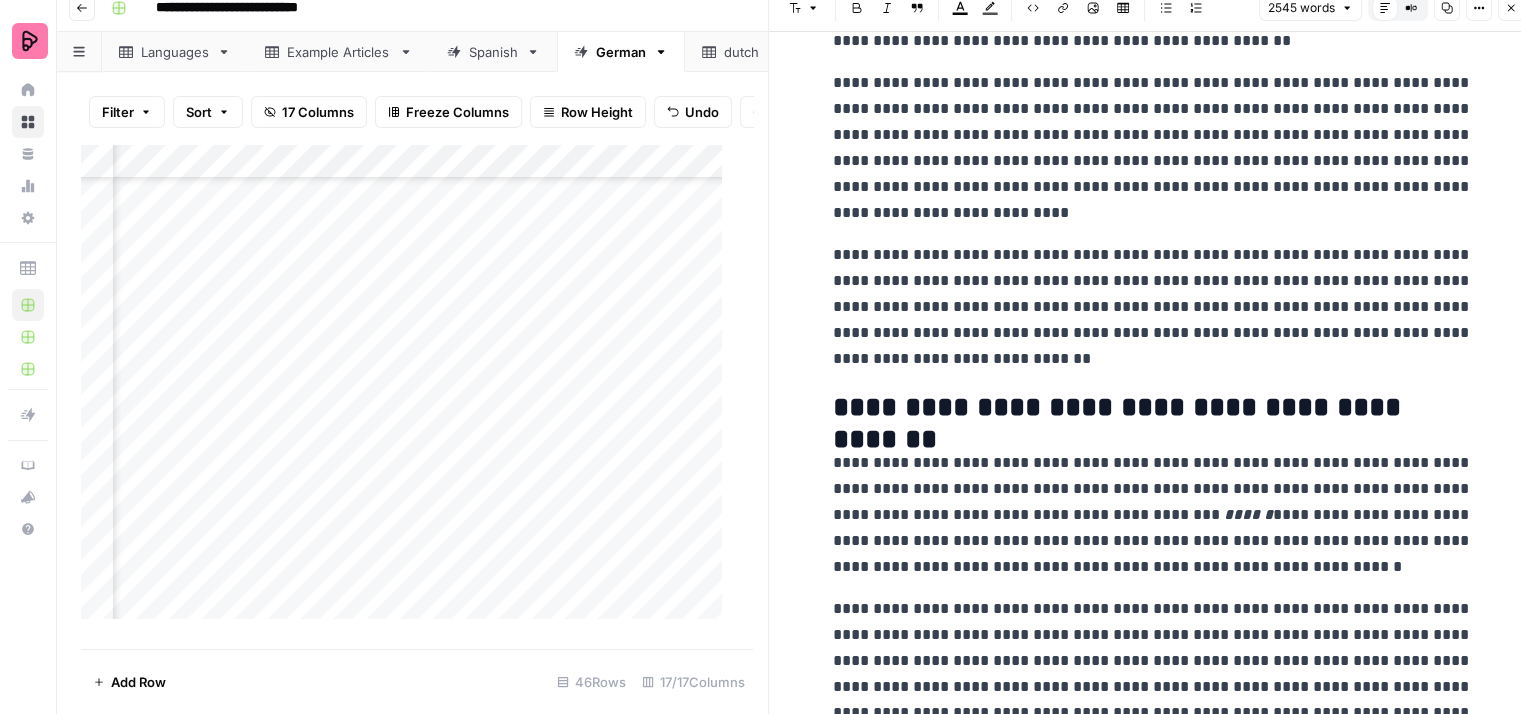 click on "**********" at bounding box center (1153, 307) 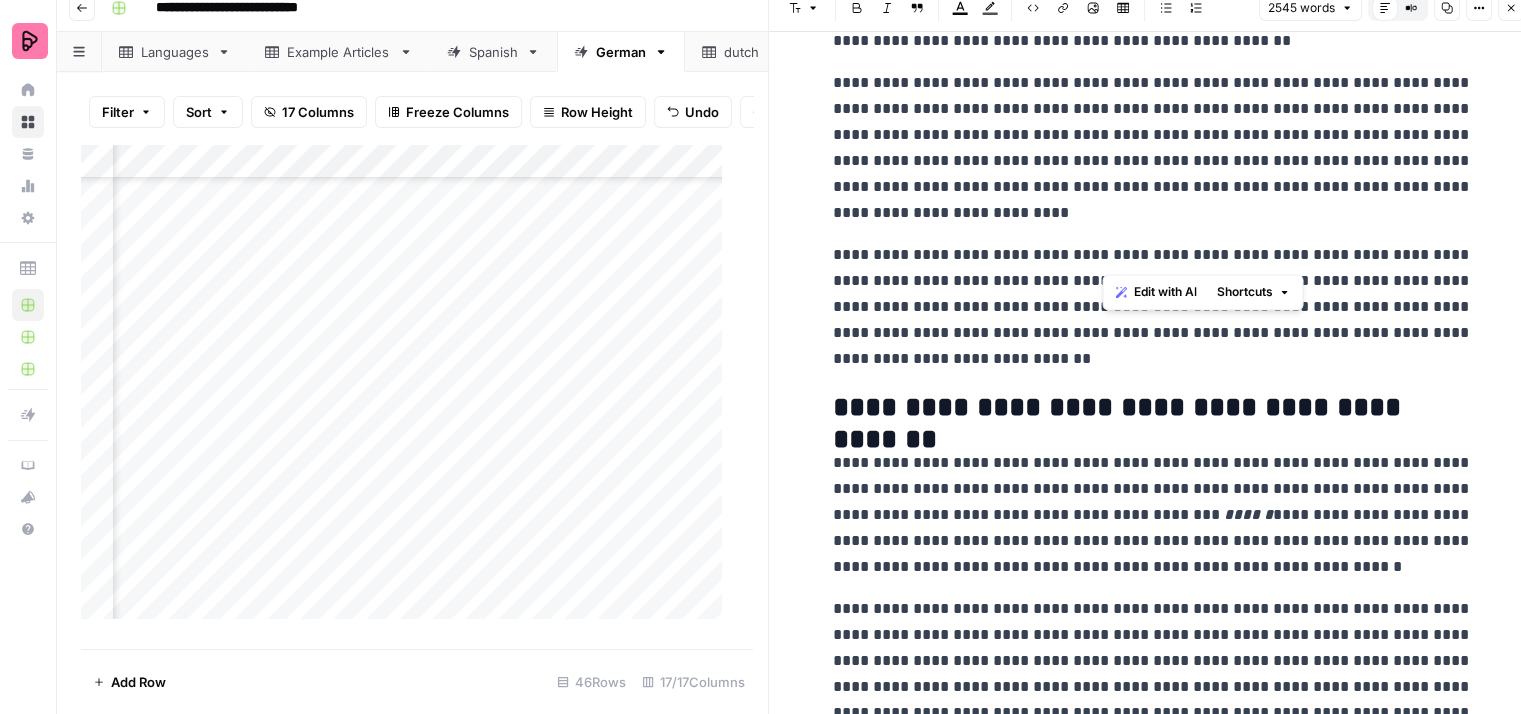 click on "**********" at bounding box center (1153, 307) 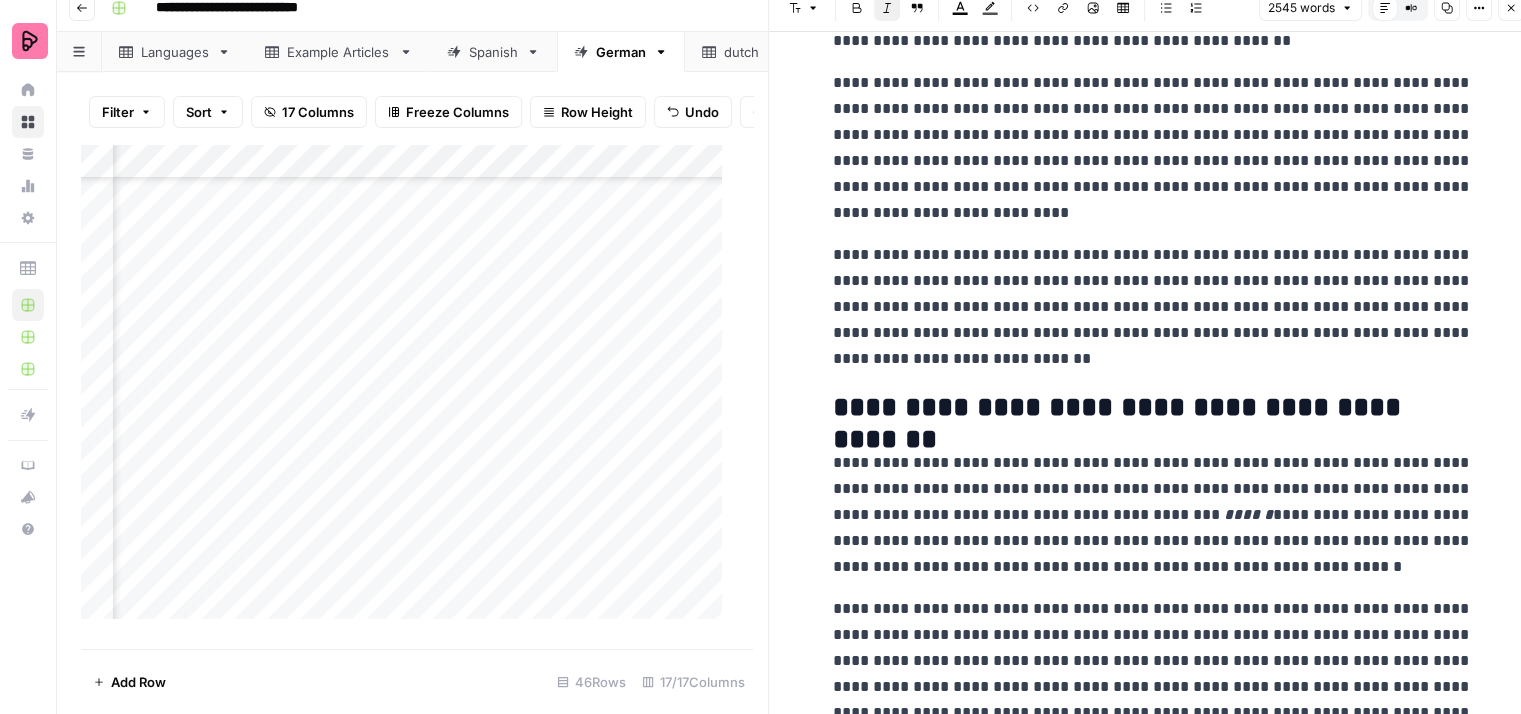 click on "Italic" at bounding box center [887, 8] 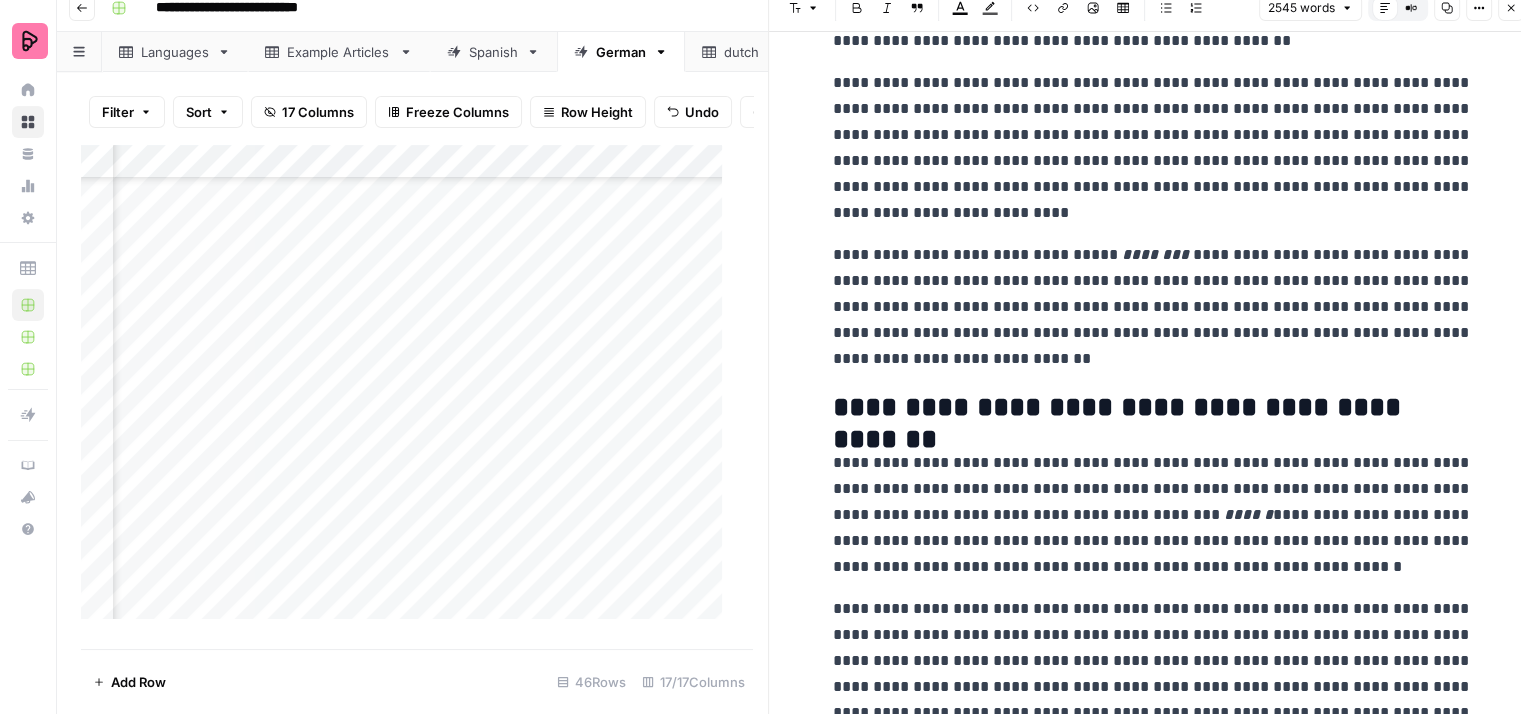 click on "**********" at bounding box center (1153, 3309) 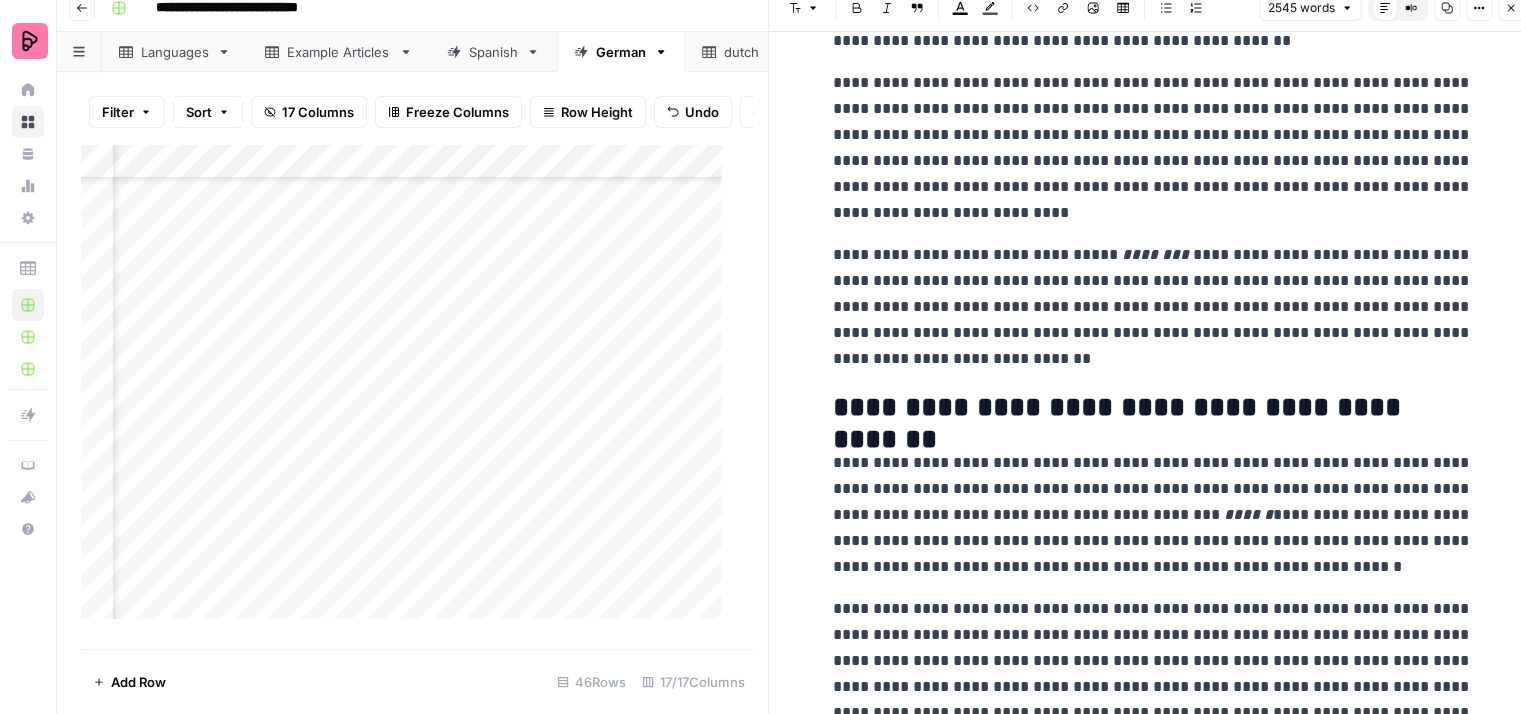 click on "**********" at bounding box center (1153, 307) 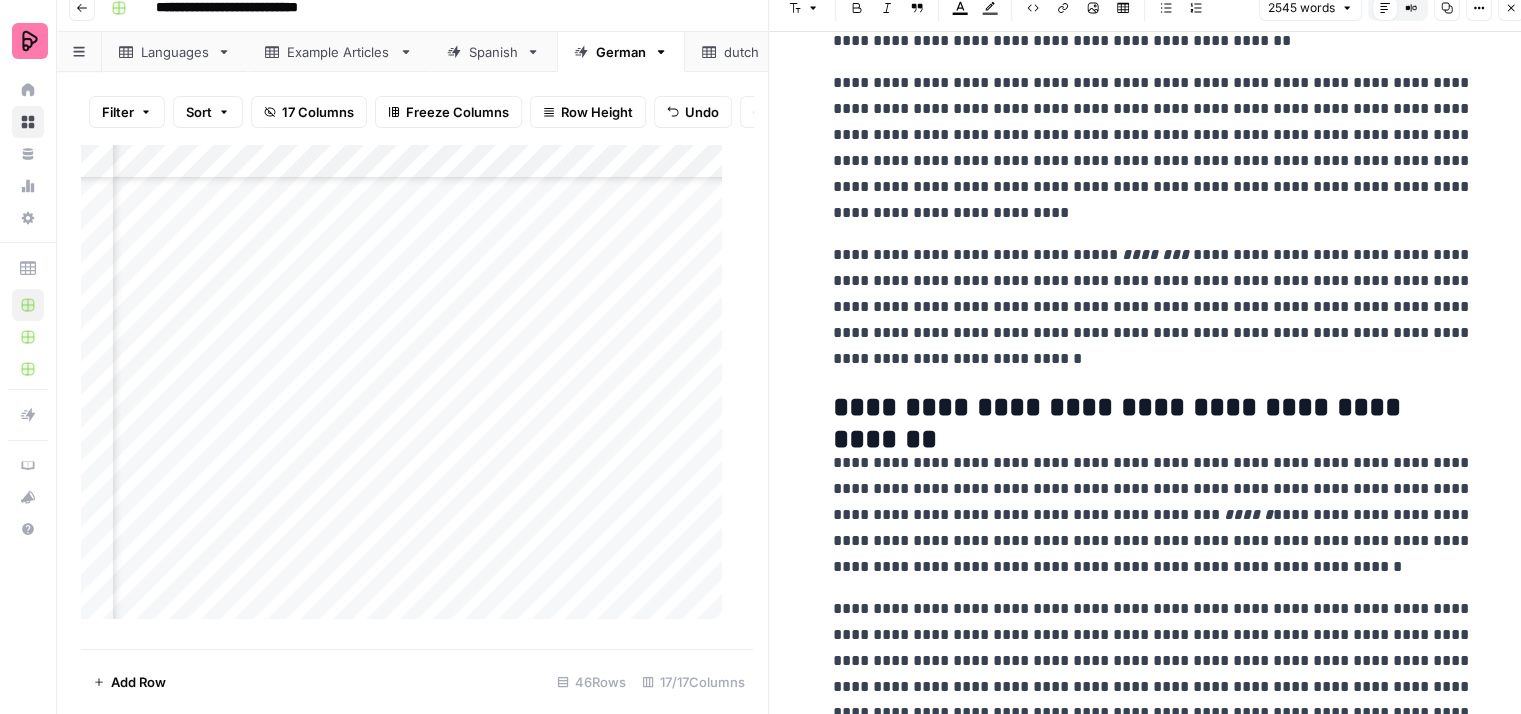 click on "**********" at bounding box center (1153, 307) 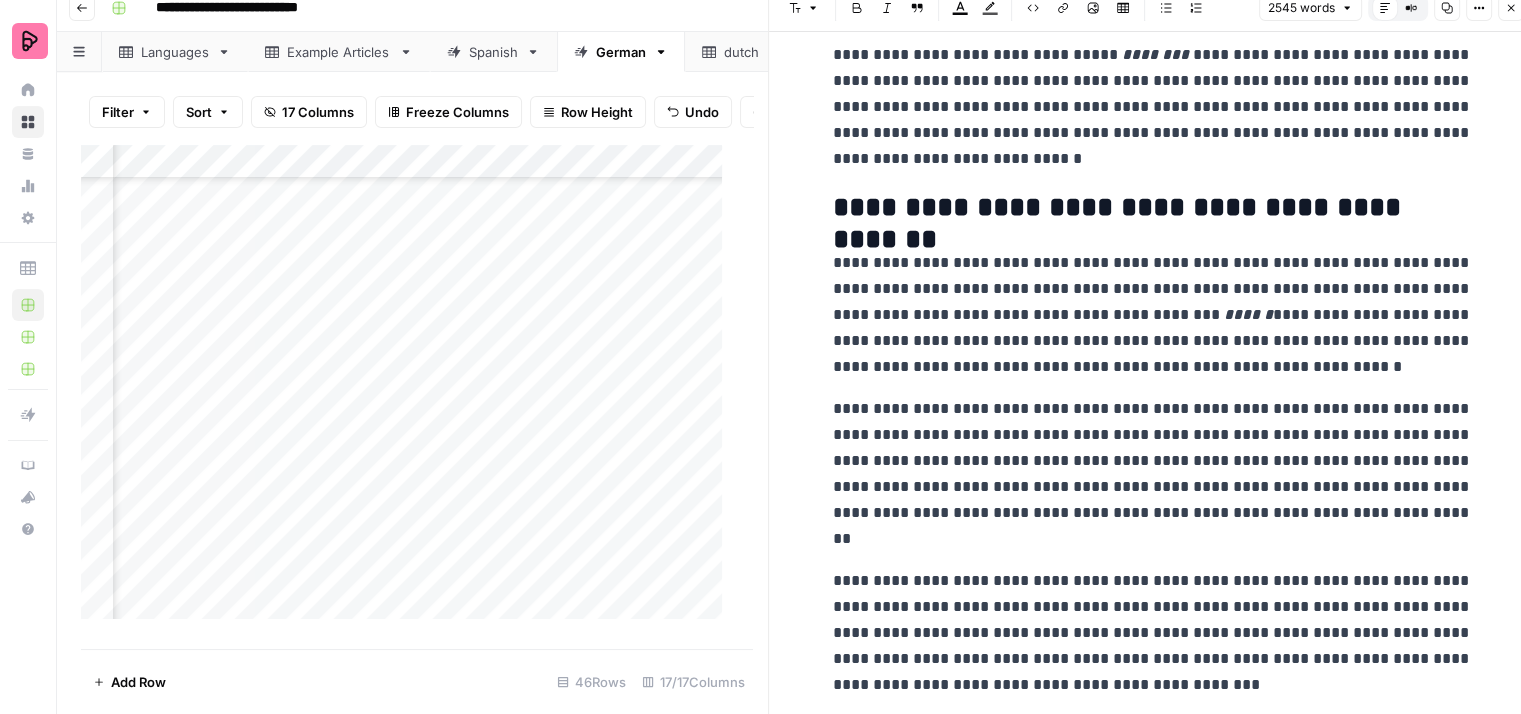 scroll, scrollTop: 1900, scrollLeft: 0, axis: vertical 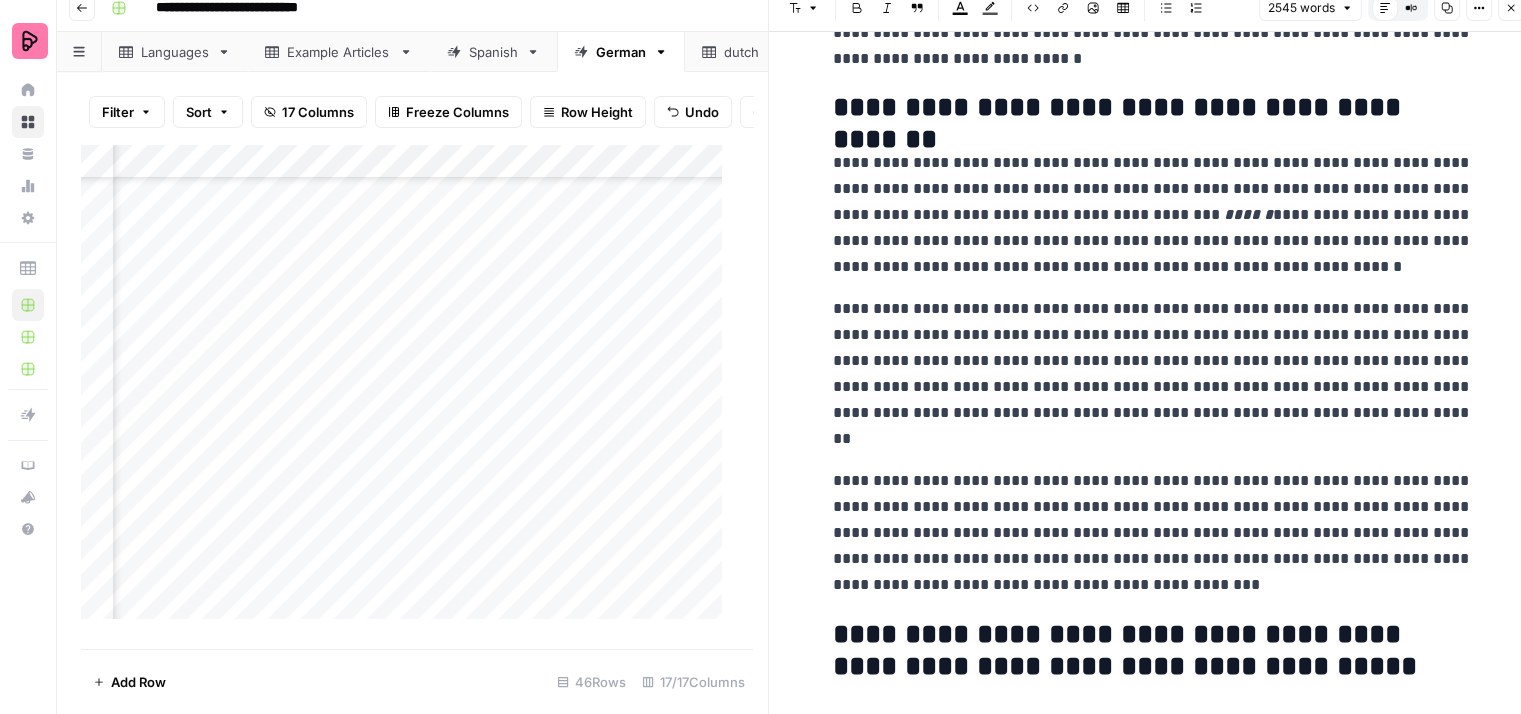 click on "**********" at bounding box center [1153, 374] 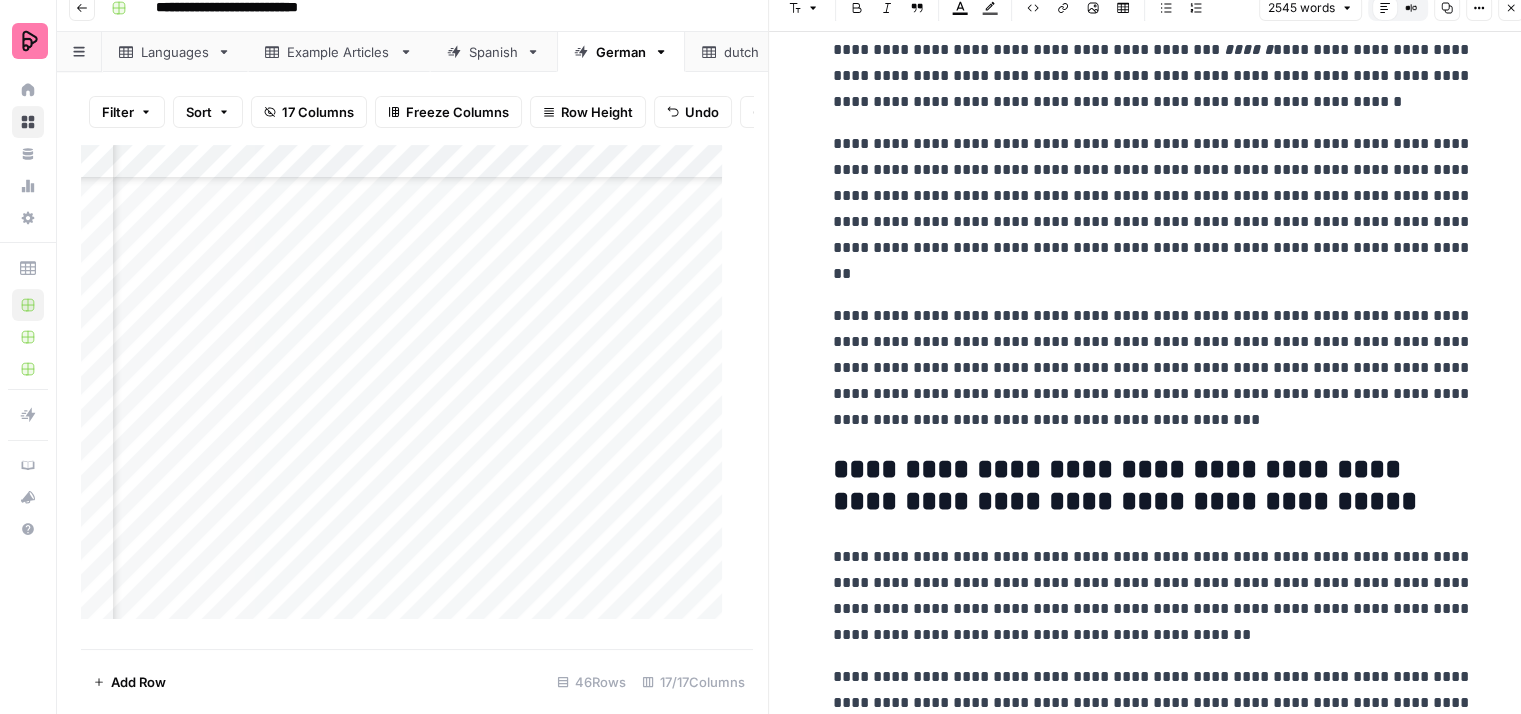 scroll, scrollTop: 2100, scrollLeft: 0, axis: vertical 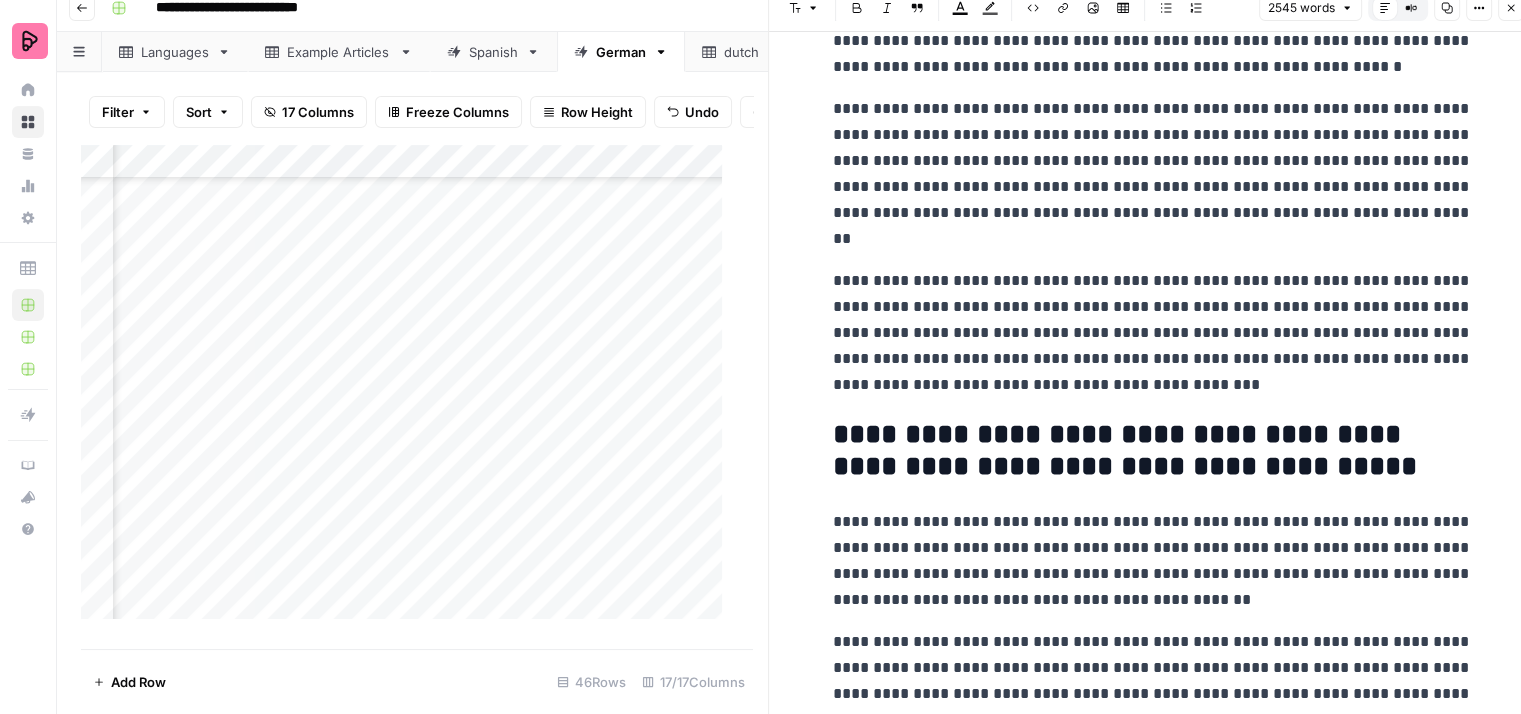 click on "**********" at bounding box center [1153, 333] 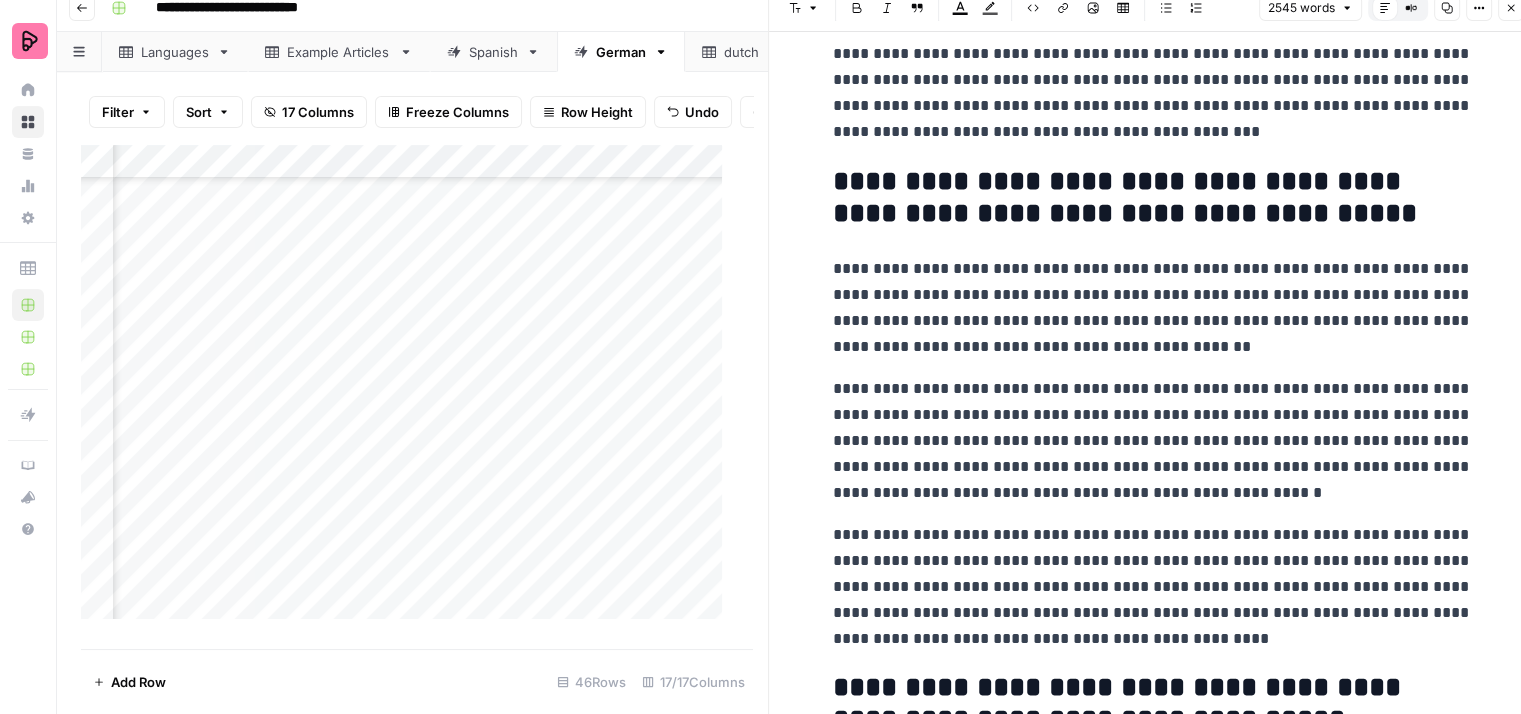 scroll, scrollTop: 2400, scrollLeft: 0, axis: vertical 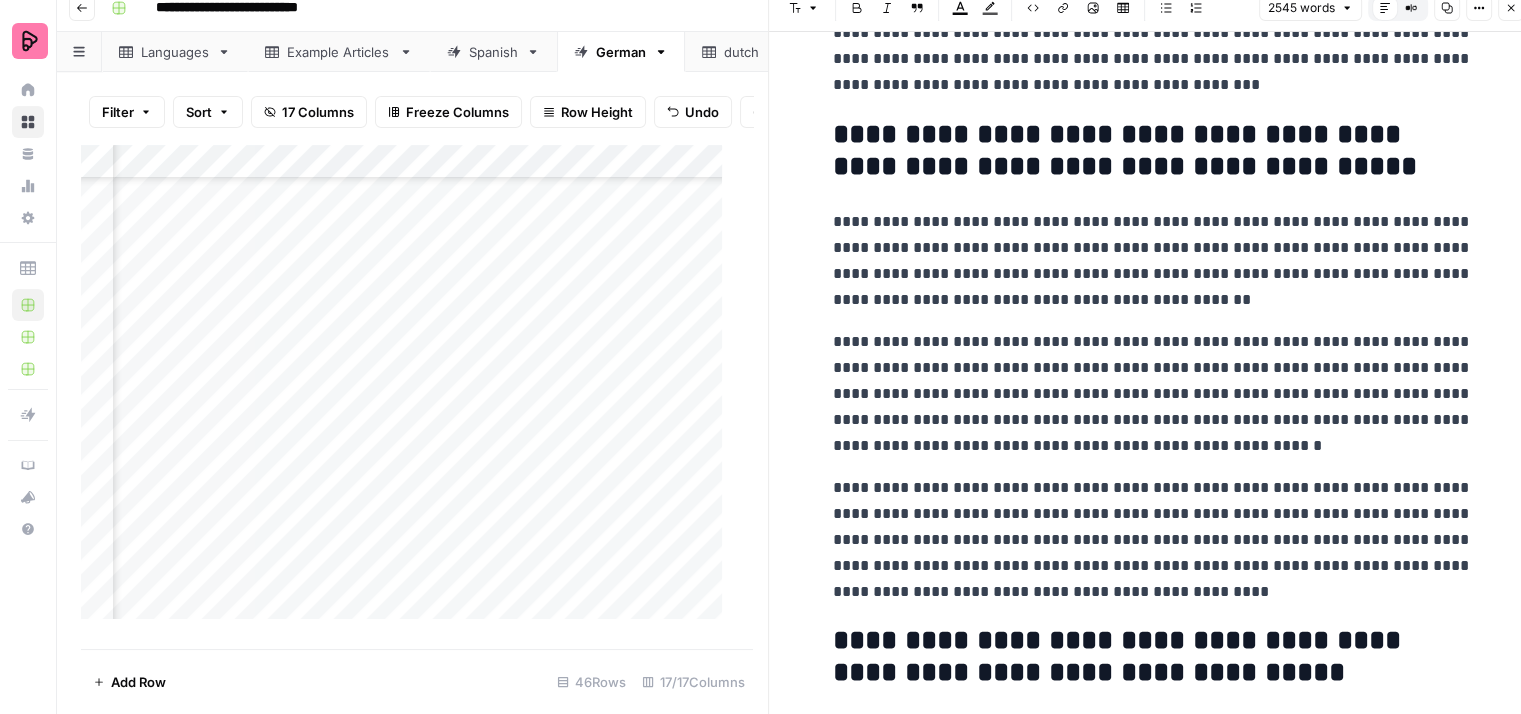 click on "**********" at bounding box center (1153, 394) 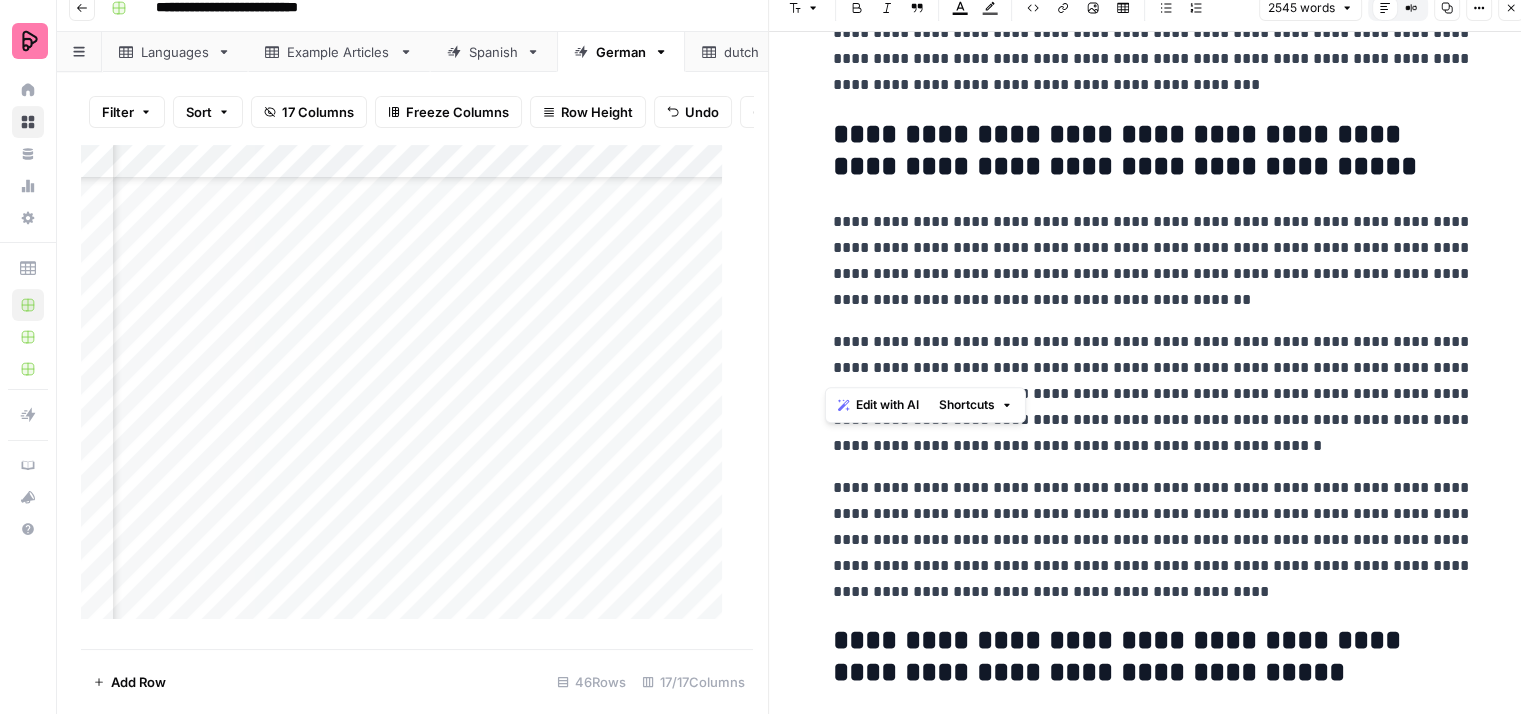 drag, startPoint x: 1263, startPoint y: 368, endPoint x: 804, endPoint y: 340, distance: 459.85324 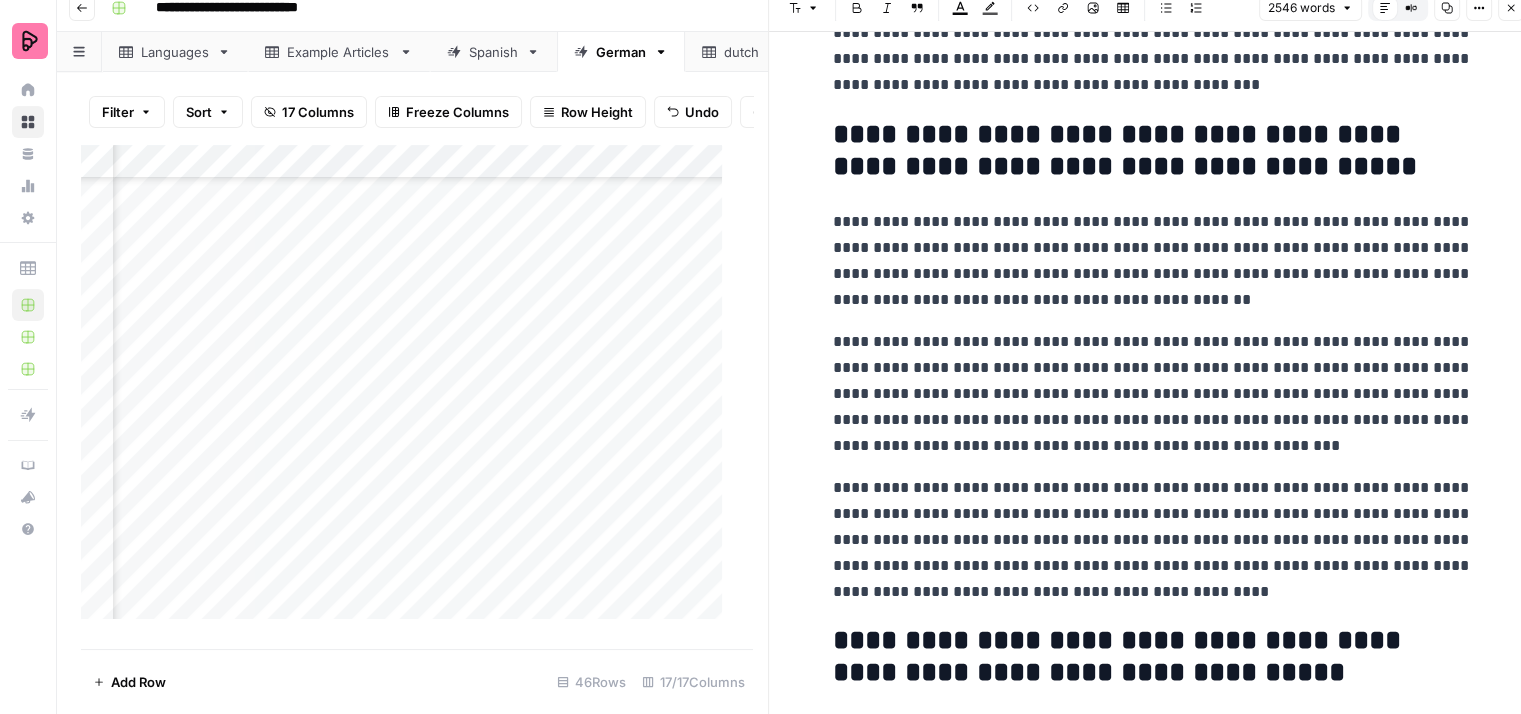 click on "**********" at bounding box center (1153, 394) 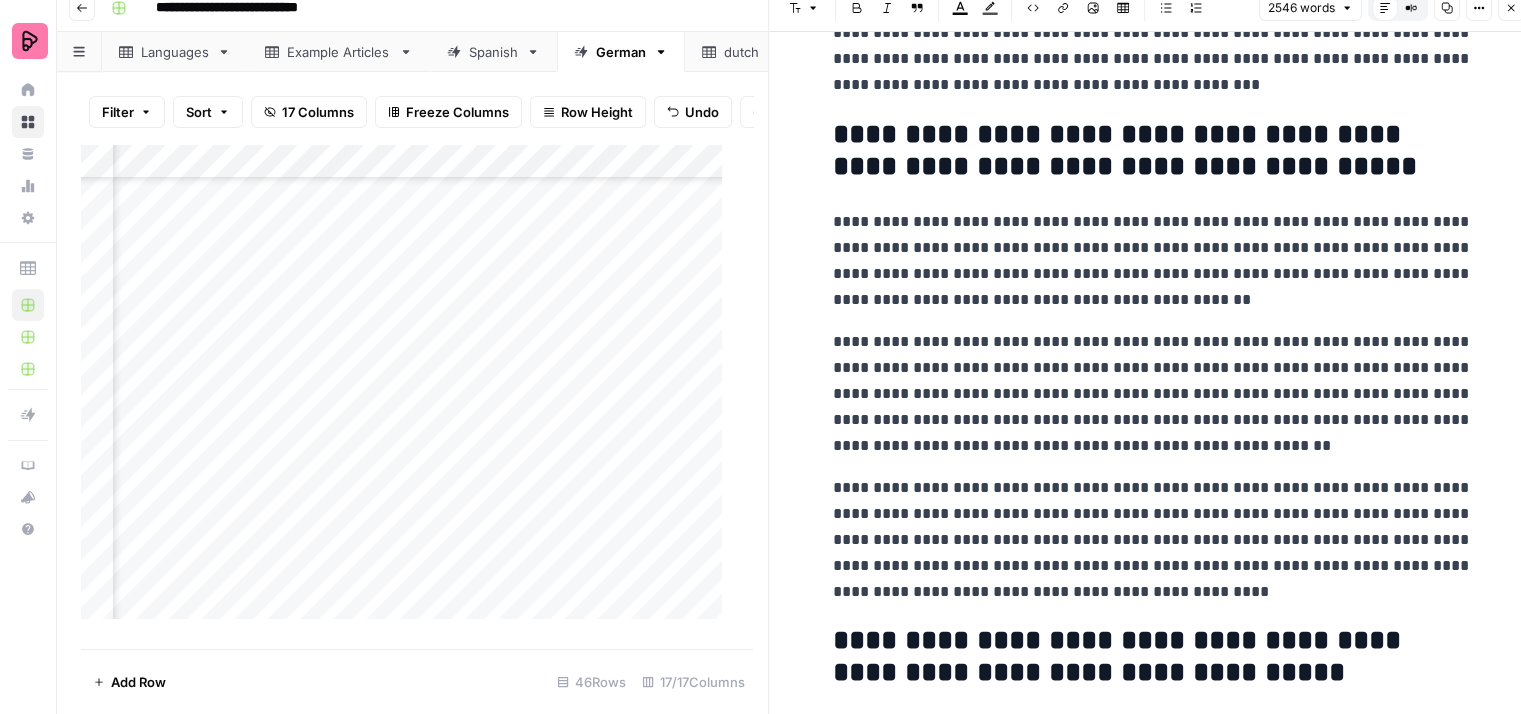 click on "**********" at bounding box center [1153, 394] 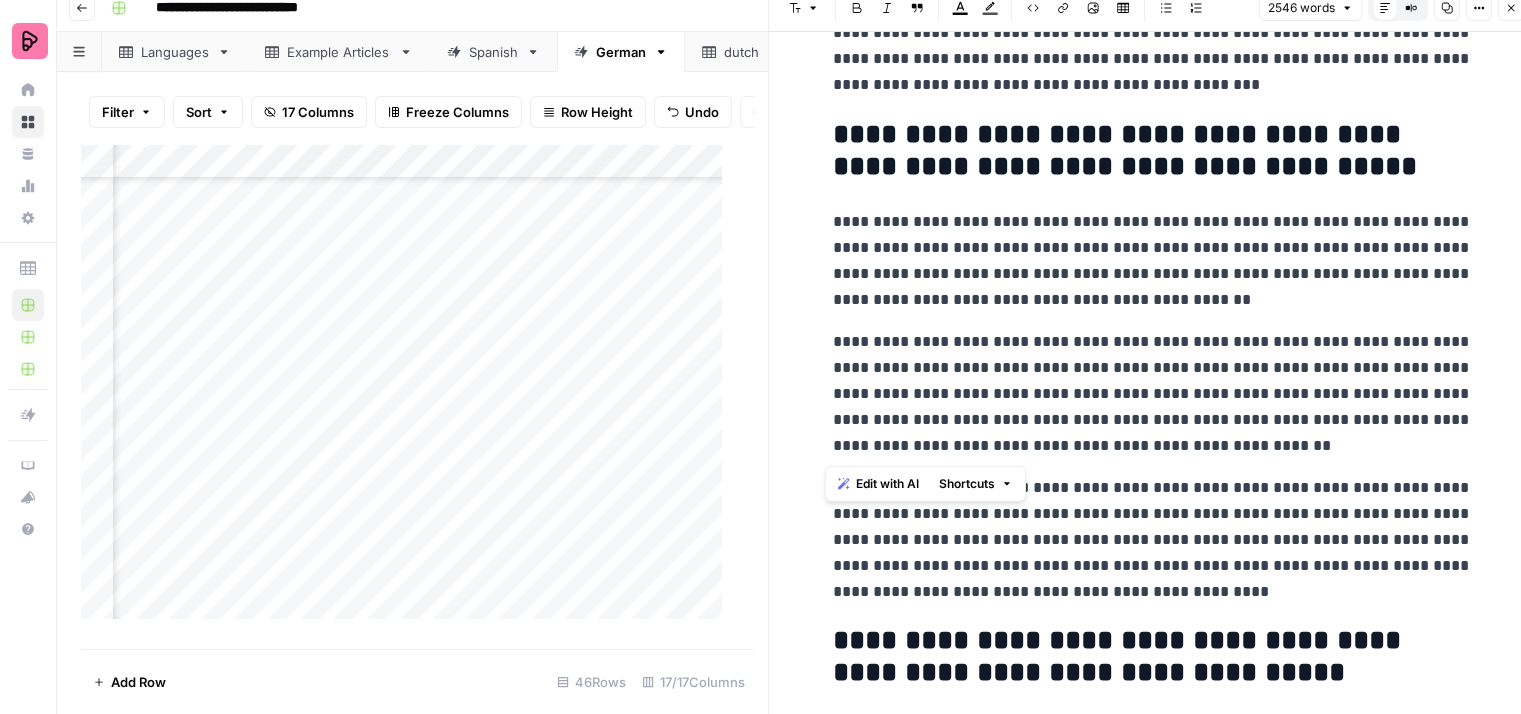 click on "**********" at bounding box center [1153, 394] 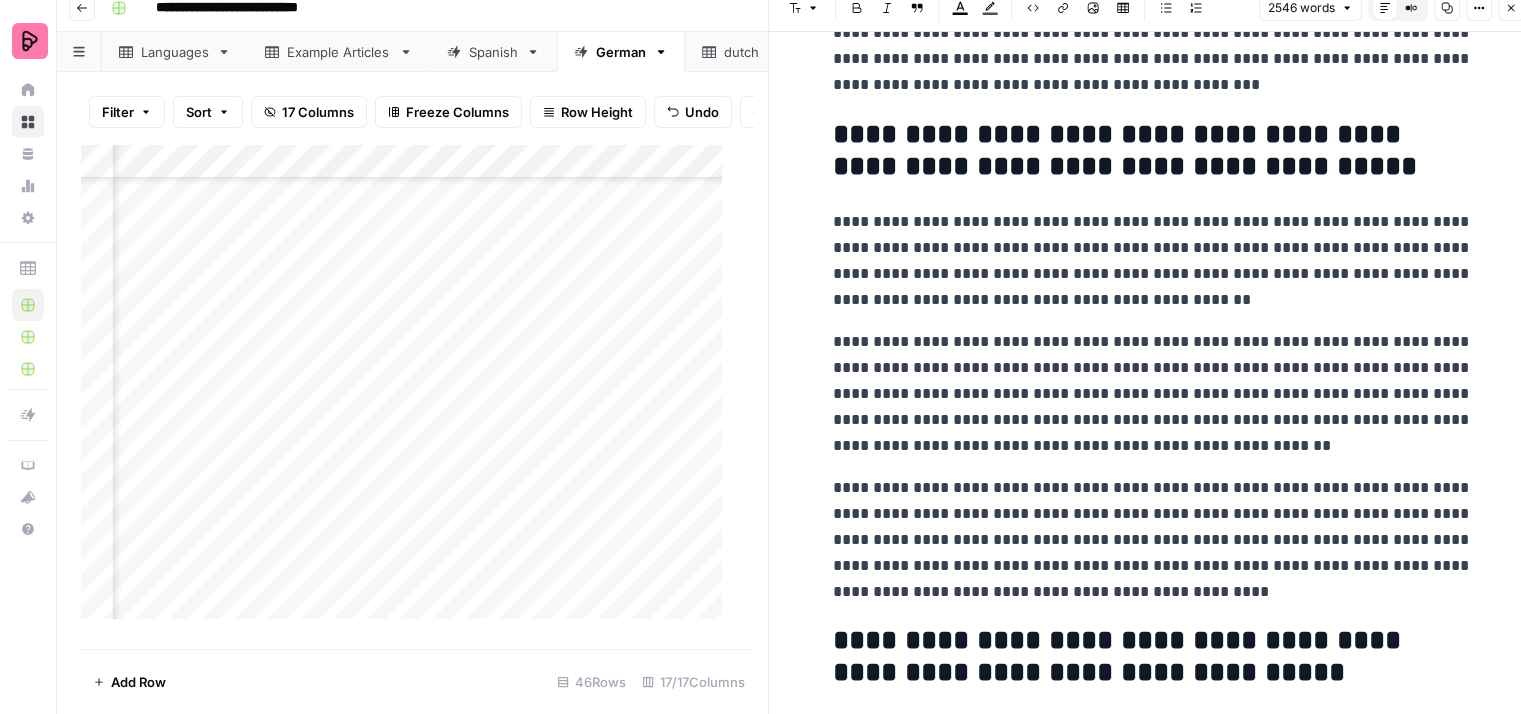 click on "**********" at bounding box center (1153, 394) 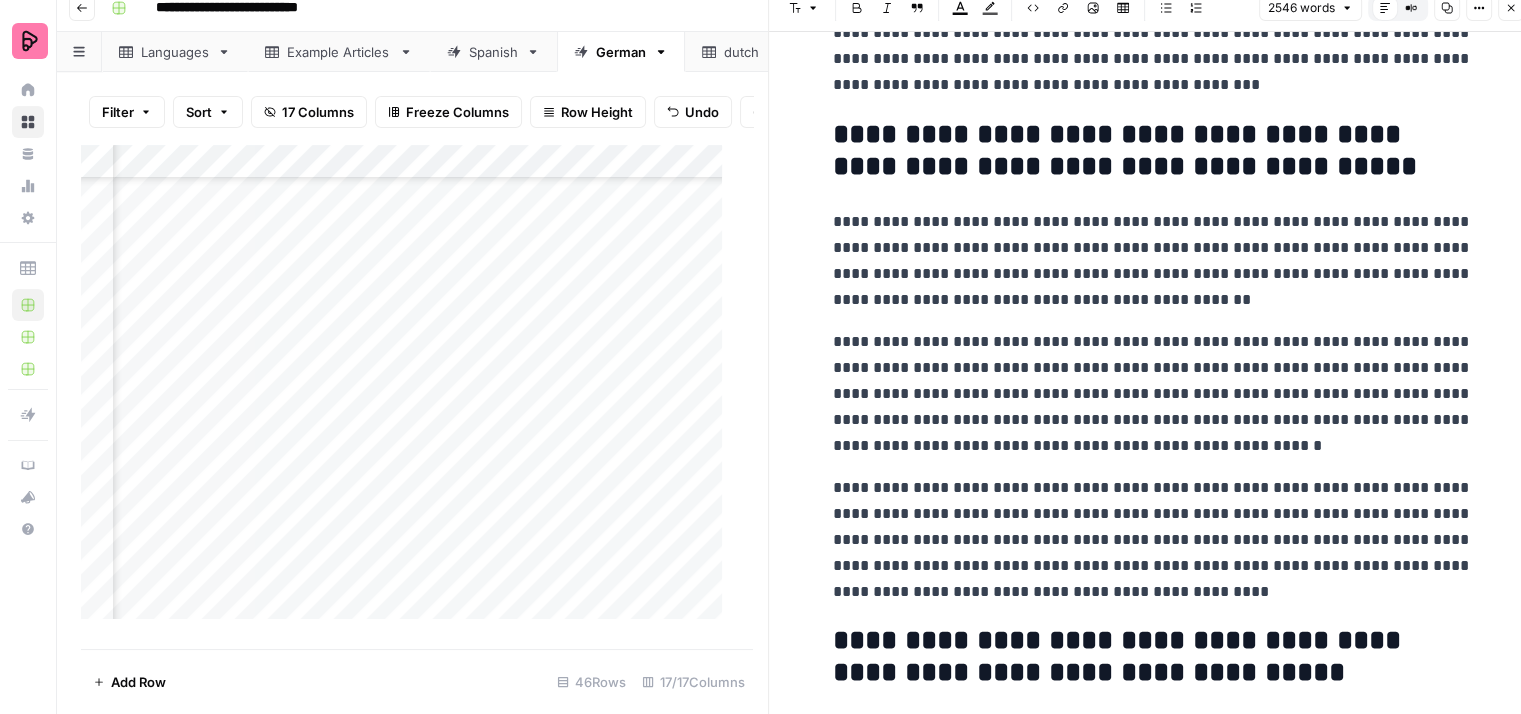 click on "**********" at bounding box center (1153, 394) 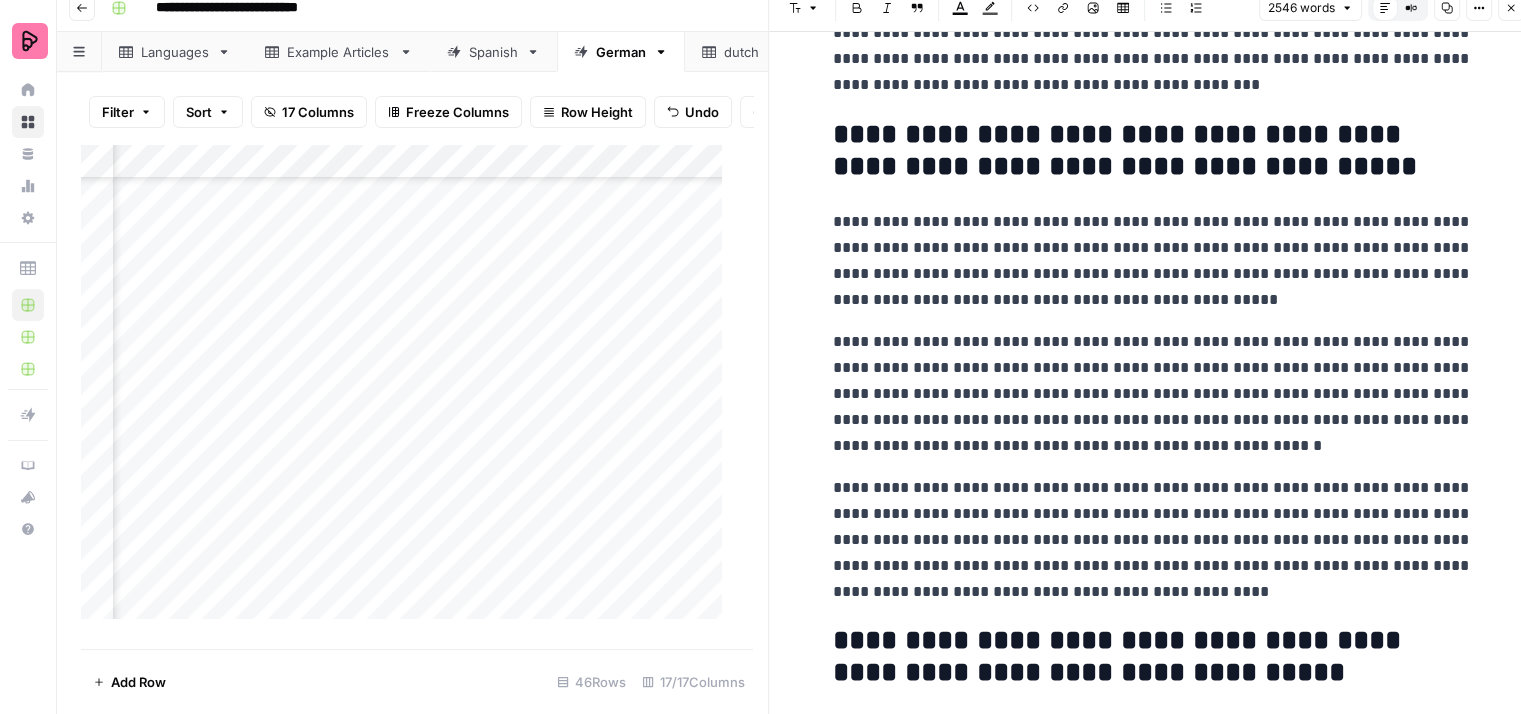 click on "**********" at bounding box center [1153, 261] 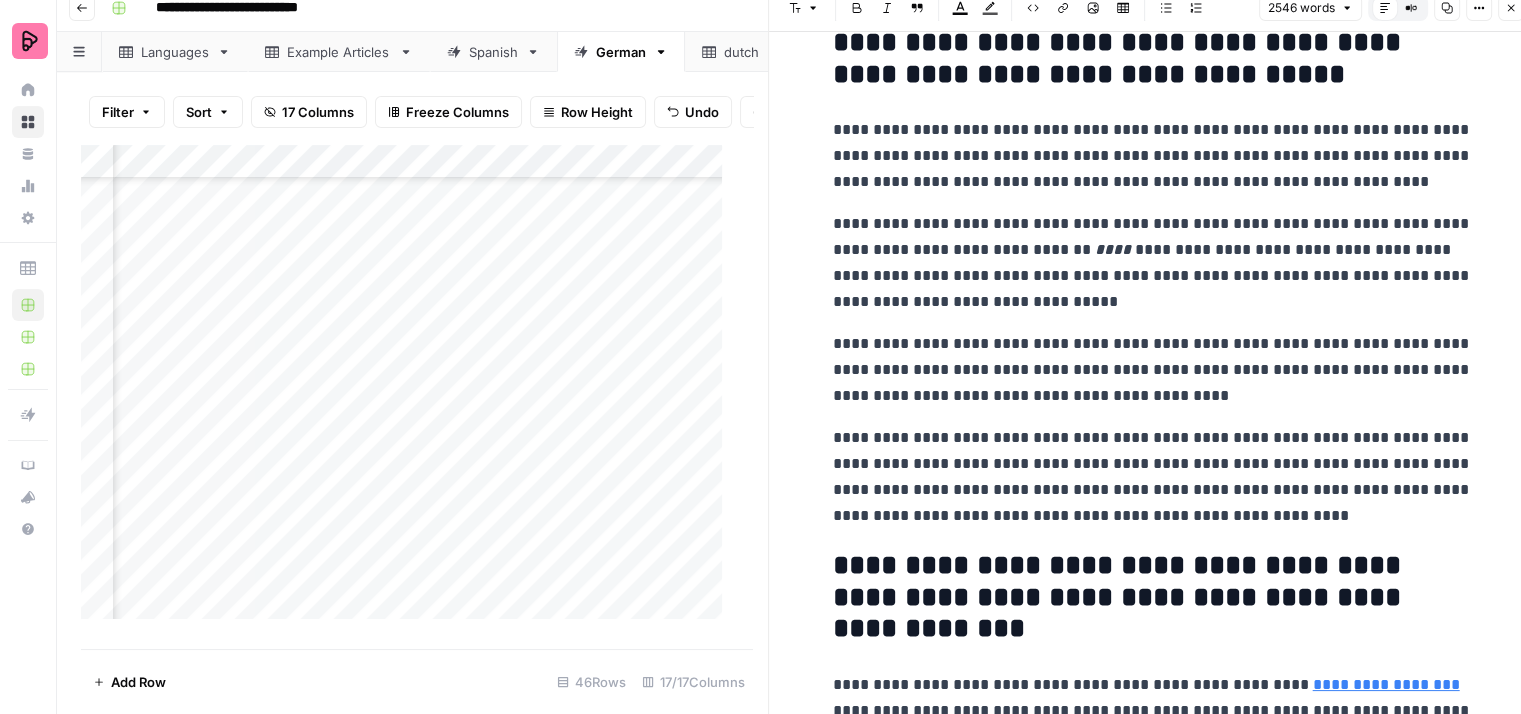 scroll, scrollTop: 3000, scrollLeft: 0, axis: vertical 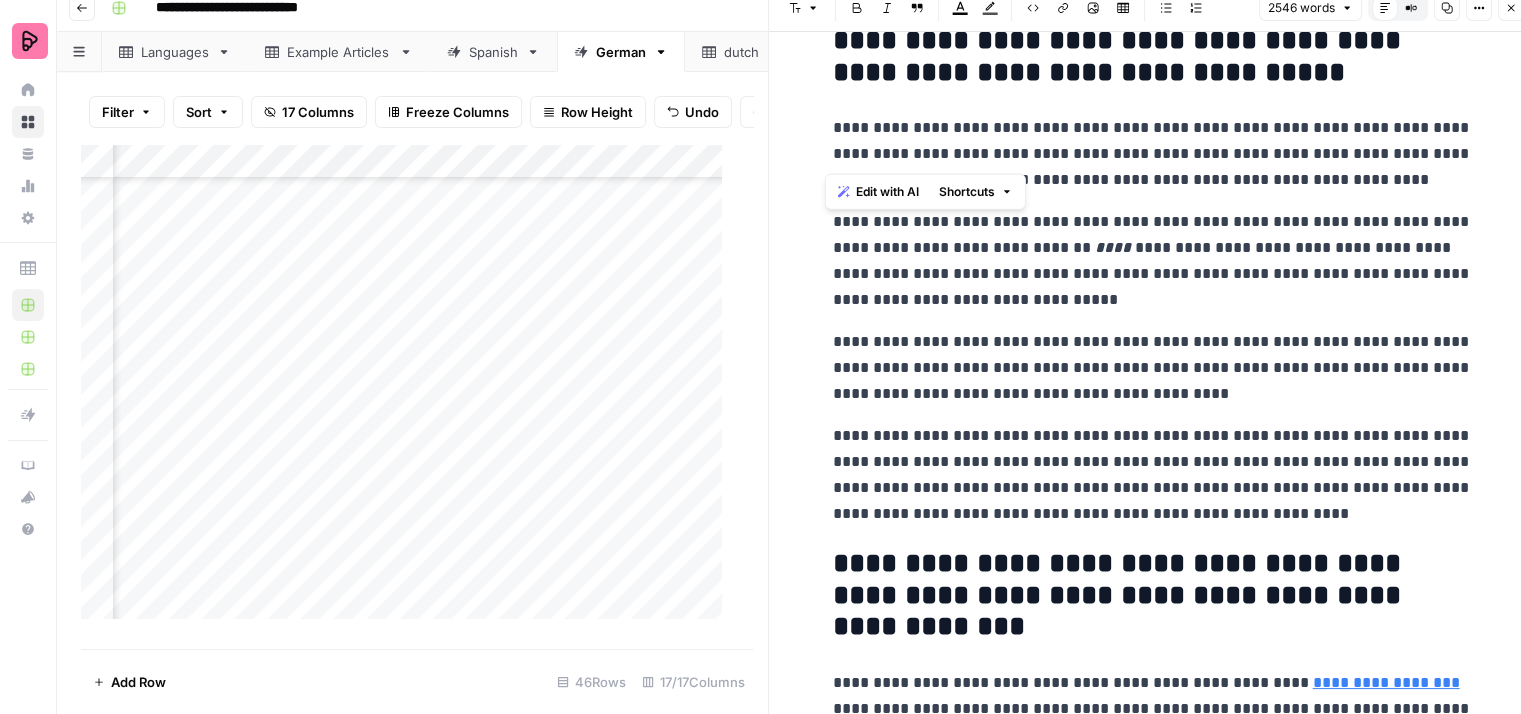 drag, startPoint x: 827, startPoint y: 158, endPoint x: 1017, endPoint y: 146, distance: 190.37857 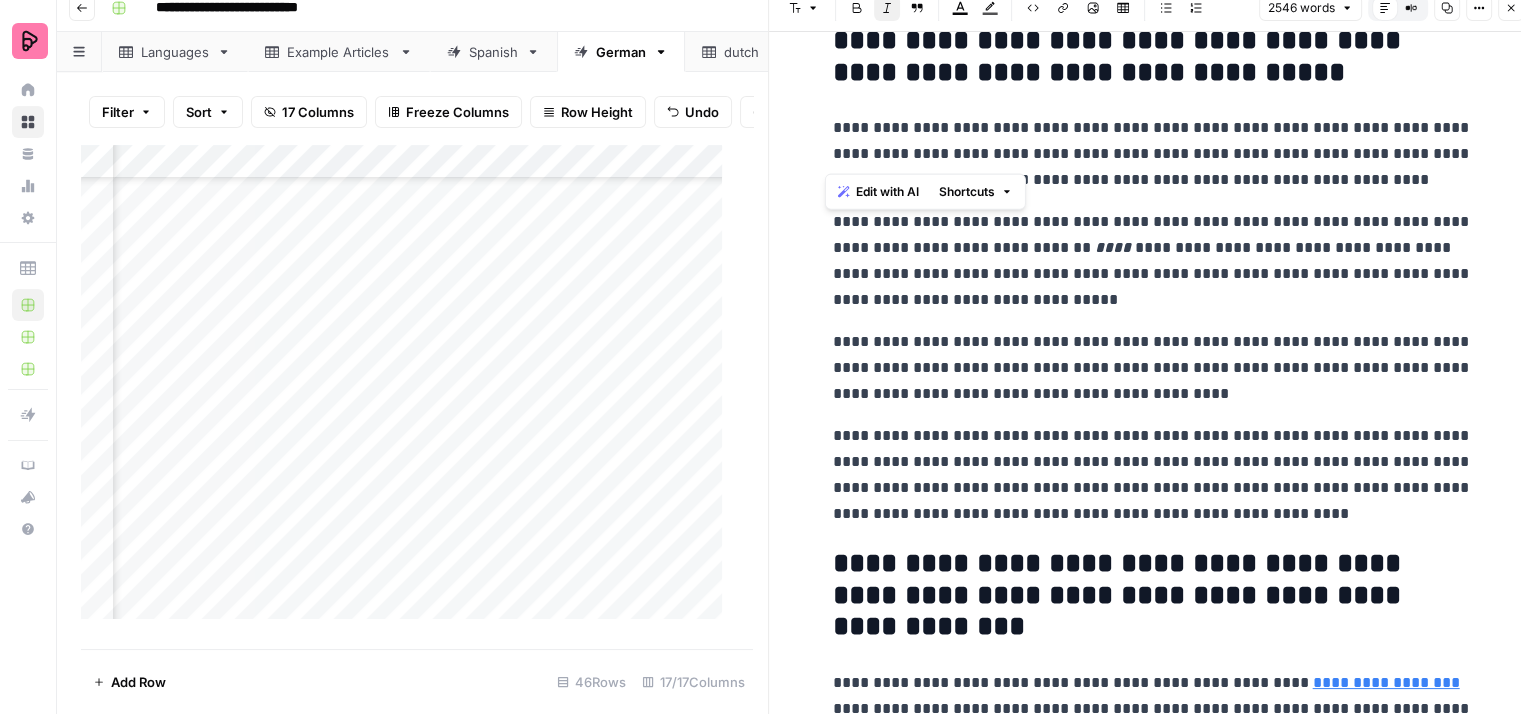click 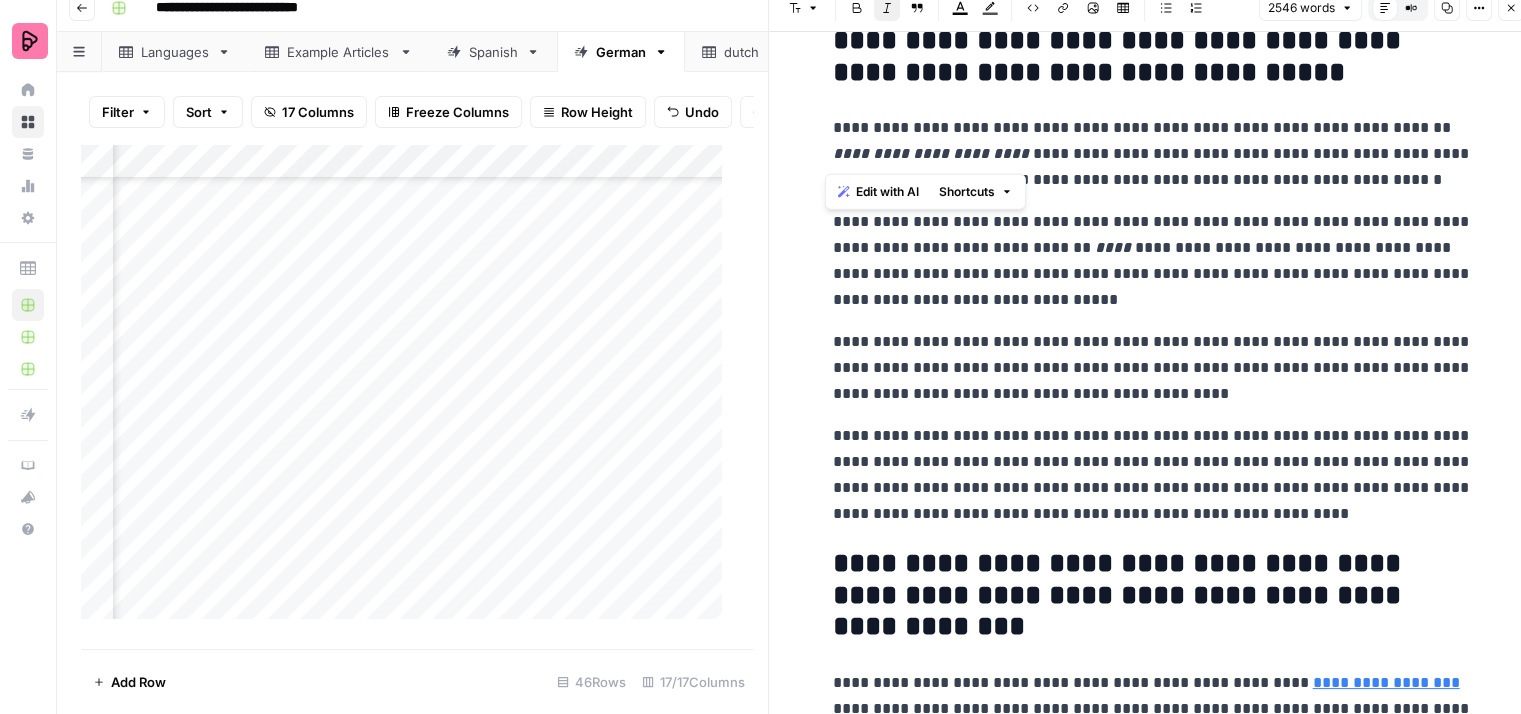 click on "**********" at bounding box center [1153, 154] 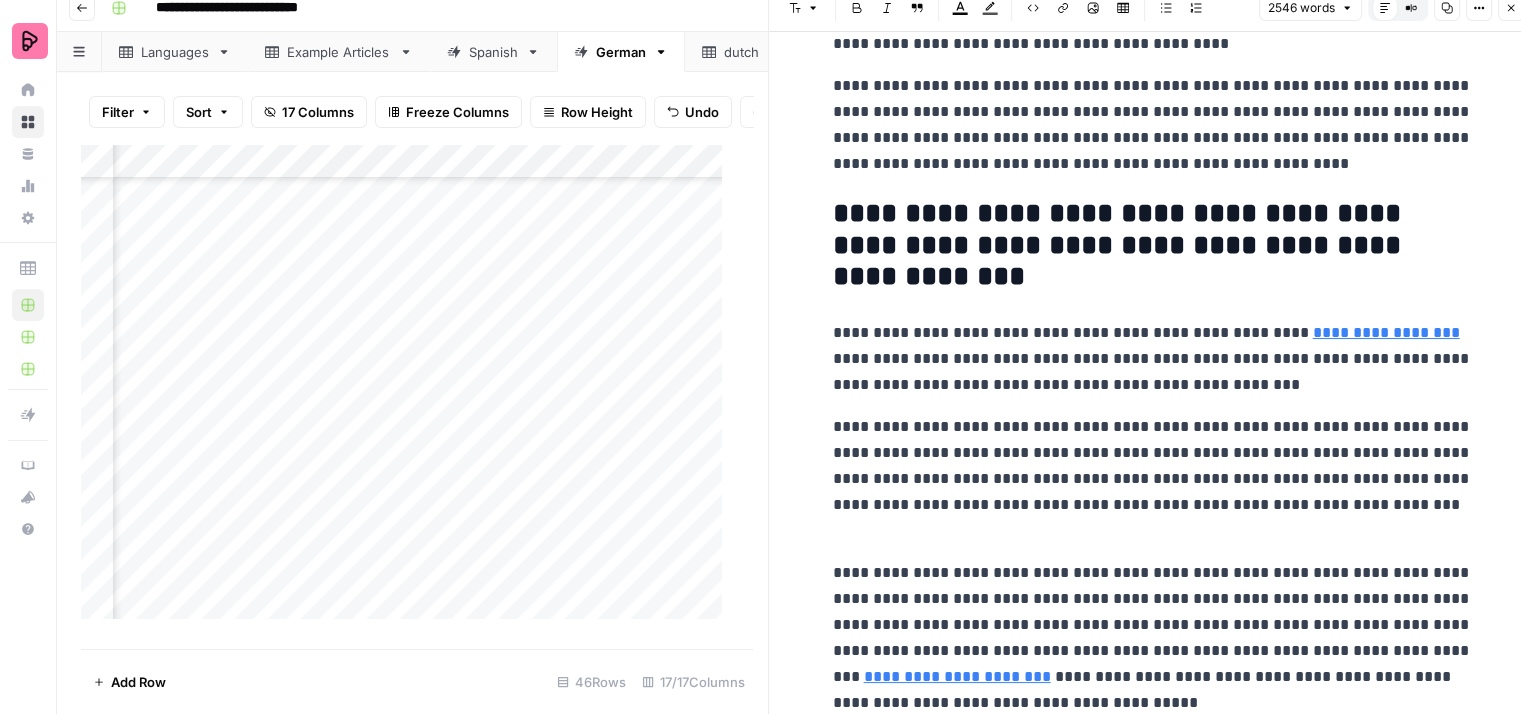 scroll, scrollTop: 3400, scrollLeft: 0, axis: vertical 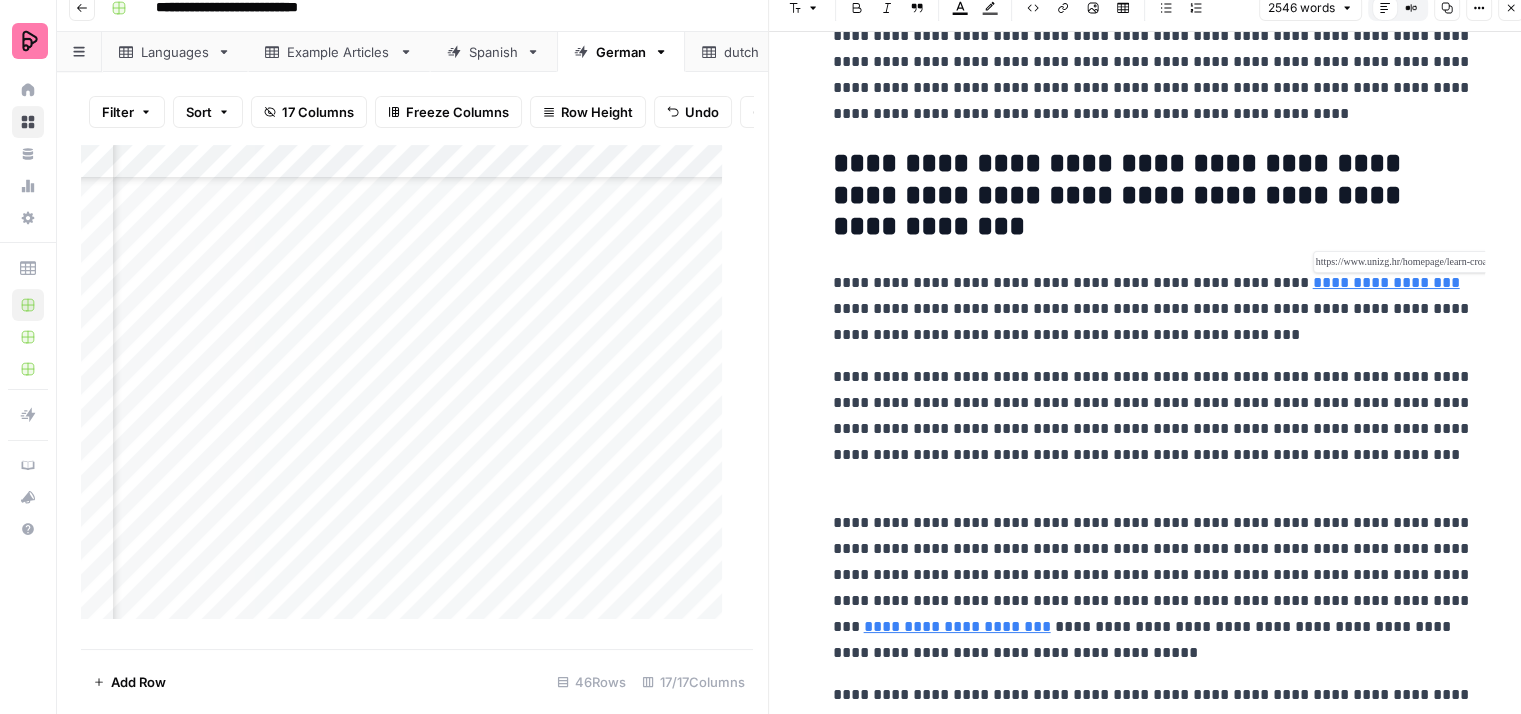 click on "**********" at bounding box center (1386, 282) 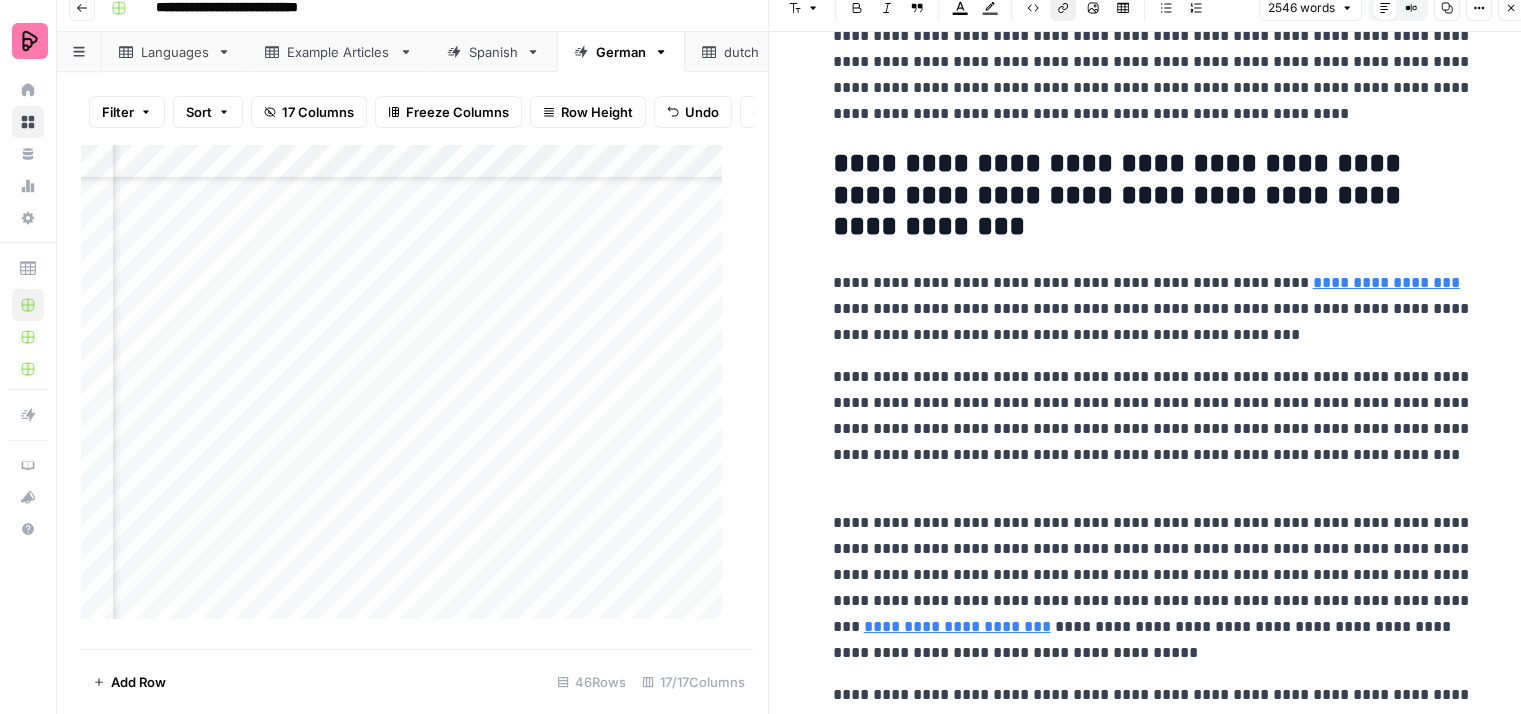 click 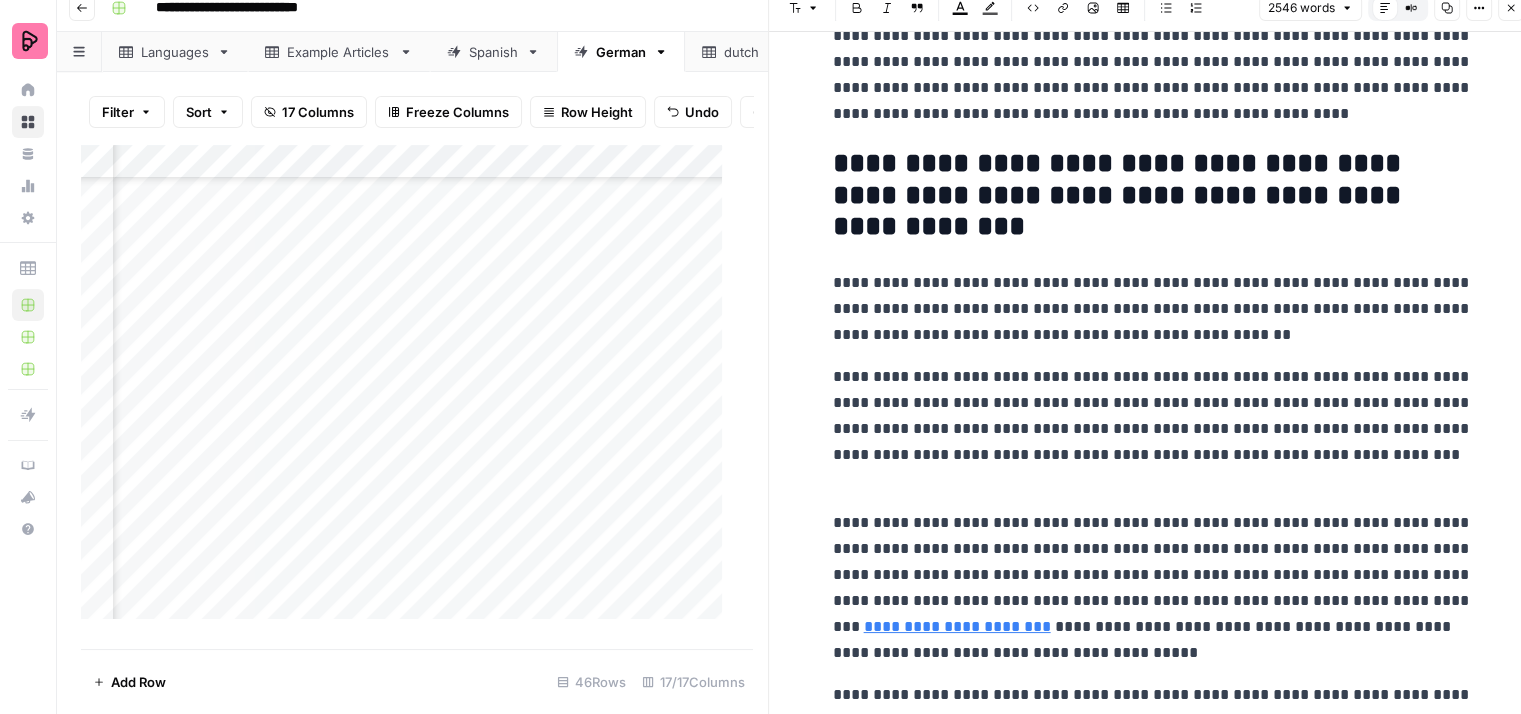click on "**********" at bounding box center [1153, 429] 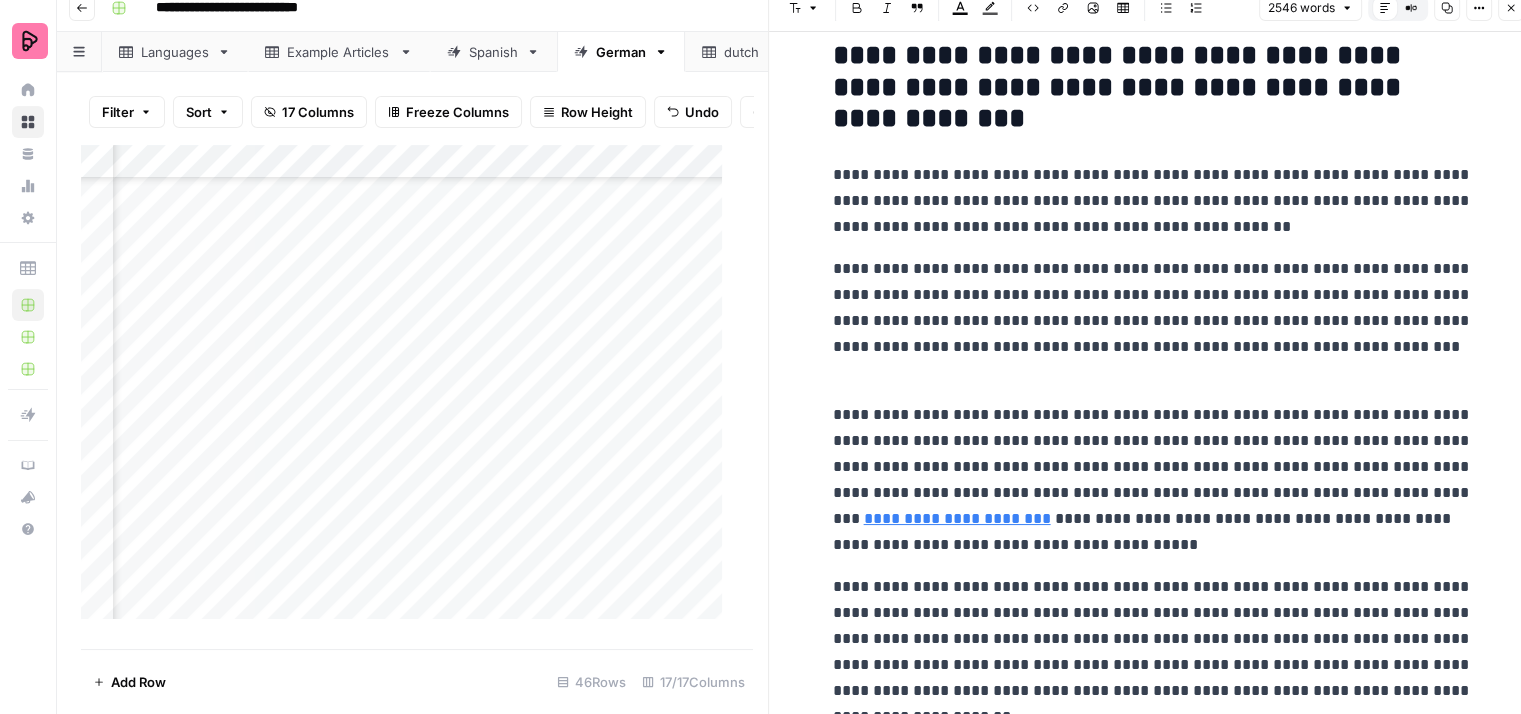 scroll, scrollTop: 3600, scrollLeft: 0, axis: vertical 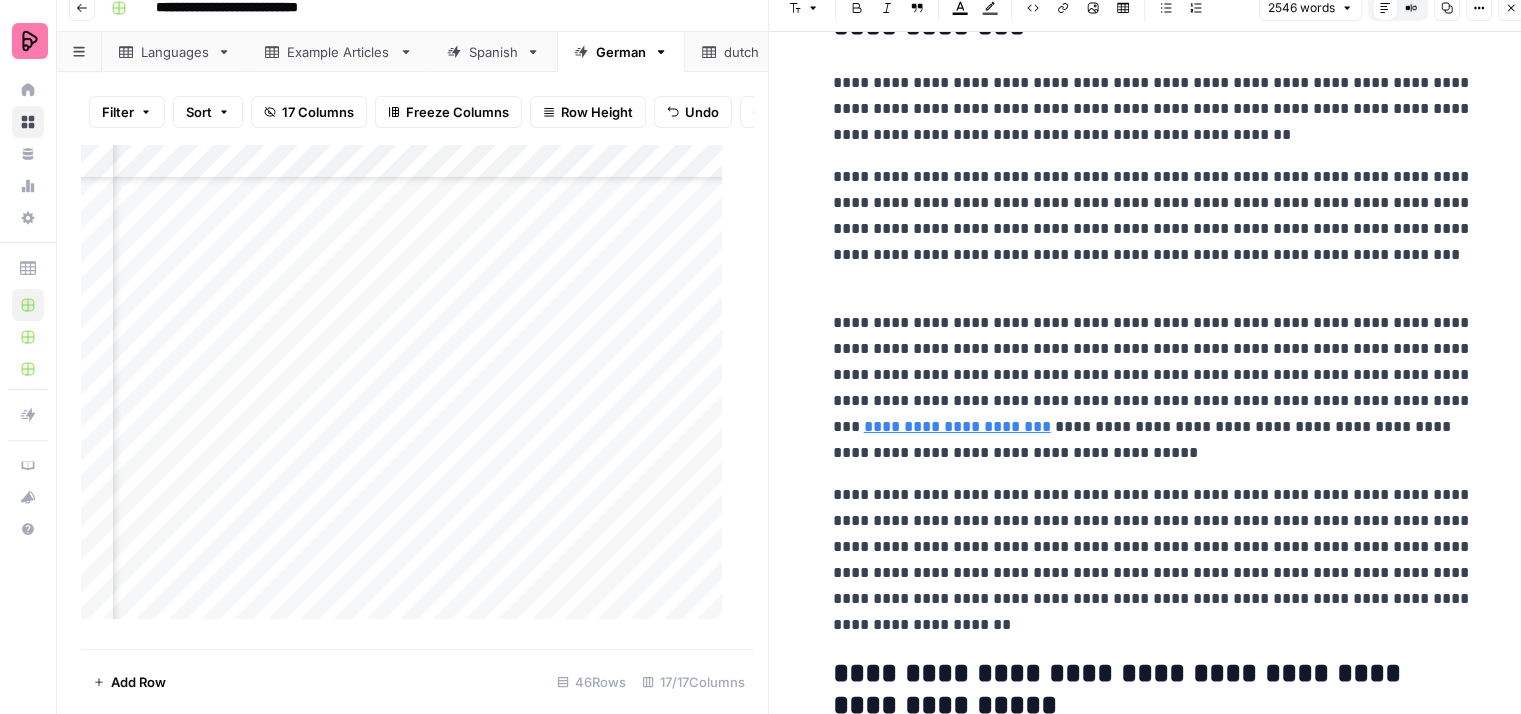 click on "**********" at bounding box center (1153, 388) 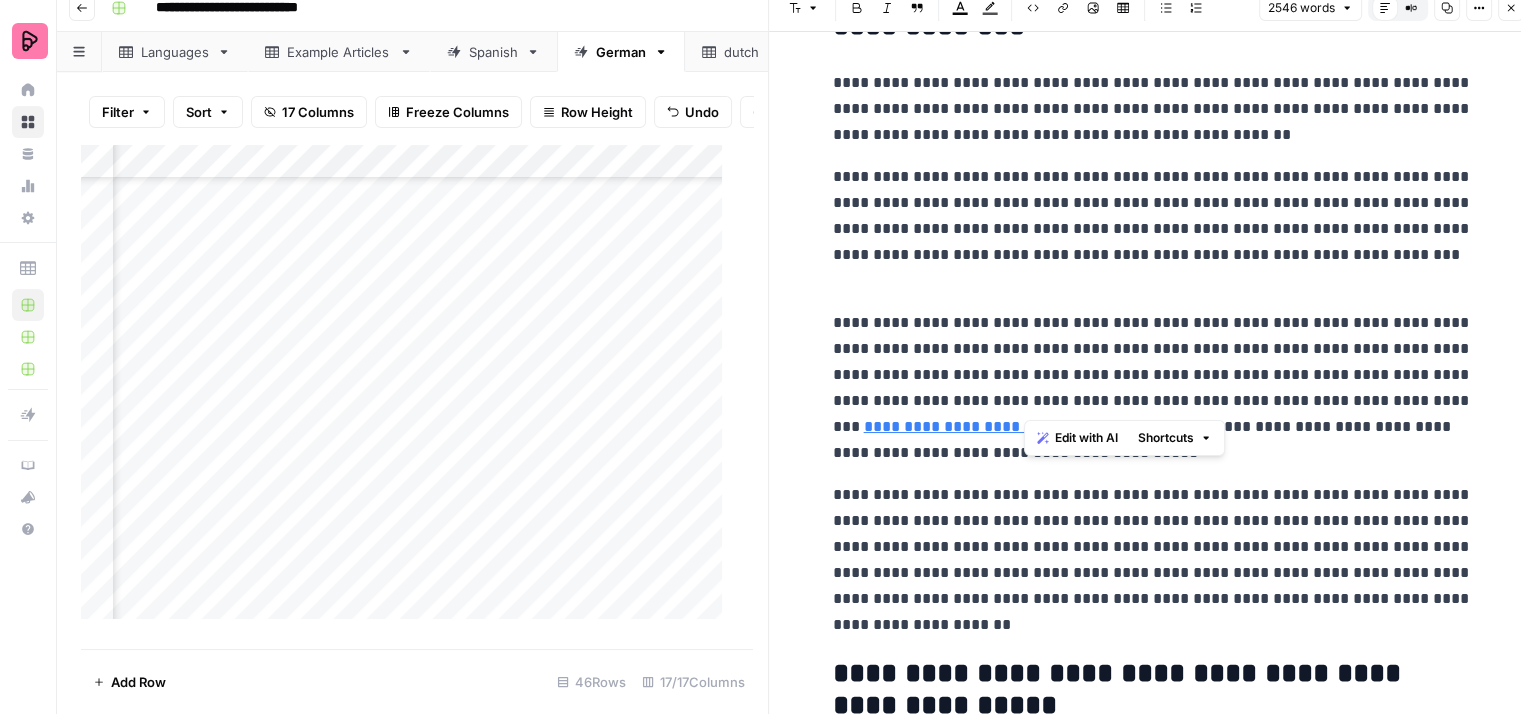 drag, startPoint x: 1023, startPoint y: 377, endPoint x: 1366, endPoint y: 393, distance: 343.373 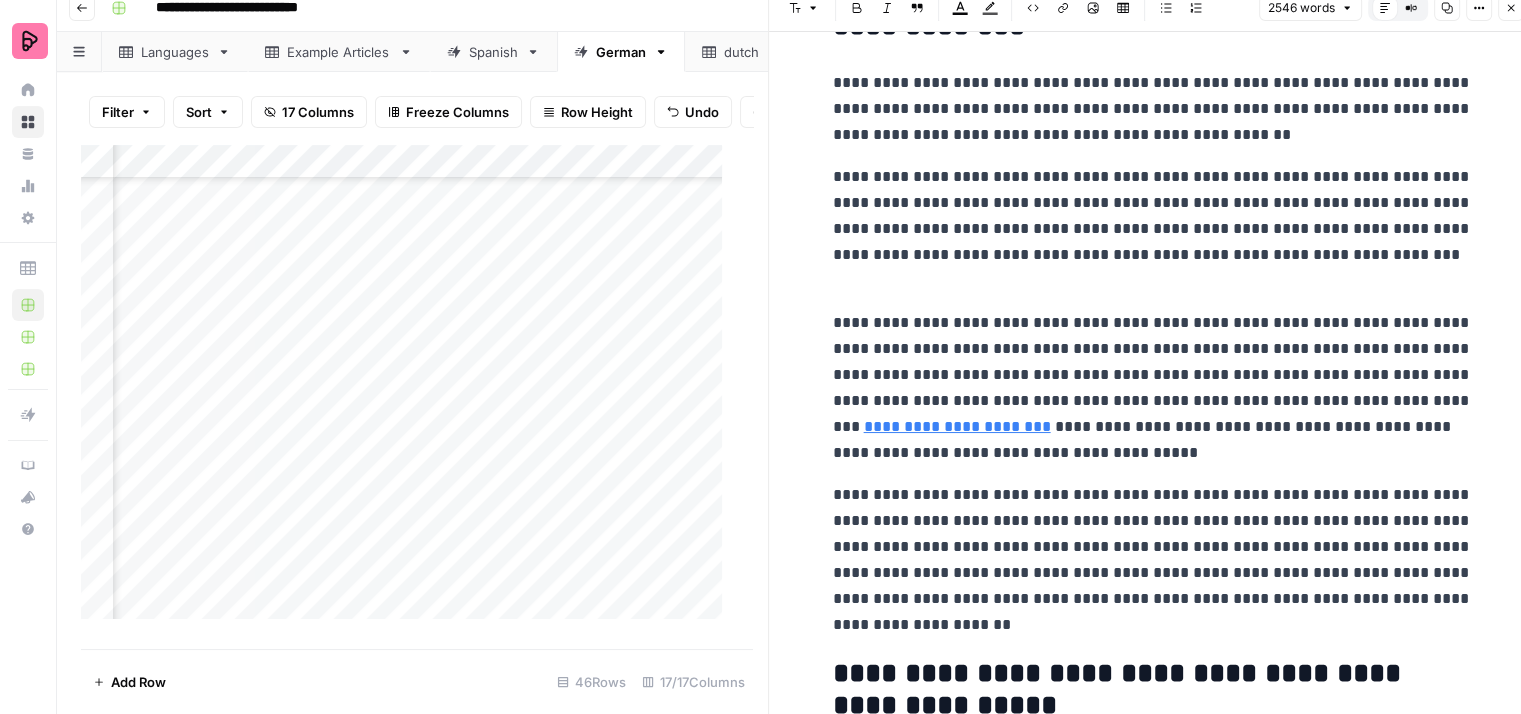 click on "**********" at bounding box center [1153, 388] 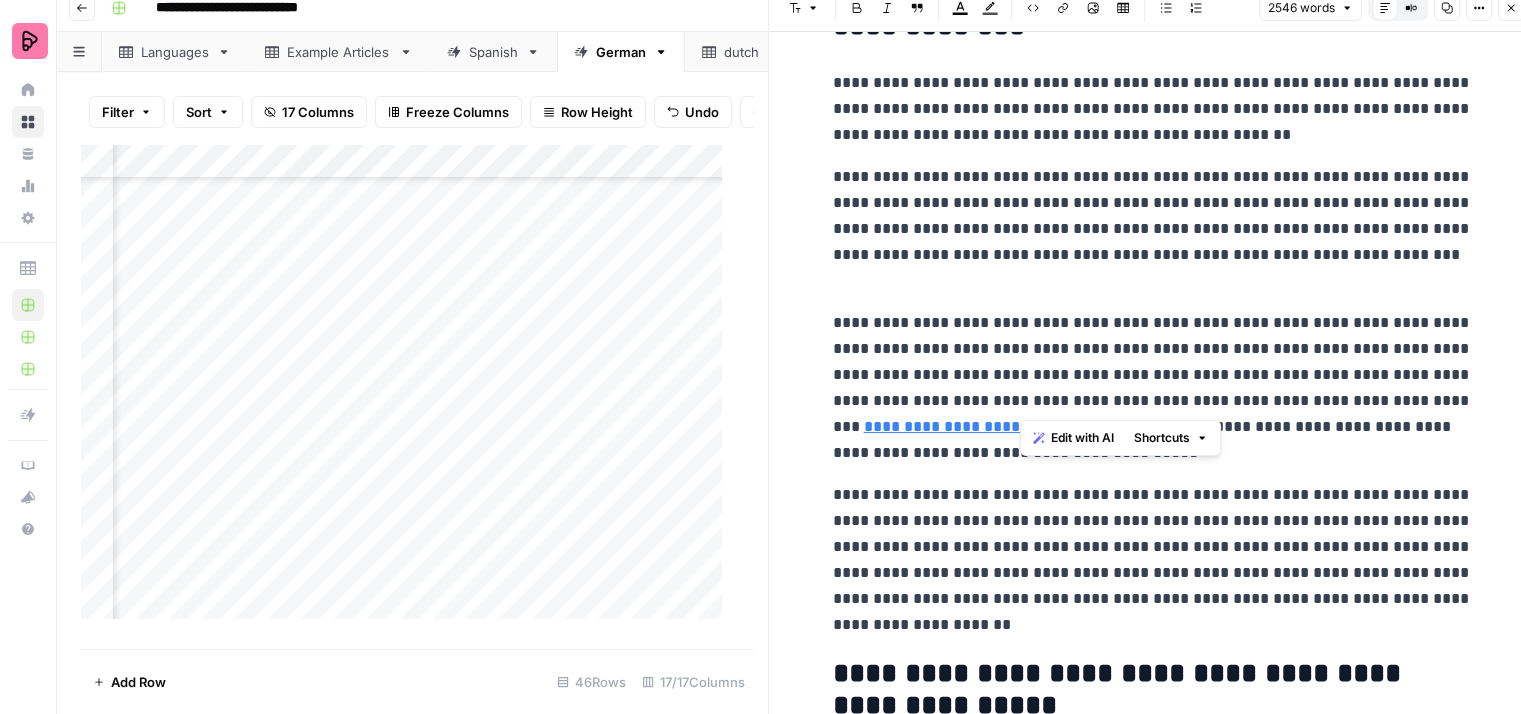 drag, startPoint x: 1370, startPoint y: 401, endPoint x: 1021, endPoint y: 382, distance: 349.5168 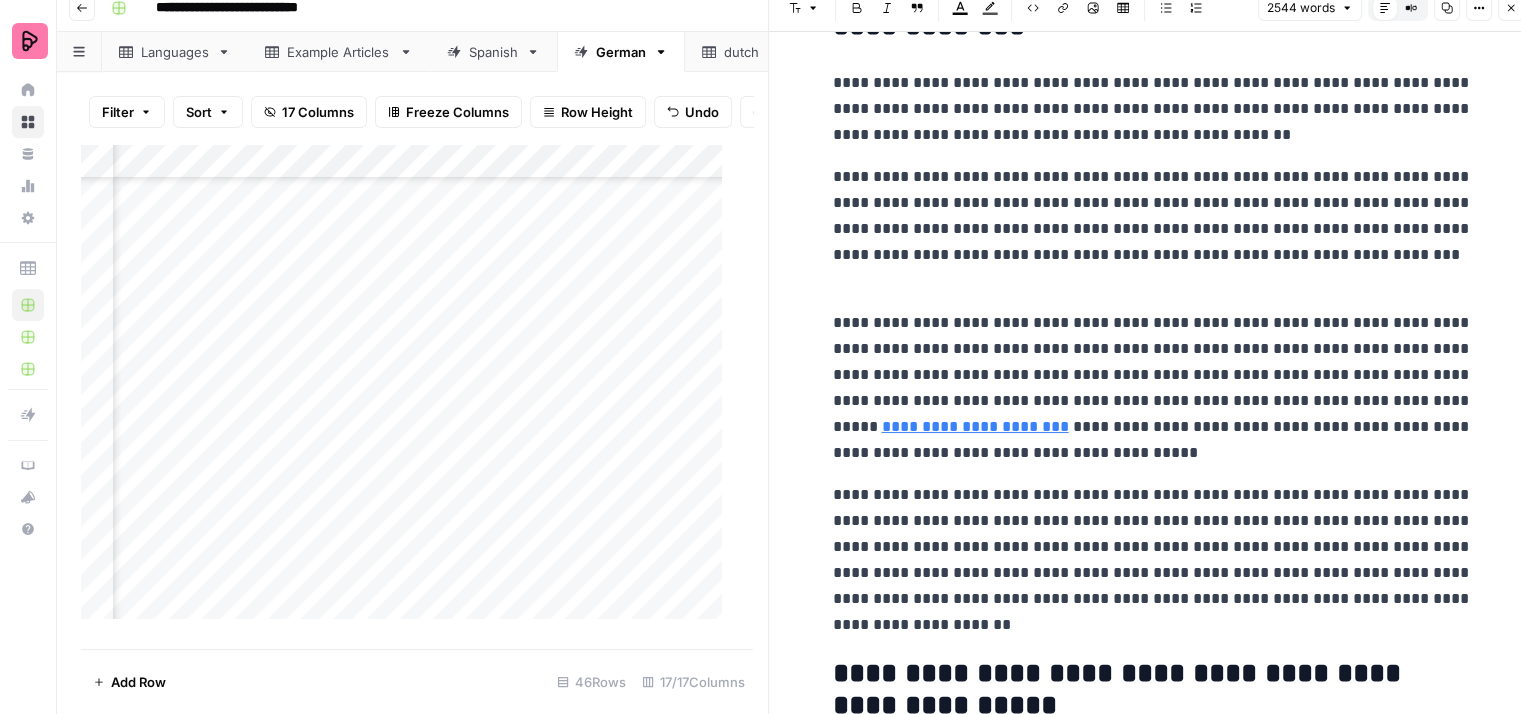 click on "**********" at bounding box center (1153, 388) 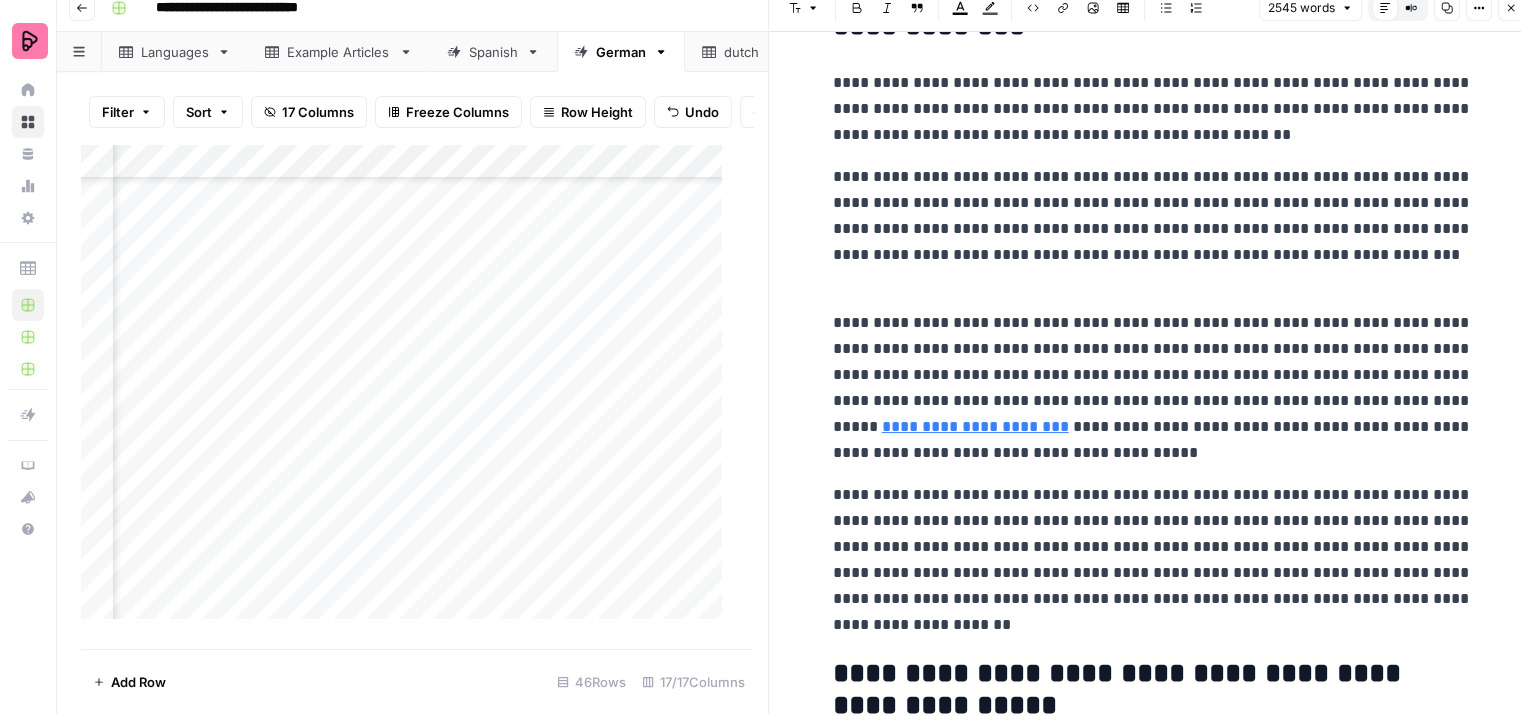click on "**********" at bounding box center (1153, 388) 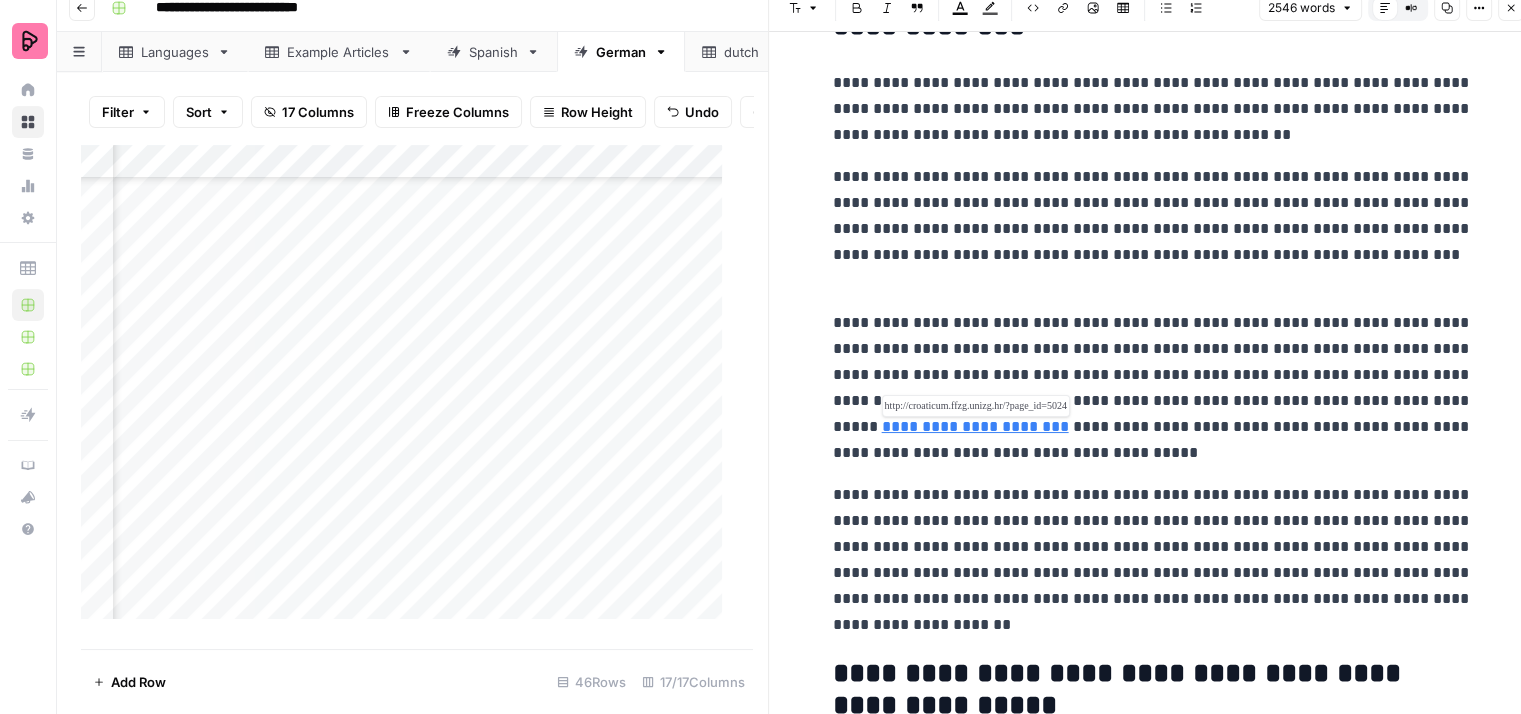 click on "**********" at bounding box center [975, 426] 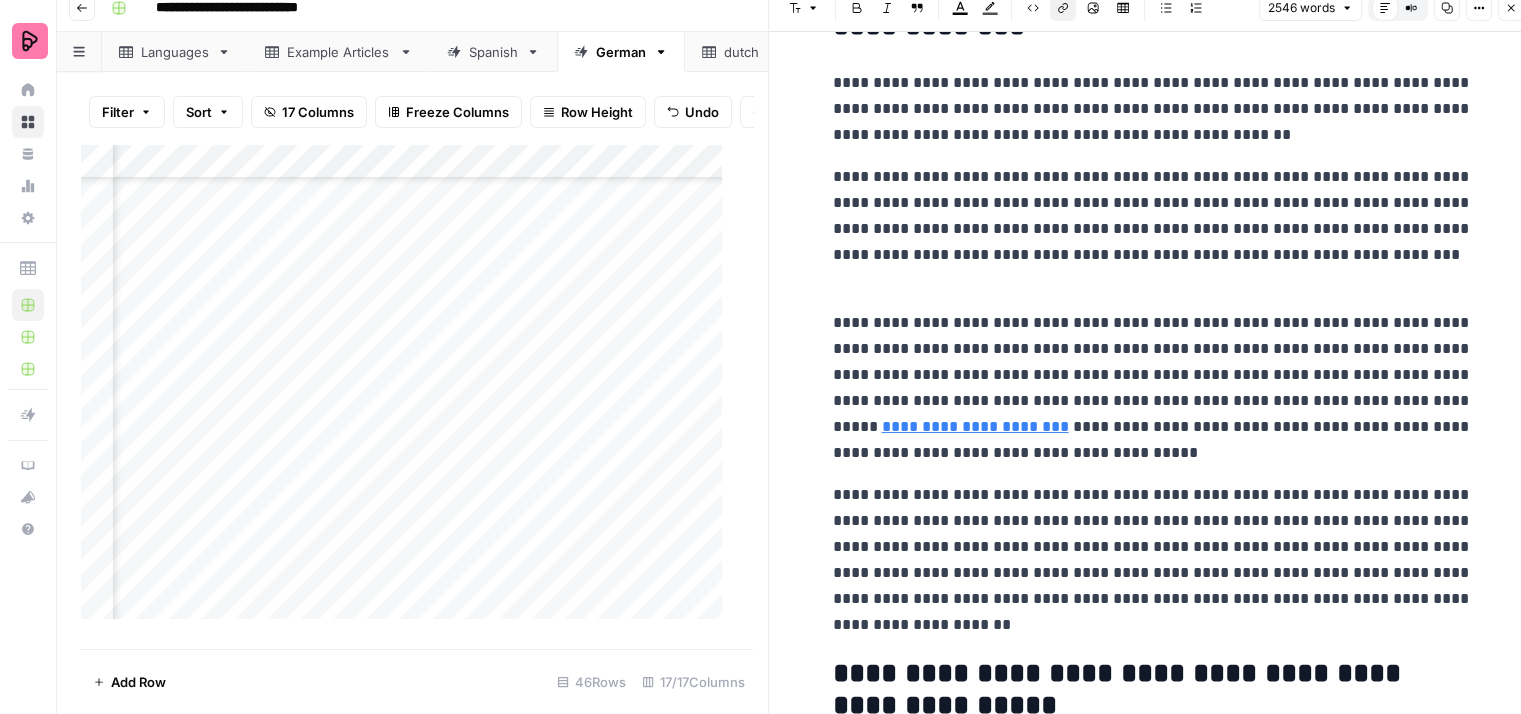 click on "**********" at bounding box center (1153, 388) 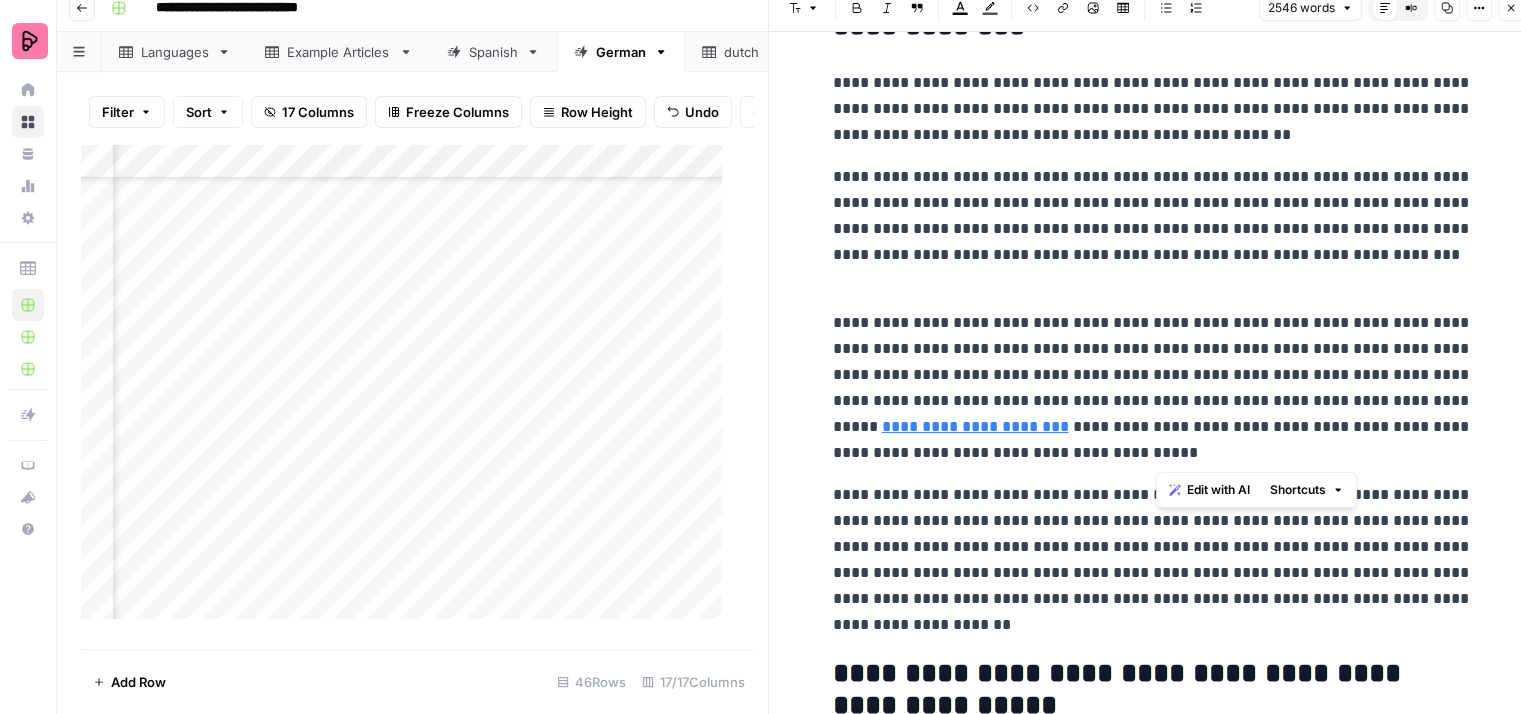 drag, startPoint x: 1166, startPoint y: 457, endPoint x: 1362, endPoint y: 408, distance: 202.03218 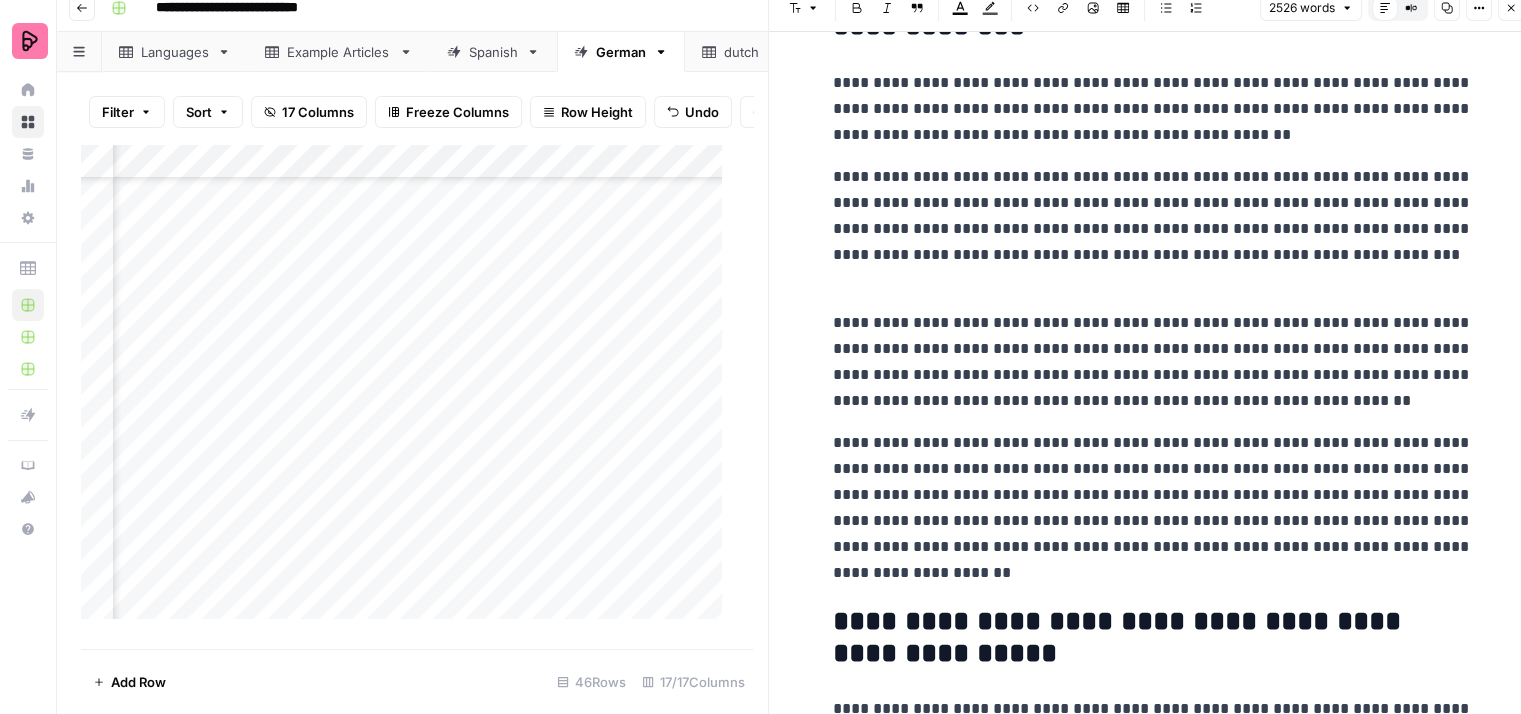 click on "**********" at bounding box center (1153, 362) 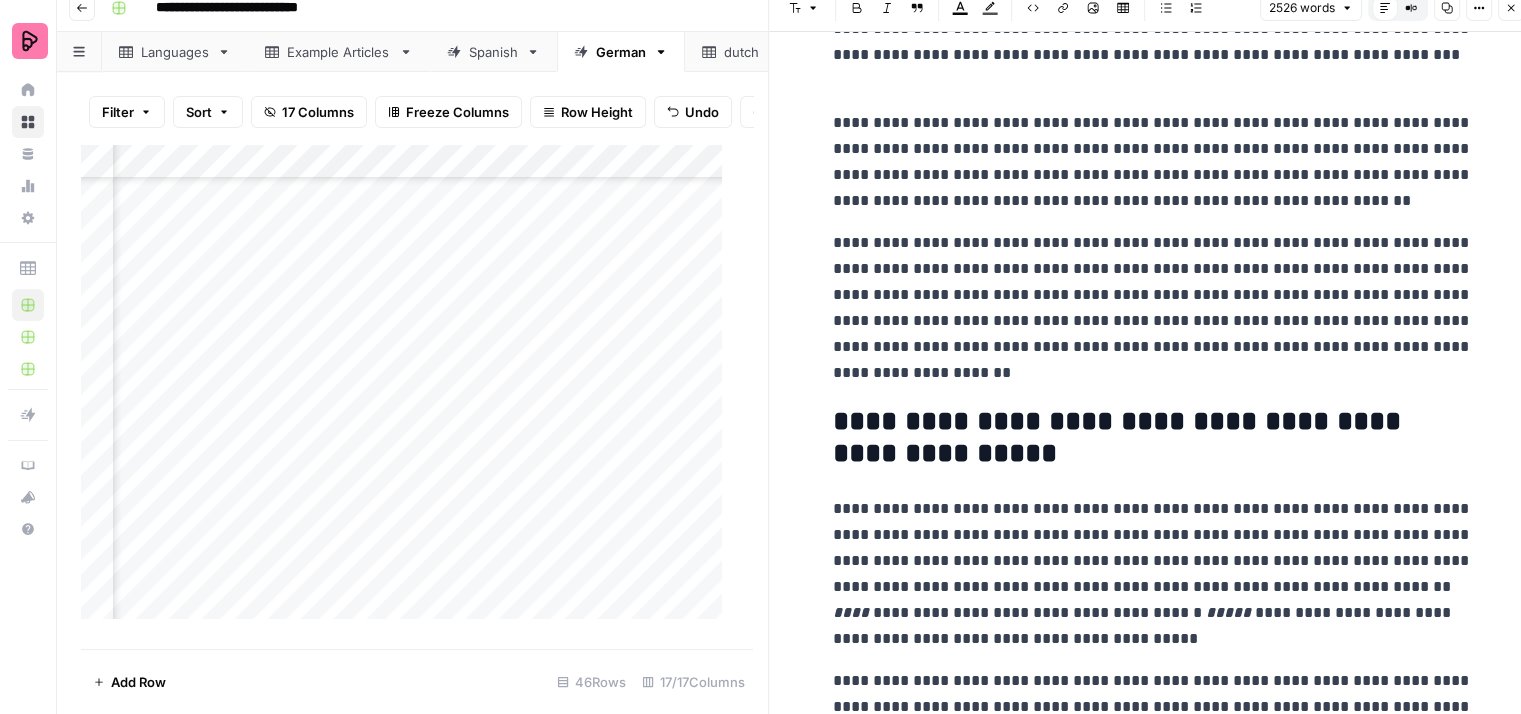 click on "**********" at bounding box center [1153, 308] 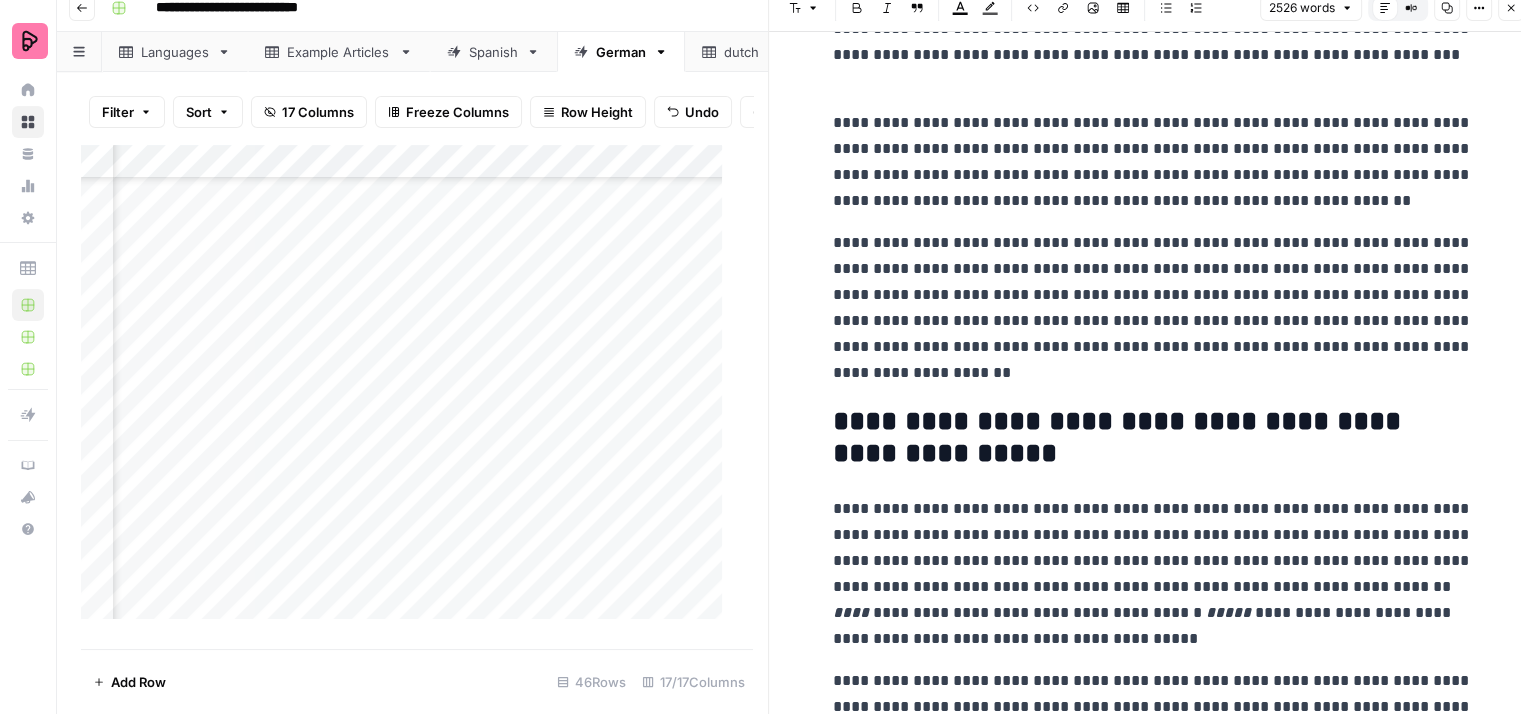 click on "**********" at bounding box center (1153, 1083) 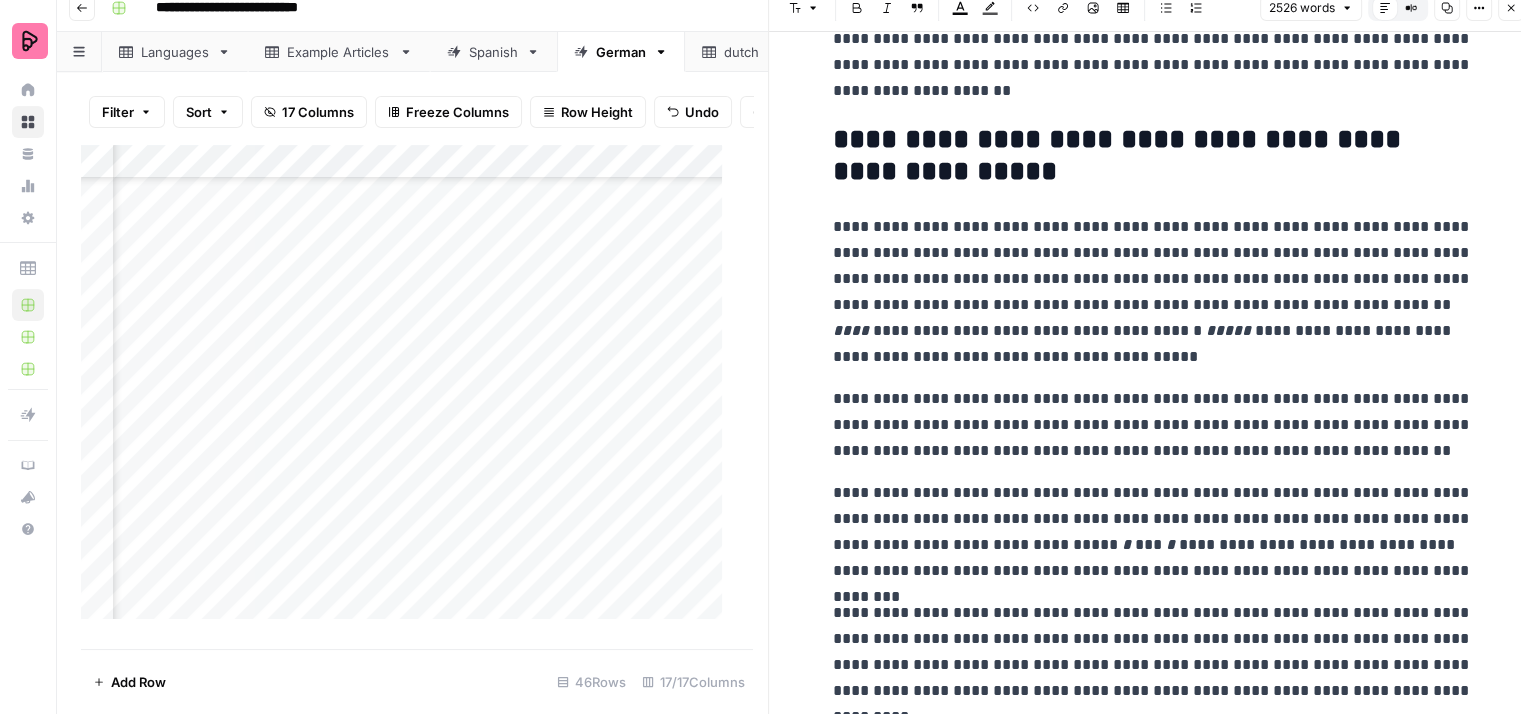scroll, scrollTop: 4182, scrollLeft: 0, axis: vertical 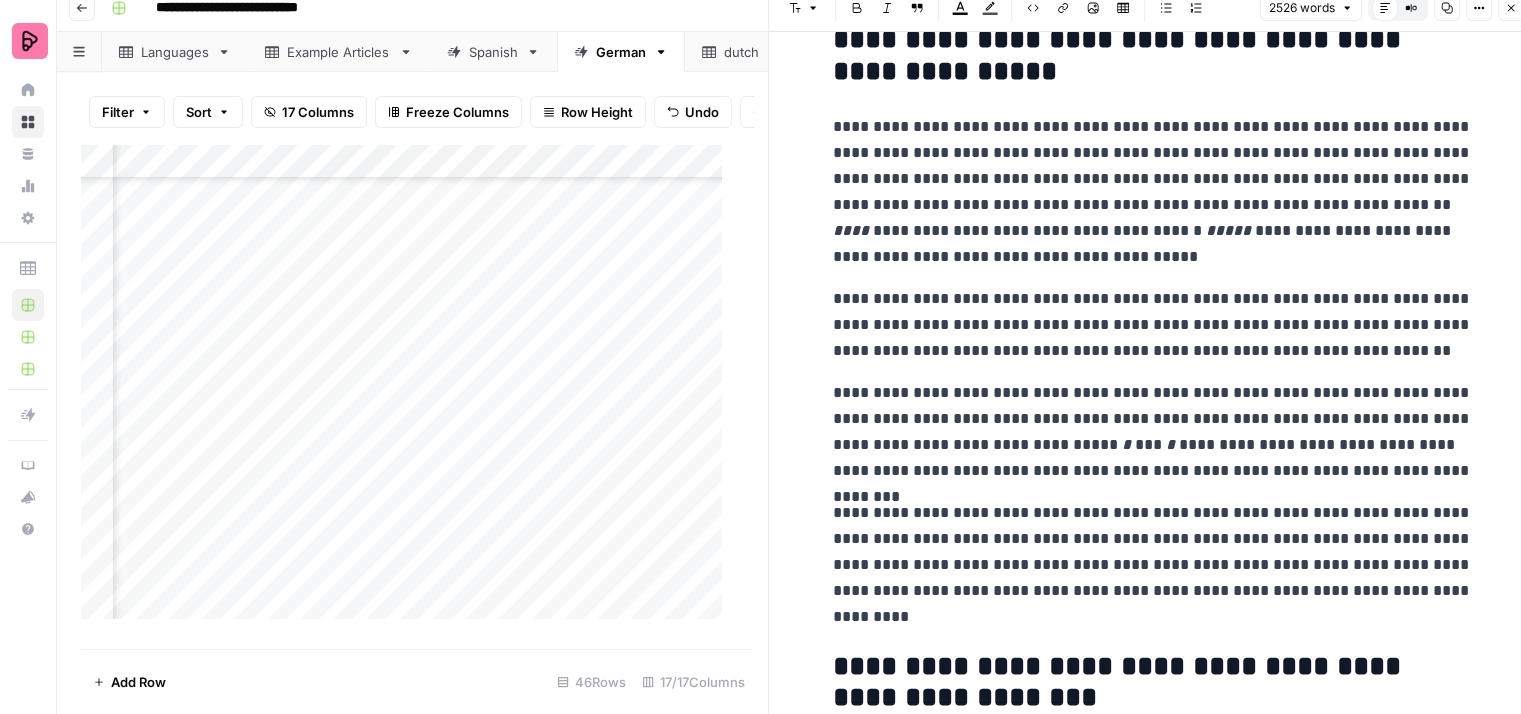 click on "**********" at bounding box center [1153, 192] 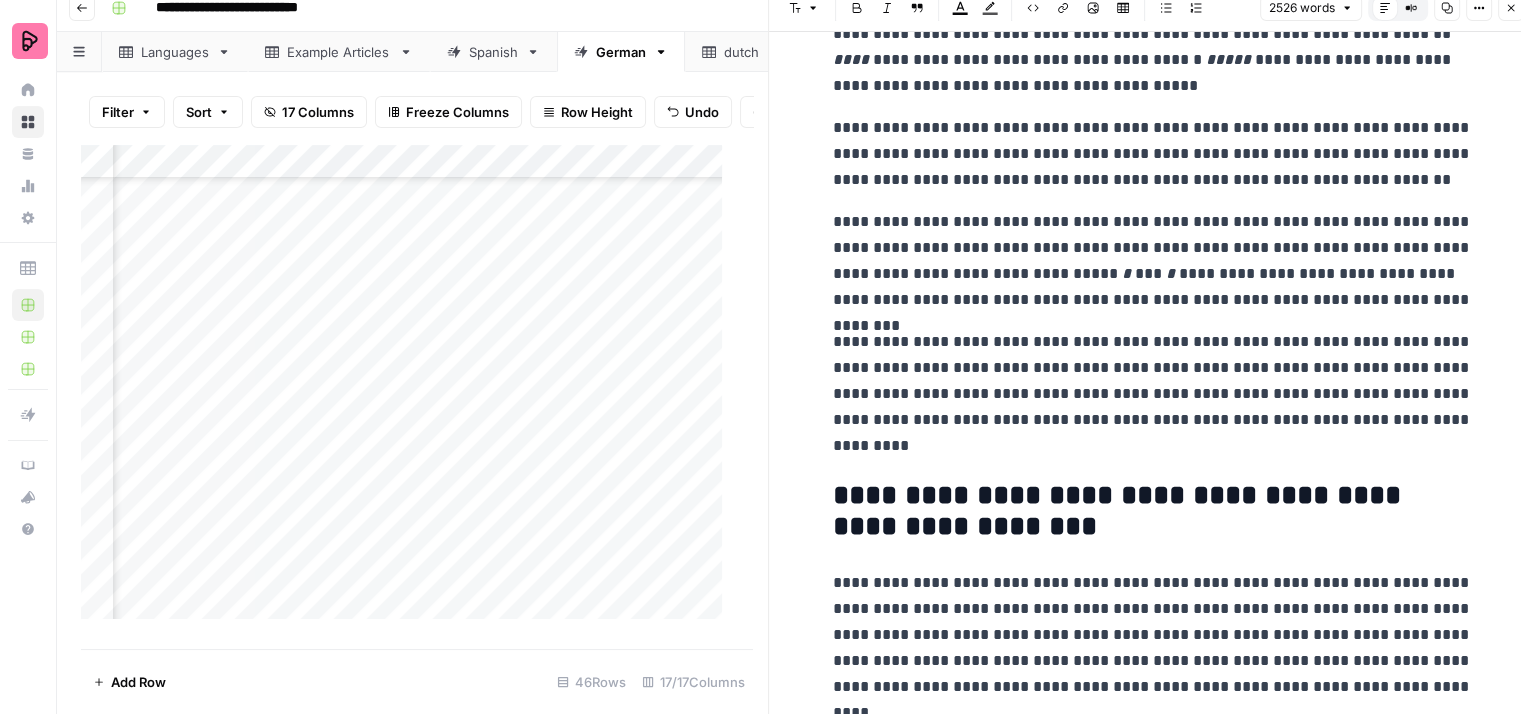 scroll, scrollTop: 4382, scrollLeft: 0, axis: vertical 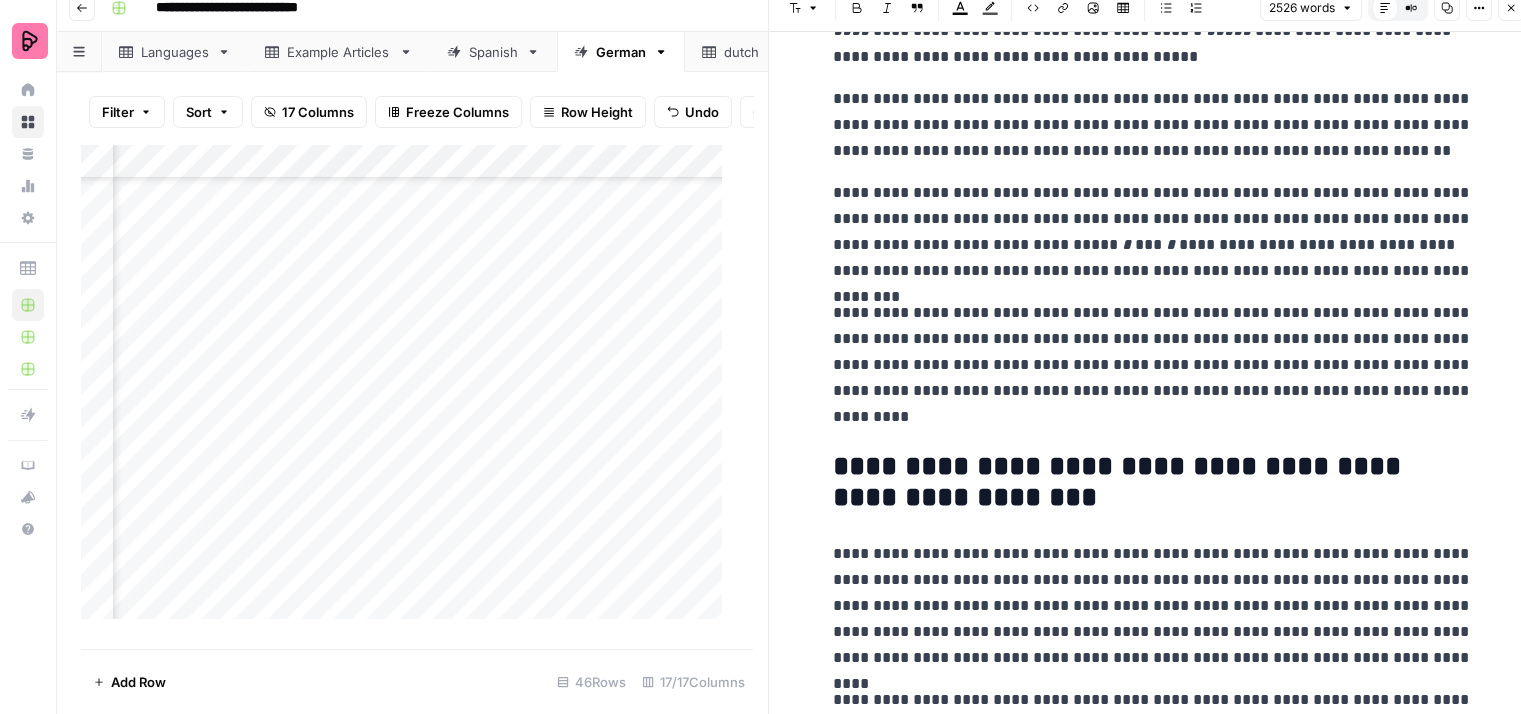 click on "**********" at bounding box center (1153, 365) 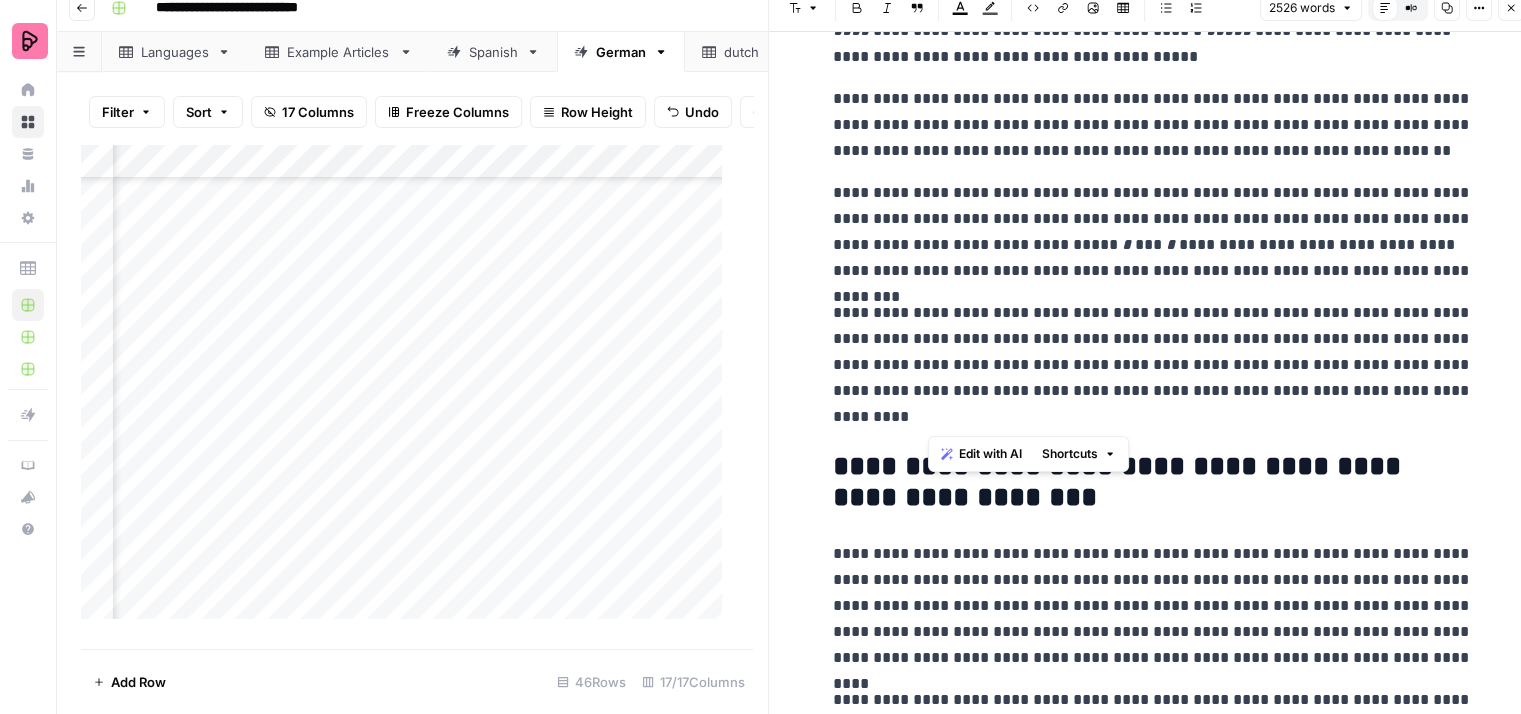 drag, startPoint x: 1401, startPoint y: 310, endPoint x: 1408, endPoint y: 408, distance: 98.24968 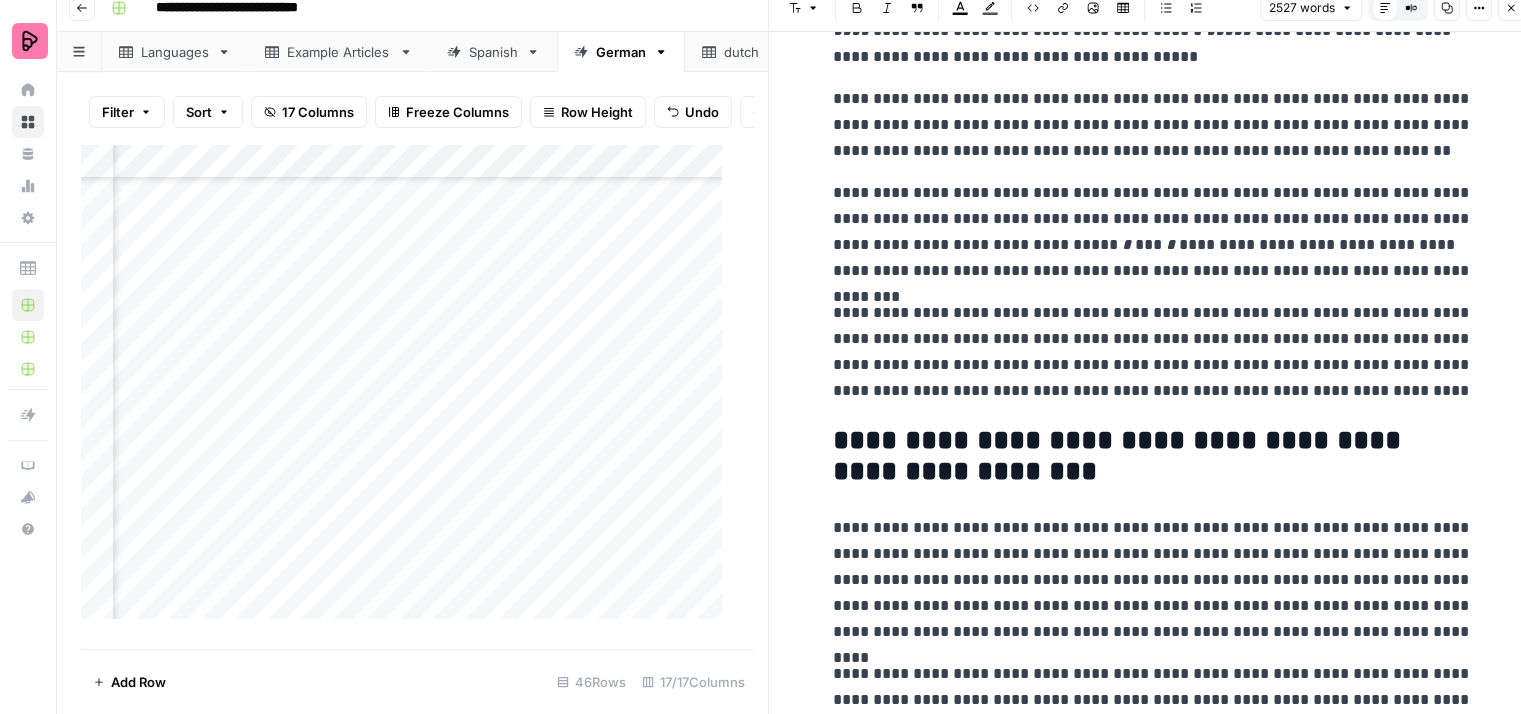 click on "**********" at bounding box center [1153, 352] 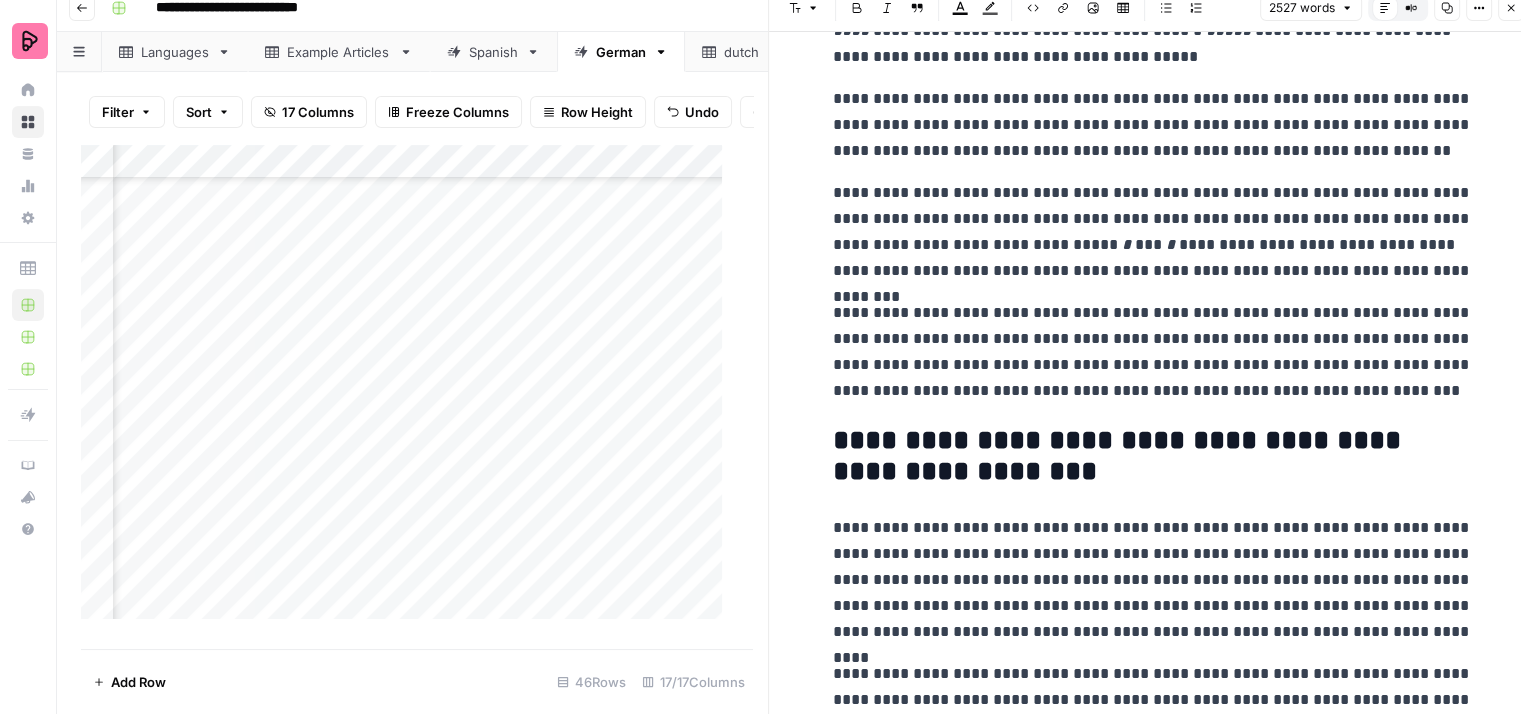 click on "**********" at bounding box center [1153, 352] 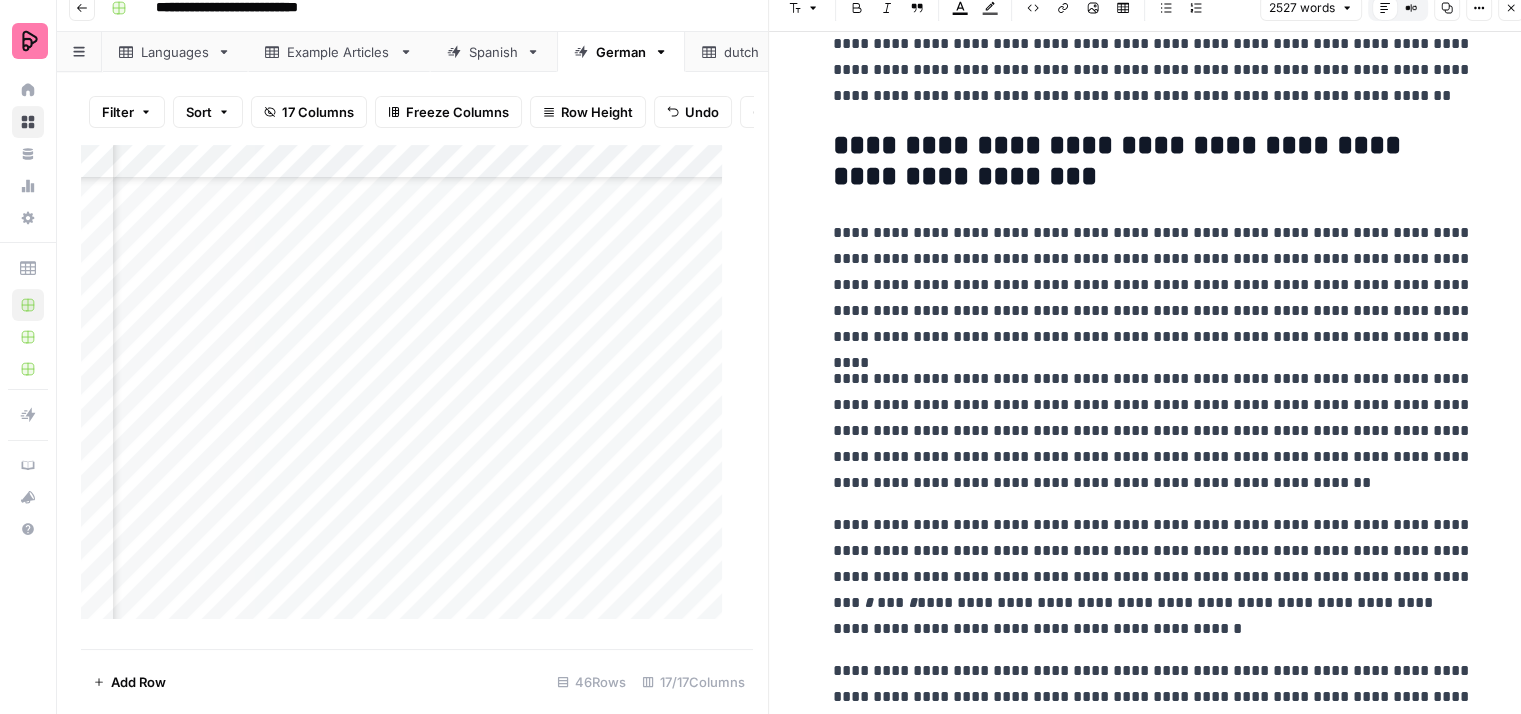 scroll, scrollTop: 4682, scrollLeft: 0, axis: vertical 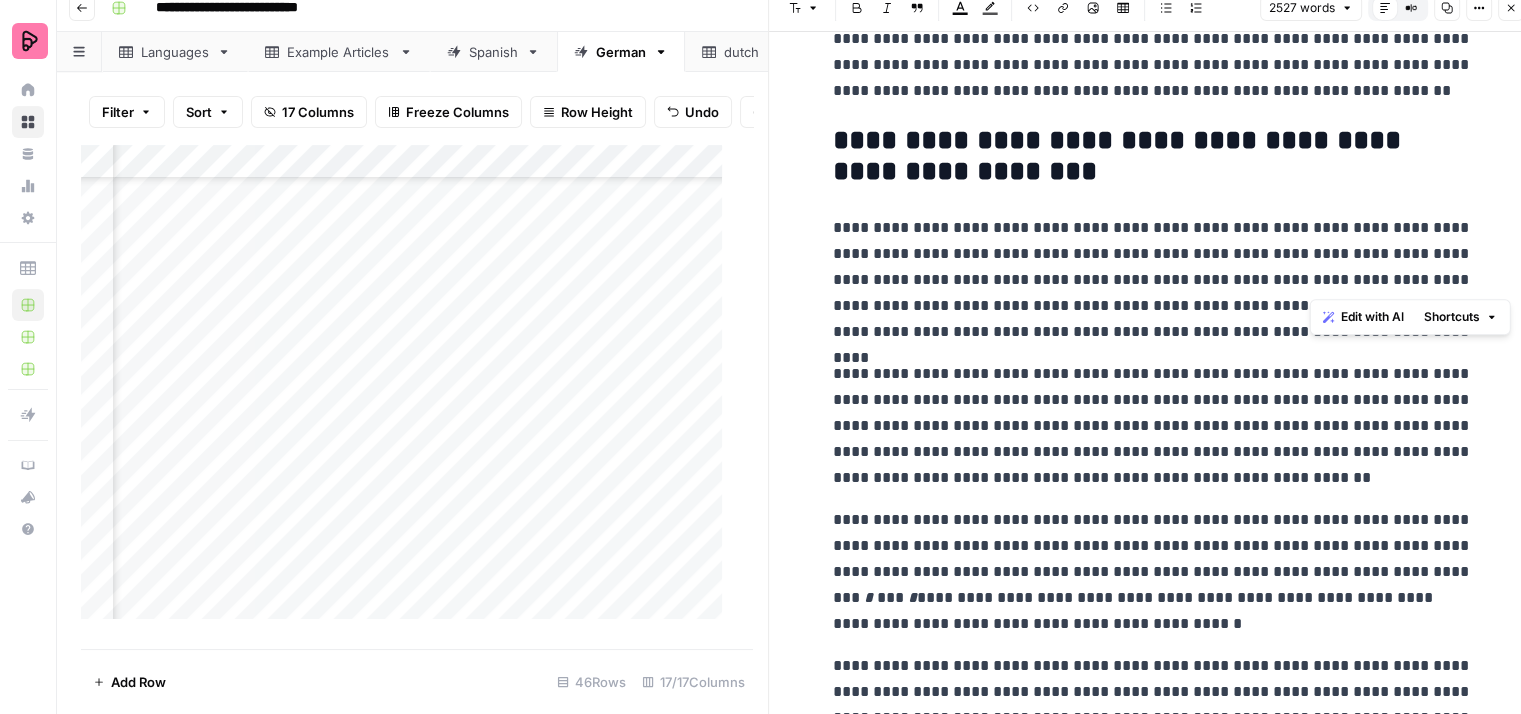 drag, startPoint x: 1344, startPoint y: 228, endPoint x: 1361, endPoint y: 283, distance: 57.567352 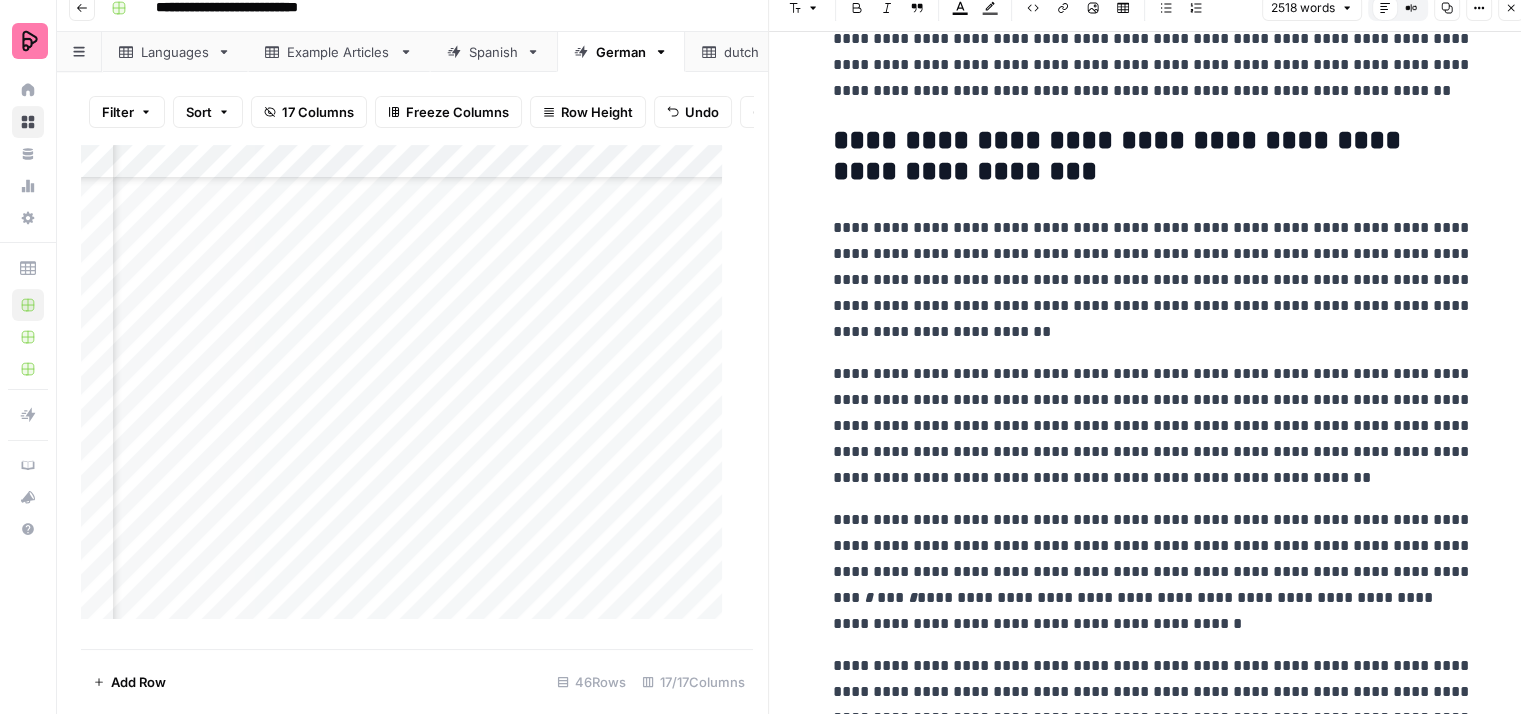 click on "**********" at bounding box center (1153, 280) 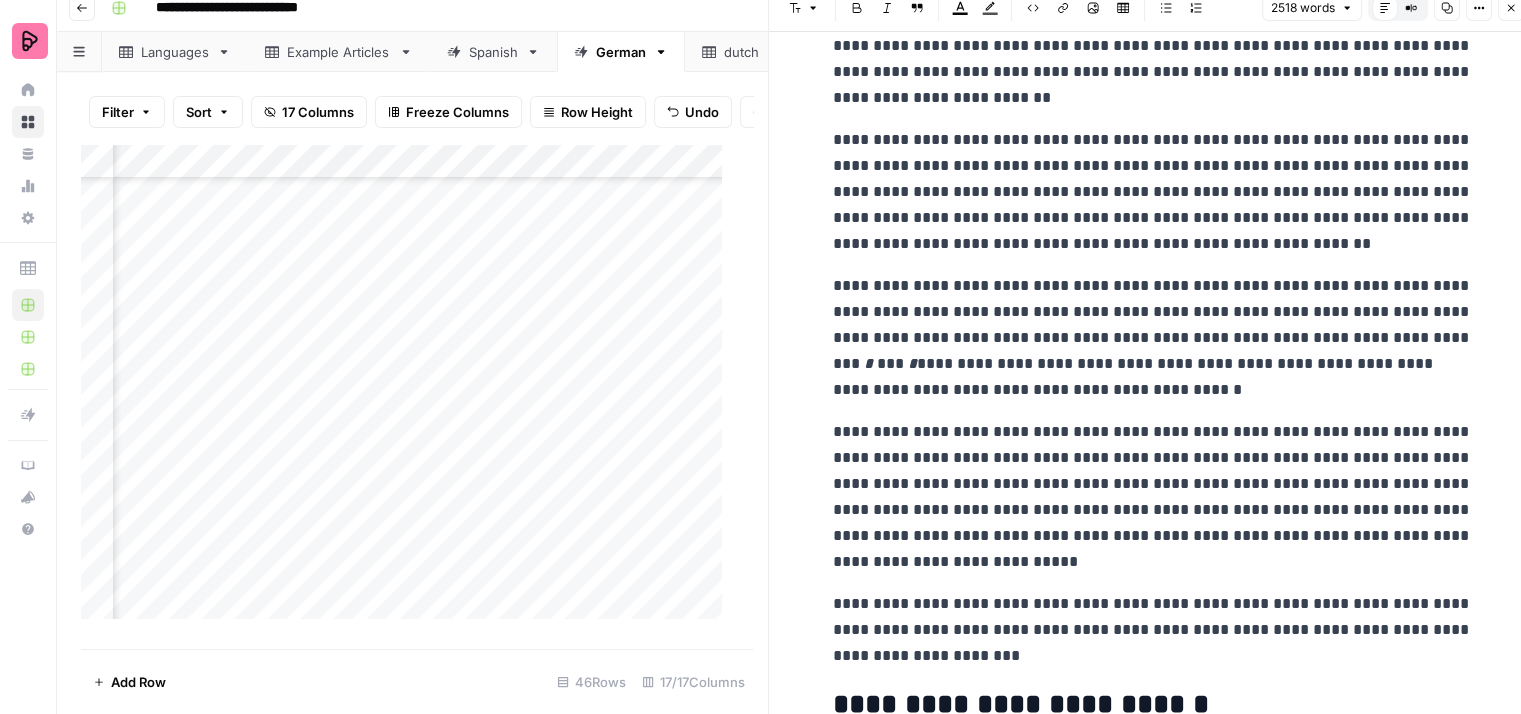 scroll, scrollTop: 4882, scrollLeft: 0, axis: vertical 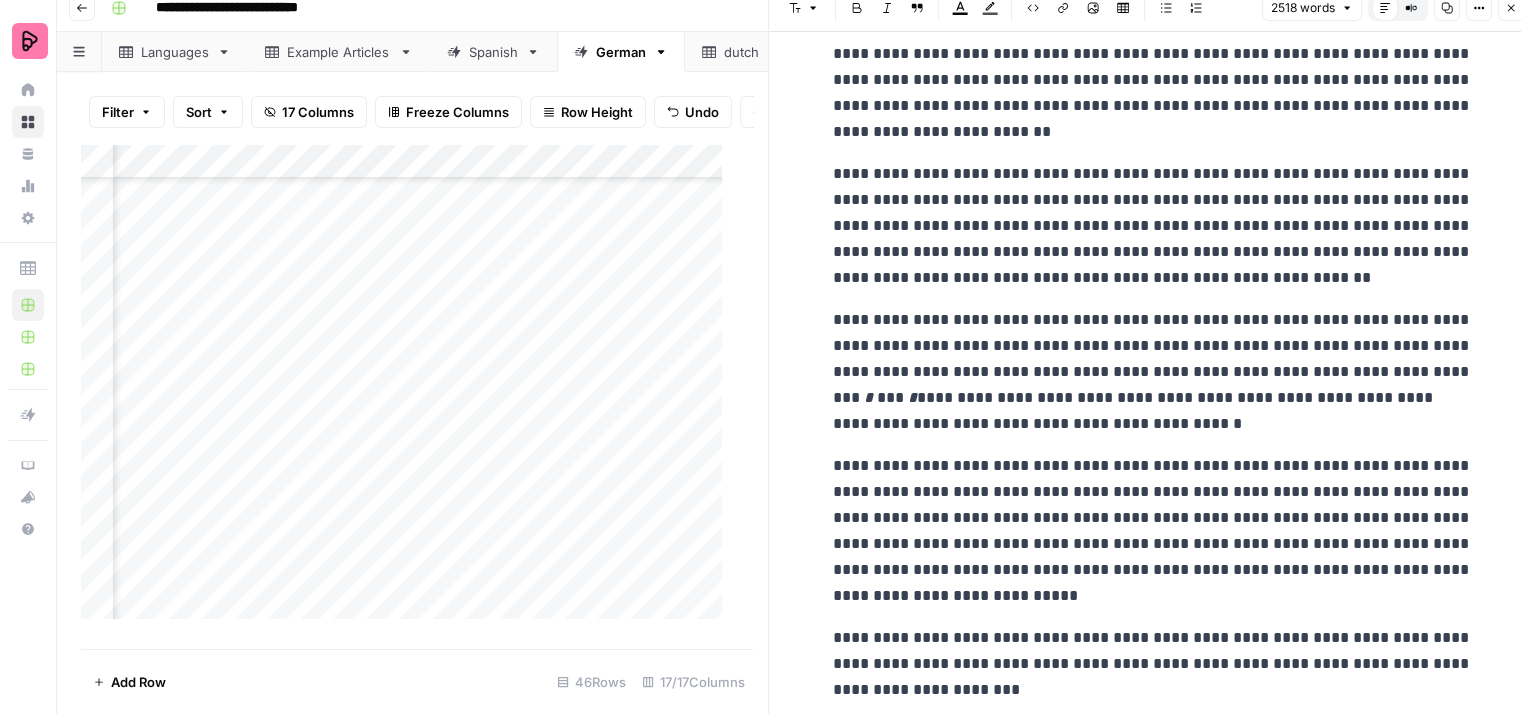 click on "**********" at bounding box center (1153, 226) 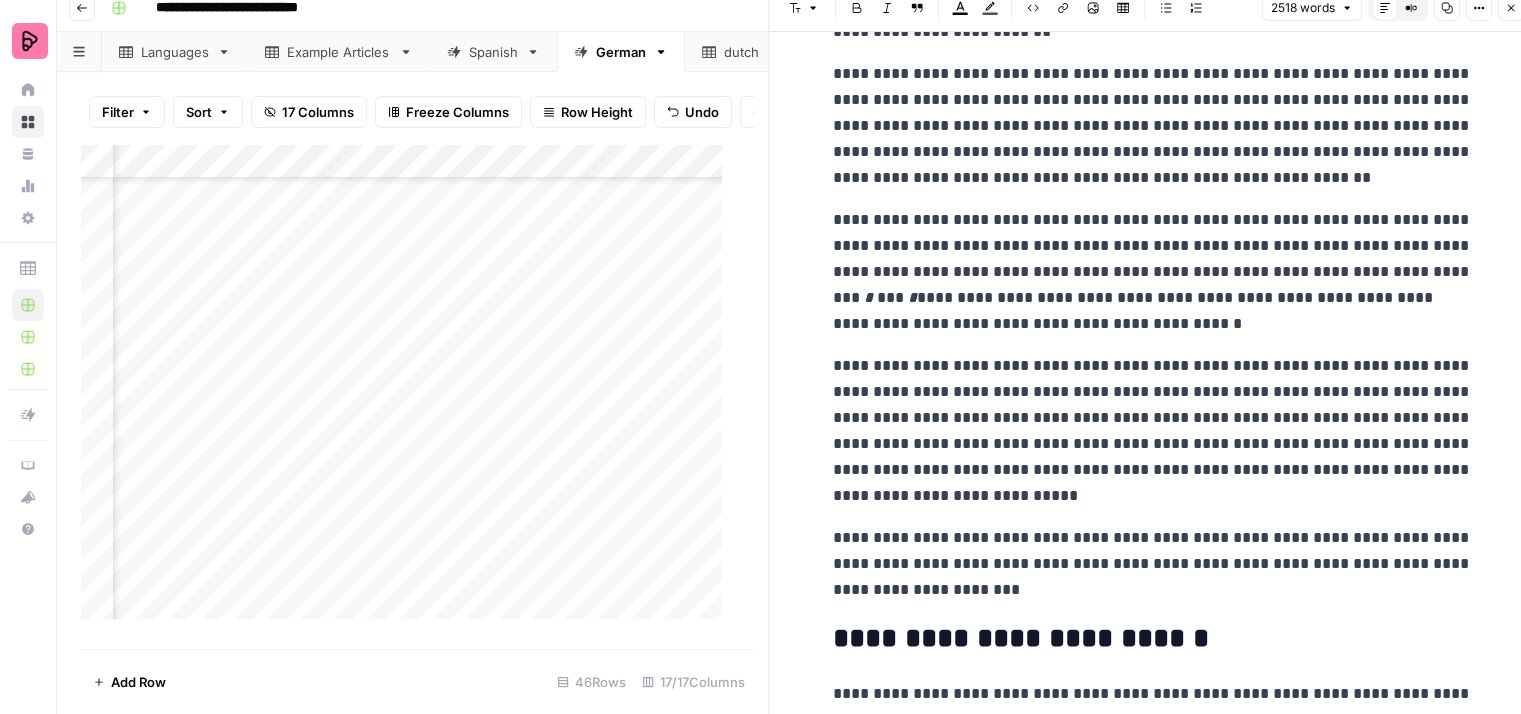 scroll, scrollTop: 5082, scrollLeft: 0, axis: vertical 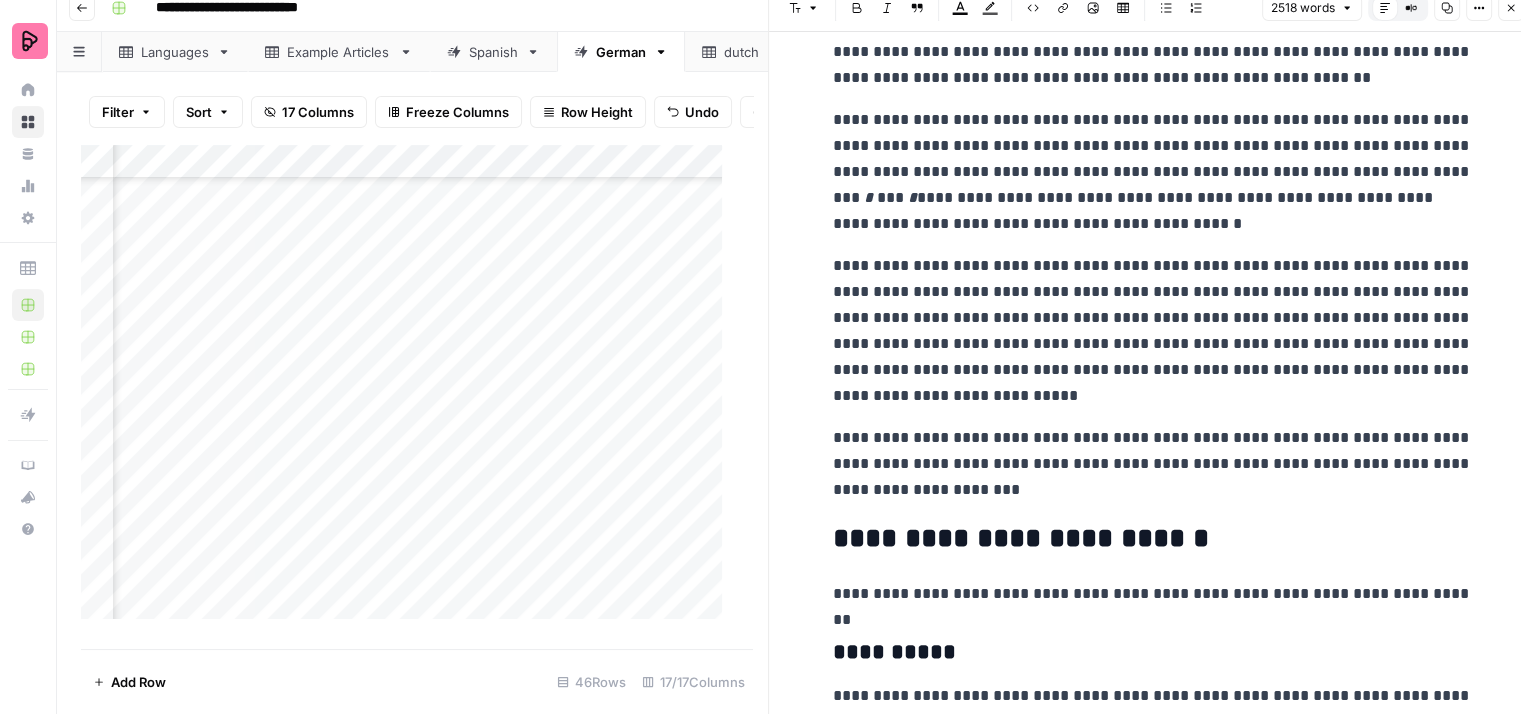 click on "**********" at bounding box center [1153, 464] 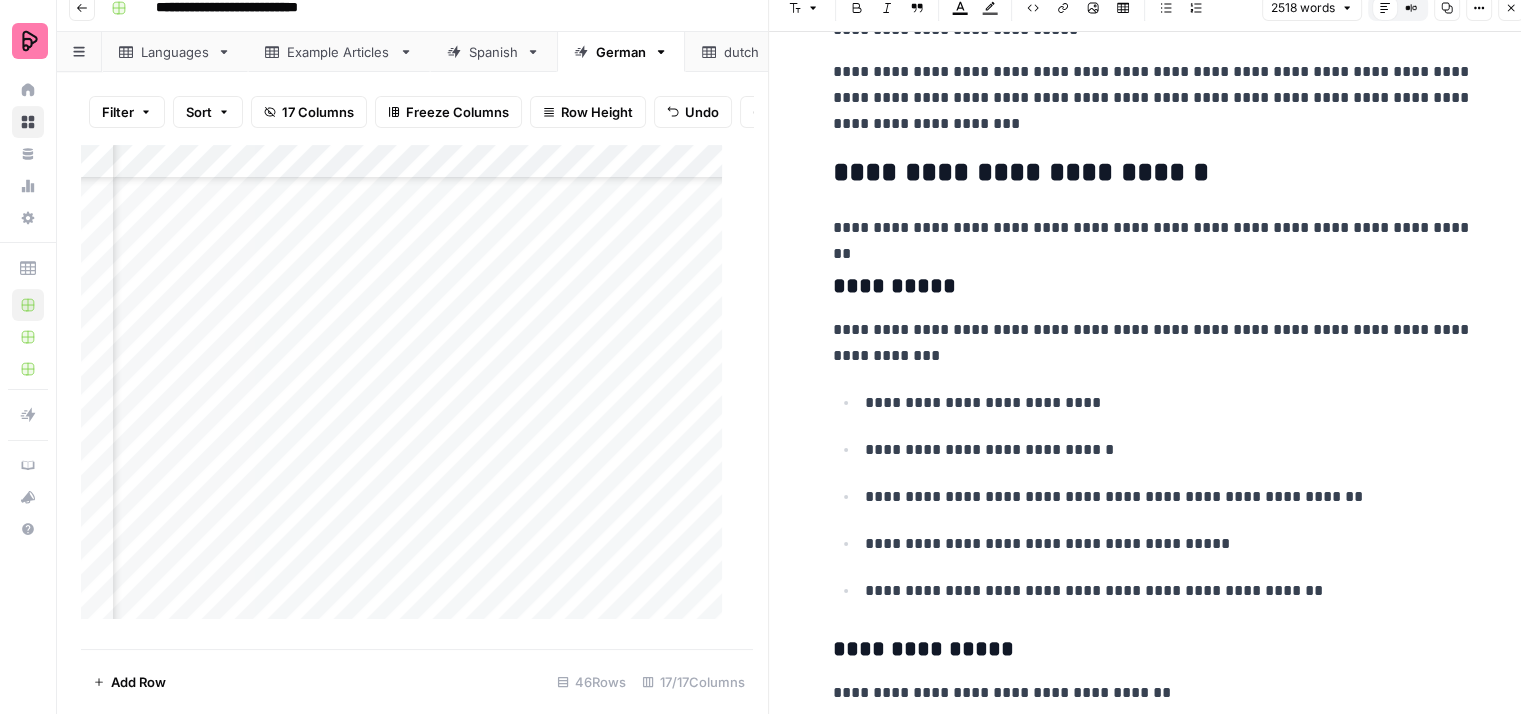 scroll, scrollTop: 5482, scrollLeft: 0, axis: vertical 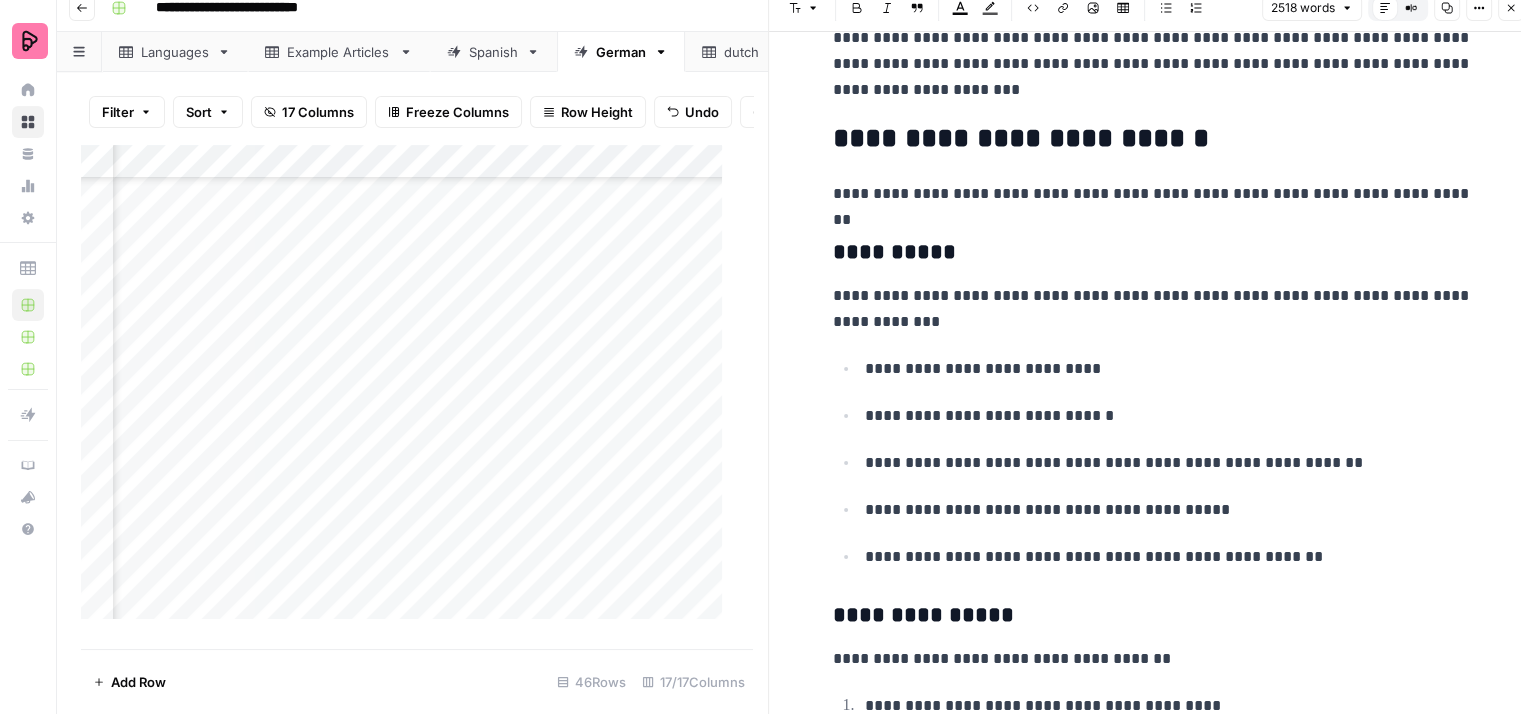 click on "**********" at bounding box center (1153, 139) 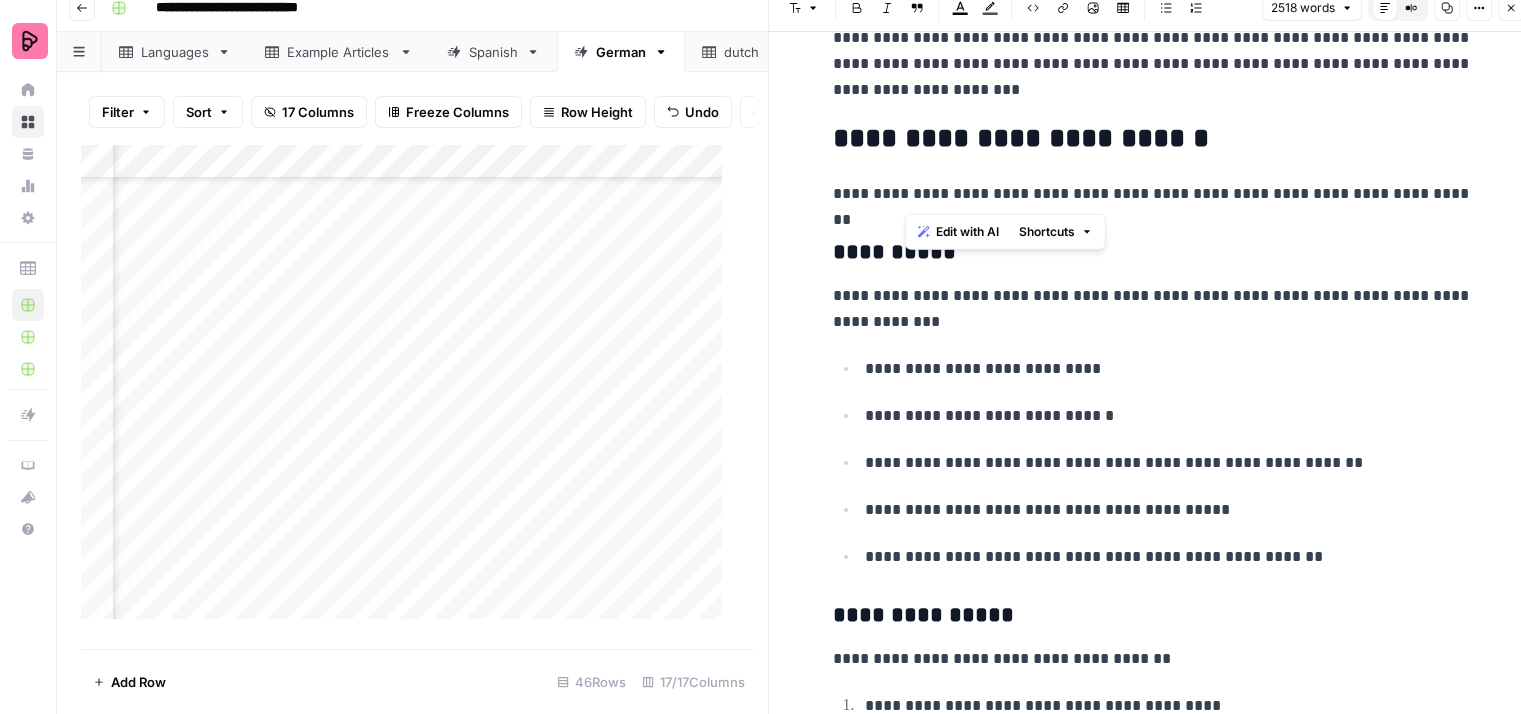 drag, startPoint x: 1198, startPoint y: 140, endPoint x: 907, endPoint y: 157, distance: 291.49615 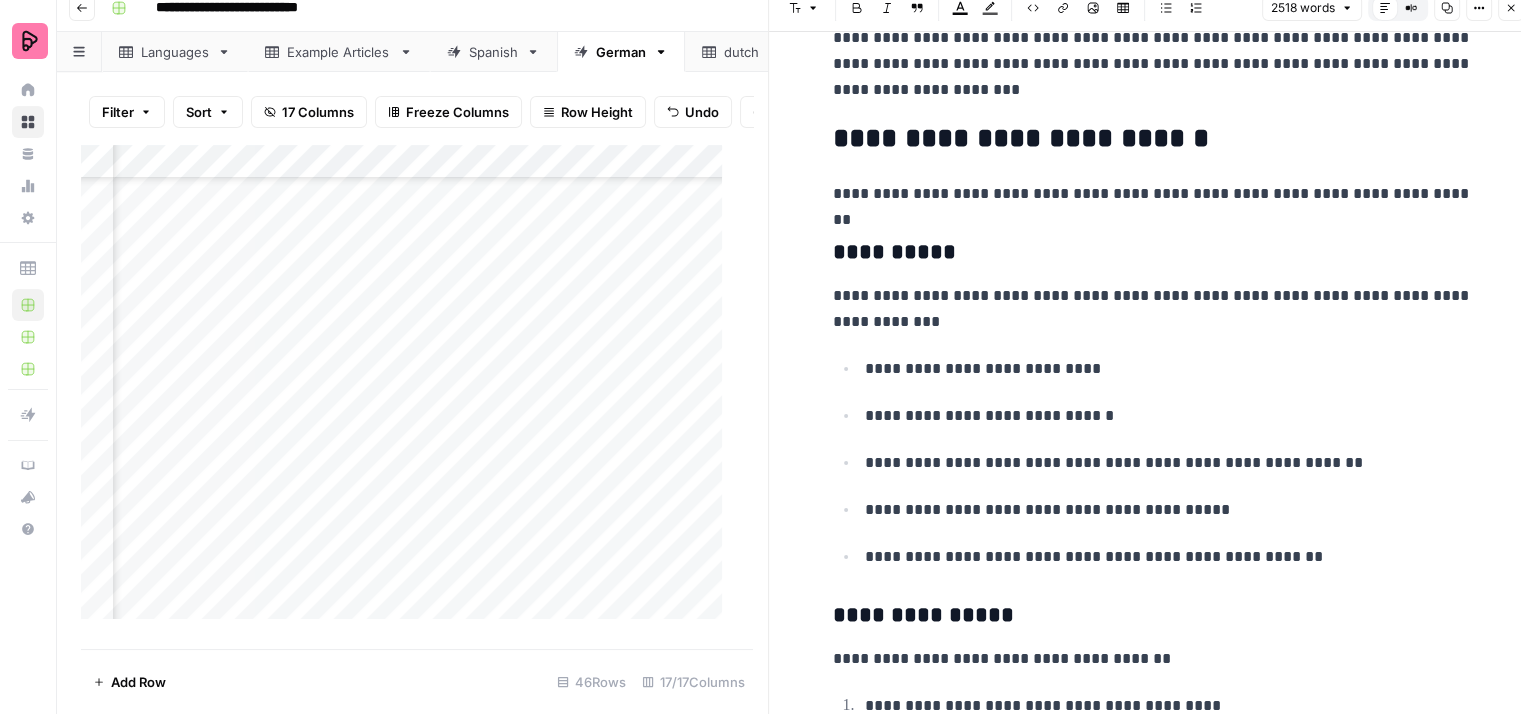 click on "**********" at bounding box center [1153, 139] 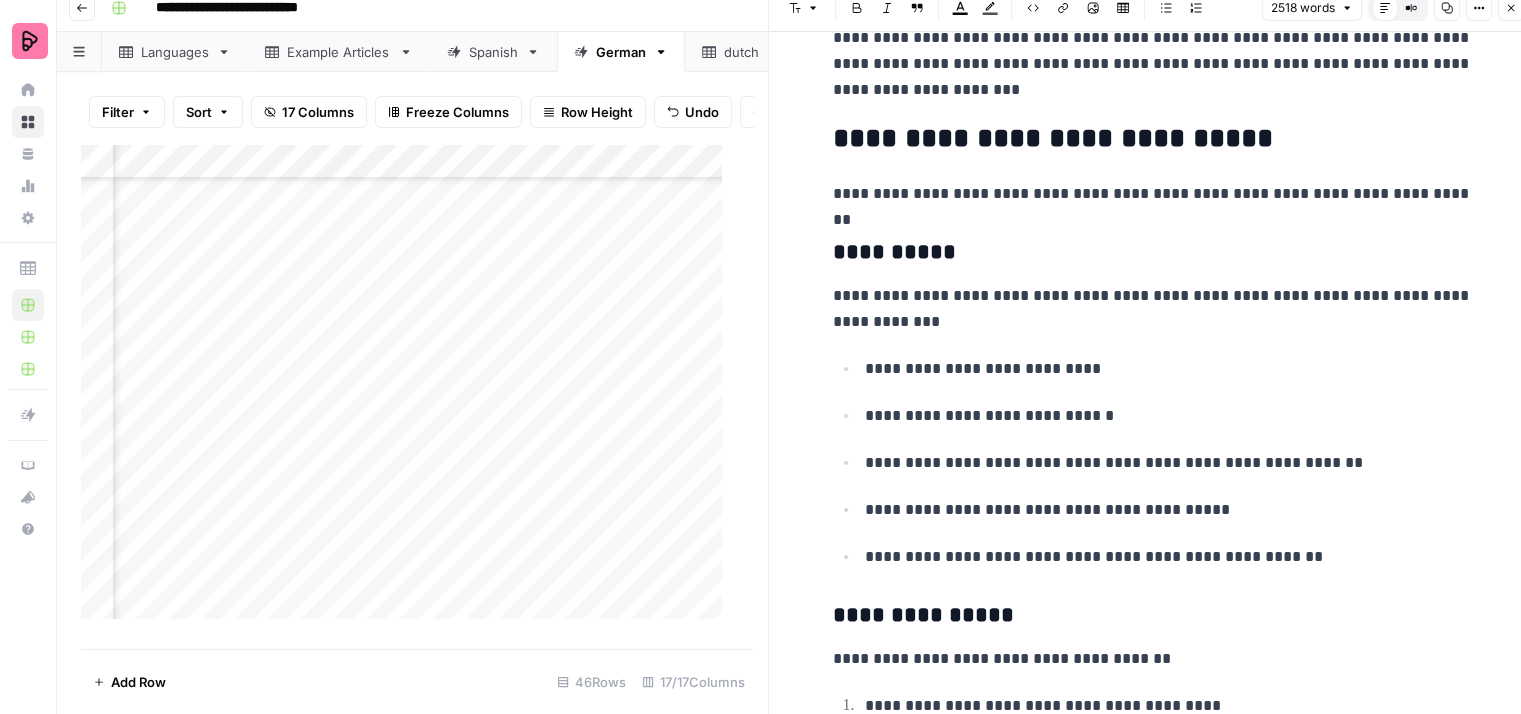 click on "**********" at bounding box center [1153, 253] 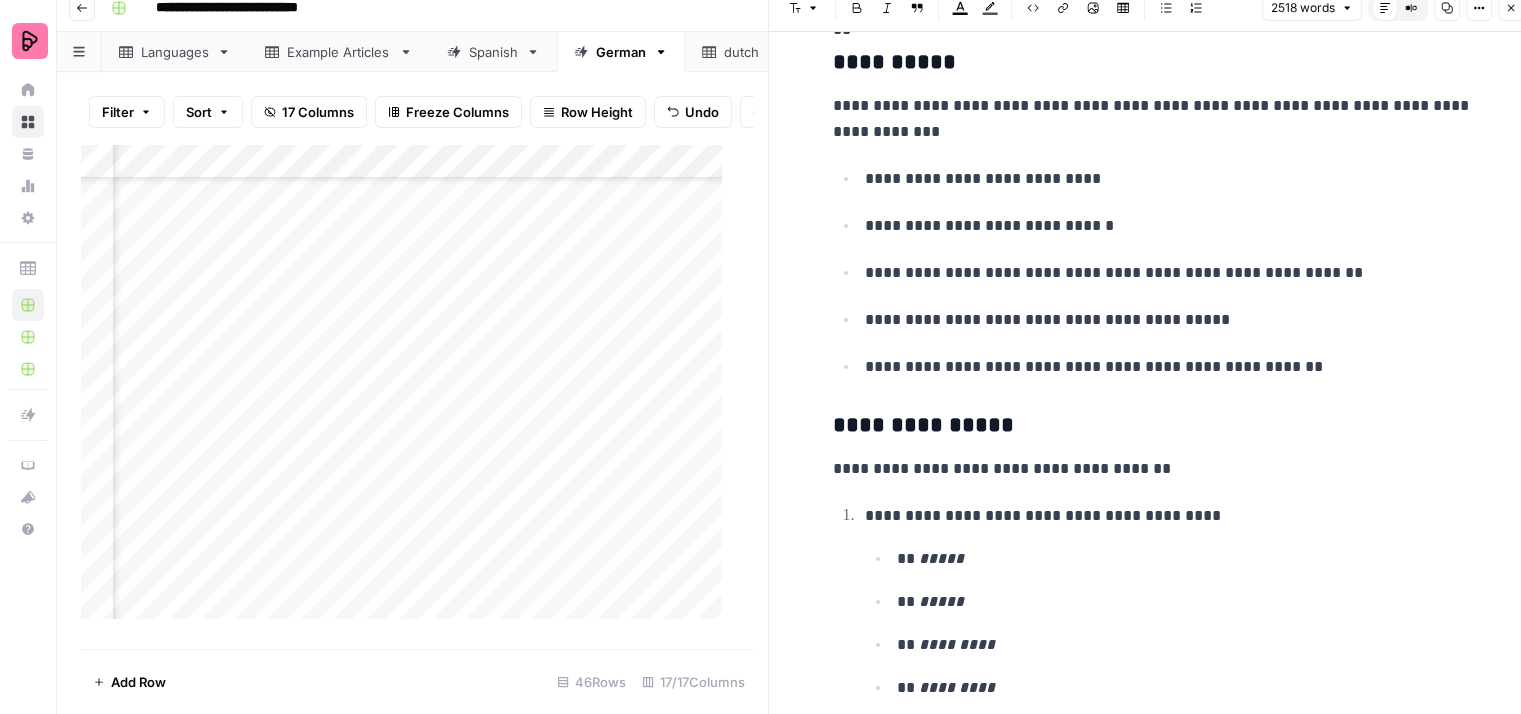scroll, scrollTop: 5682, scrollLeft: 0, axis: vertical 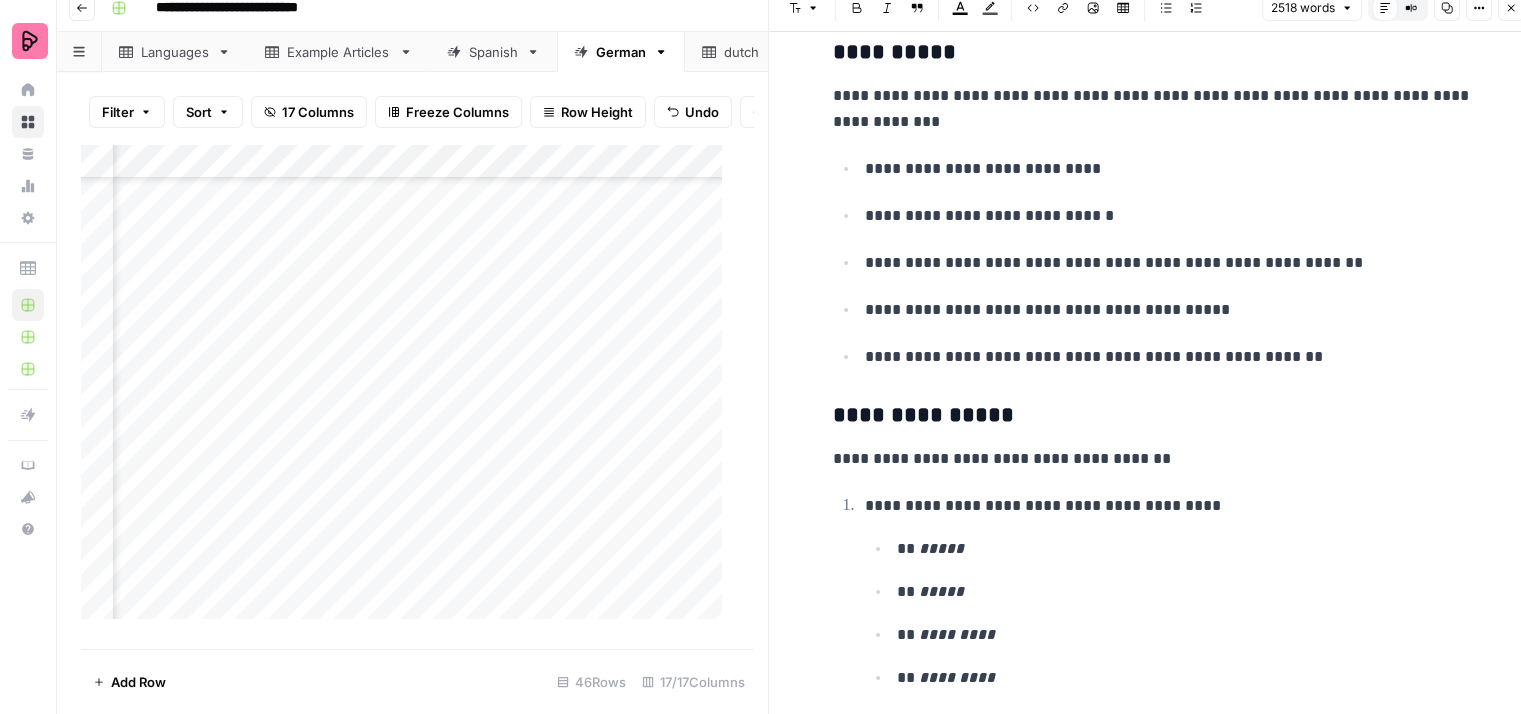 click on "**********" at bounding box center (1153, 109) 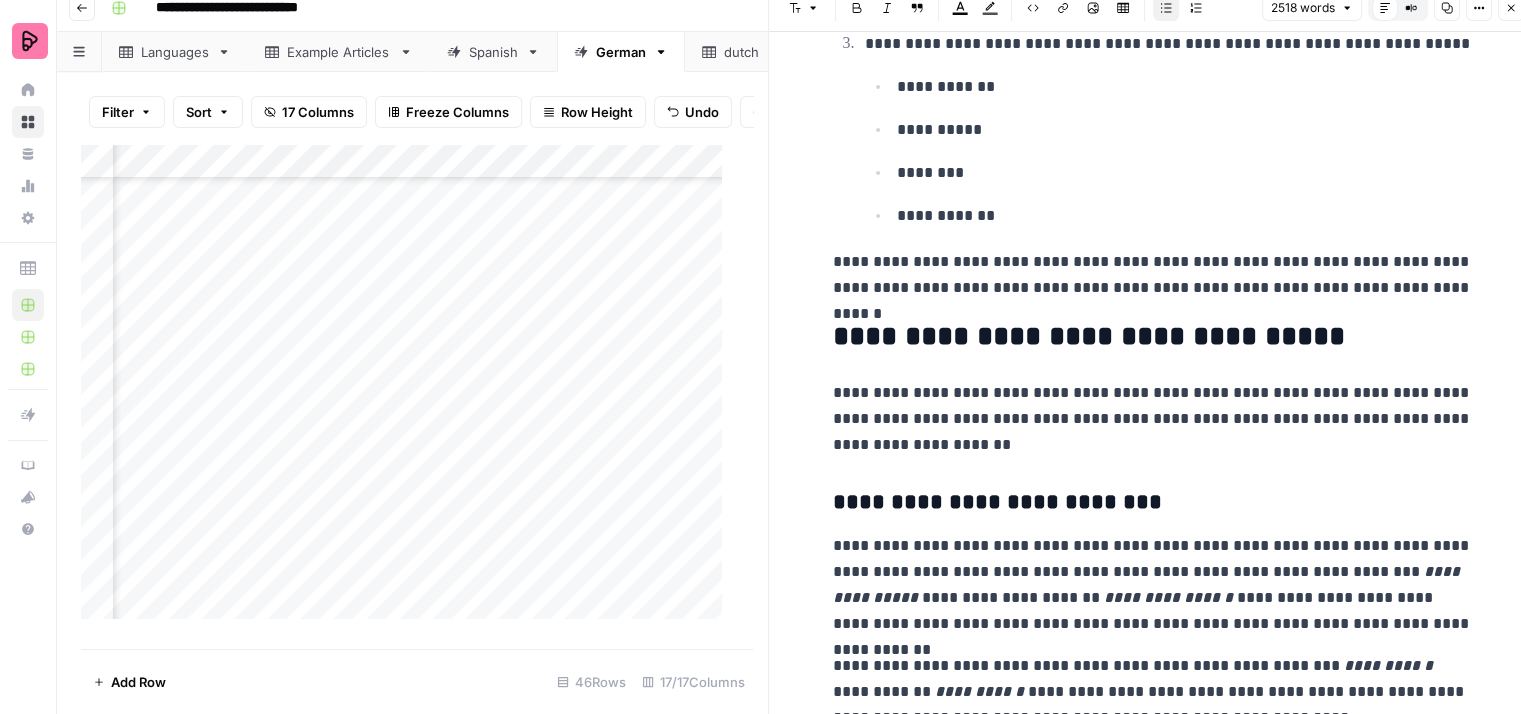 scroll, scrollTop: 6782, scrollLeft: 0, axis: vertical 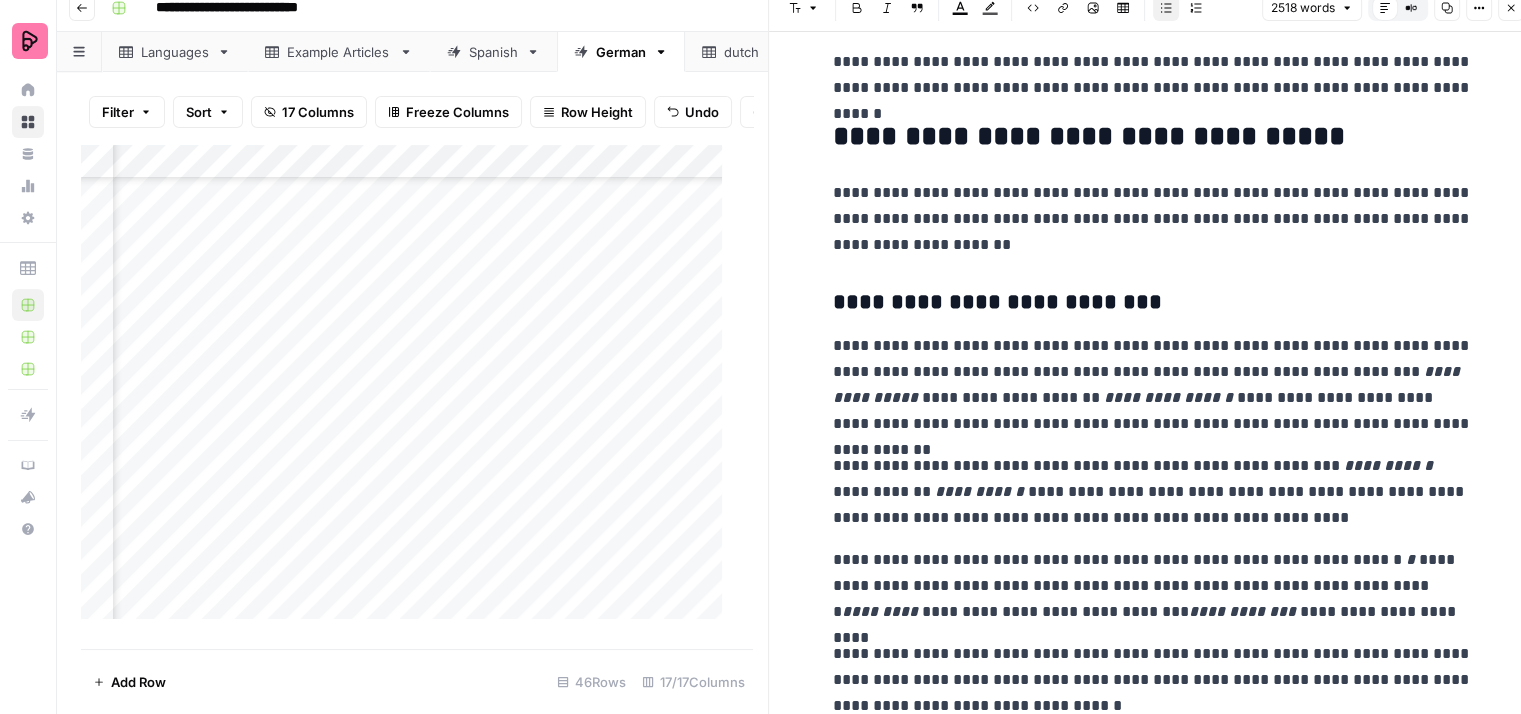 click on "**********" at bounding box center (1153, 219) 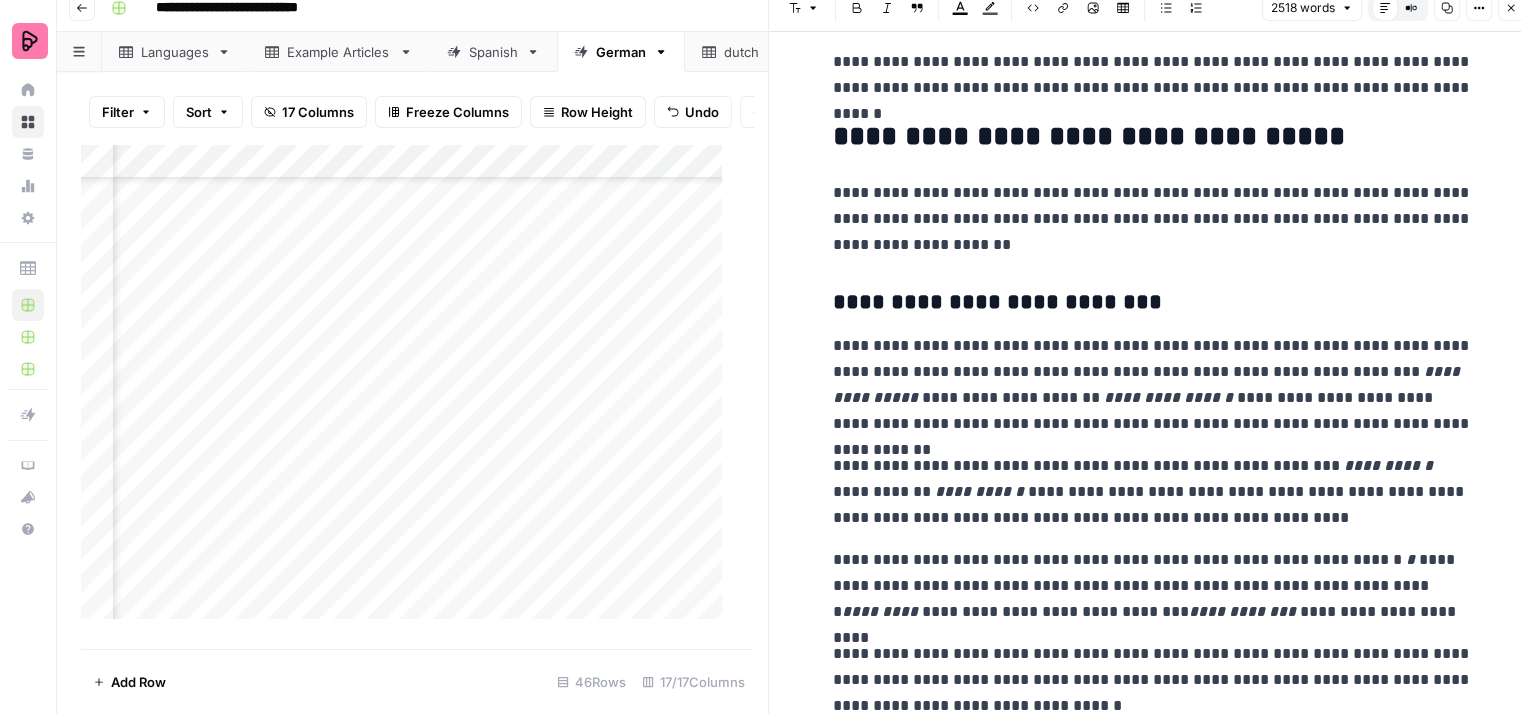 click on "**********" at bounding box center (1153, 219) 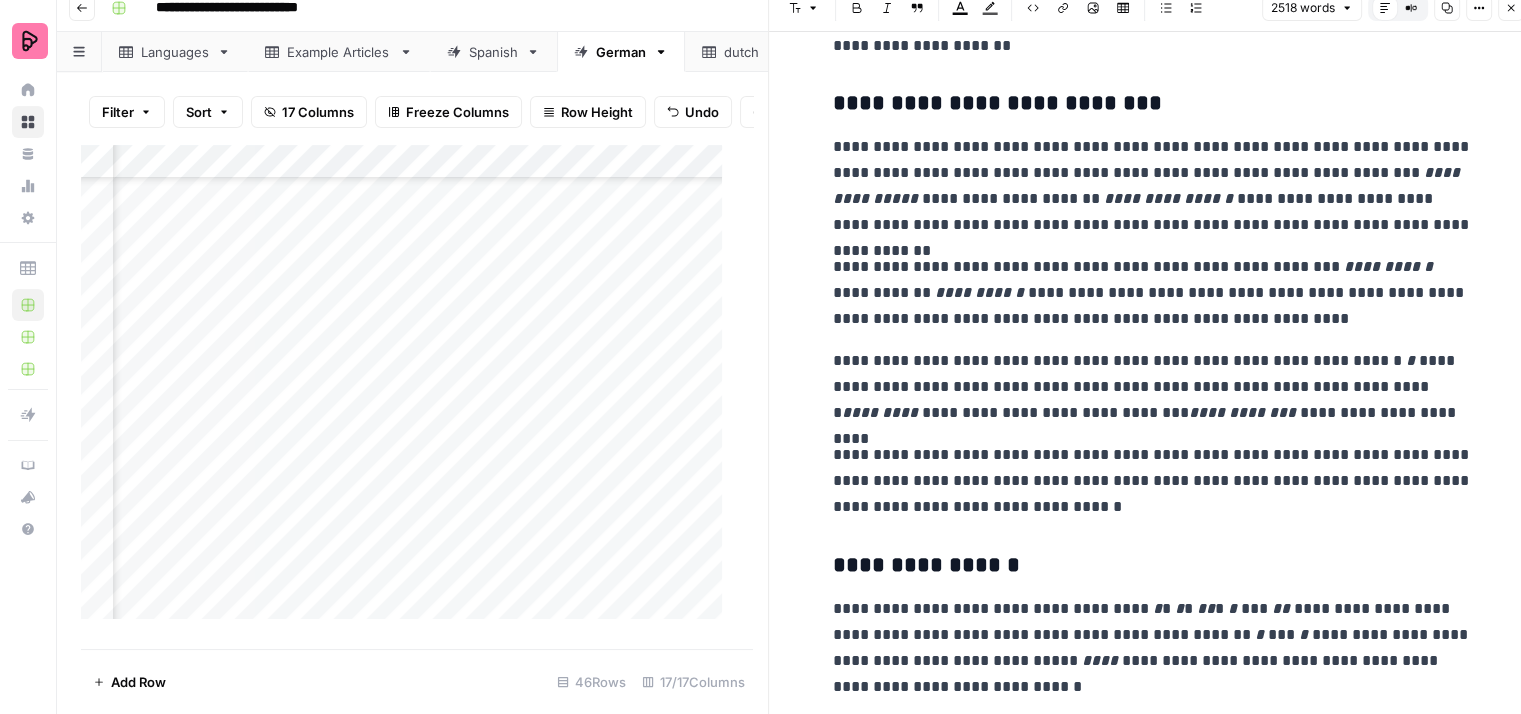 scroll, scrollTop: 6982, scrollLeft: 0, axis: vertical 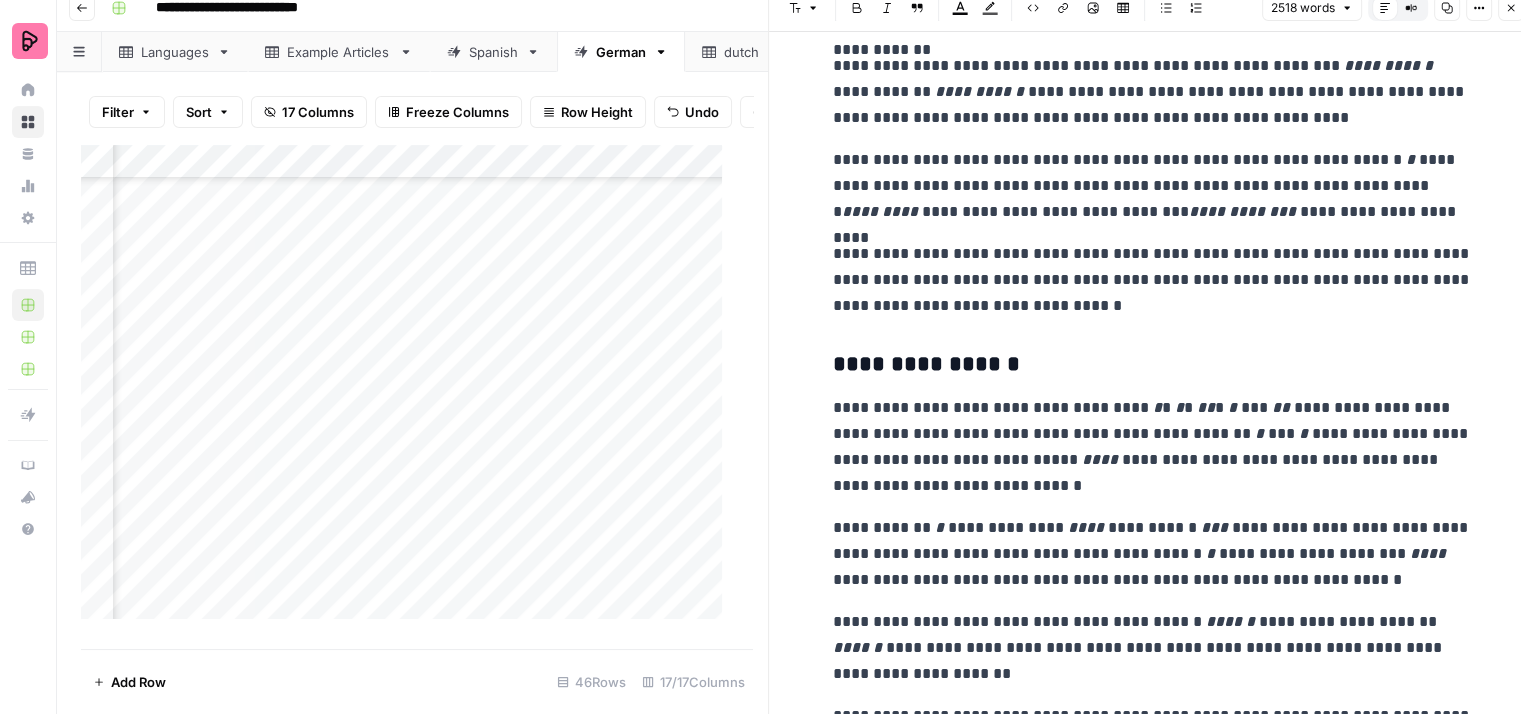 click on "**********" at bounding box center (1153, 92) 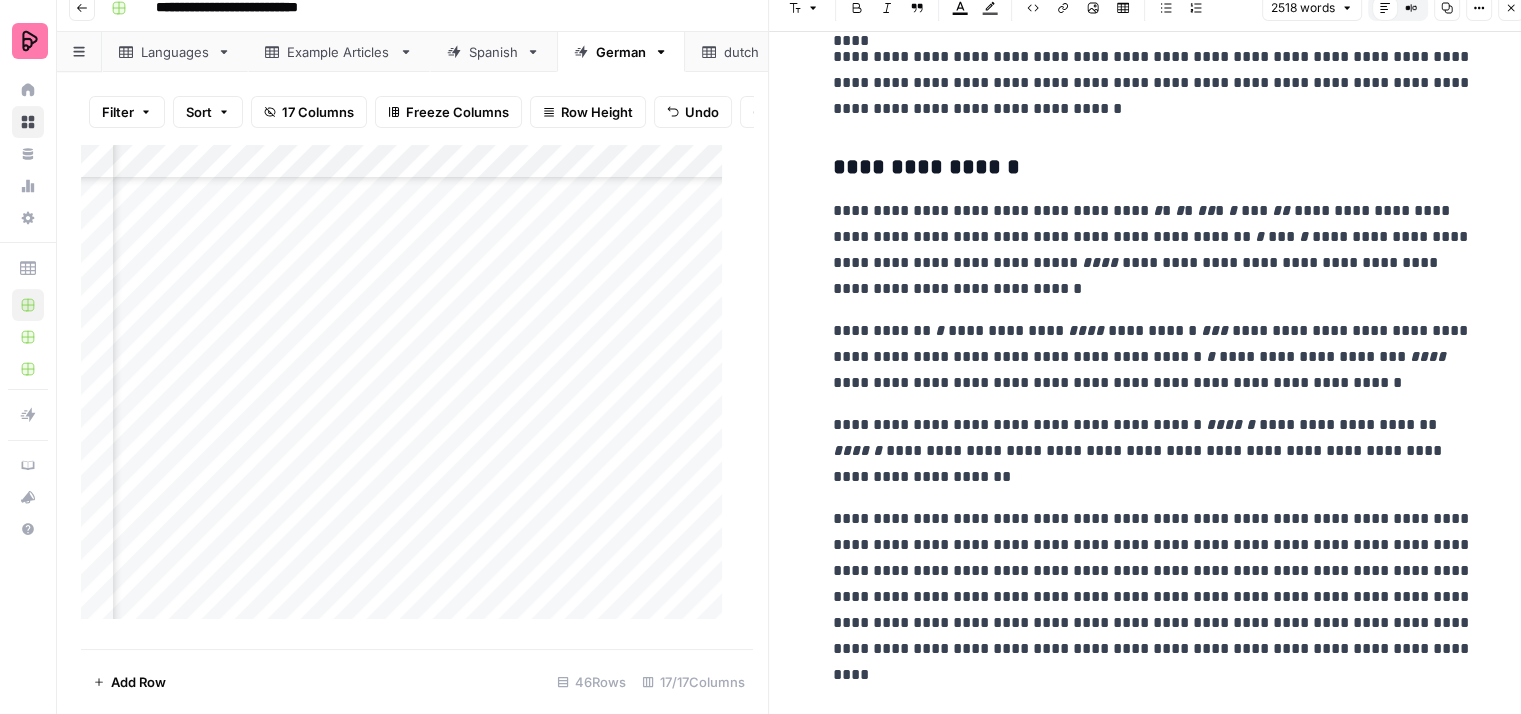 scroll, scrollTop: 7382, scrollLeft: 0, axis: vertical 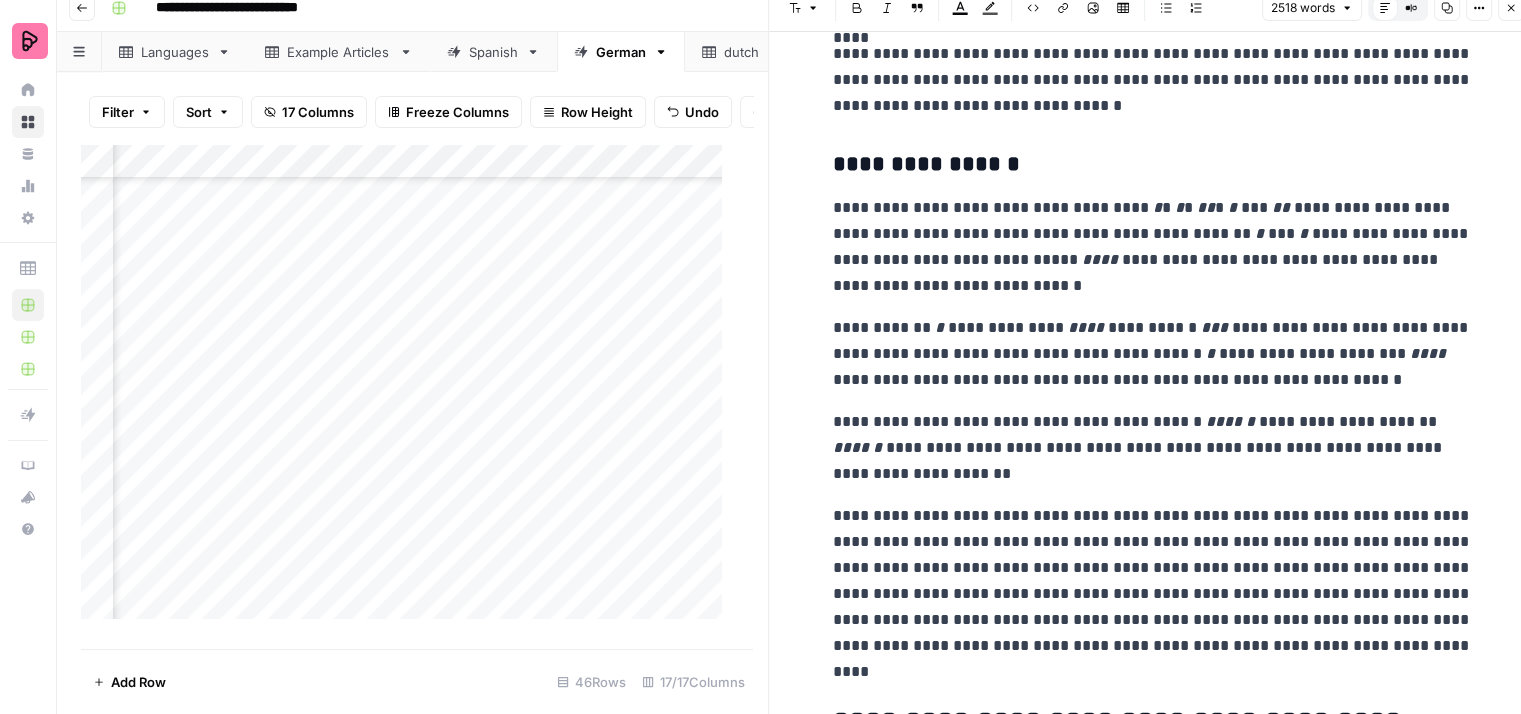 click on "**********" at bounding box center (1153, 80) 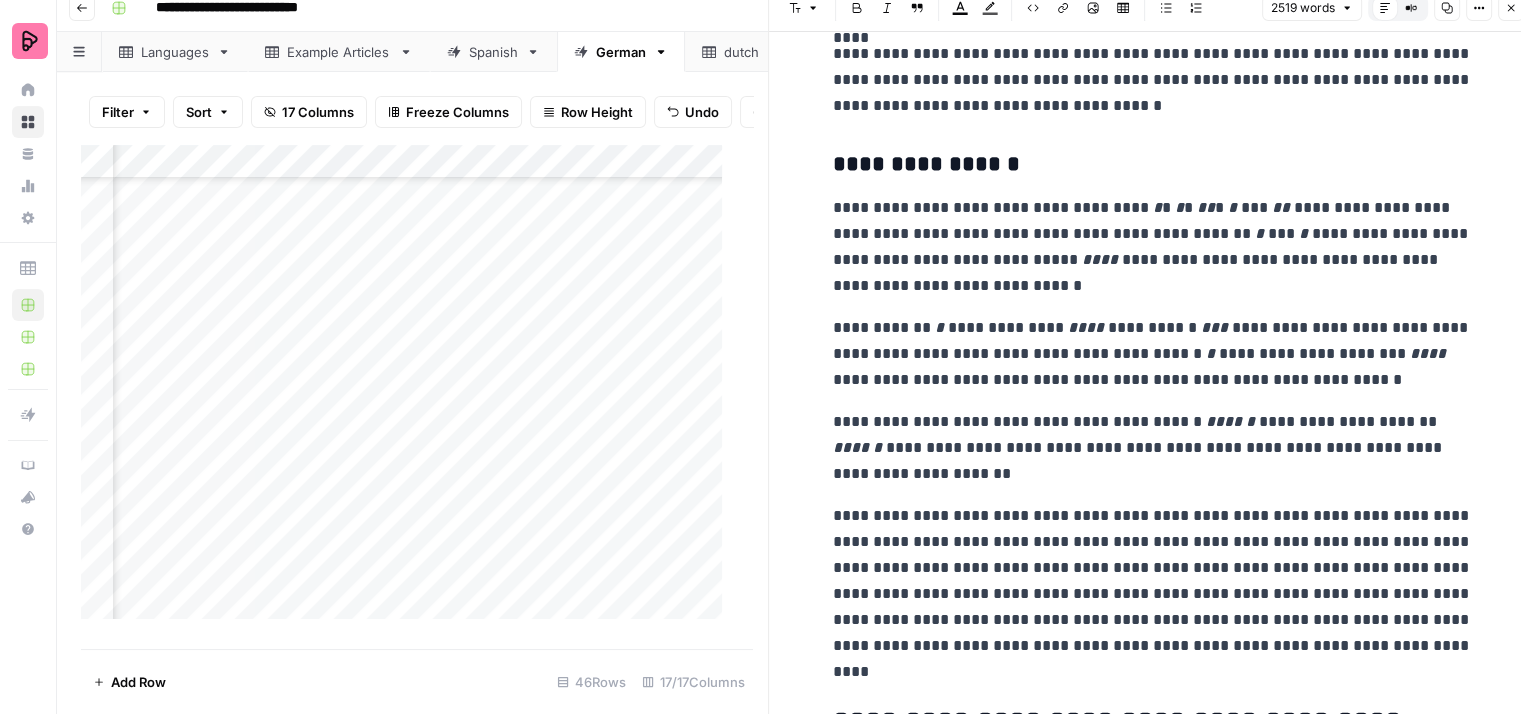 click on "**********" at bounding box center (1153, 80) 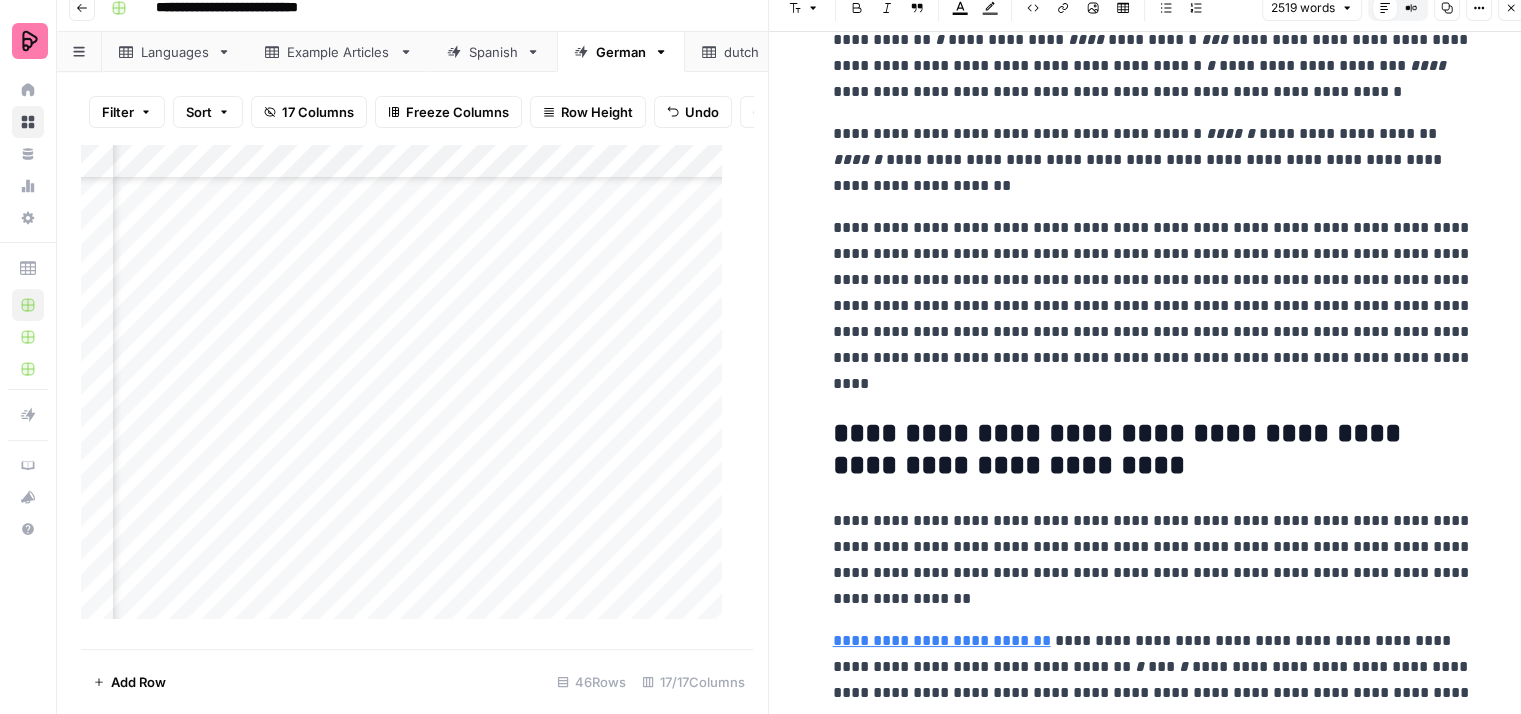 scroll, scrollTop: 7682, scrollLeft: 0, axis: vertical 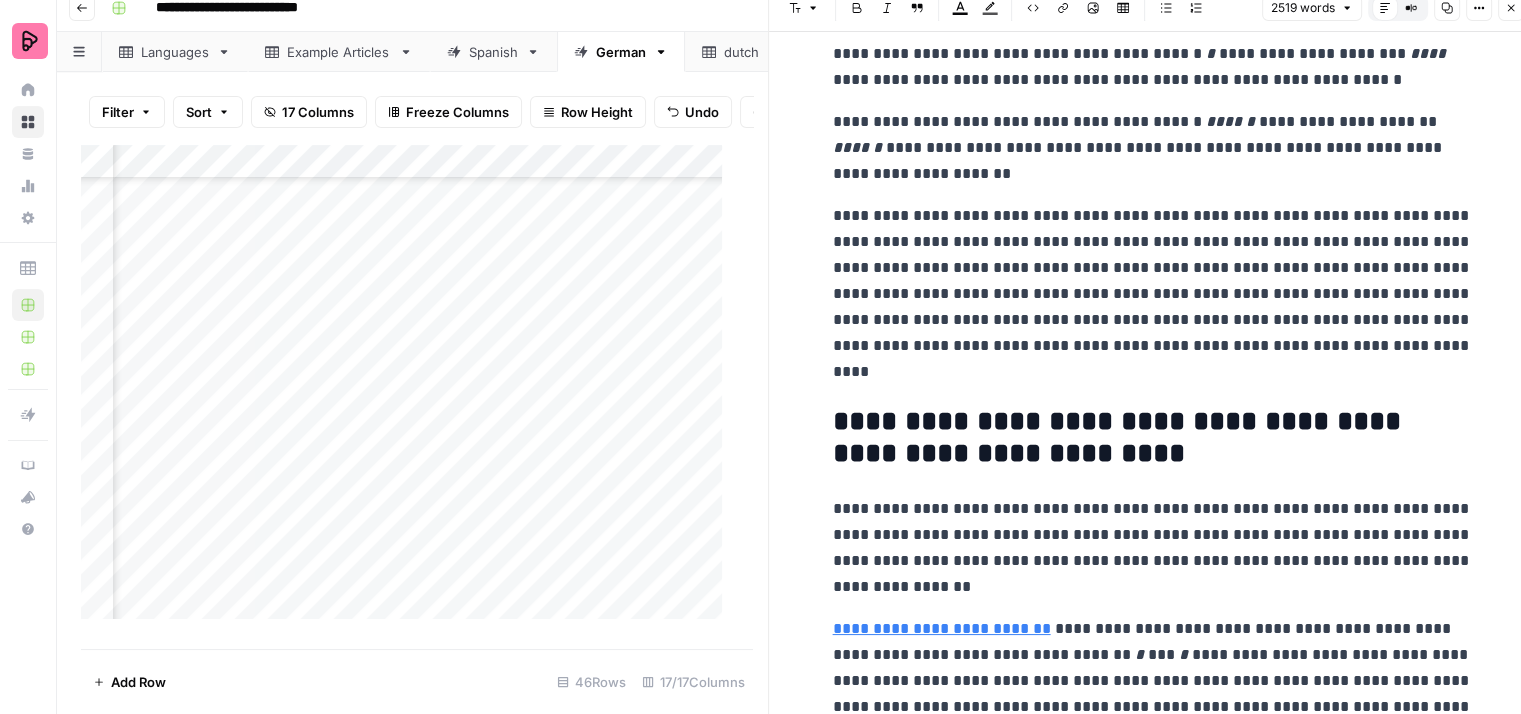 click on "**********" at bounding box center (1153, 294) 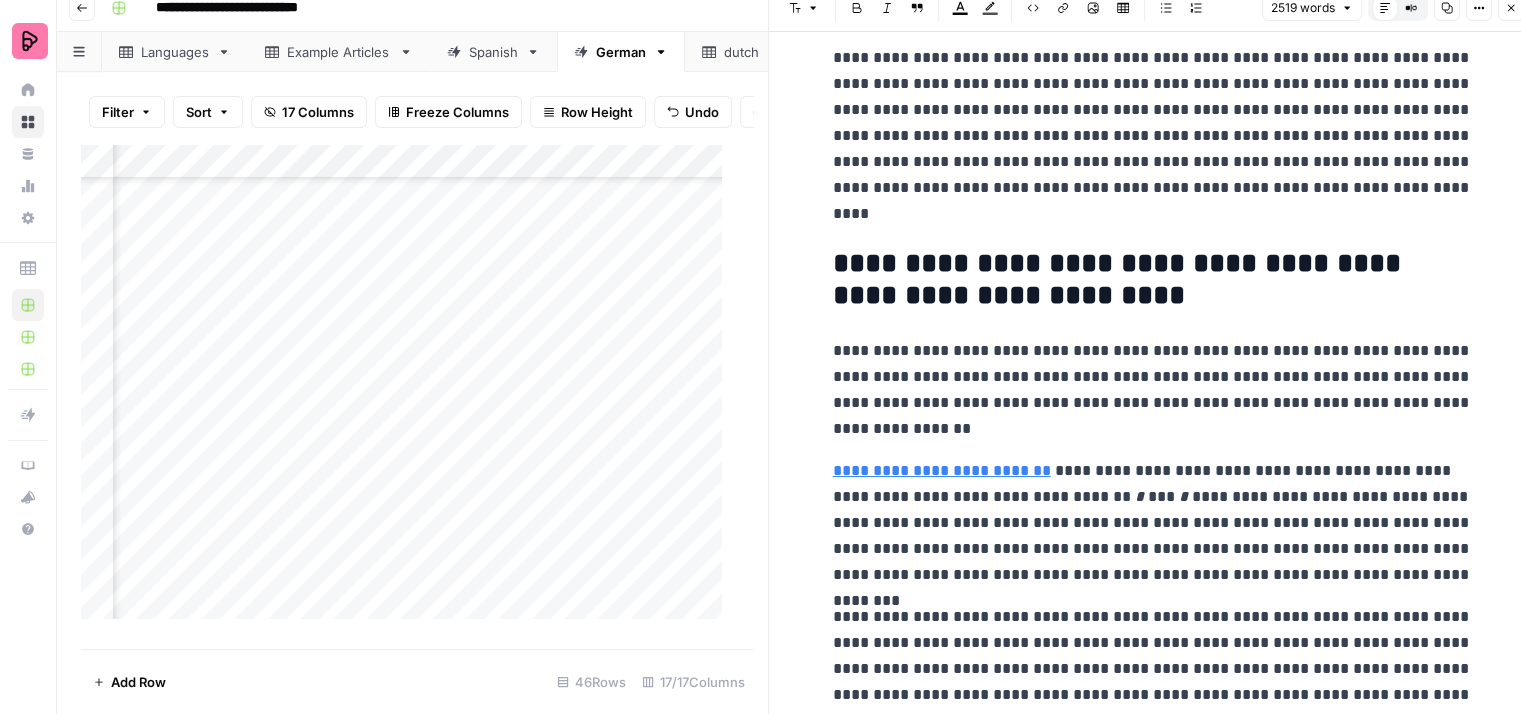 scroll, scrollTop: 7882, scrollLeft: 0, axis: vertical 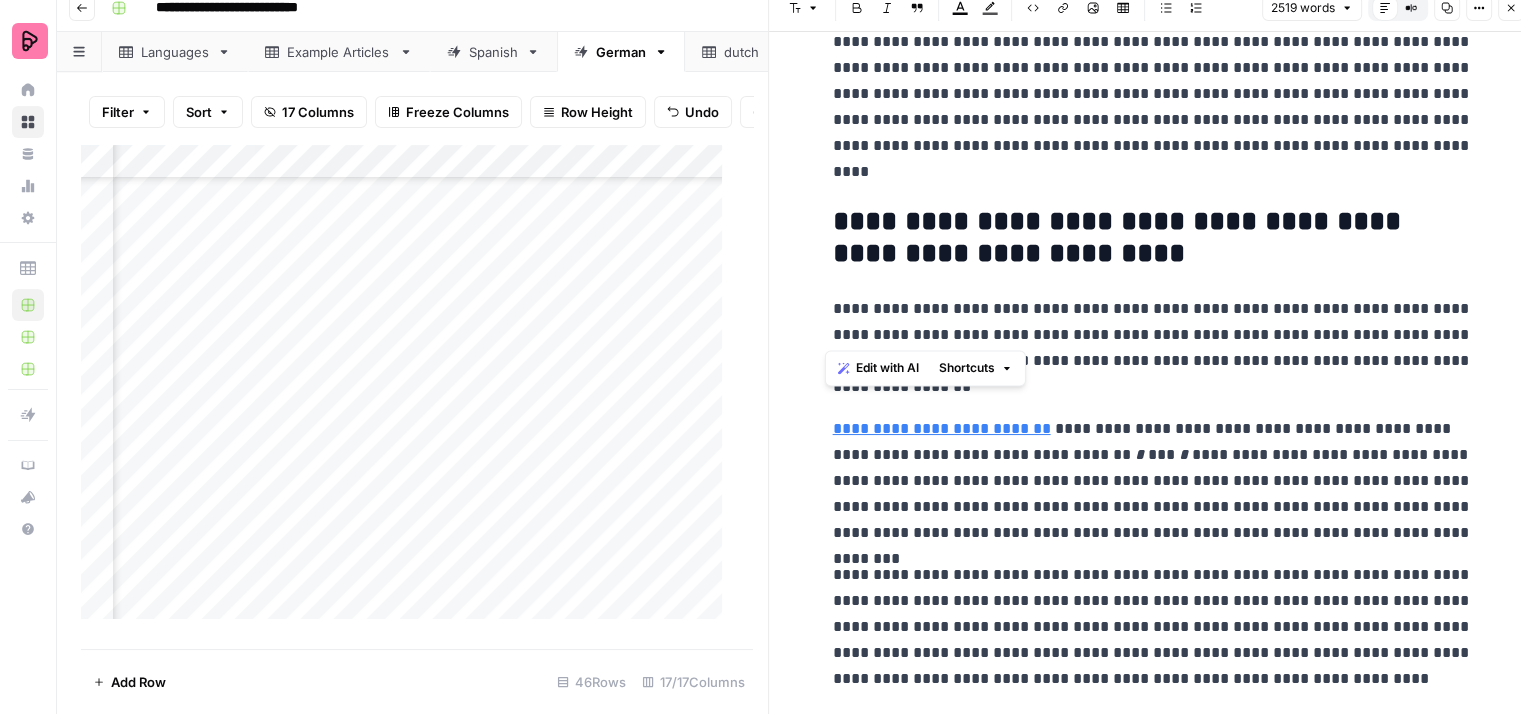 drag, startPoint x: 1408, startPoint y: 328, endPoint x: 825, endPoint y: 308, distance: 583.34296 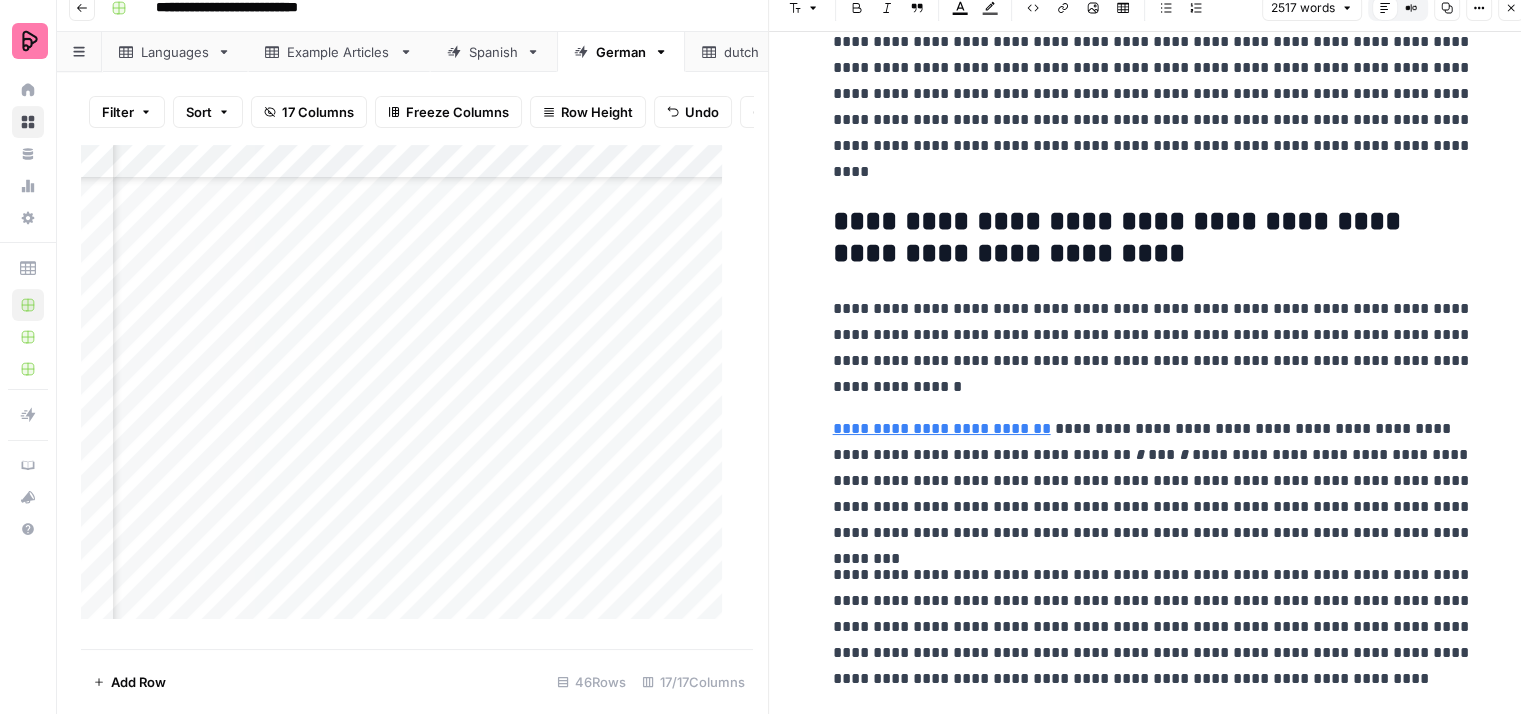 click on "**********" at bounding box center [1153, 348] 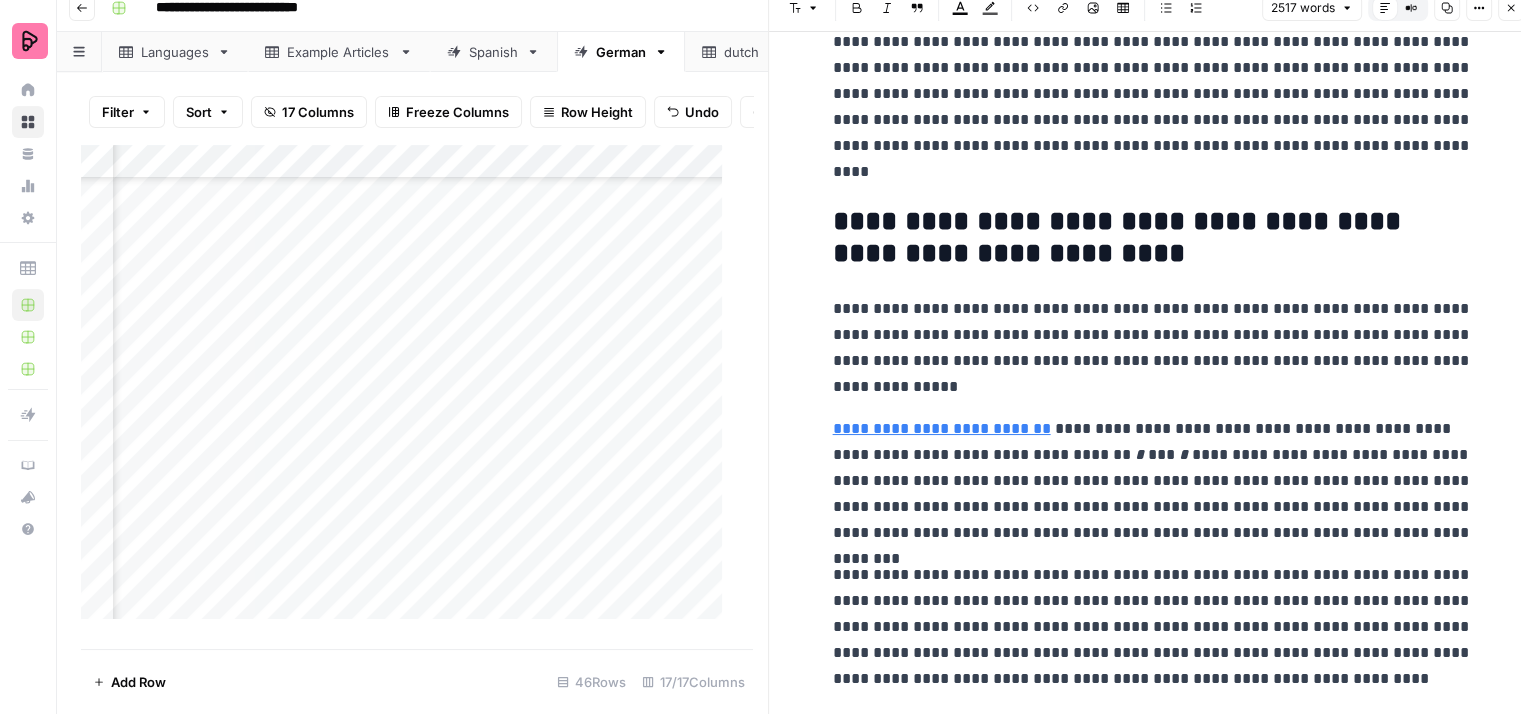 click on "**********" at bounding box center [1153, 348] 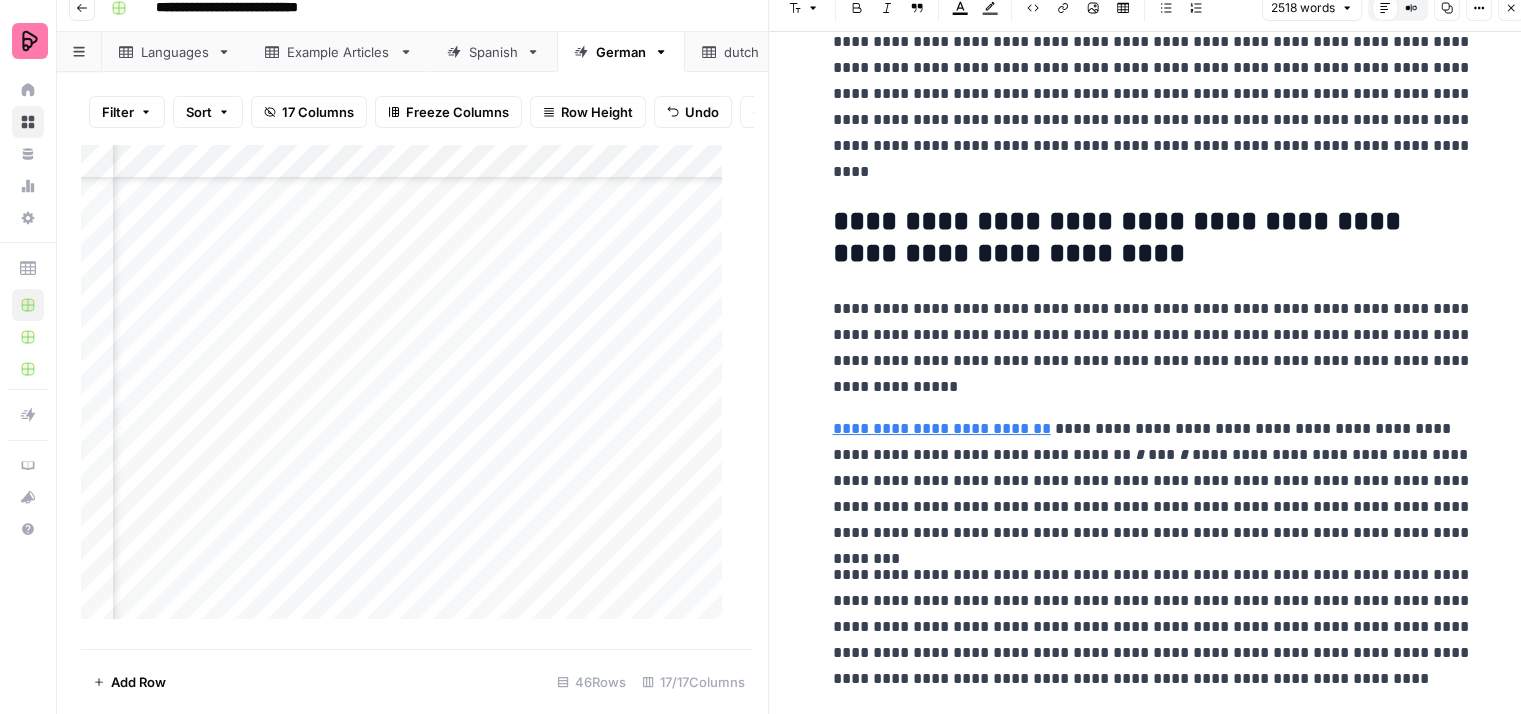 click on "**********" at bounding box center [1153, 348] 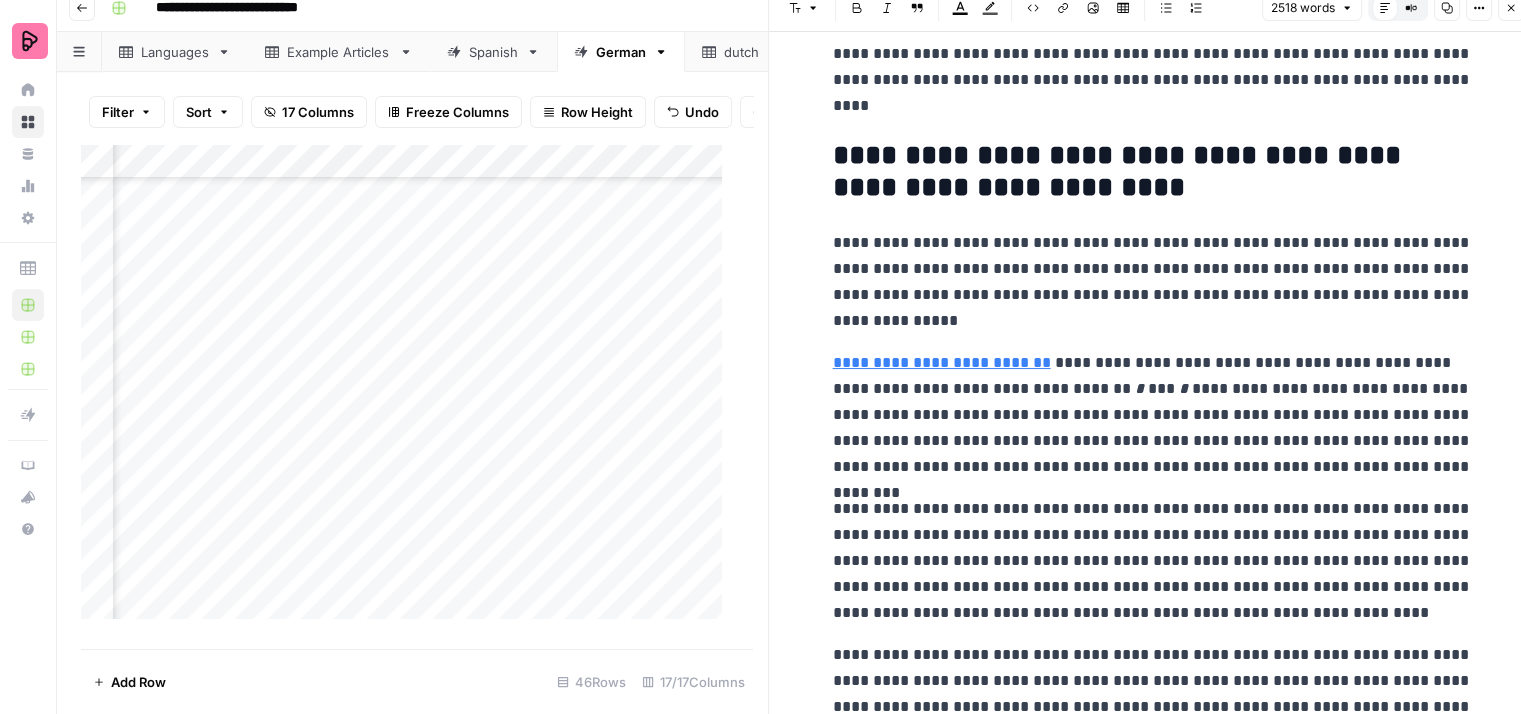 scroll, scrollTop: 7982, scrollLeft: 0, axis: vertical 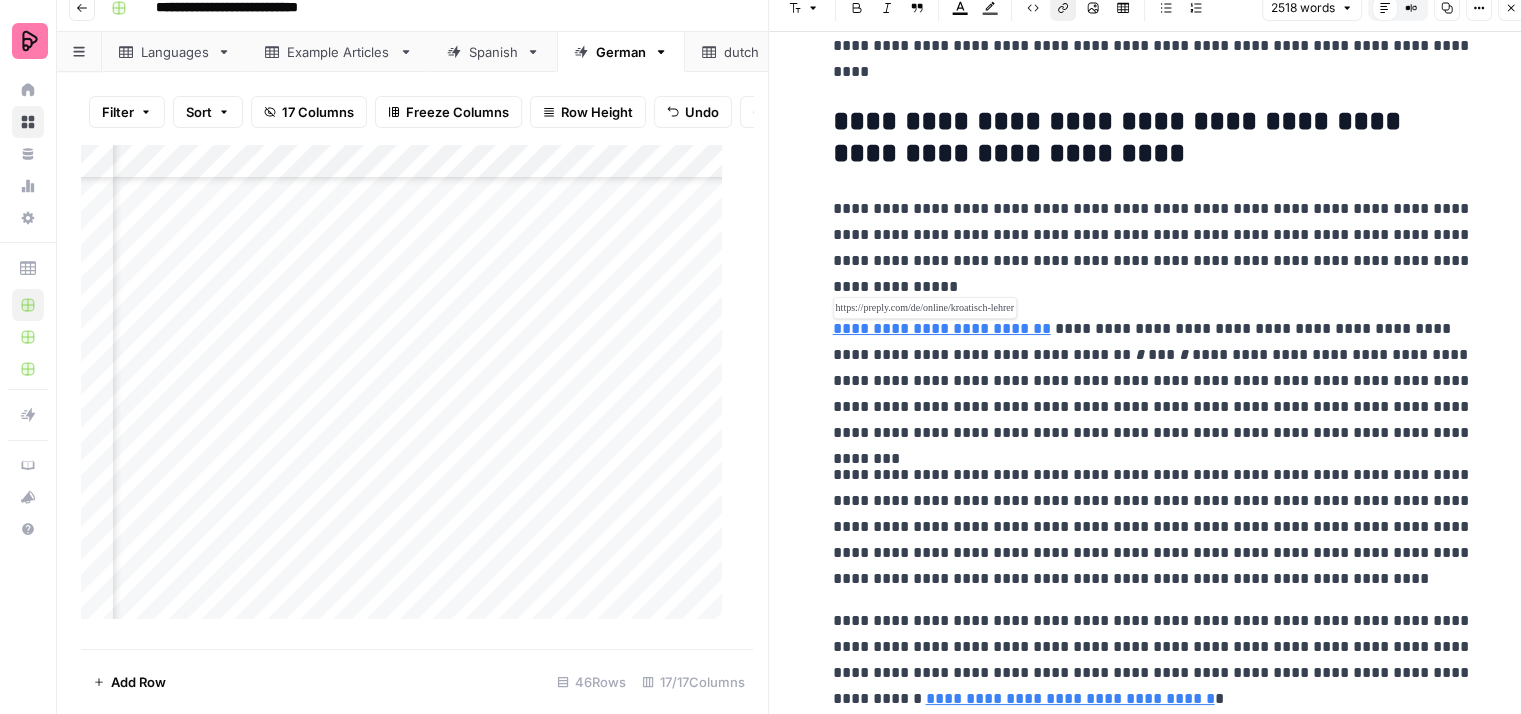 click on "**********" at bounding box center (942, 328) 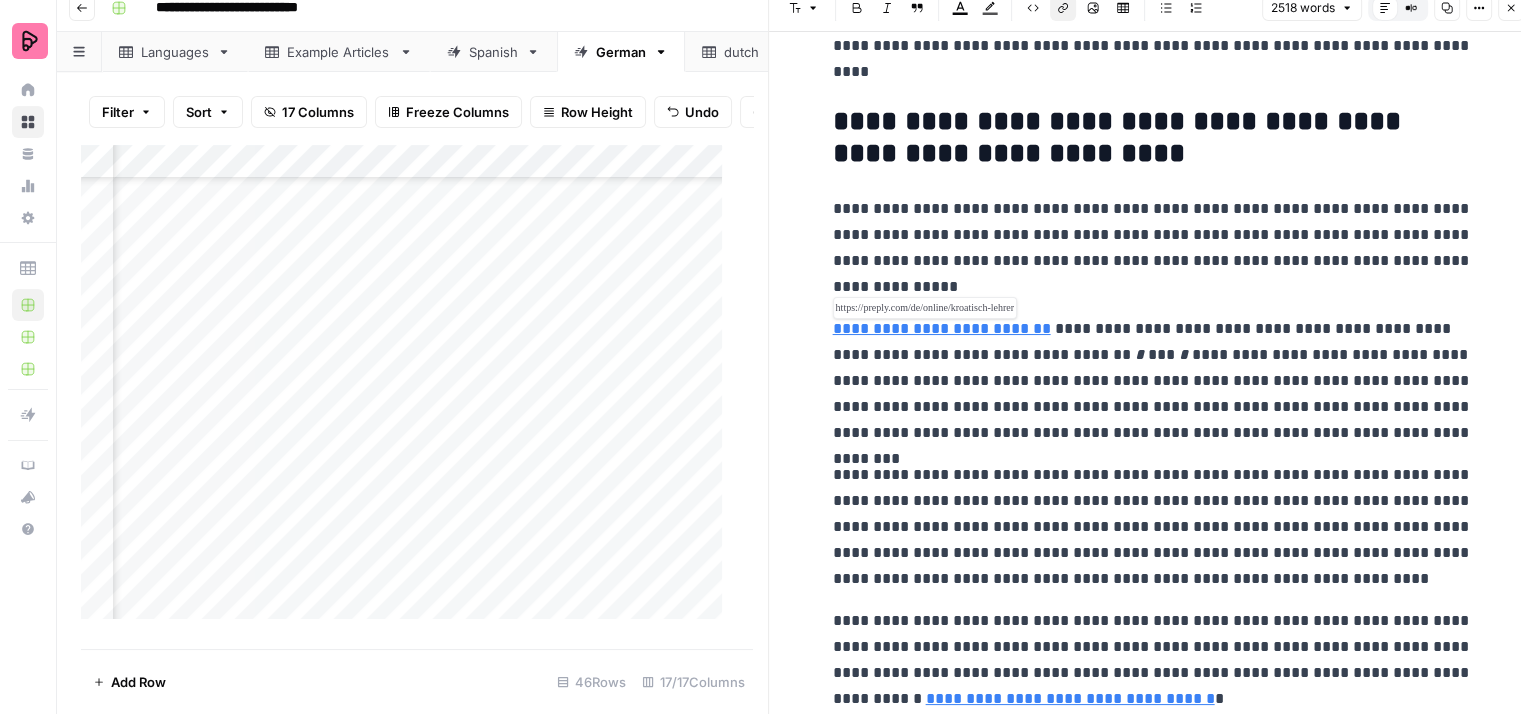 click on "**********" at bounding box center (942, 328) 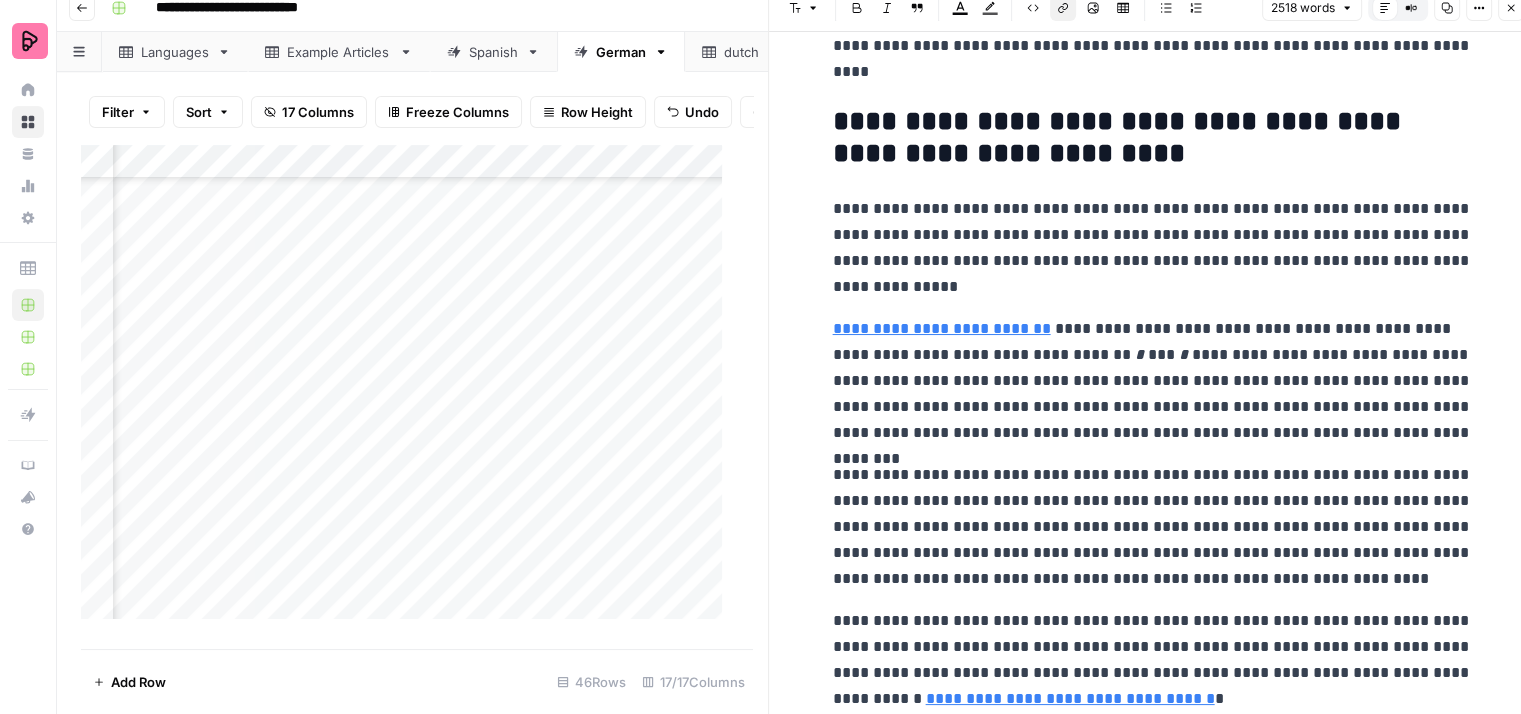 click on "Link" at bounding box center (1063, 8) 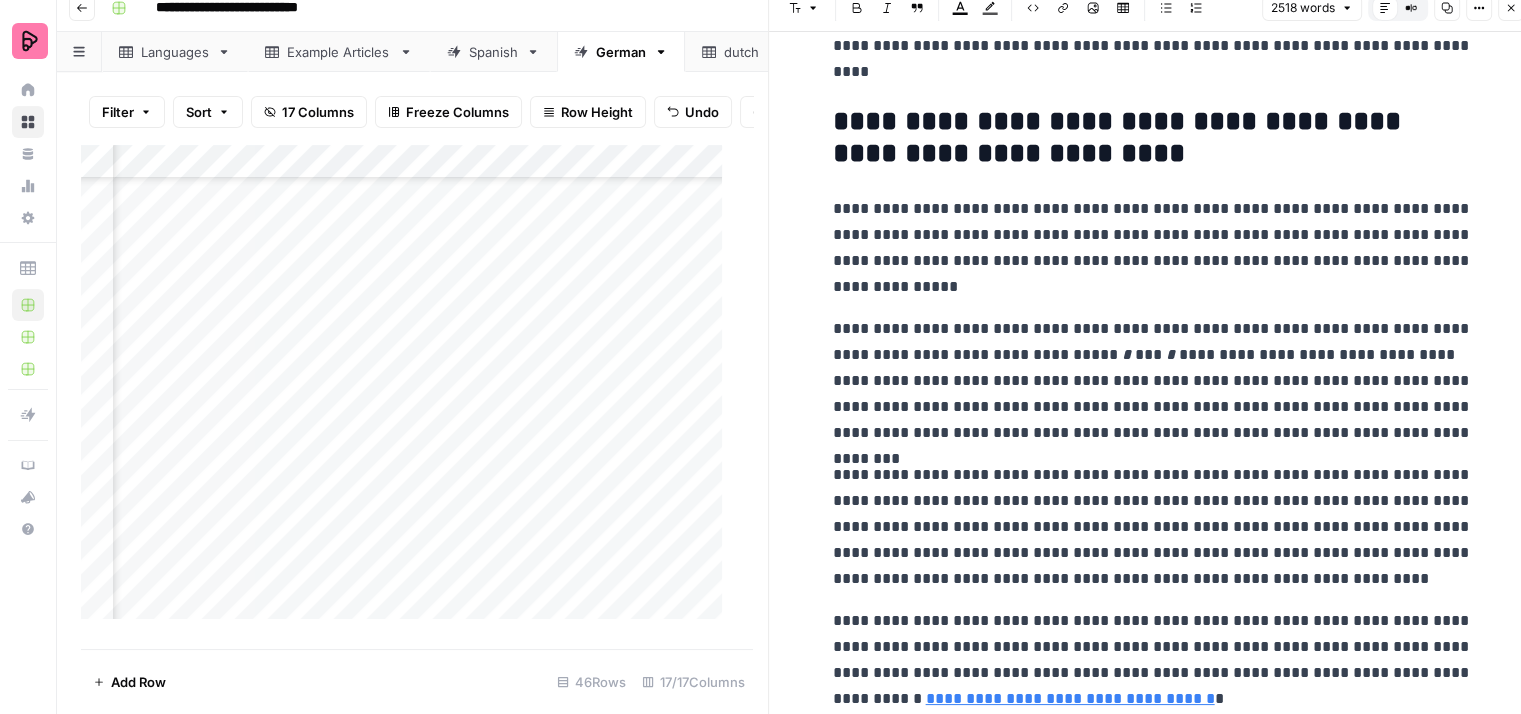 drag, startPoint x: 821, startPoint y: 326, endPoint x: 906, endPoint y: 327, distance: 85.00588 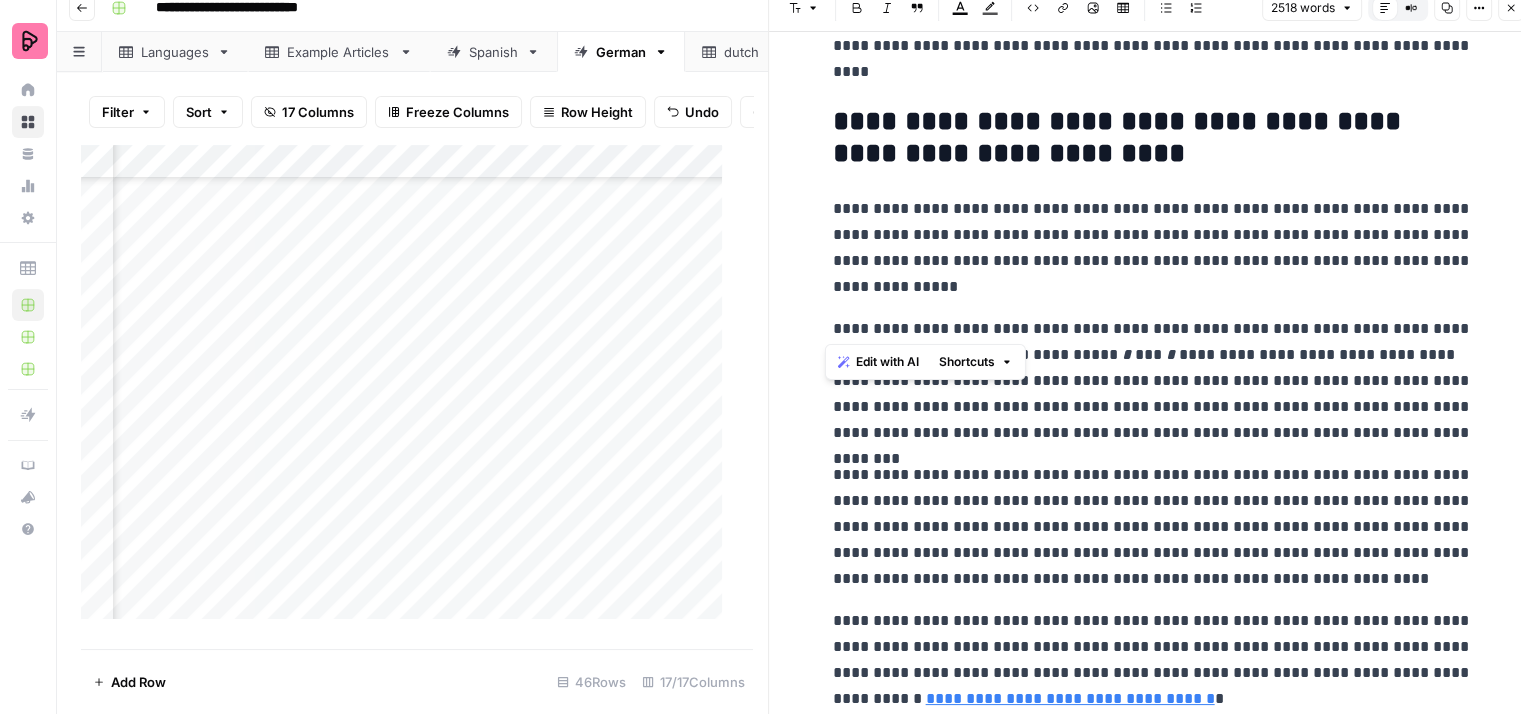 click on "**********" at bounding box center [1153, 381] 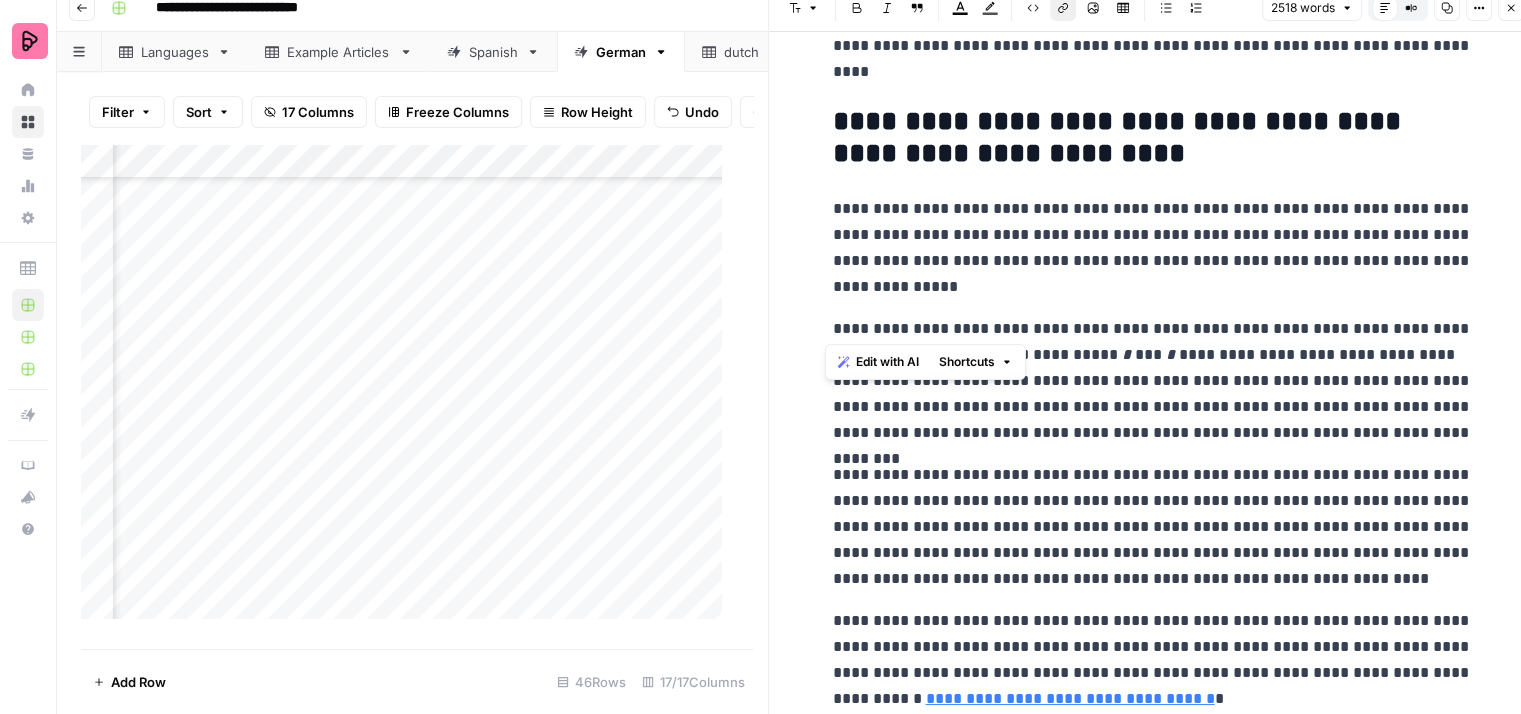 click 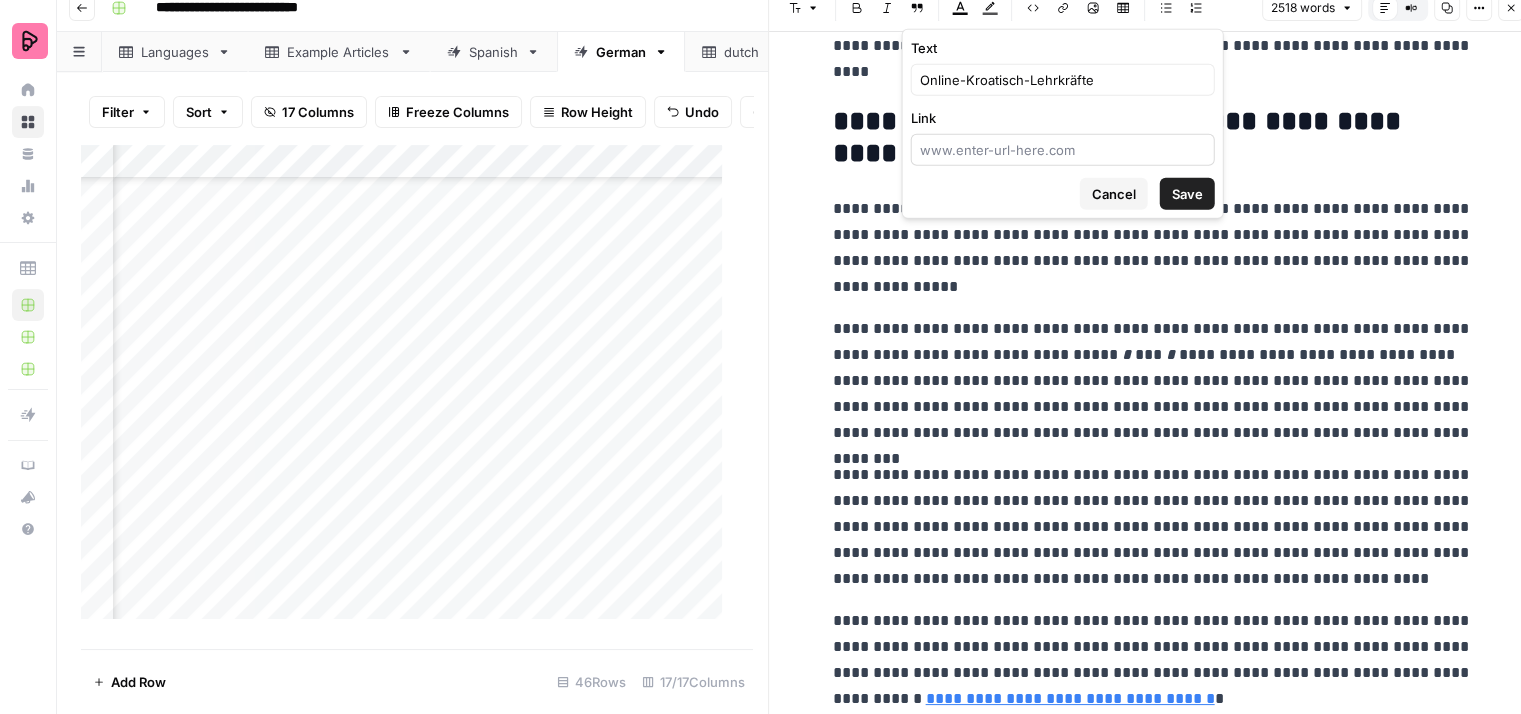 click at bounding box center [1063, 150] 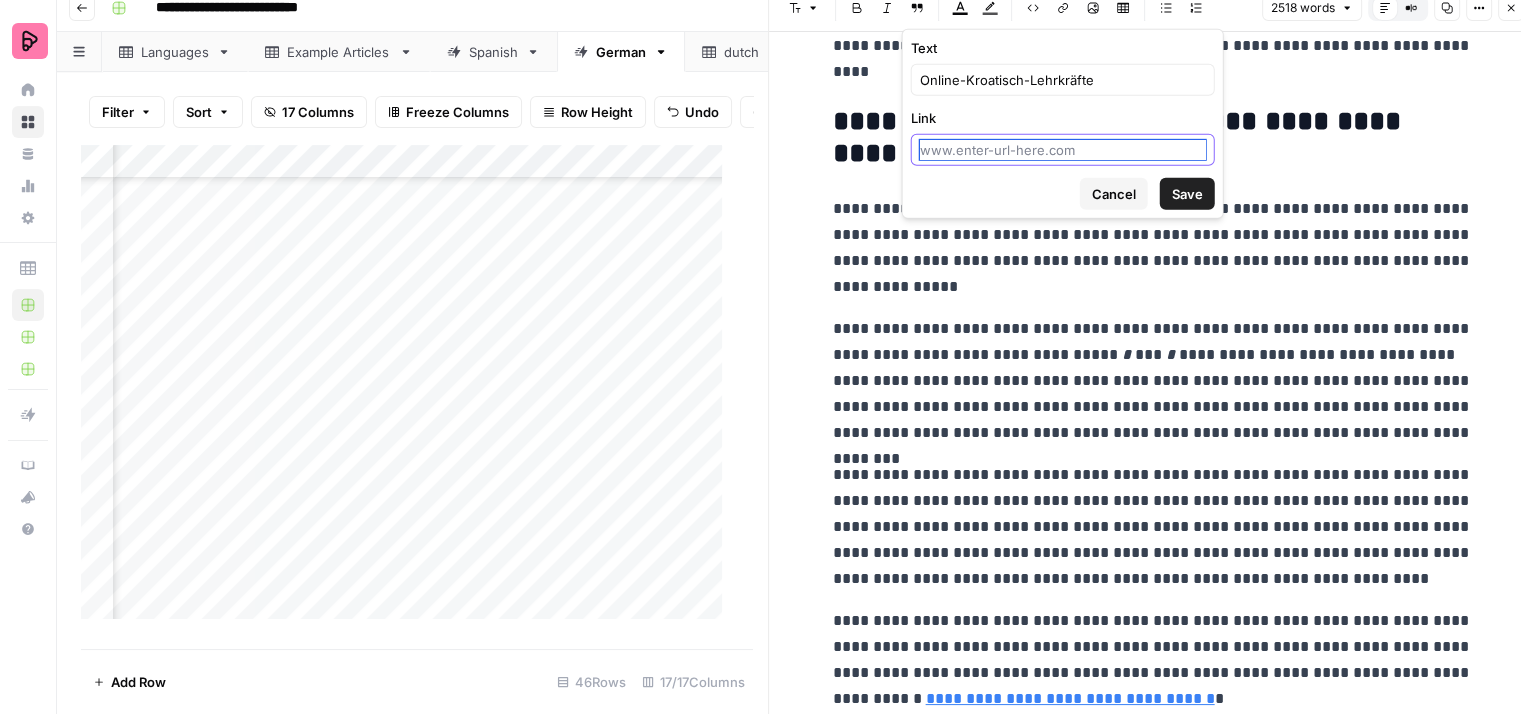 paste on "[URL][DOMAIN_NAME]" 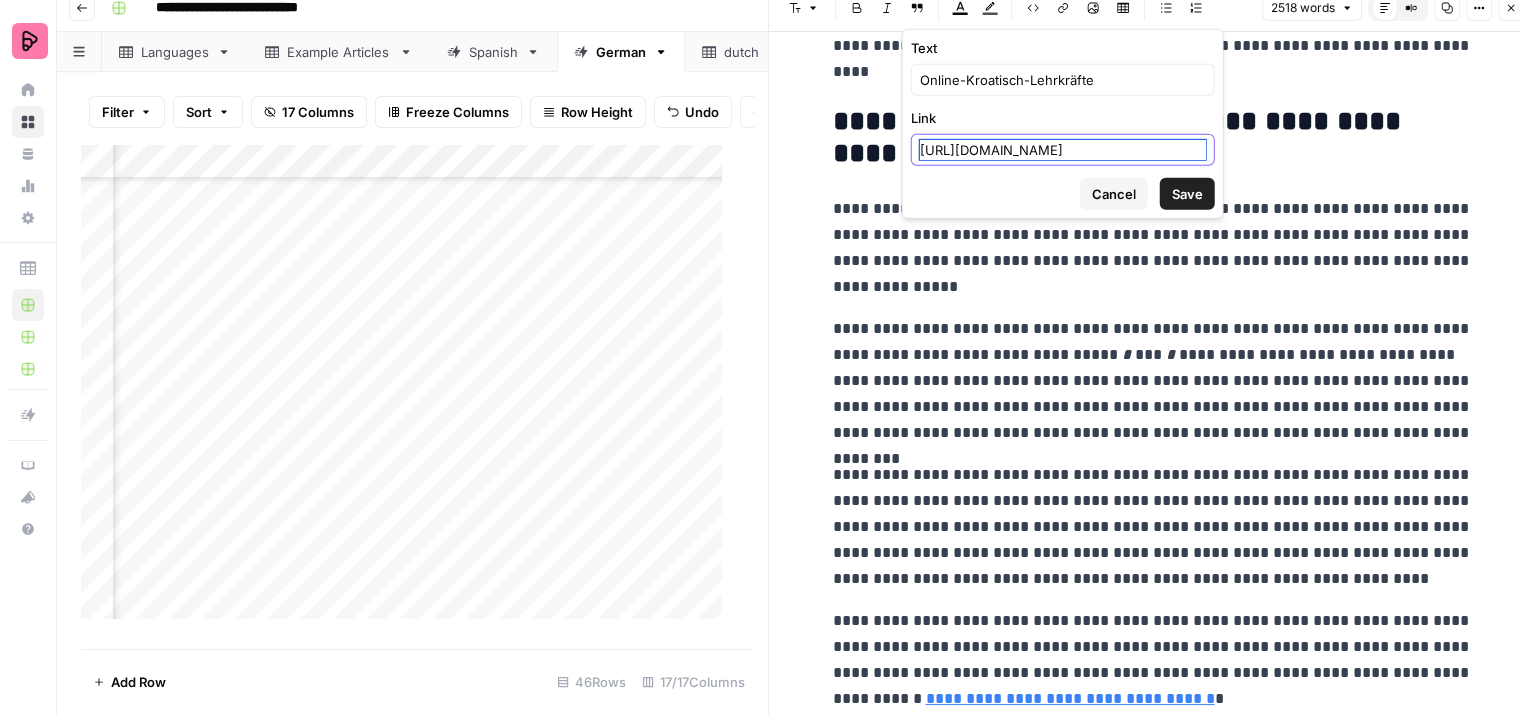 scroll, scrollTop: 0, scrollLeft: 13, axis: horizontal 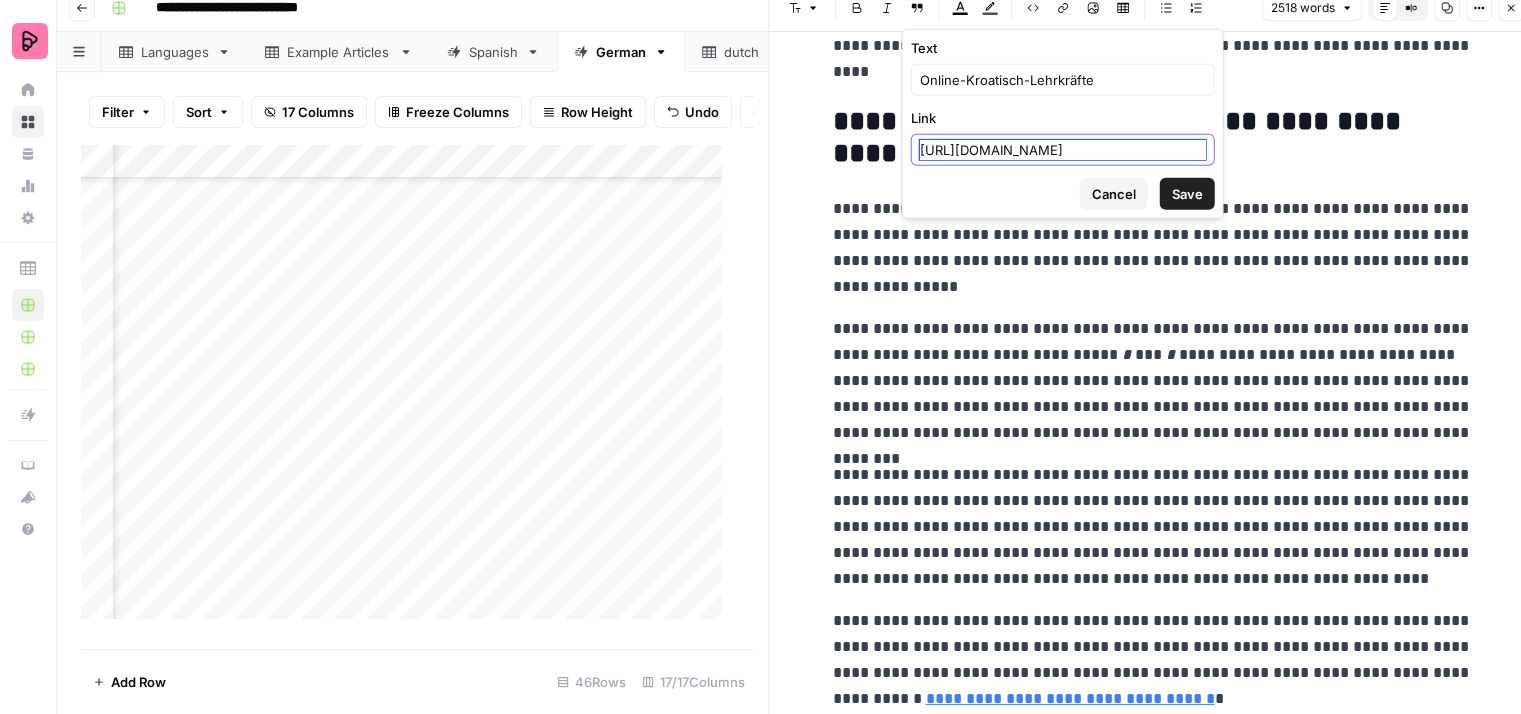 type on "[URL][DOMAIN_NAME]" 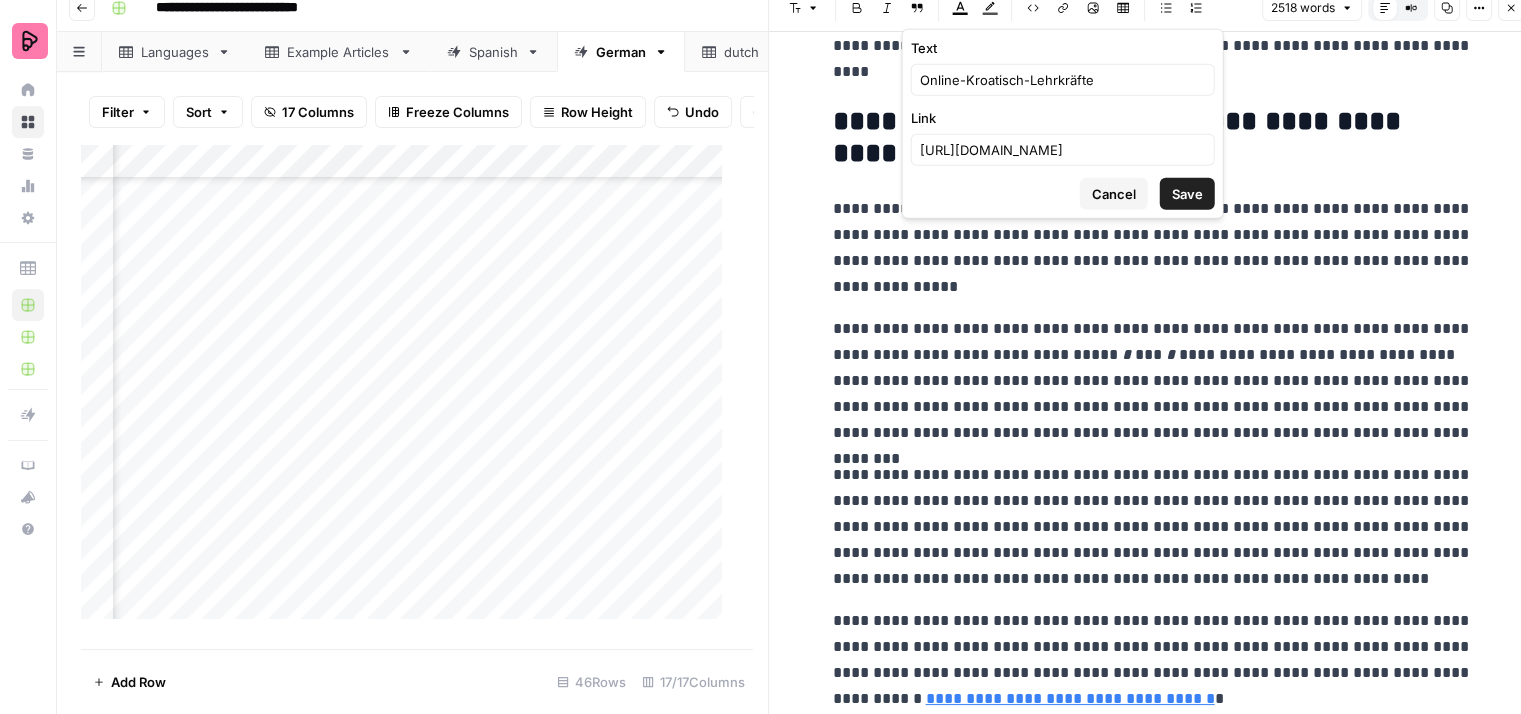 click on "Save" at bounding box center (1187, 194) 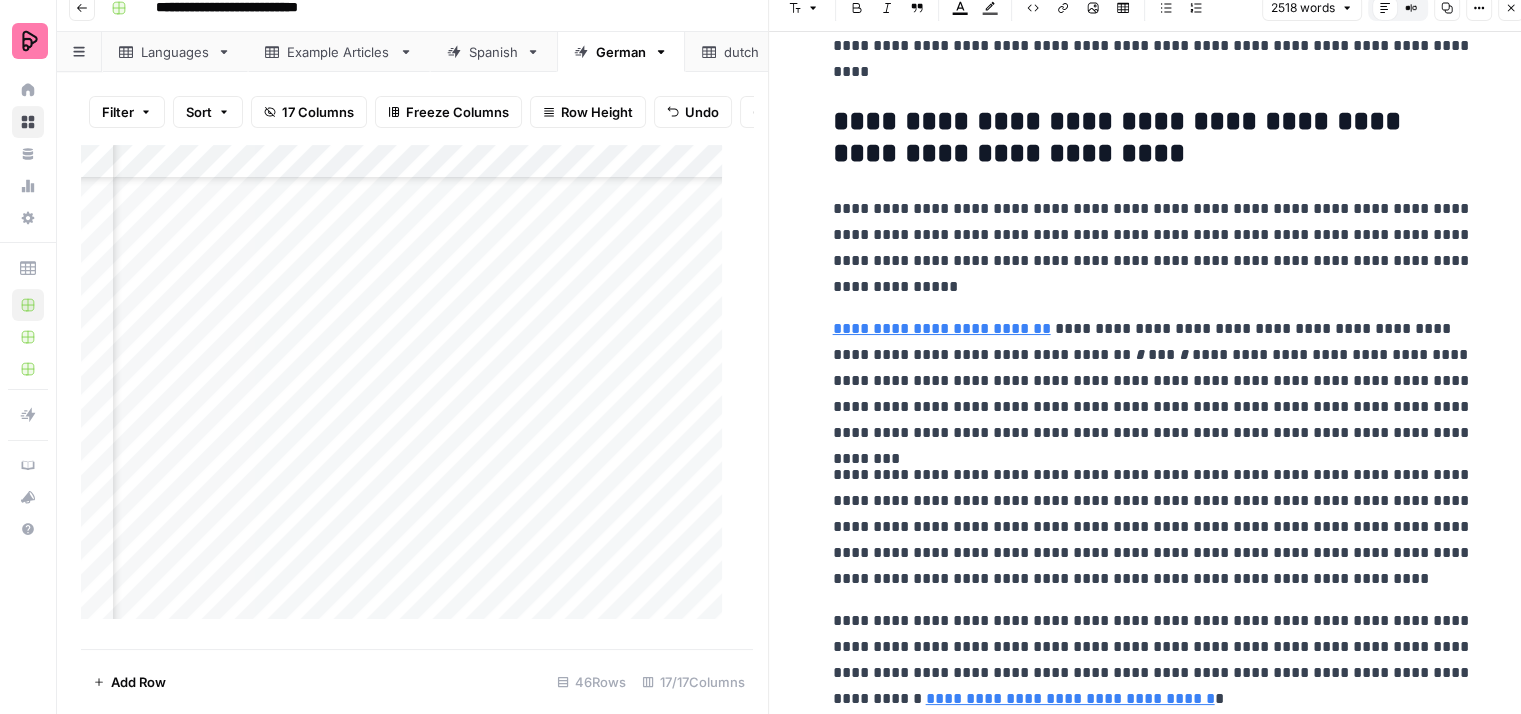 click on "**********" at bounding box center (1153, 381) 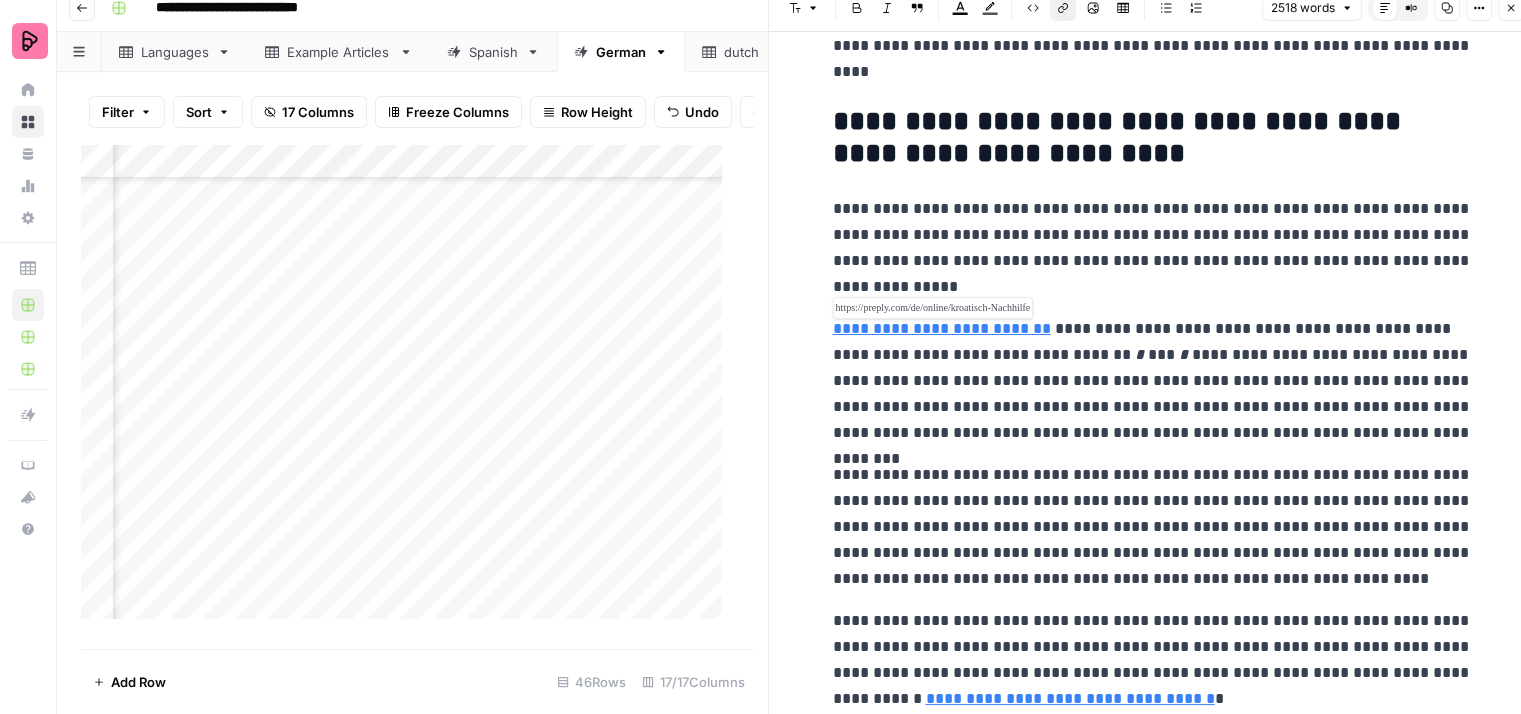 click on "**********" at bounding box center (942, 328) 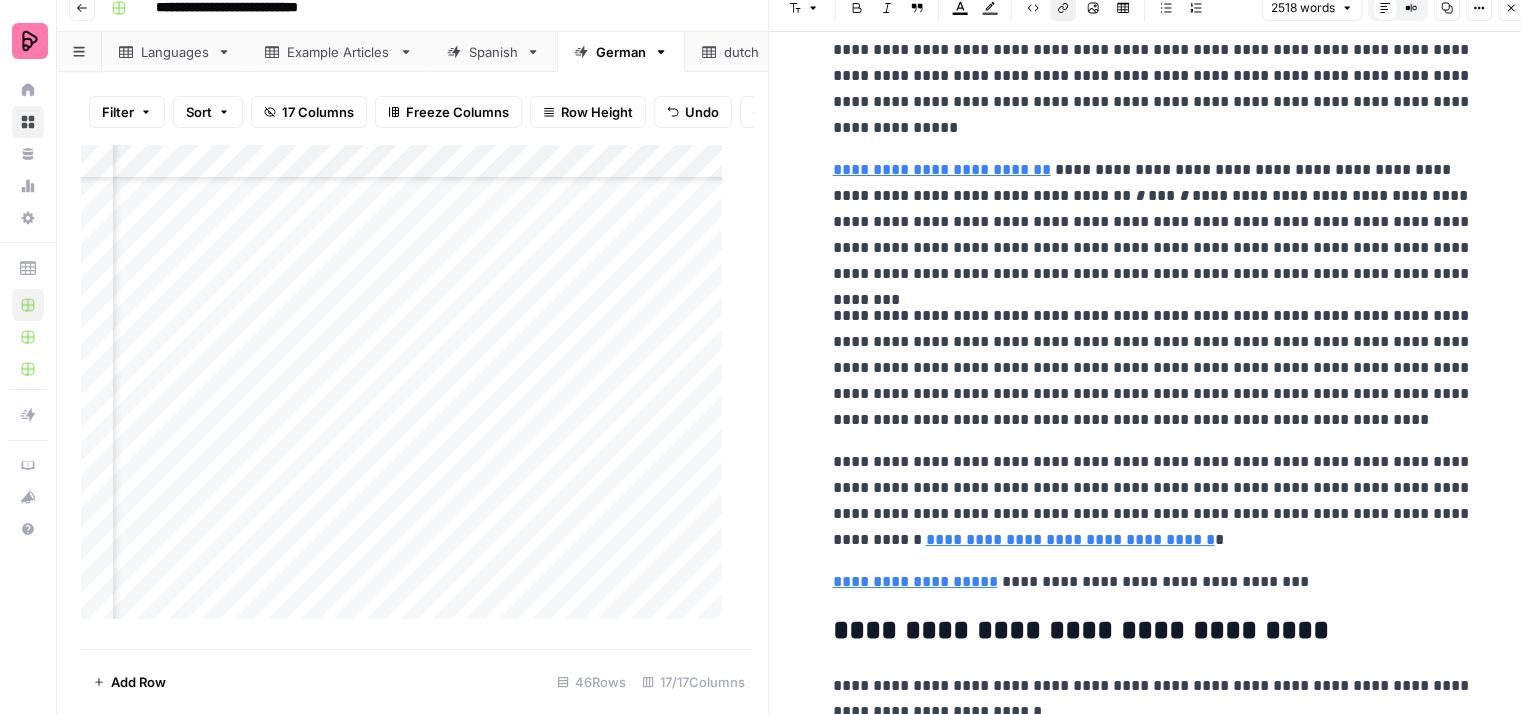 scroll, scrollTop: 8182, scrollLeft: 0, axis: vertical 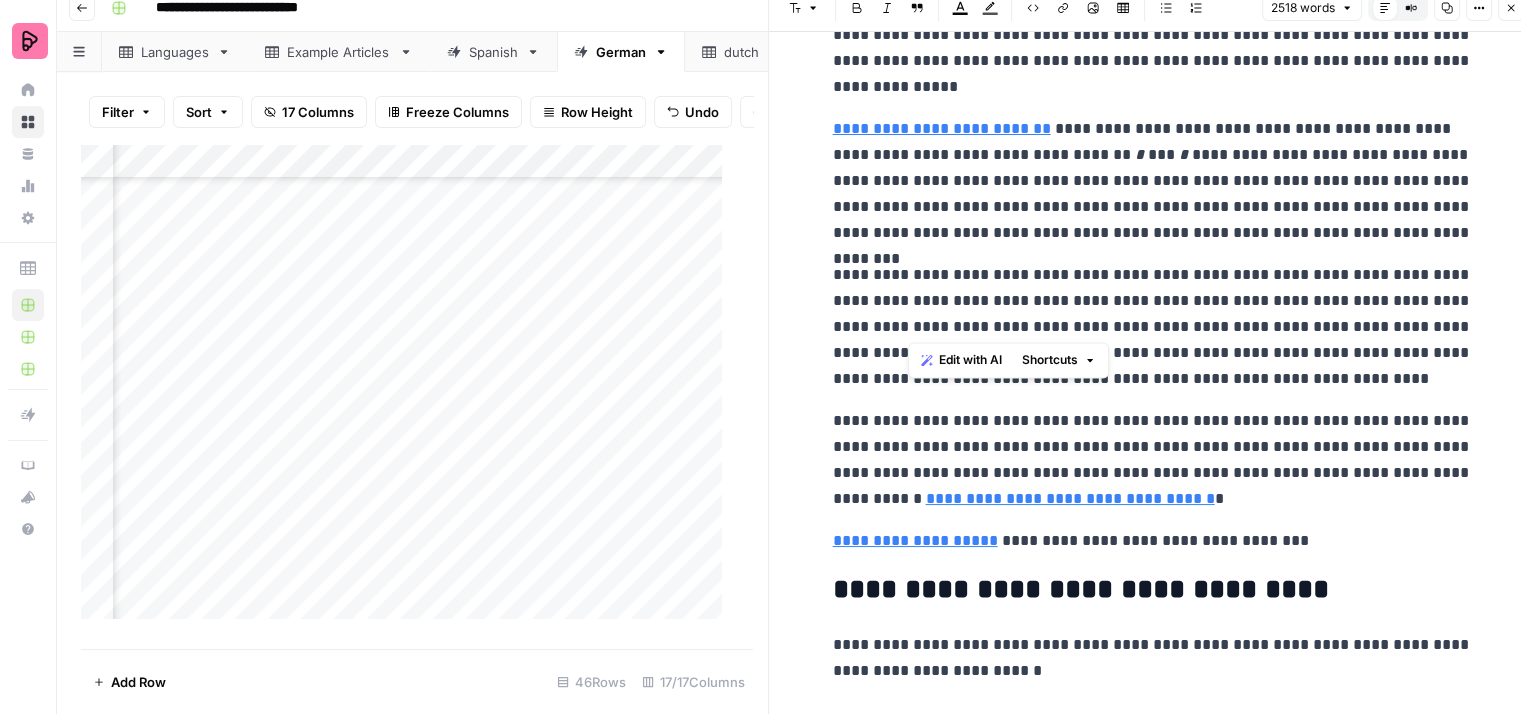 drag, startPoint x: 909, startPoint y: 293, endPoint x: 1248, endPoint y: 316, distance: 339.77933 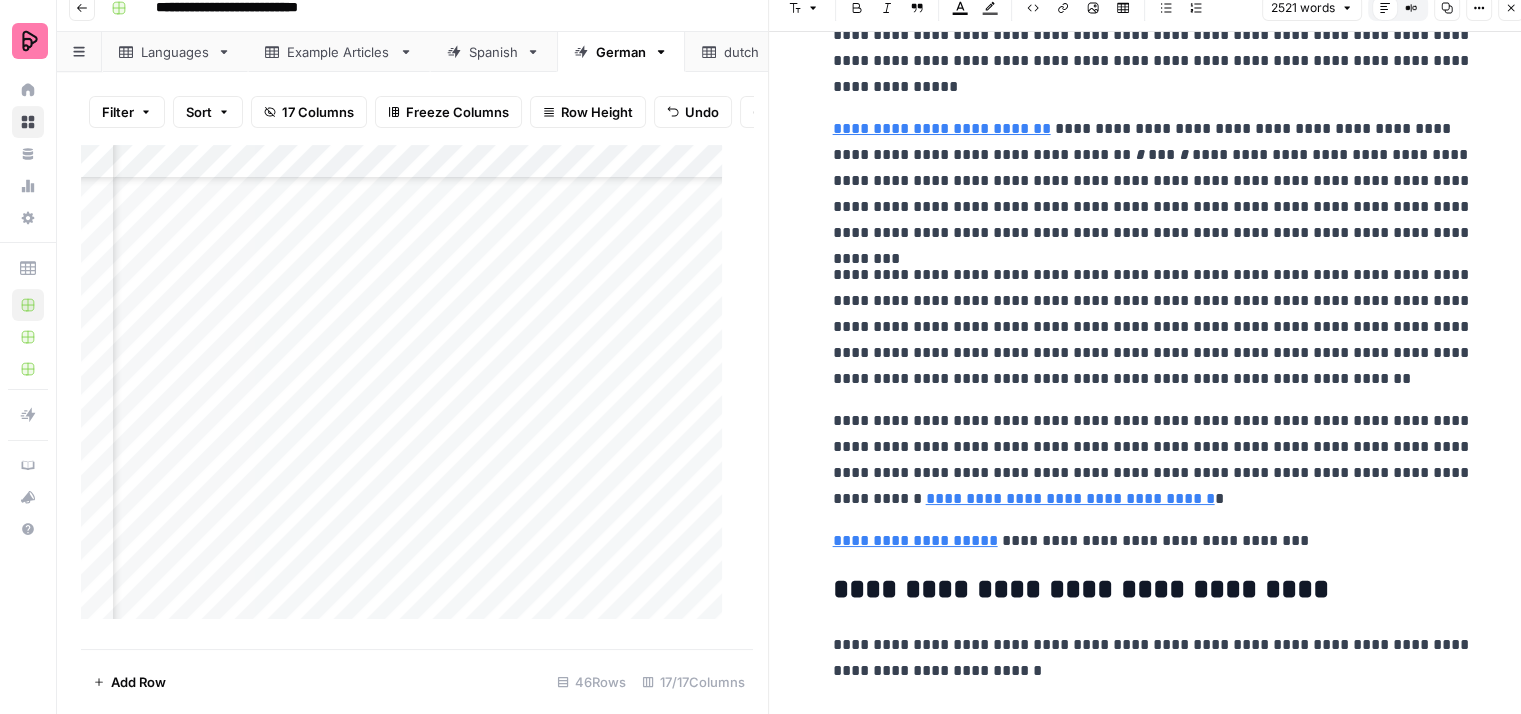 click on "**********" at bounding box center (1153, 327) 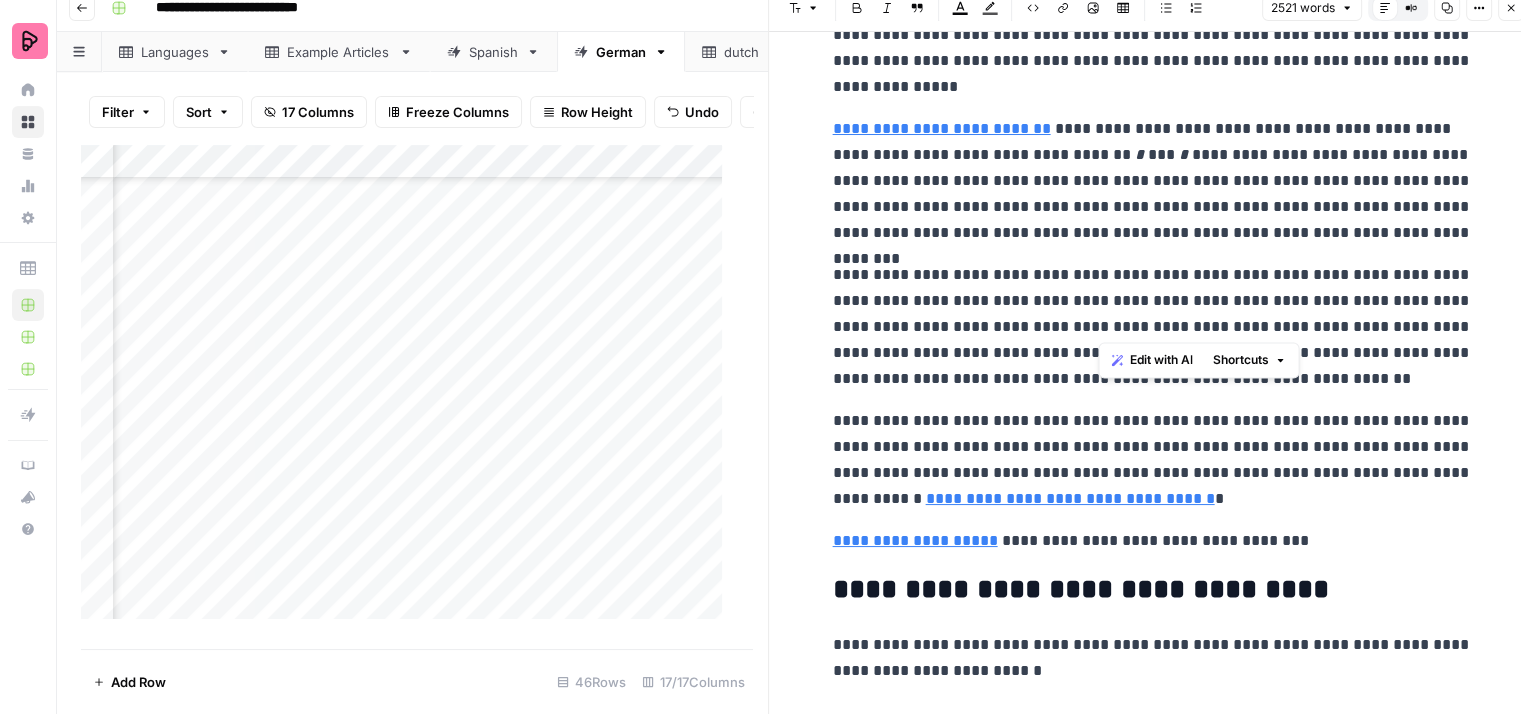 drag, startPoint x: 1188, startPoint y: 321, endPoint x: 1098, endPoint y: 324, distance: 90.04999 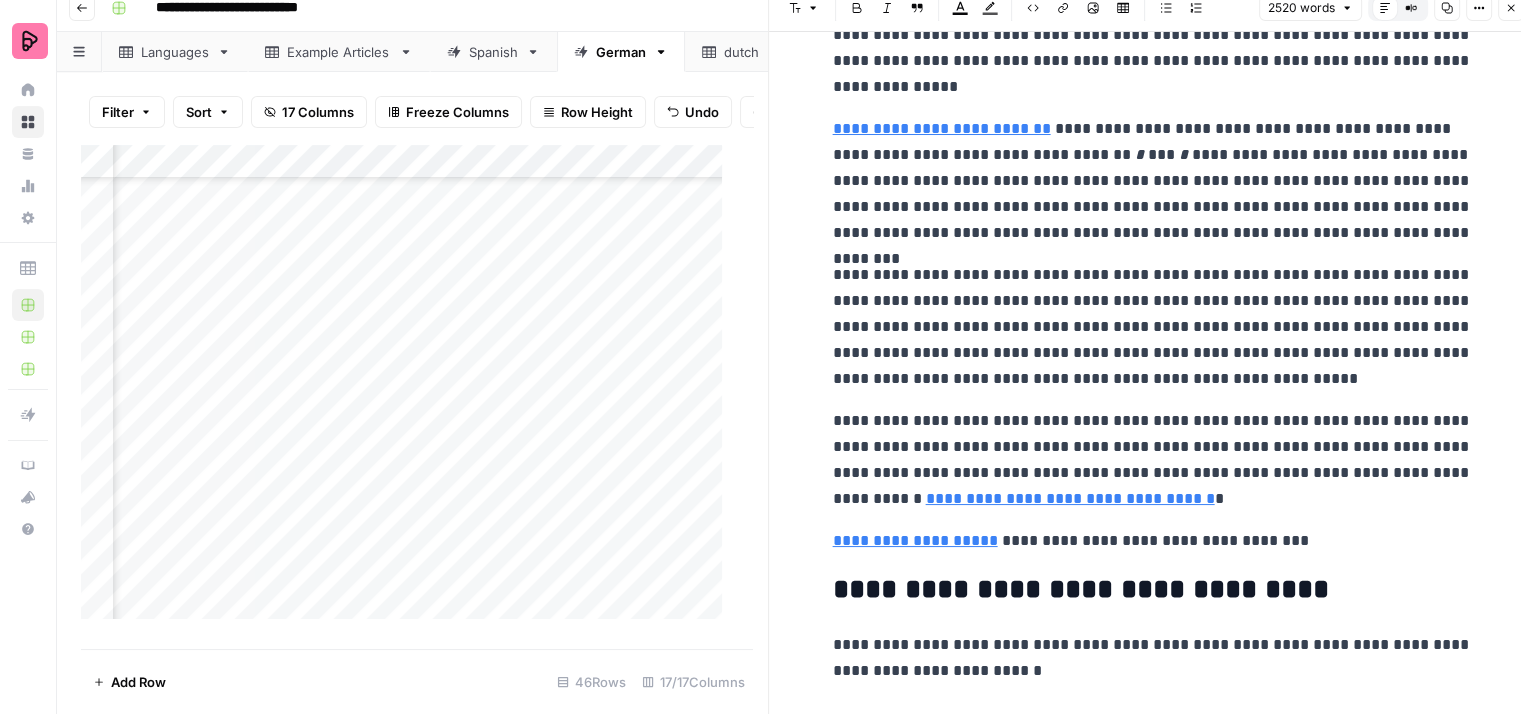click on "**********" at bounding box center [1153, 327] 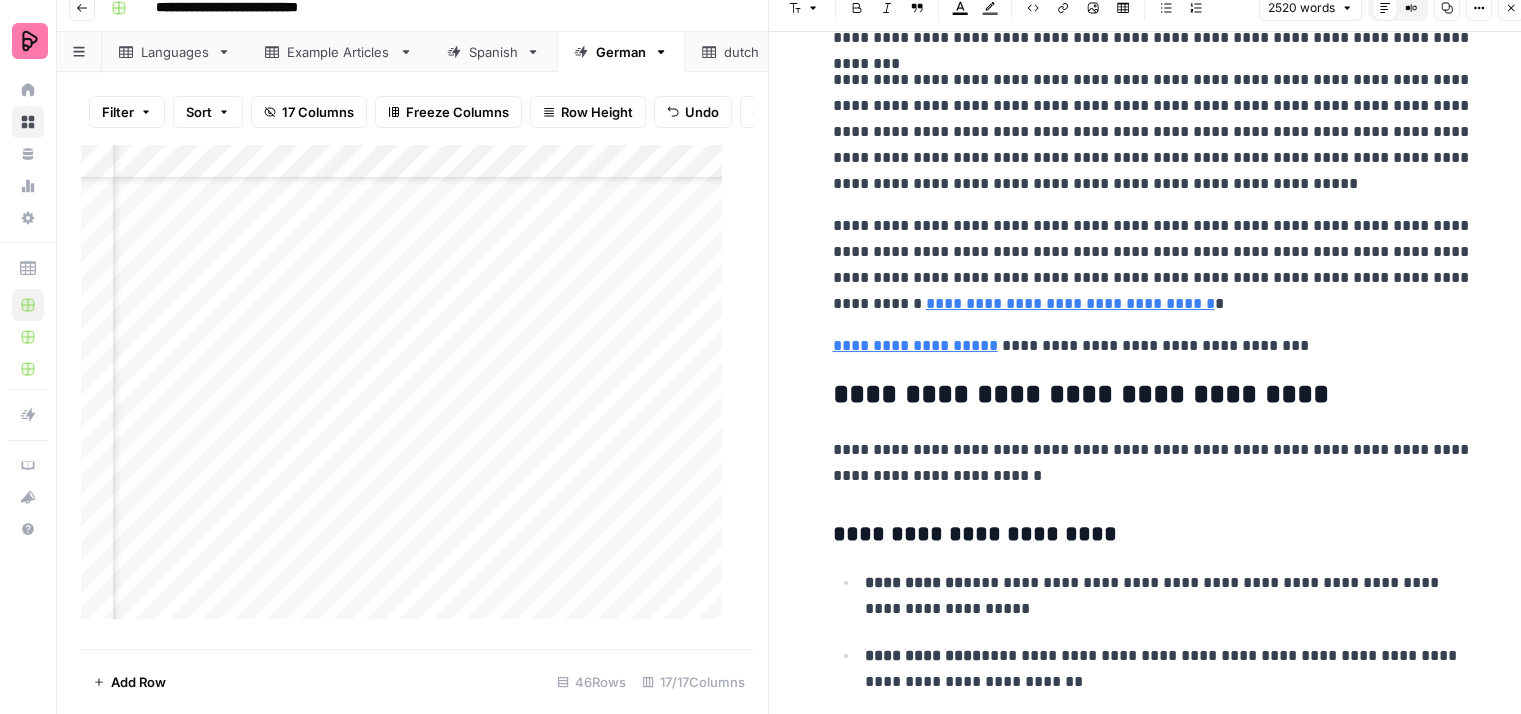 scroll, scrollTop: 8382, scrollLeft: 0, axis: vertical 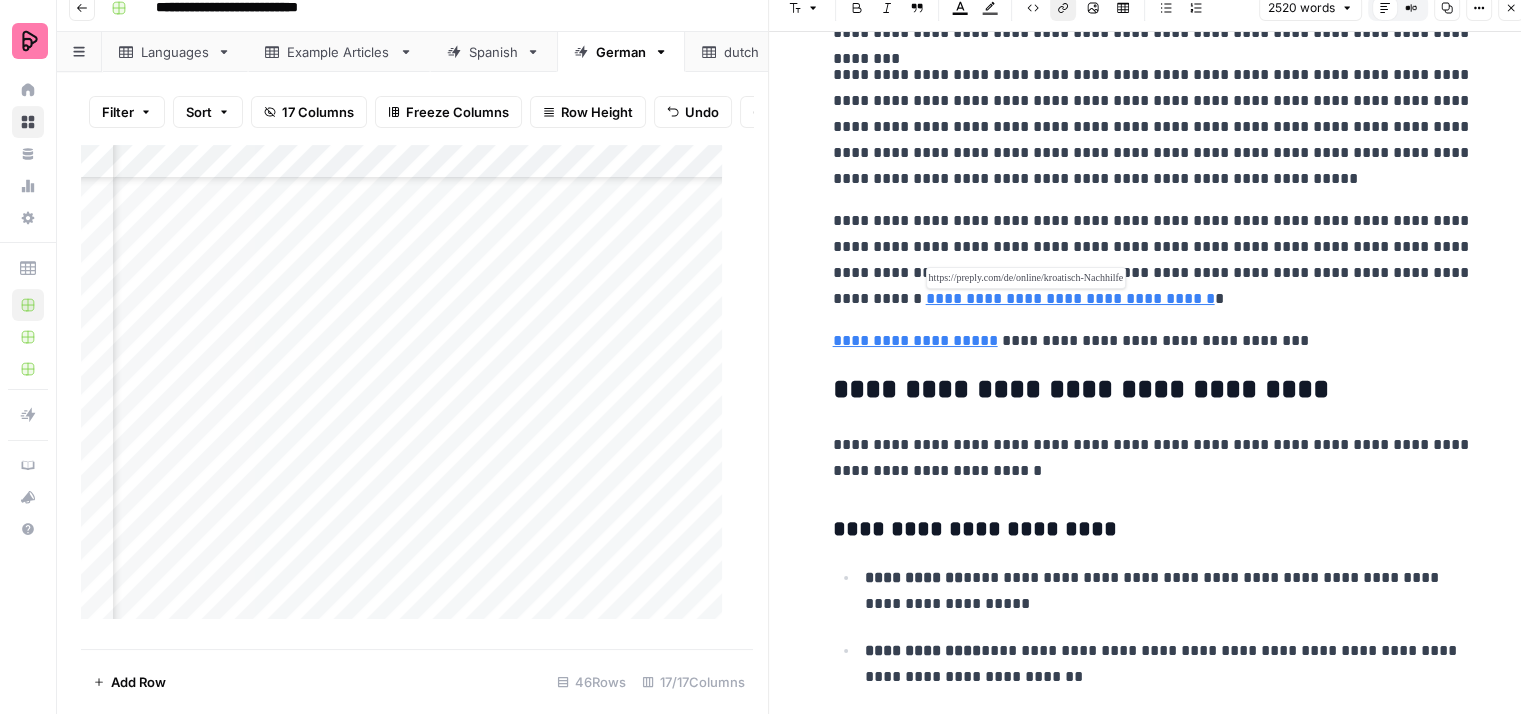 click on "**********" at bounding box center (1070, 298) 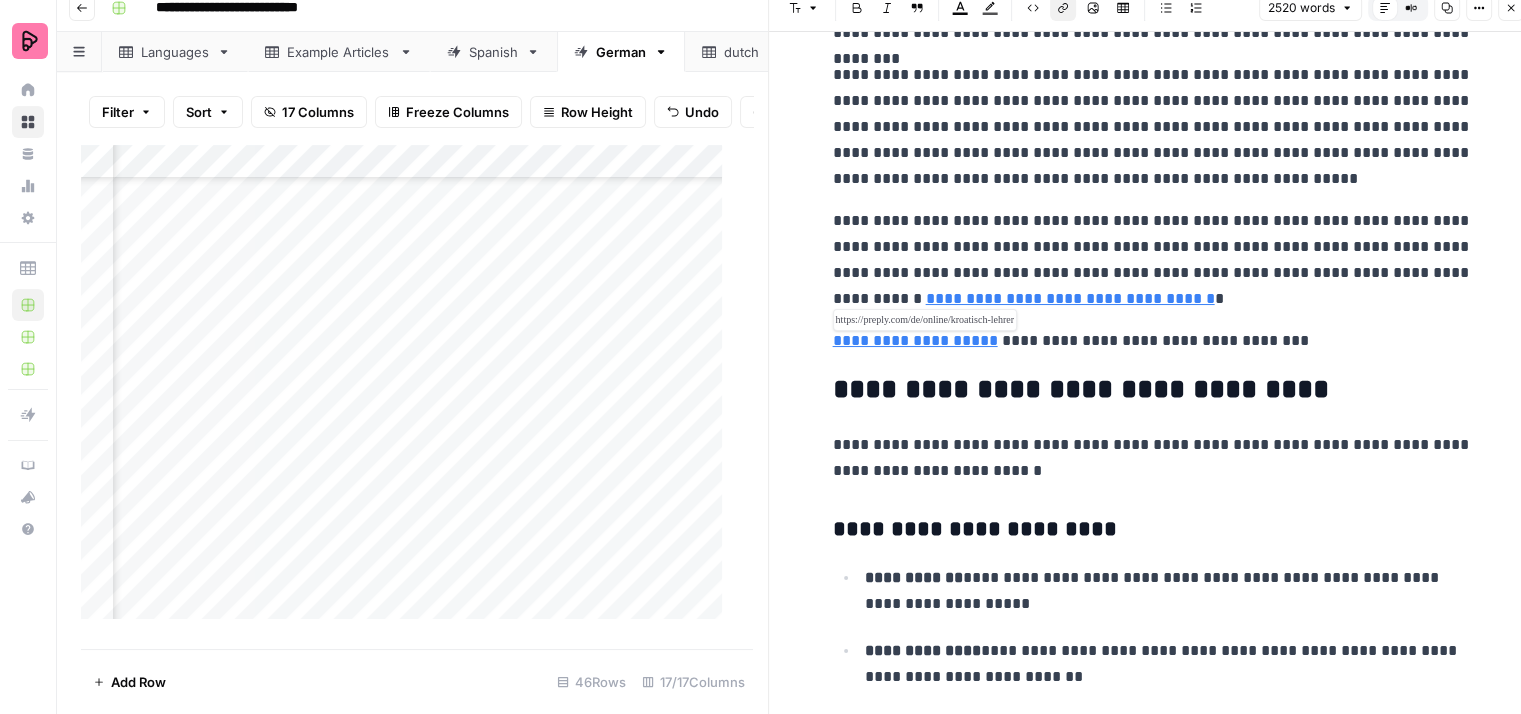 click on "**********" at bounding box center [915, 340] 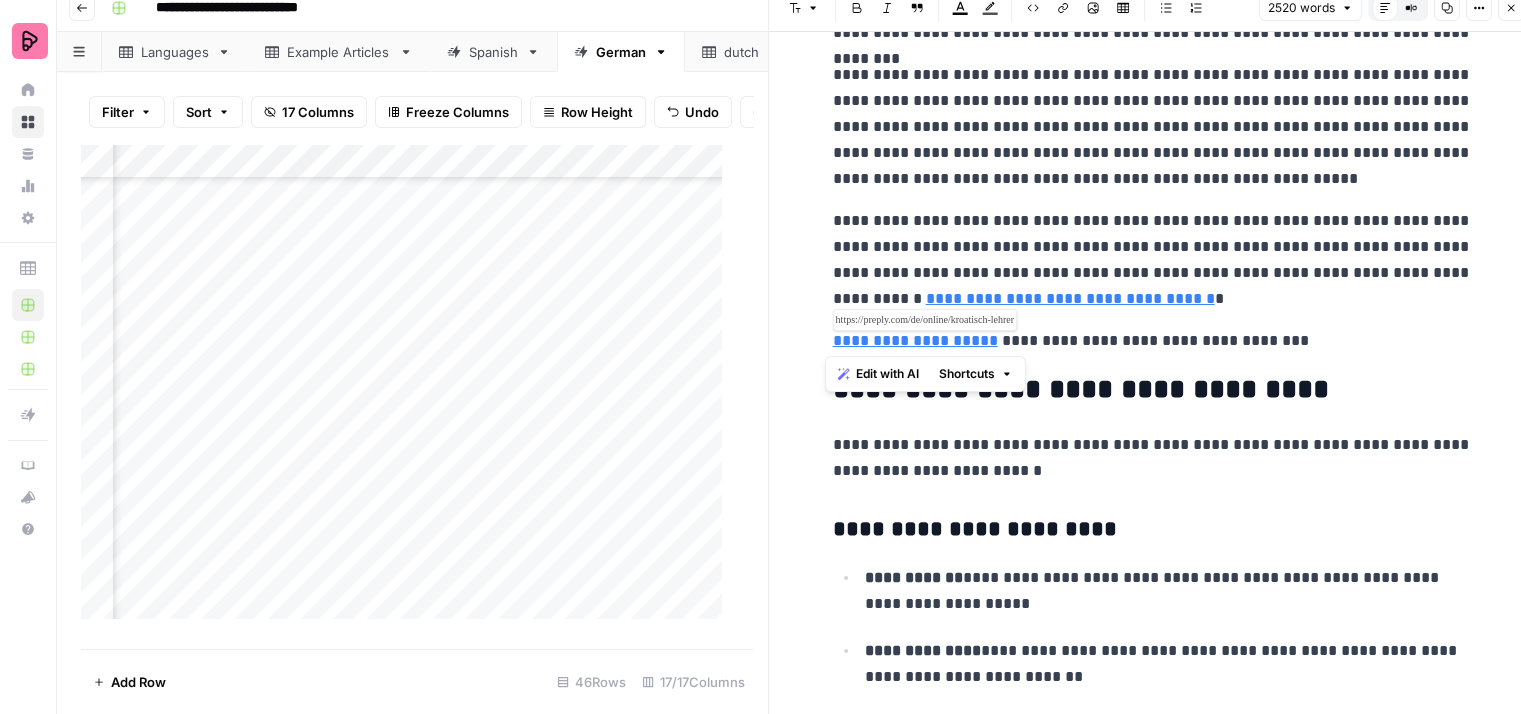 drag, startPoint x: 977, startPoint y: 336, endPoint x: 825, endPoint y: 333, distance: 152.0296 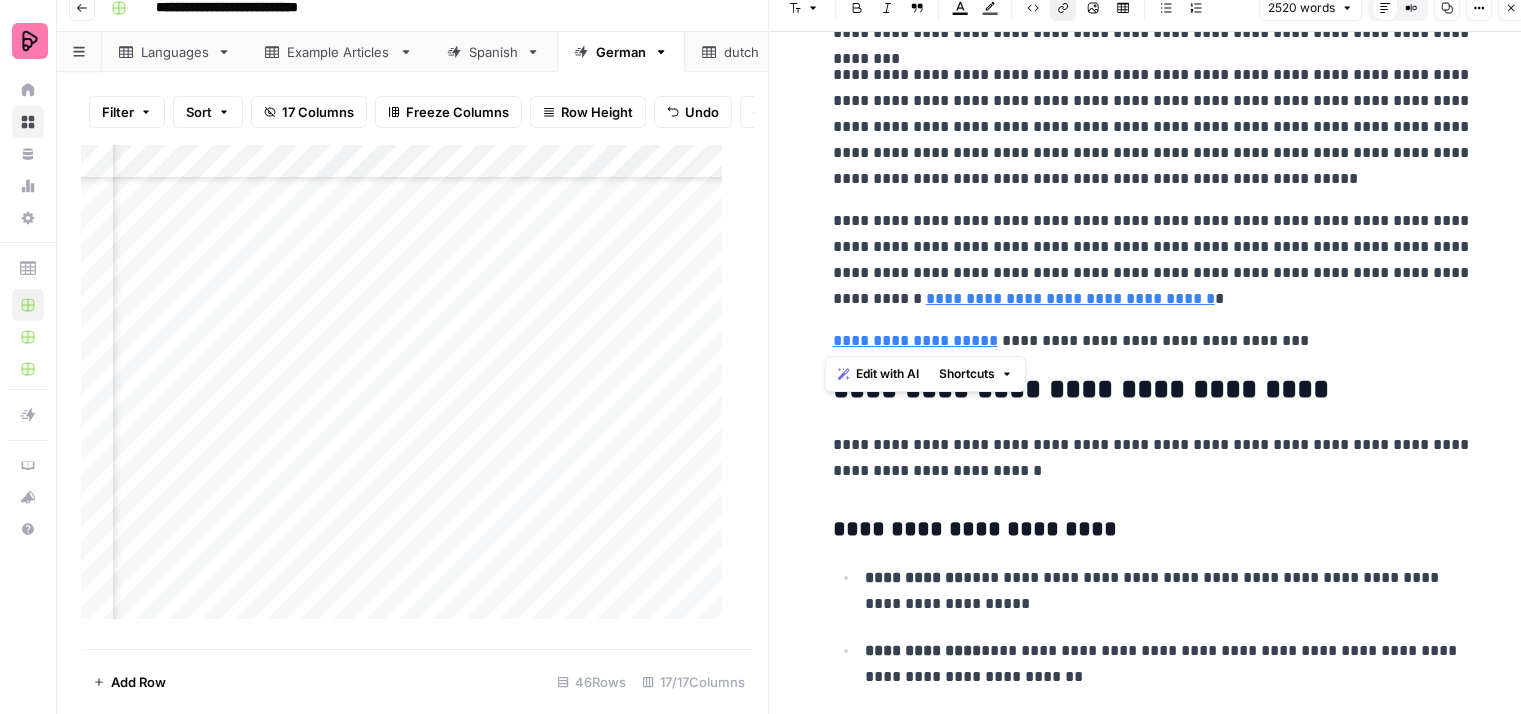 click on "Link" at bounding box center [1063, 8] 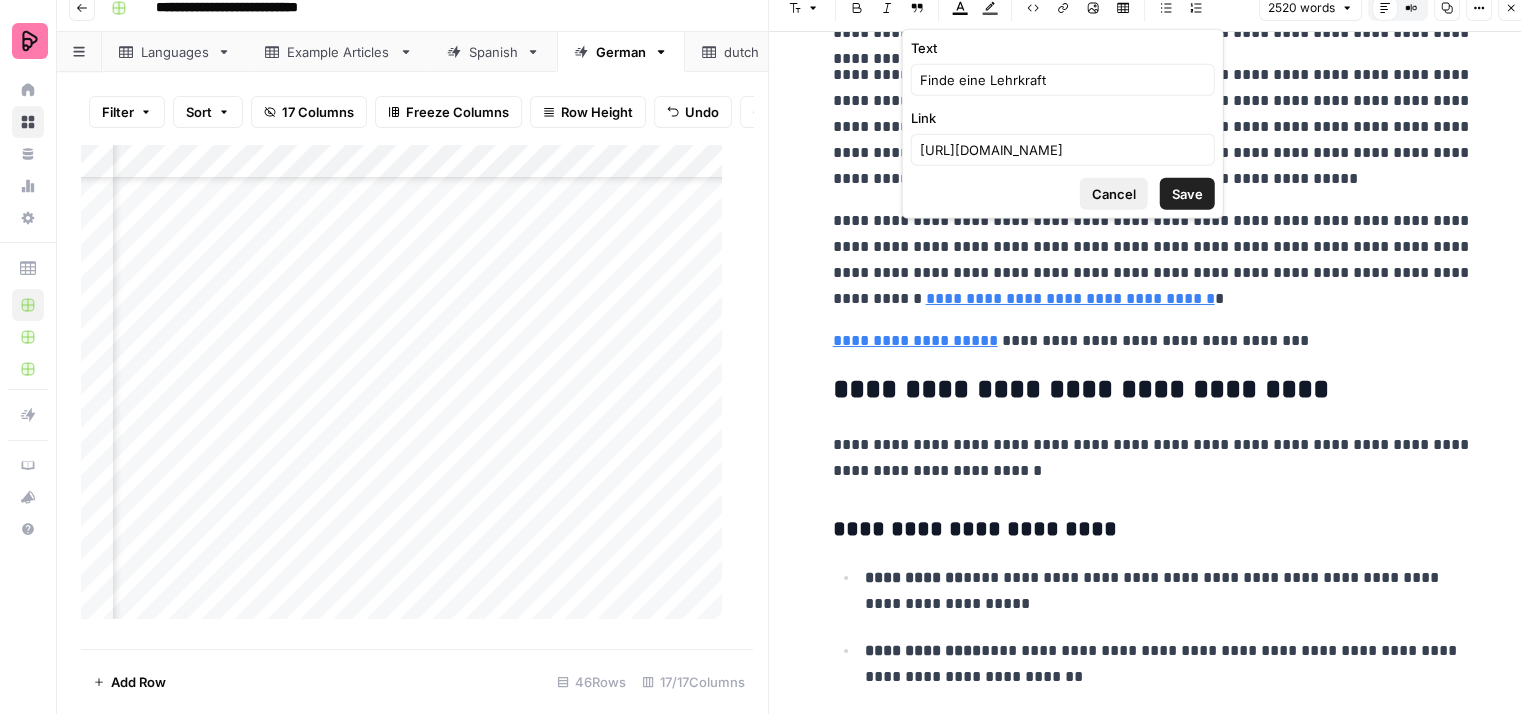 click on "Cancel" at bounding box center [1114, 194] 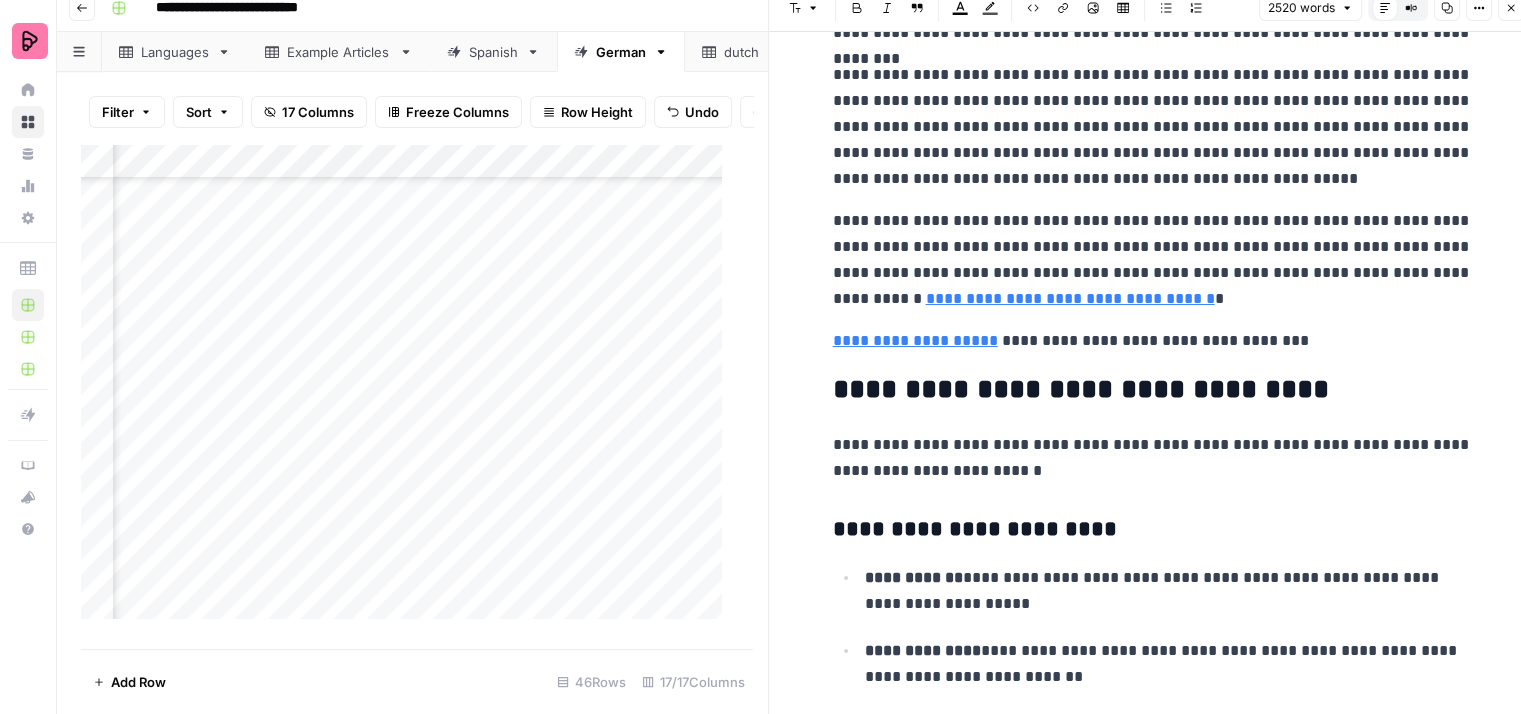 click on "**********" at bounding box center [1153, 341] 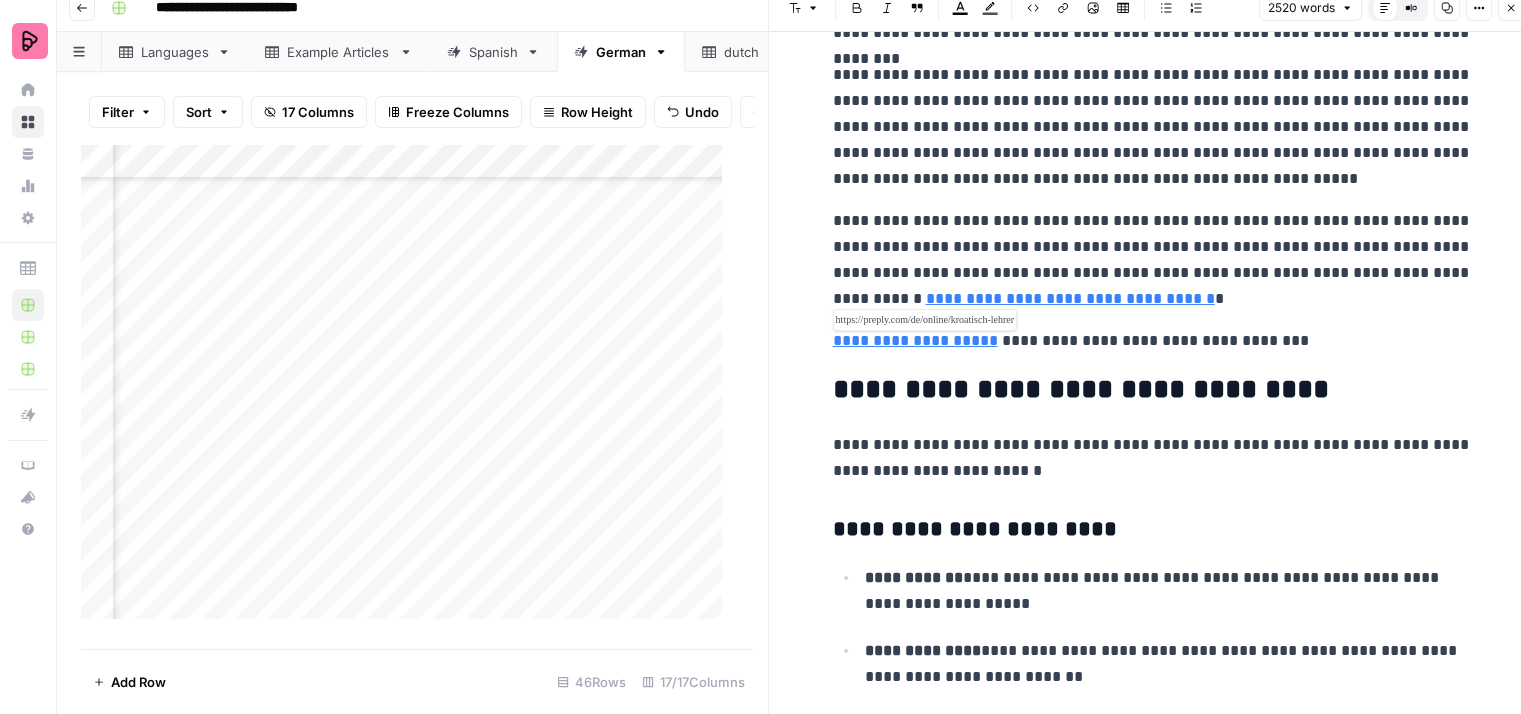 click on "**********" at bounding box center [915, 340] 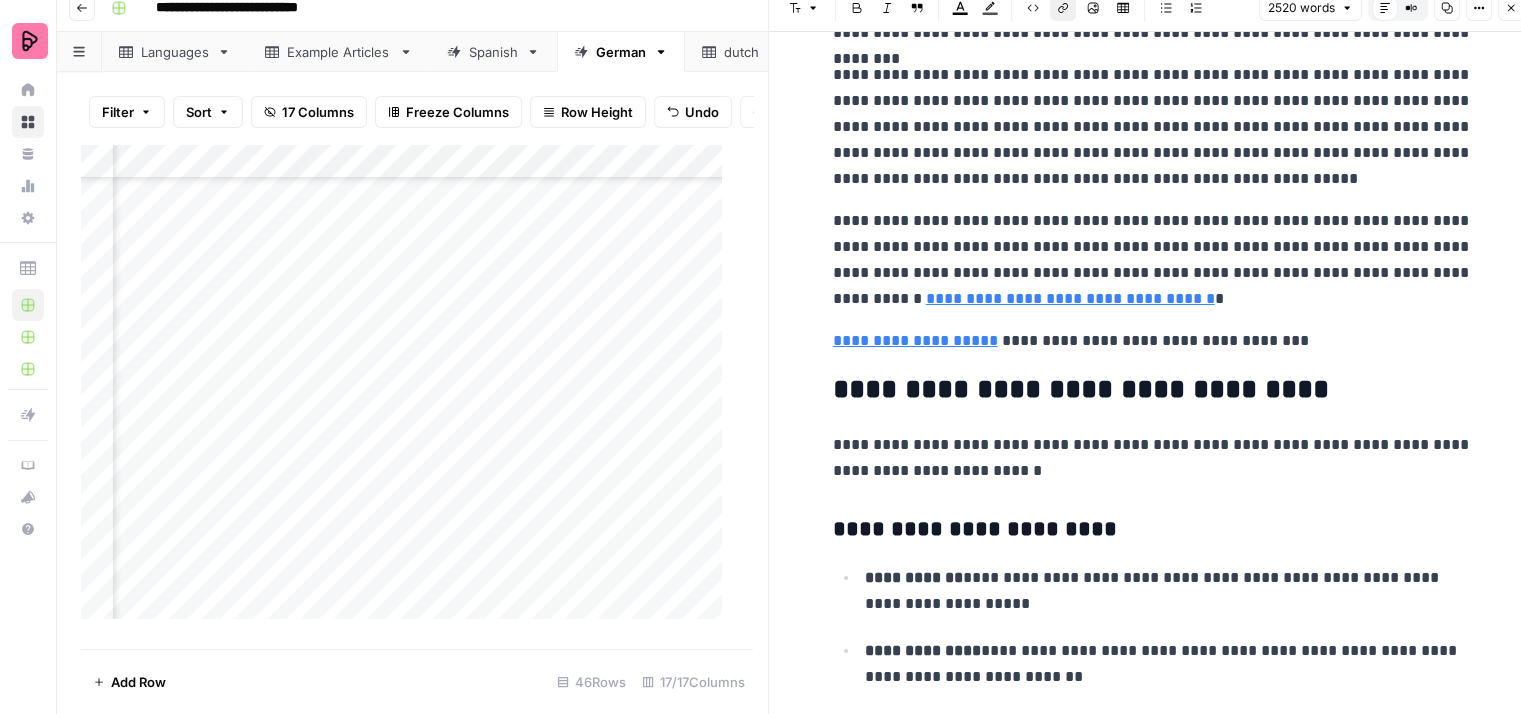 click on "Link" at bounding box center (1063, 8) 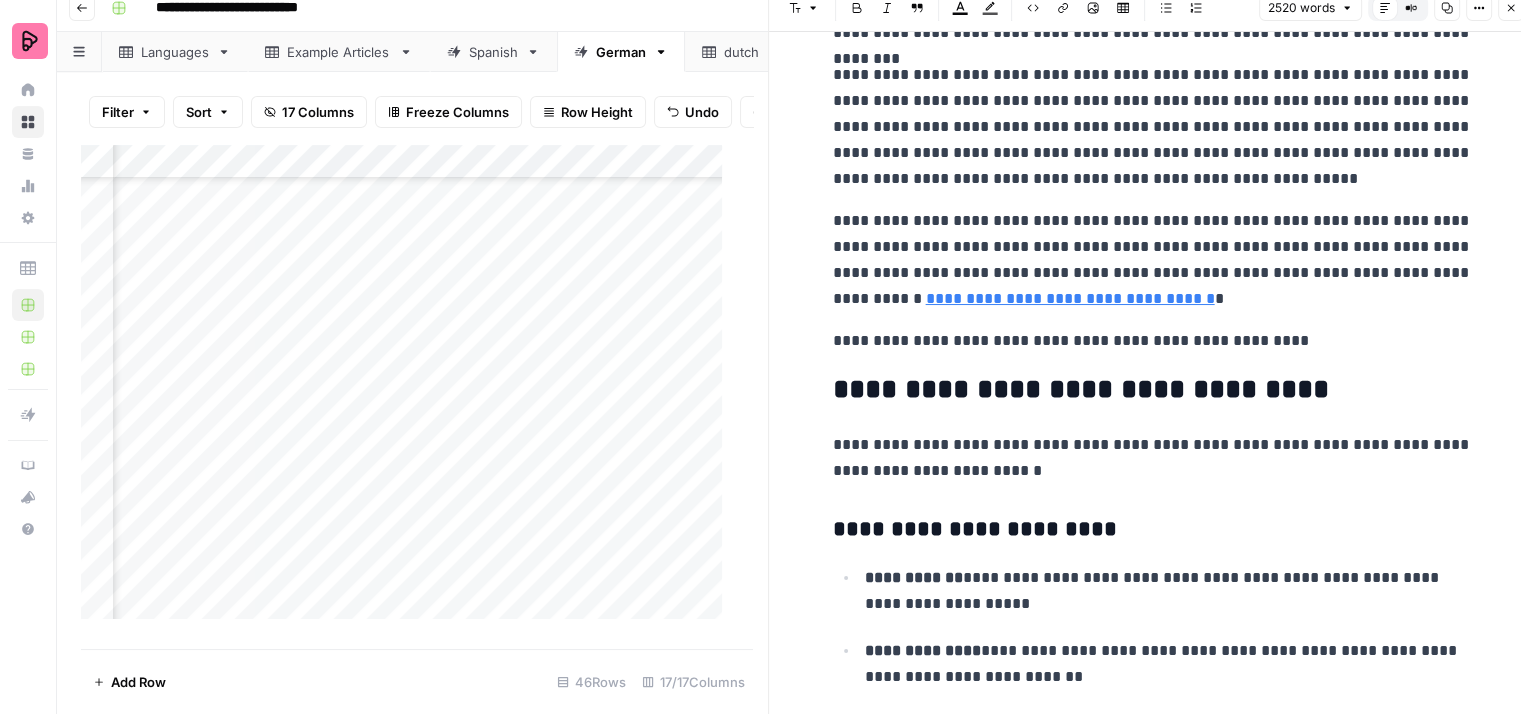 click on "**********" at bounding box center (1153, 260) 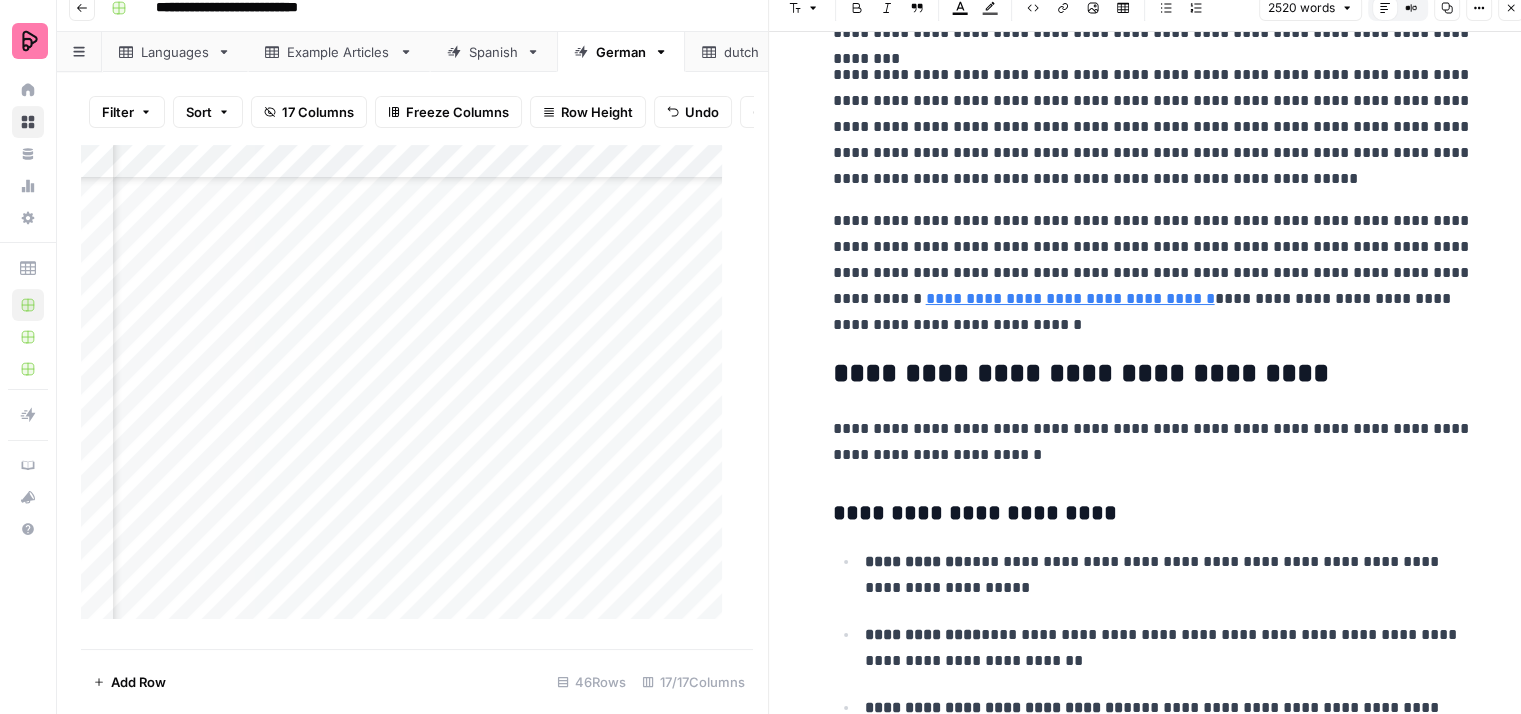 click on "**********" at bounding box center [1153, 273] 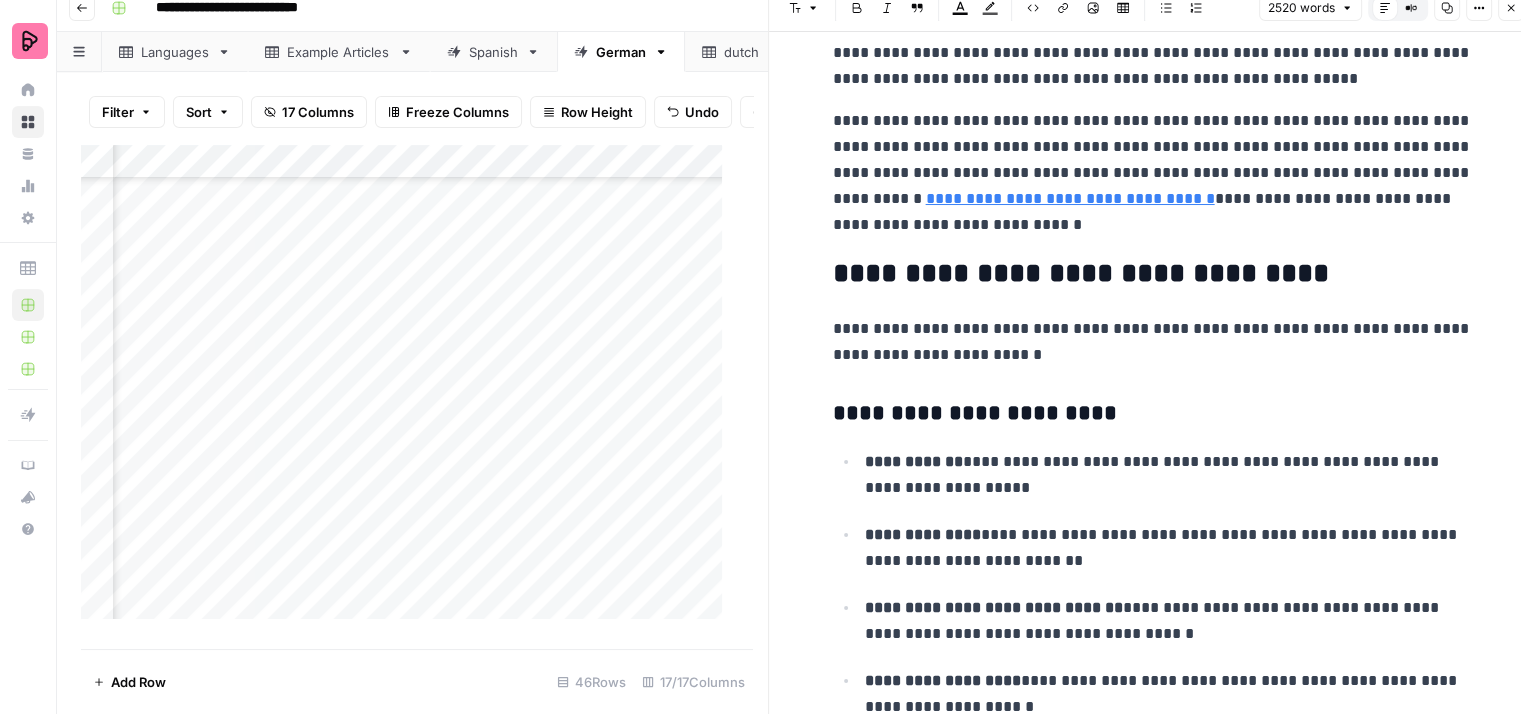 click on "**********" at bounding box center (1153, 342) 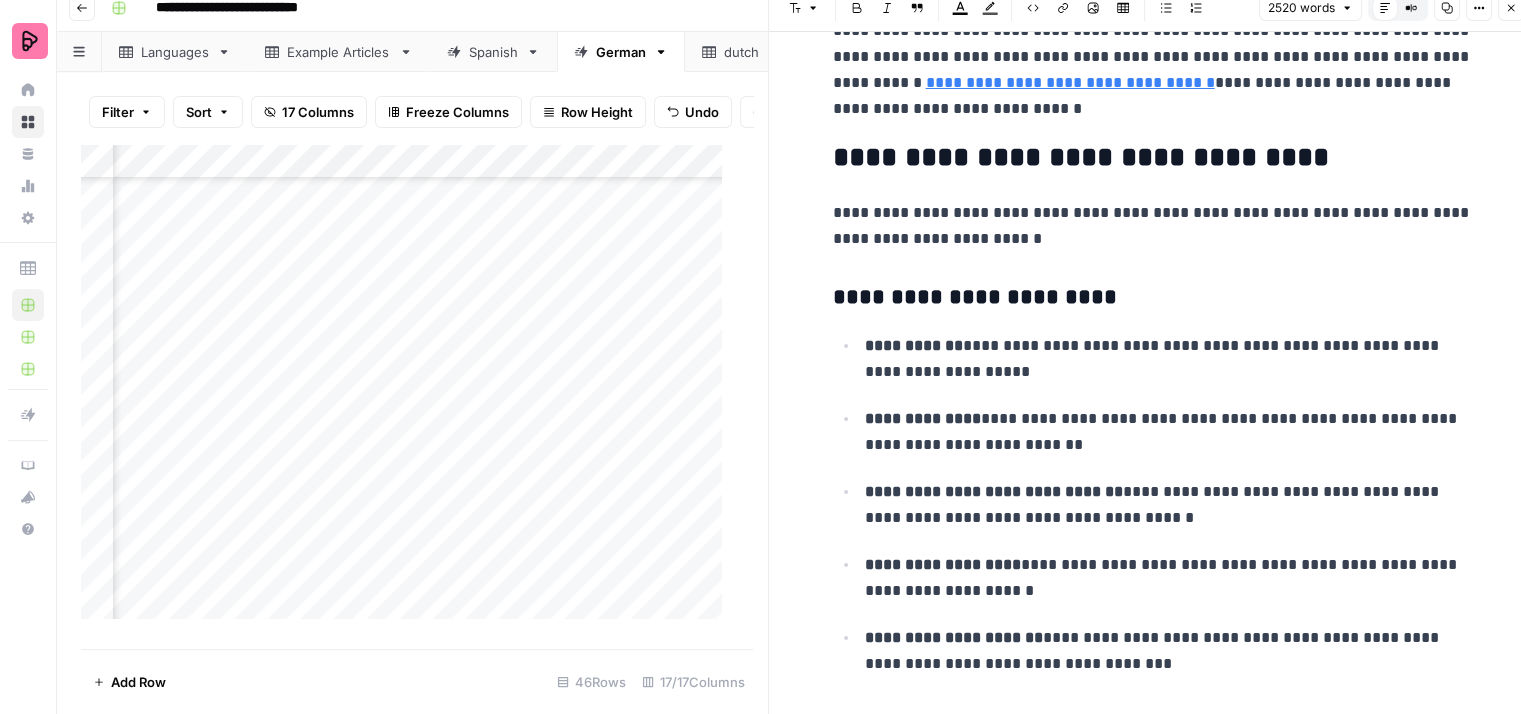 scroll, scrollTop: 8782, scrollLeft: 0, axis: vertical 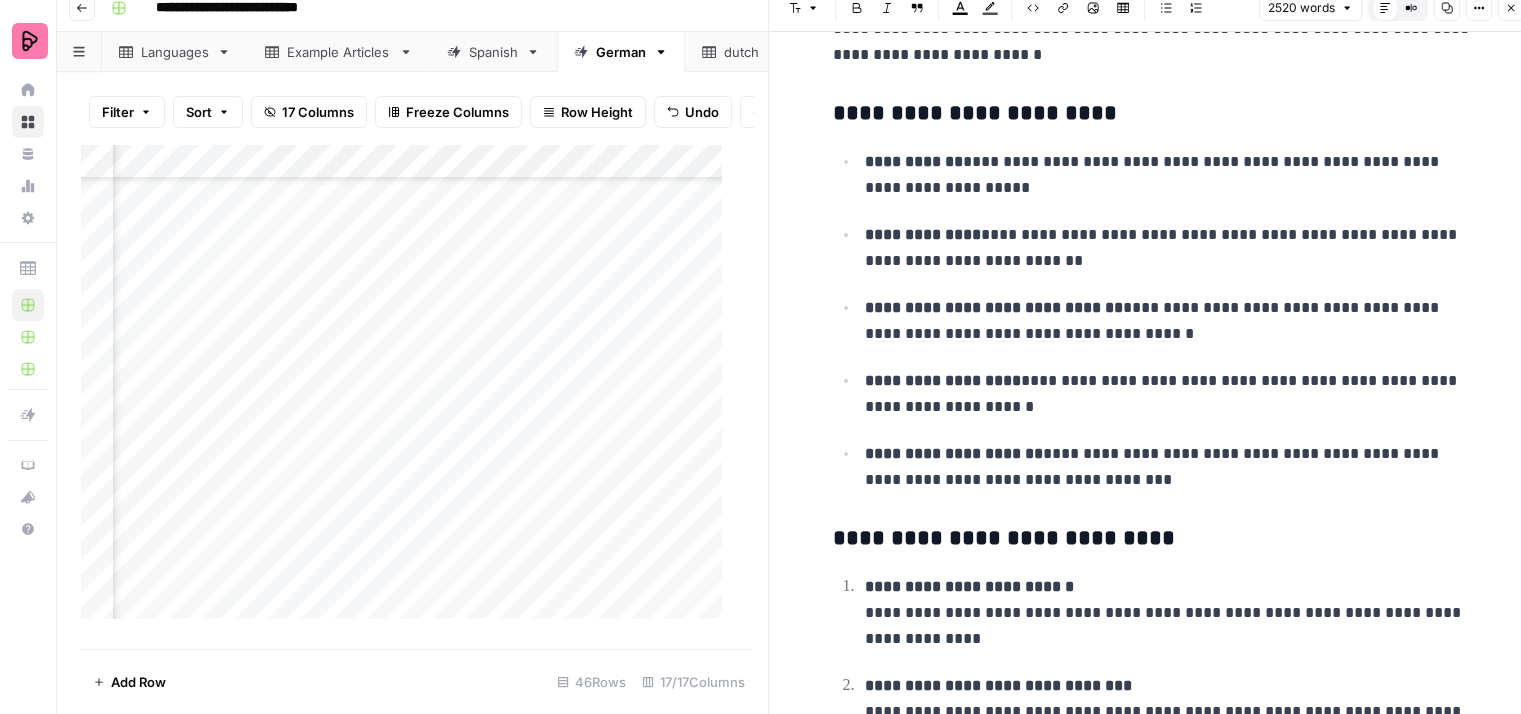 click on "**********" at bounding box center [1169, 248] 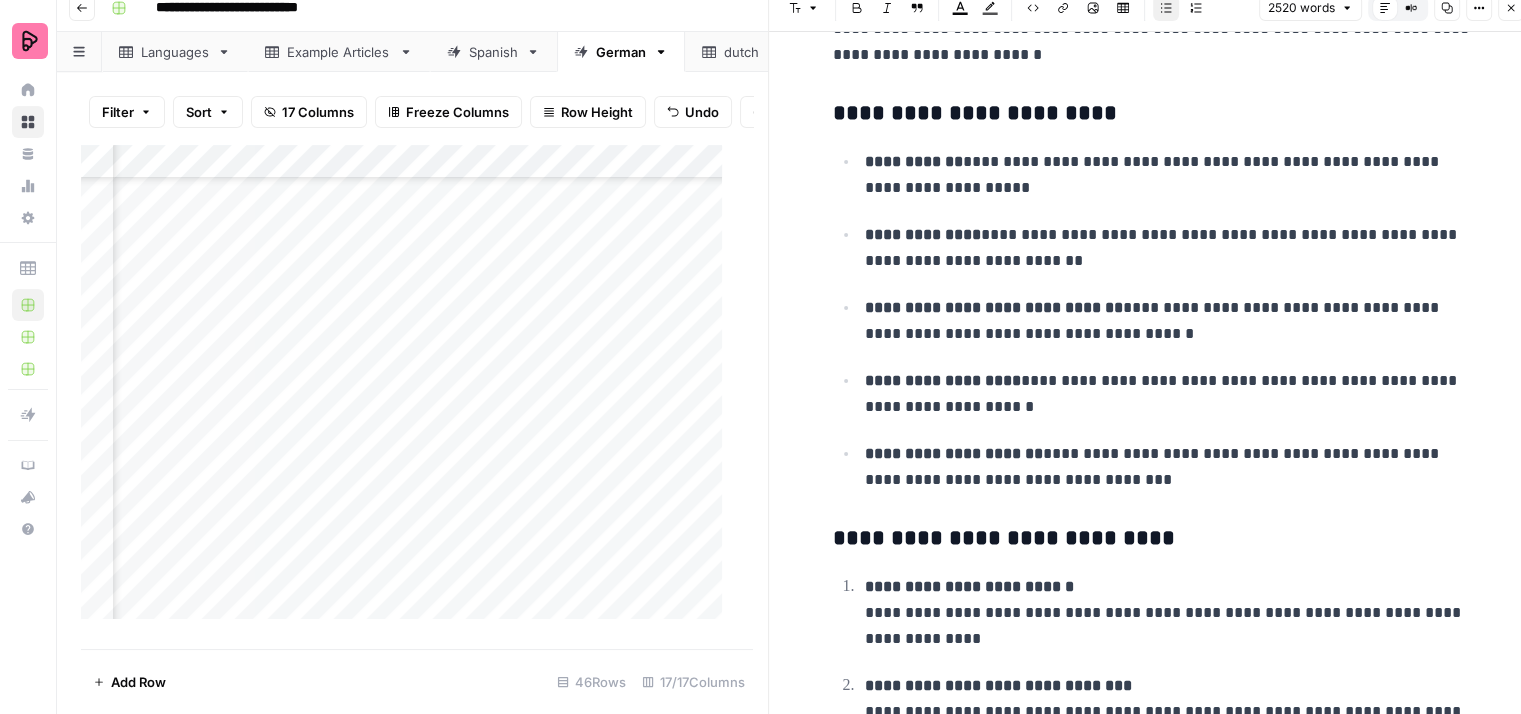 scroll, scrollTop: 8882, scrollLeft: 0, axis: vertical 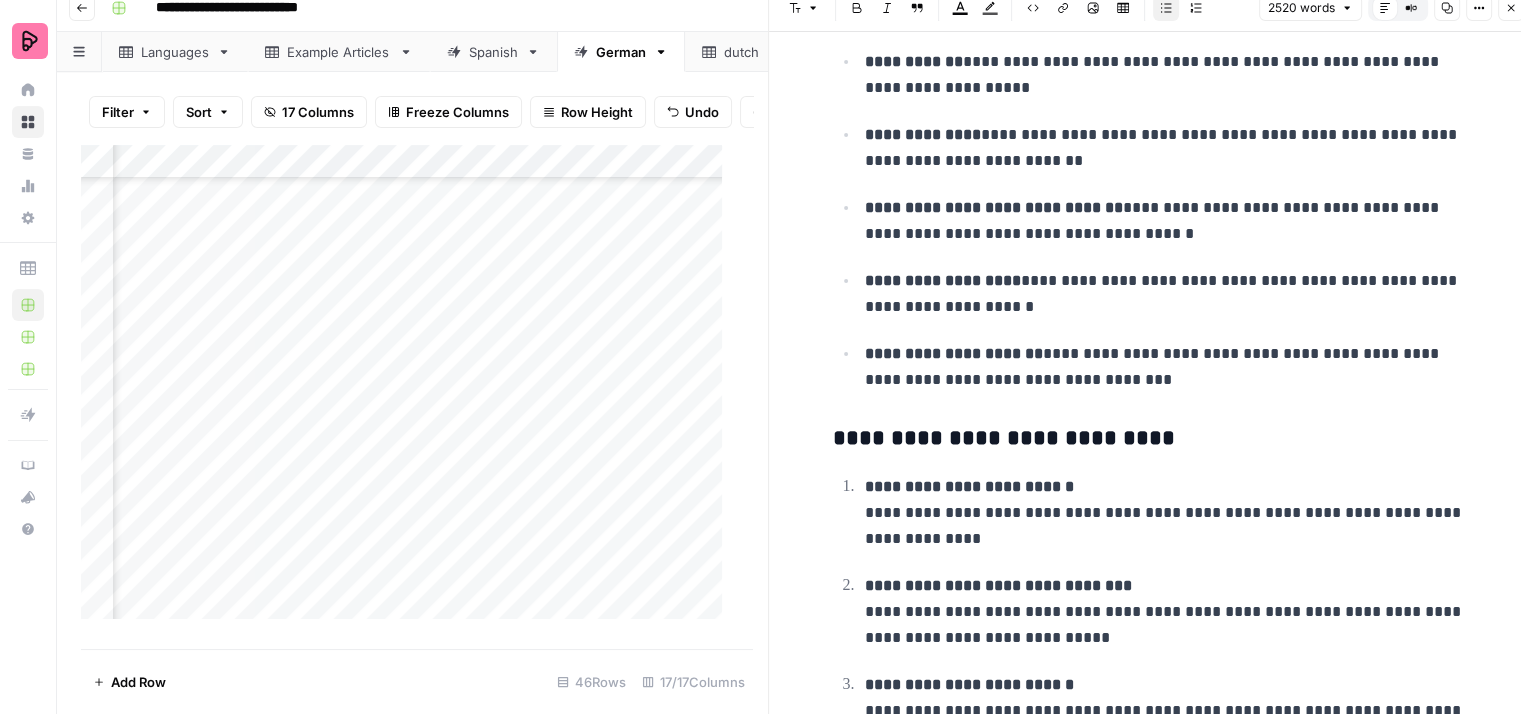 click on "**********" at bounding box center [1169, 294] 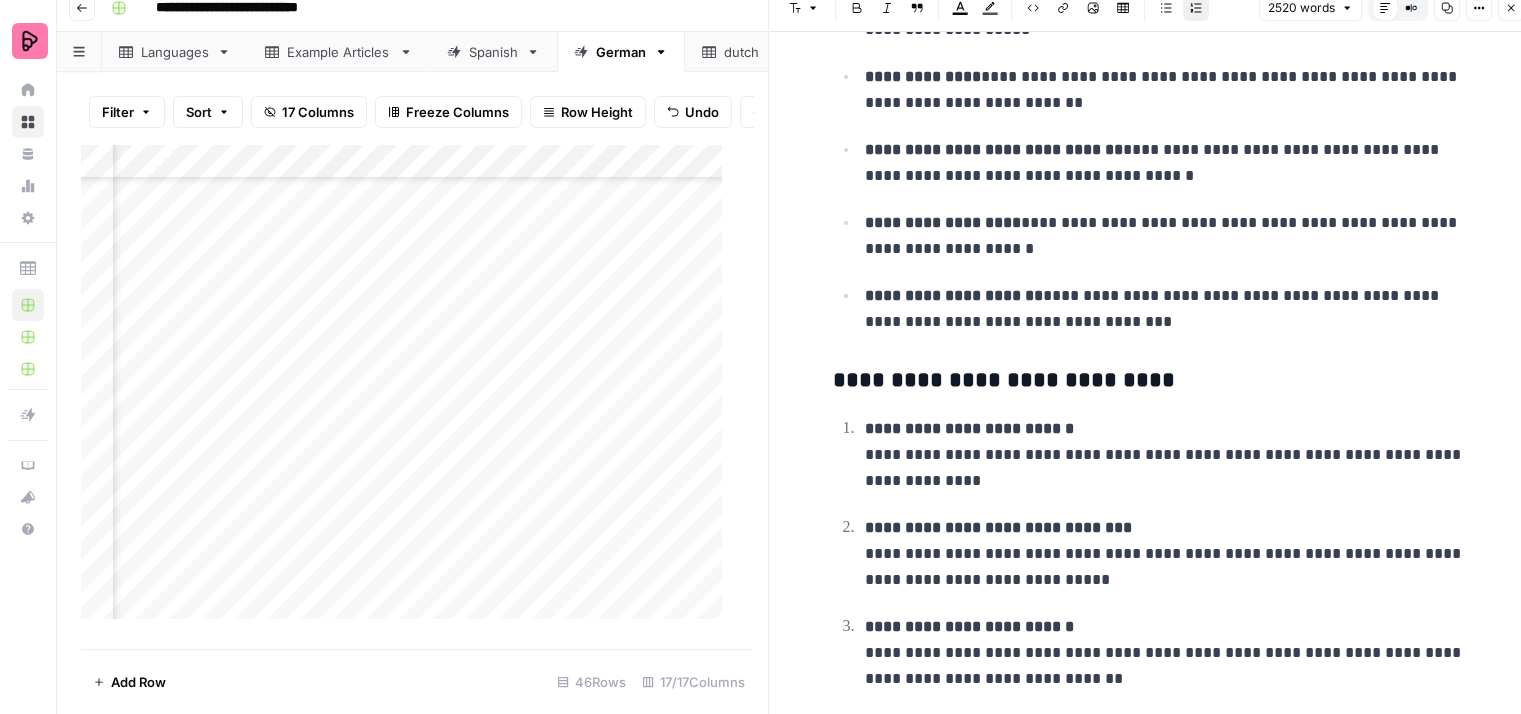 click on "**********" at bounding box center [1169, 653] 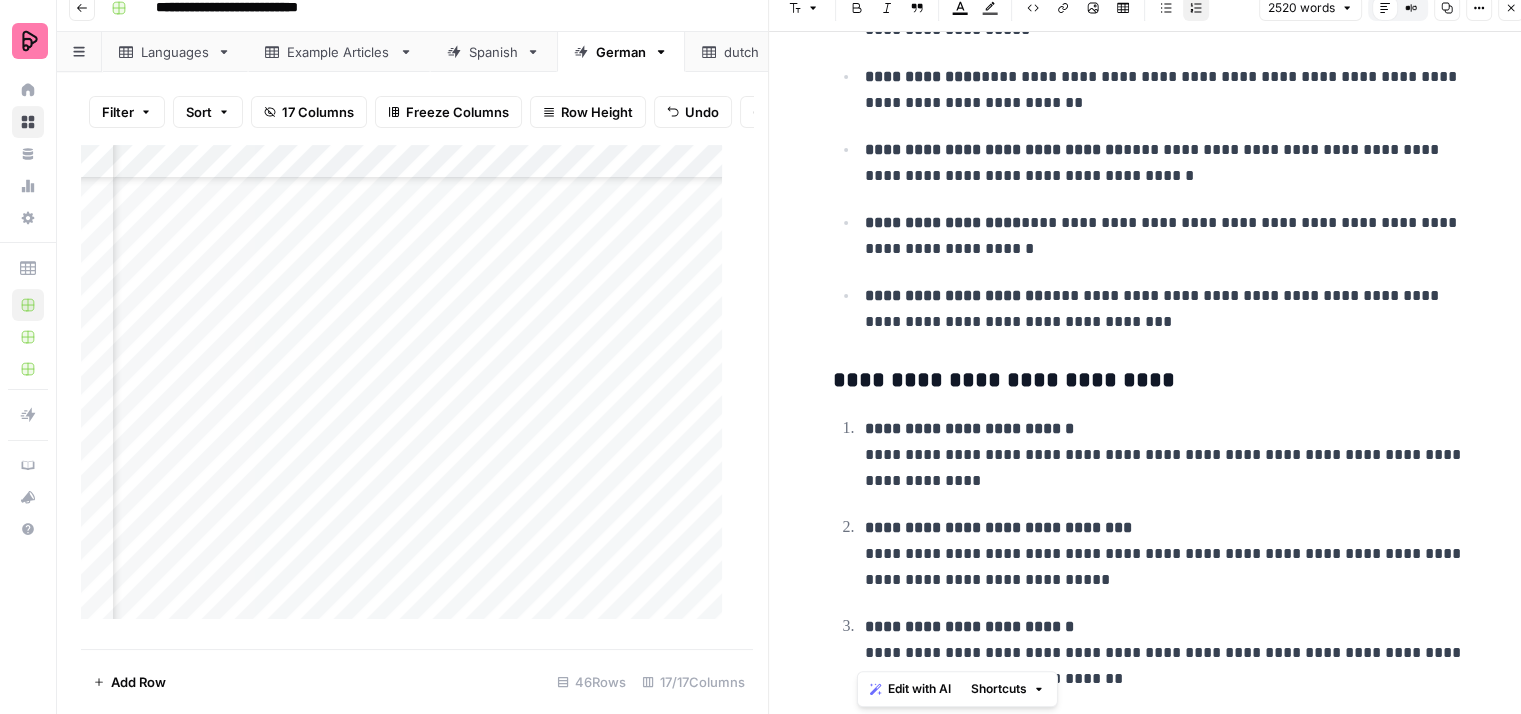 drag, startPoint x: 1056, startPoint y: 669, endPoint x: 857, endPoint y: 654, distance: 199.56453 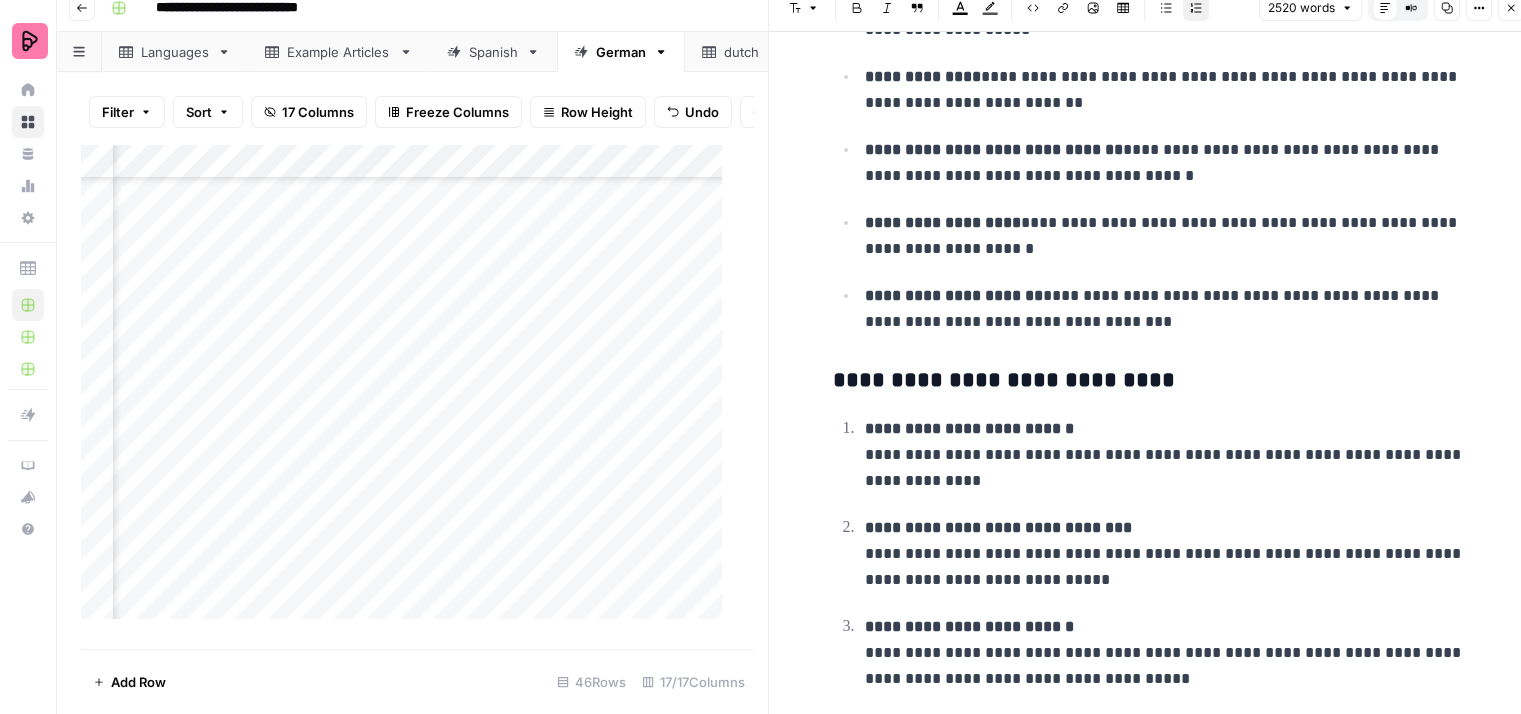 click on "**********" at bounding box center (1169, 653) 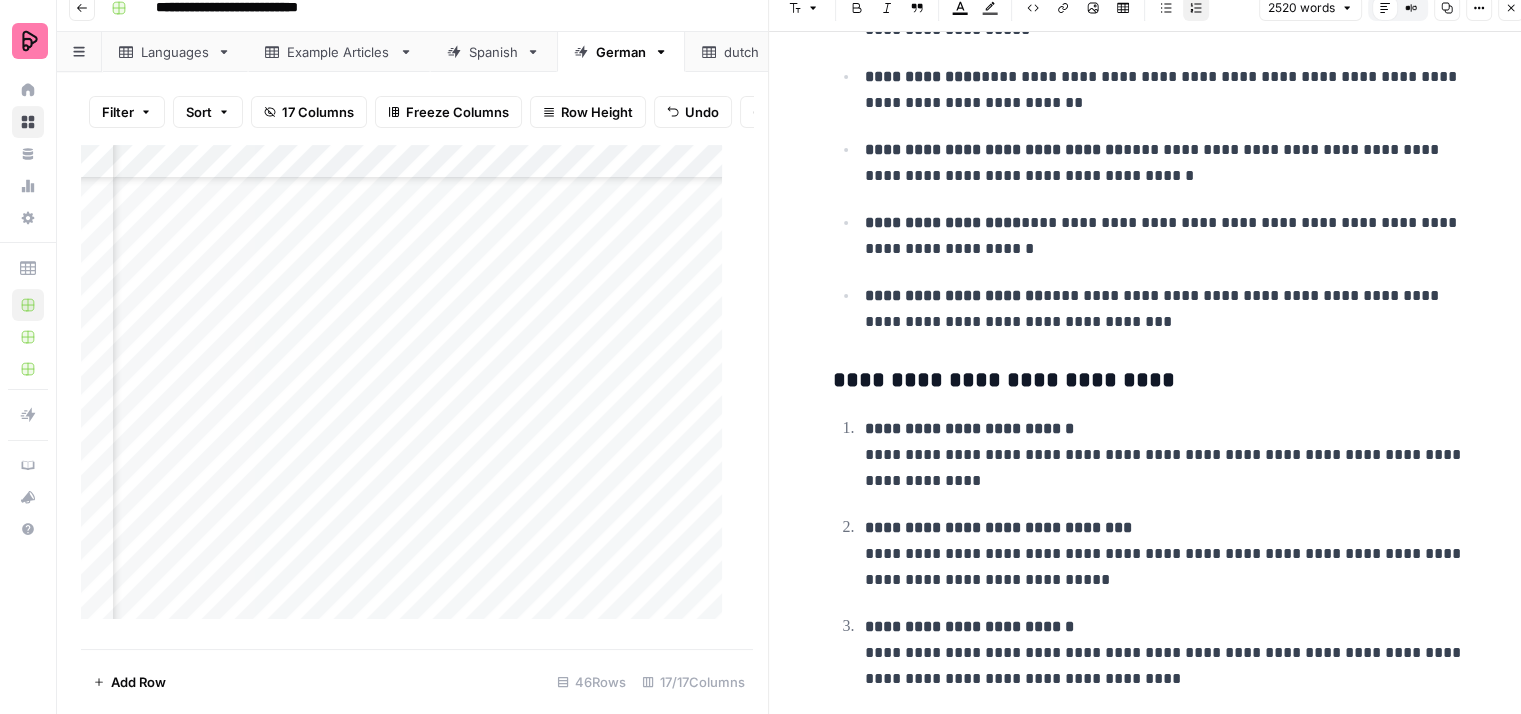 click on "**********" at bounding box center [1169, 653] 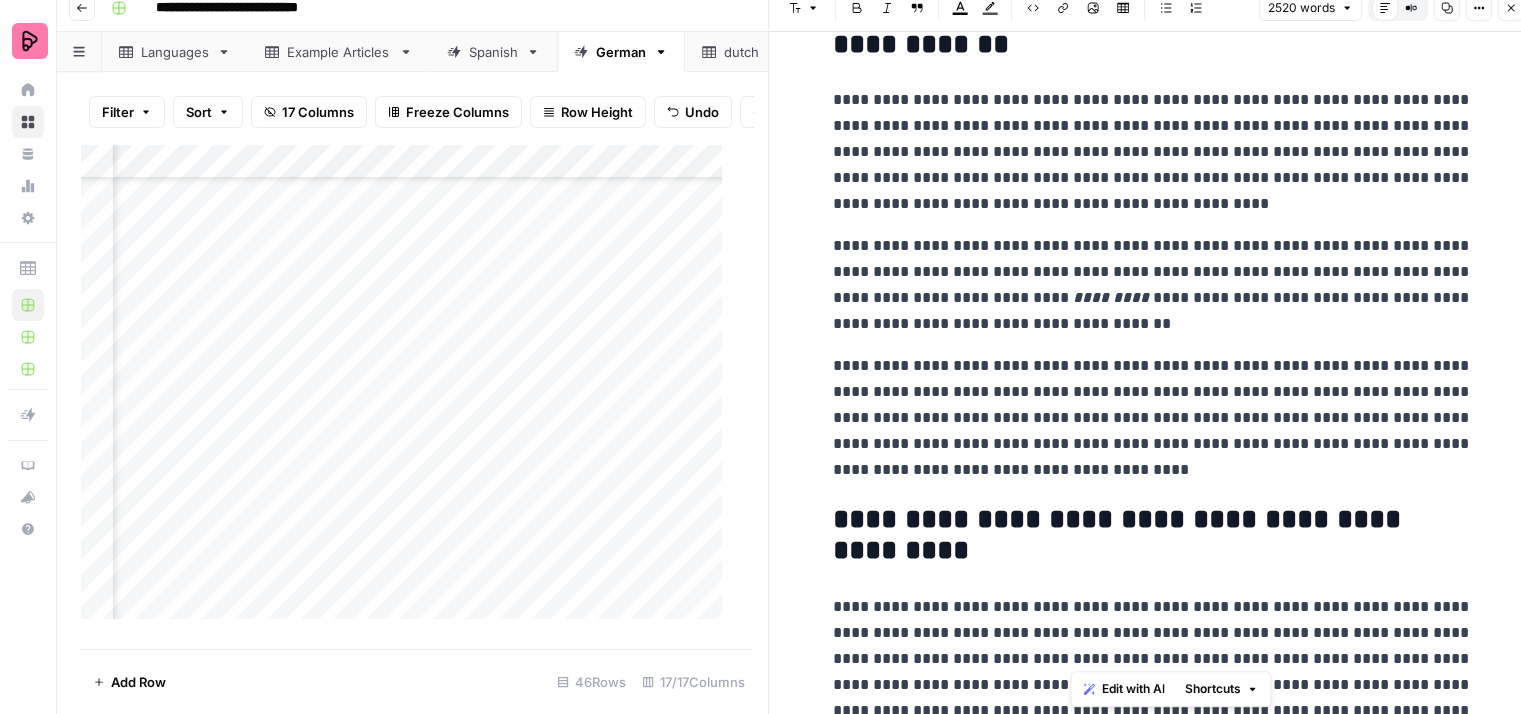 scroll, scrollTop: 213, scrollLeft: 0, axis: vertical 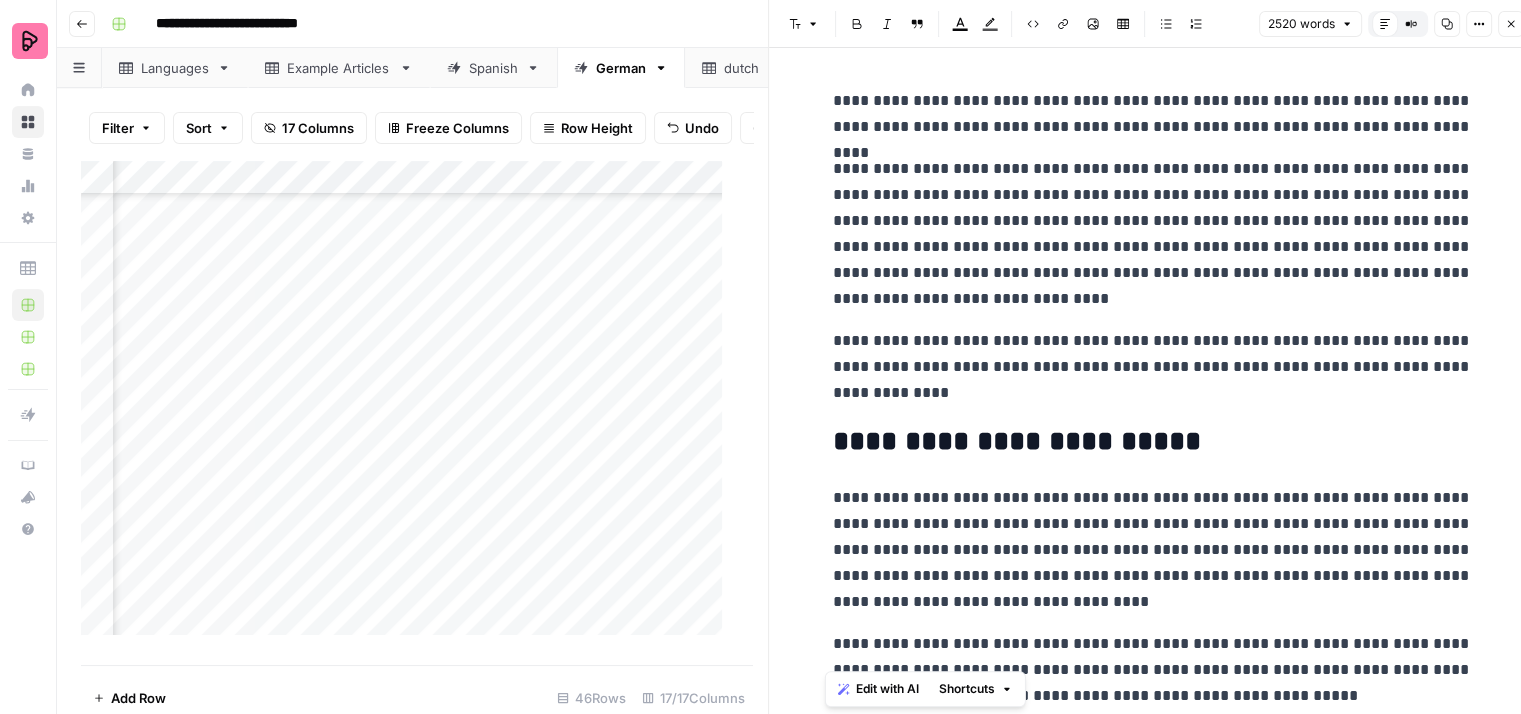 drag, startPoint x: 1091, startPoint y: 677, endPoint x: 816, endPoint y: 109, distance: 631.0697 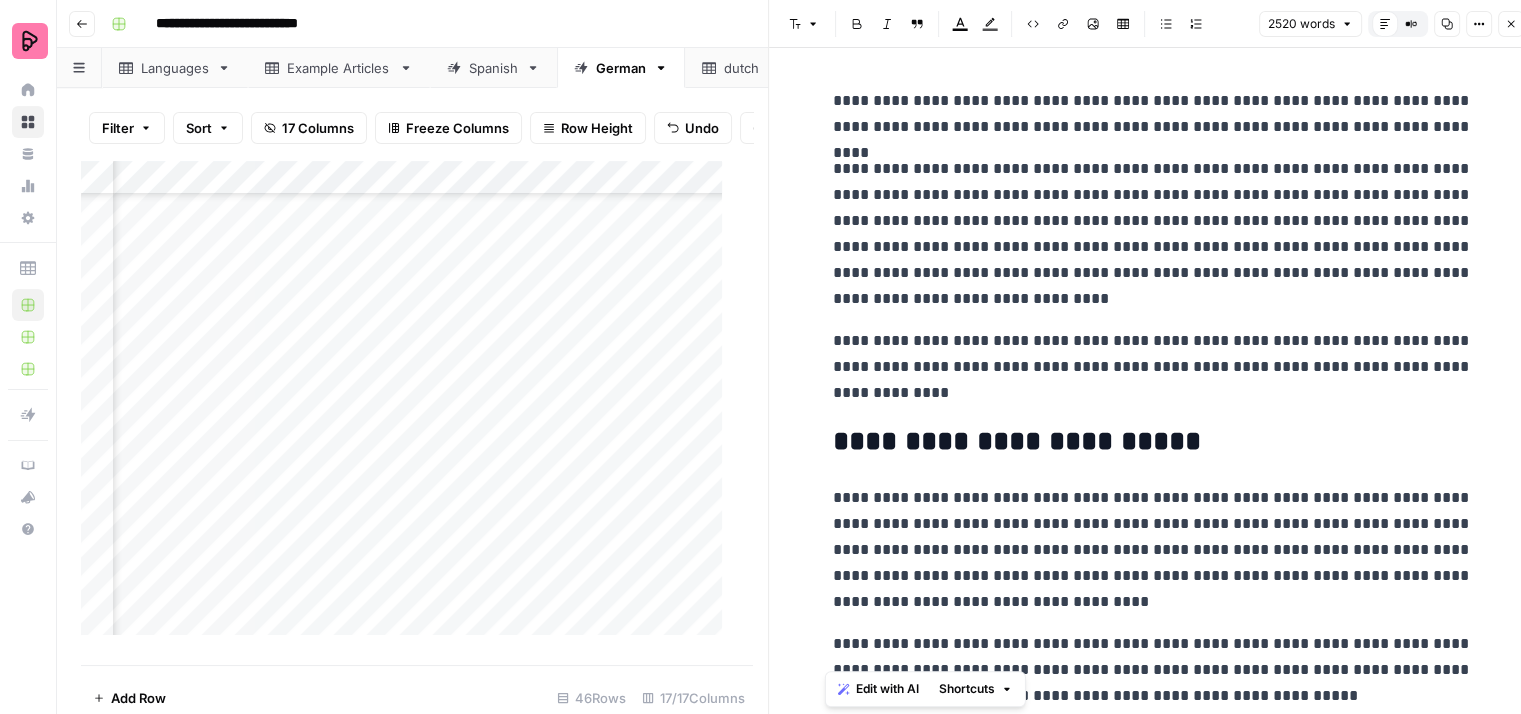 click on "**********" at bounding box center [1153, 234] 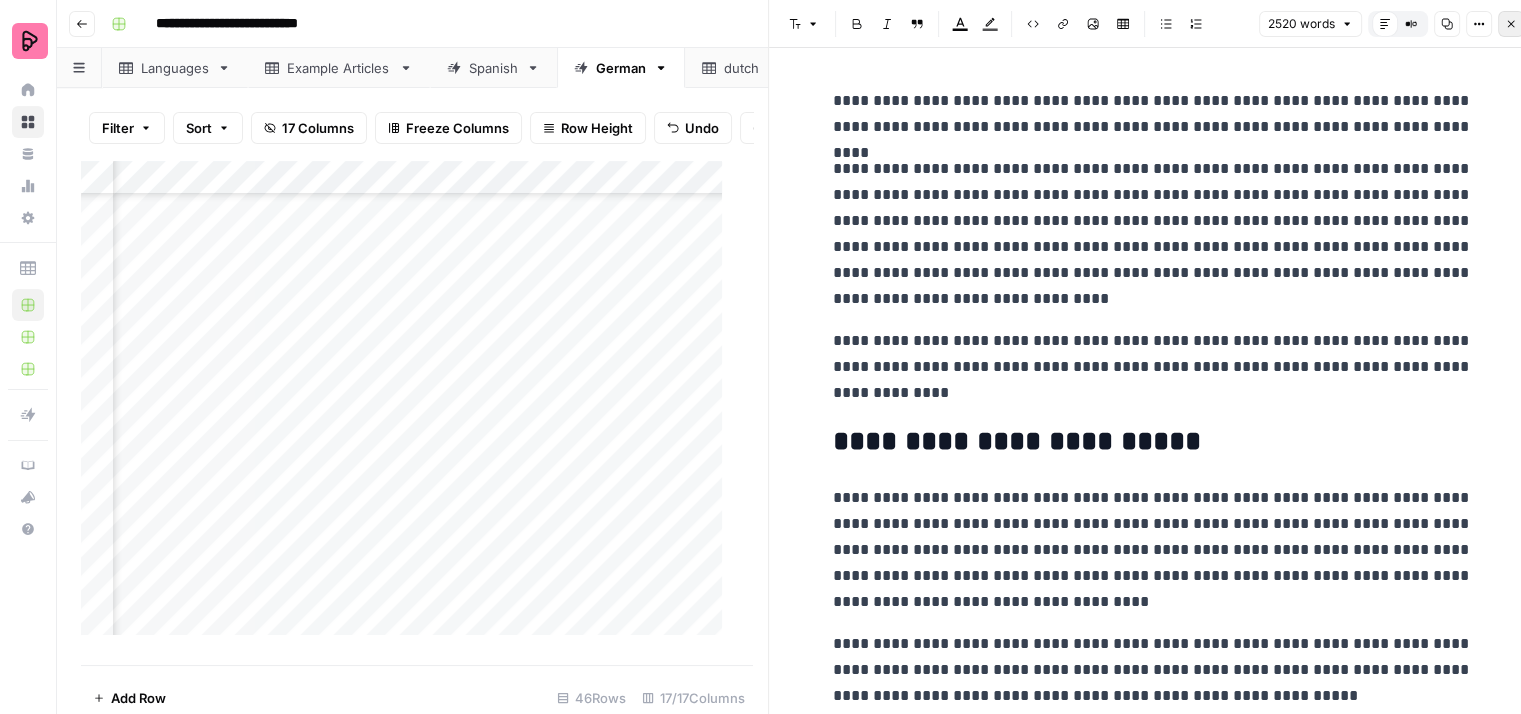 click on "Close" at bounding box center [1511, 24] 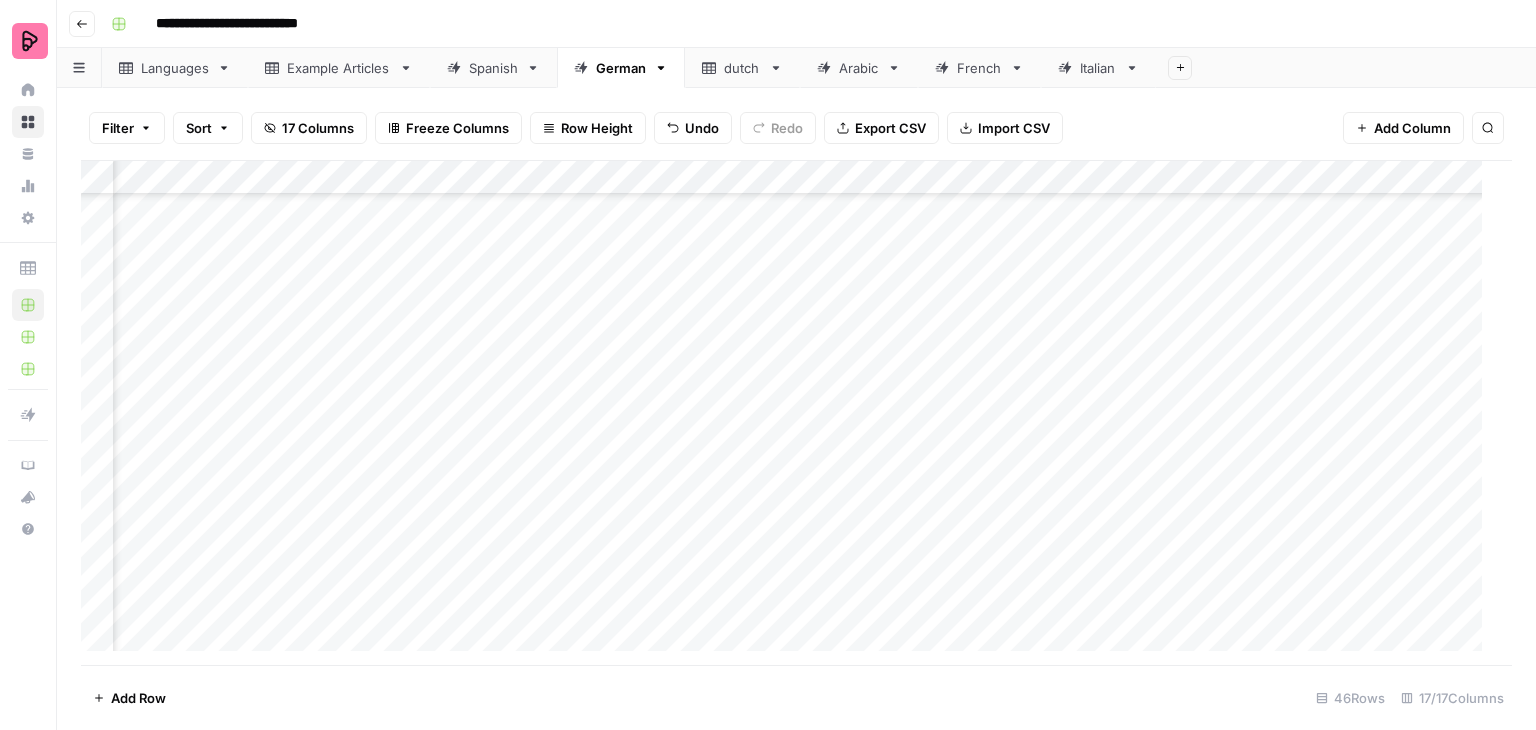 click on "Add Column" at bounding box center (789, 413) 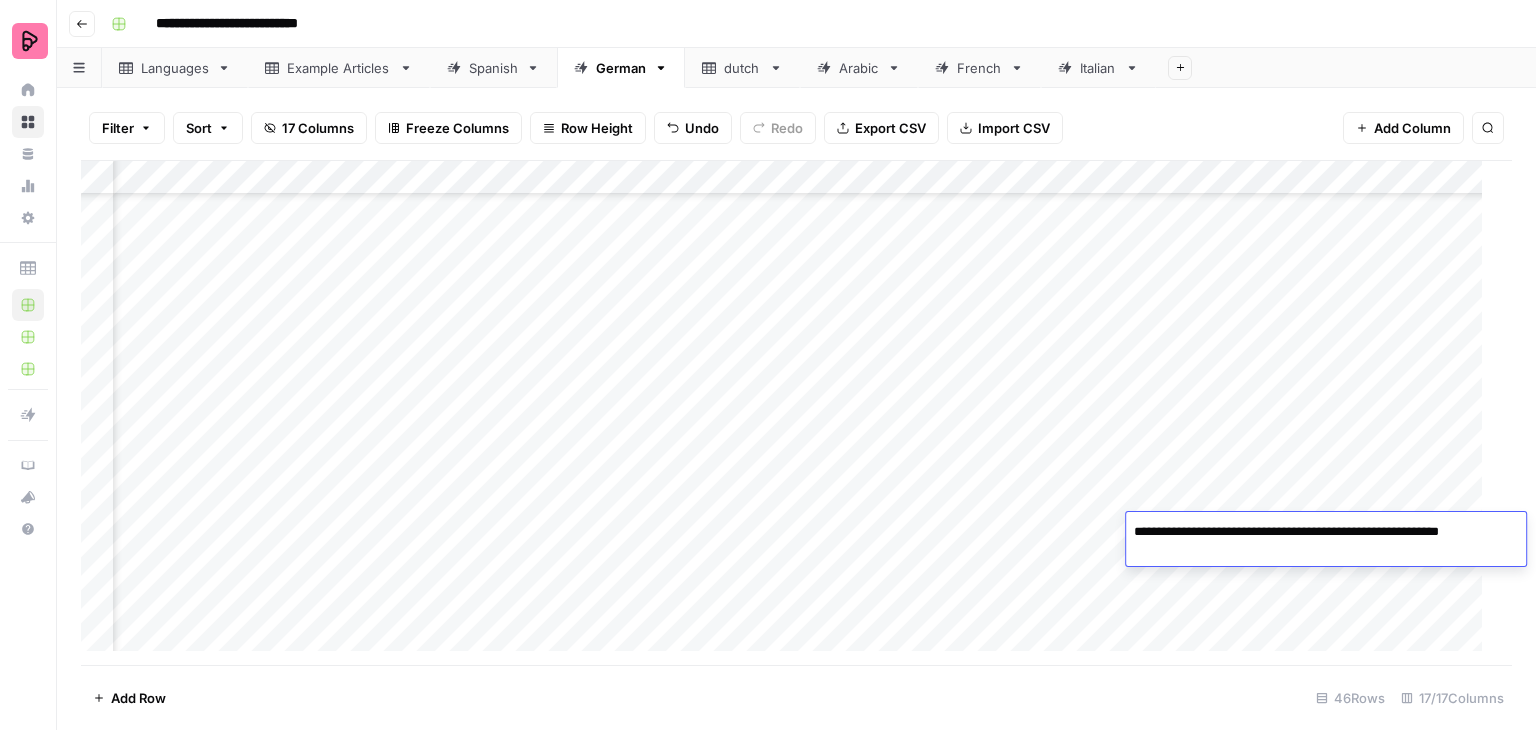 click on "**********" at bounding box center [1326, 542] 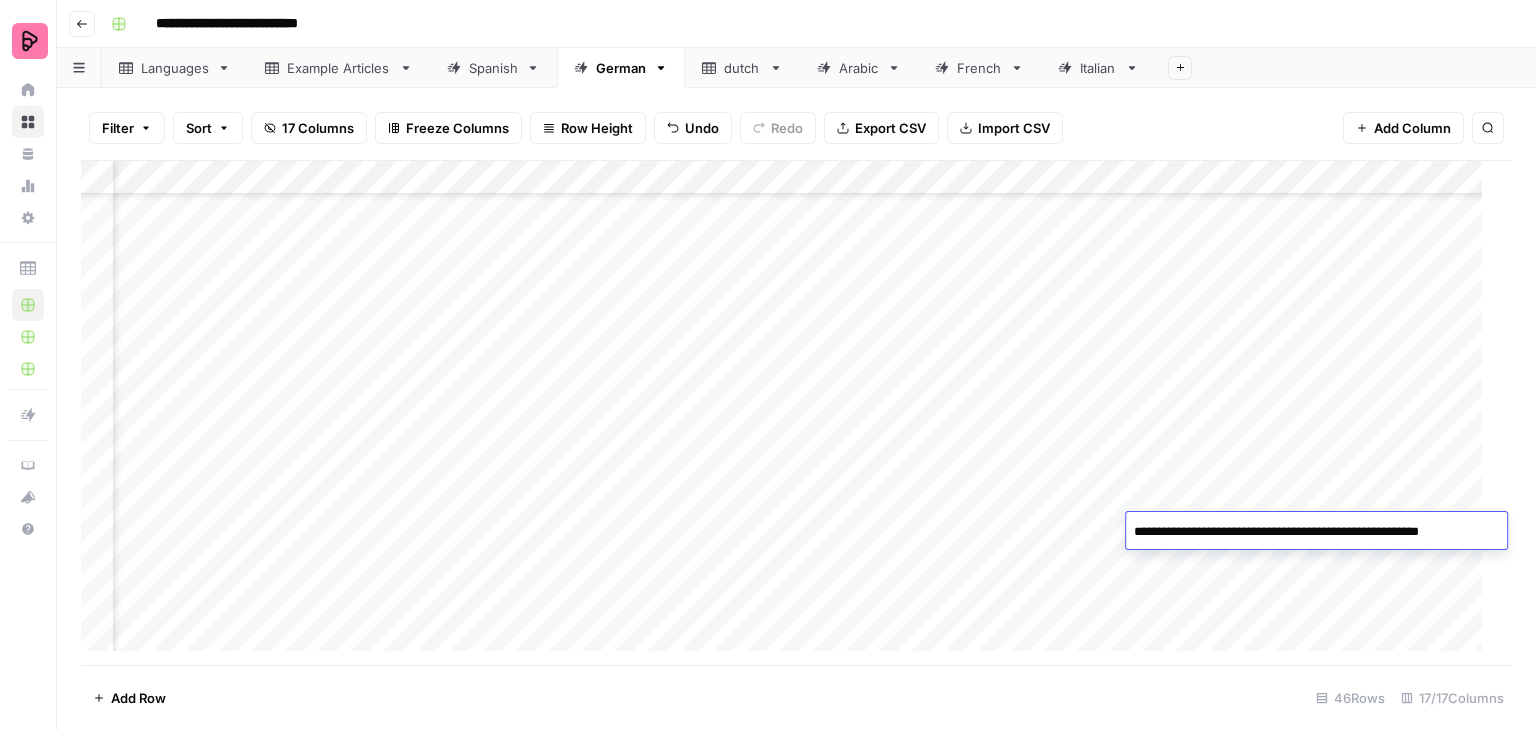 type on "**********" 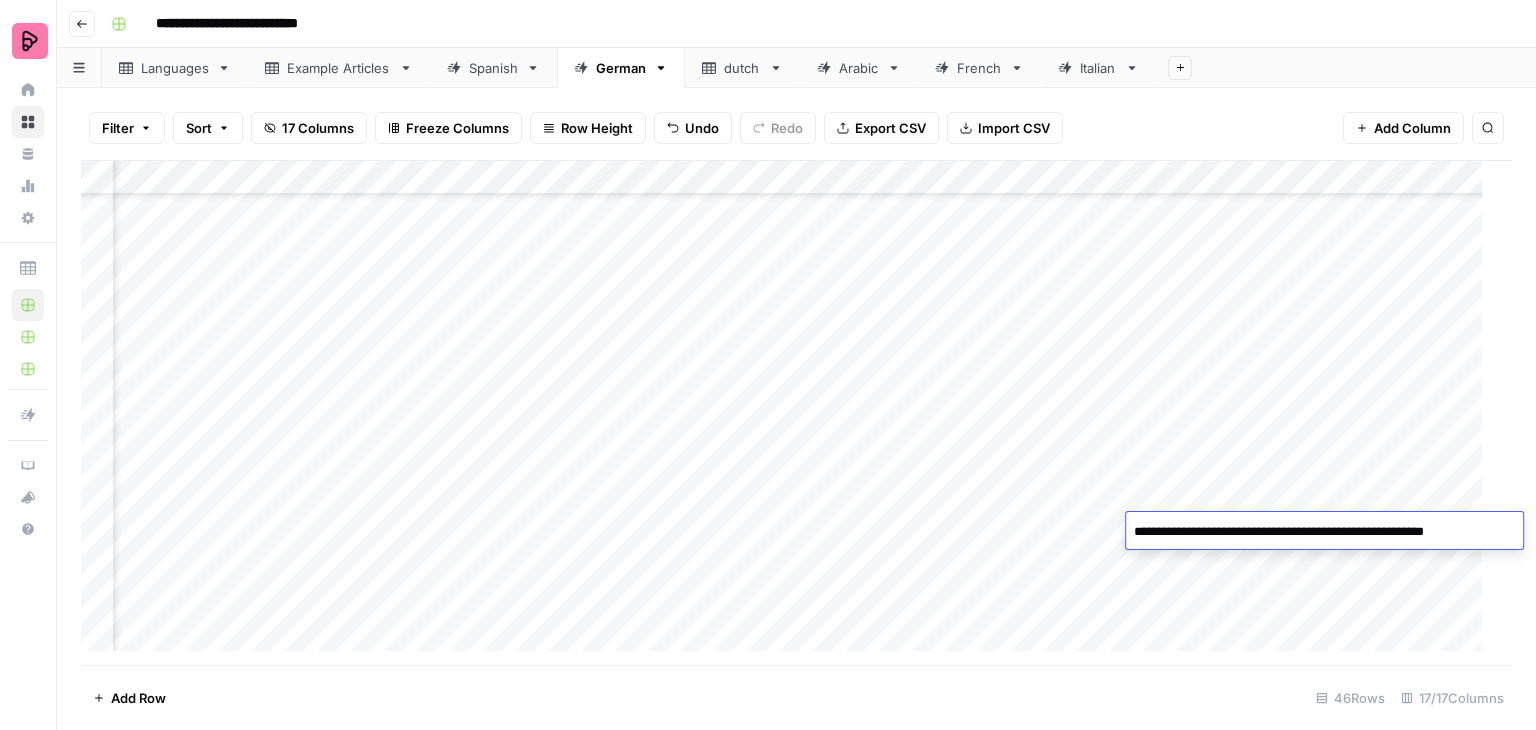 click on "Add Column" at bounding box center [789, 413] 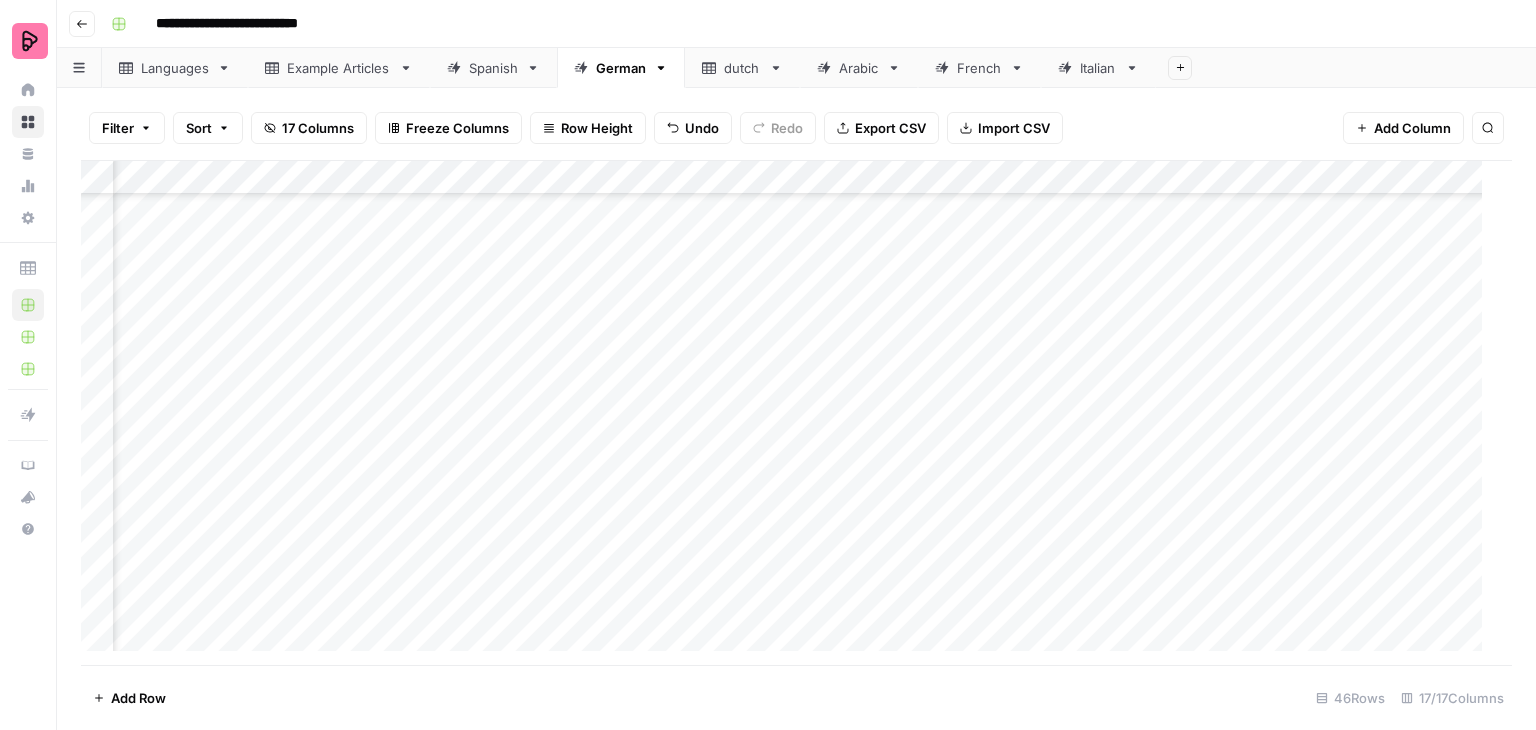 scroll, scrollTop: 1107, scrollLeft: 1876, axis: both 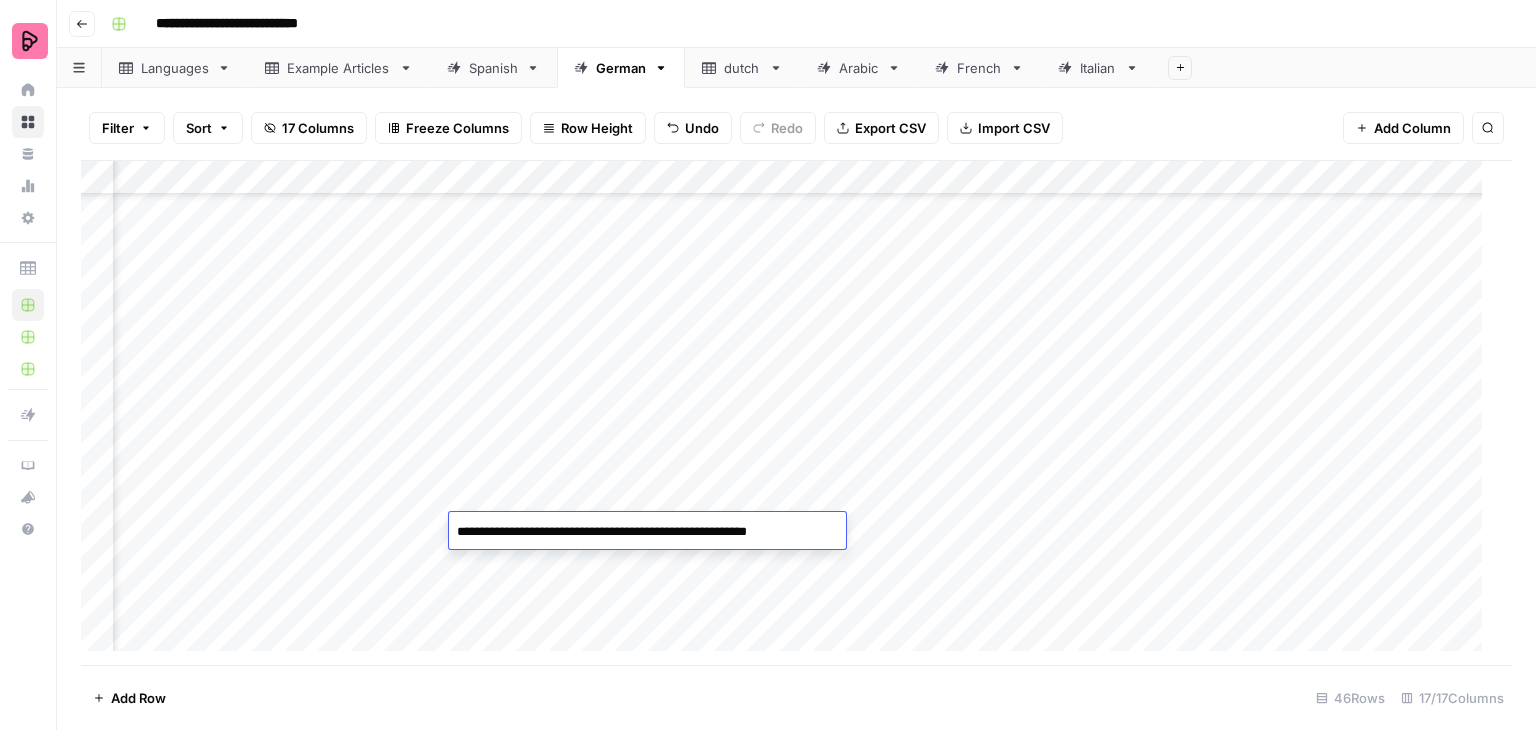 click on "Add Column" at bounding box center (789, 413) 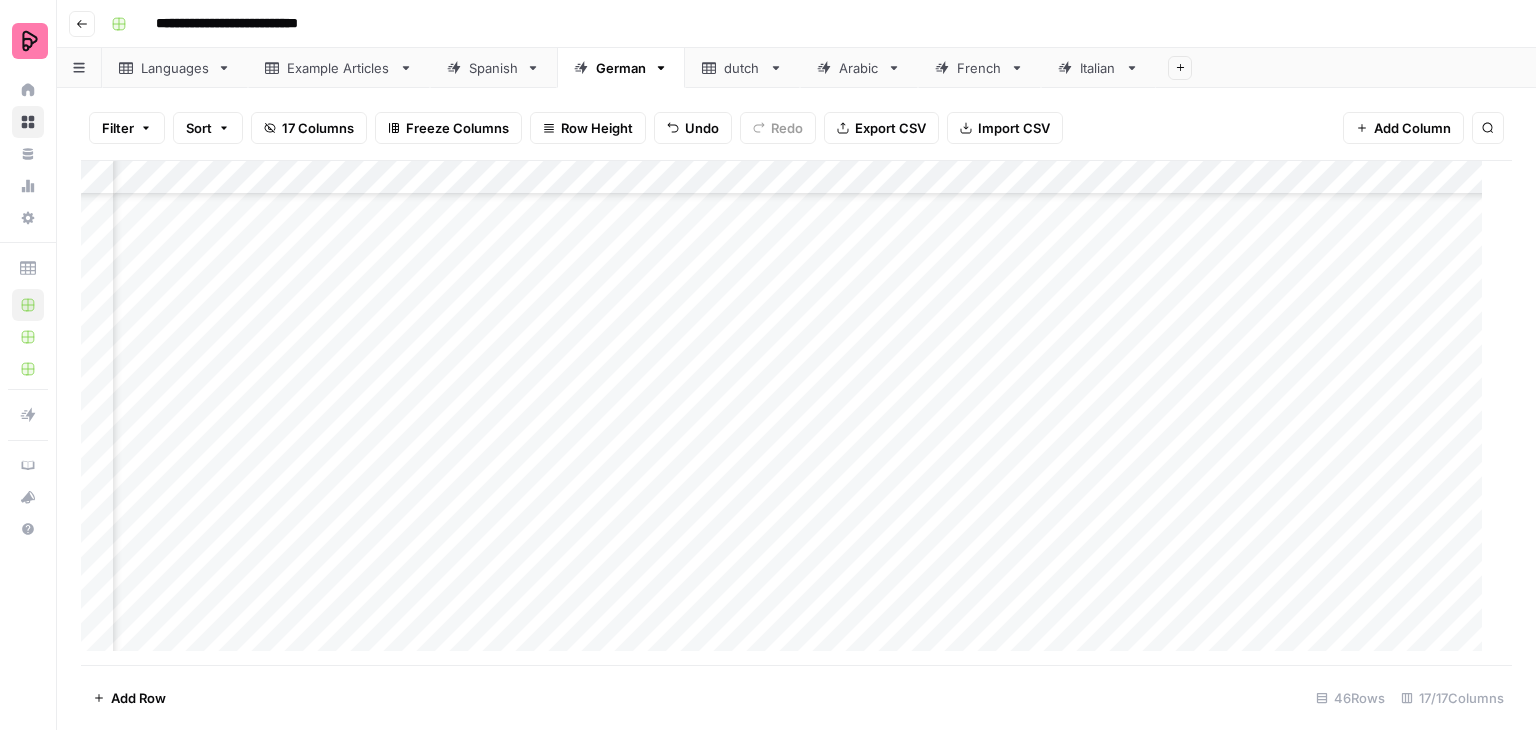 click on "Add Column" at bounding box center (789, 413) 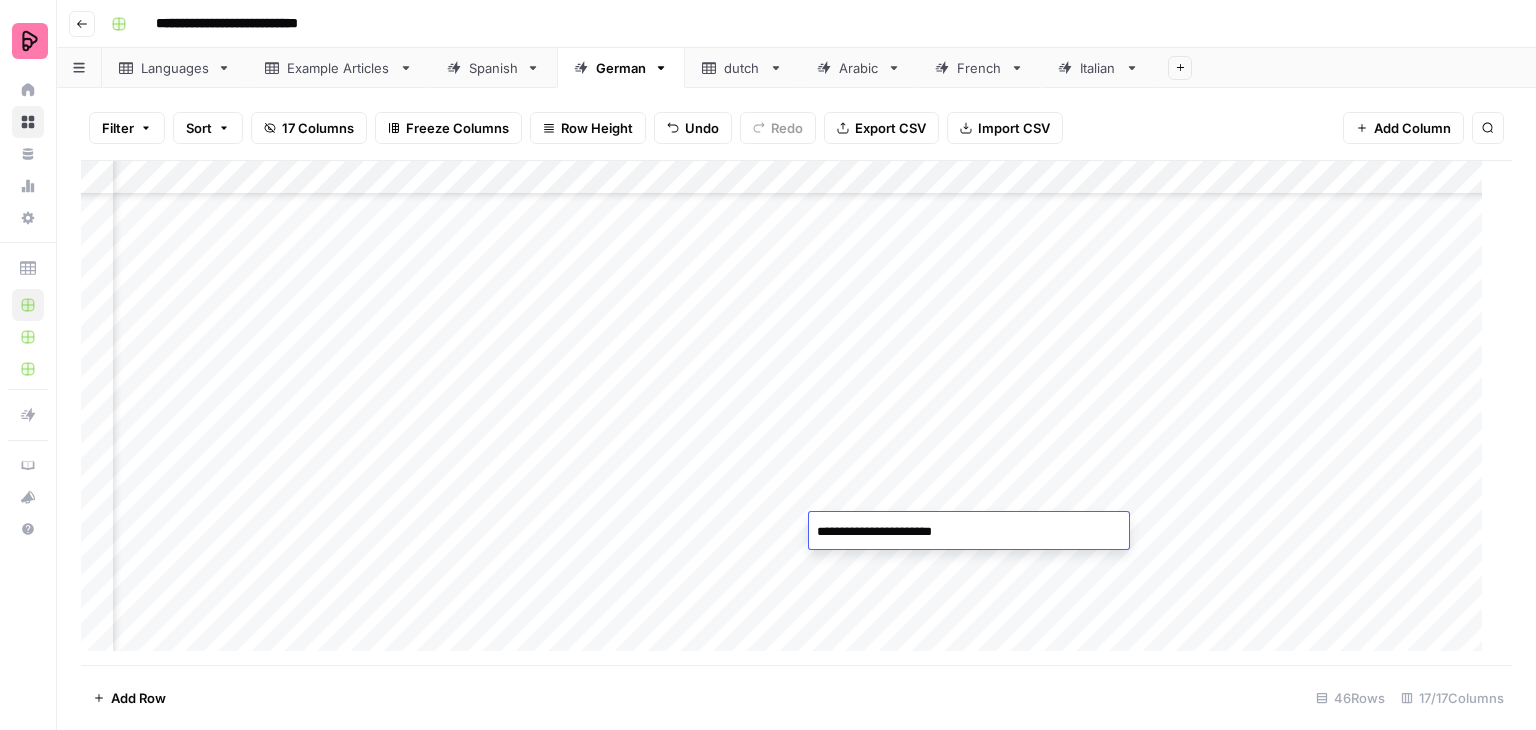 click on "Add Column" at bounding box center [789, 413] 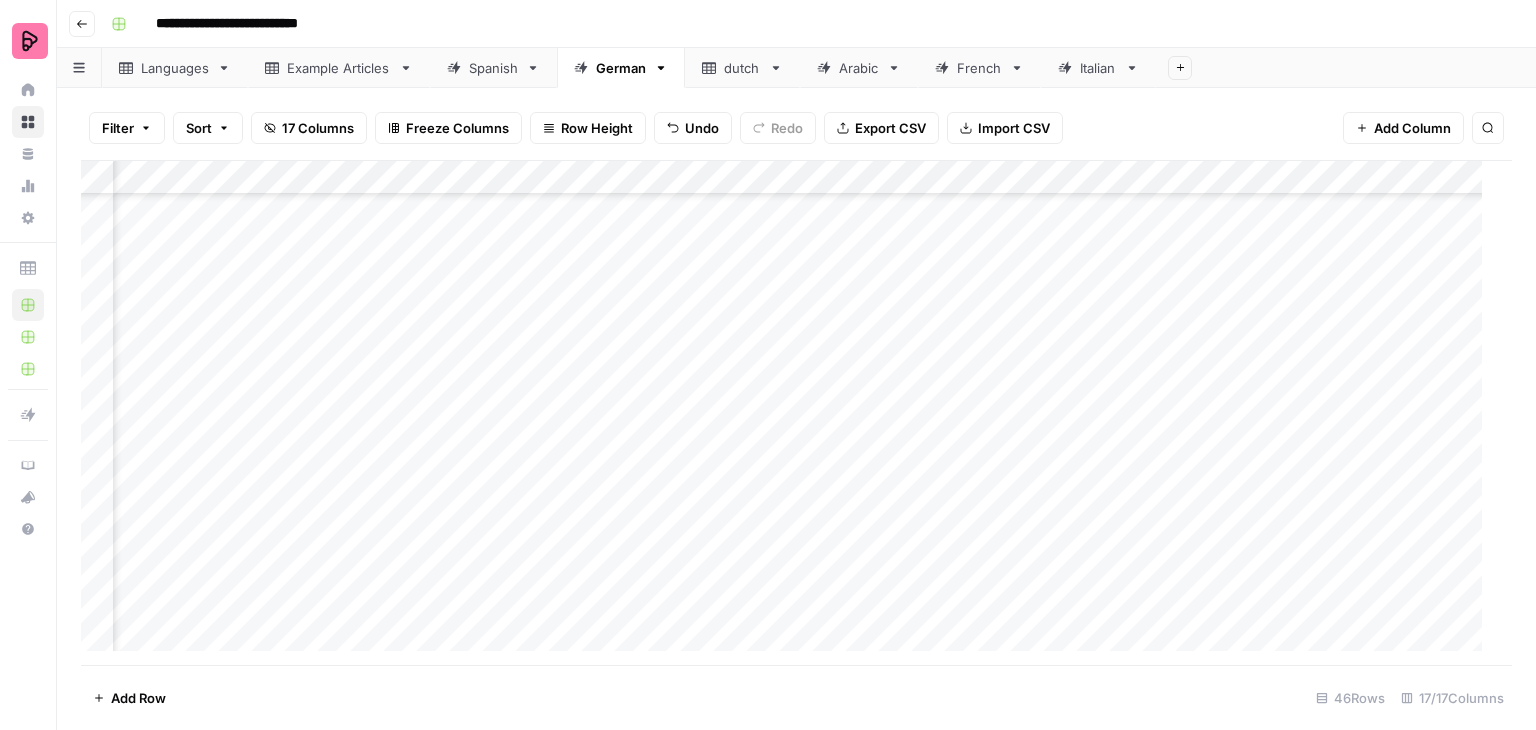 click on "Add Column" at bounding box center (789, 413) 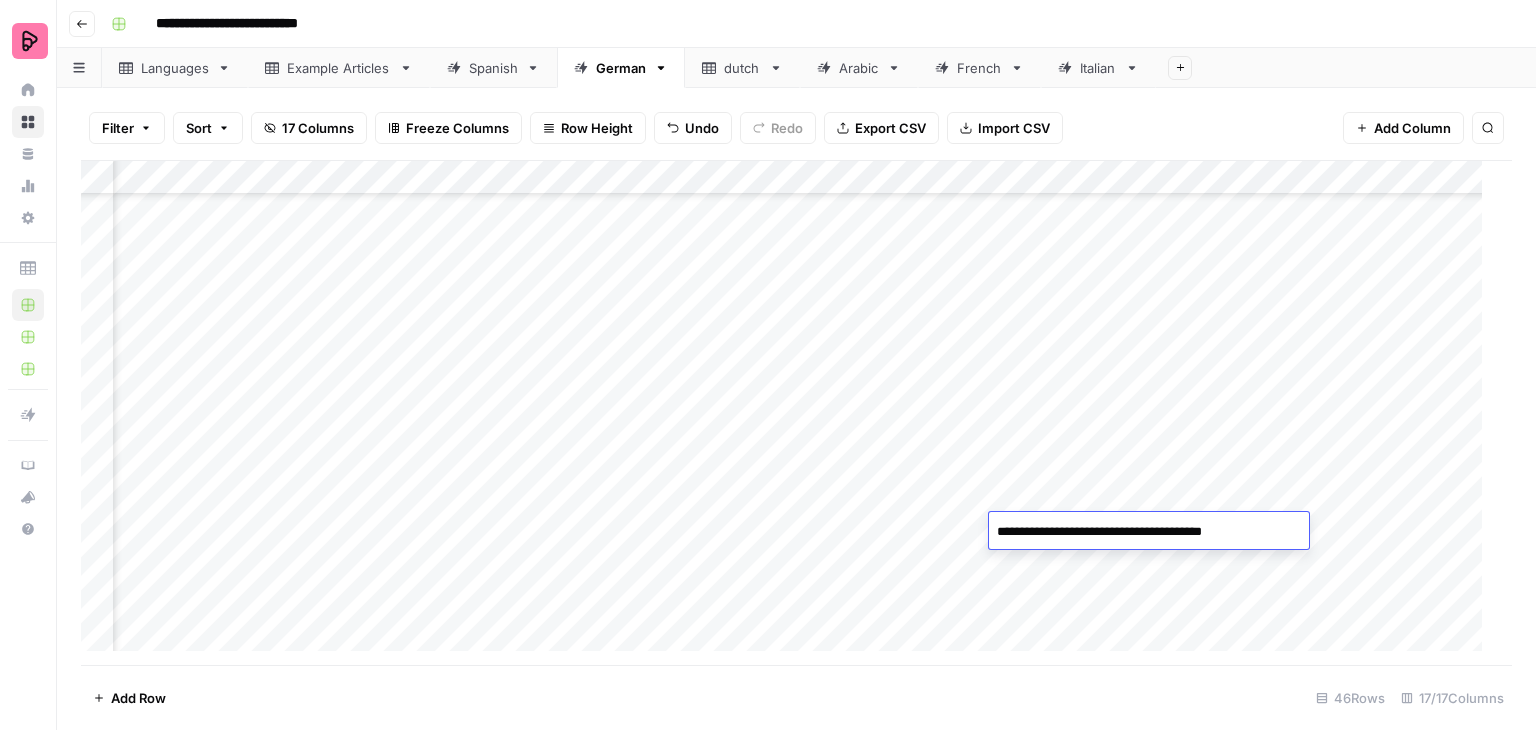 click on "Add Column" at bounding box center [789, 413] 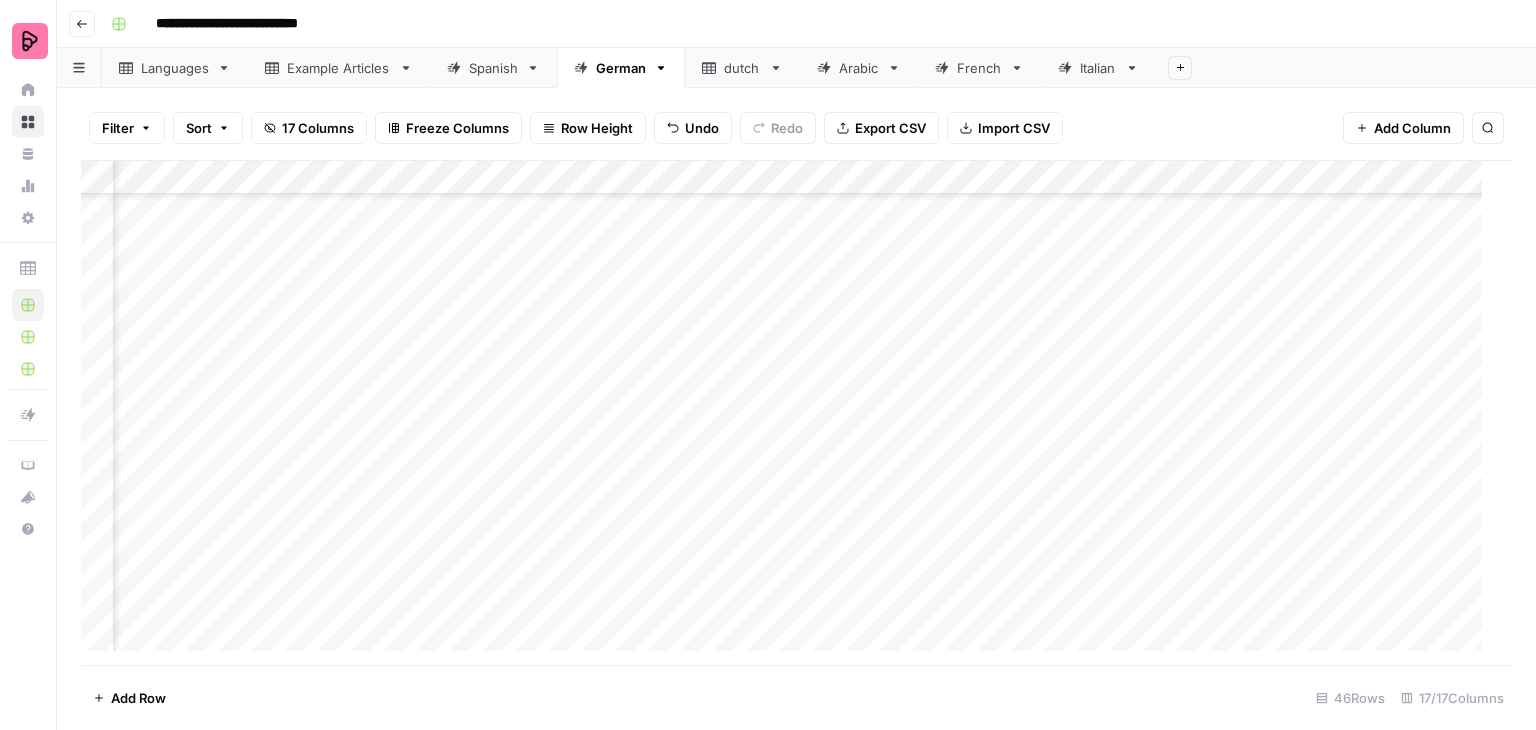 click on "Add Column" at bounding box center (789, 413) 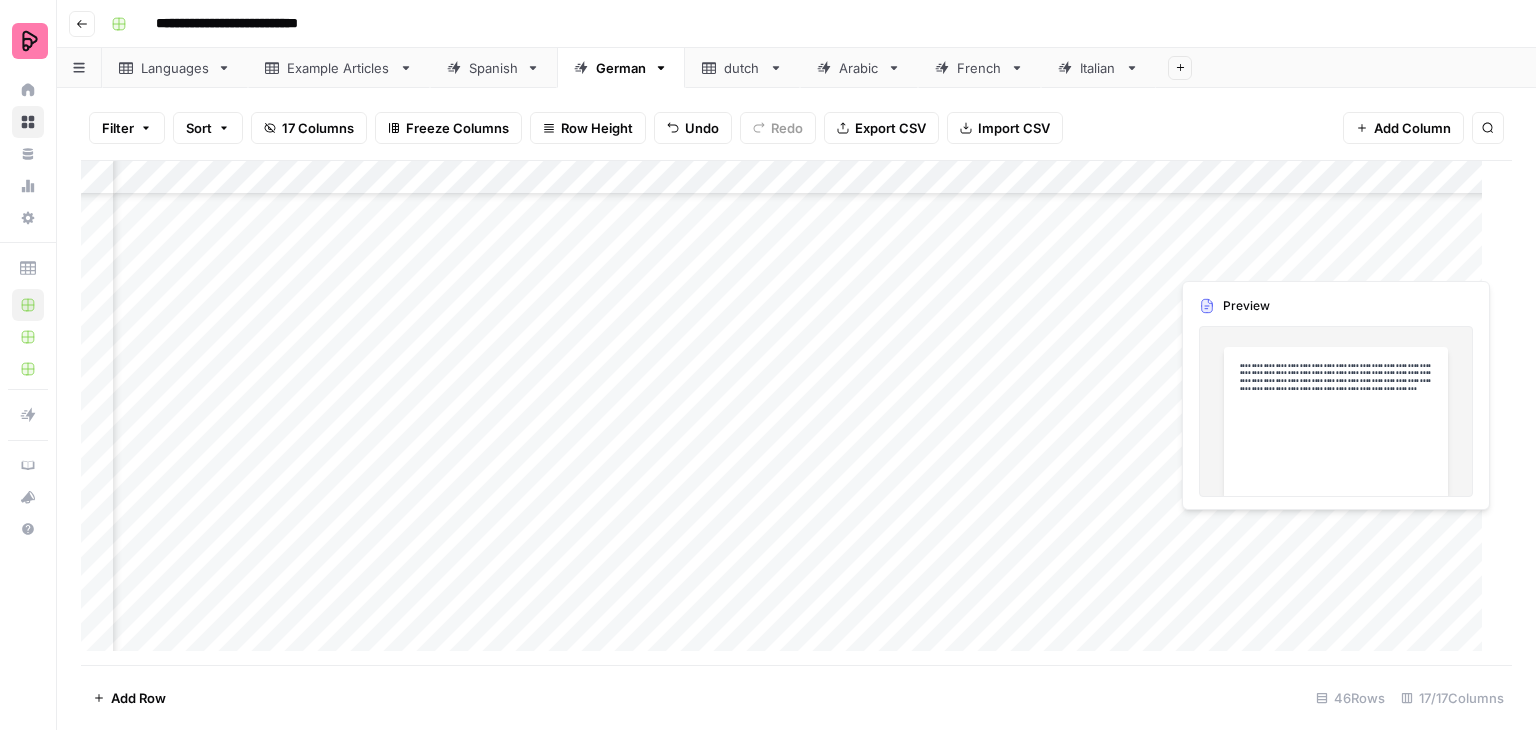 click on "Add Column" at bounding box center (789, 413) 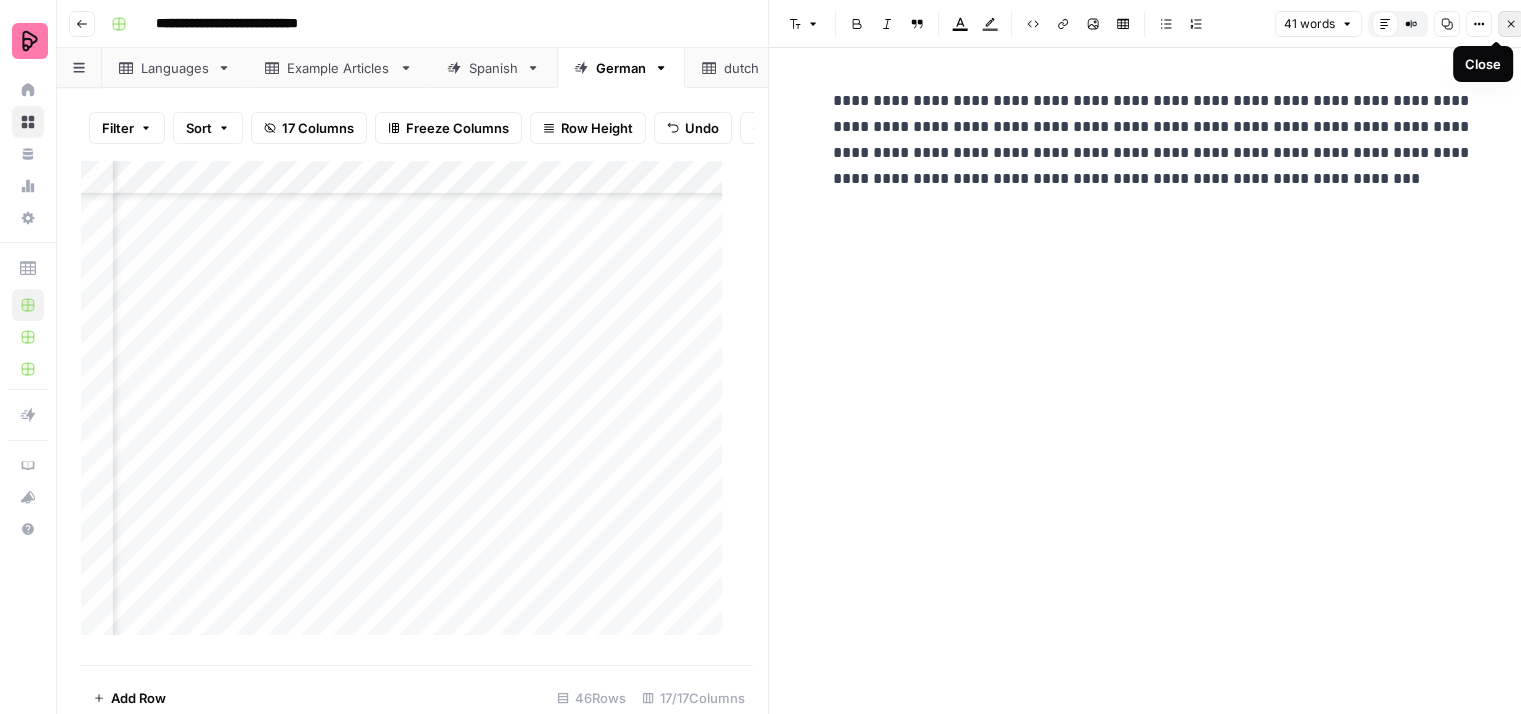 click 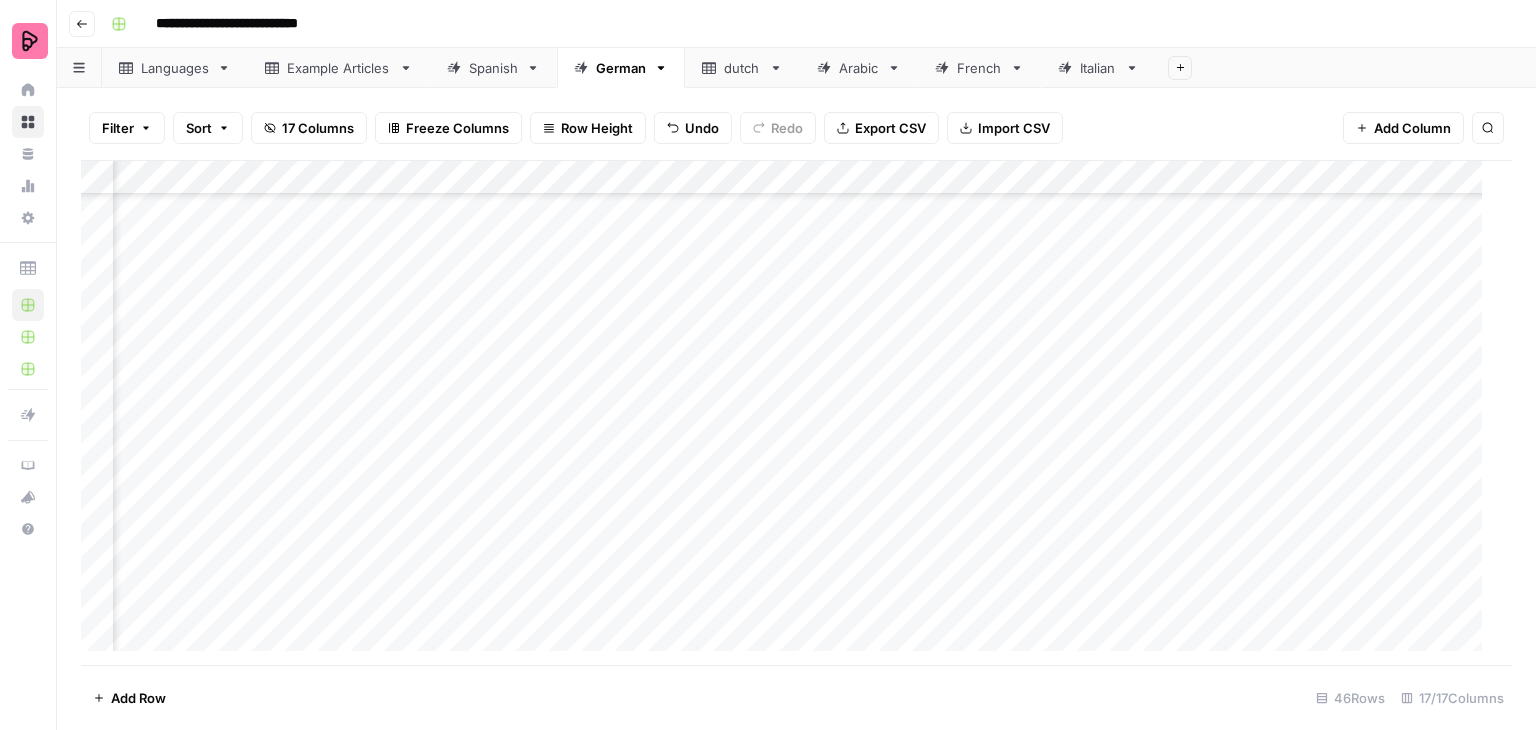 click on "Add Column" at bounding box center [789, 413] 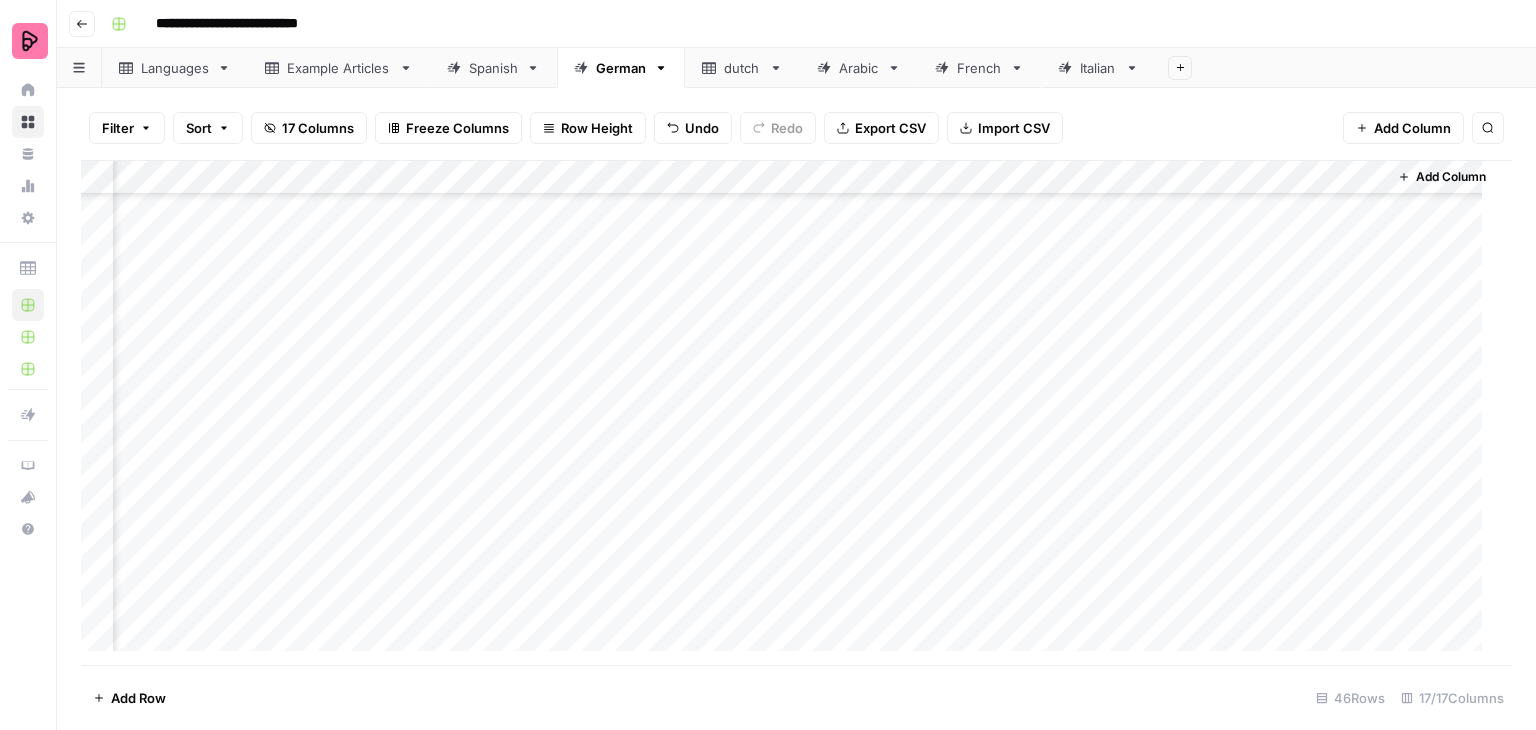 click on "Add Column" at bounding box center [789, 413] 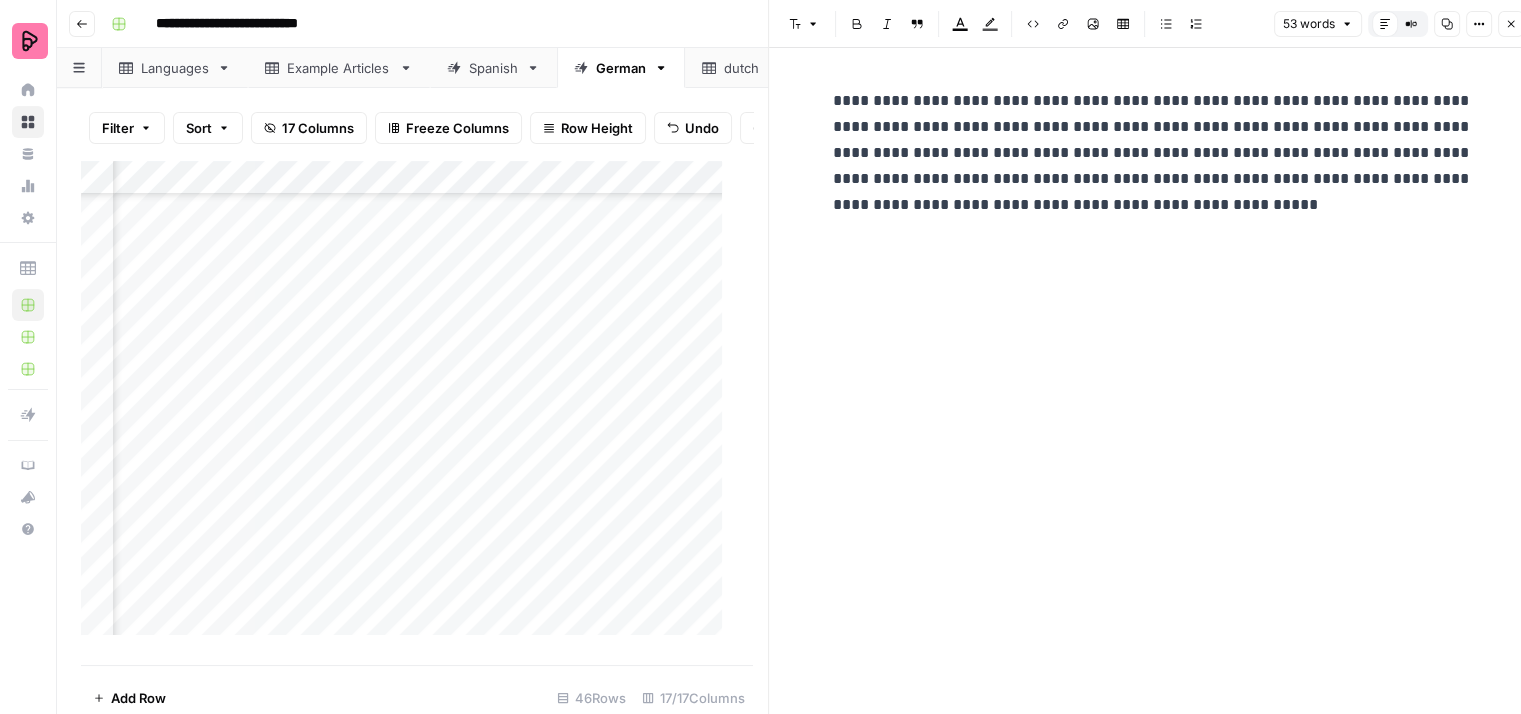 click on "**********" at bounding box center [1153, 153] 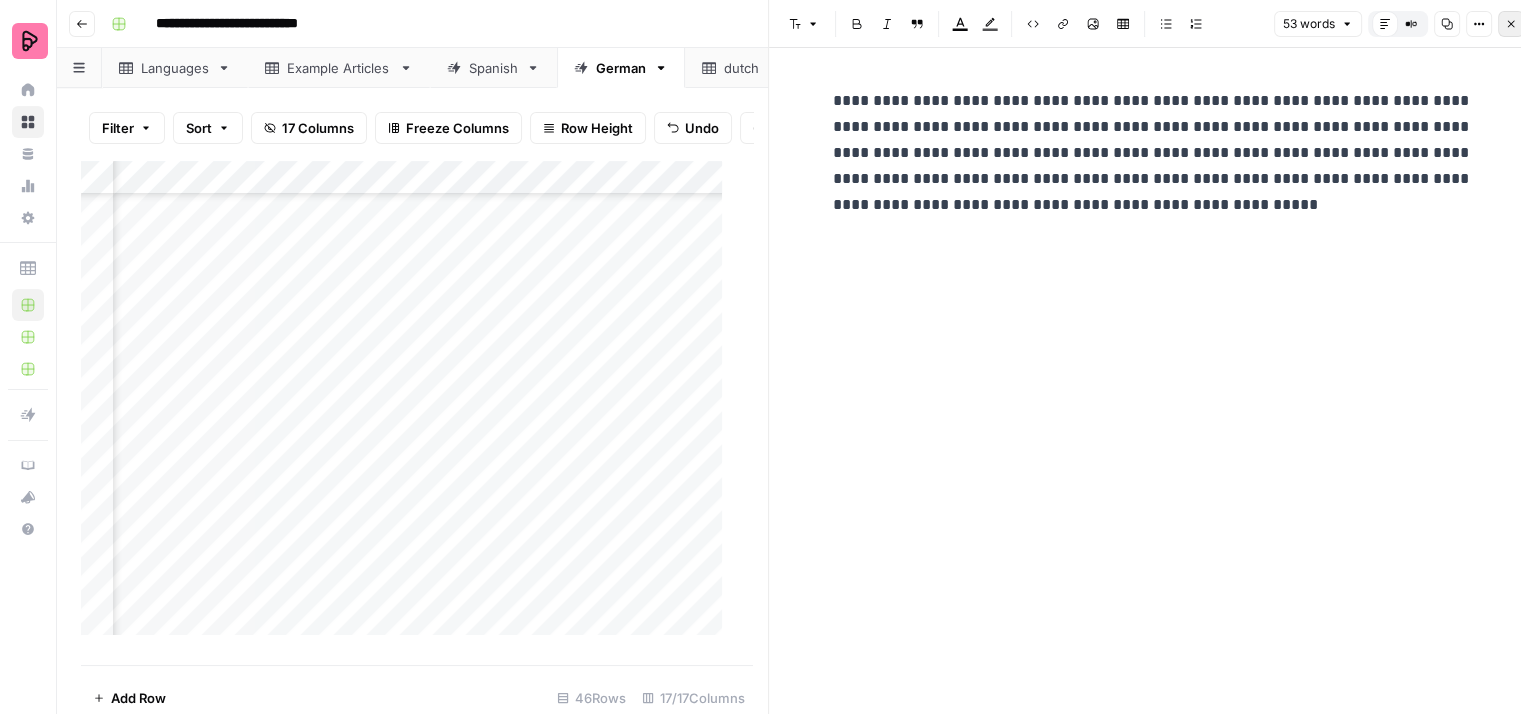 click 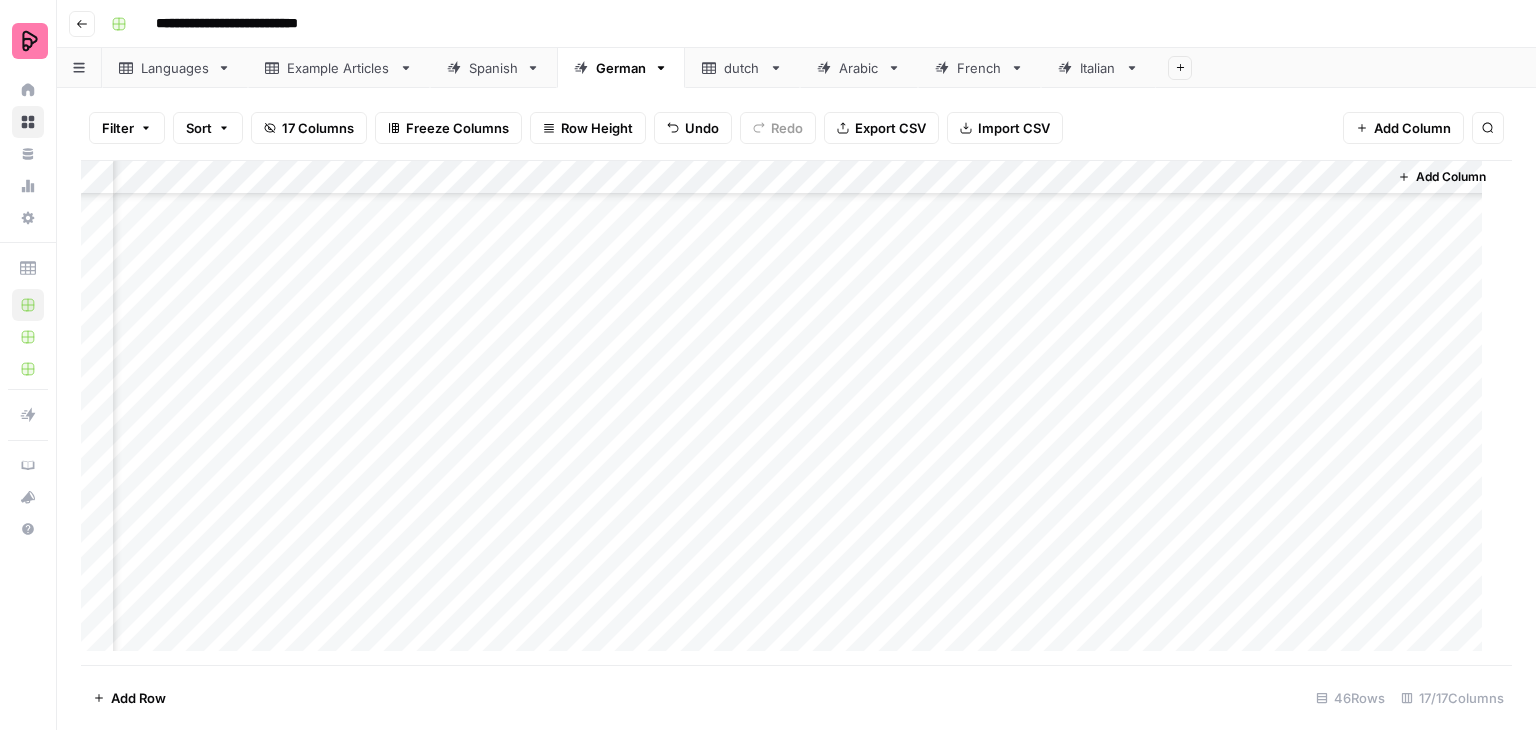 scroll, scrollTop: 1107, scrollLeft: 2029, axis: both 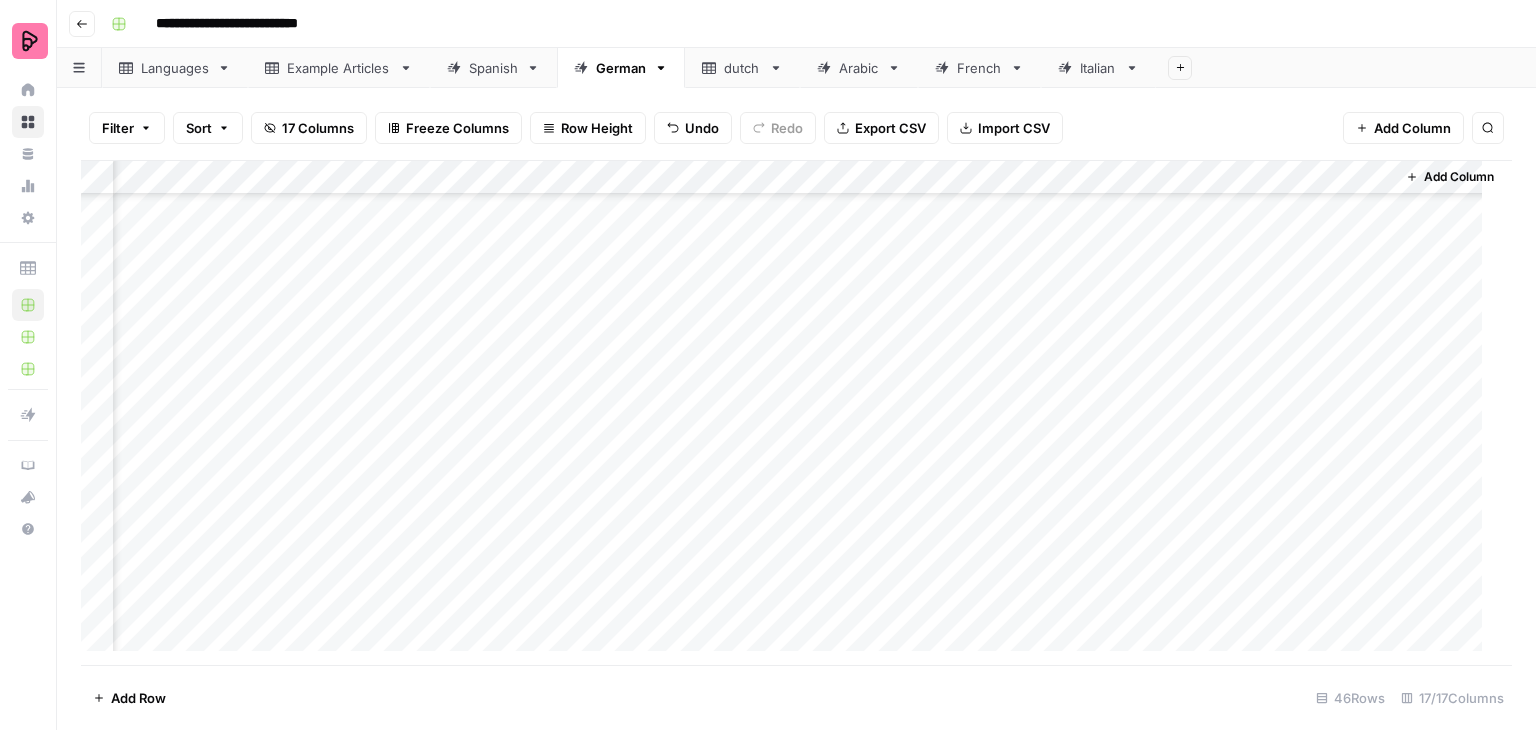 click on "Add Column" at bounding box center (789, 413) 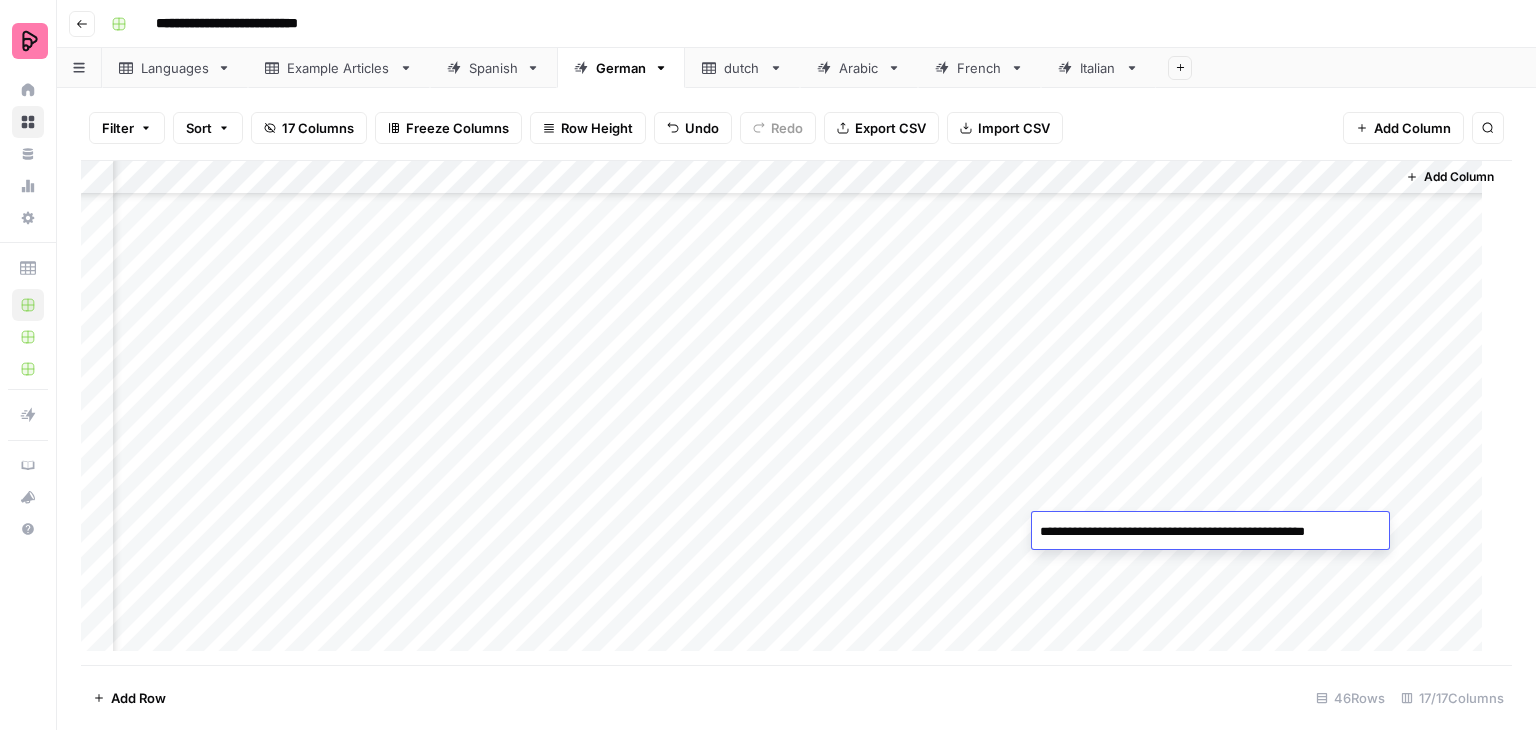 click on "Add Column" at bounding box center [789, 413] 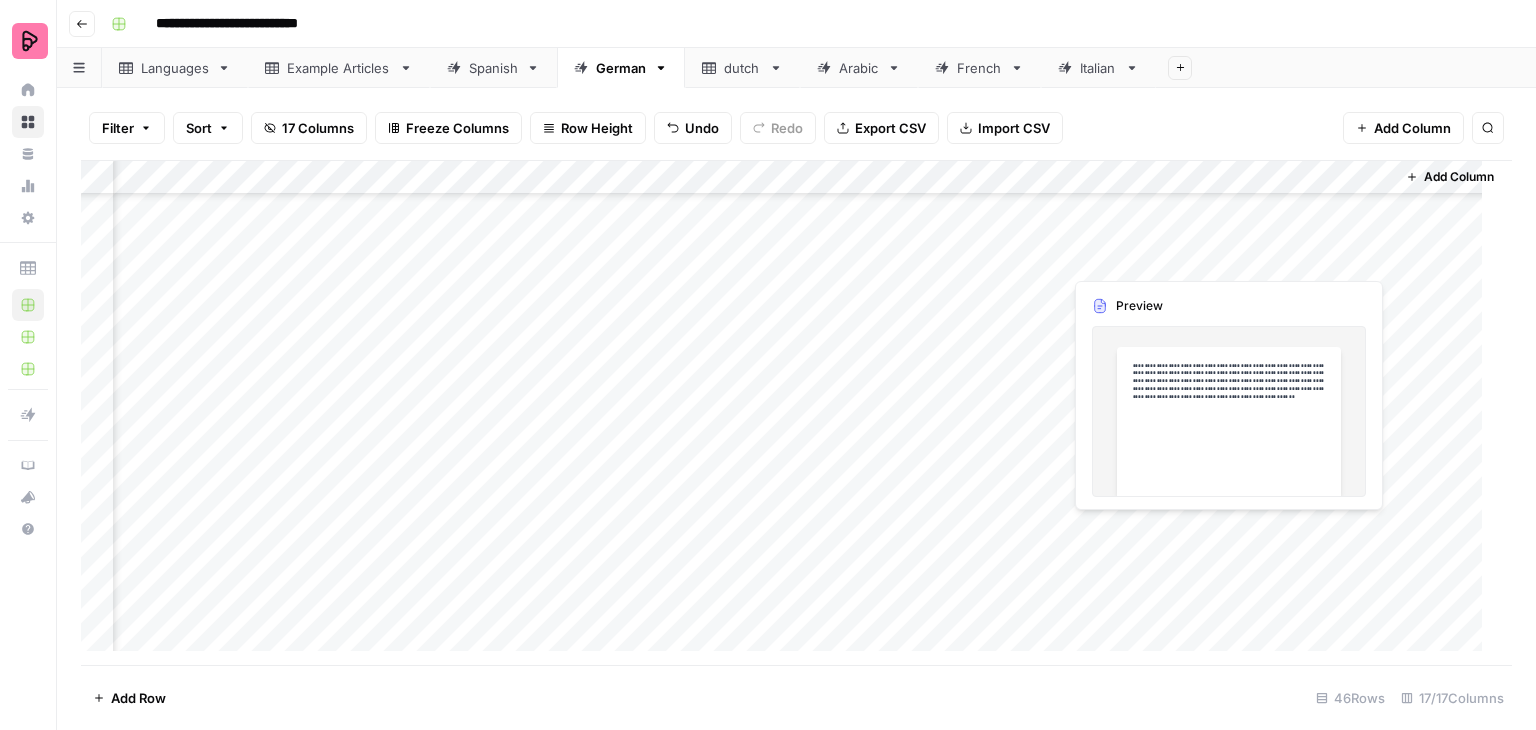 click on "Add Column" at bounding box center (789, 413) 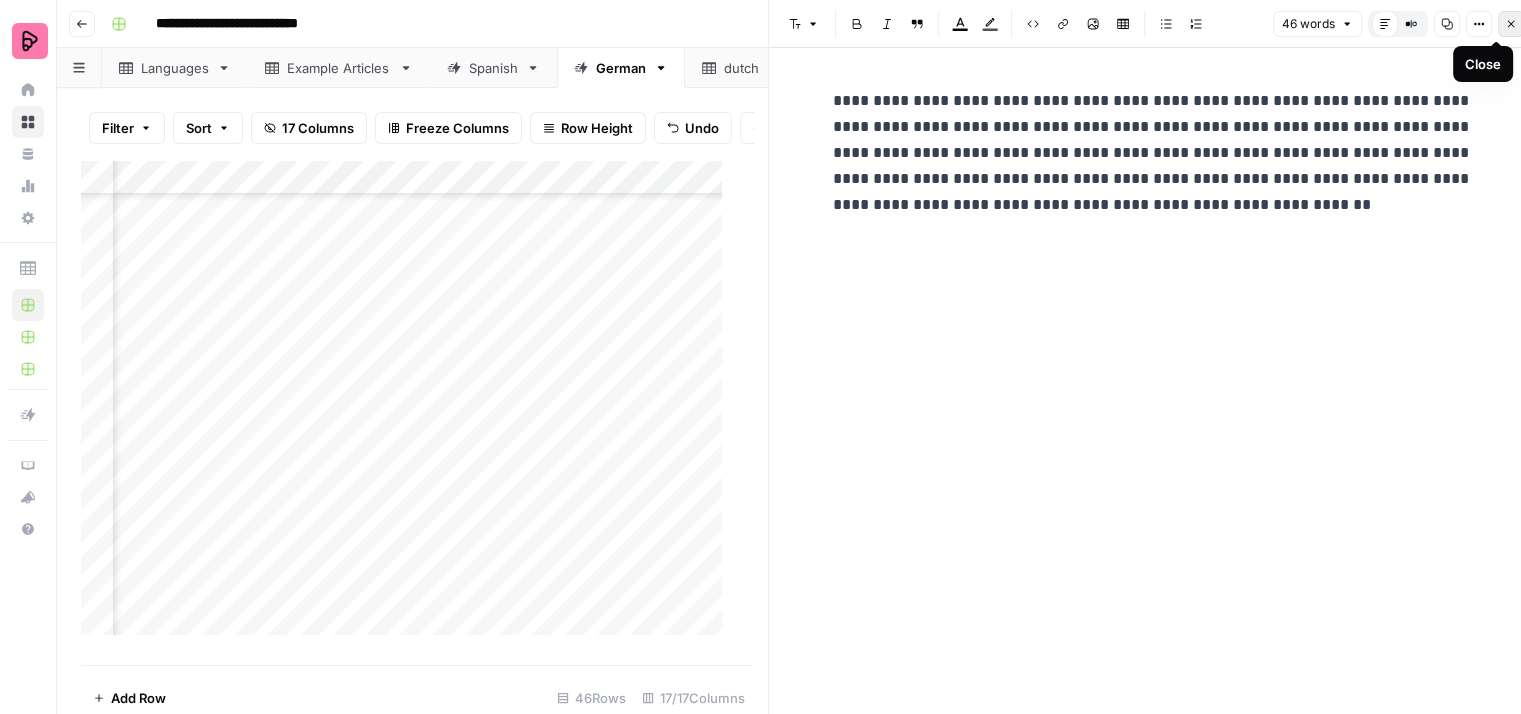 click 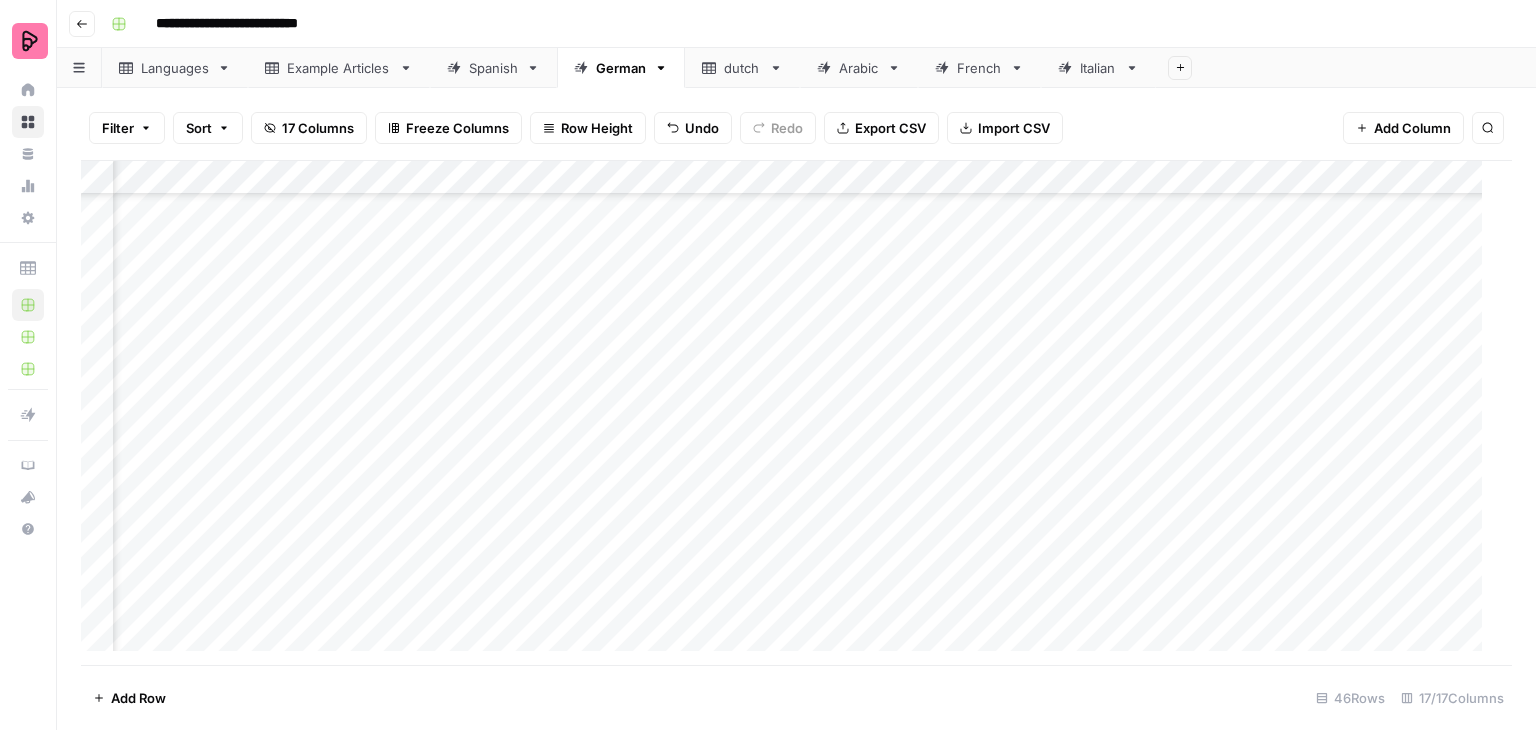 scroll, scrollTop: 1107, scrollLeft: 864, axis: both 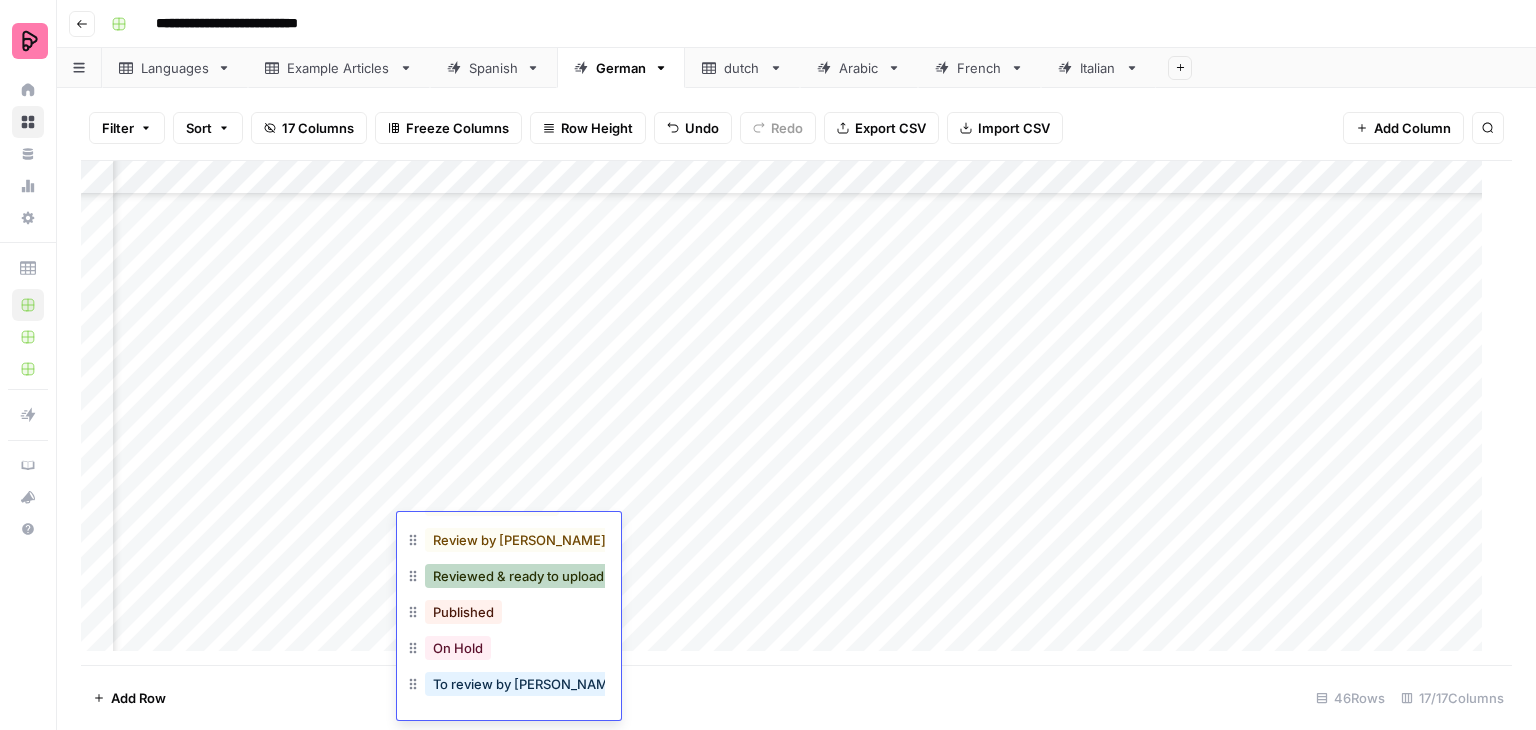 click on "Reviewed & ready to upload" at bounding box center [518, 576] 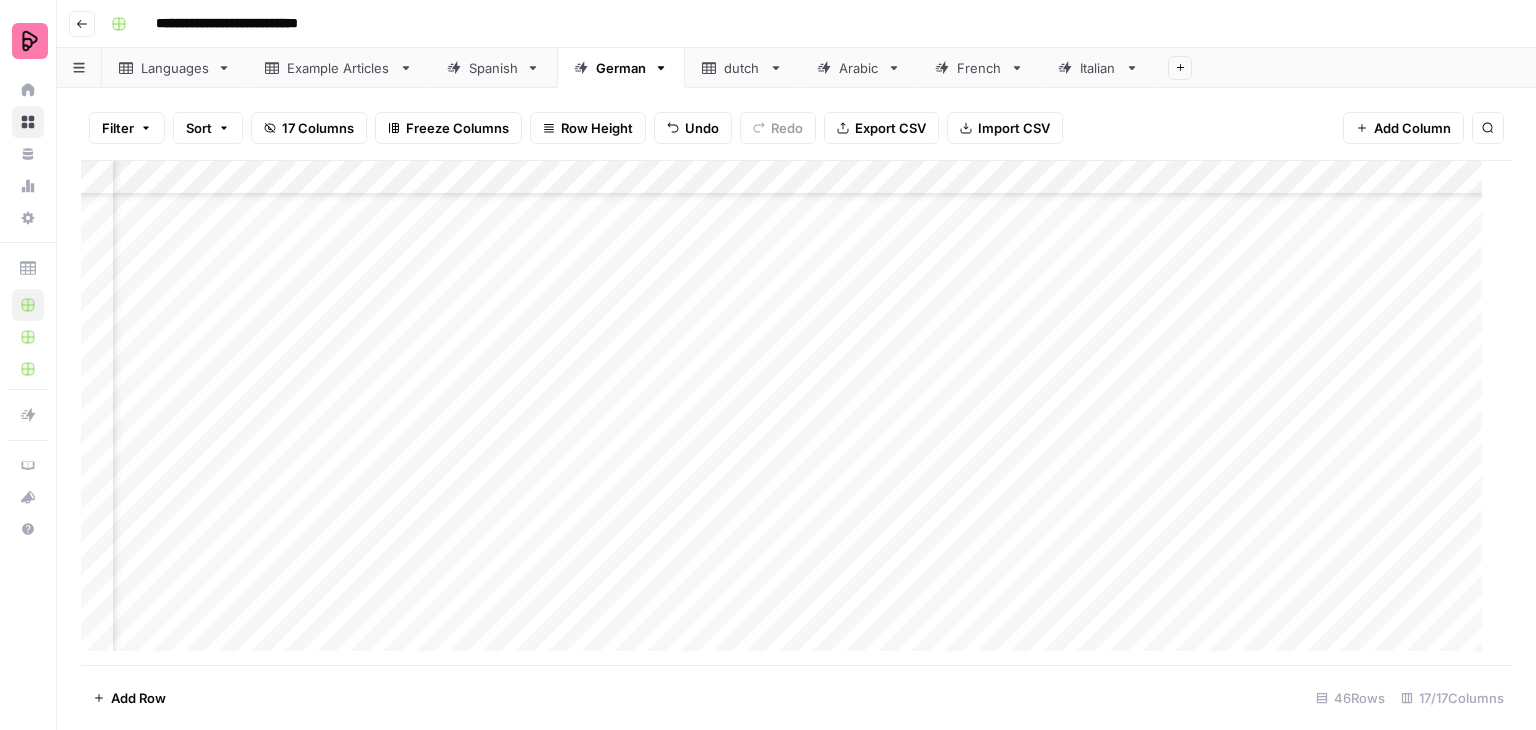 click on "Add Column" at bounding box center (789, 413) 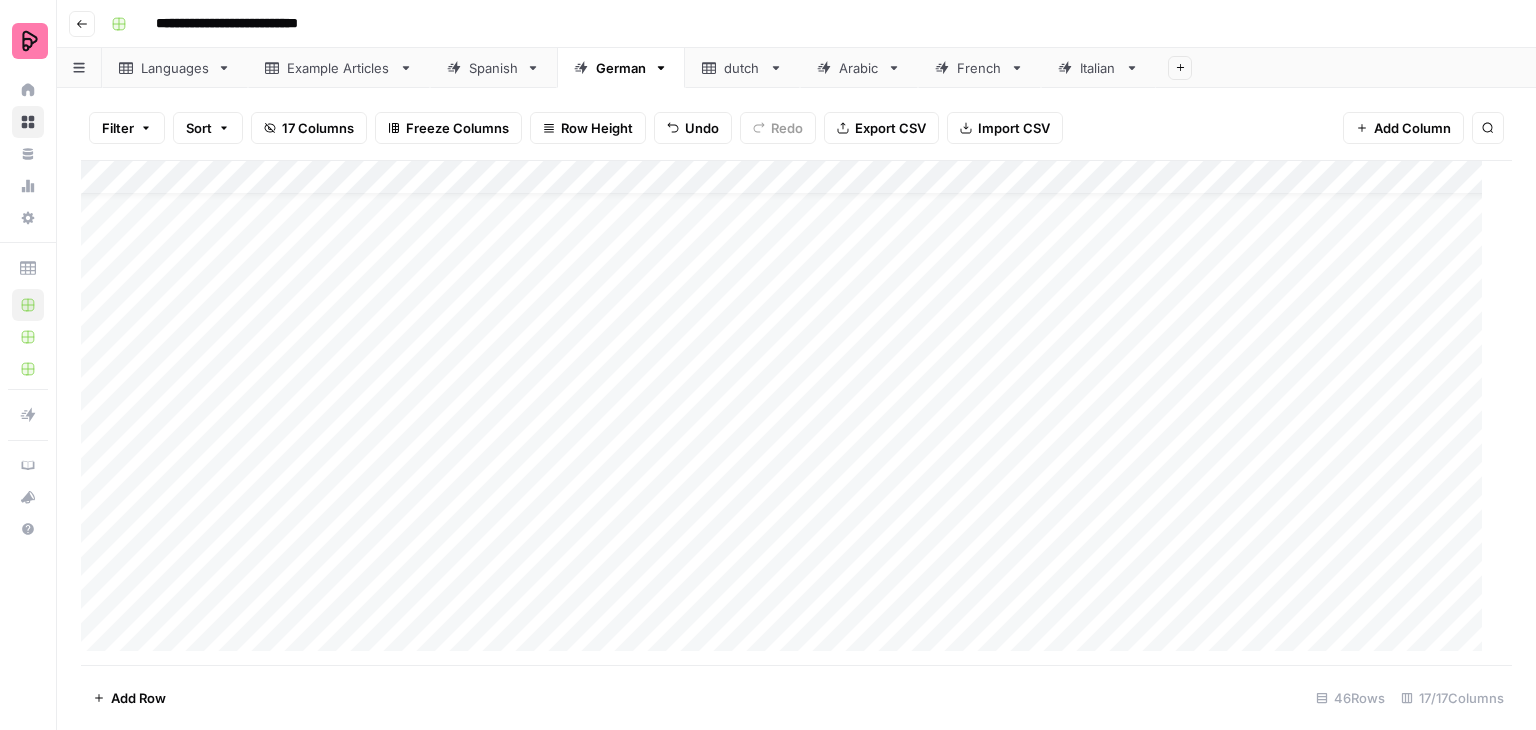 scroll, scrollTop: 0, scrollLeft: 0, axis: both 